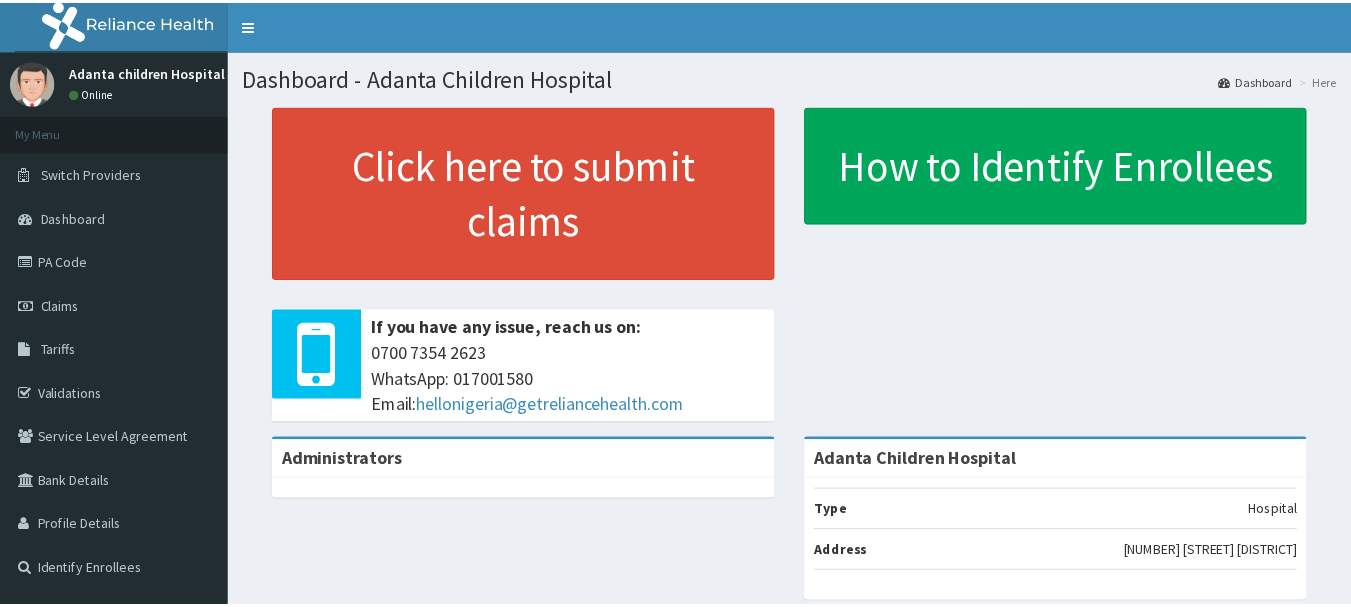 scroll, scrollTop: 0, scrollLeft: 0, axis: both 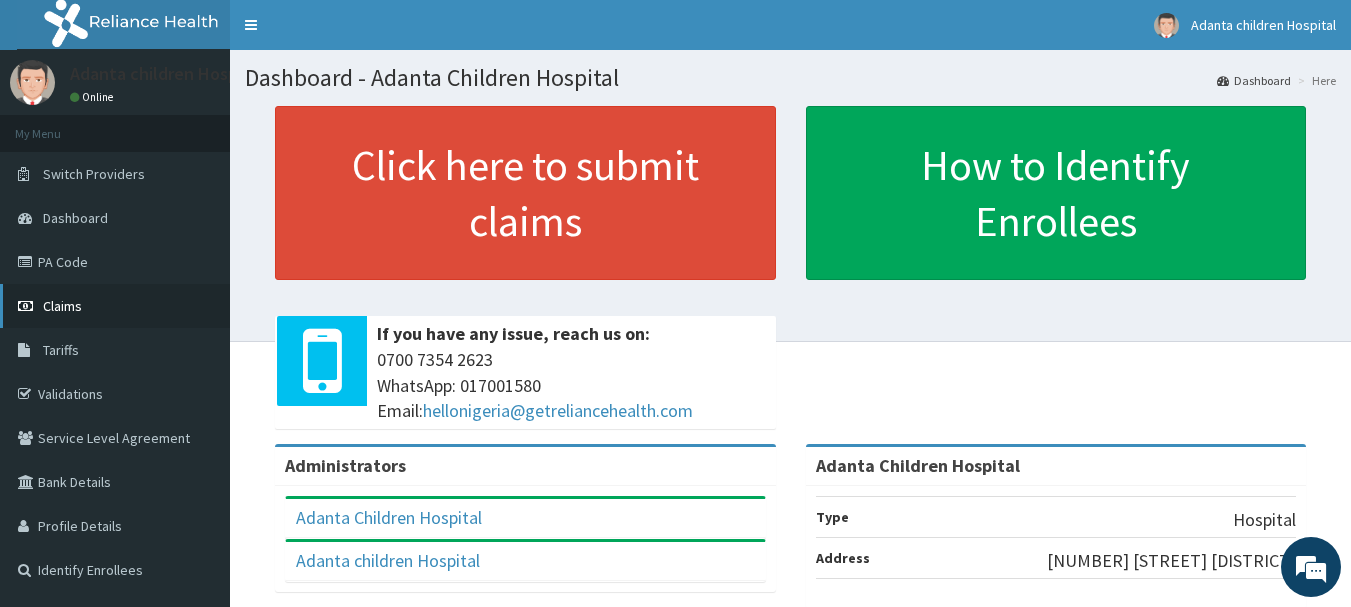 click on "Claims" at bounding box center [115, 306] 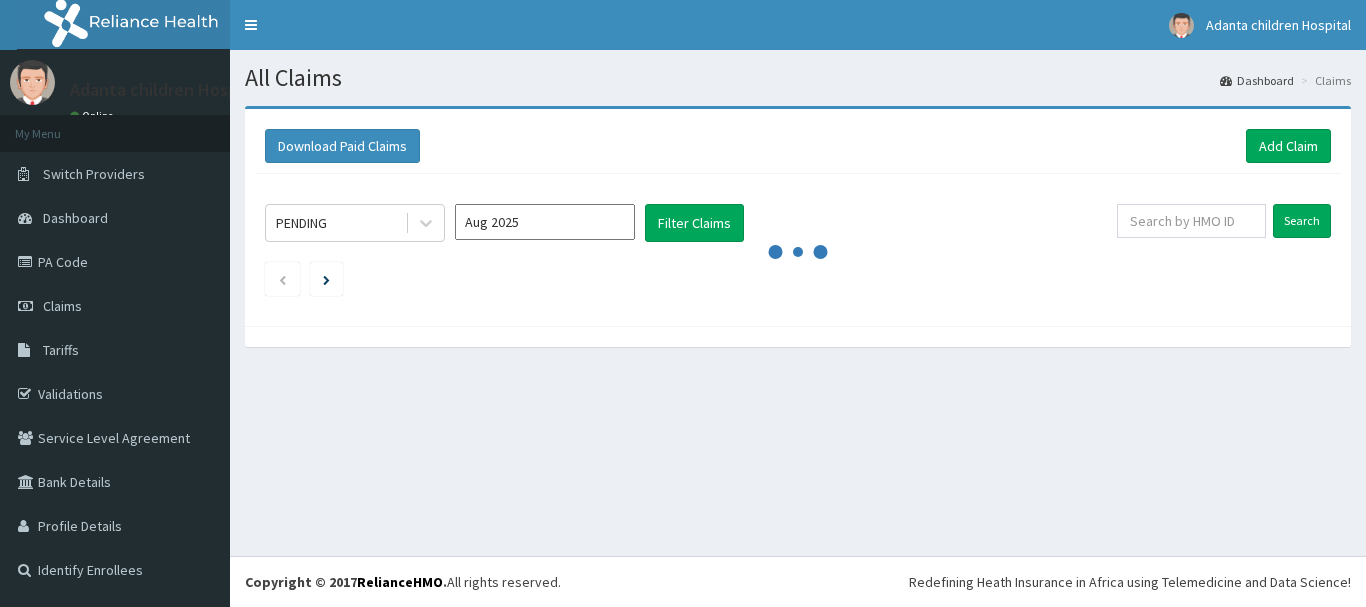 scroll, scrollTop: 0, scrollLeft: 0, axis: both 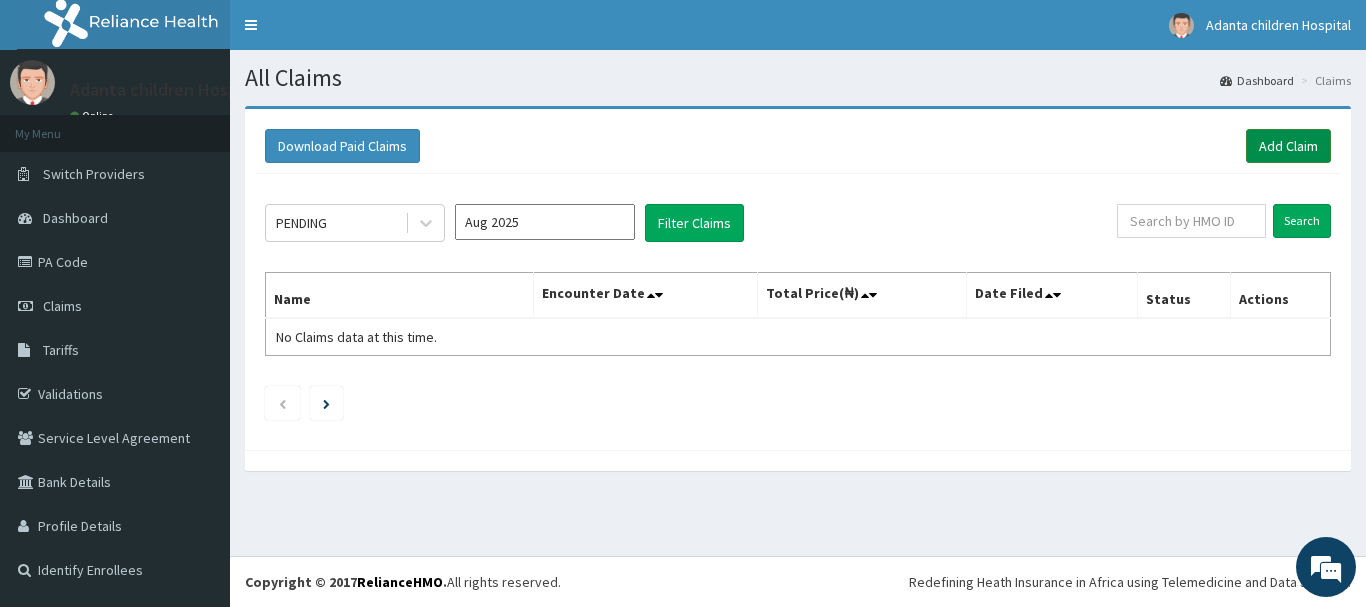click on "Add Claim" at bounding box center [1288, 146] 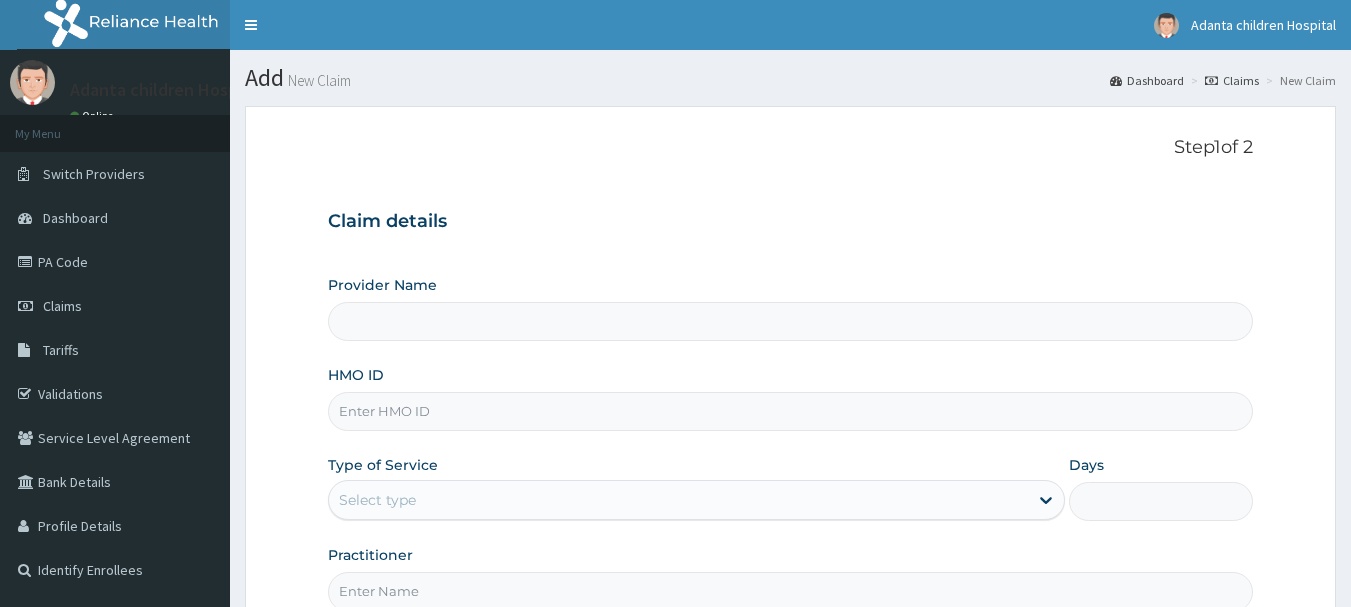 scroll, scrollTop: 0, scrollLeft: 0, axis: both 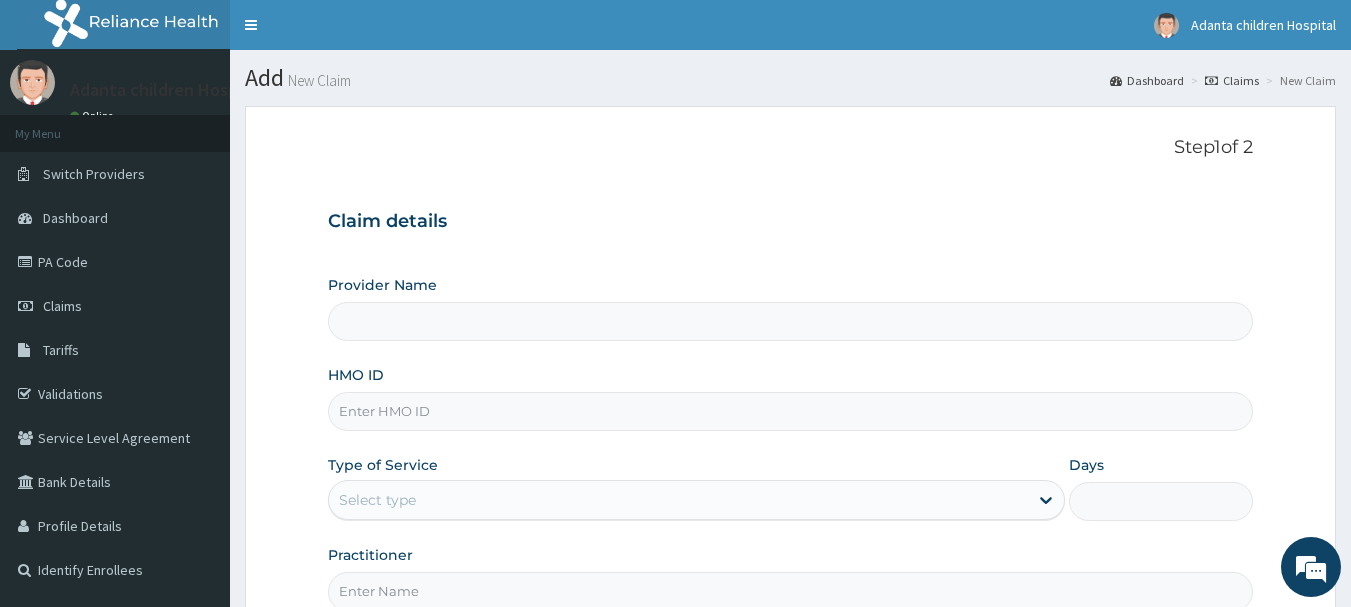 type on "Adanta Children Hospital" 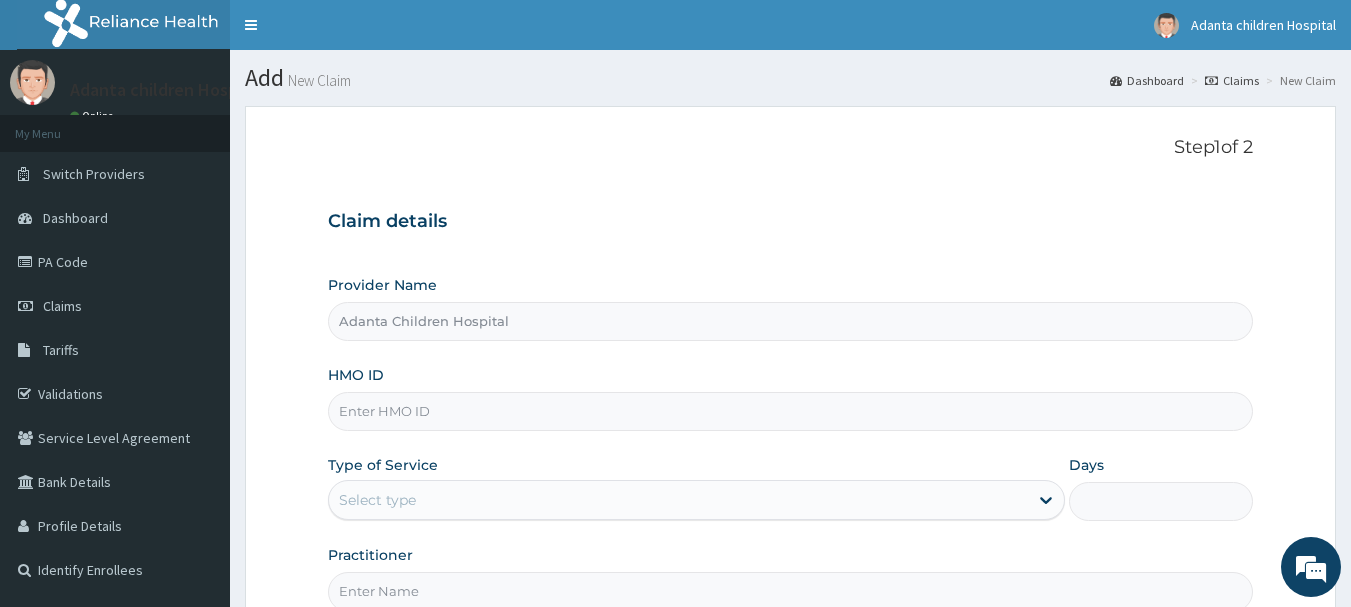 scroll, scrollTop: 0, scrollLeft: 0, axis: both 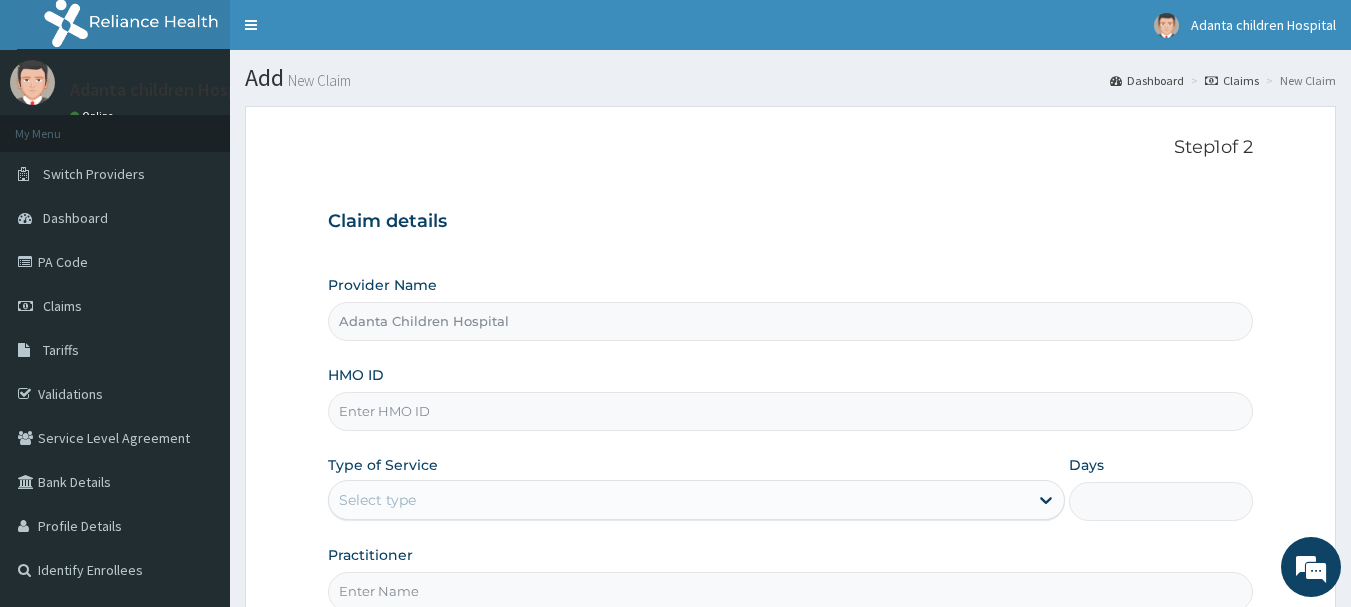 click on "HMO ID" at bounding box center [791, 411] 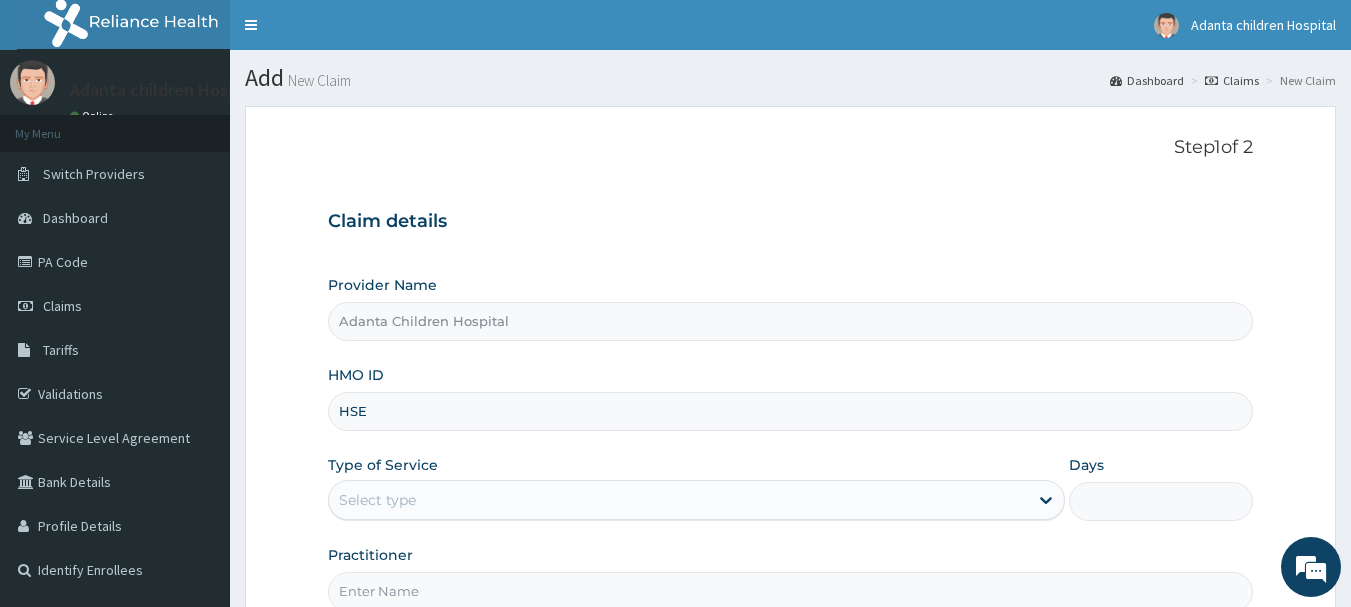 type on "HSE/10045/A" 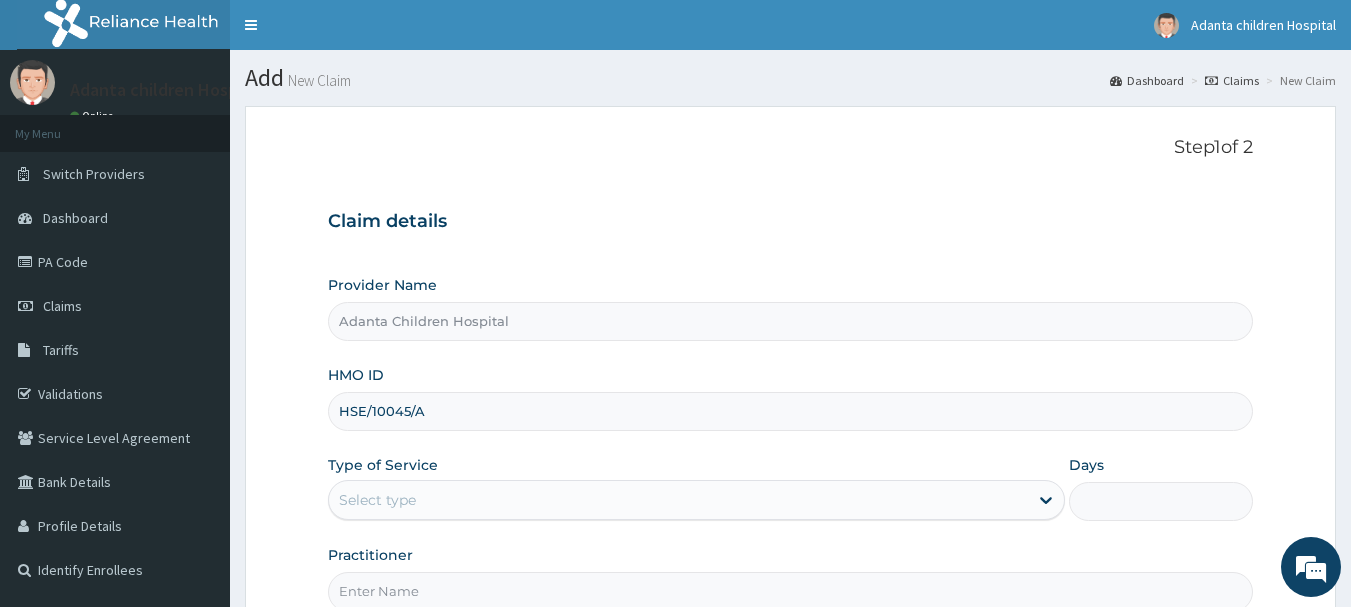 click on "Select type" at bounding box center (678, 500) 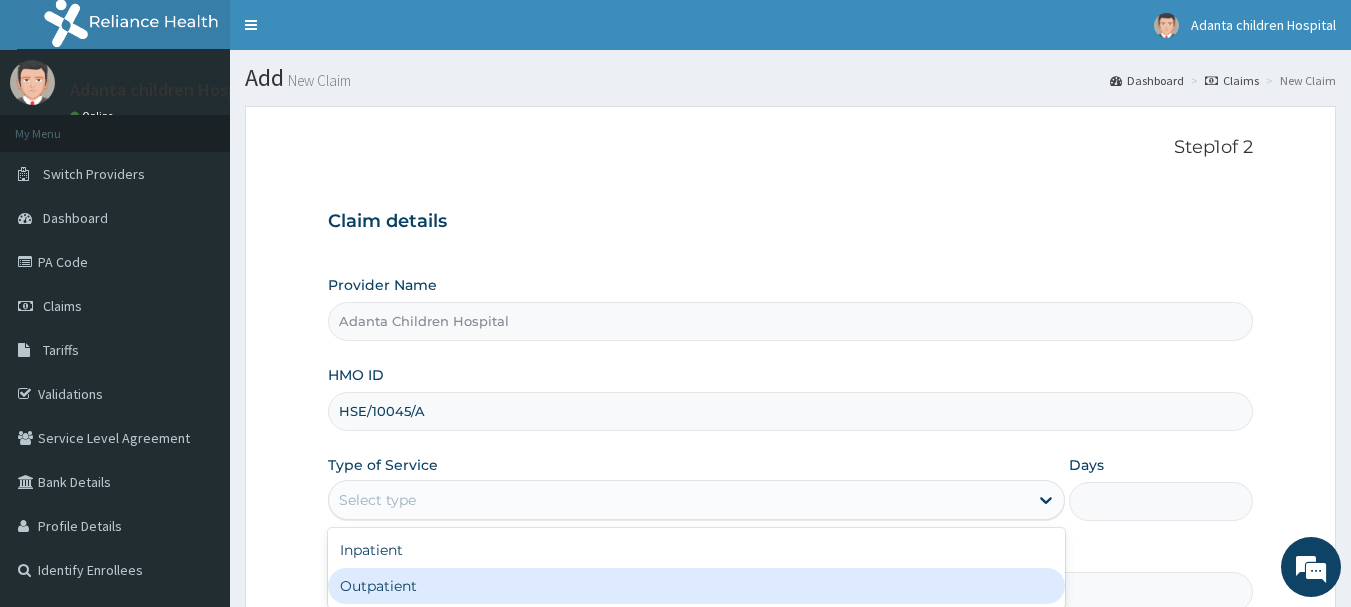 click on "Outpatient" at bounding box center [696, 586] 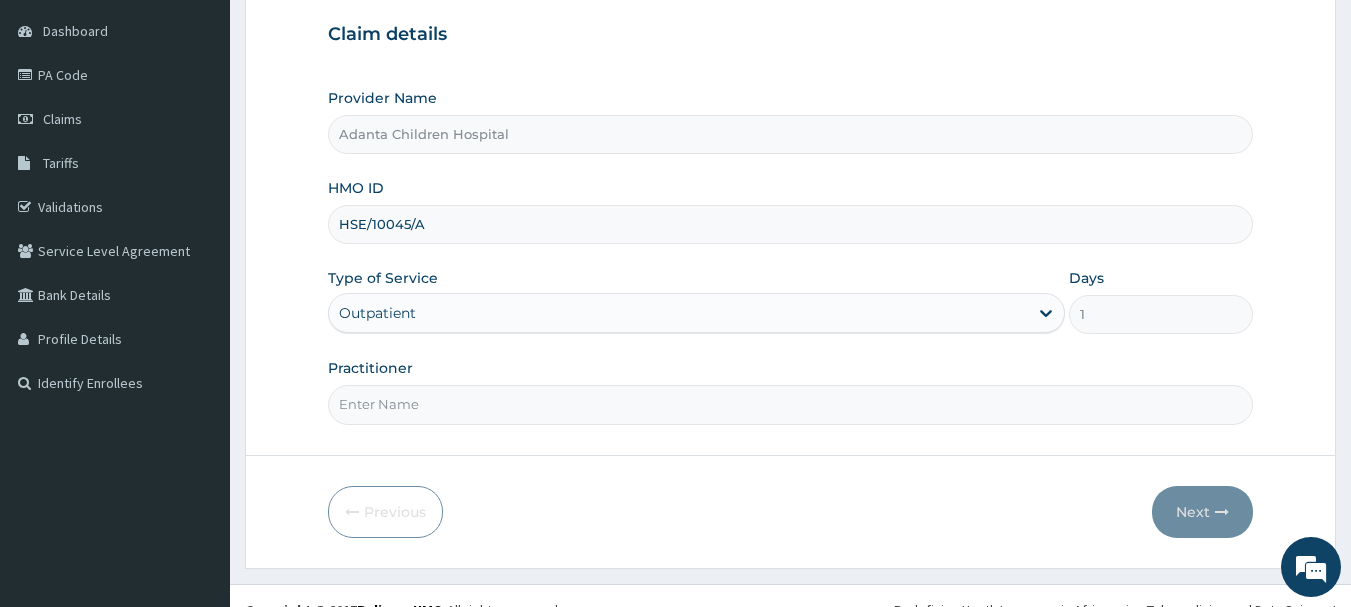 scroll, scrollTop: 215, scrollLeft: 0, axis: vertical 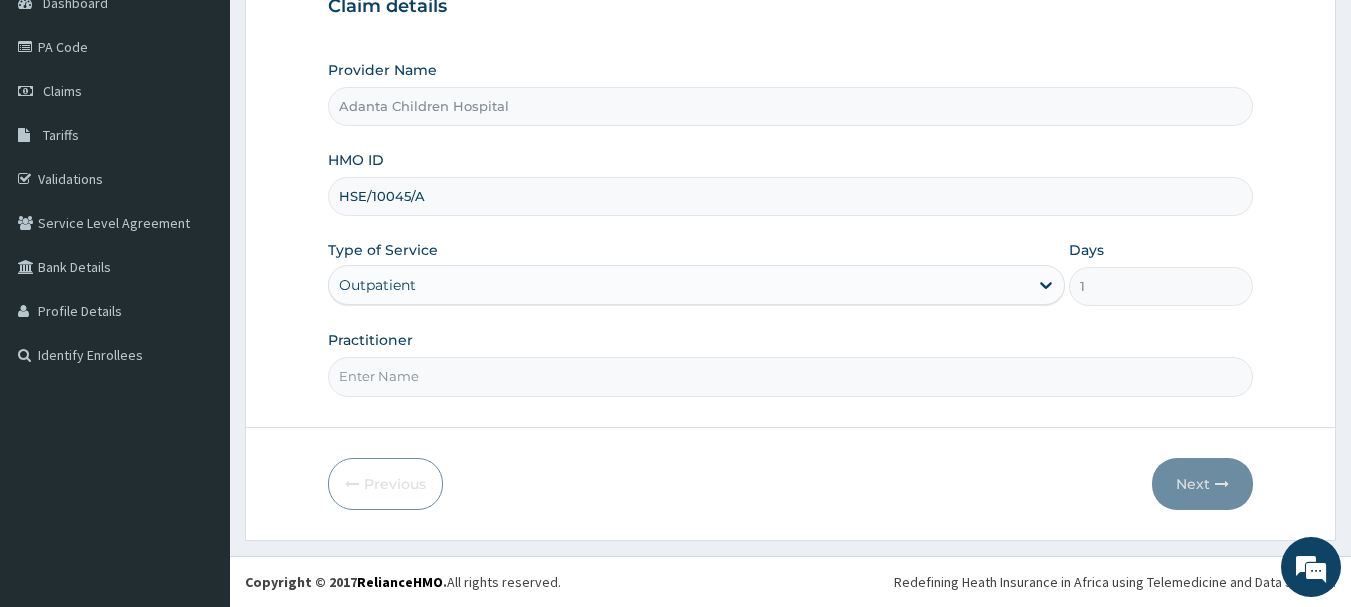 click on "Practitioner" at bounding box center (791, 376) 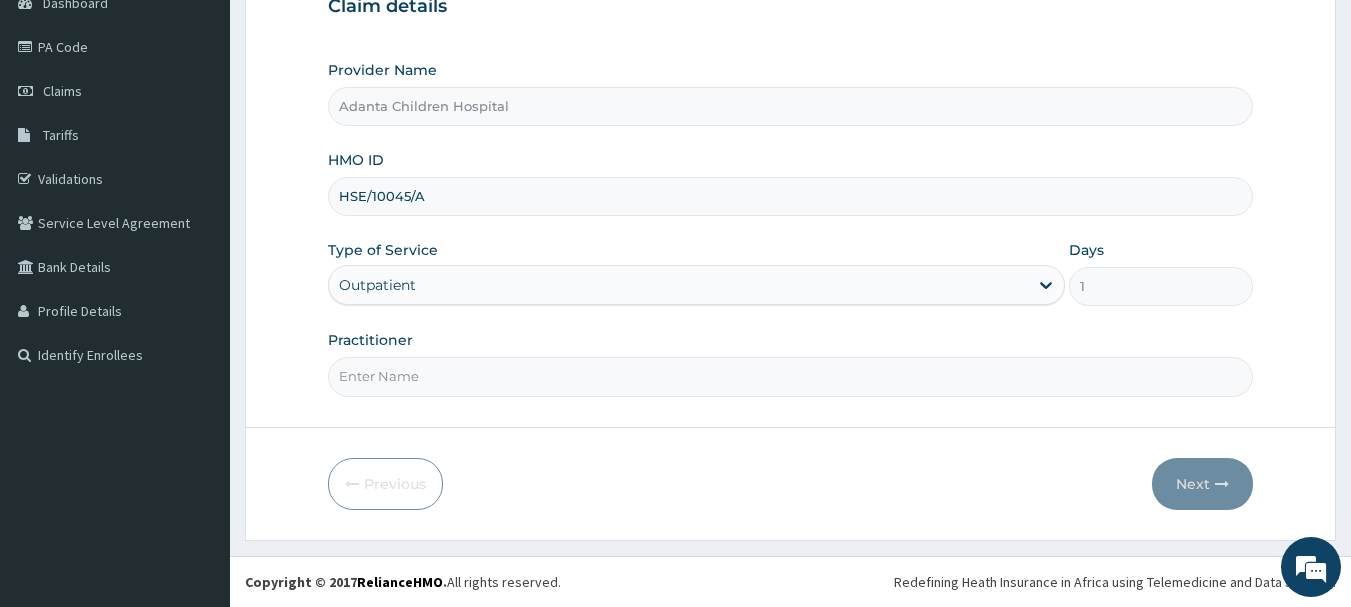 type on "DR VALENTINE" 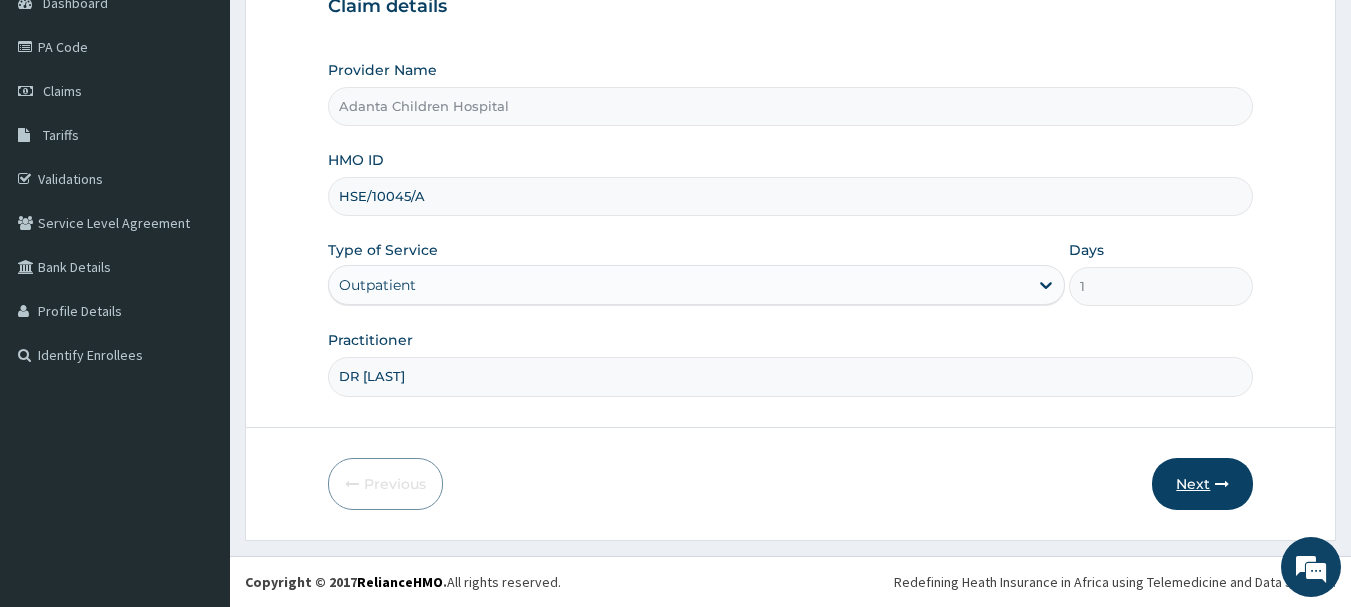 click on "Next" at bounding box center (1202, 484) 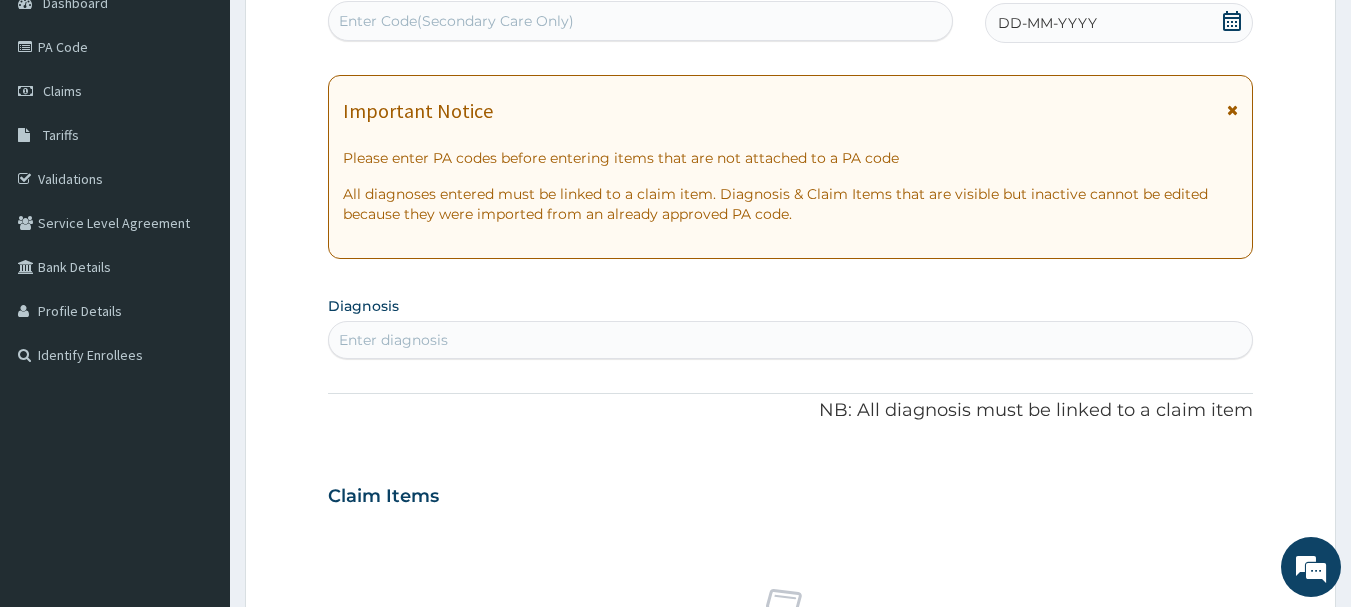 click at bounding box center (1232, 23) 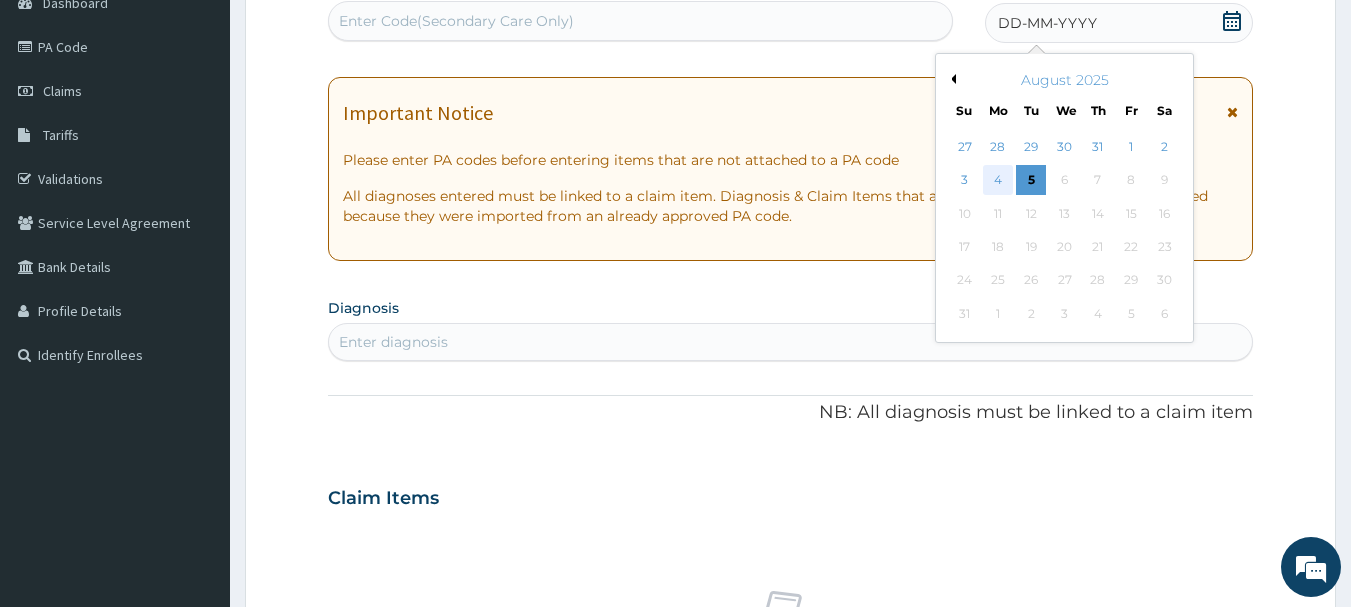 click on "4" at bounding box center (998, 181) 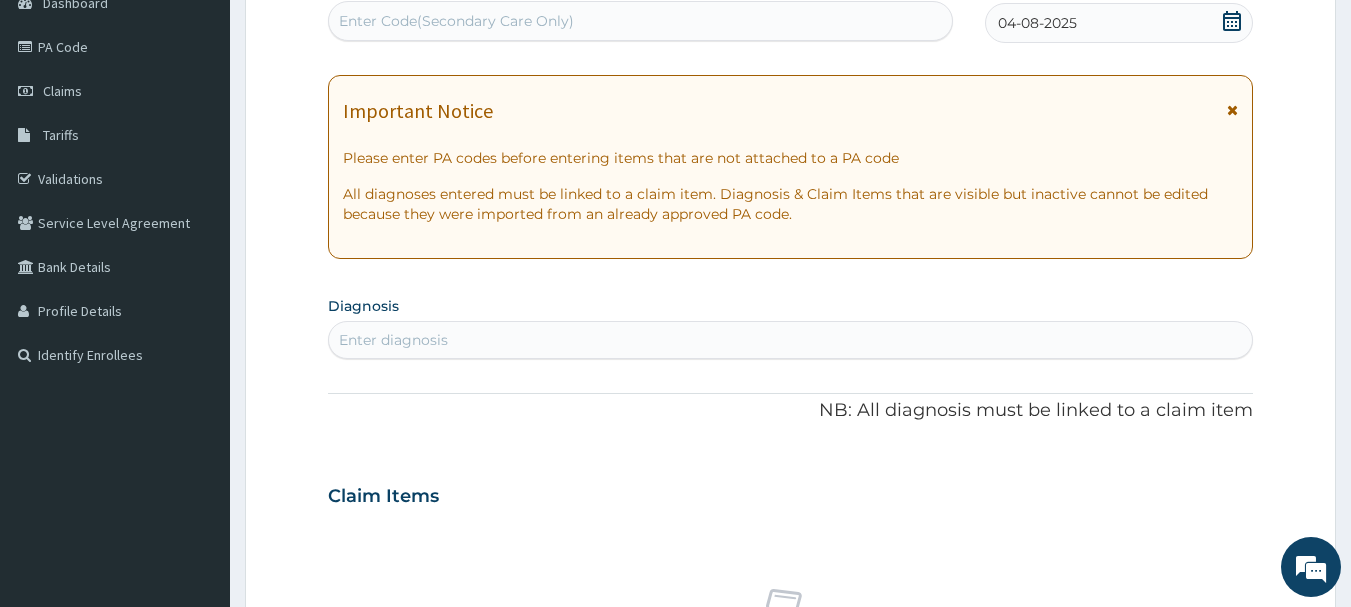 click at bounding box center [1232, 110] 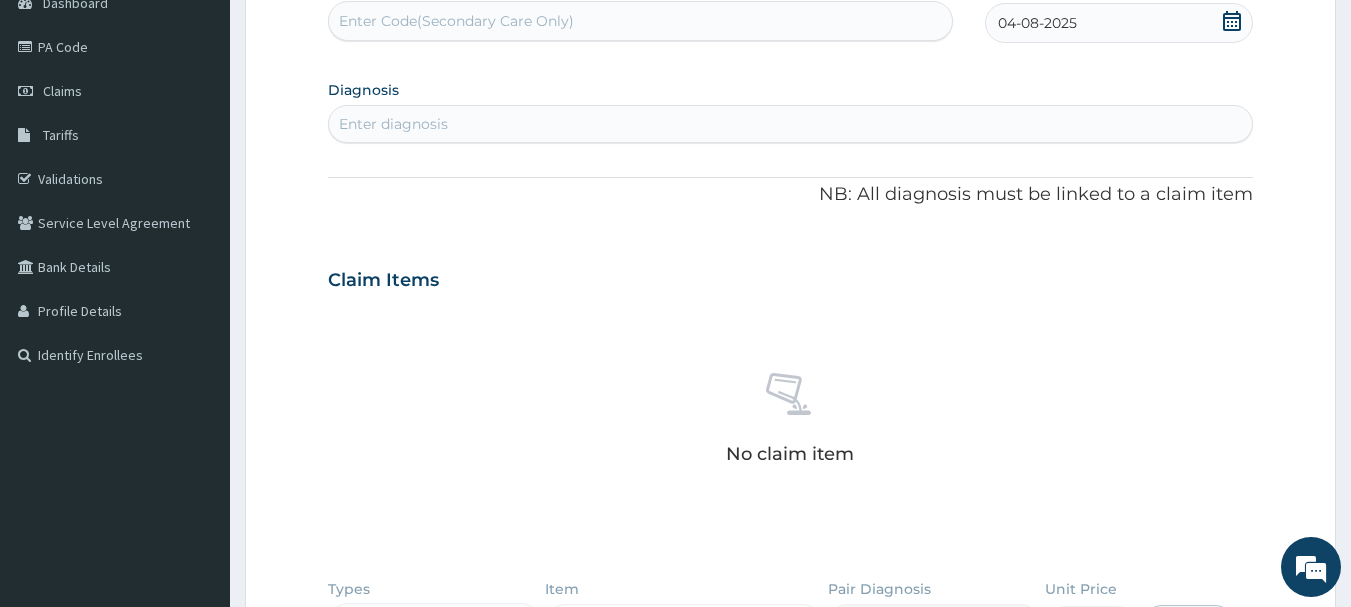 click on "Enter diagnosis" at bounding box center [791, 124] 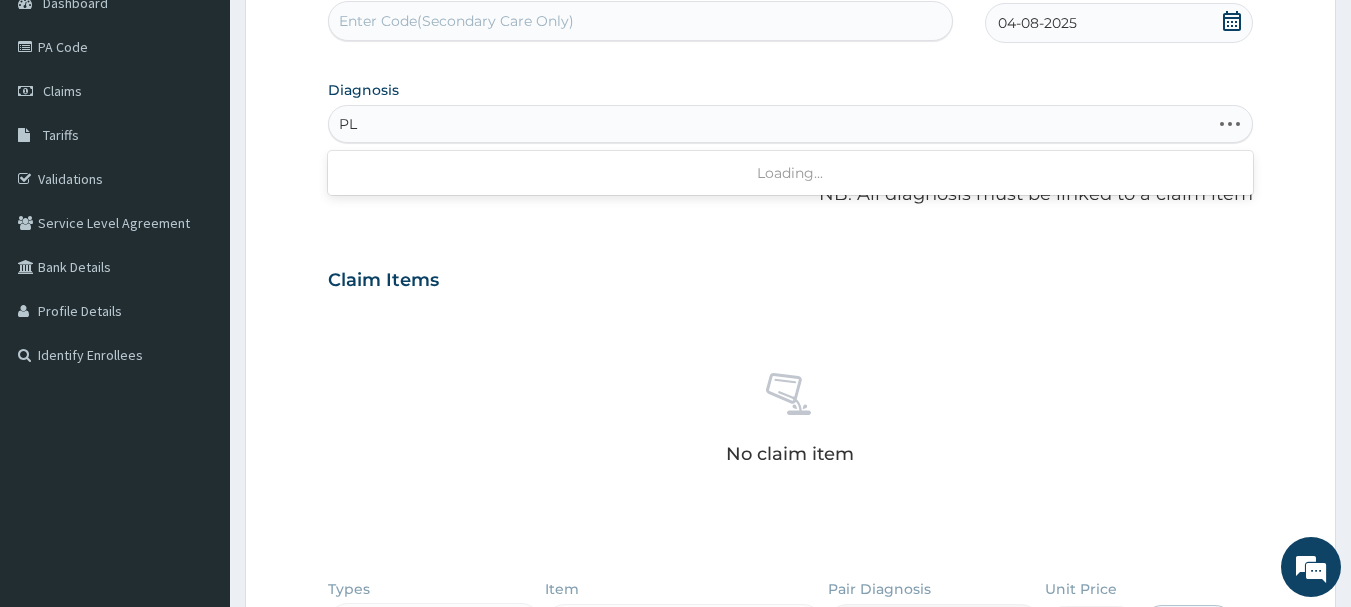 type on "P" 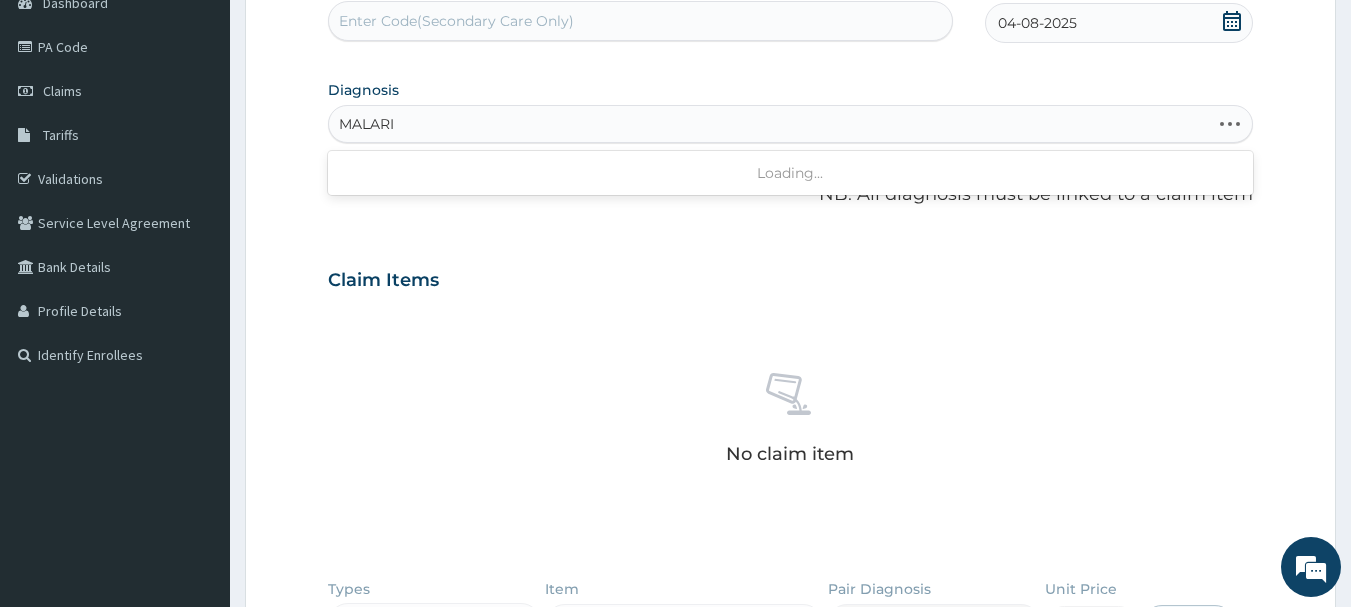 type on "MALARIA" 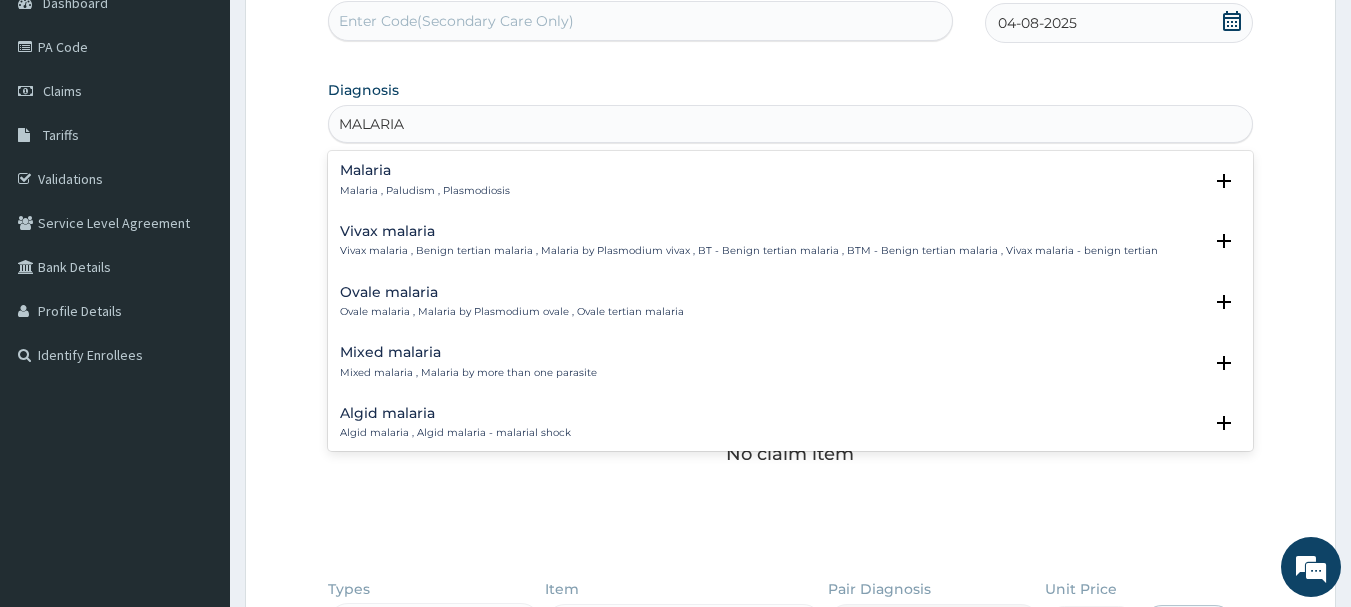 click on "Malaria" at bounding box center (425, 170) 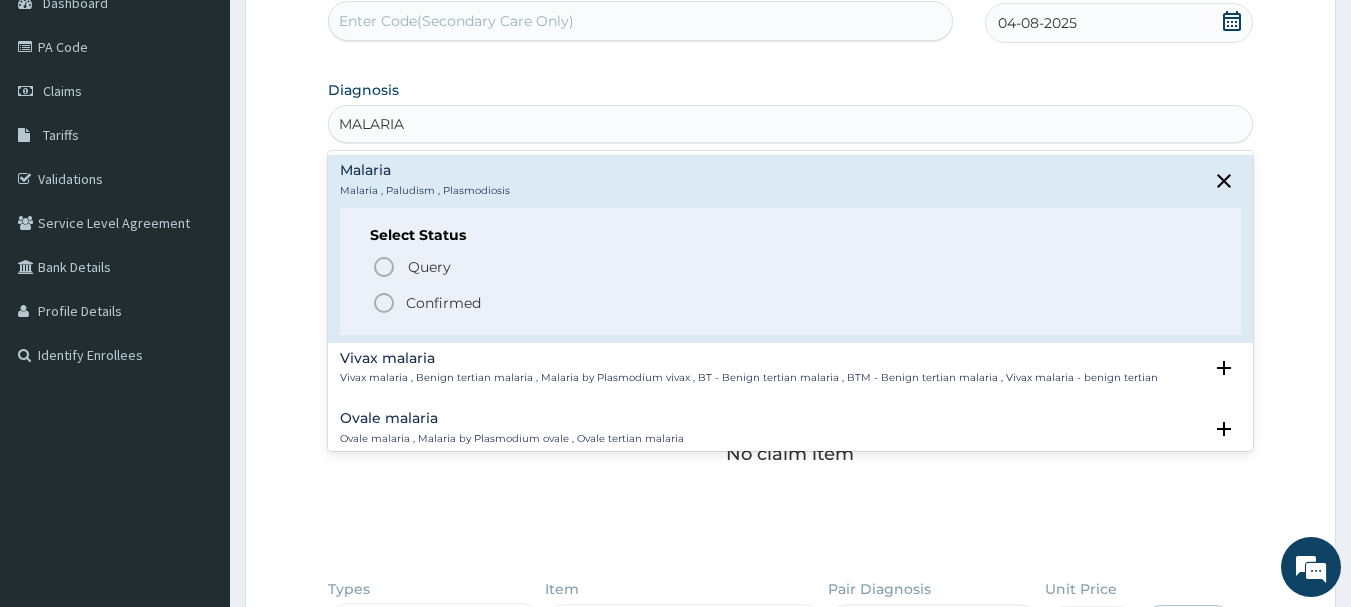 click 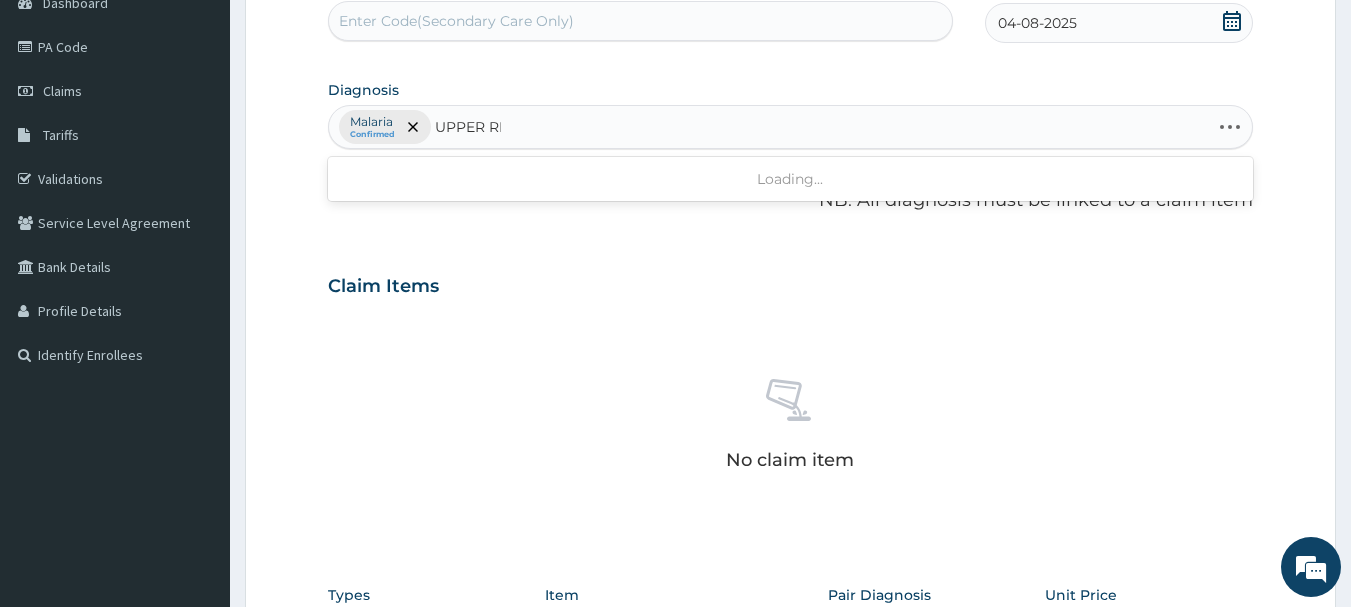 type on "UPPER RES" 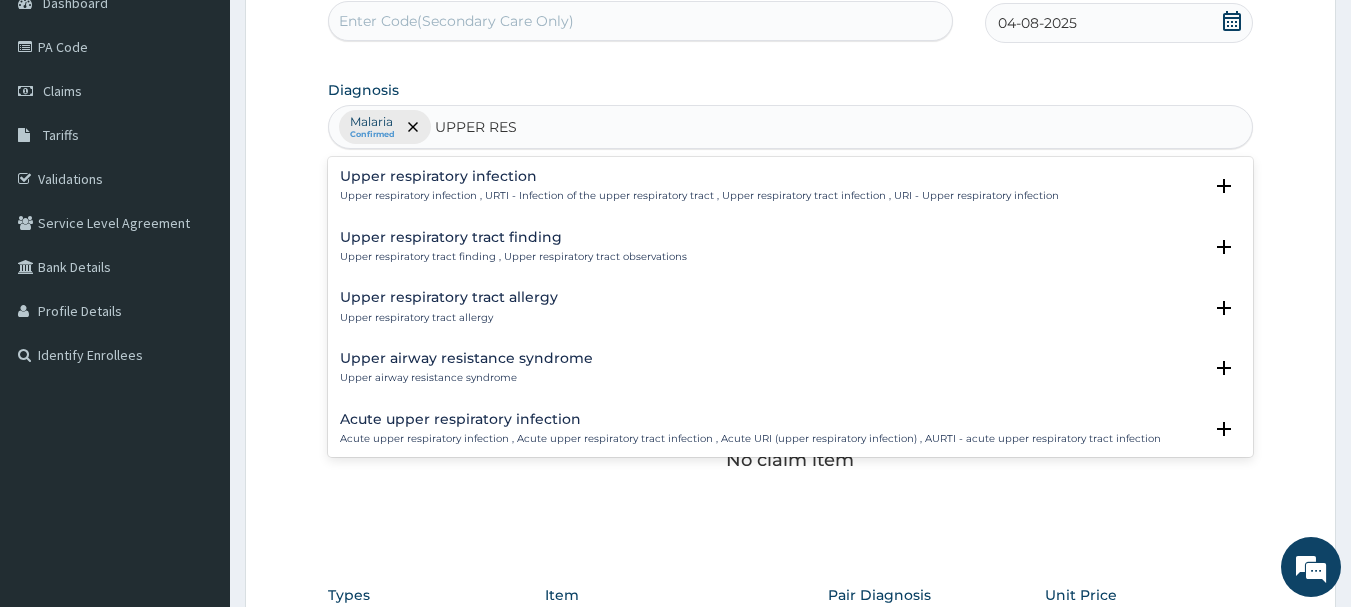 click on "Upper respiratory infection" at bounding box center (699, 176) 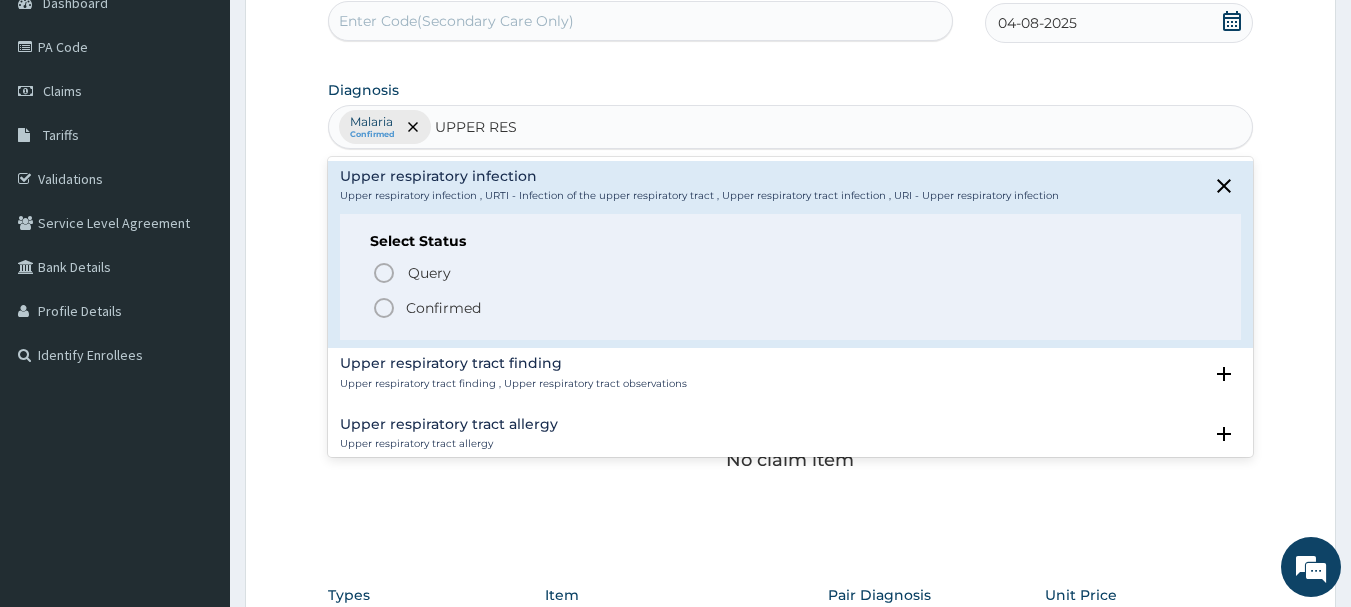click 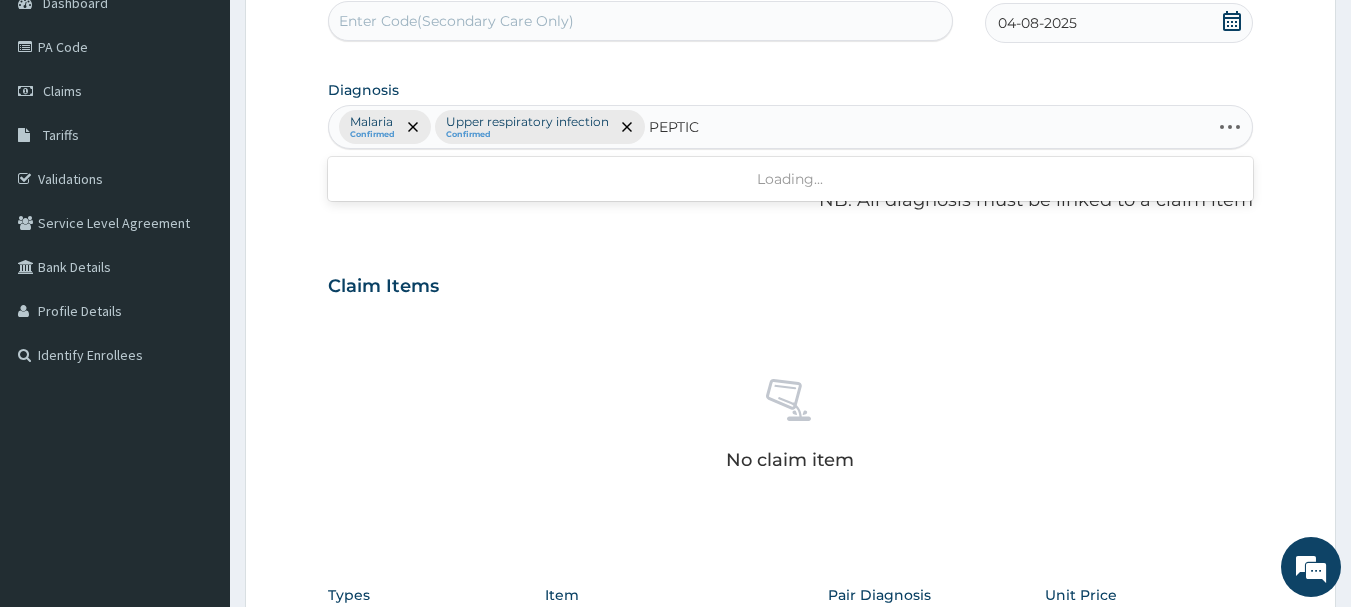 type on "PEPTIC U" 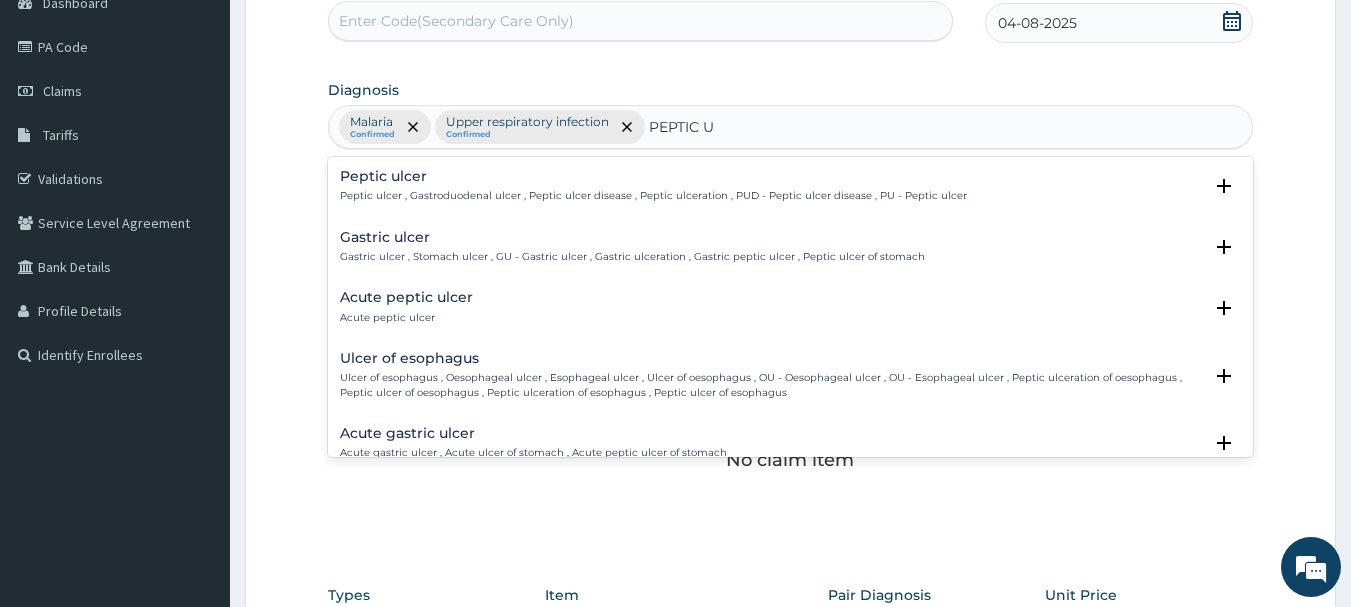click on "Peptic ulcer Peptic ulcer , Gastroduodenal ulcer , Peptic ulcer disease , Peptic ulceration , PUD - Peptic ulcer disease , PU - Peptic ulcer" at bounding box center (653, 186) 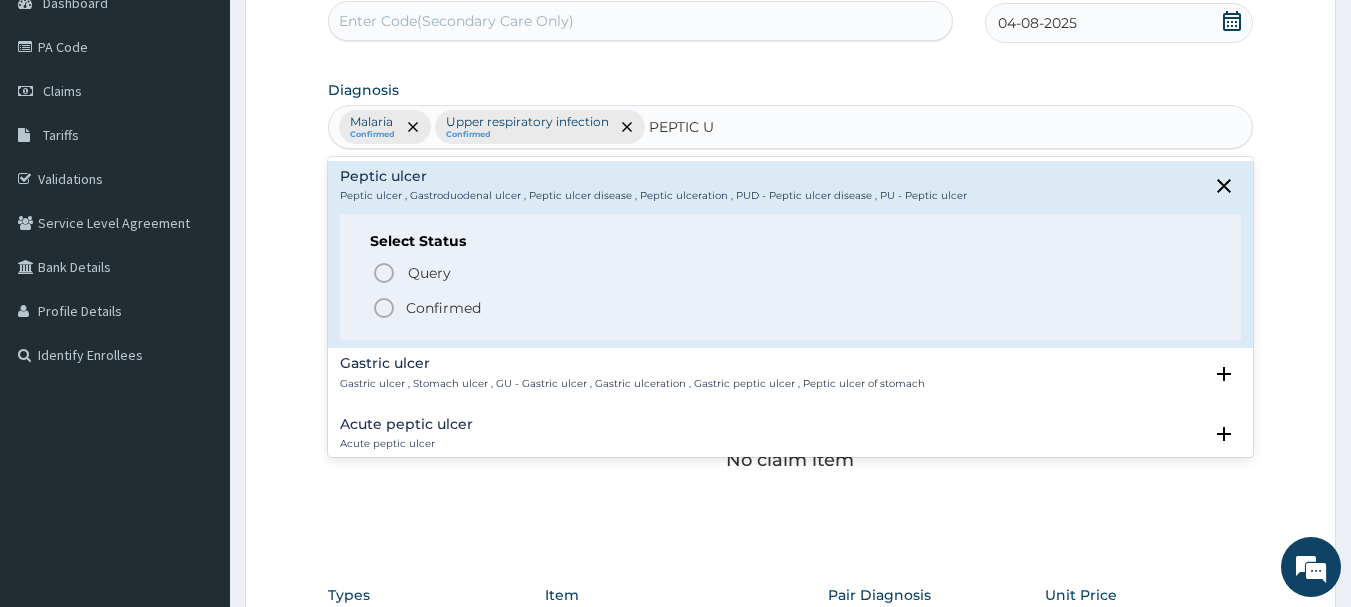 click 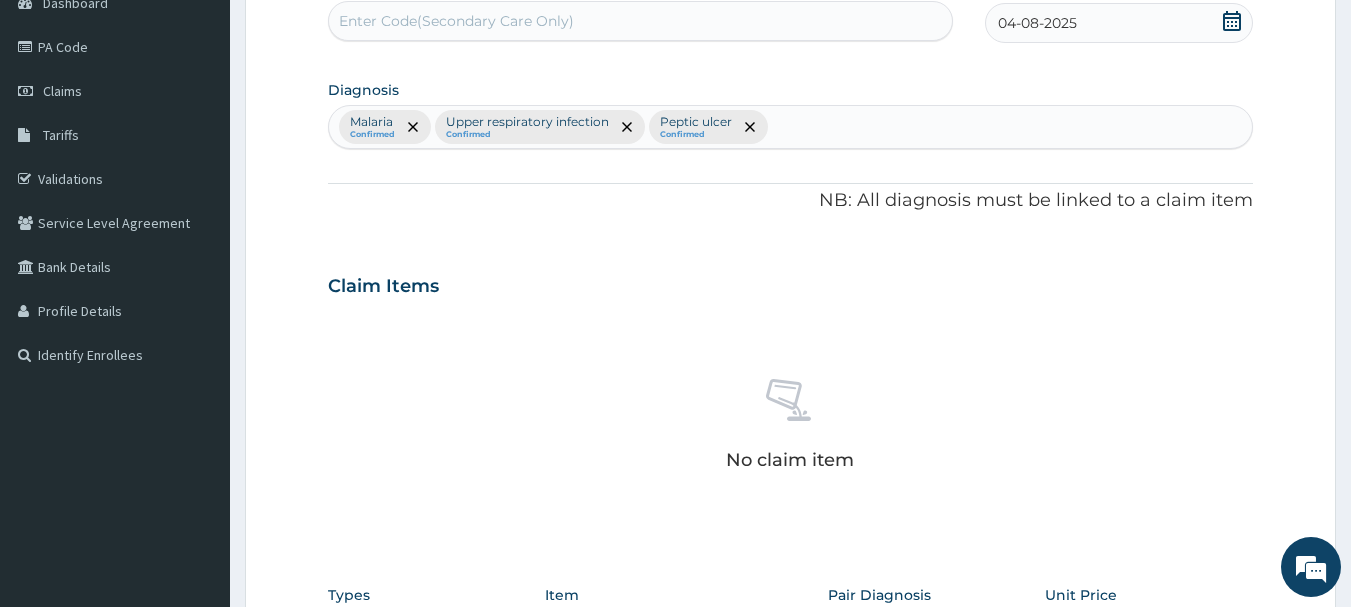 scroll, scrollTop: 619, scrollLeft: 0, axis: vertical 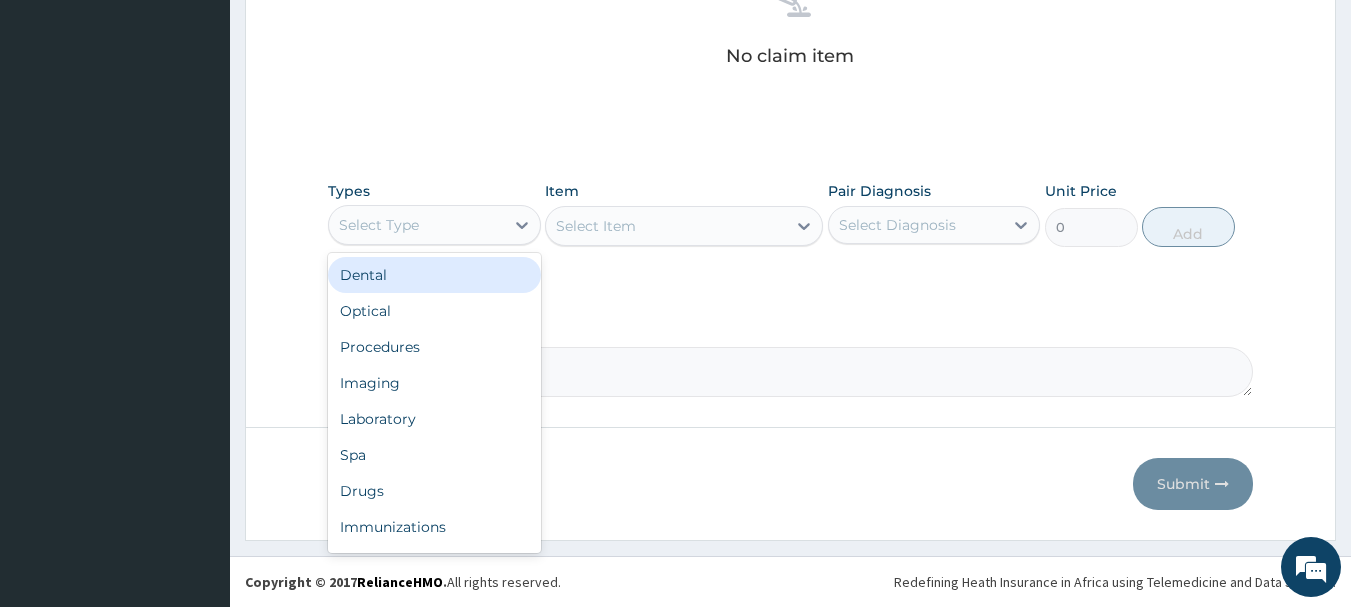 click on "Select Type" at bounding box center (416, 225) 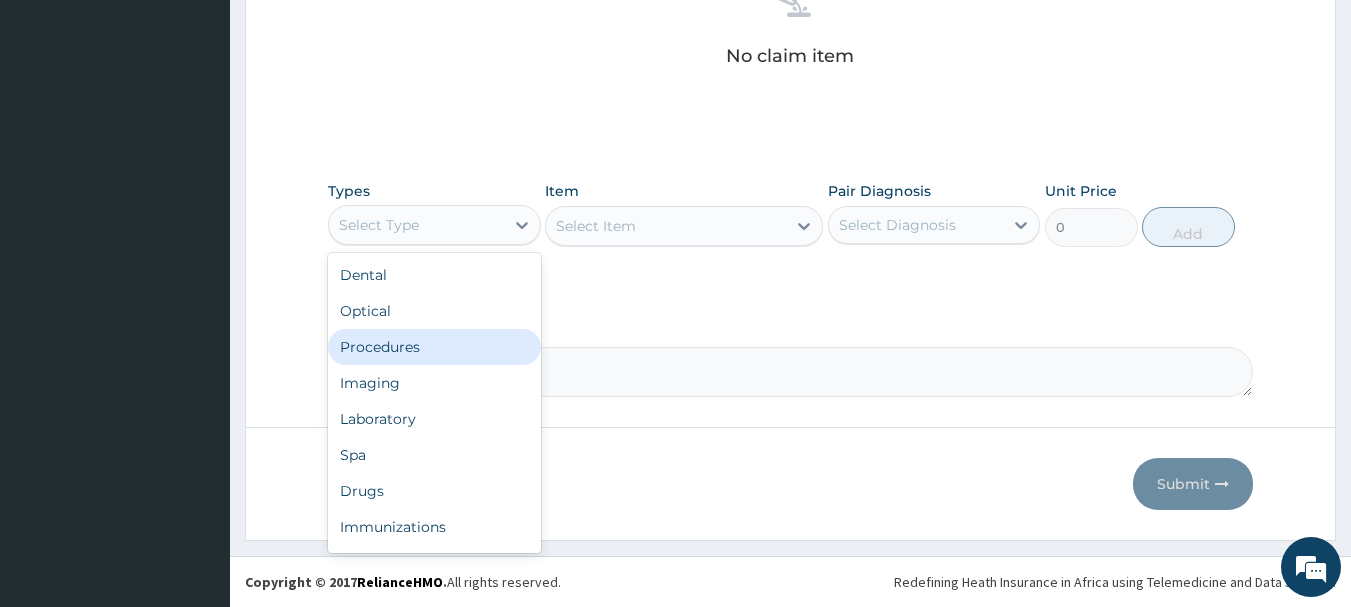 click on "Procedures" at bounding box center (434, 347) 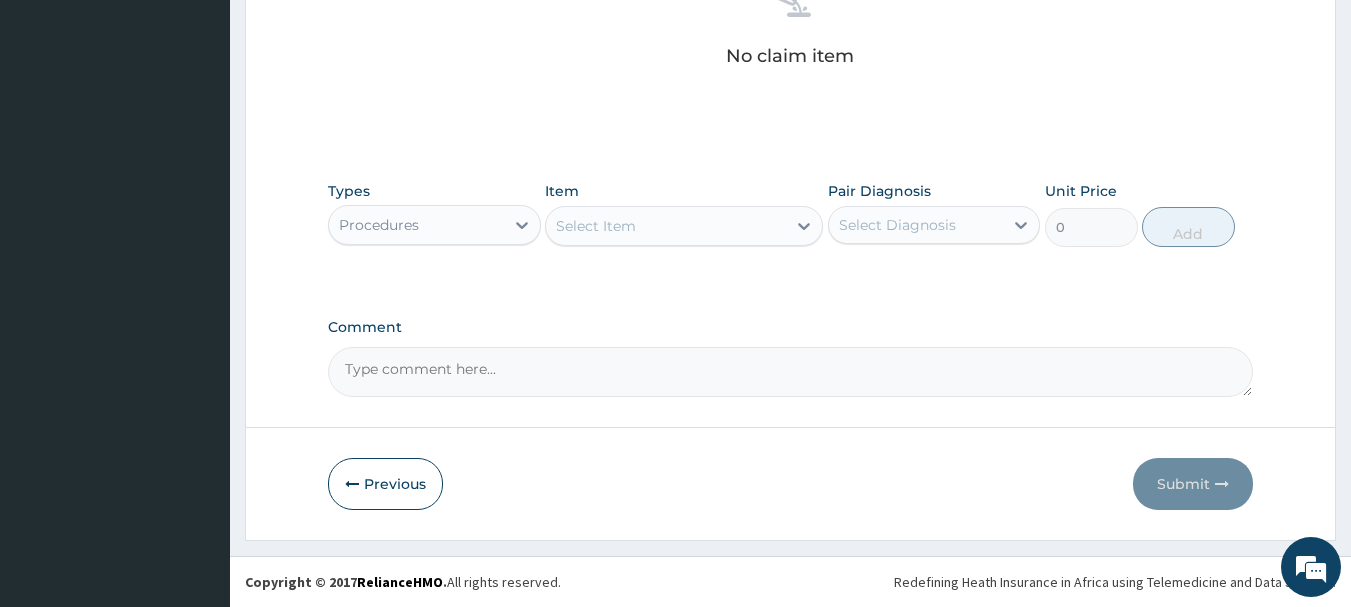 click on "Select Item" at bounding box center (666, 226) 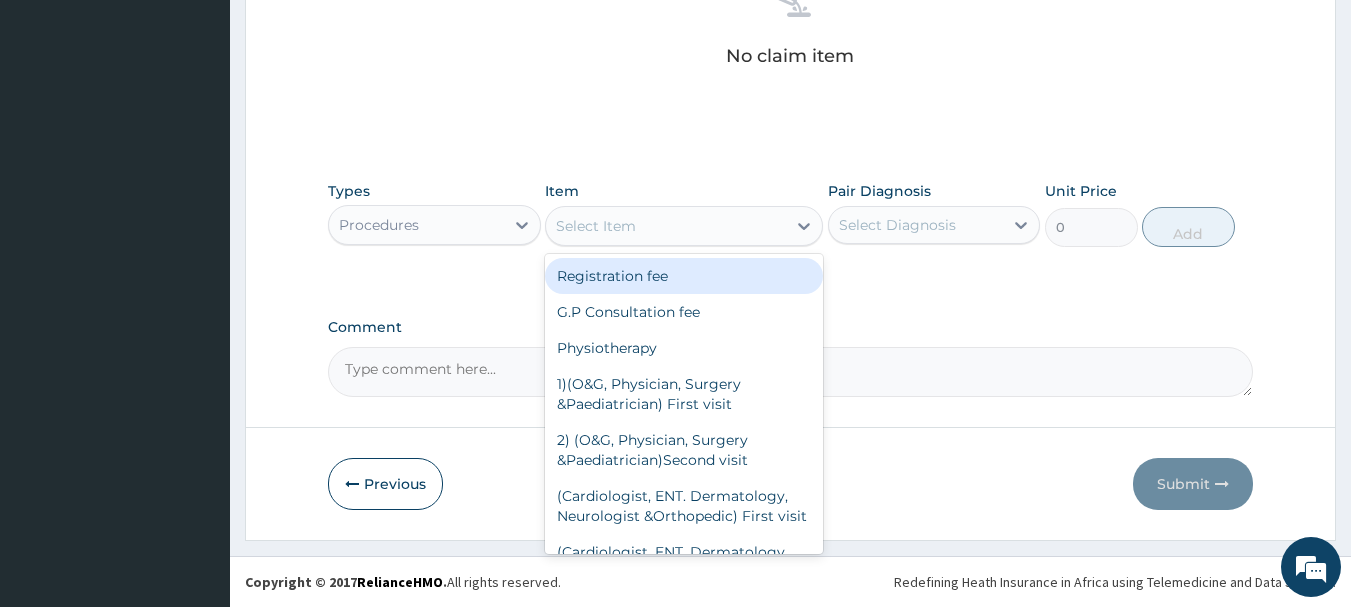 click on "Registration fee" at bounding box center (684, 276) 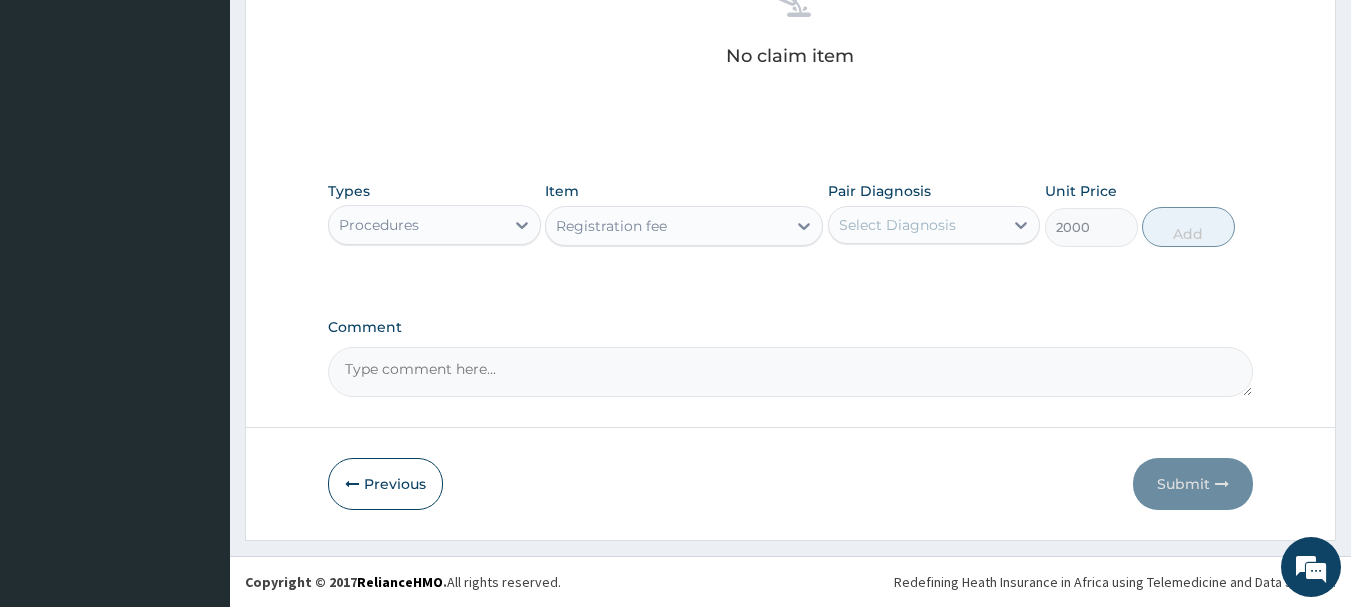 click on "Pair Diagnosis Select Diagnosis" at bounding box center [934, 214] 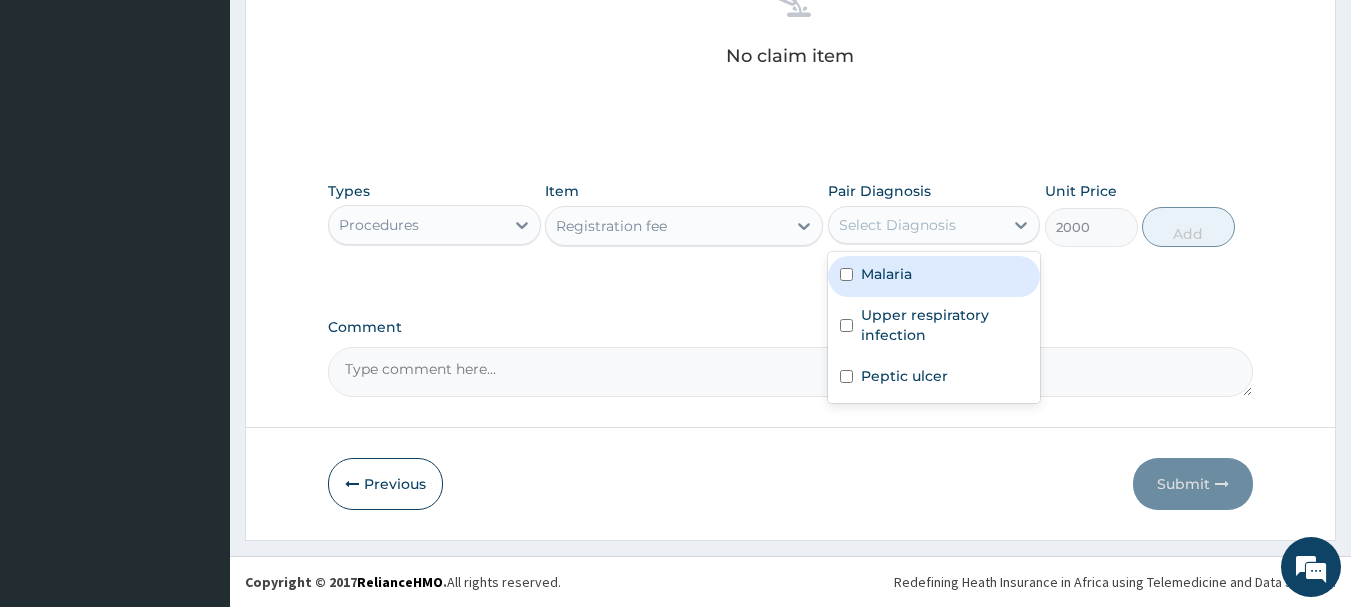 click on "Select Diagnosis" at bounding box center (897, 225) 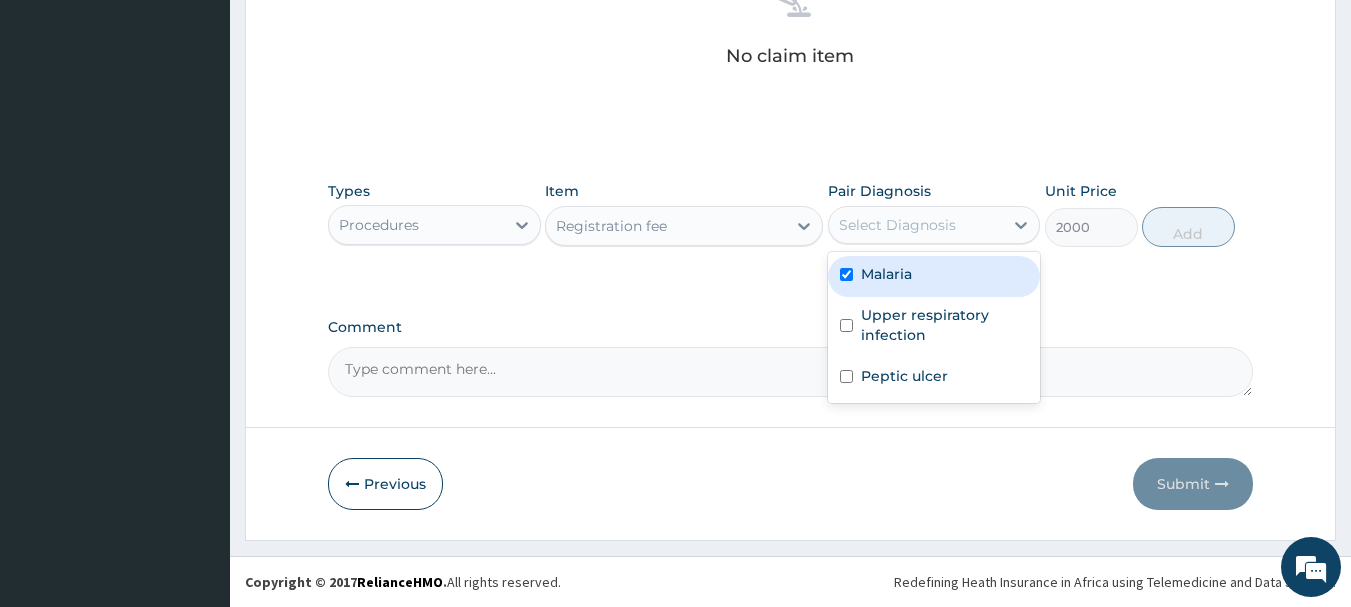 checkbox on "true" 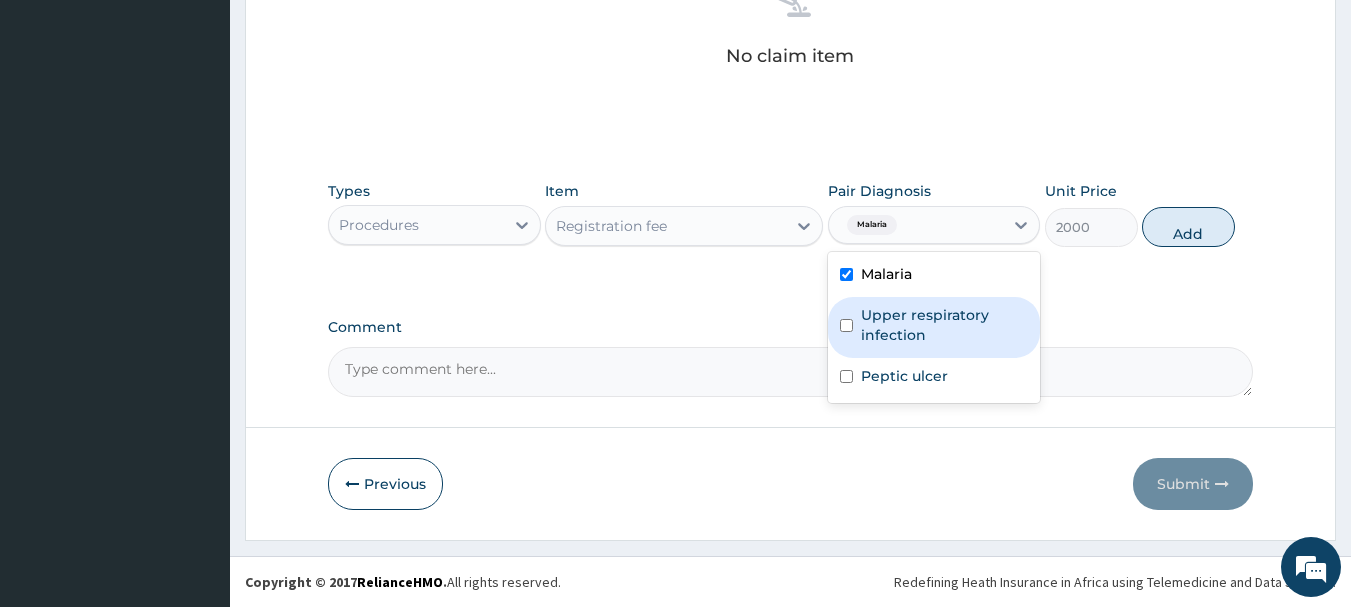 click on "Upper respiratory infection" at bounding box center [934, 327] 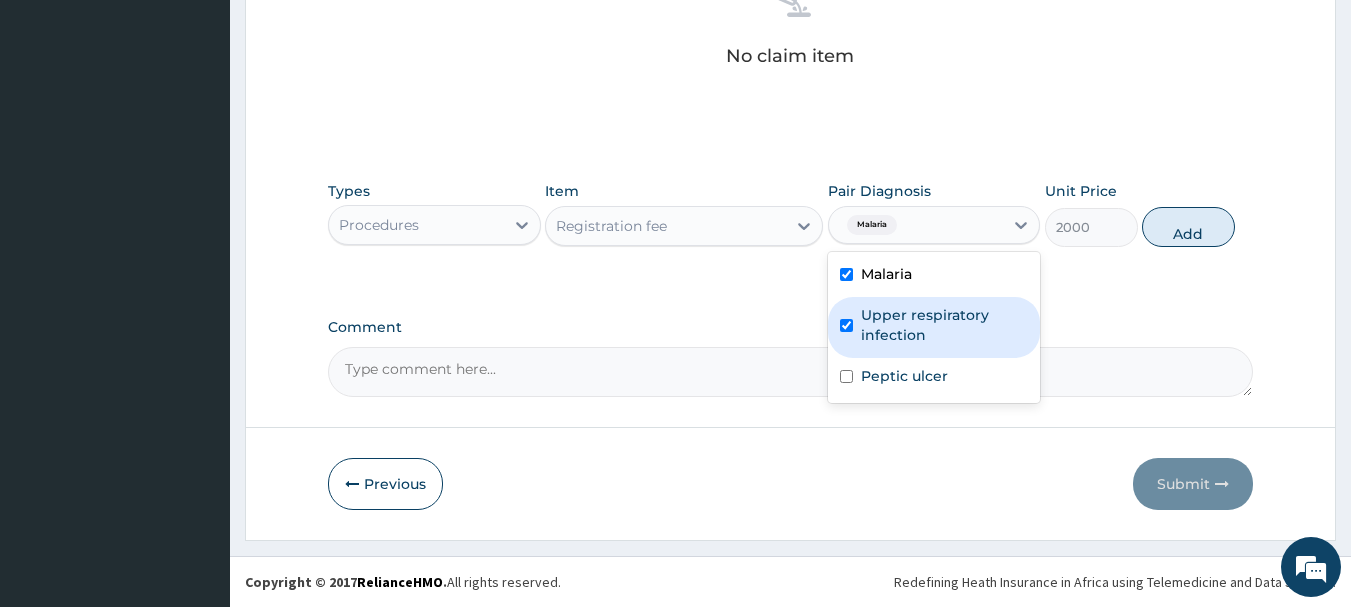 checkbox on "true" 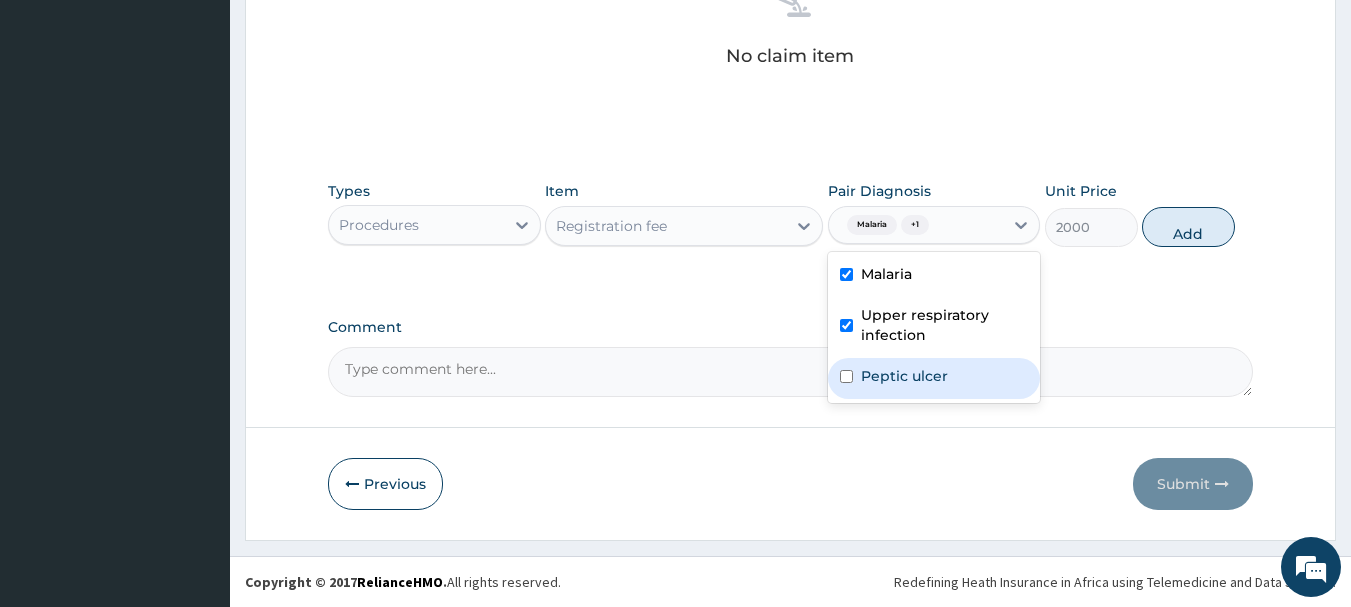 click on "Peptic ulcer" at bounding box center (934, 378) 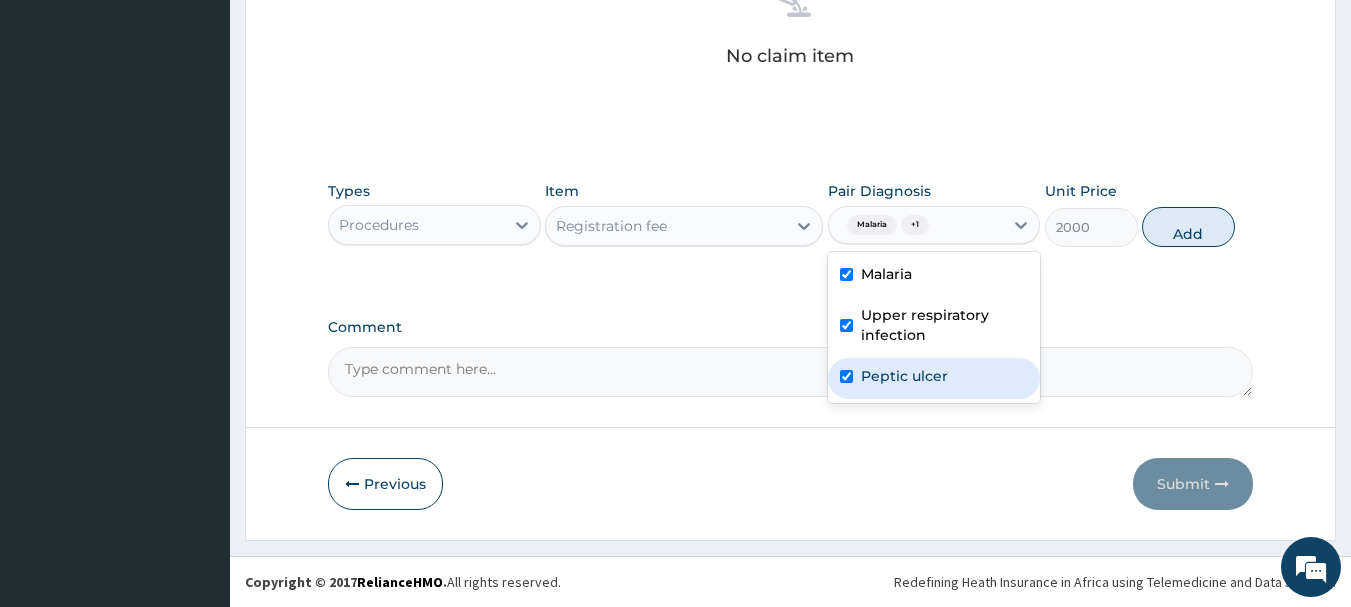 checkbox on "true" 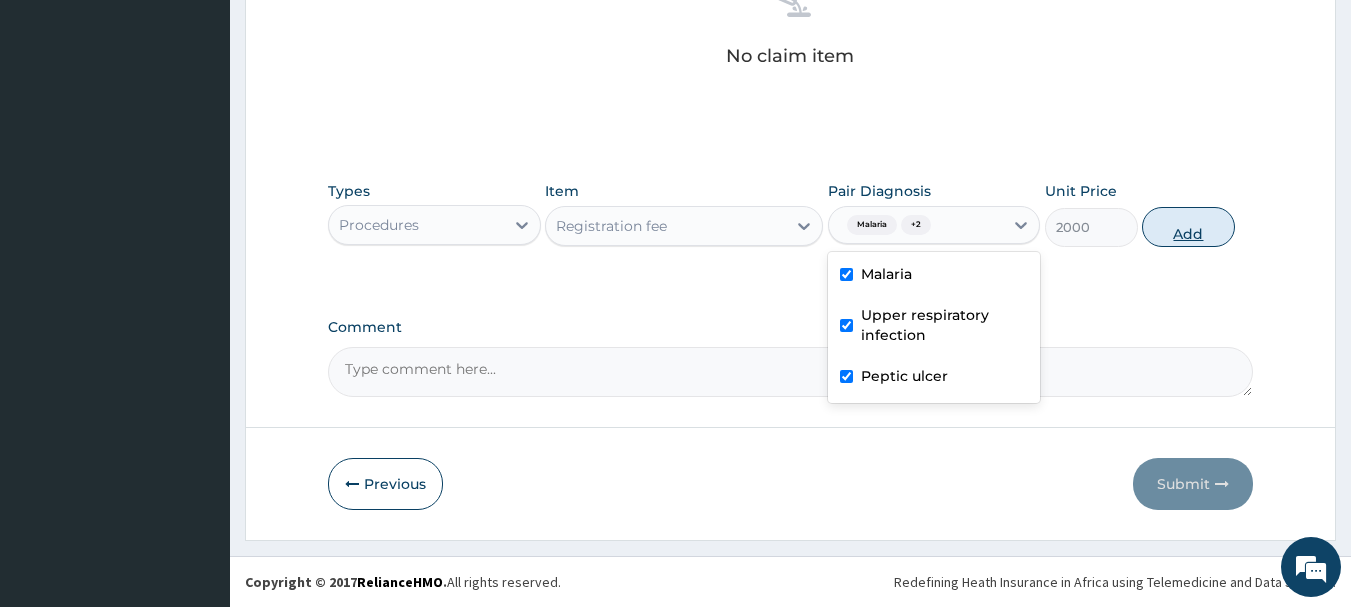 click on "Add" at bounding box center (1188, 227) 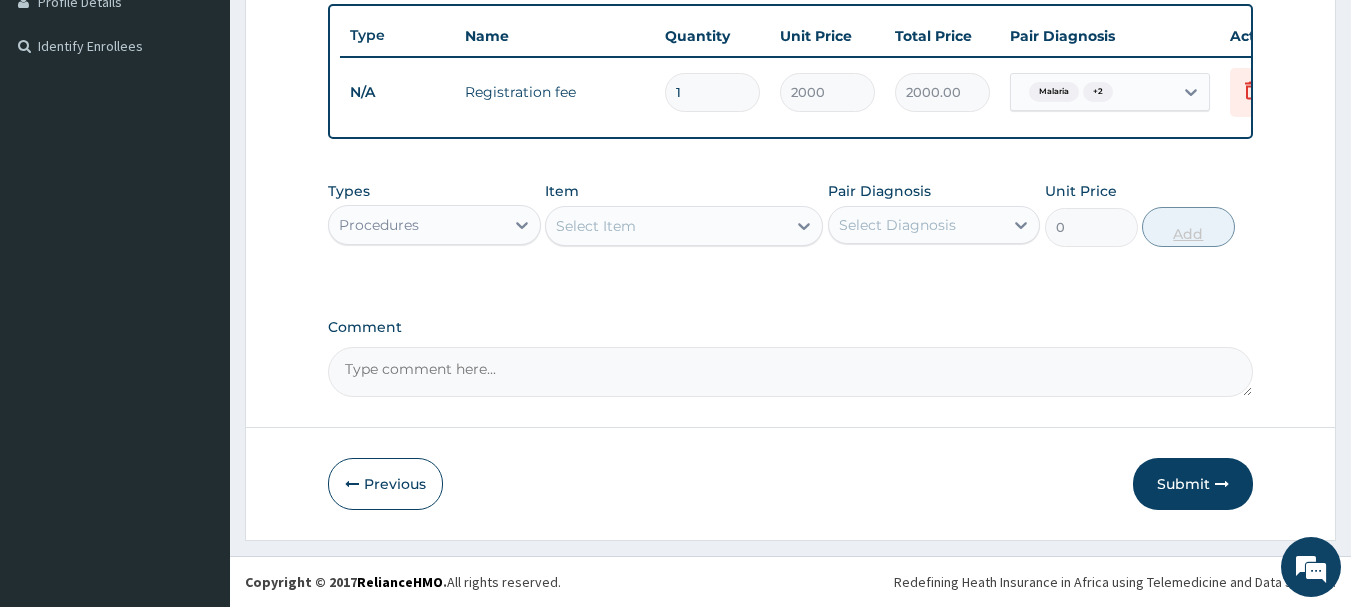 scroll, scrollTop: 539, scrollLeft: 0, axis: vertical 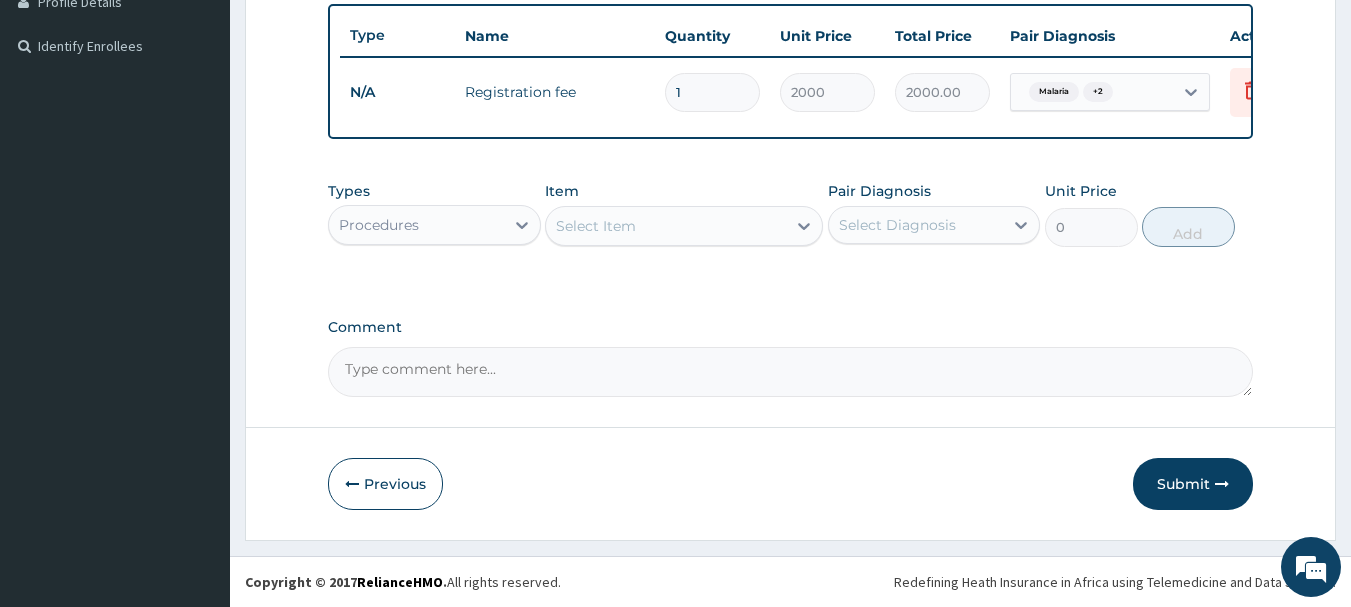 click on "Select Item" at bounding box center (666, 226) 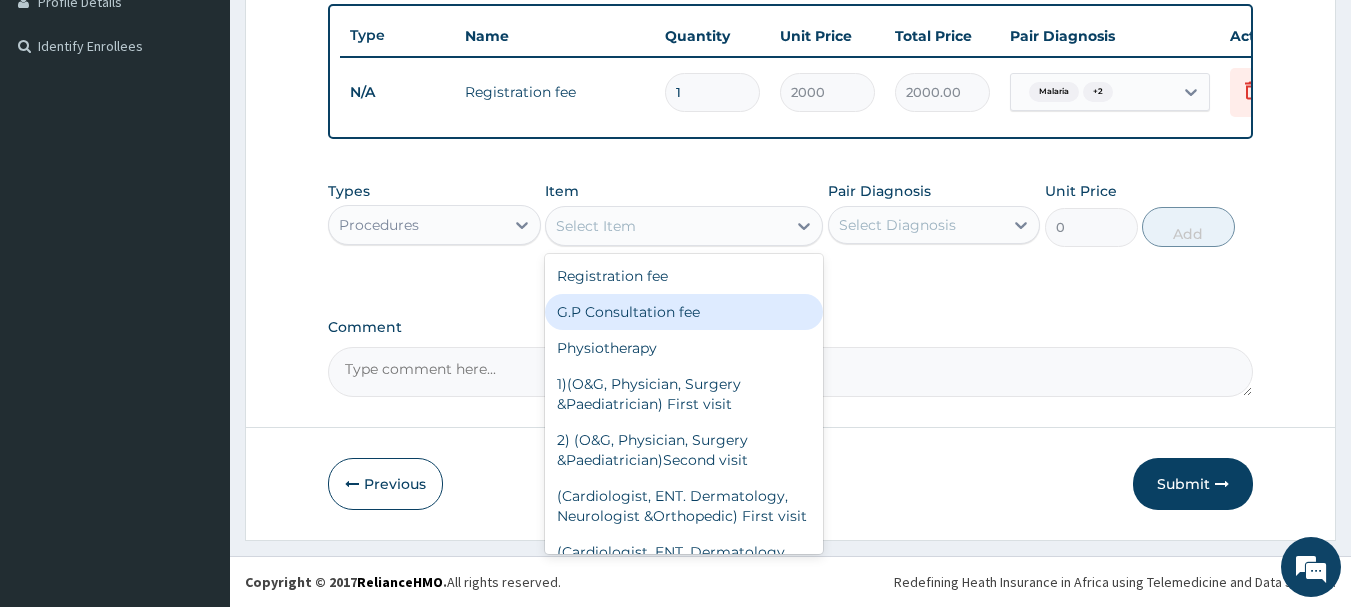 click on "G.P Consultation fee" at bounding box center [684, 312] 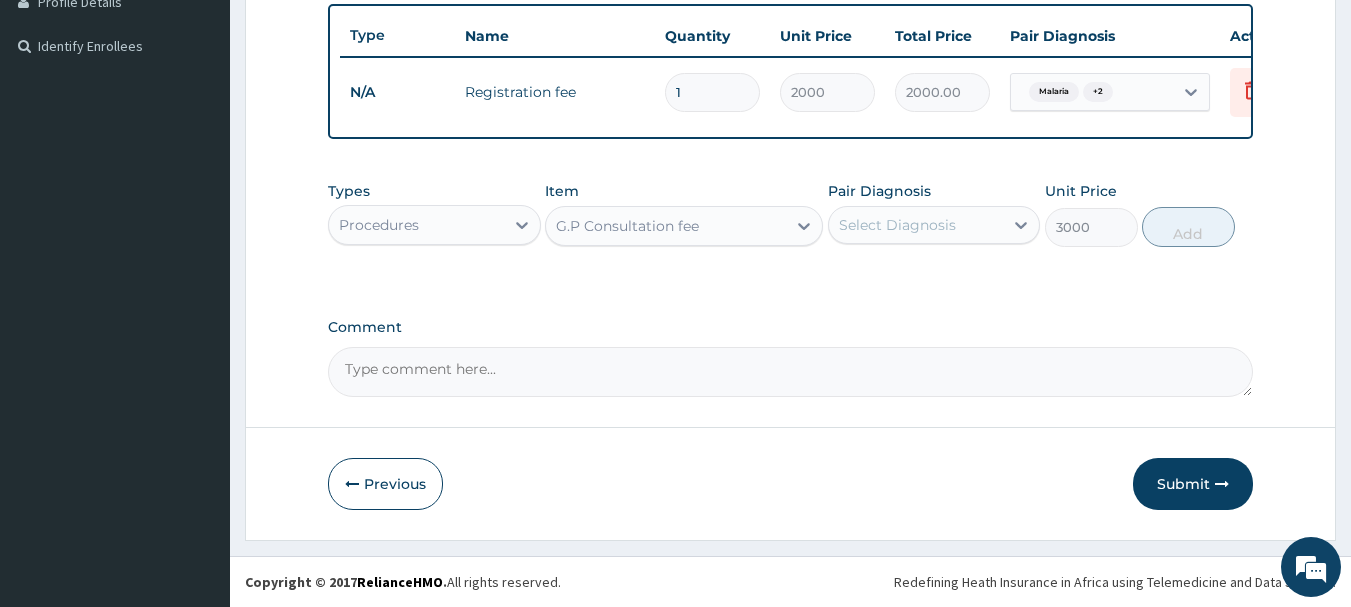 click on "Select Diagnosis" at bounding box center [916, 225] 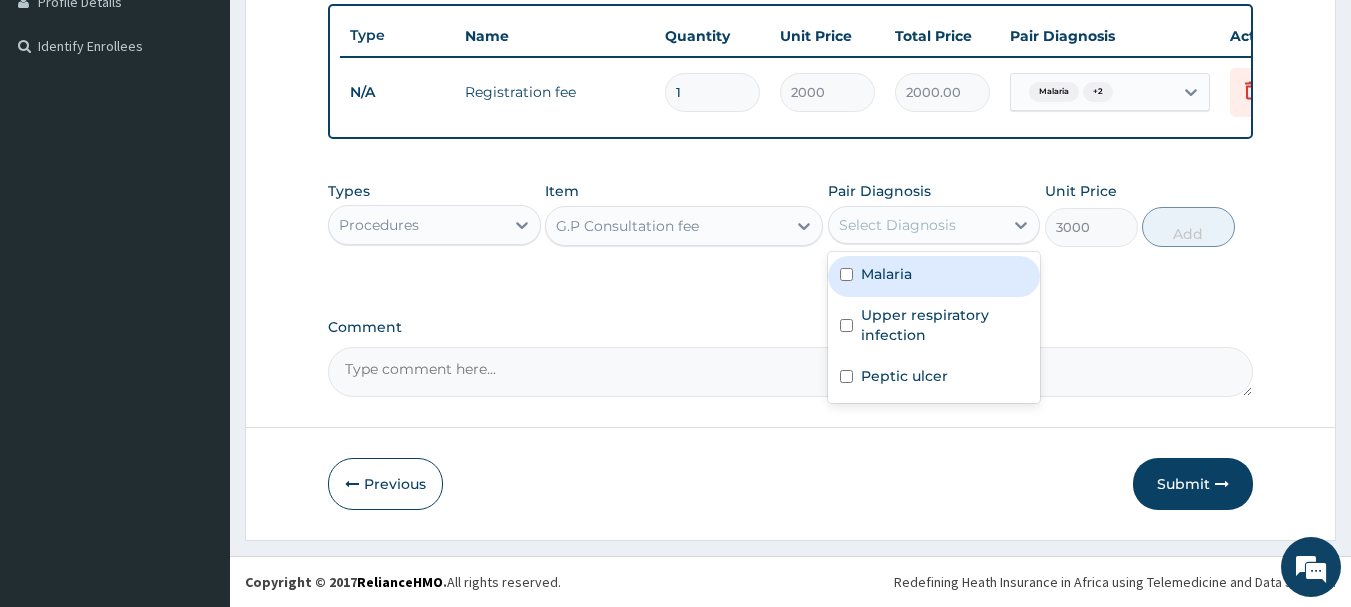 click on "Malaria" at bounding box center [886, 274] 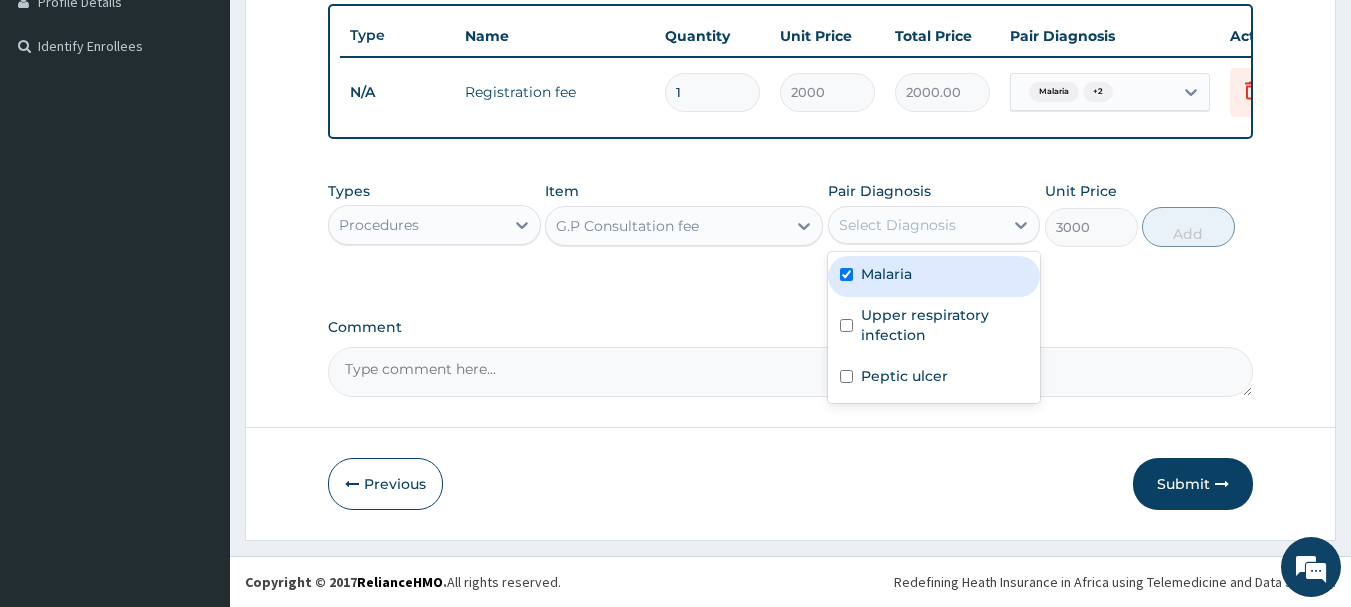 checkbox on "true" 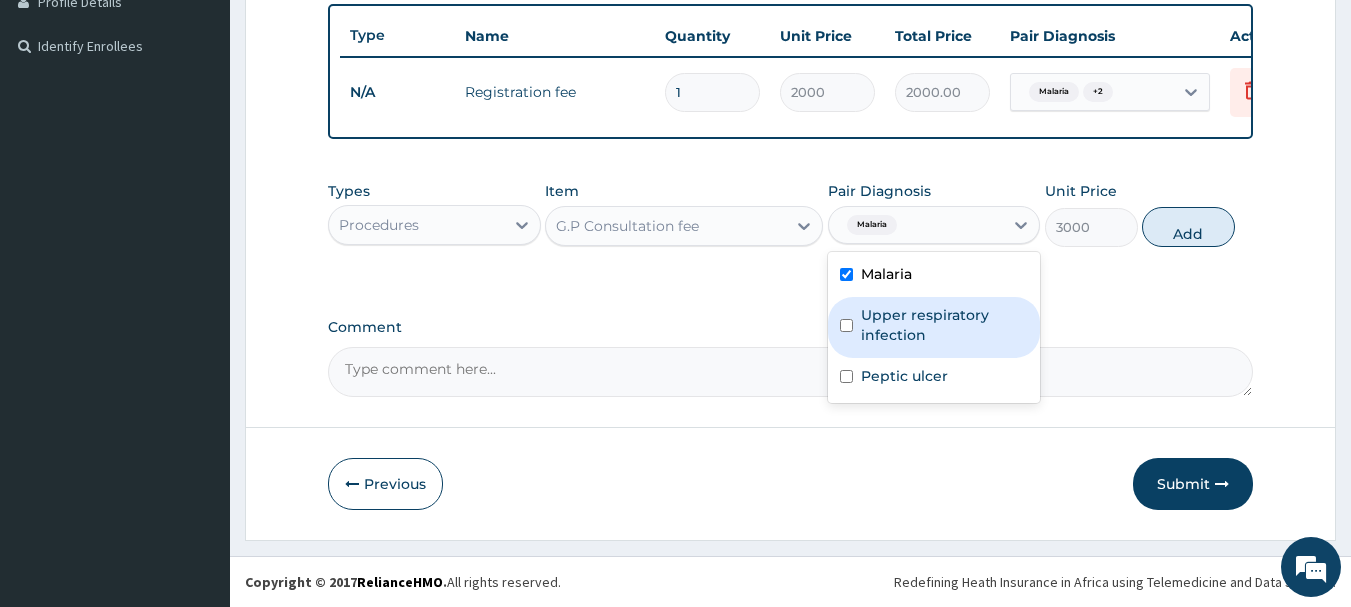 click on "Upper respiratory infection" at bounding box center (934, 327) 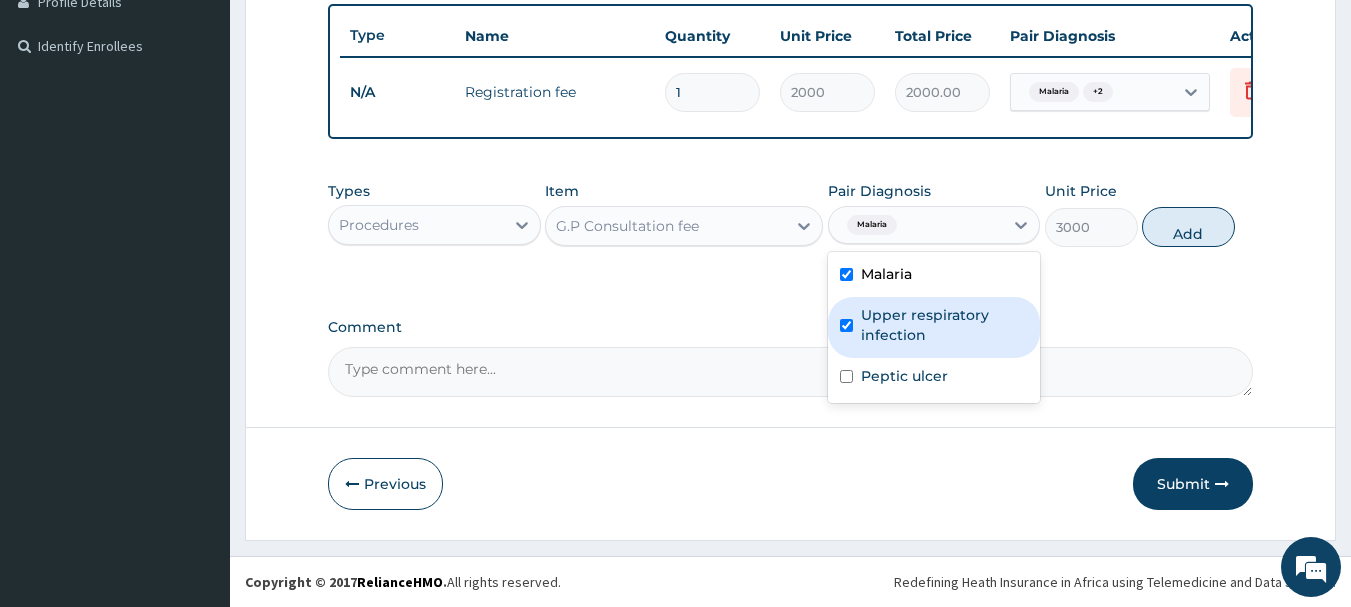 checkbox on "true" 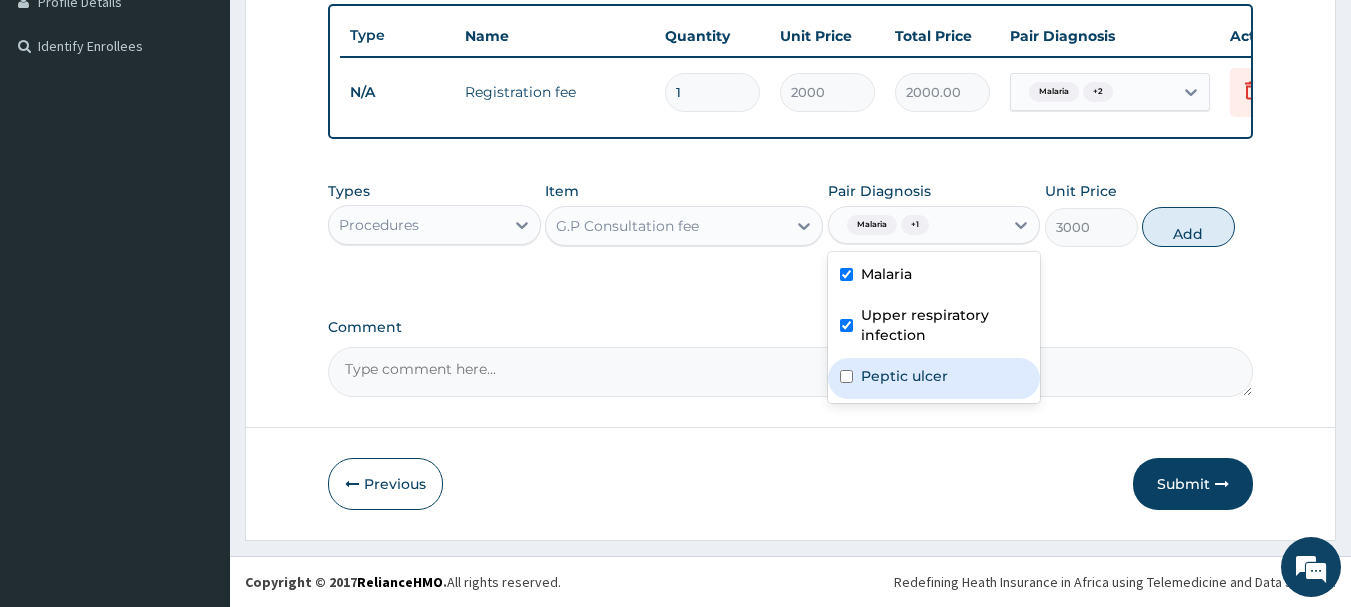 click at bounding box center (846, 376) 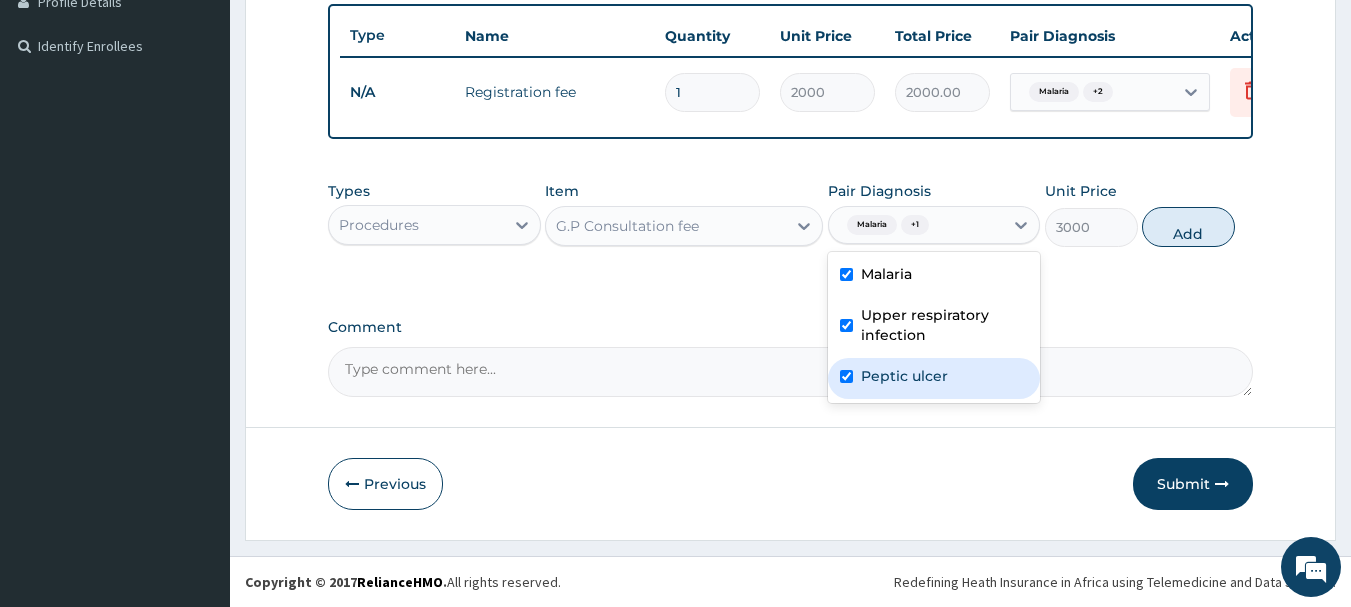 checkbox on "true" 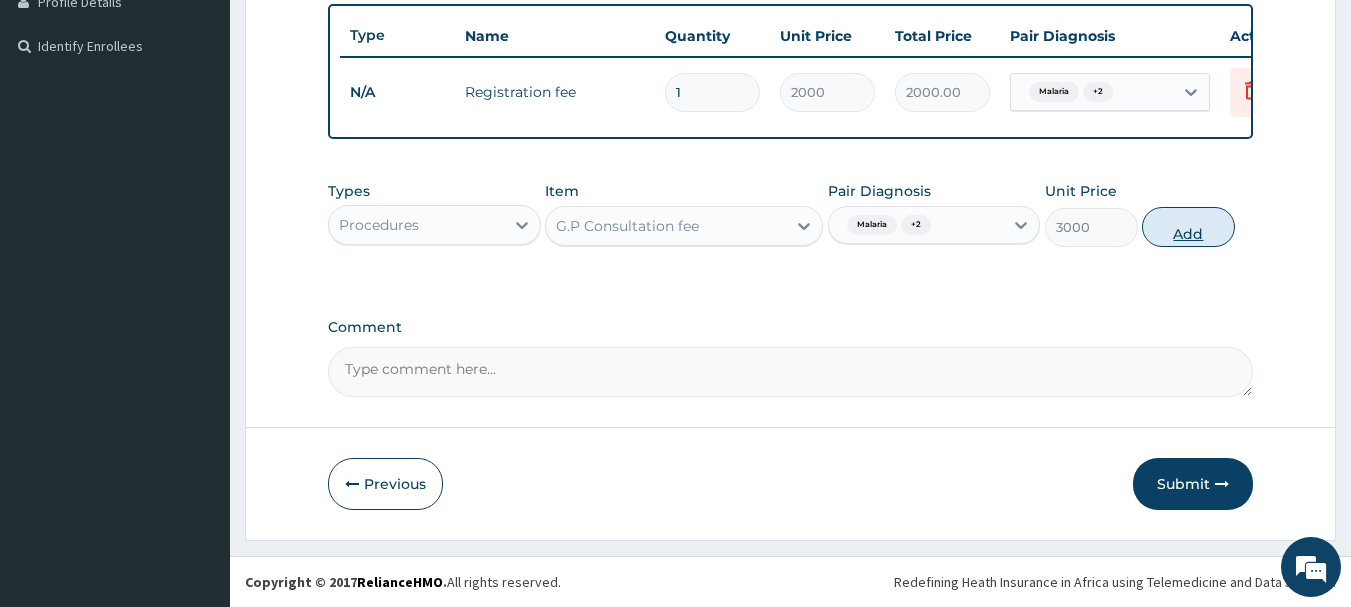 click on "Add" at bounding box center [1188, 227] 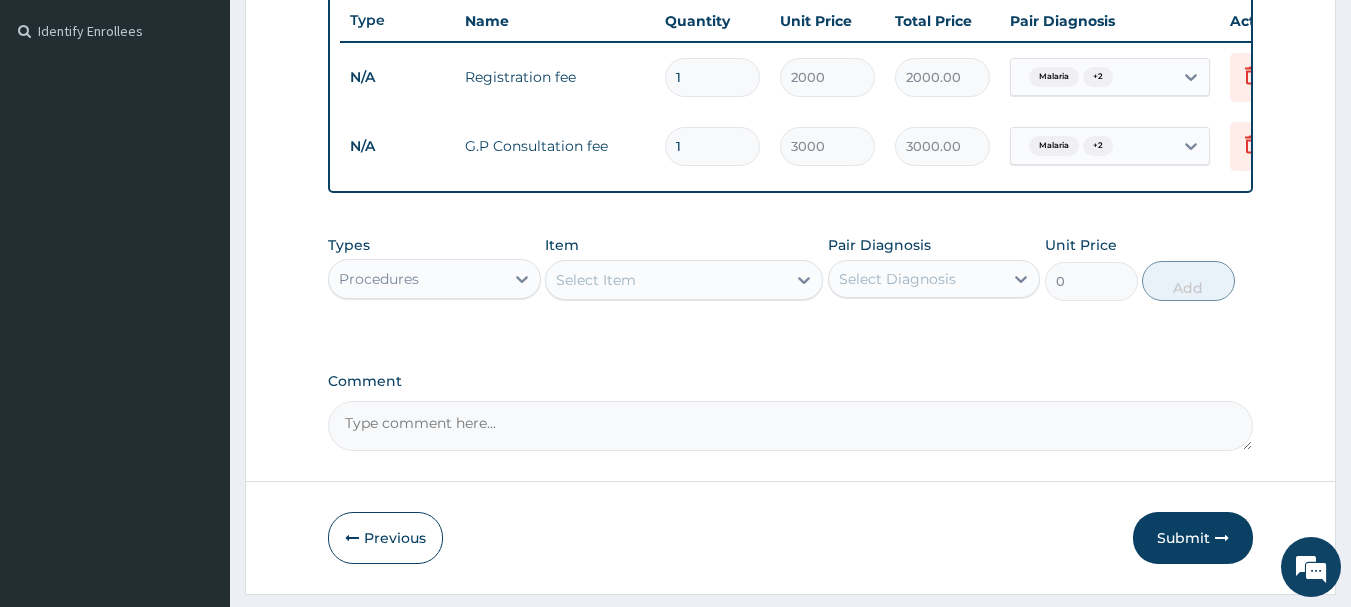 click on "Procedures" at bounding box center [416, 279] 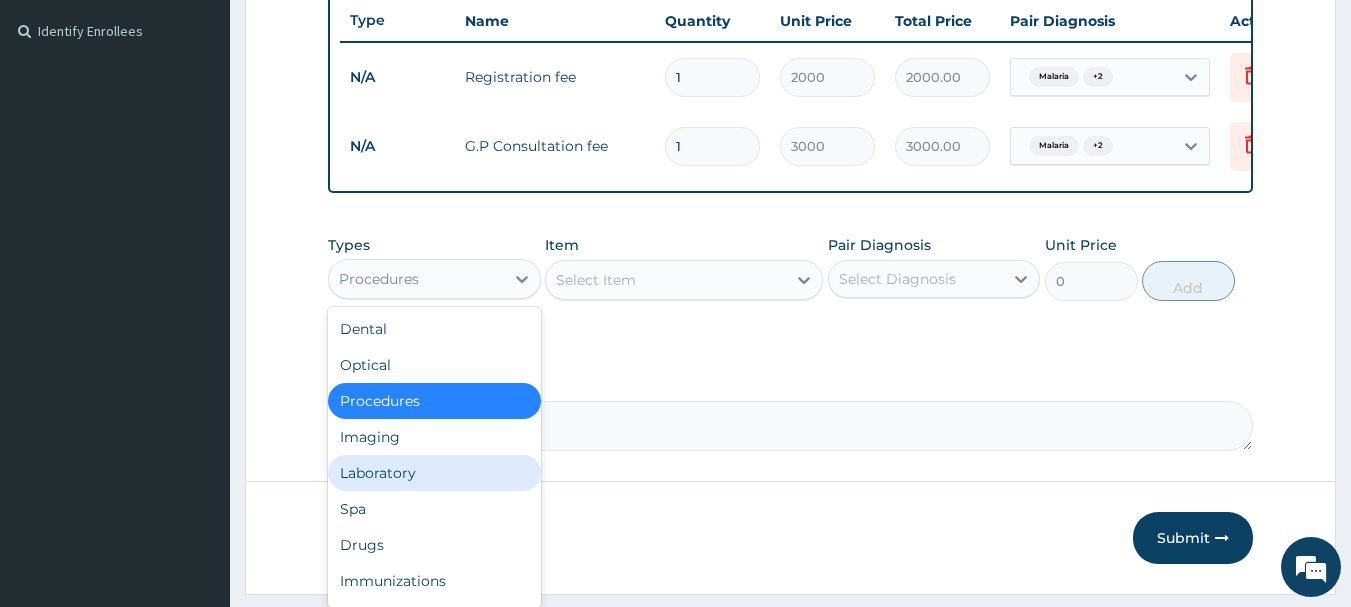 click on "Laboratory" at bounding box center (434, 473) 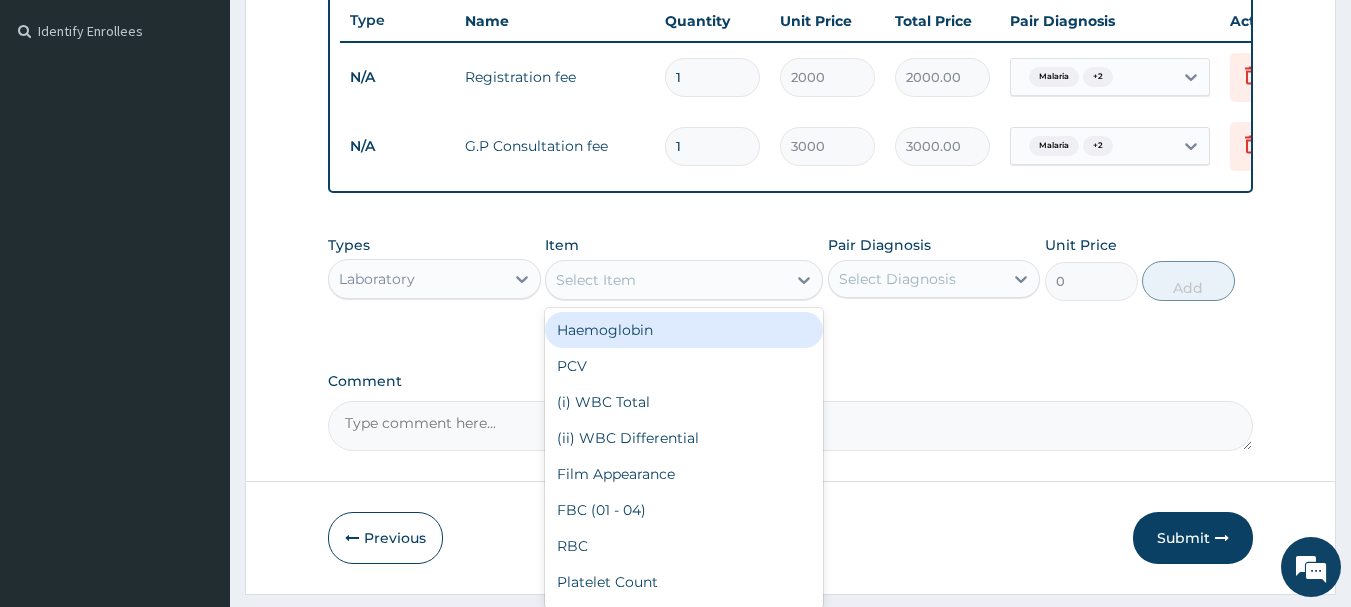 click on "Select Item" at bounding box center (666, 280) 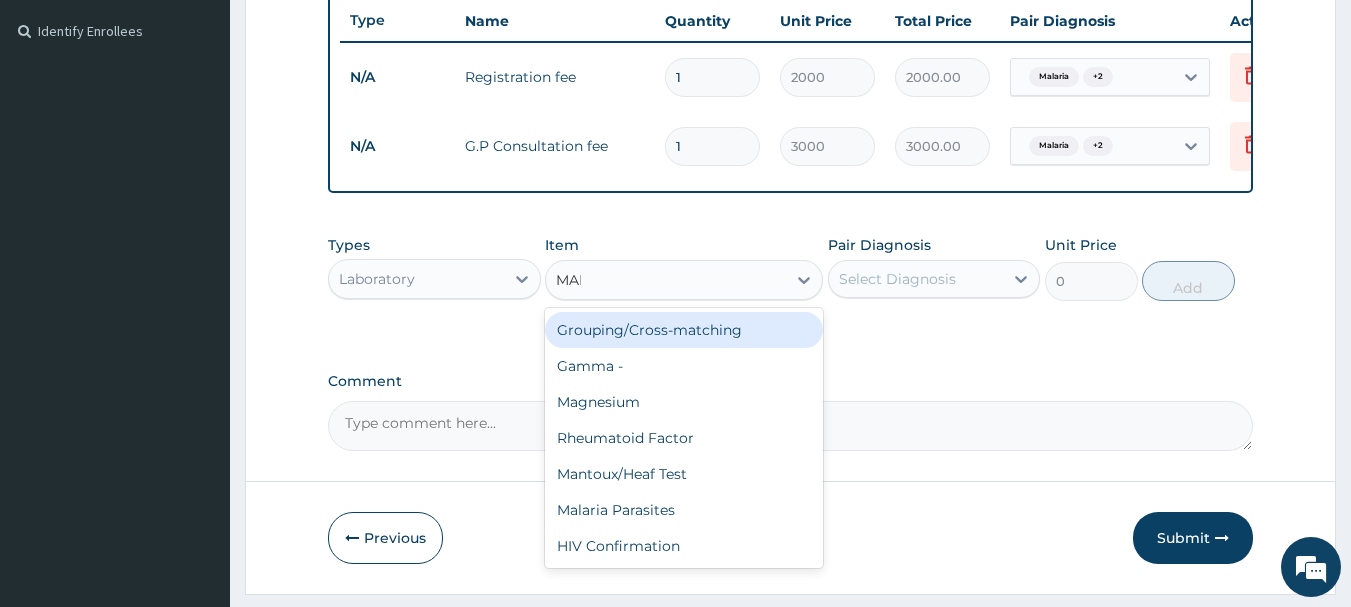 type on "MALA" 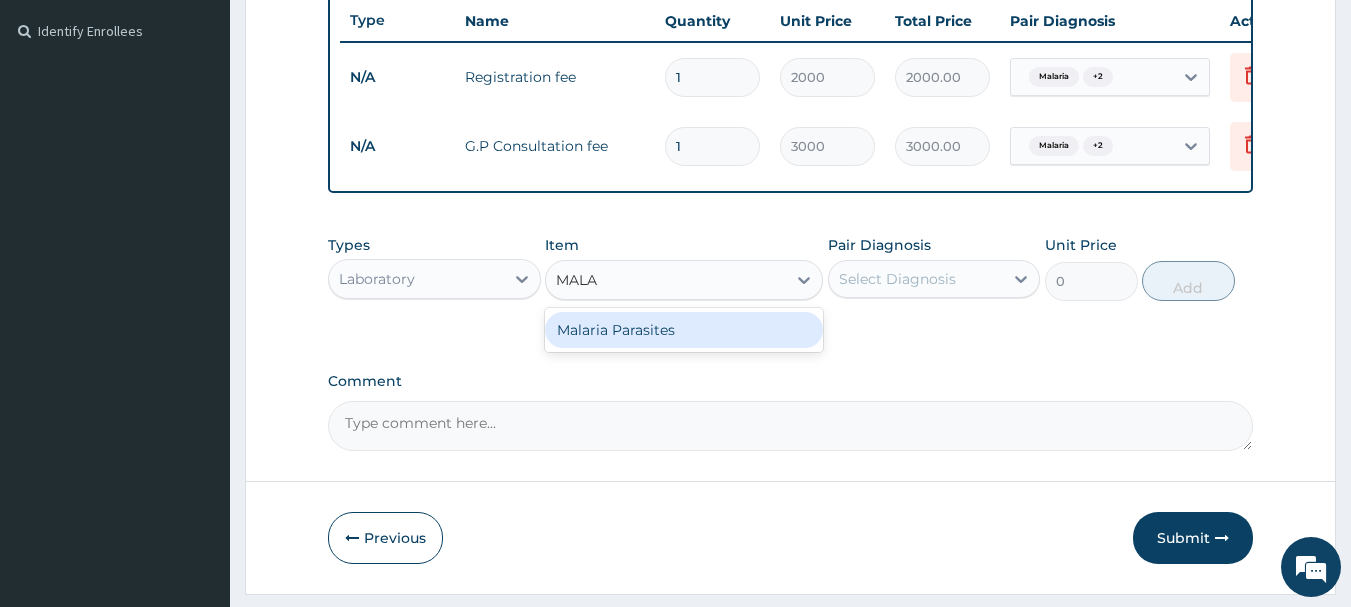 click on "Malaria Parasites" at bounding box center (684, 330) 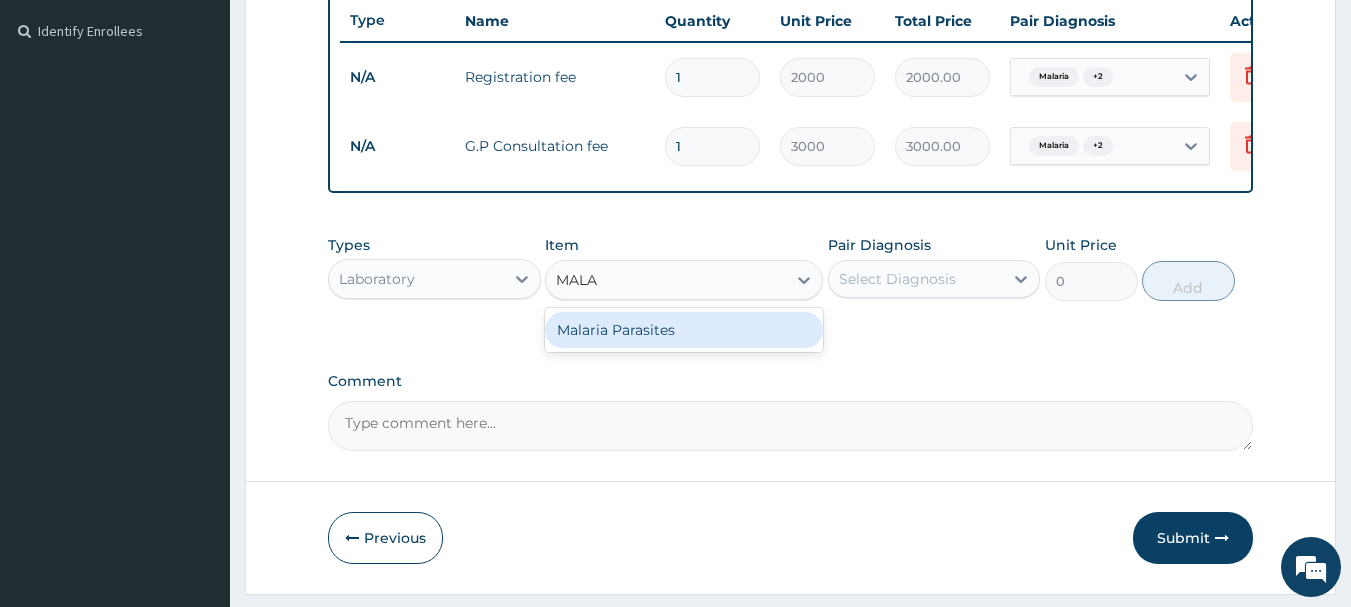 type 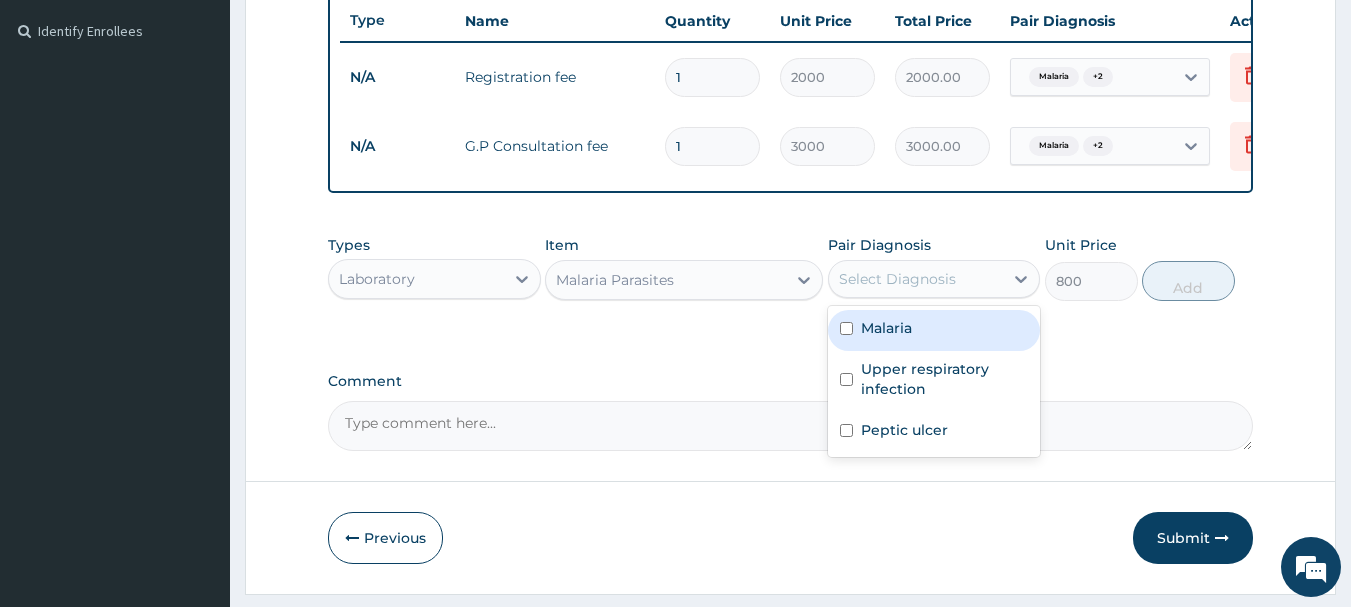 click on "Select Diagnosis" at bounding box center [897, 279] 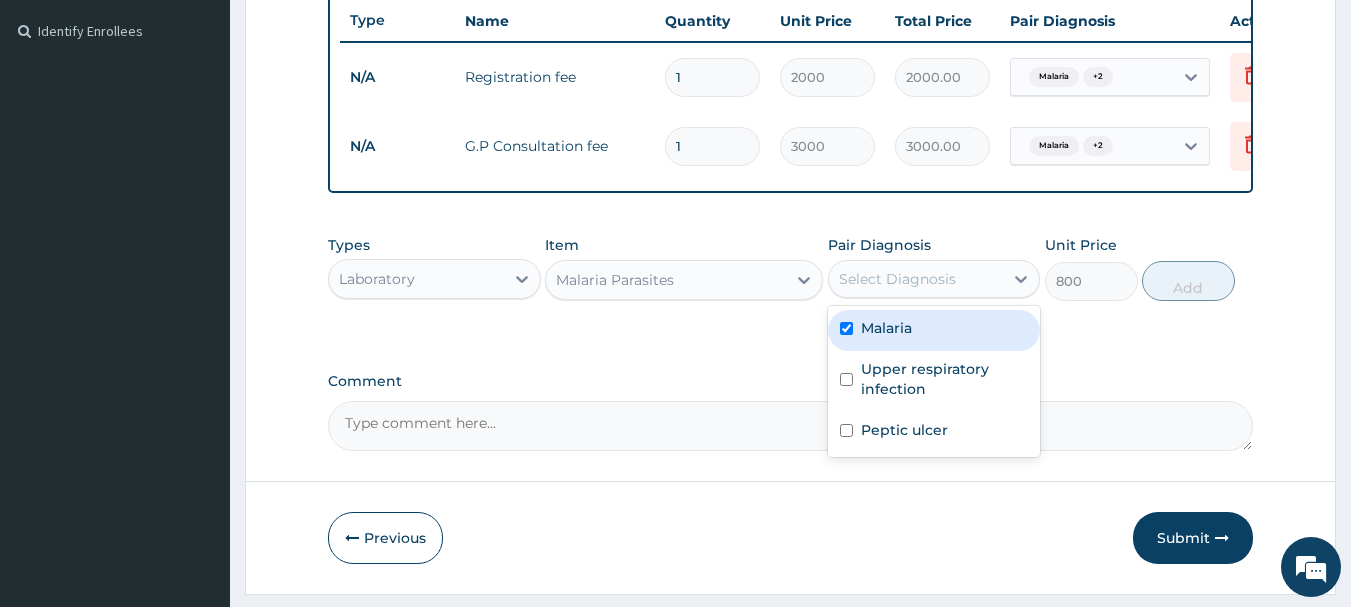 checkbox on "true" 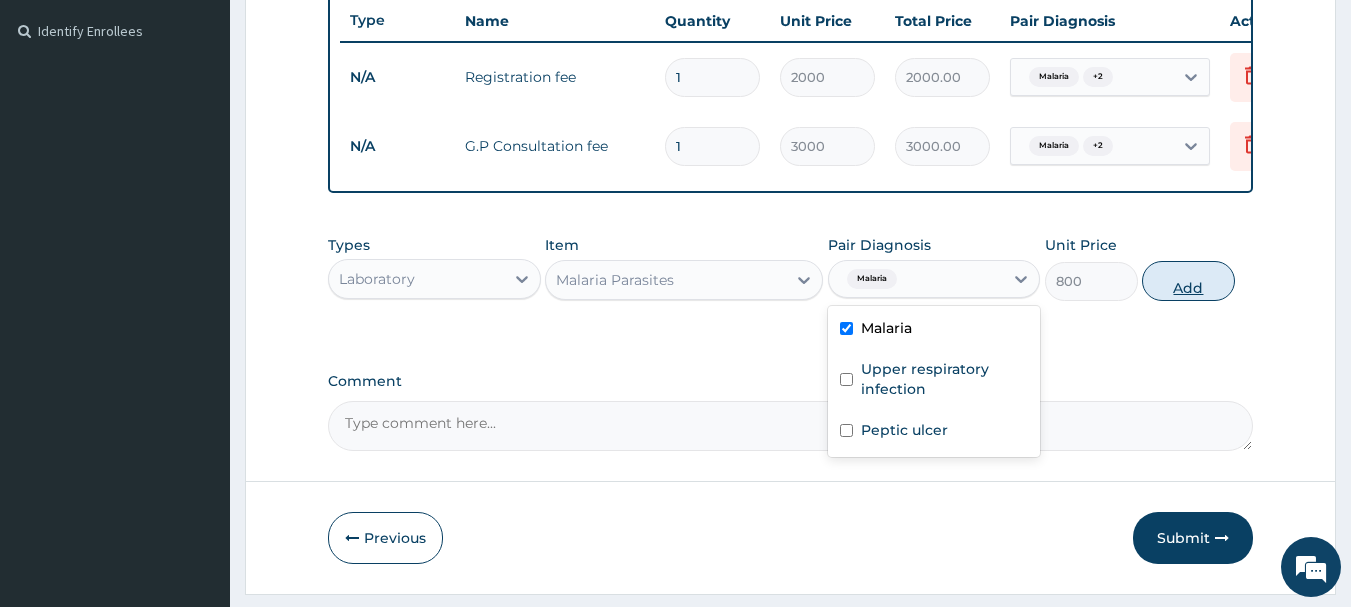 click on "Add" at bounding box center (1188, 281) 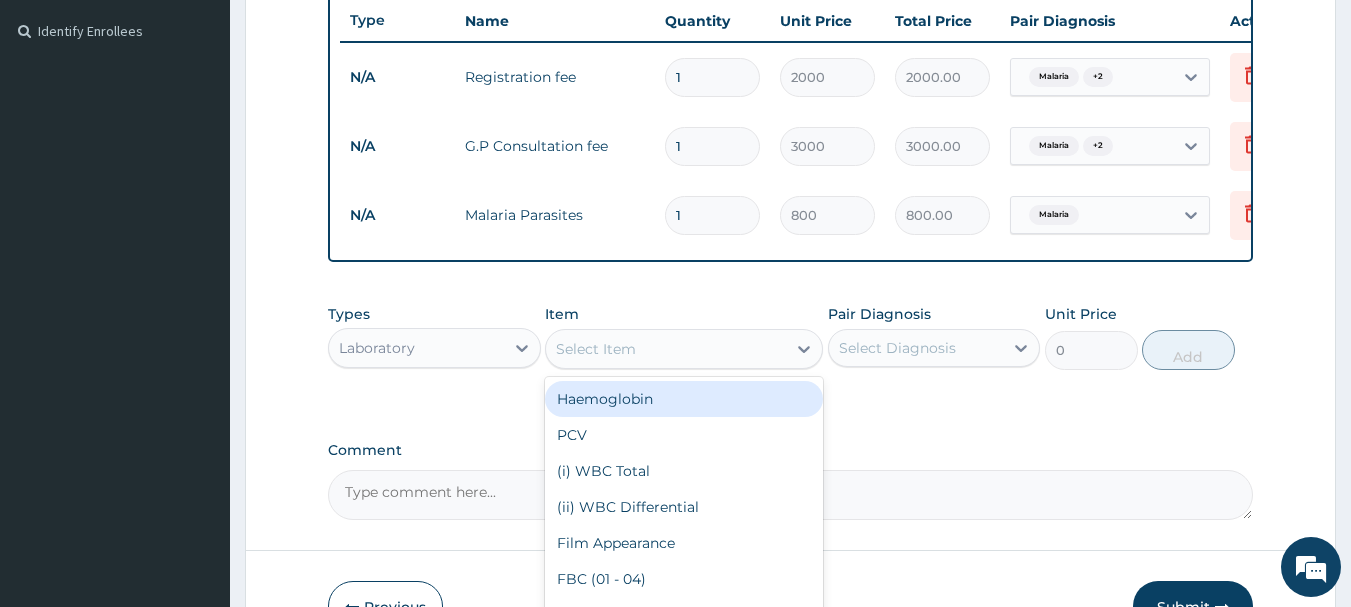 click on "Select Item" at bounding box center [666, 349] 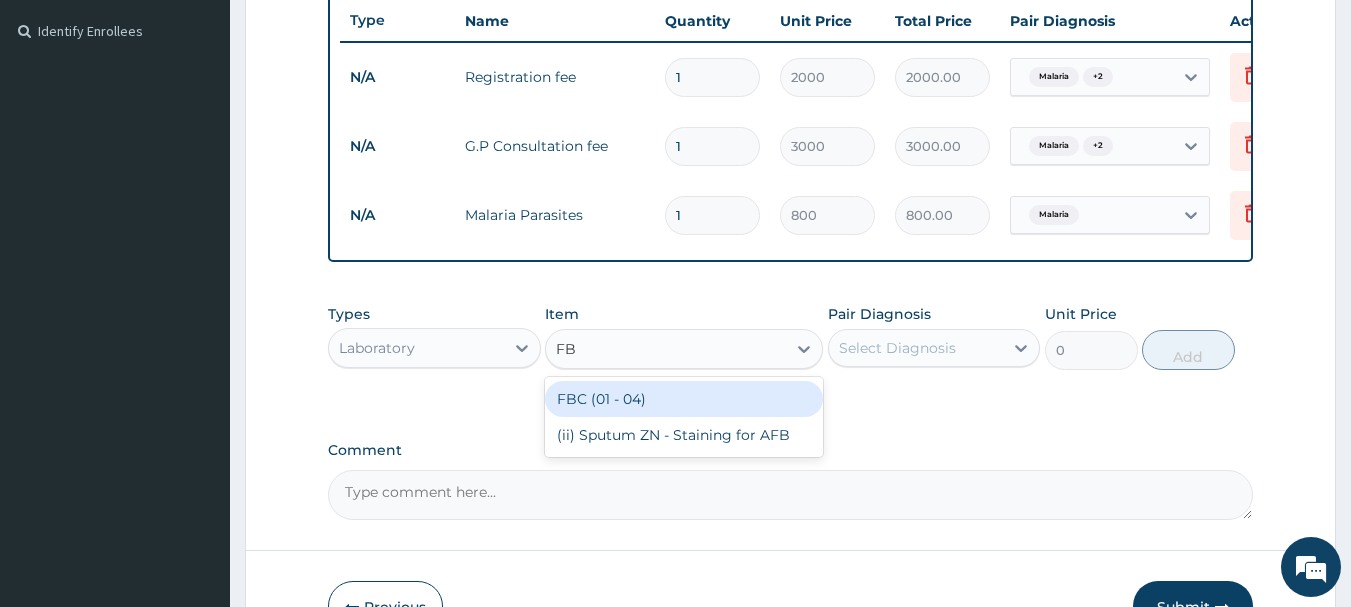 type on "FBC" 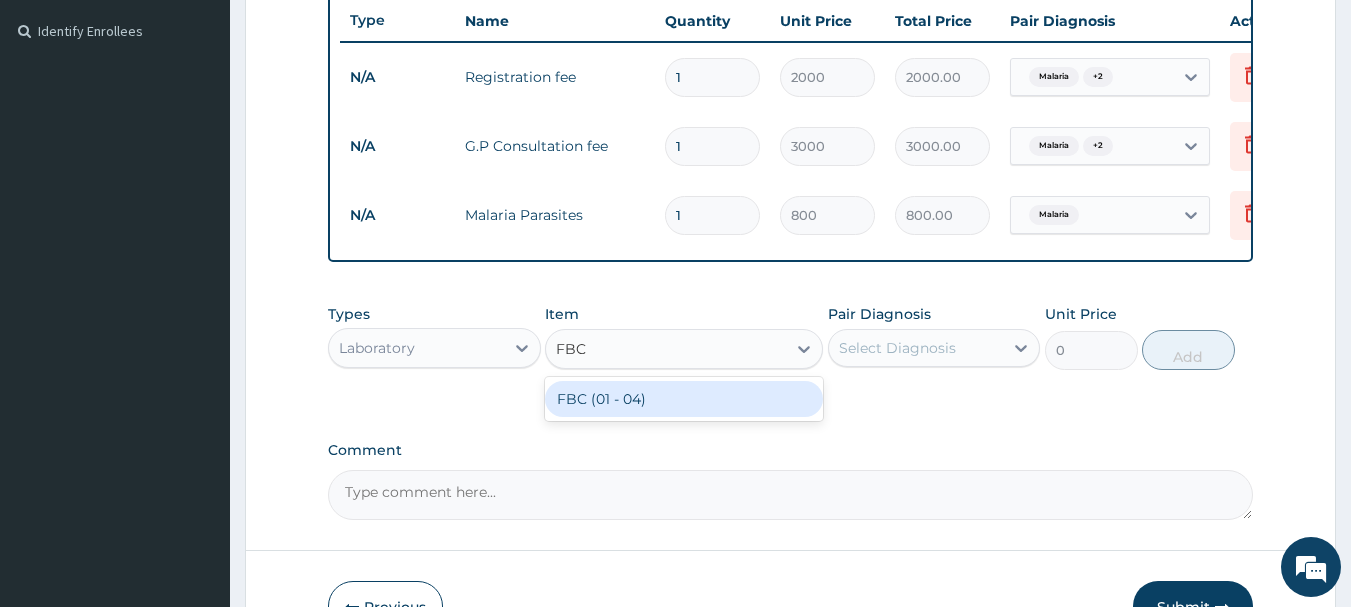 click on "FBC (01 - 04)" at bounding box center (684, 399) 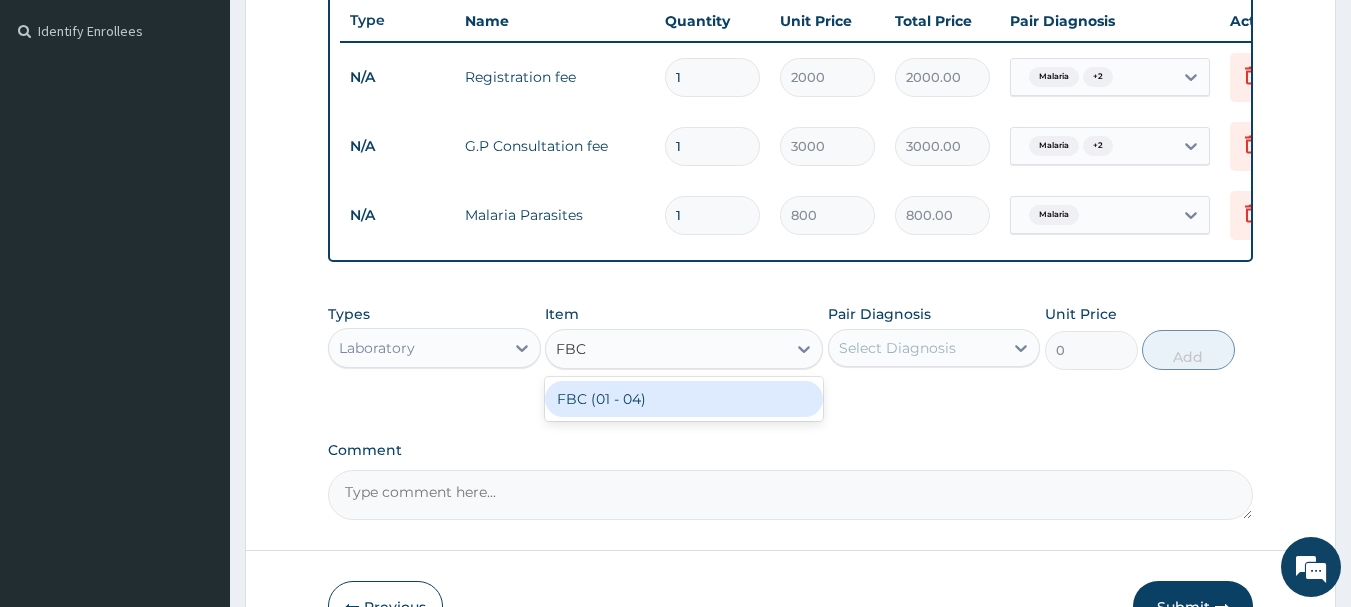 type 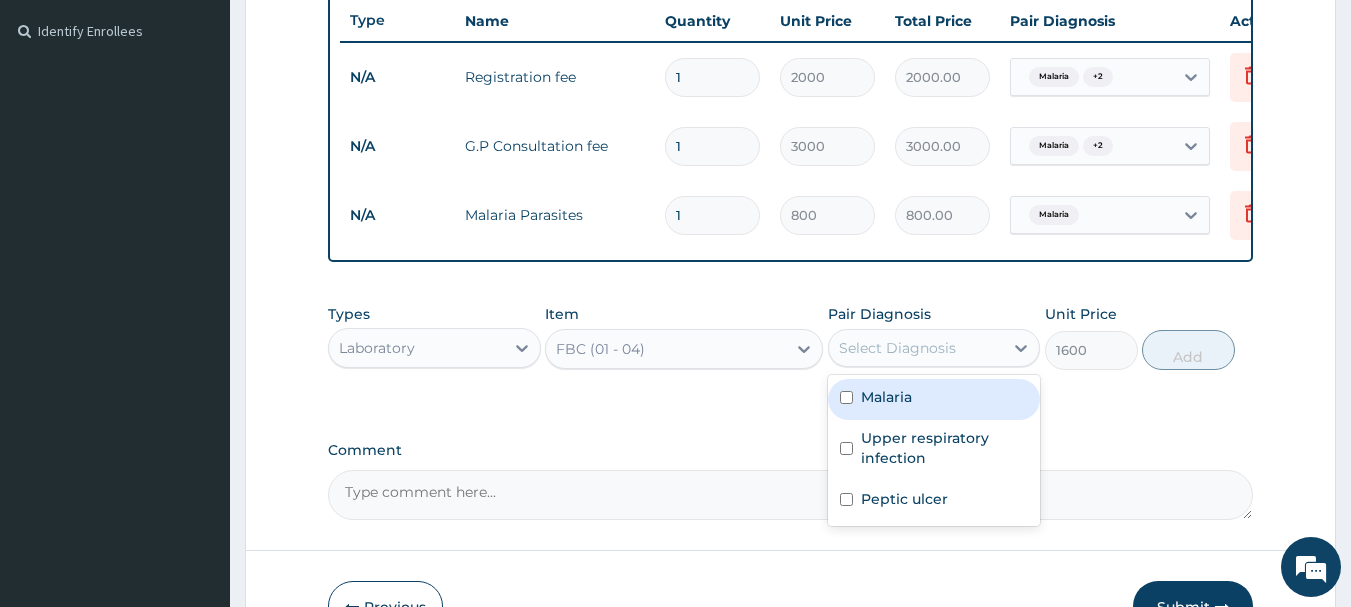 click on "Select Diagnosis" at bounding box center [897, 348] 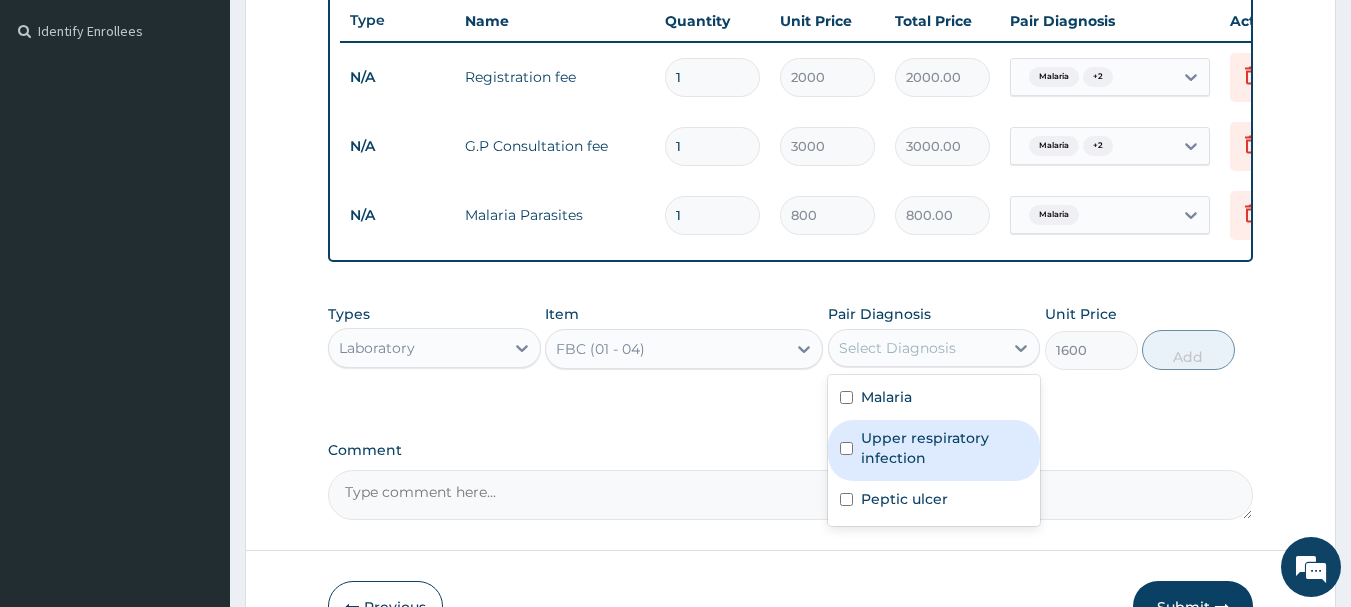 click on "Upper respiratory infection" at bounding box center (945, 448) 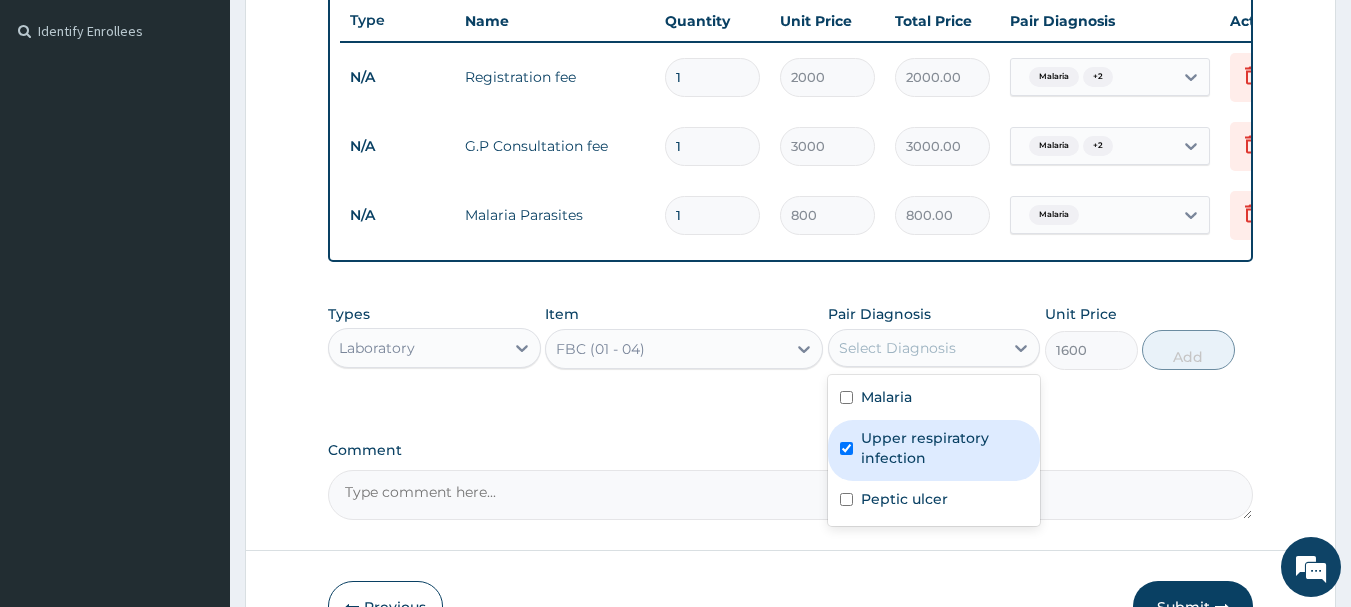 checkbox on "true" 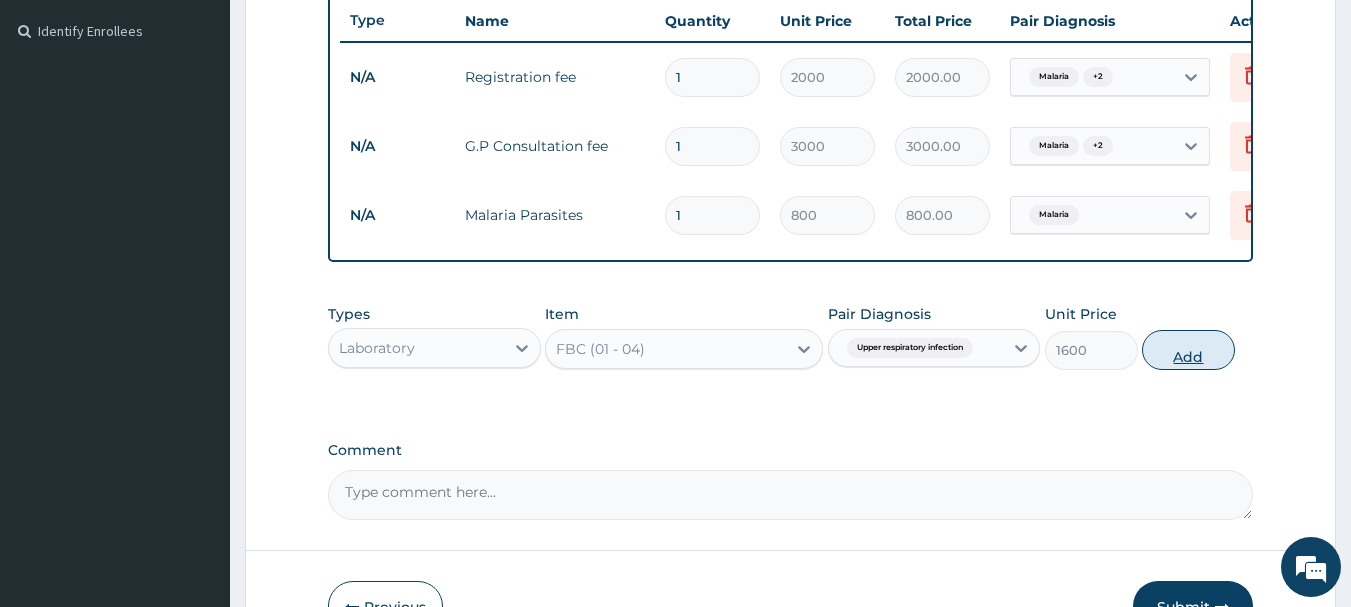 click on "Add" at bounding box center [1188, 350] 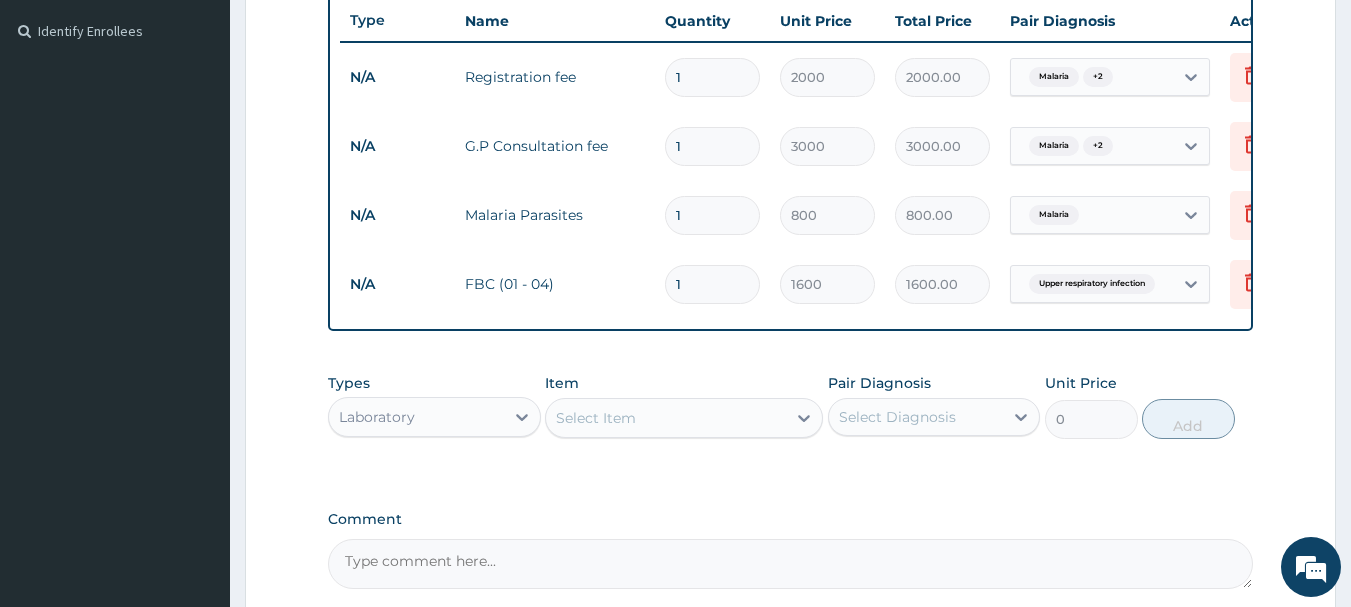 click on "Select Item" at bounding box center (666, 418) 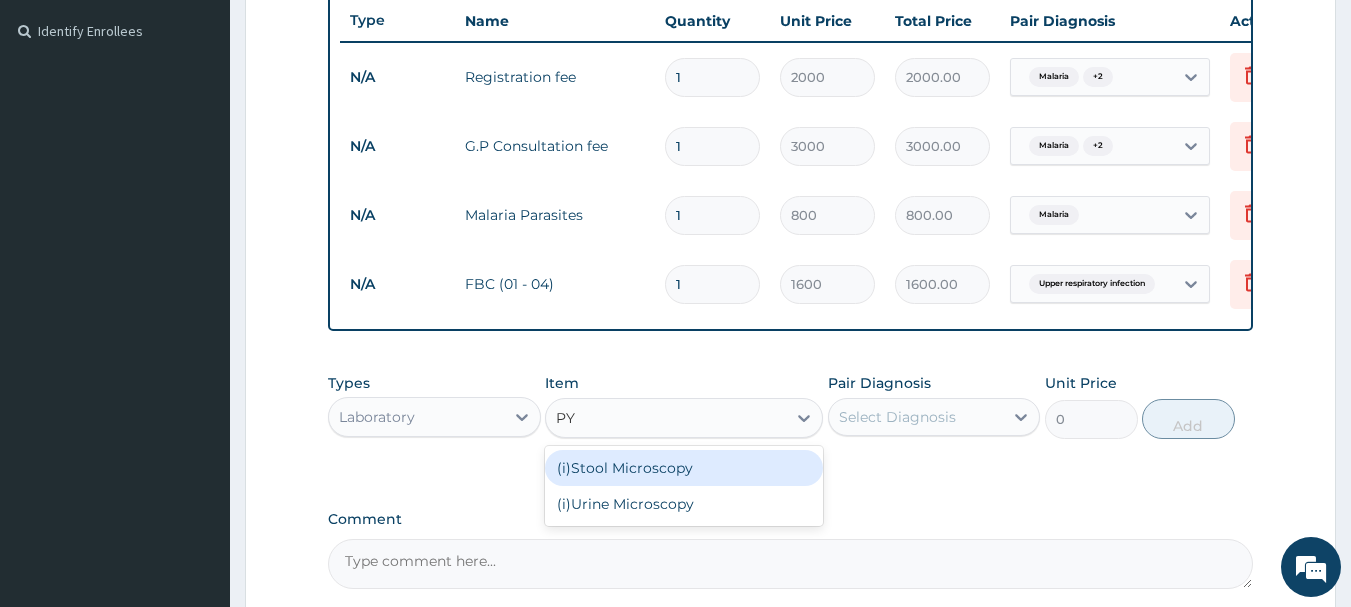 type on "P" 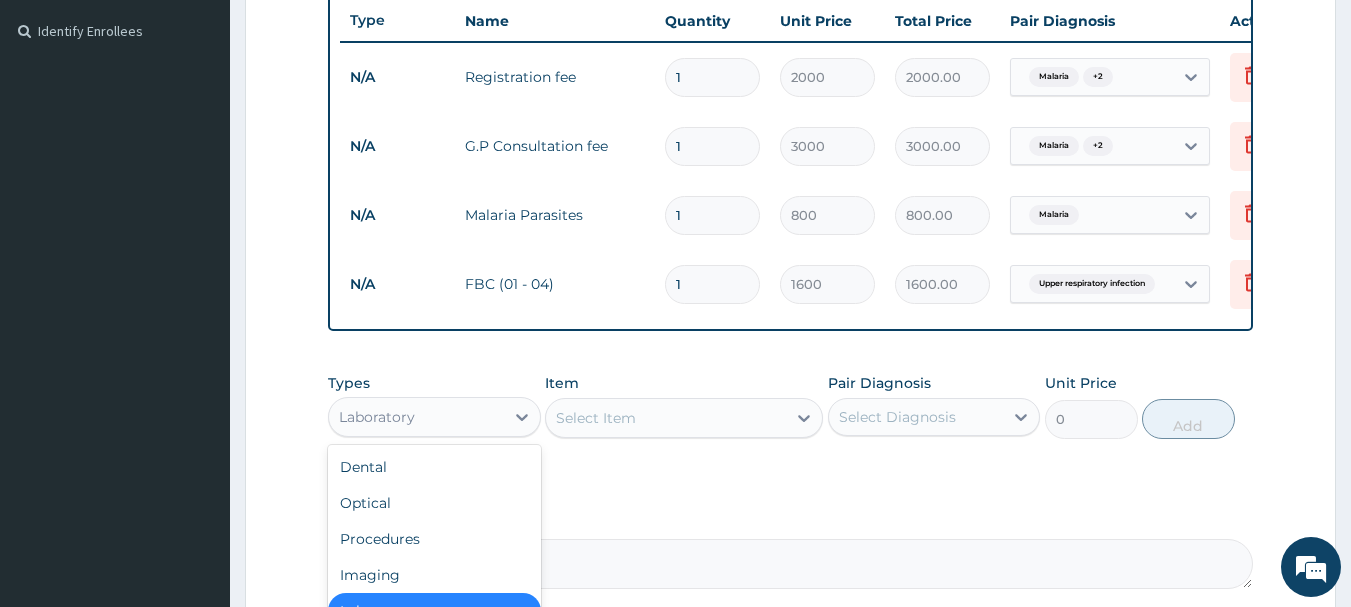 click on "Laboratory" at bounding box center (416, 417) 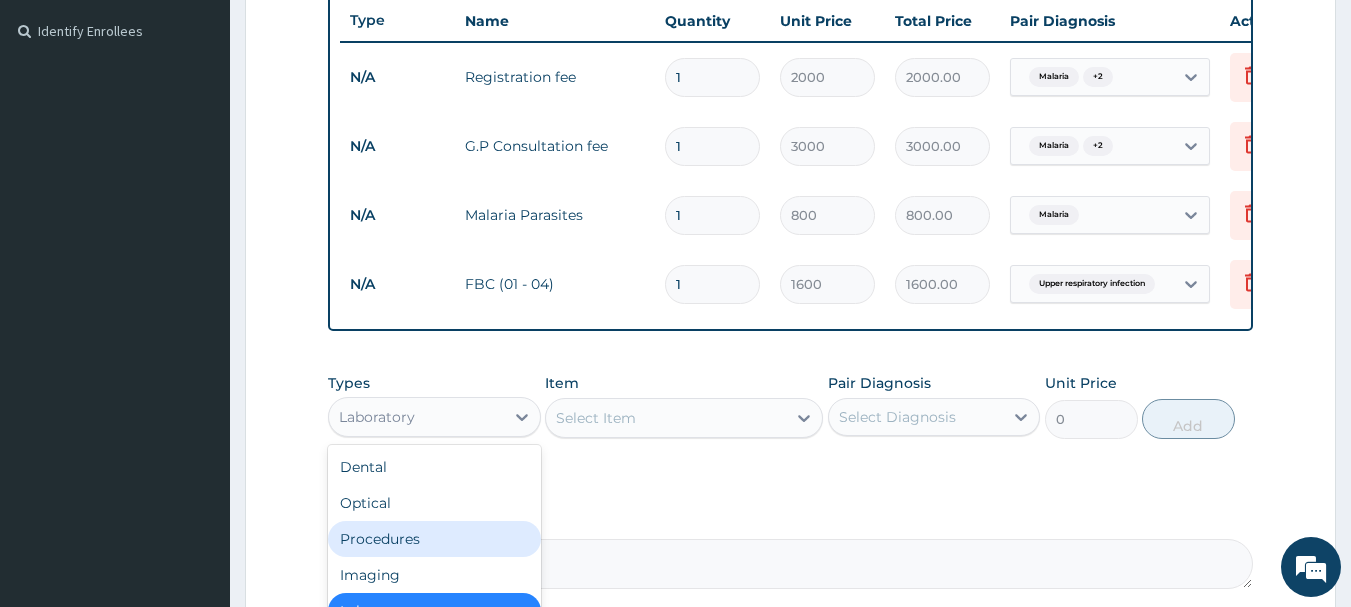 scroll, scrollTop: 746, scrollLeft: 0, axis: vertical 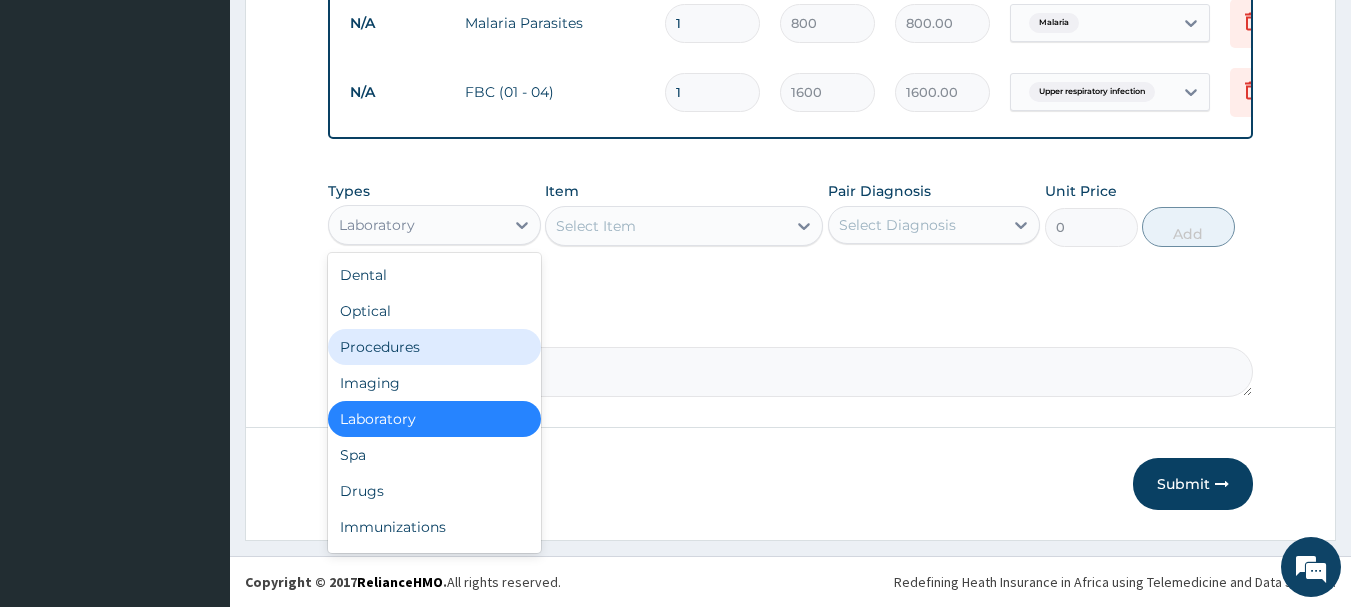 click on "Procedures" at bounding box center [434, 347] 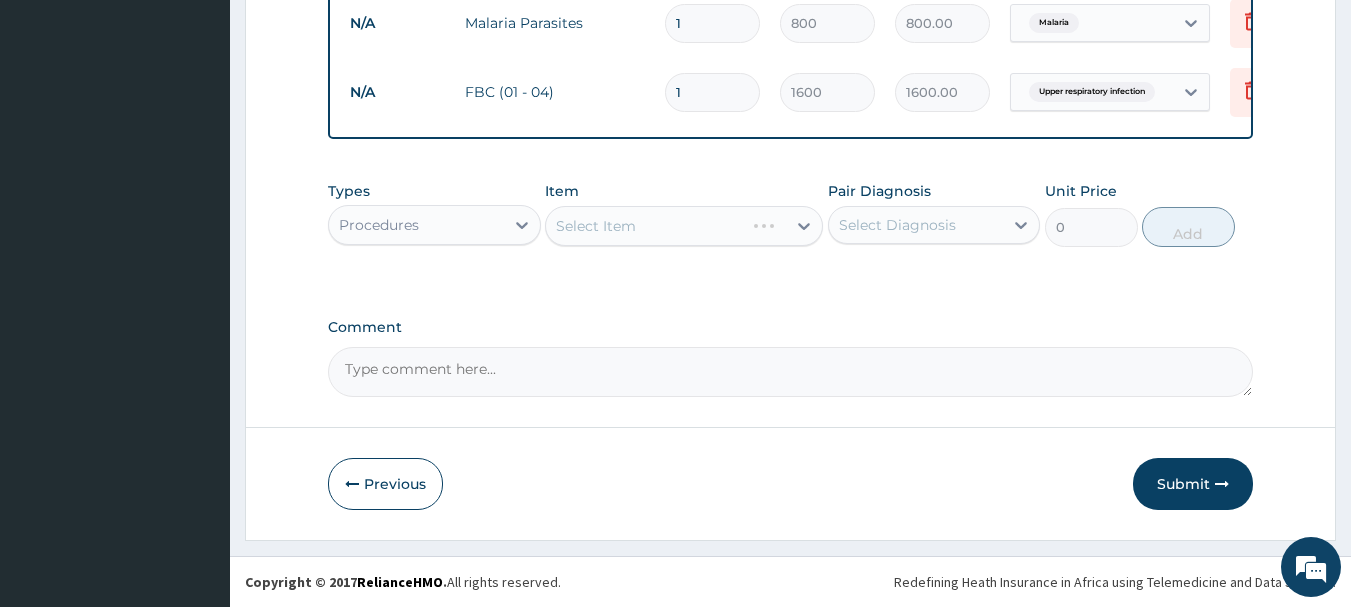 click on "Select Item" at bounding box center (684, 226) 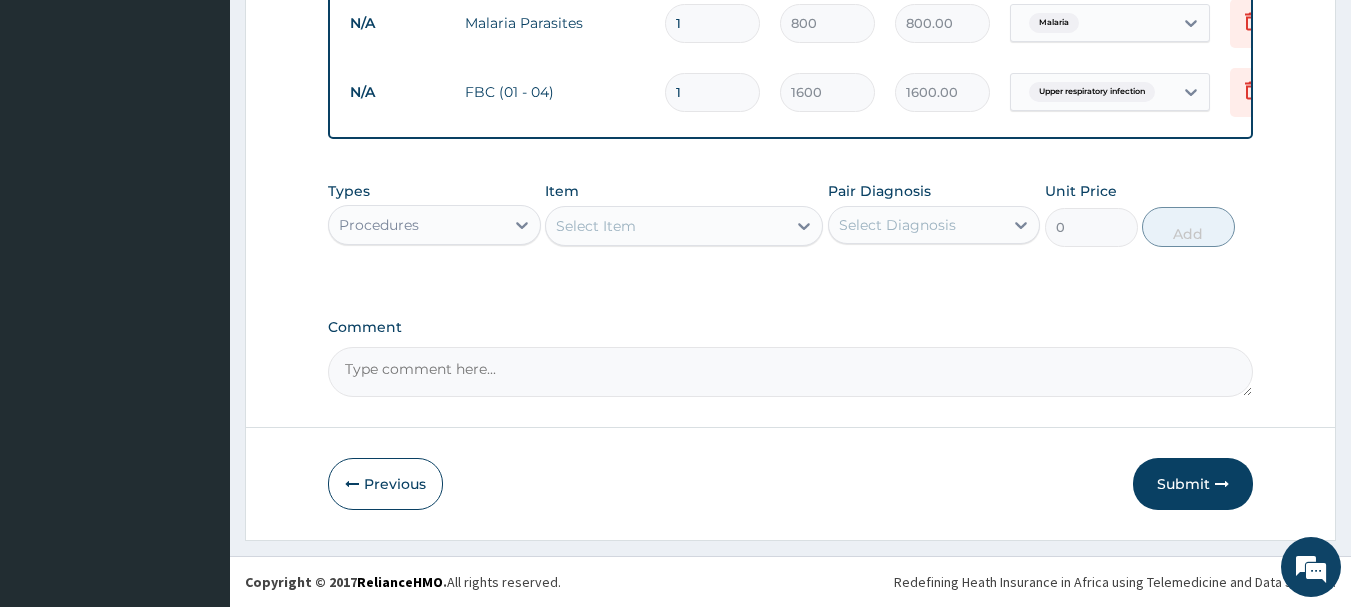 click on "Select Item" at bounding box center [666, 226] 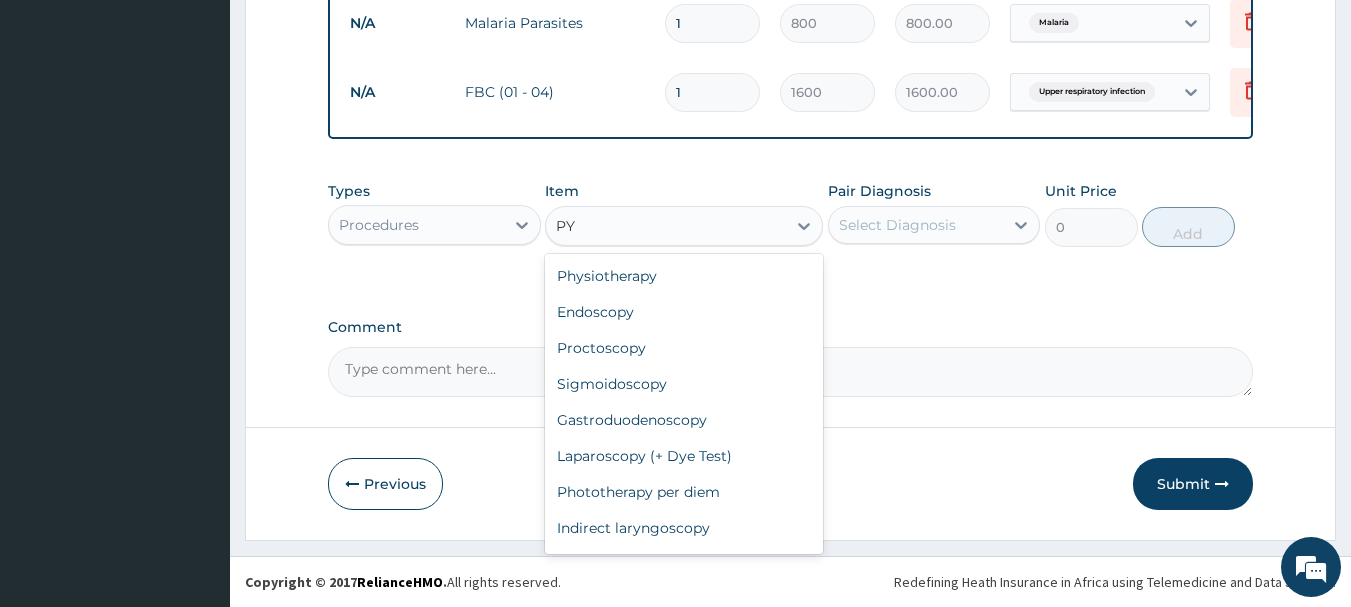 type on "P" 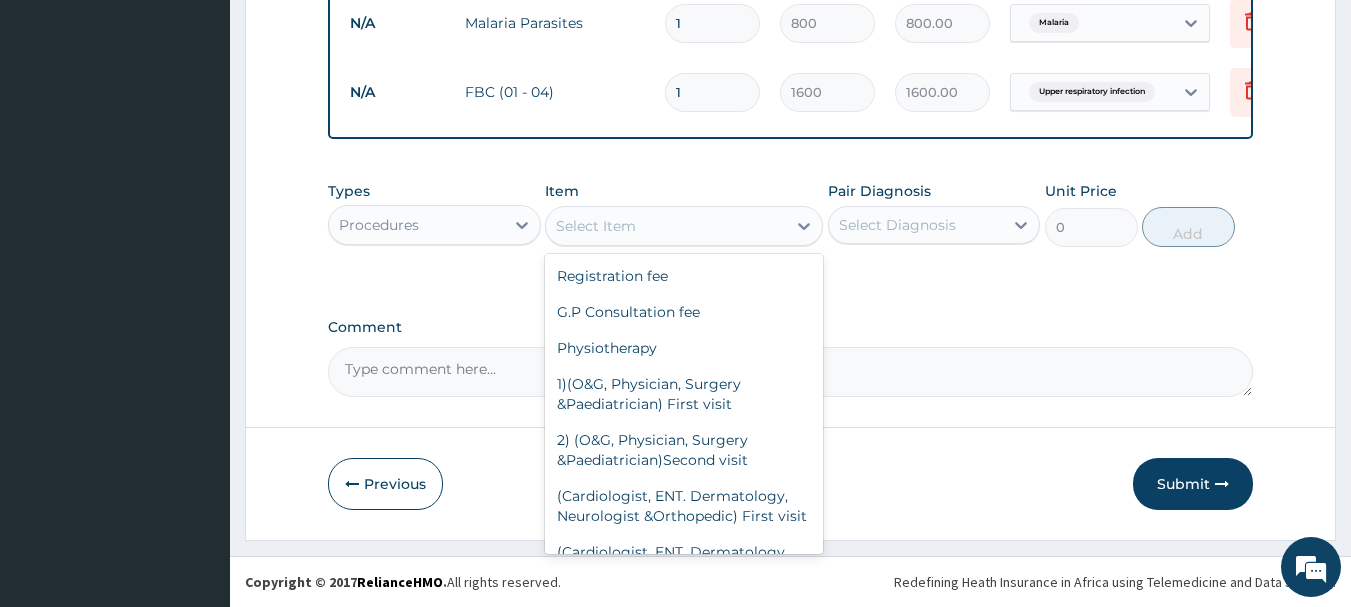 click on "Procedures" at bounding box center [416, 225] 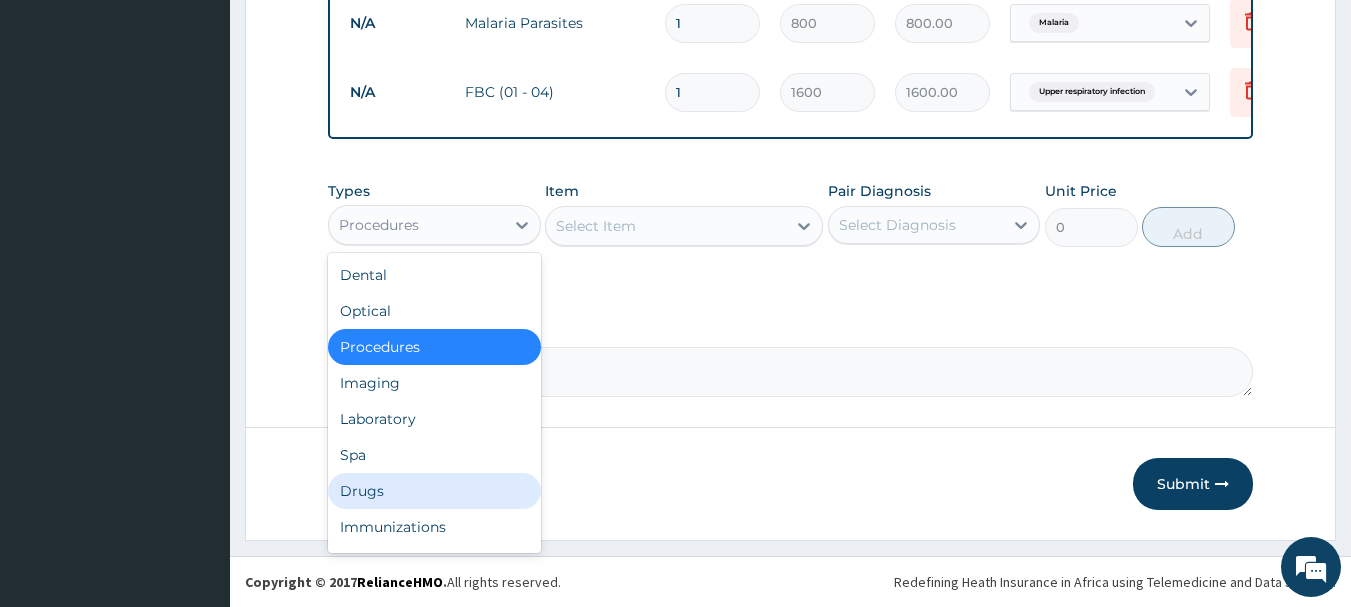 click on "Drugs" at bounding box center (434, 491) 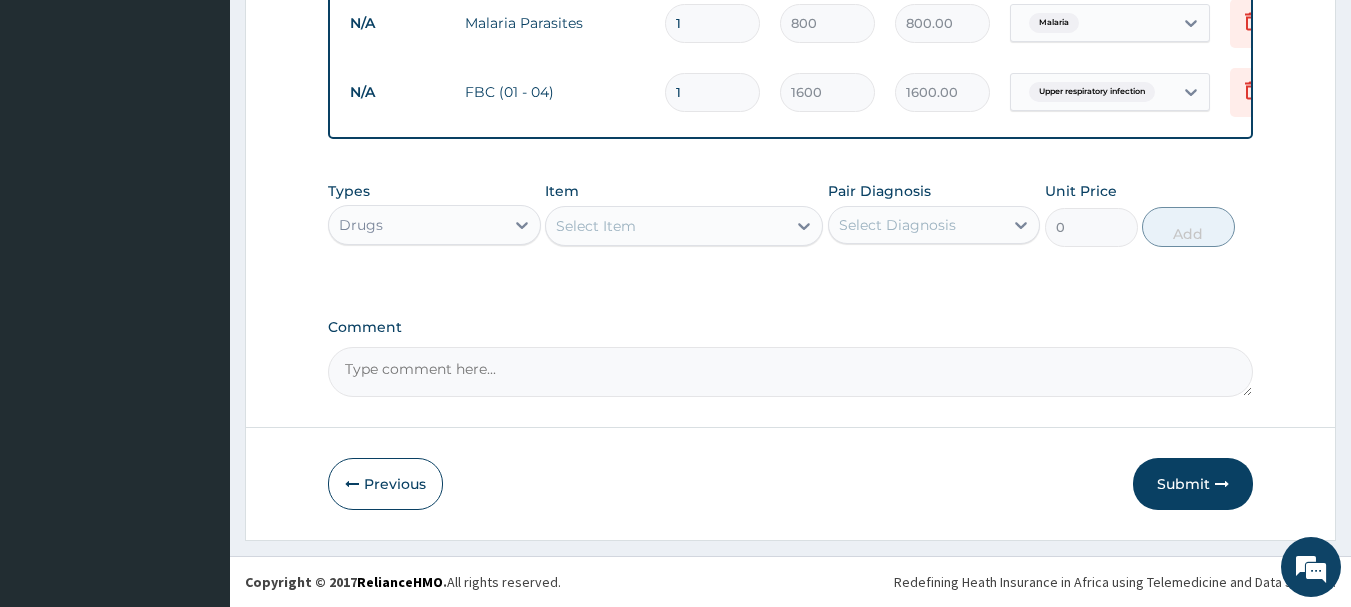 click on "Select Item" at bounding box center (666, 226) 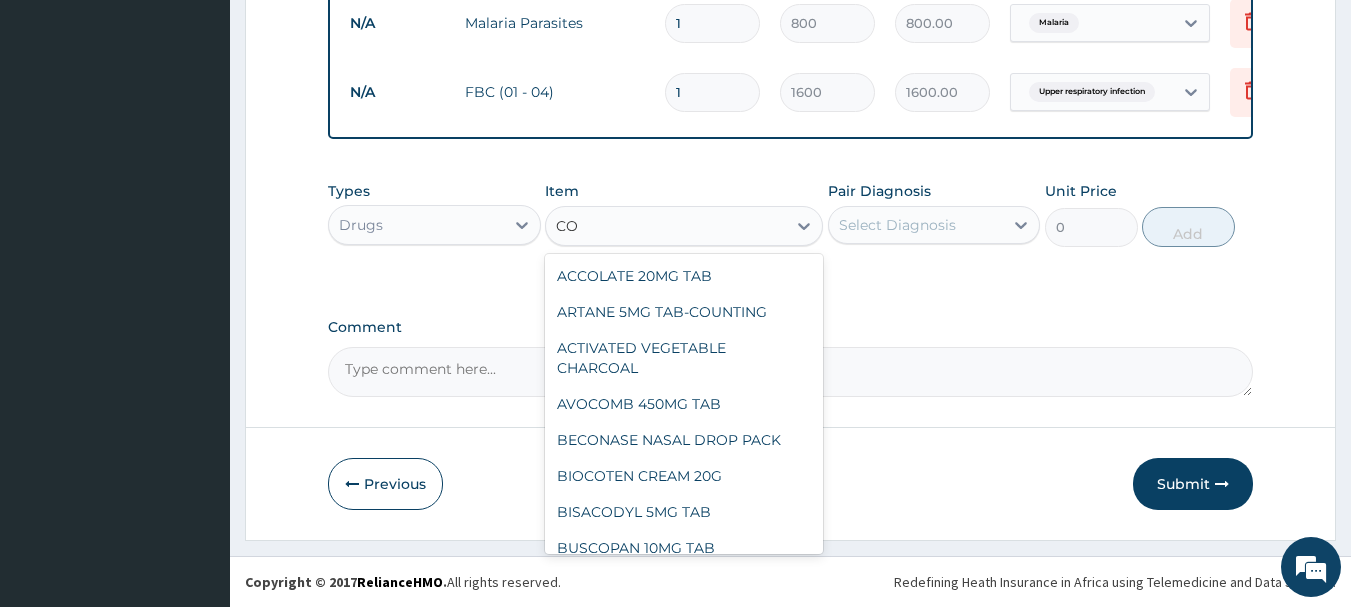 type on "COA" 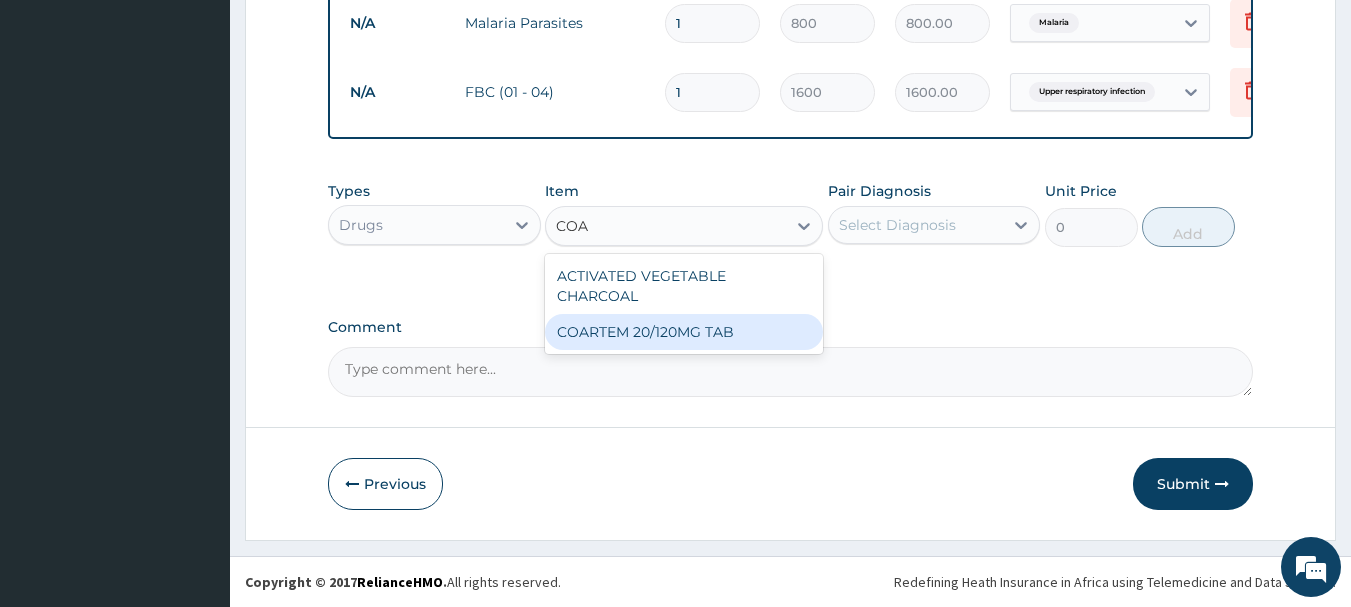 click on "COARTEM 20/120MG TAB" at bounding box center (684, 332) 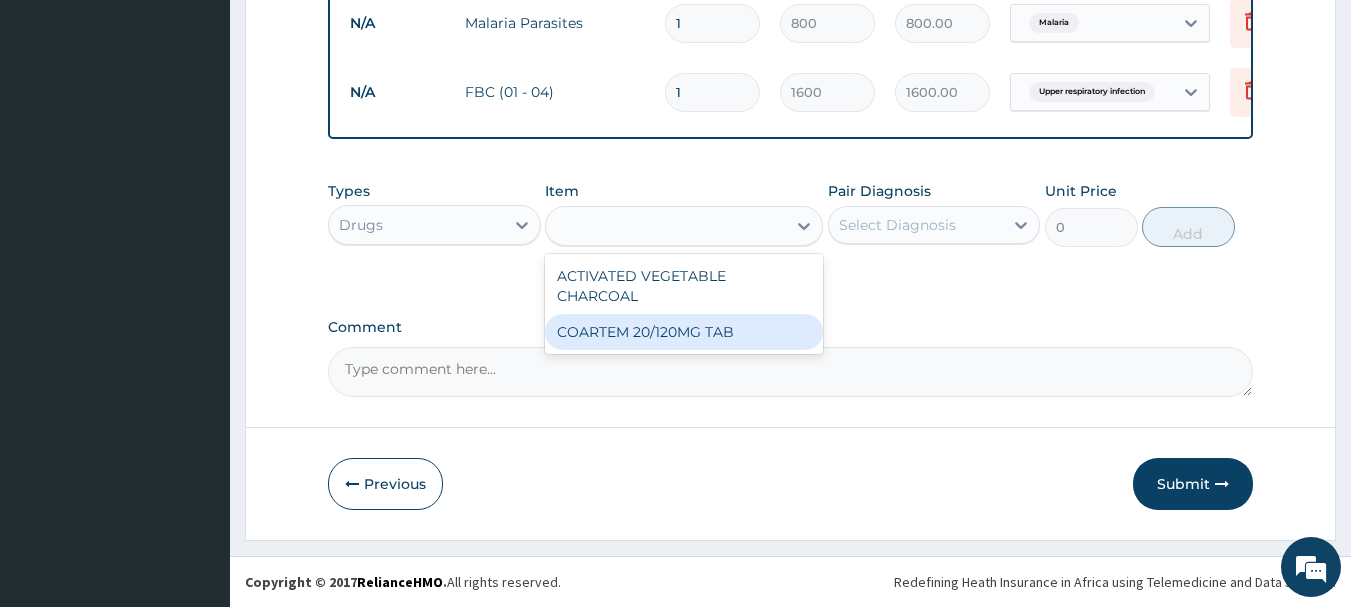 type on "80" 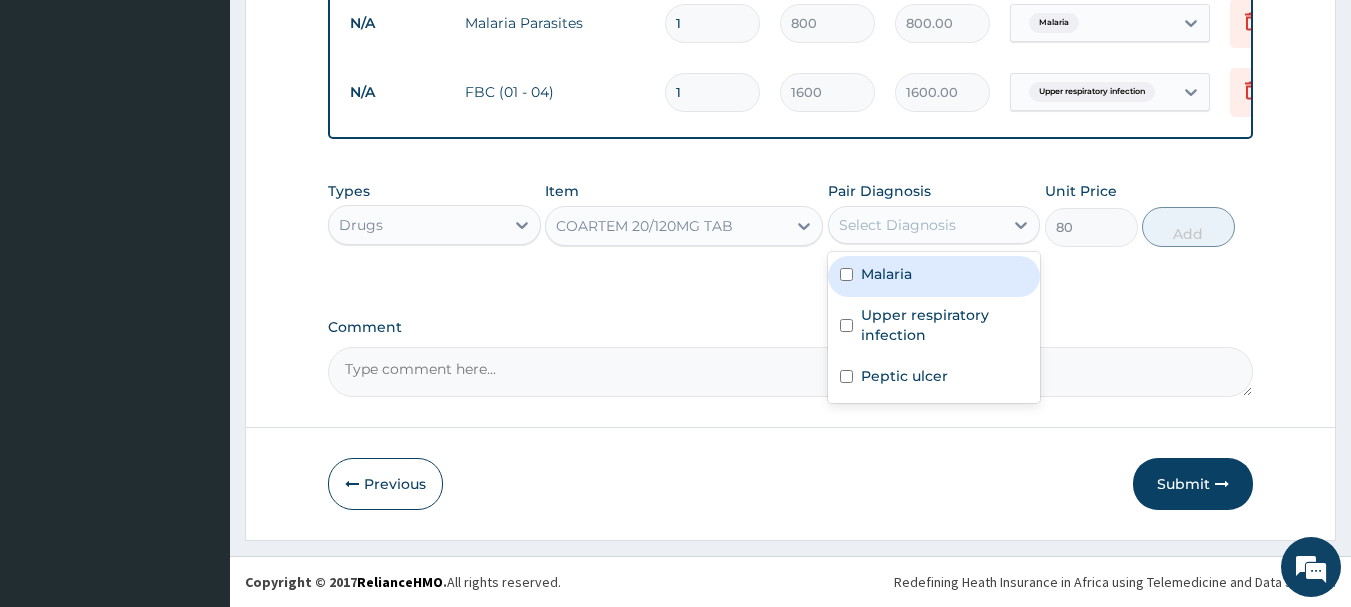 click on "Select Diagnosis" at bounding box center (897, 225) 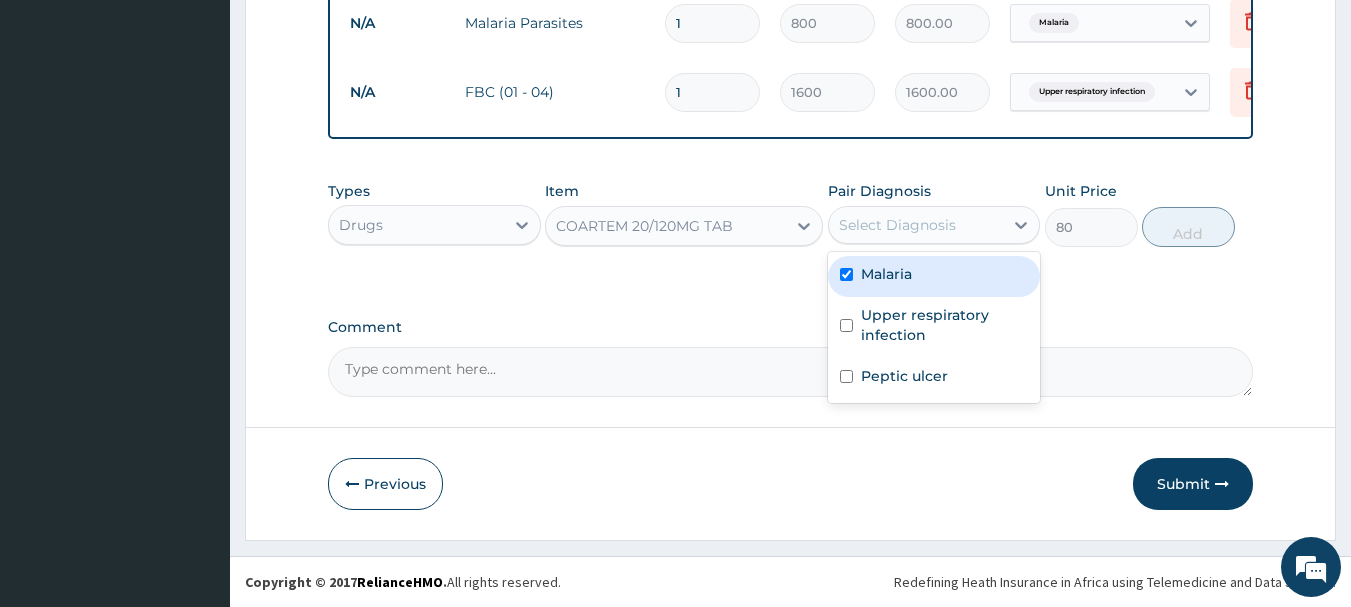 checkbox on "true" 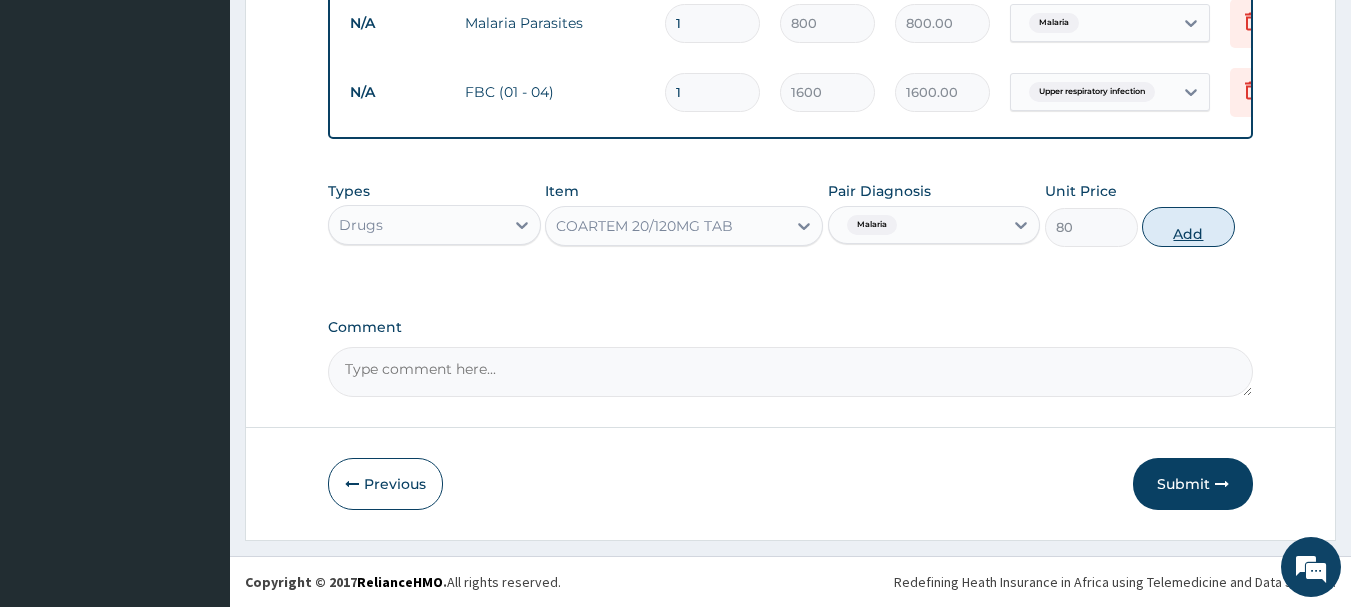 click on "Add" at bounding box center [1188, 227] 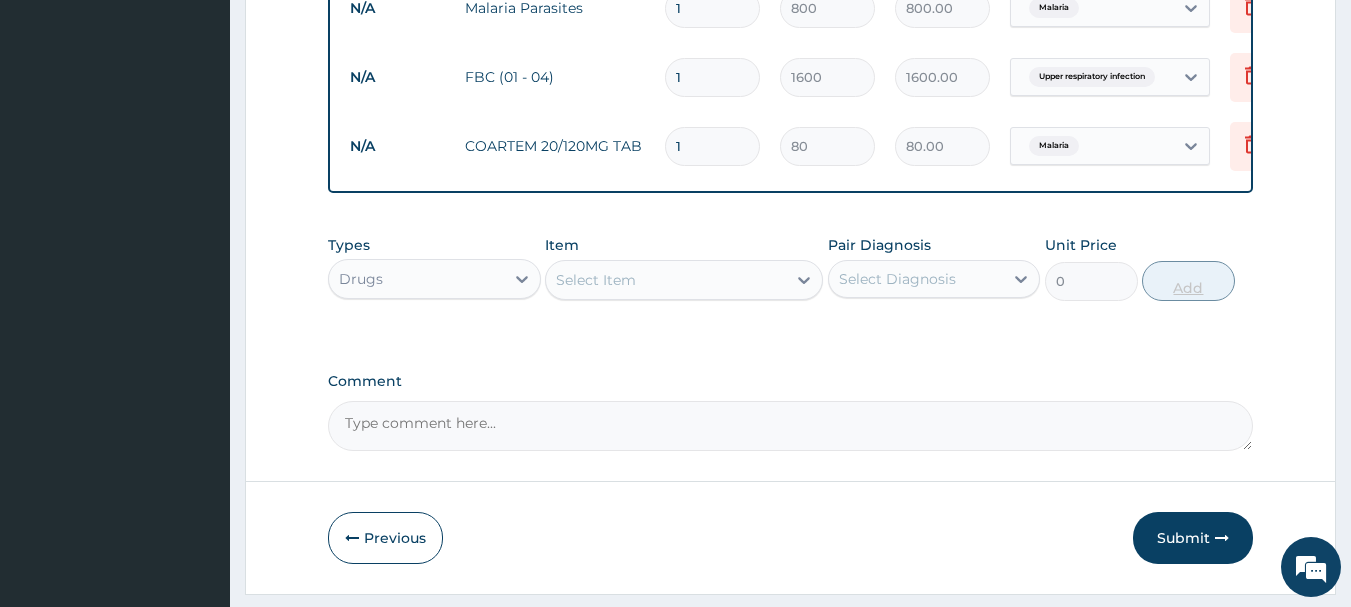 type 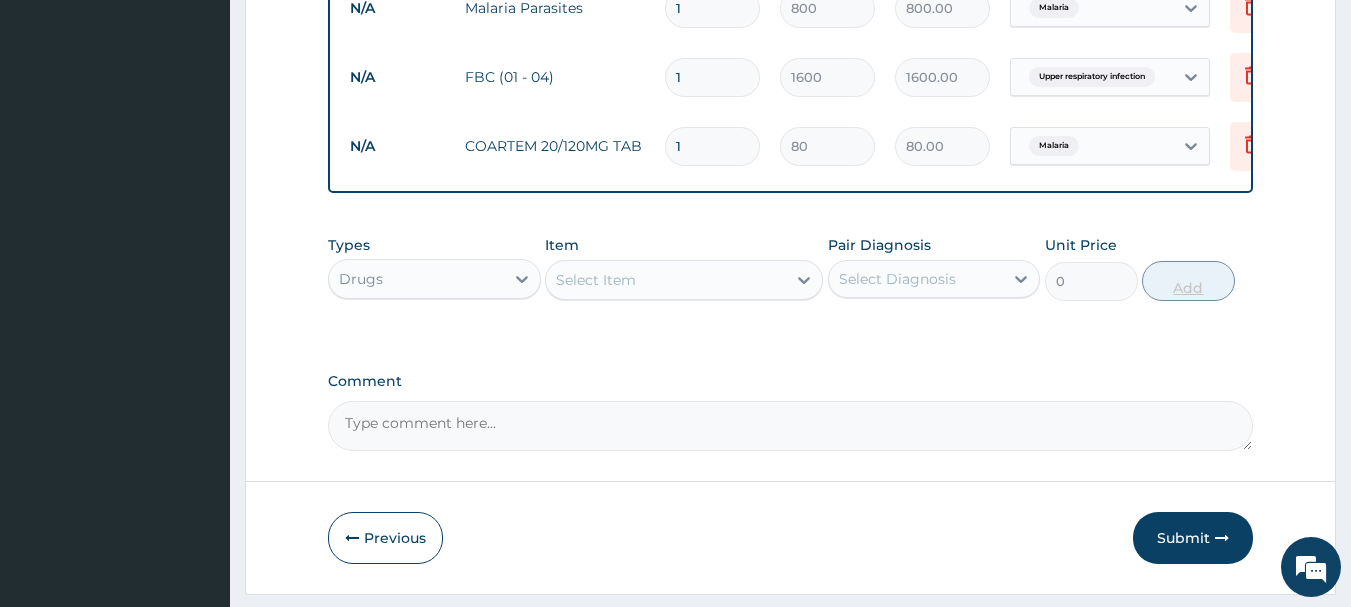 type on "0.00" 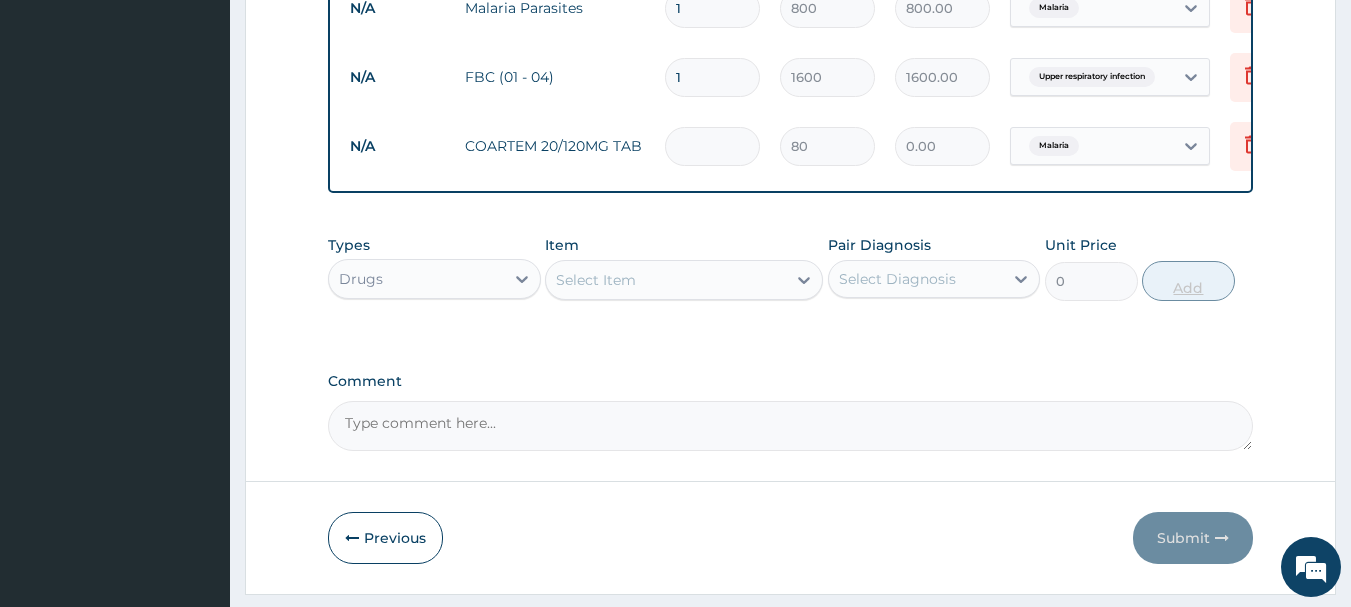 type on "2" 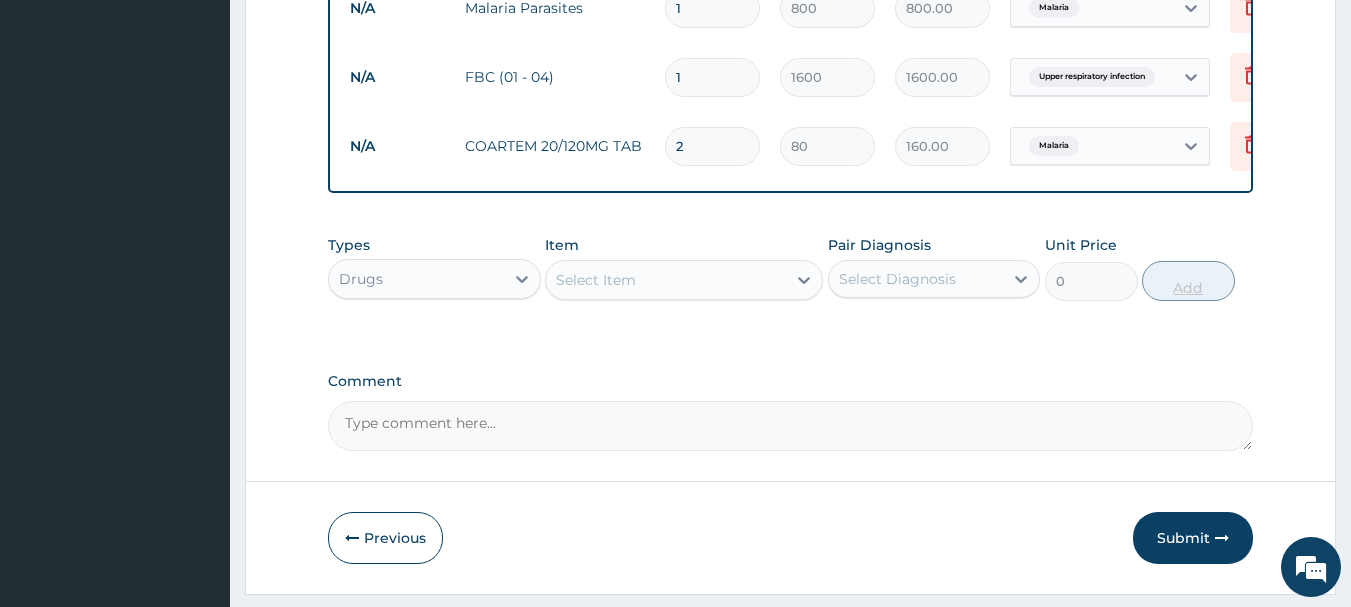 type on "24" 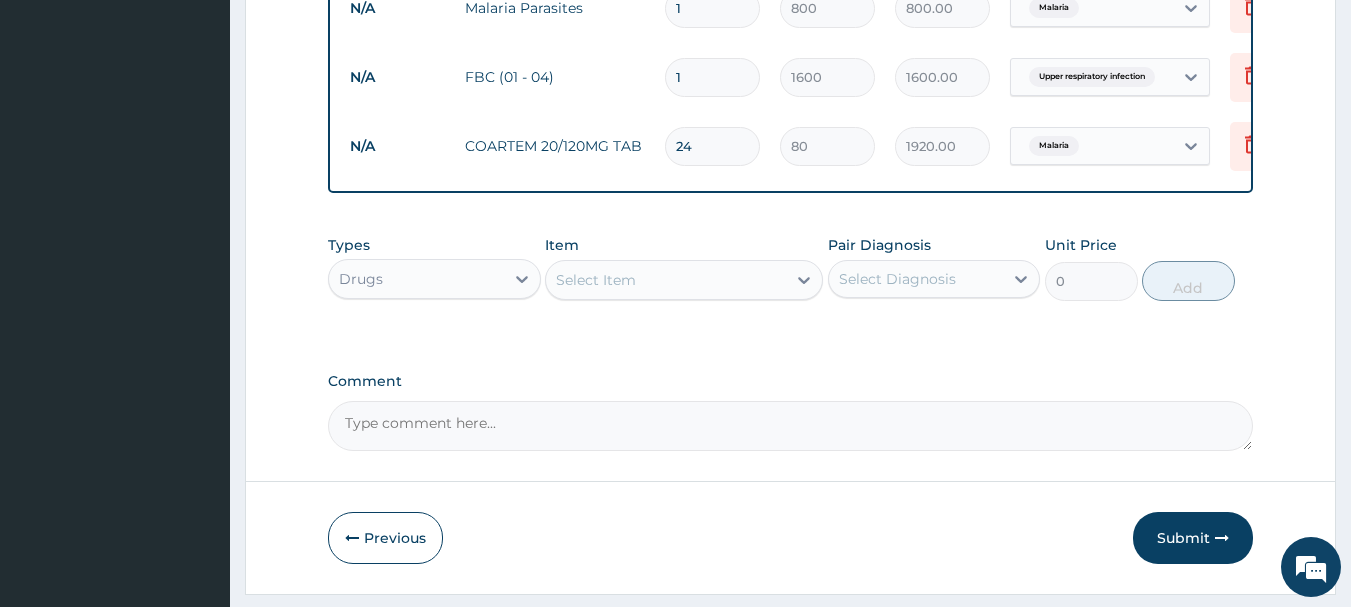 type on "24" 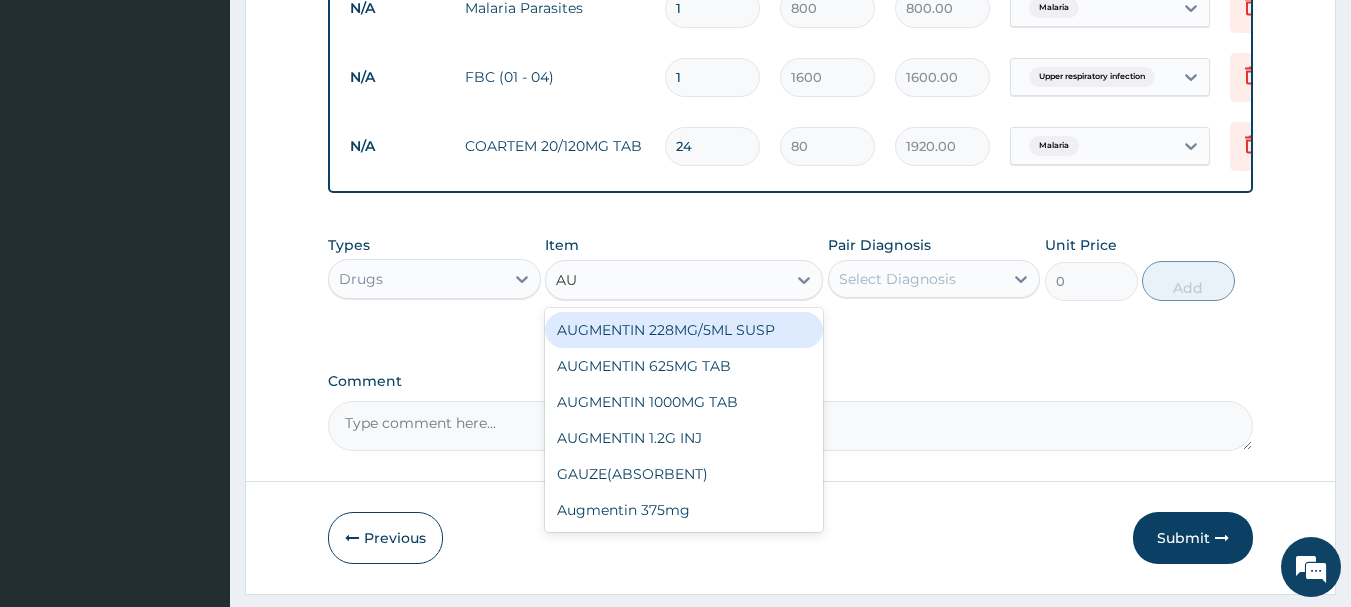 type on "AUG" 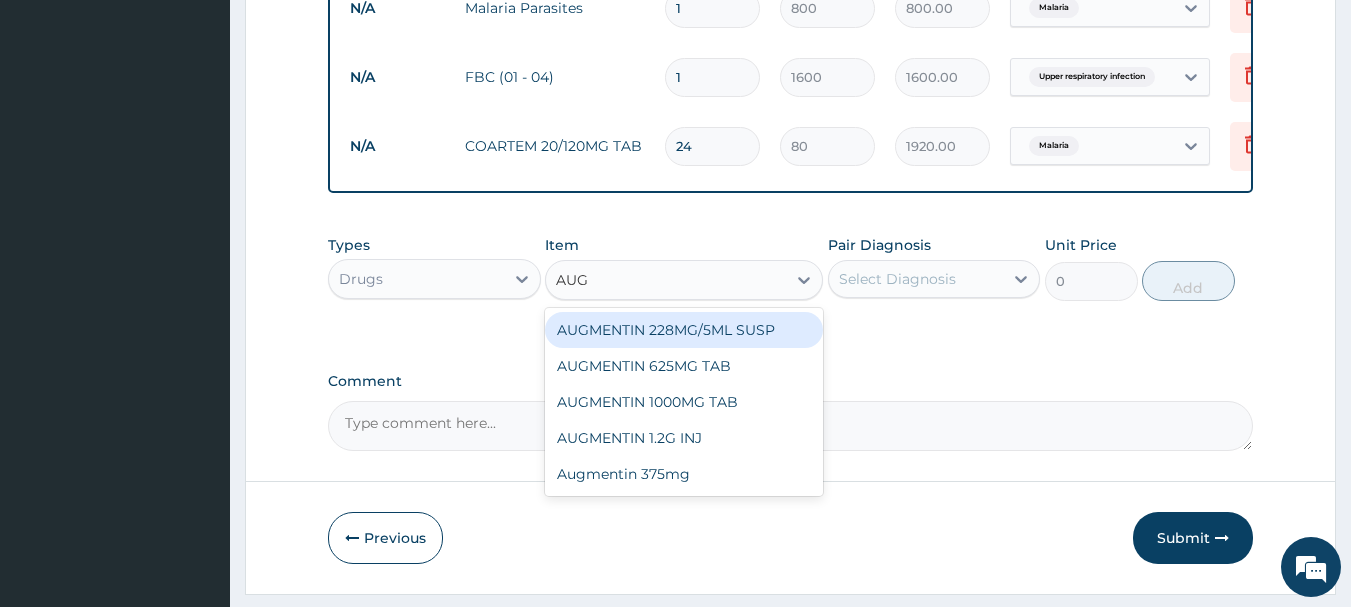 click on "AUGMENTIN 228MG/5ML SUSP" at bounding box center (684, 330) 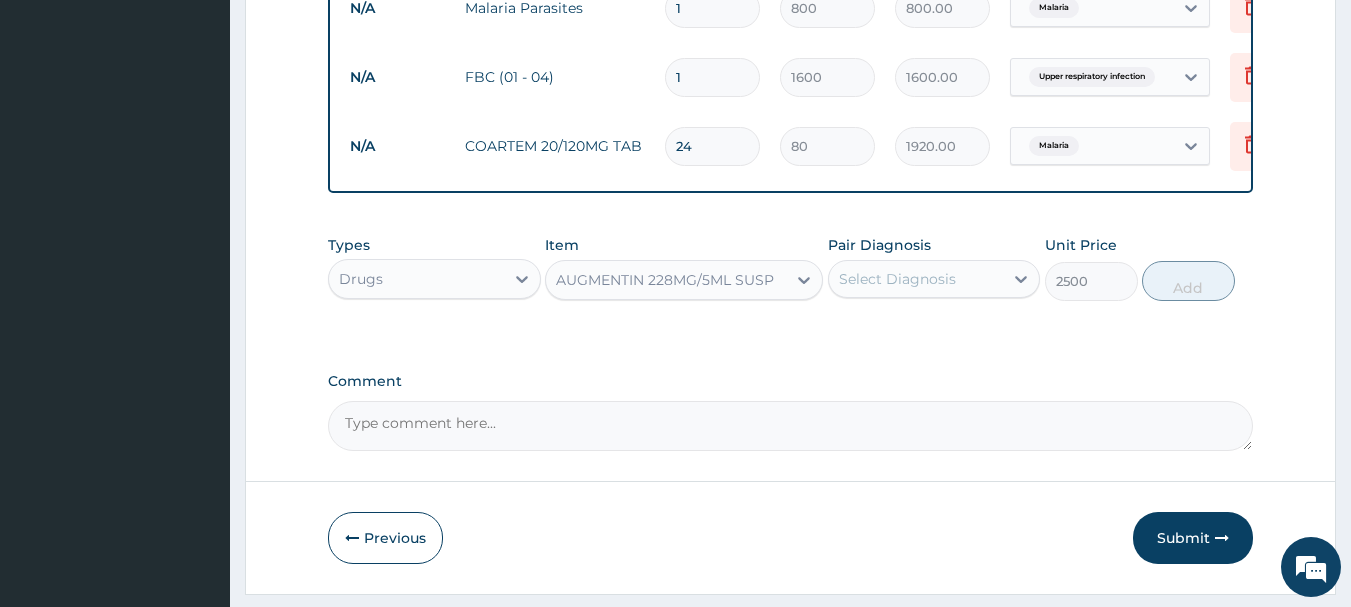 click on "AUGMENTIN 228MG/5ML SUSP" at bounding box center [666, 280] 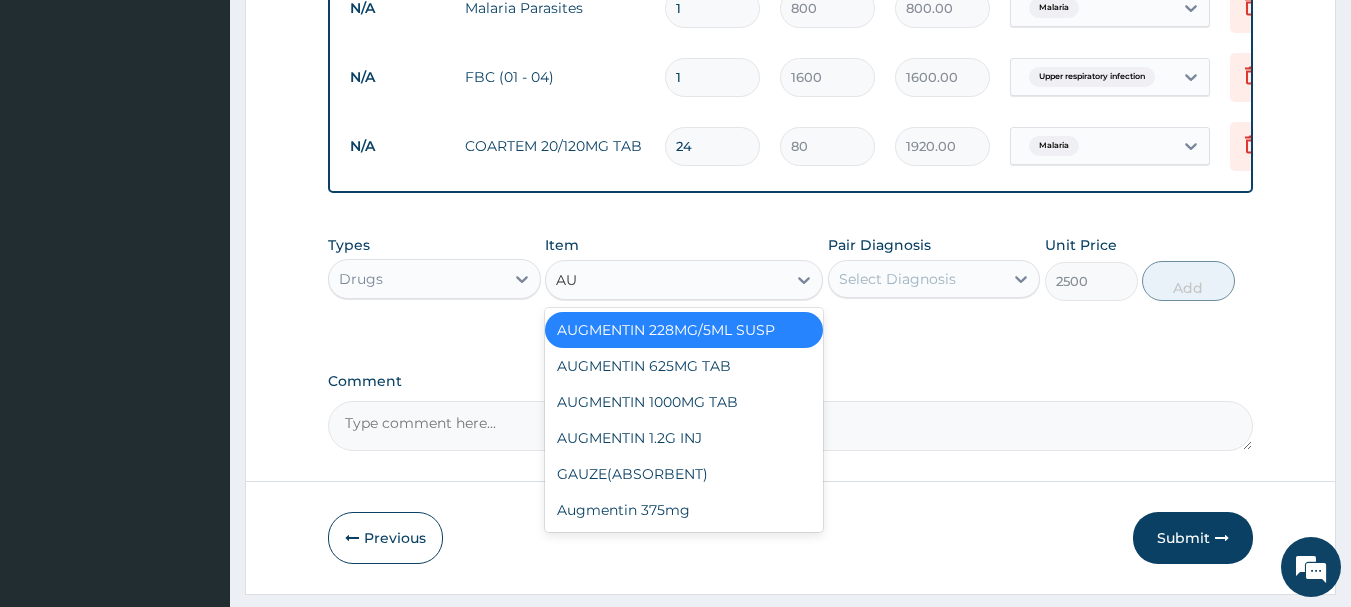 scroll, scrollTop: 0, scrollLeft: 0, axis: both 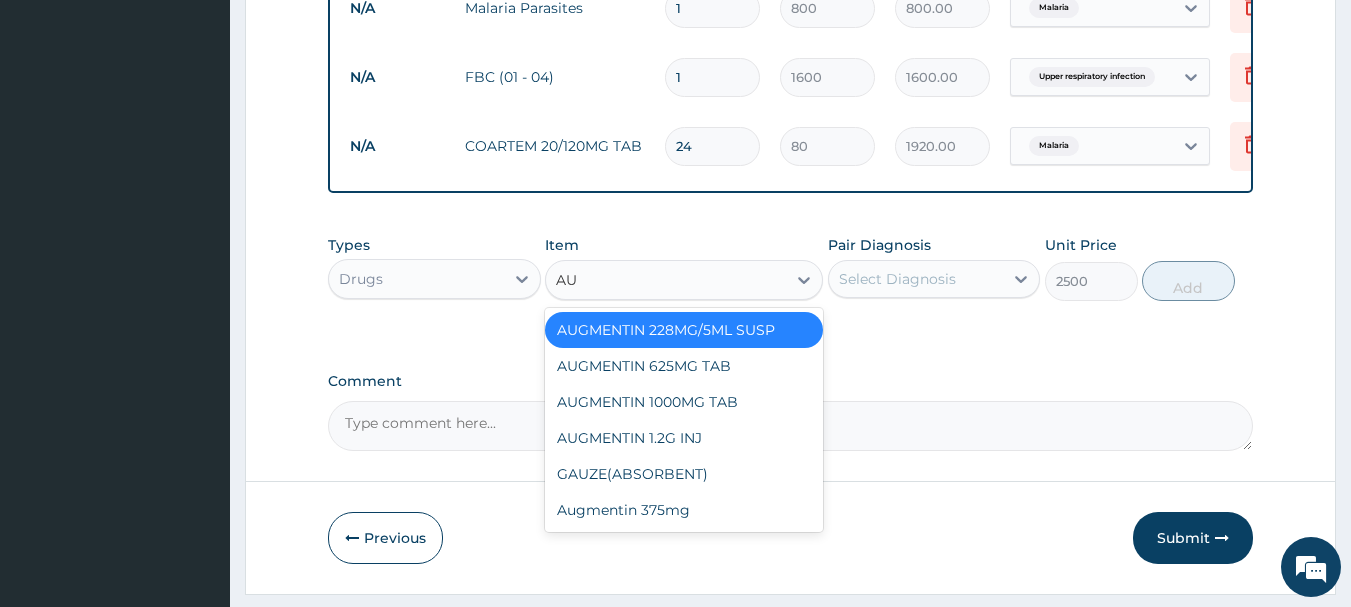 type on "AUG" 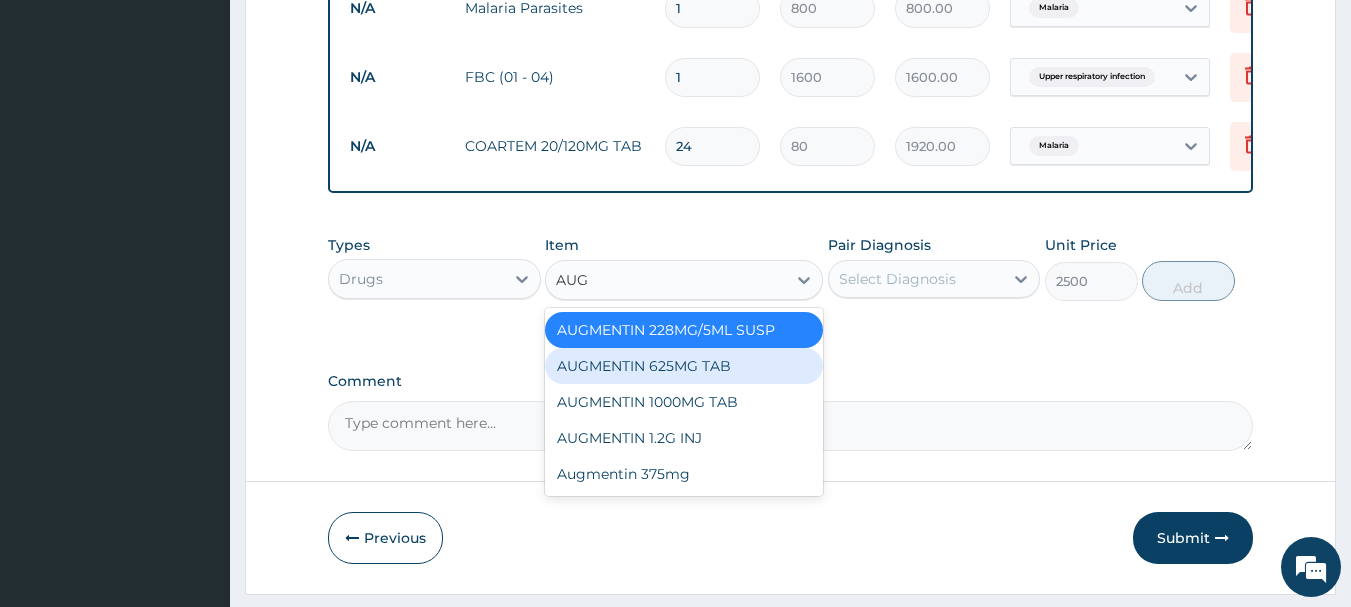 click on "AUGMENTIN 625MG TAB" at bounding box center (684, 366) 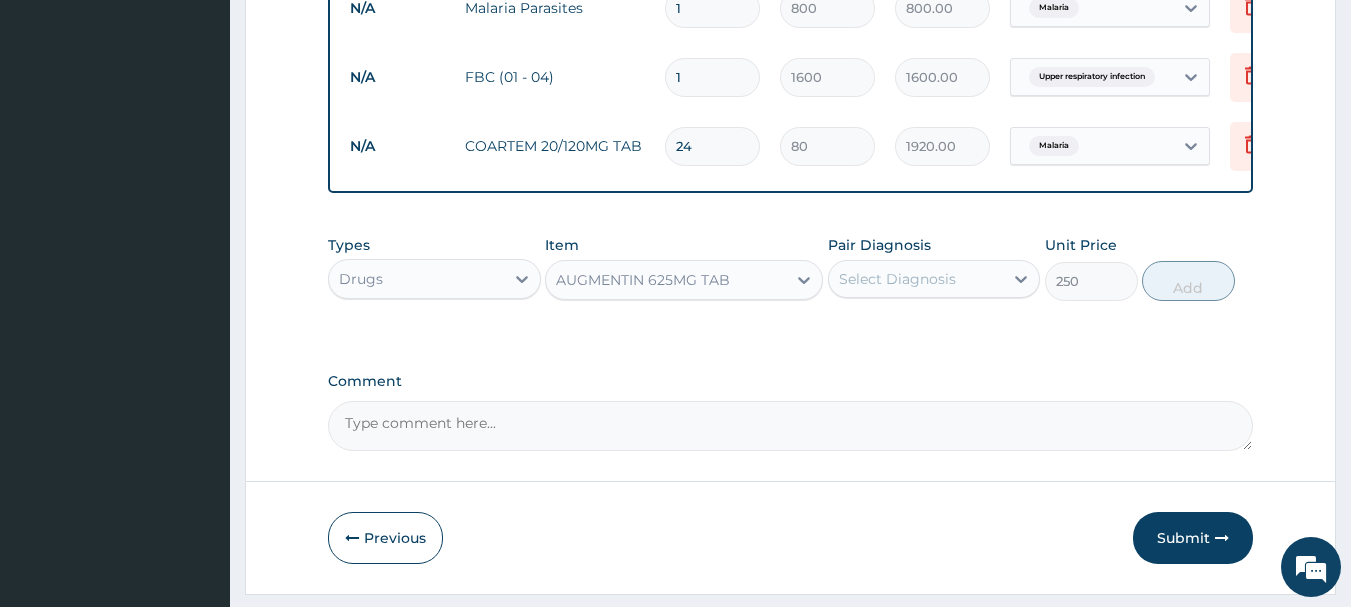click on "Pair Diagnosis Select Diagnosis" at bounding box center (934, 268) 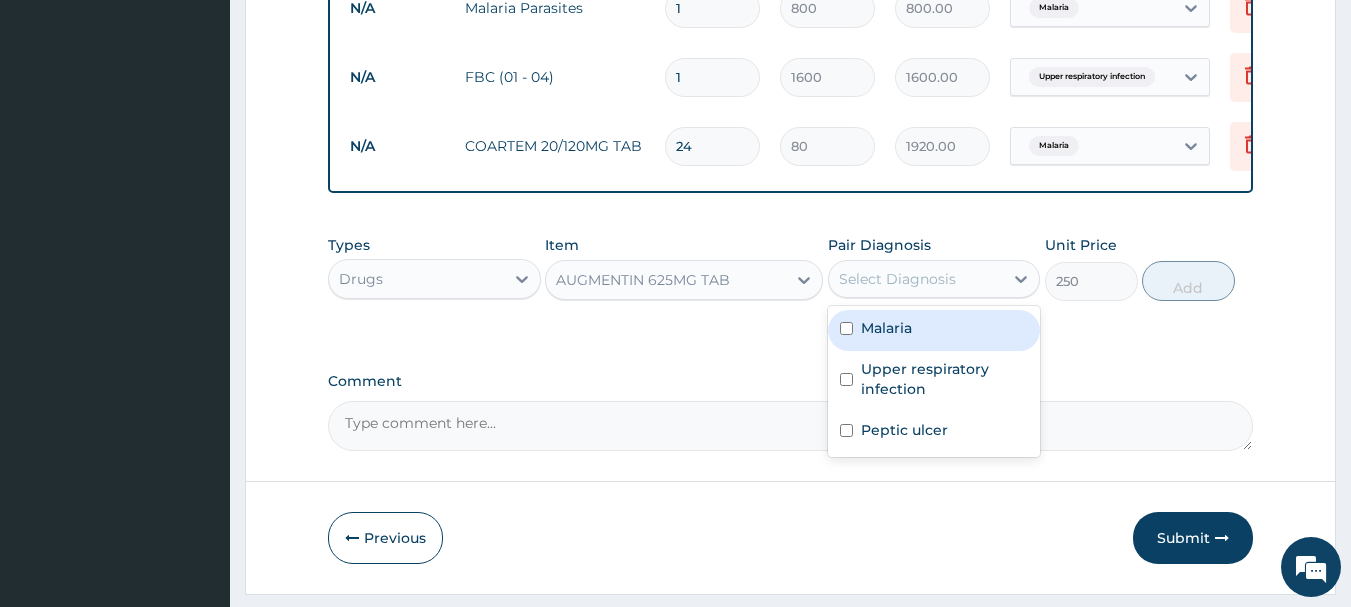 click on "Select Diagnosis" at bounding box center [897, 279] 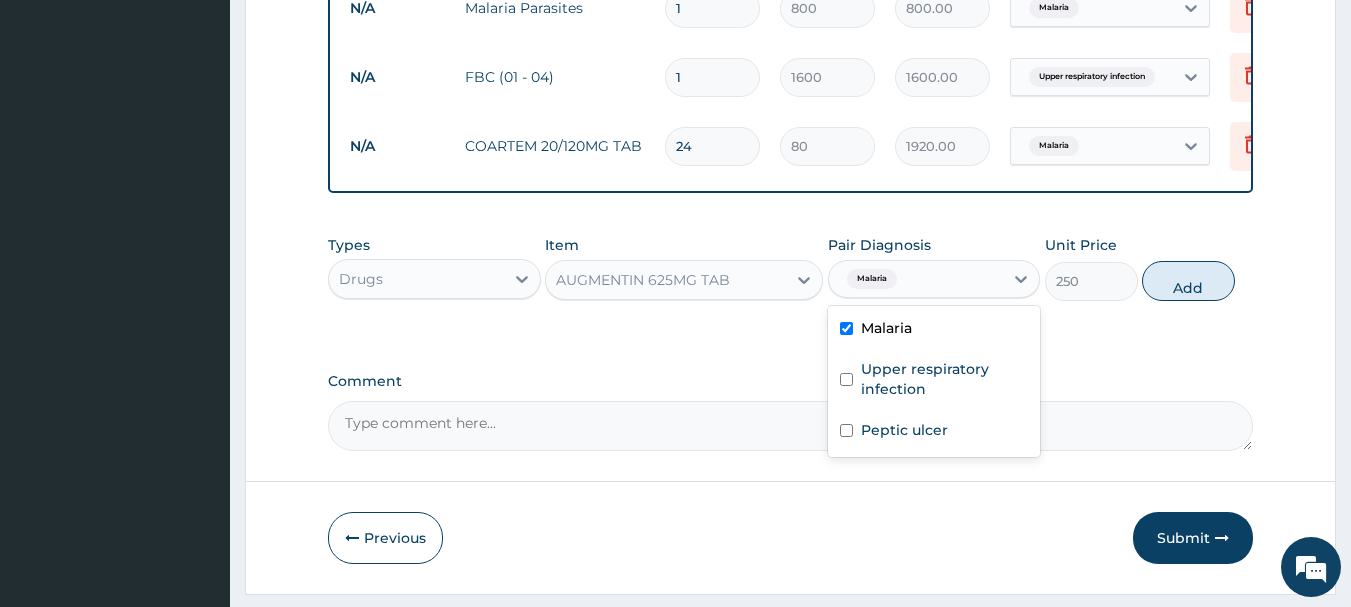 click on "Malaria" at bounding box center [934, 330] 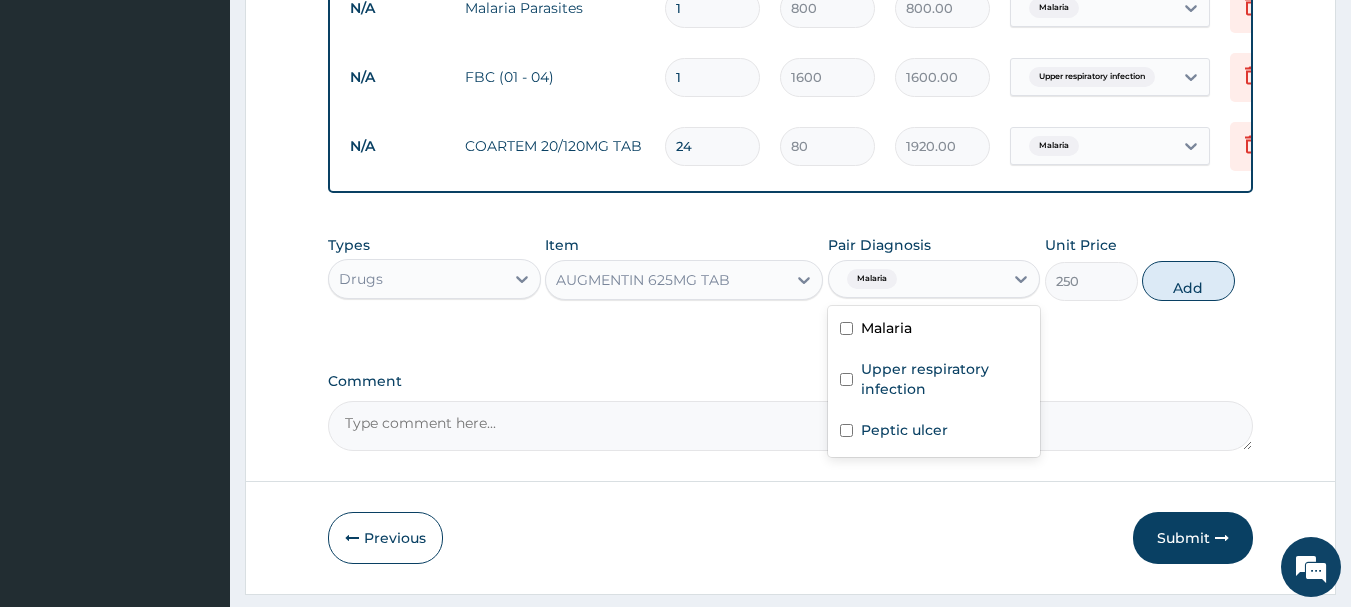 checkbox on "false" 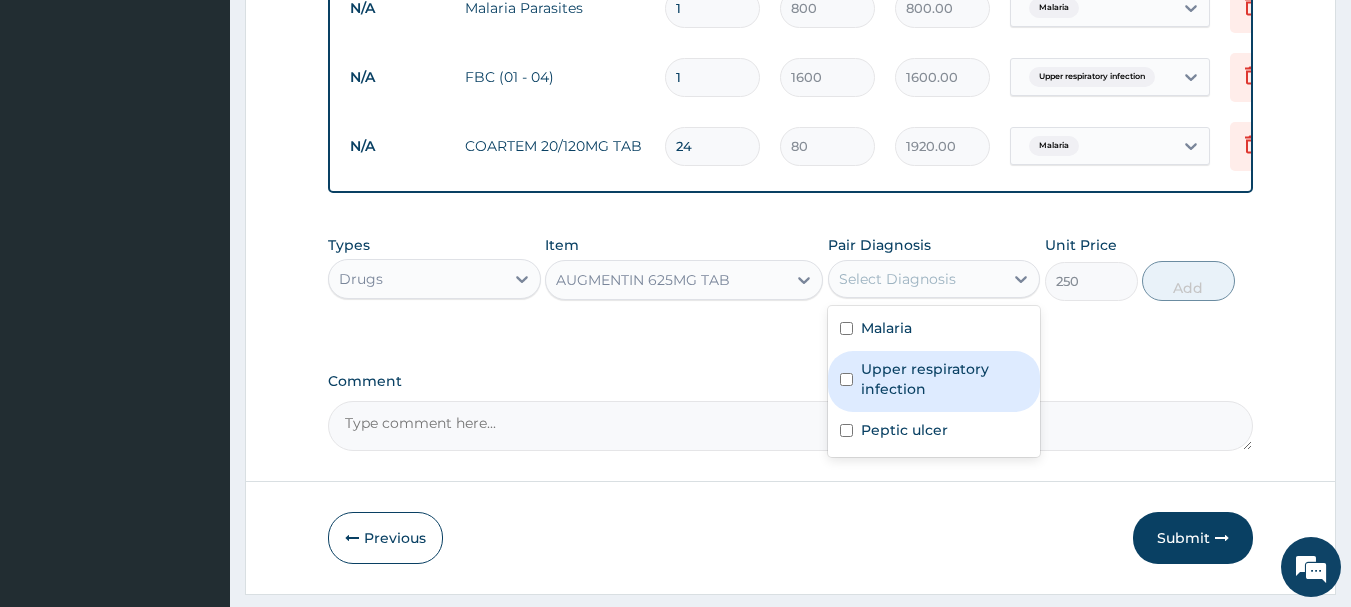 click on "Upper respiratory infection" at bounding box center [945, 379] 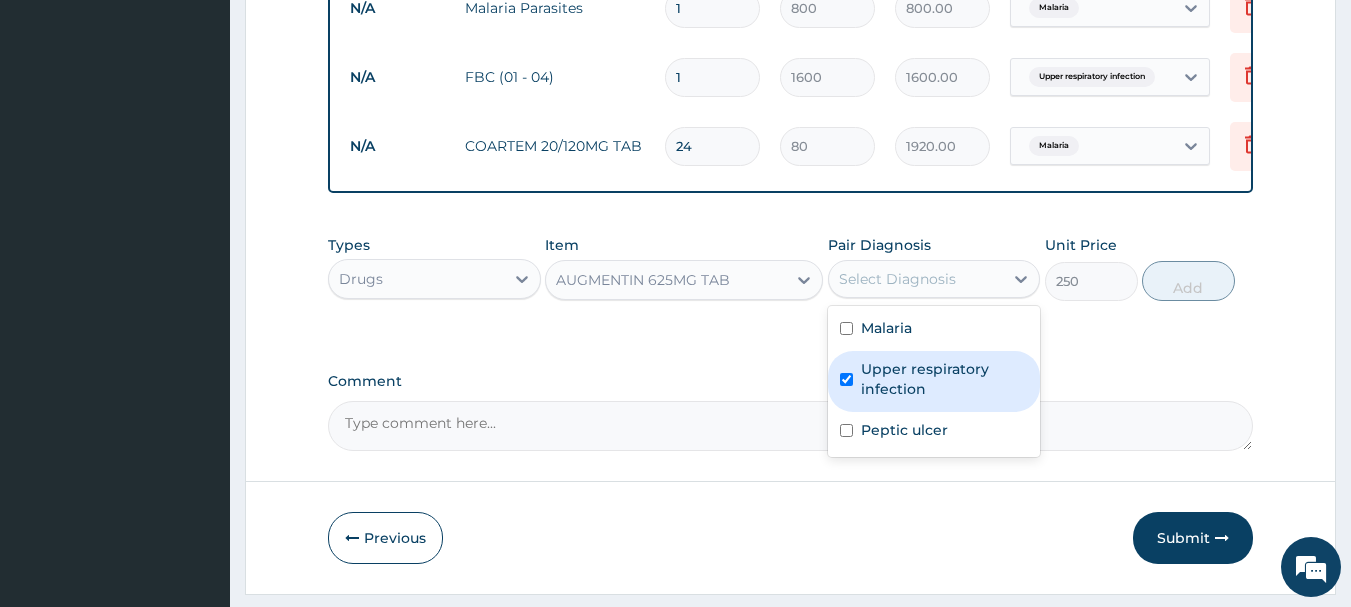 checkbox on "true" 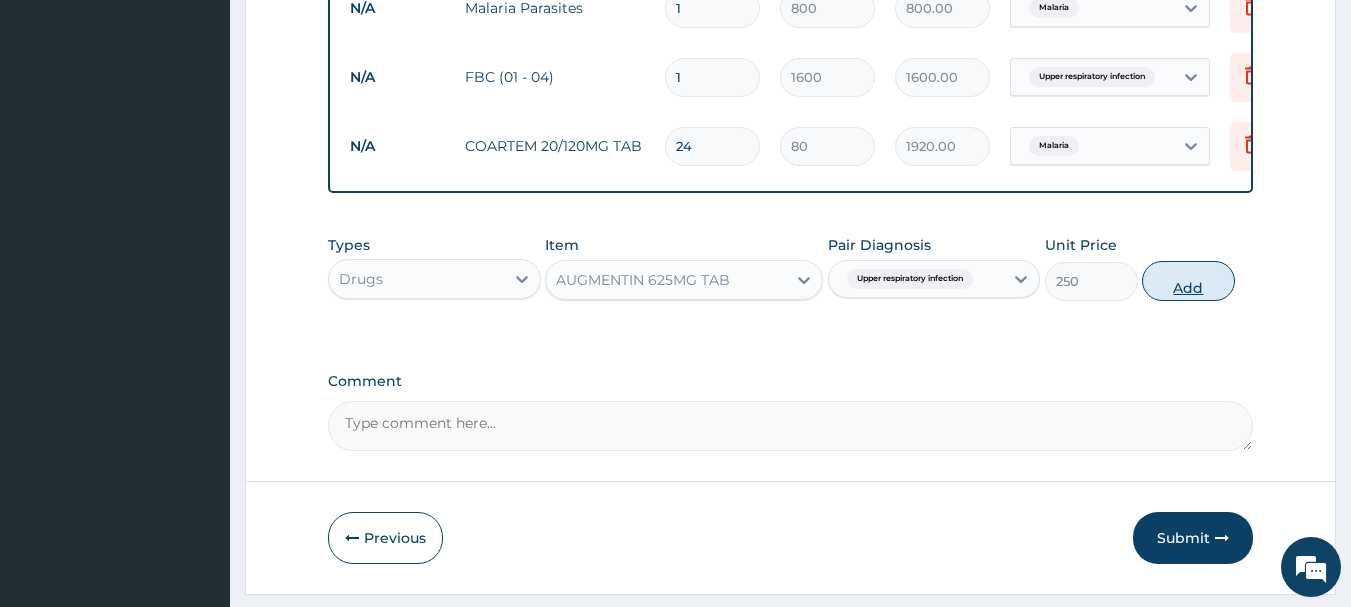 click on "Add" at bounding box center [1188, 281] 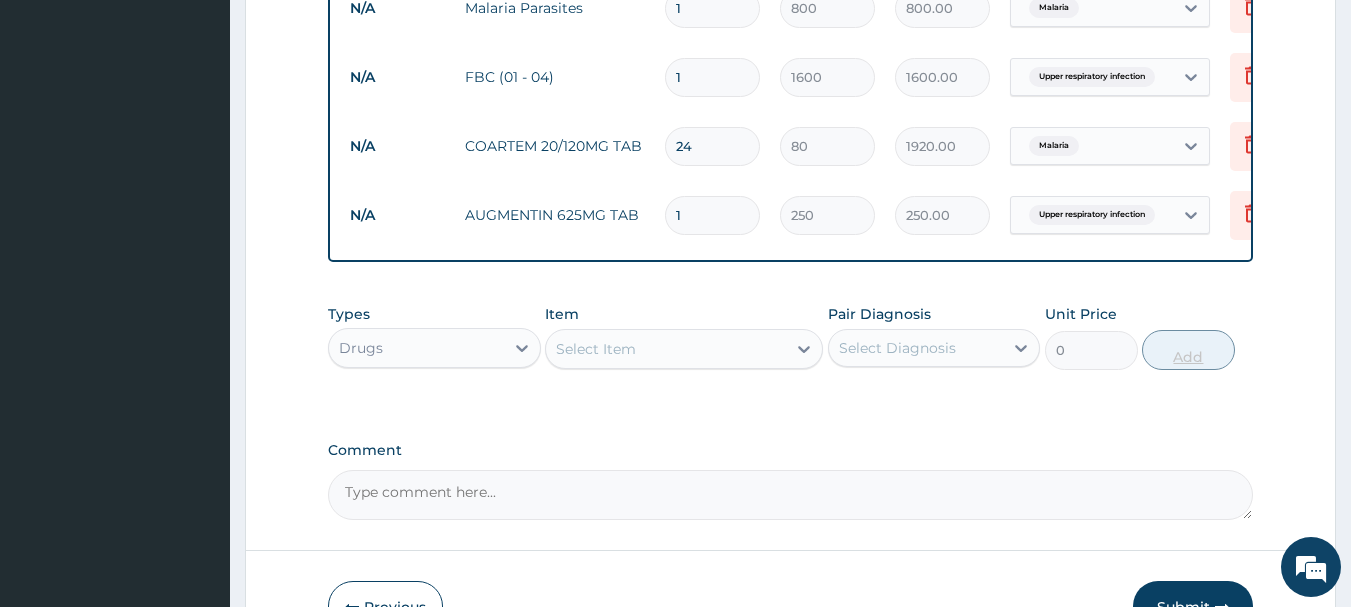 type 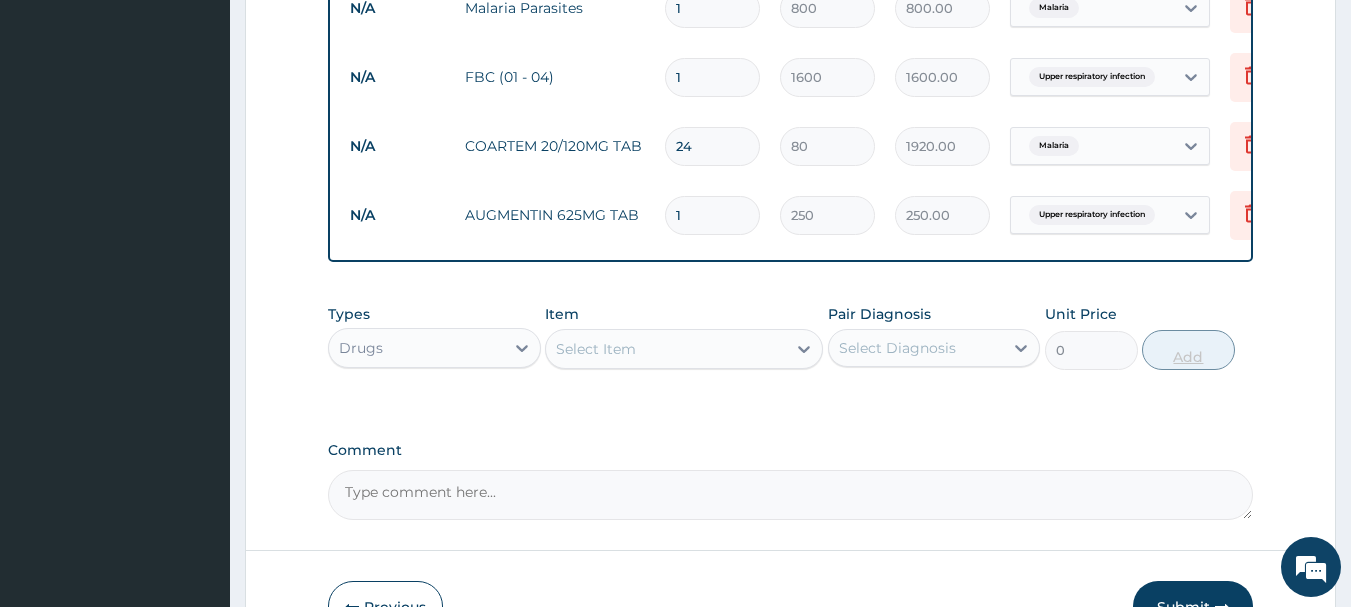 type on "0.00" 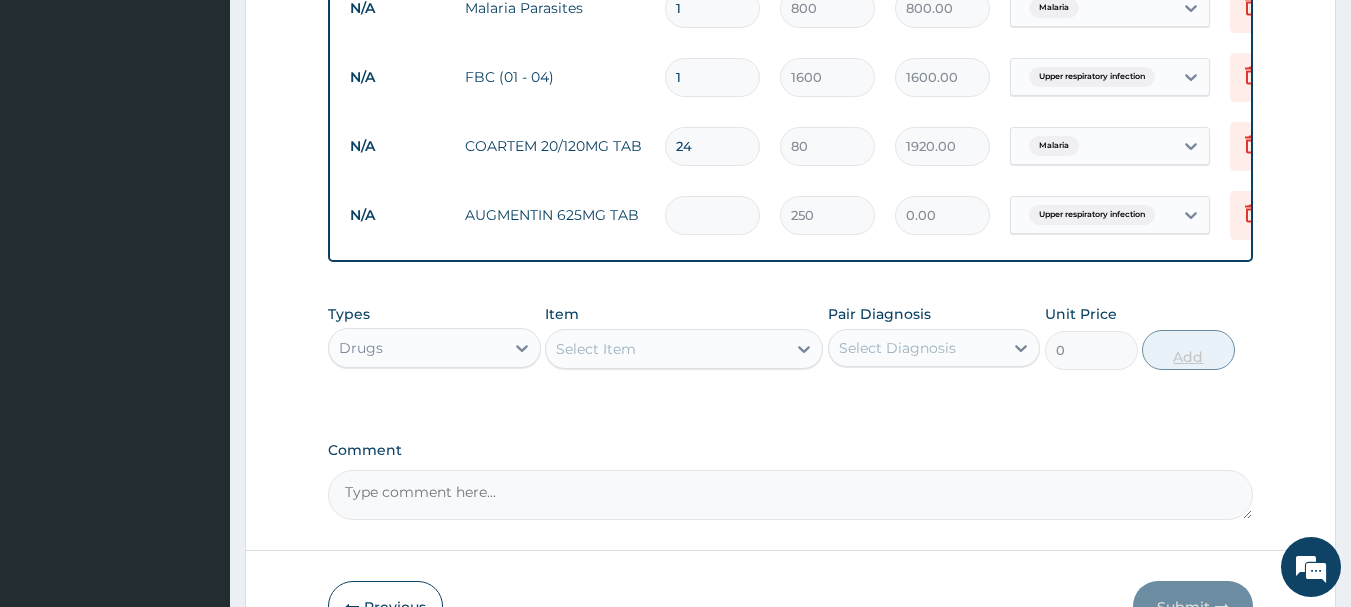 type on "2" 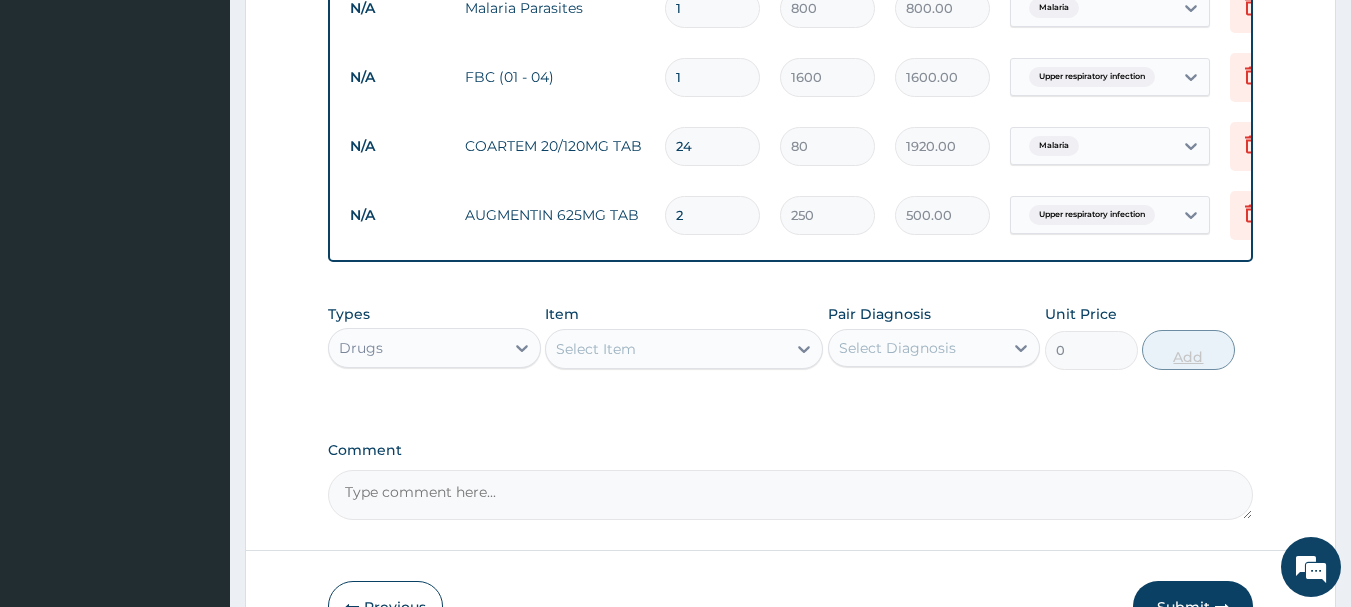 type on "24" 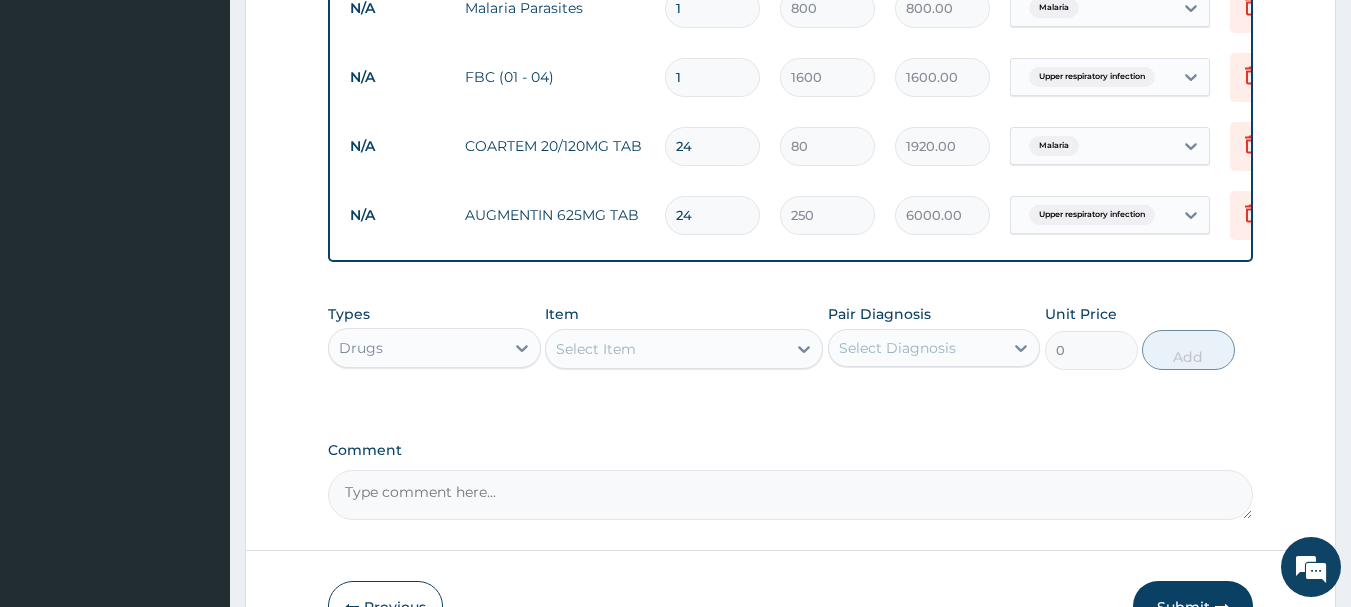 type on "24" 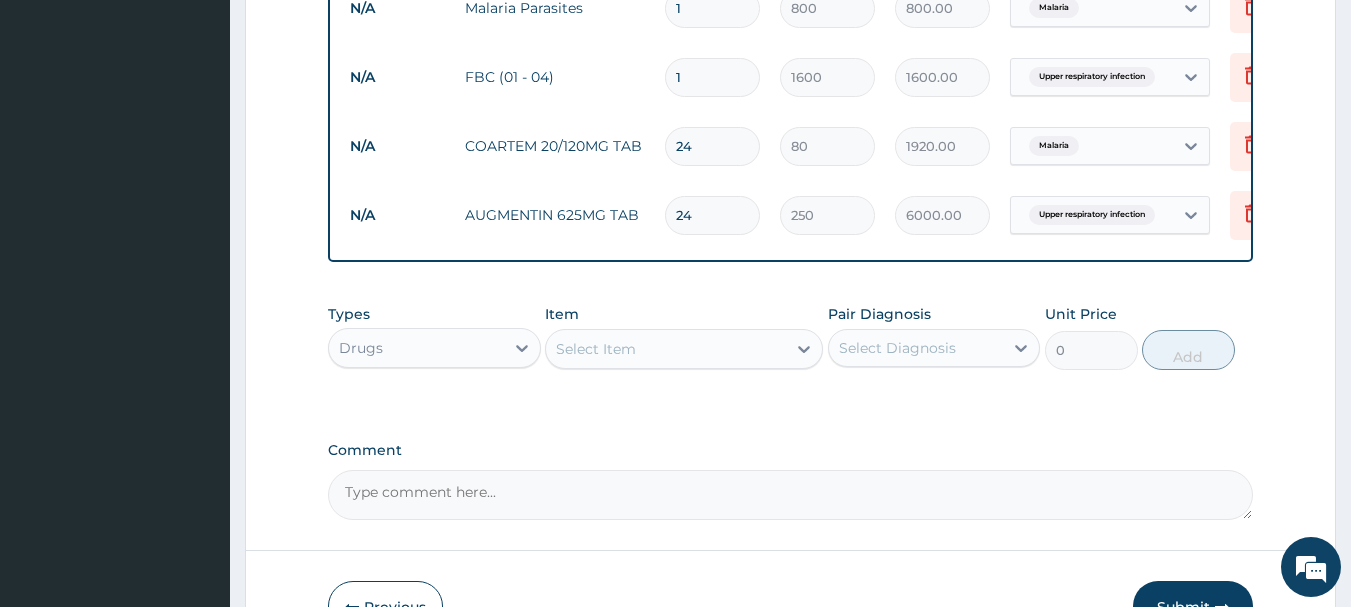 click on "Select Item" at bounding box center (596, 349) 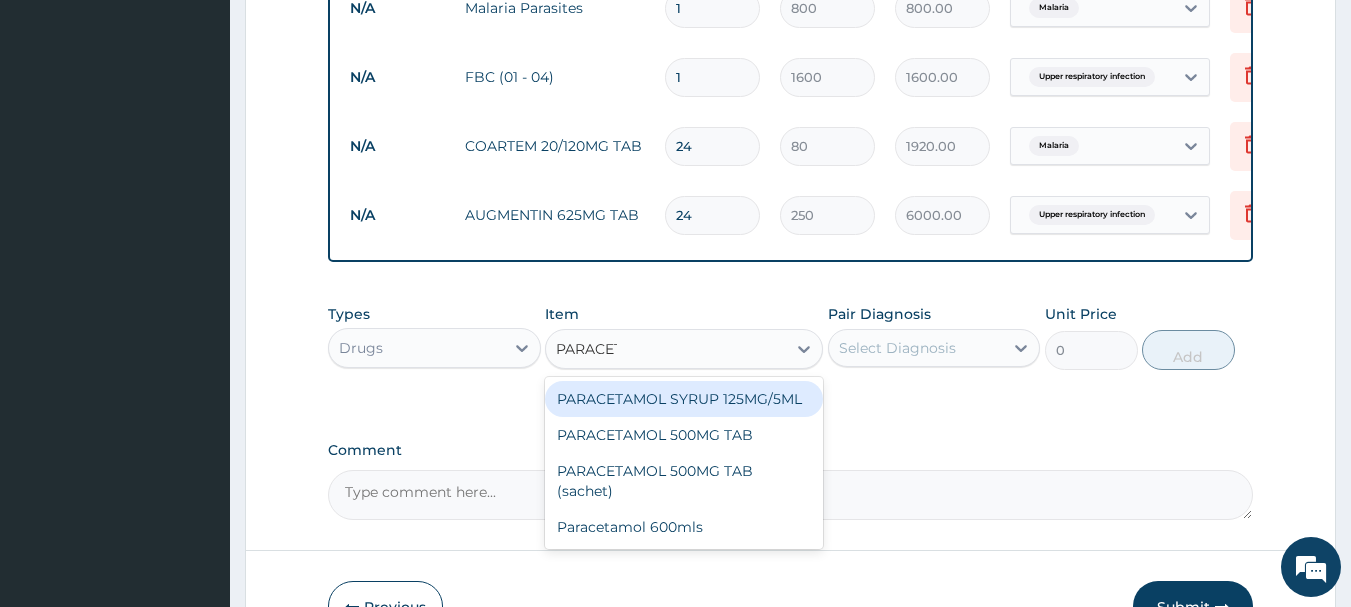 type on "PARACETA" 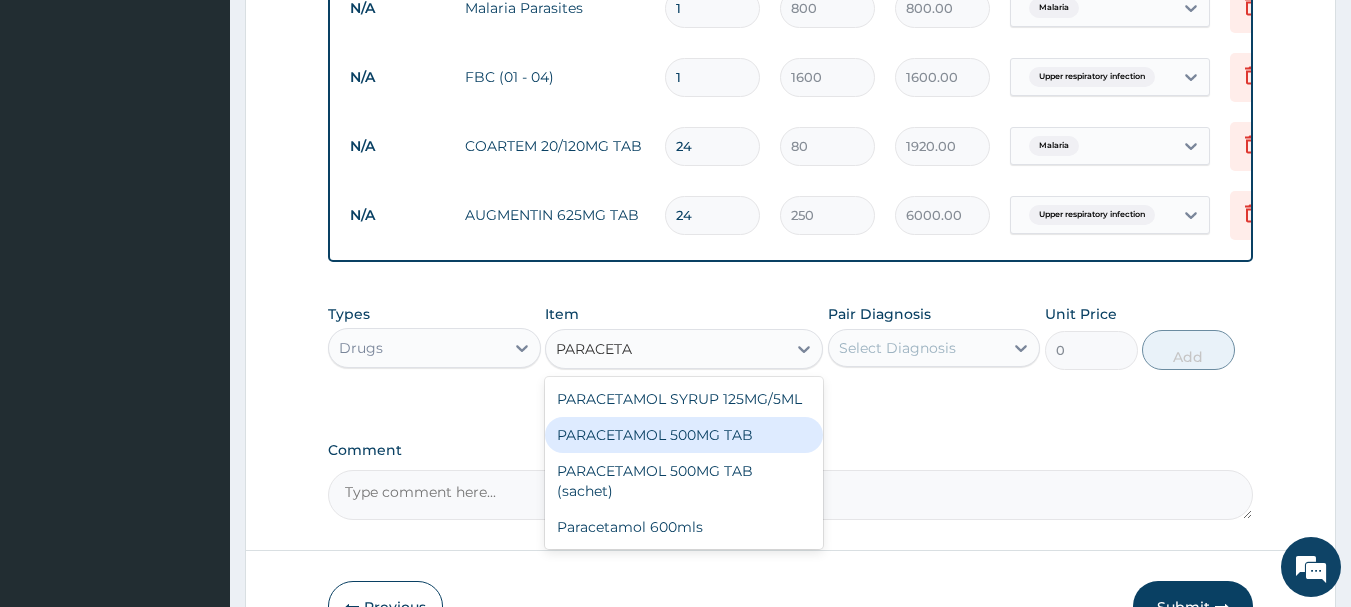 click on "PARACETAMOL 500MG TAB" at bounding box center (684, 435) 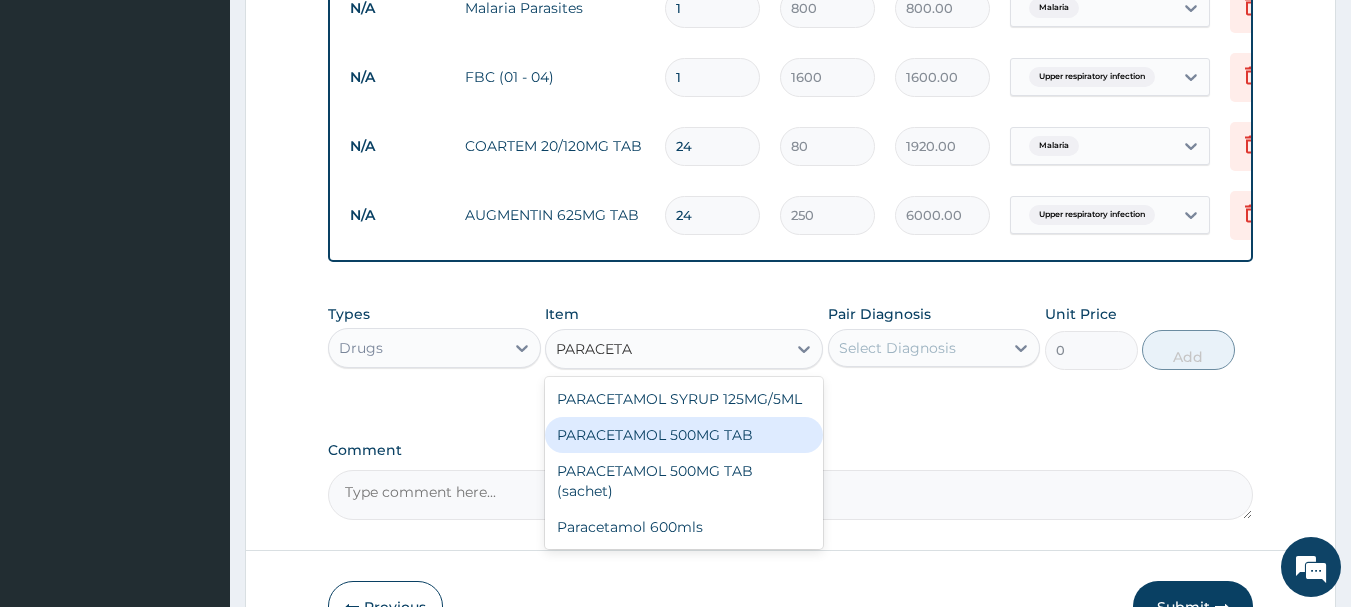 type 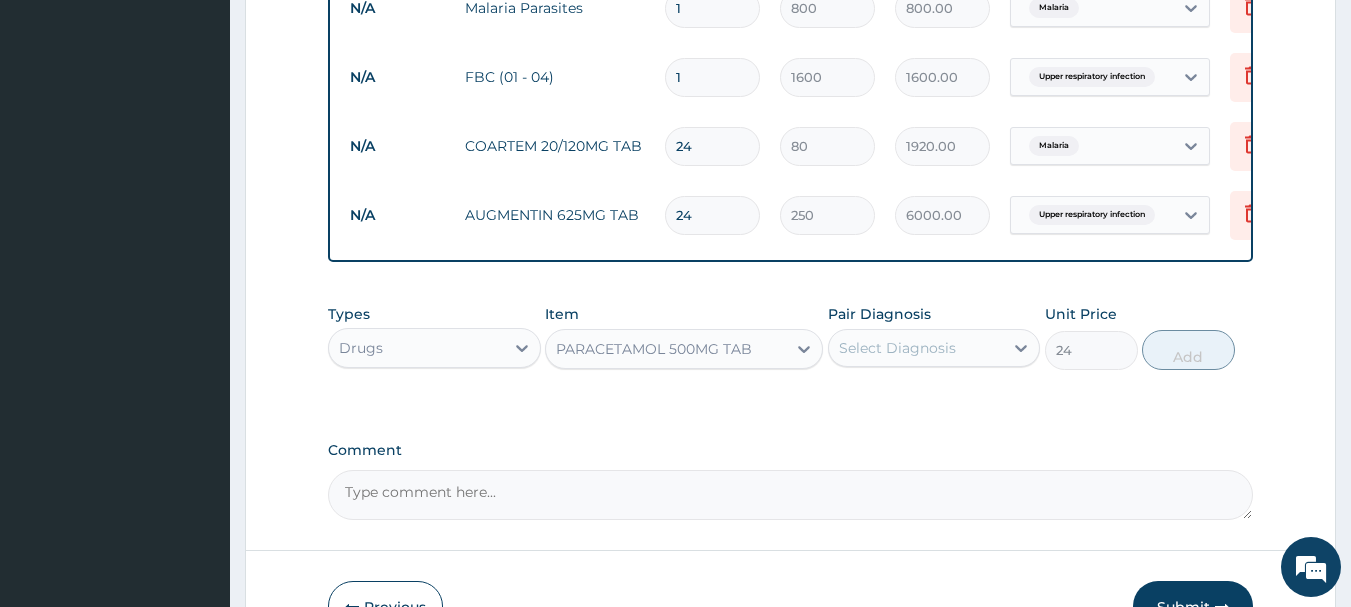 click on "Select Diagnosis" at bounding box center (897, 348) 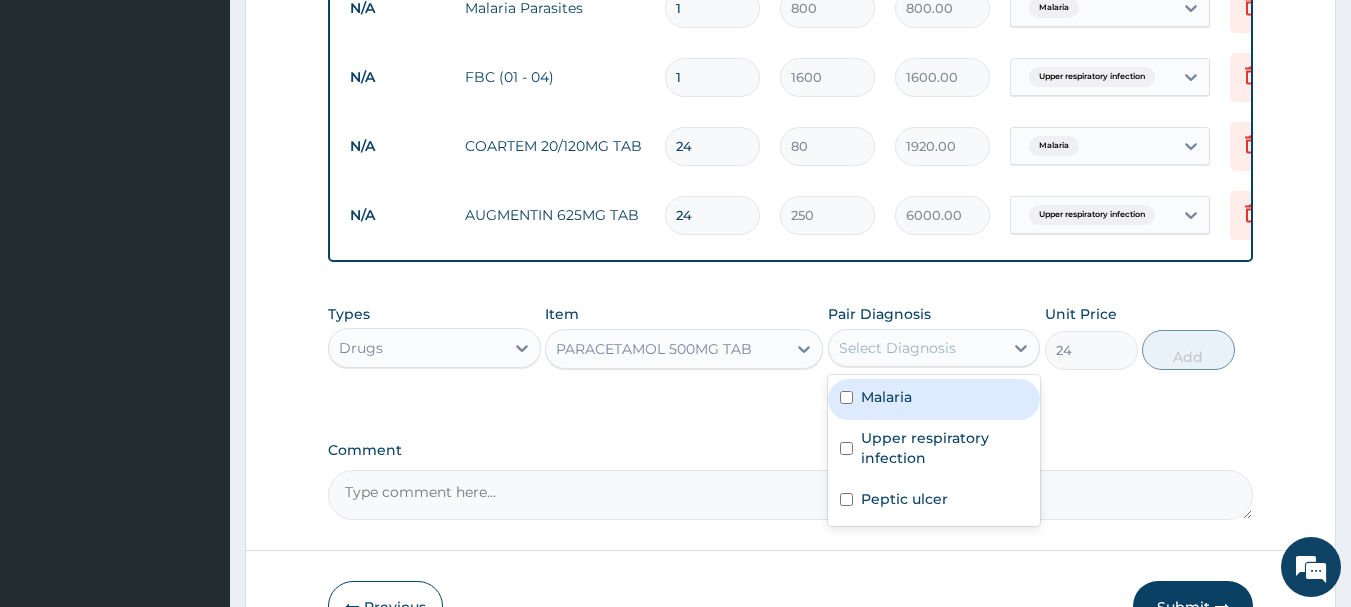 click on "Malaria" at bounding box center [886, 397] 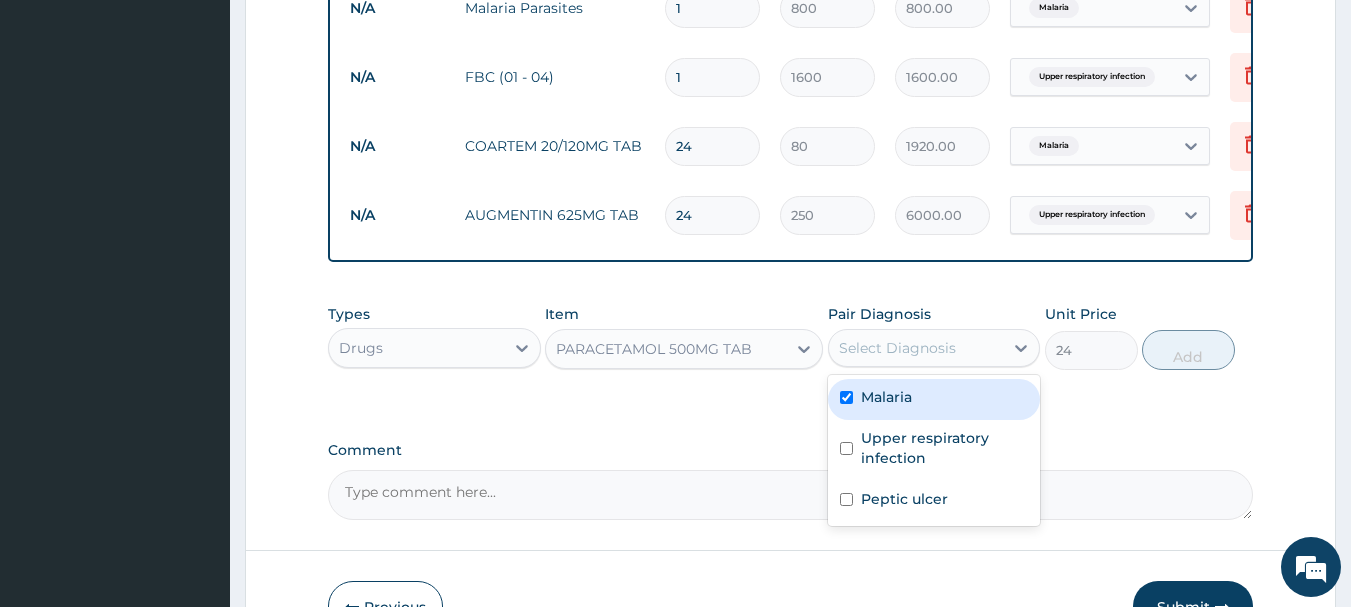 checkbox on "true" 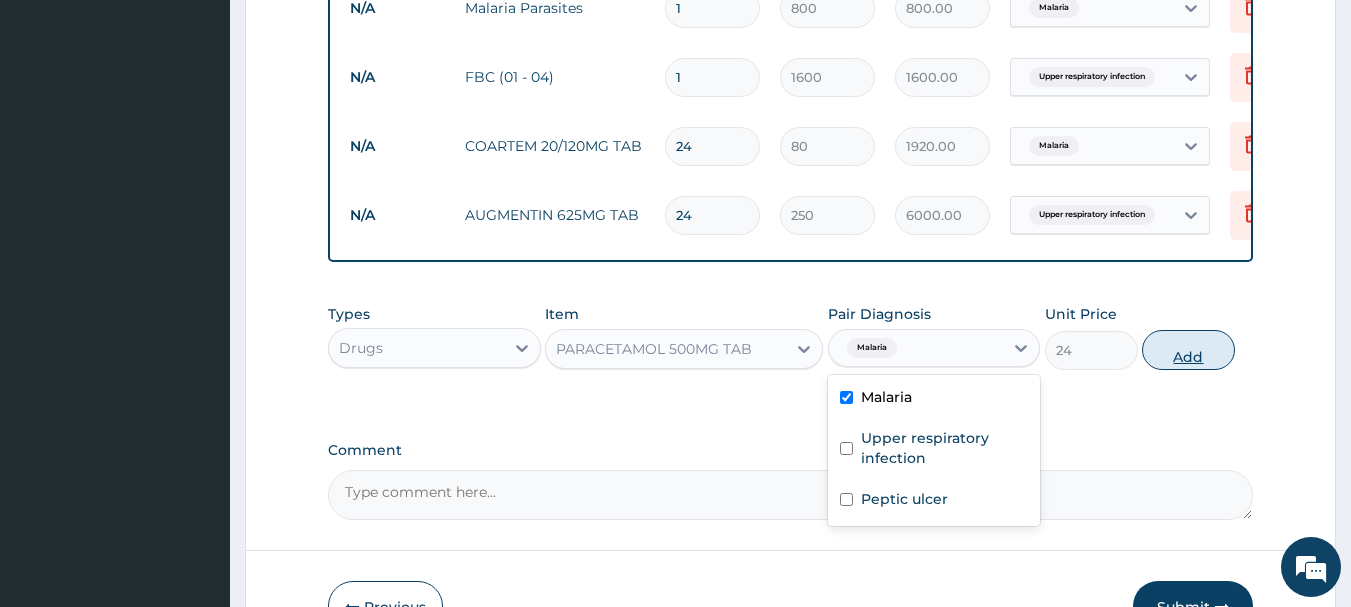 click on "Add" at bounding box center (1188, 350) 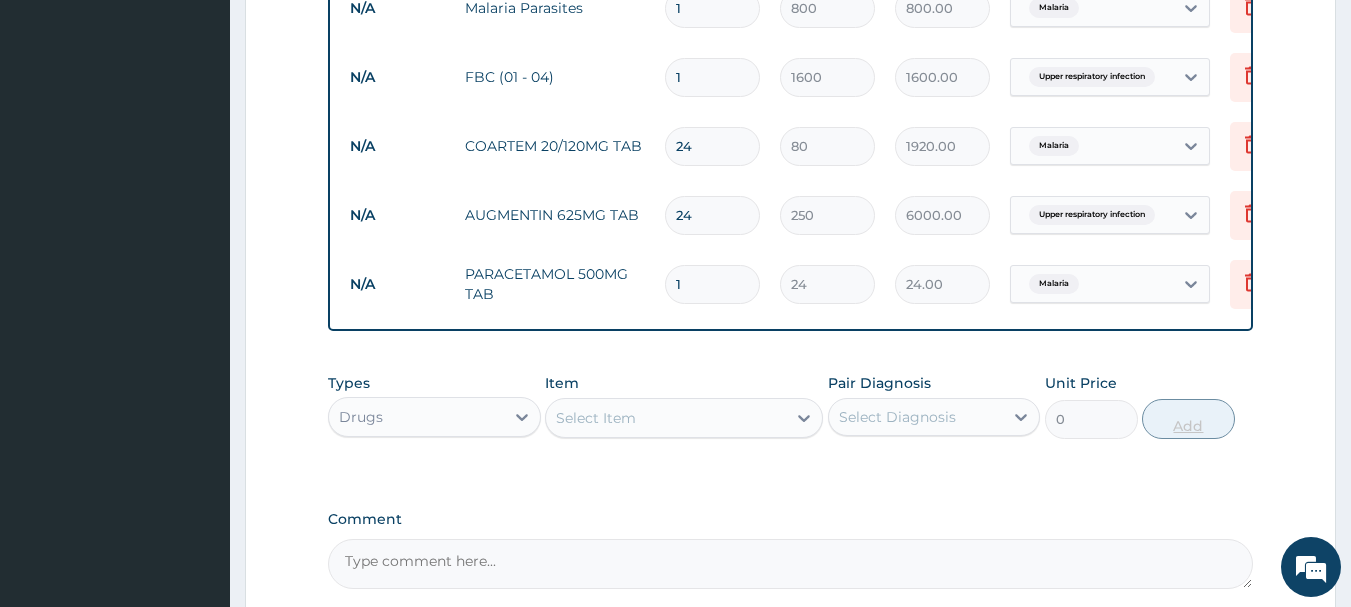 type on "18" 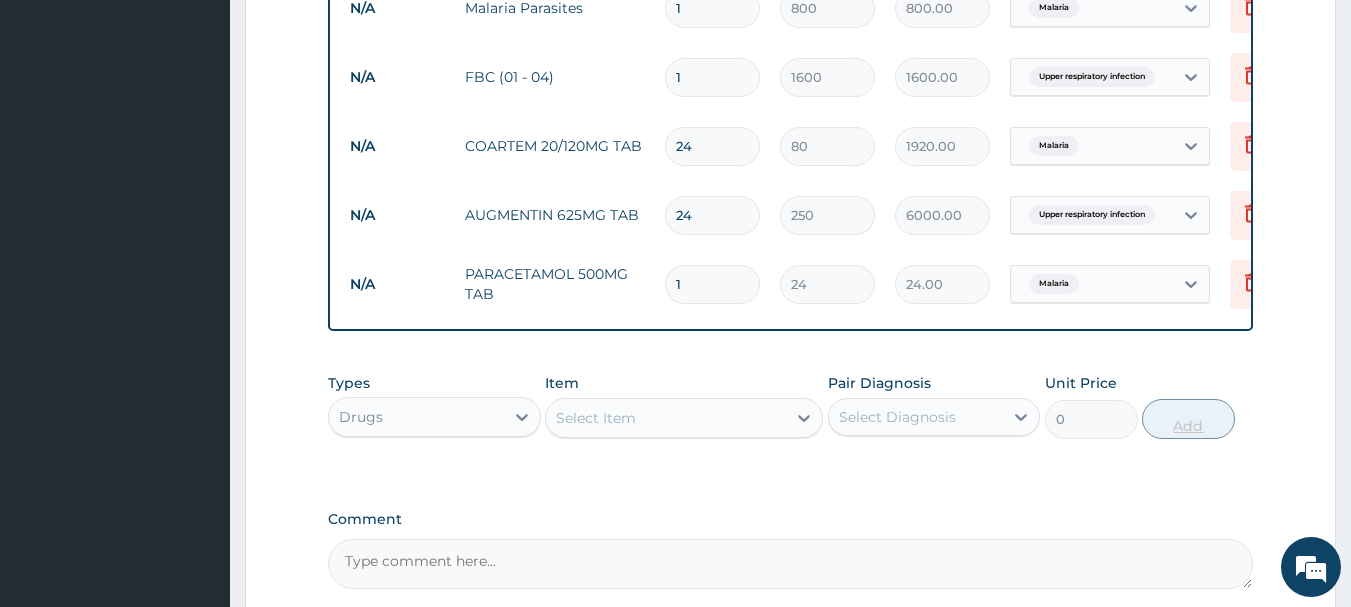 type on "432.00" 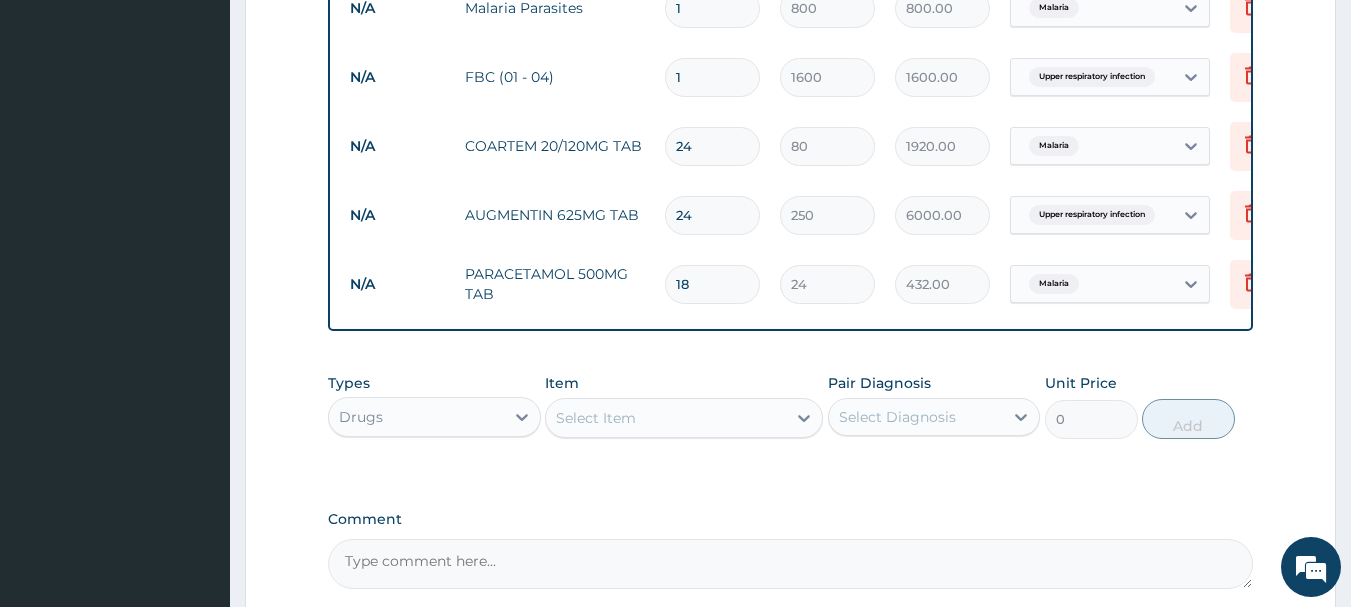 type on "18" 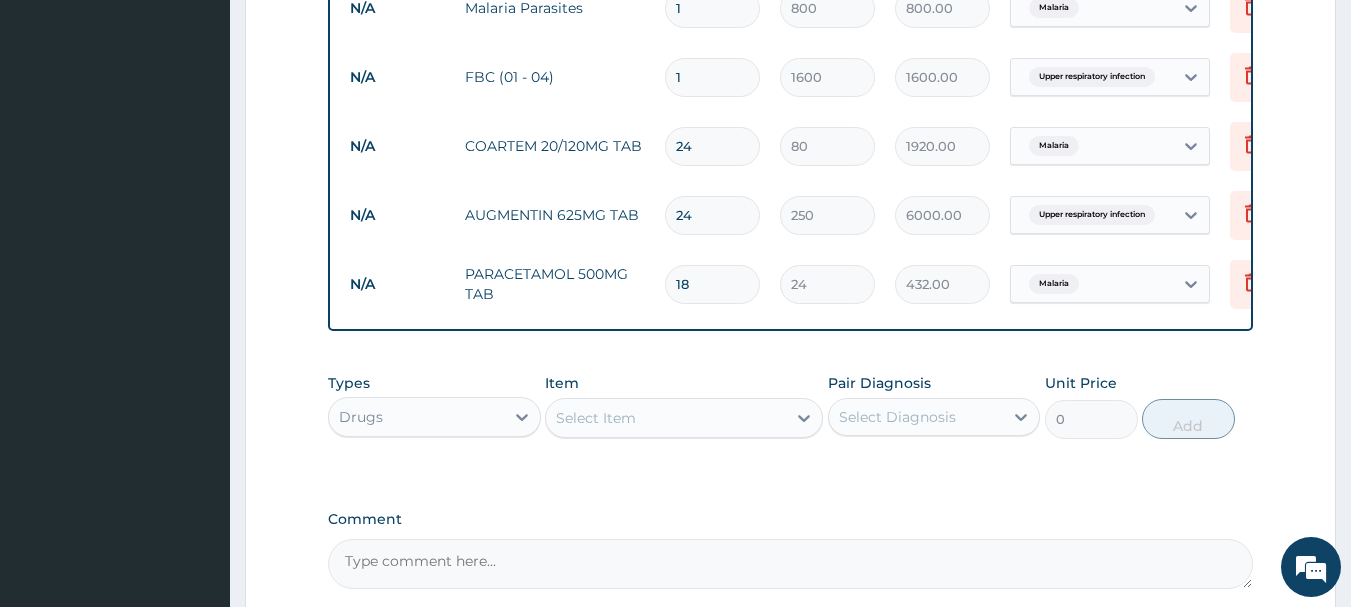 click on "Select Item" at bounding box center (666, 418) 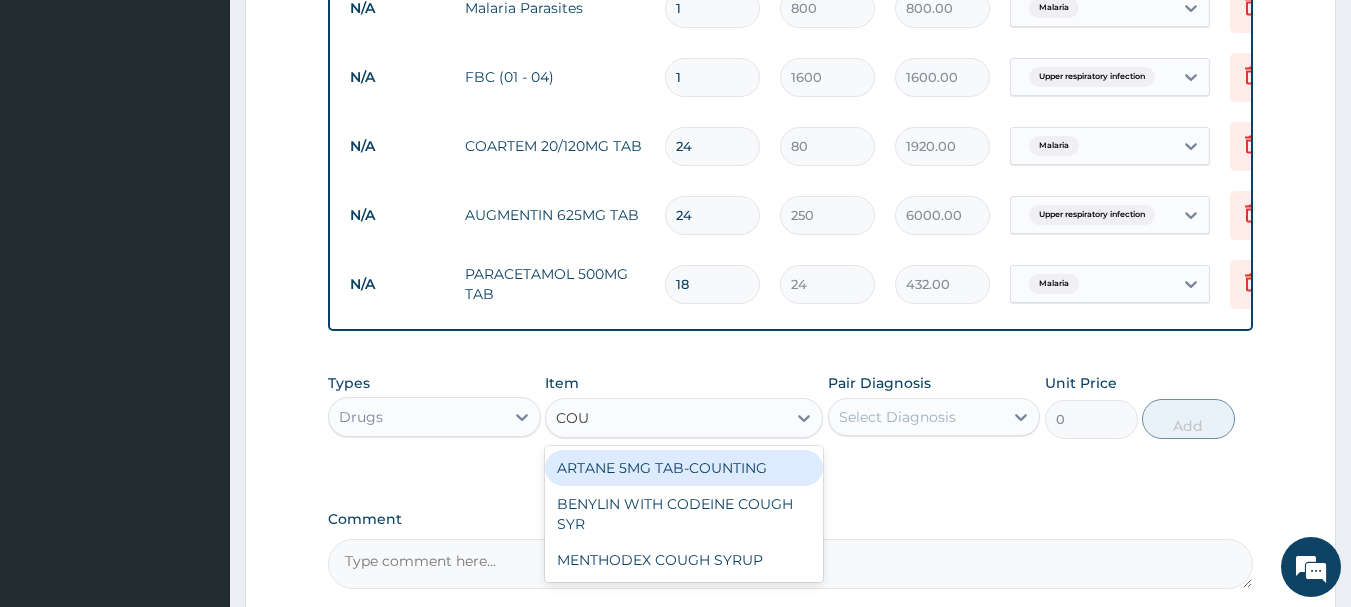 type on "COUG" 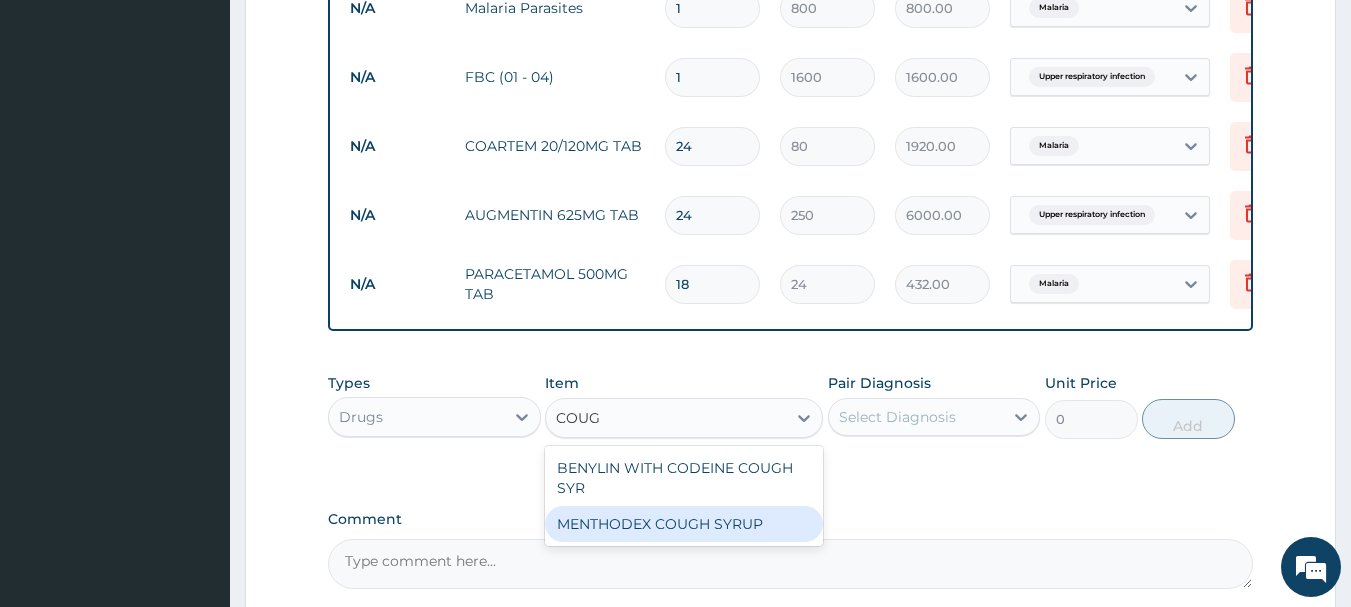 click on "MENTHODEX COUGH SYRUP" at bounding box center [684, 524] 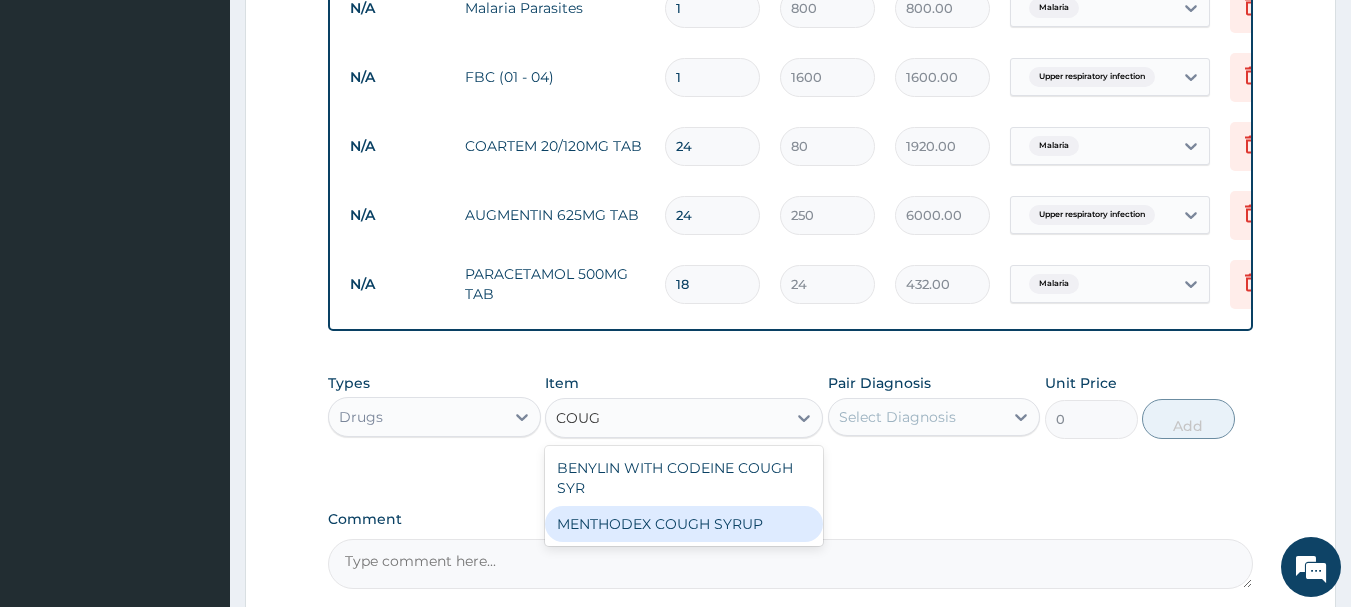 type 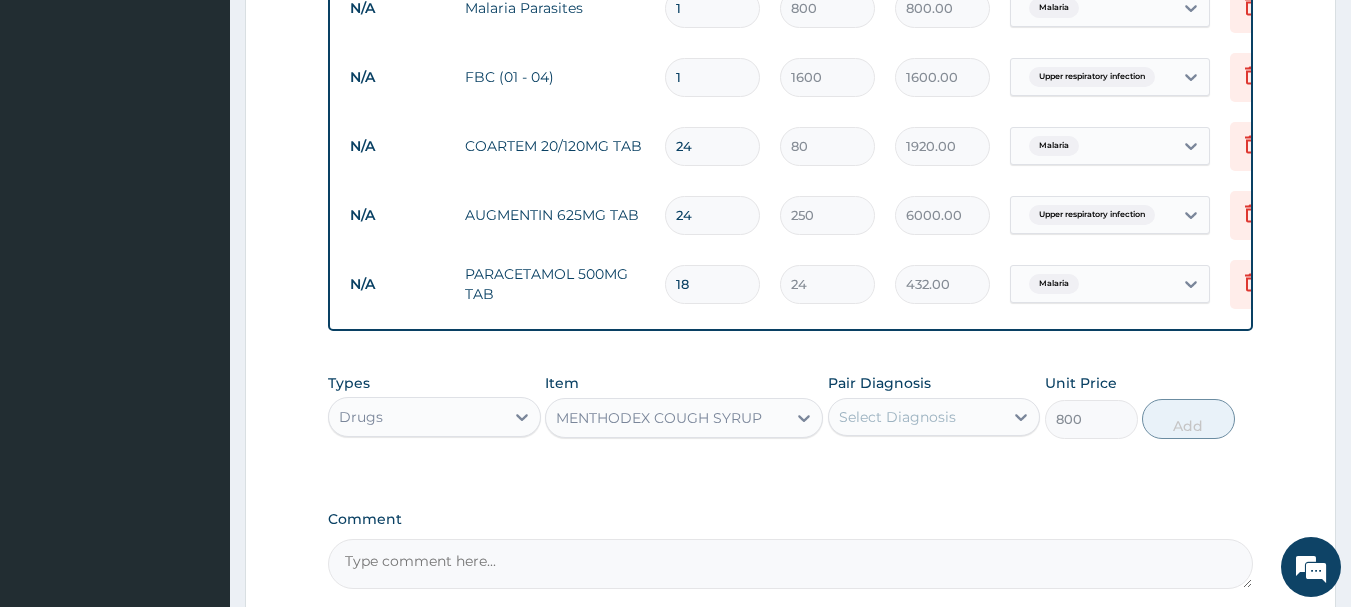 click on "Select Diagnosis" at bounding box center (916, 417) 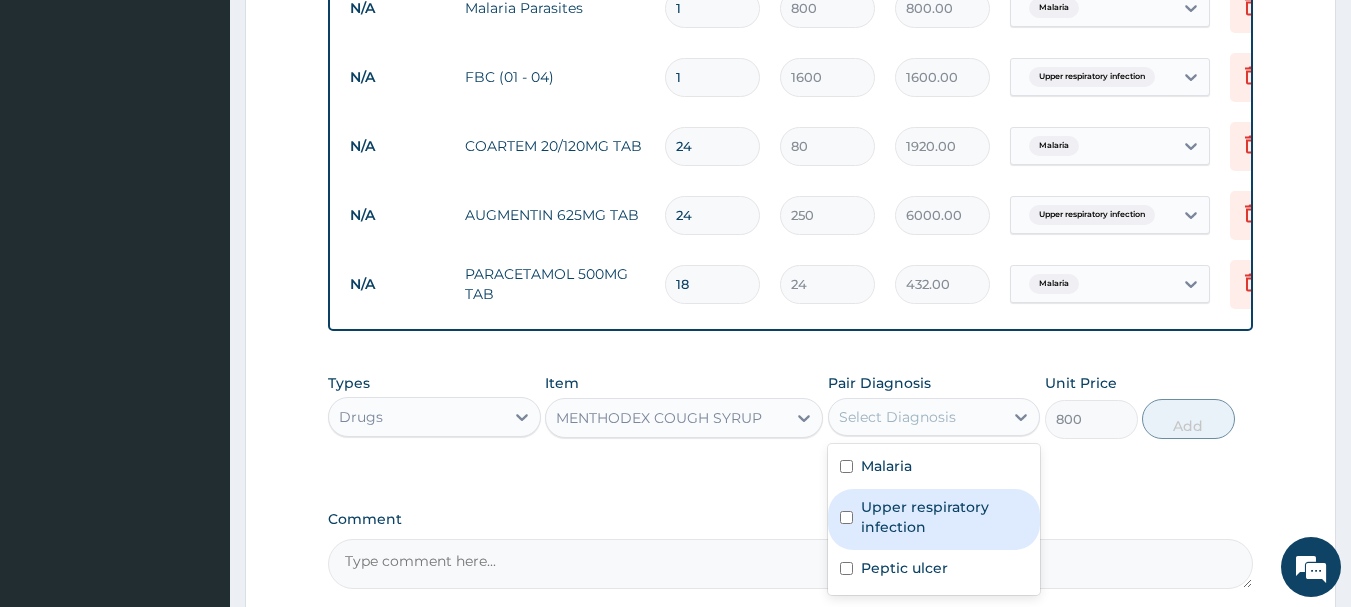 click on "Upper respiratory infection" at bounding box center [945, 517] 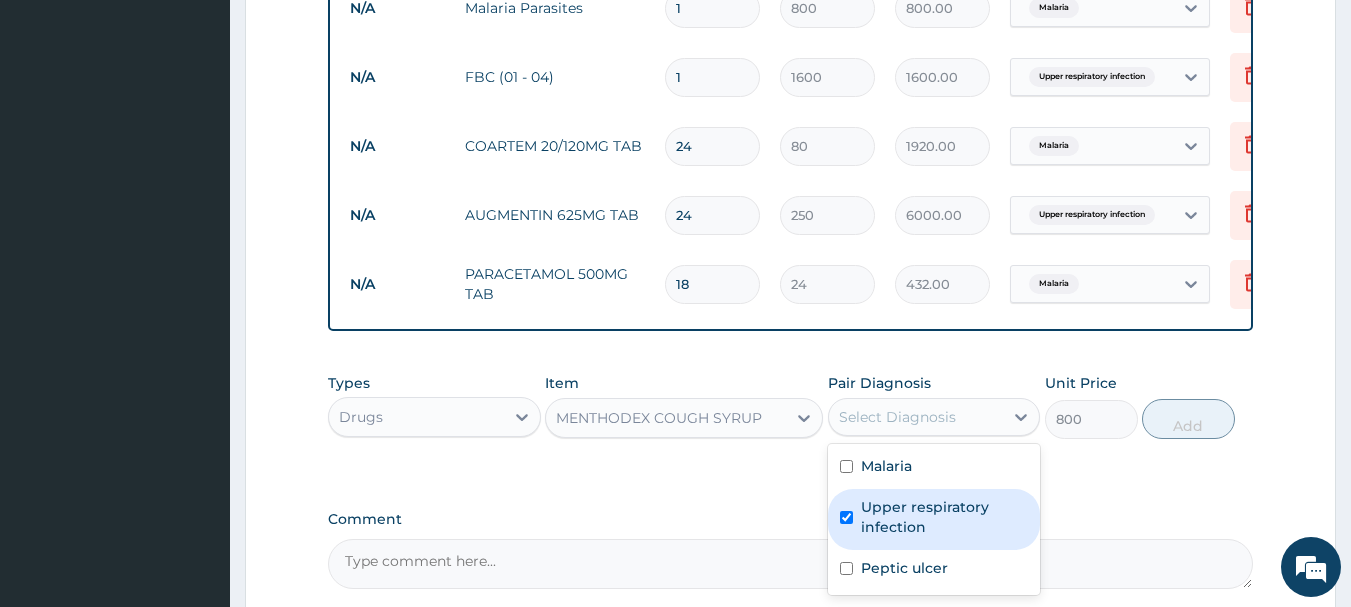 checkbox on "true" 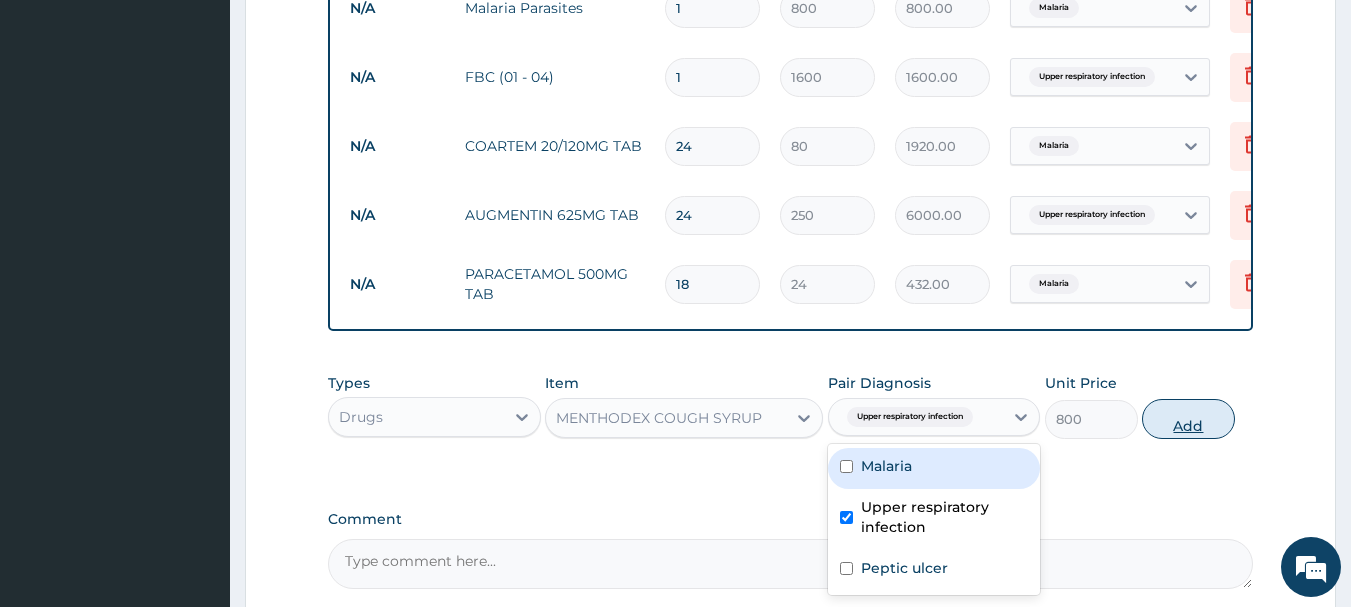 click on "Add" at bounding box center (1188, 419) 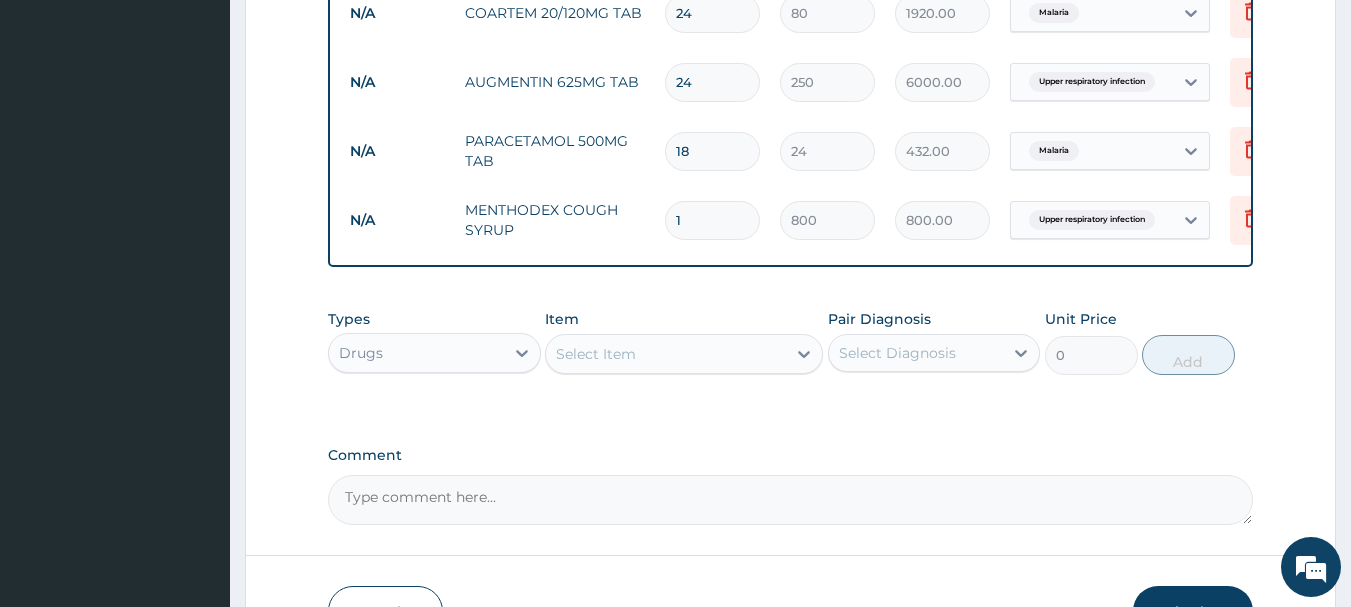 scroll, scrollTop: 933, scrollLeft: 0, axis: vertical 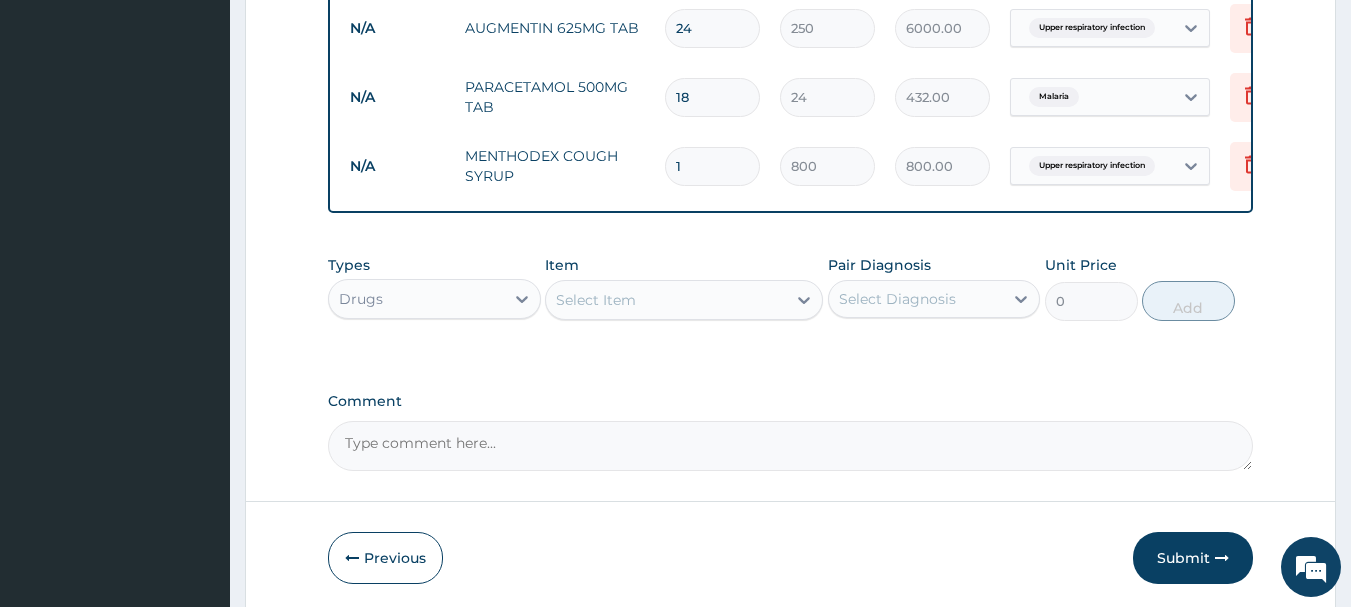click on "Select Item" at bounding box center [666, 300] 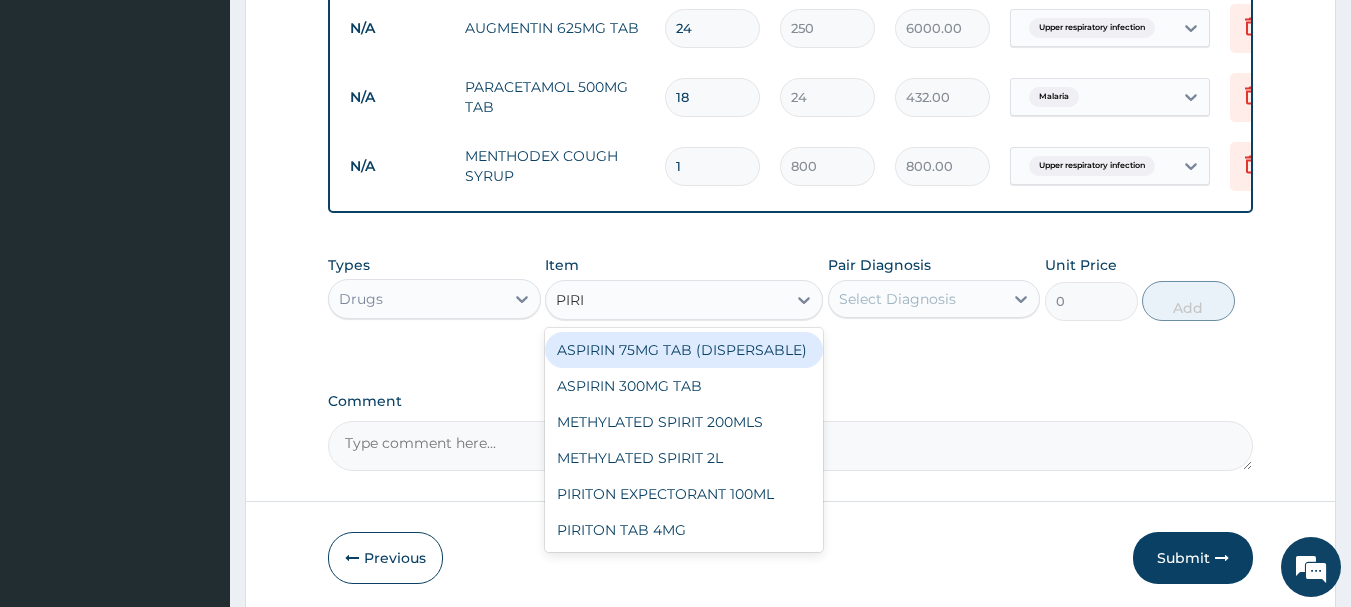 type on "PIRIT" 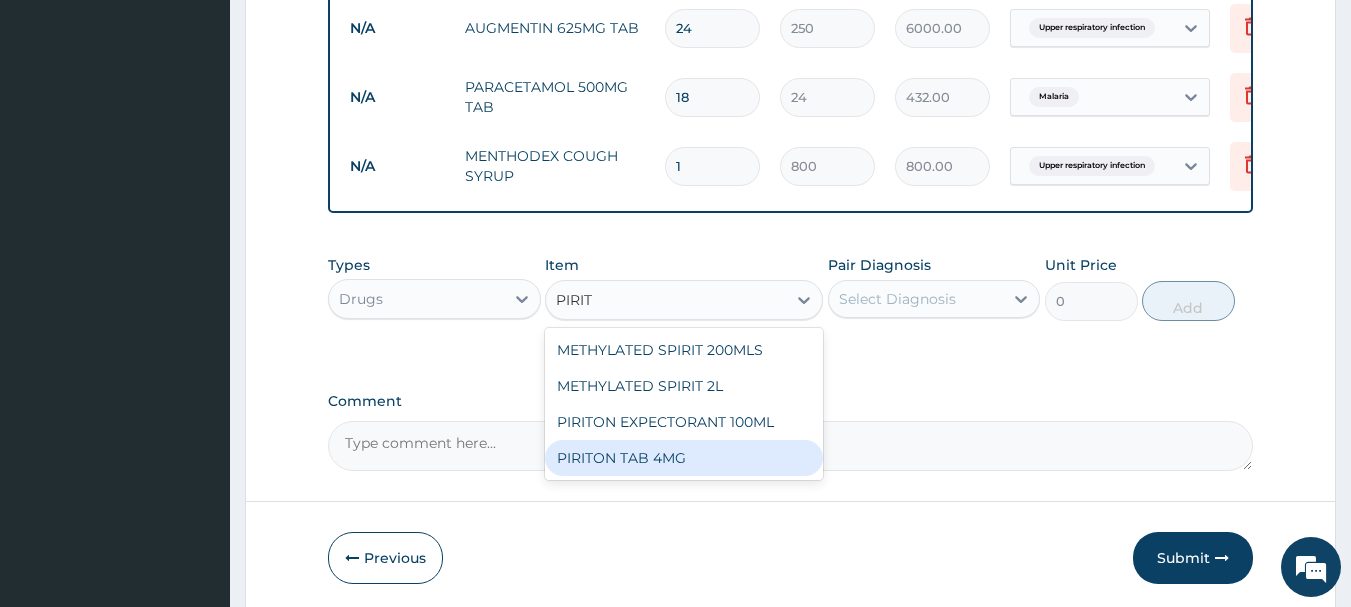 click on "PIRITON TAB 4MG" at bounding box center (684, 458) 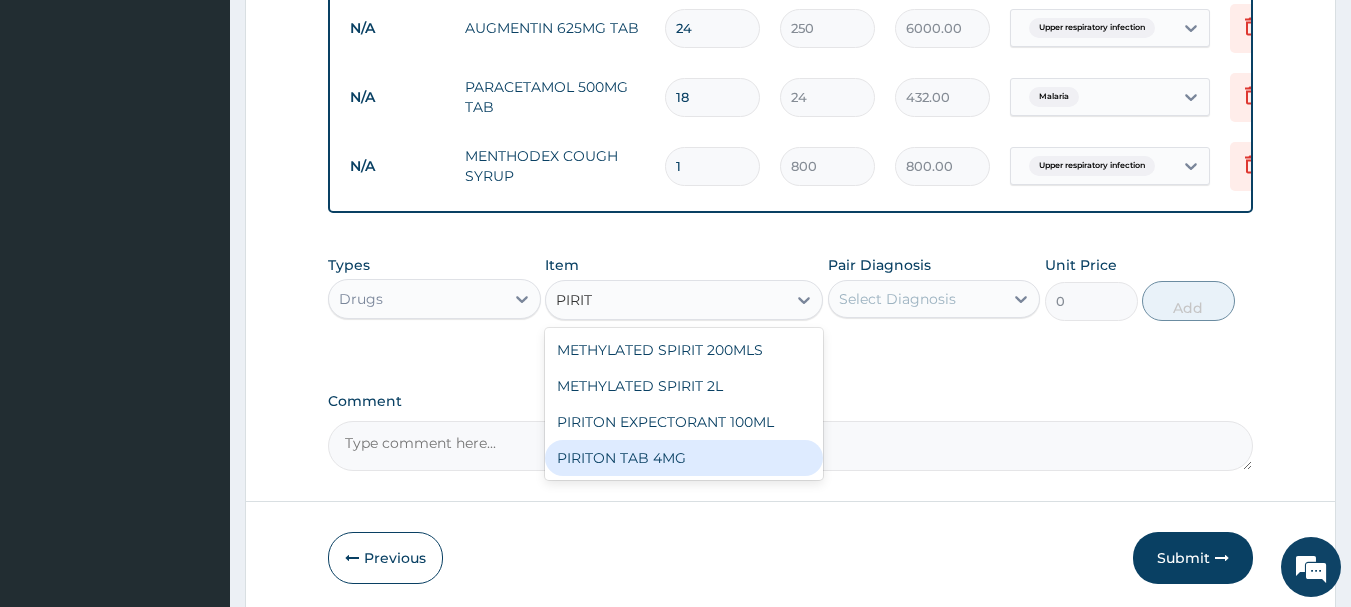 type 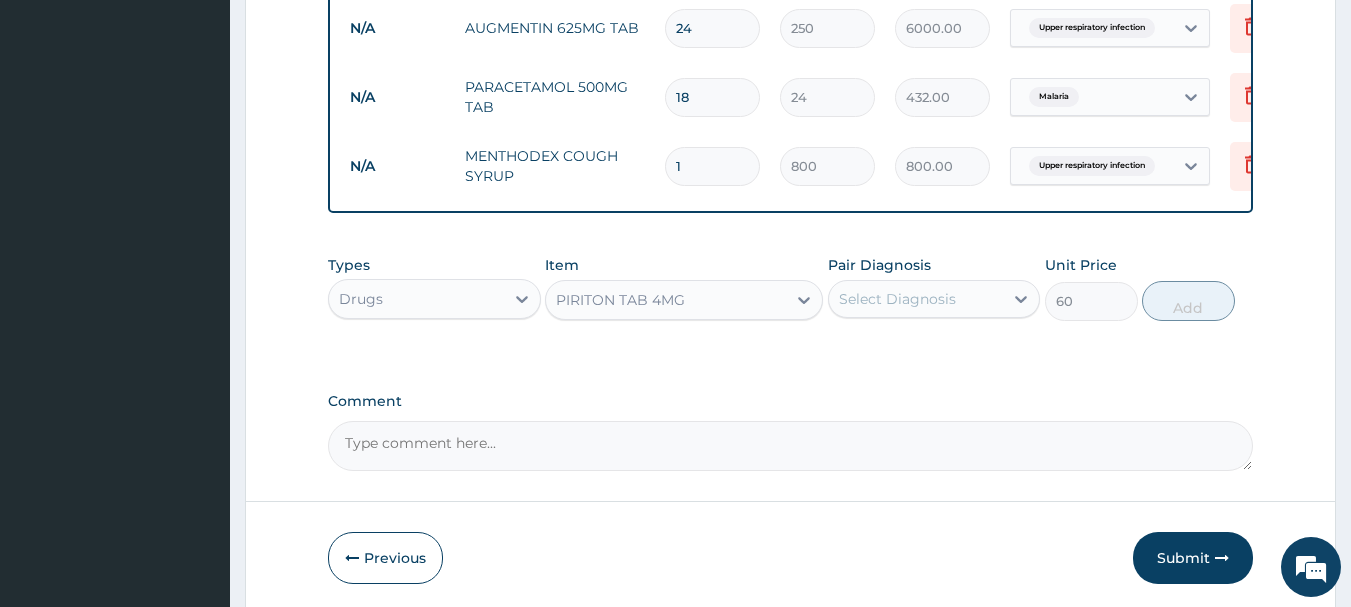 click on "Select Diagnosis" at bounding box center [897, 299] 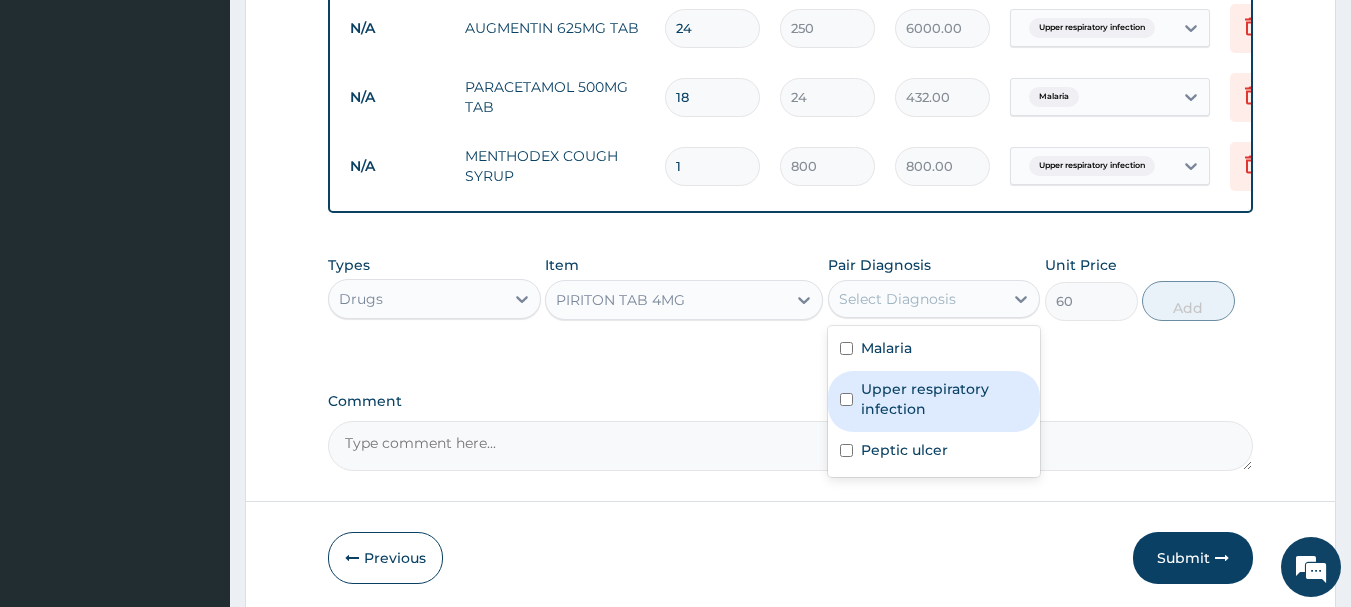click on "Upper respiratory infection" at bounding box center (945, 399) 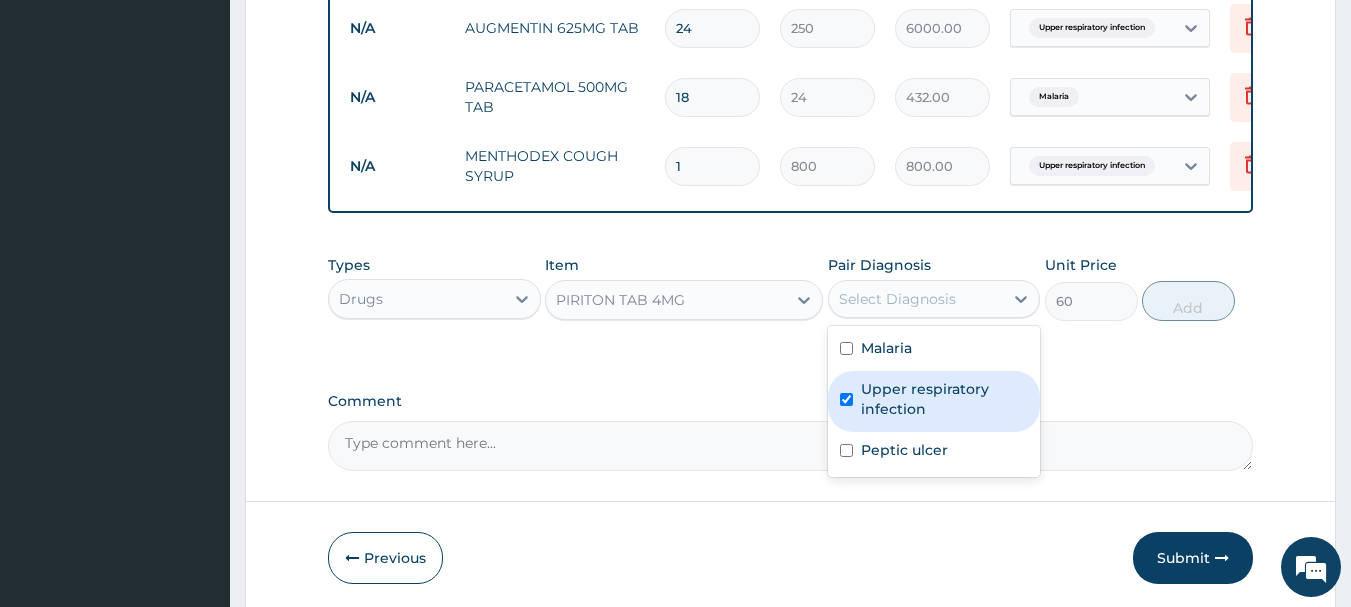 checkbox on "true" 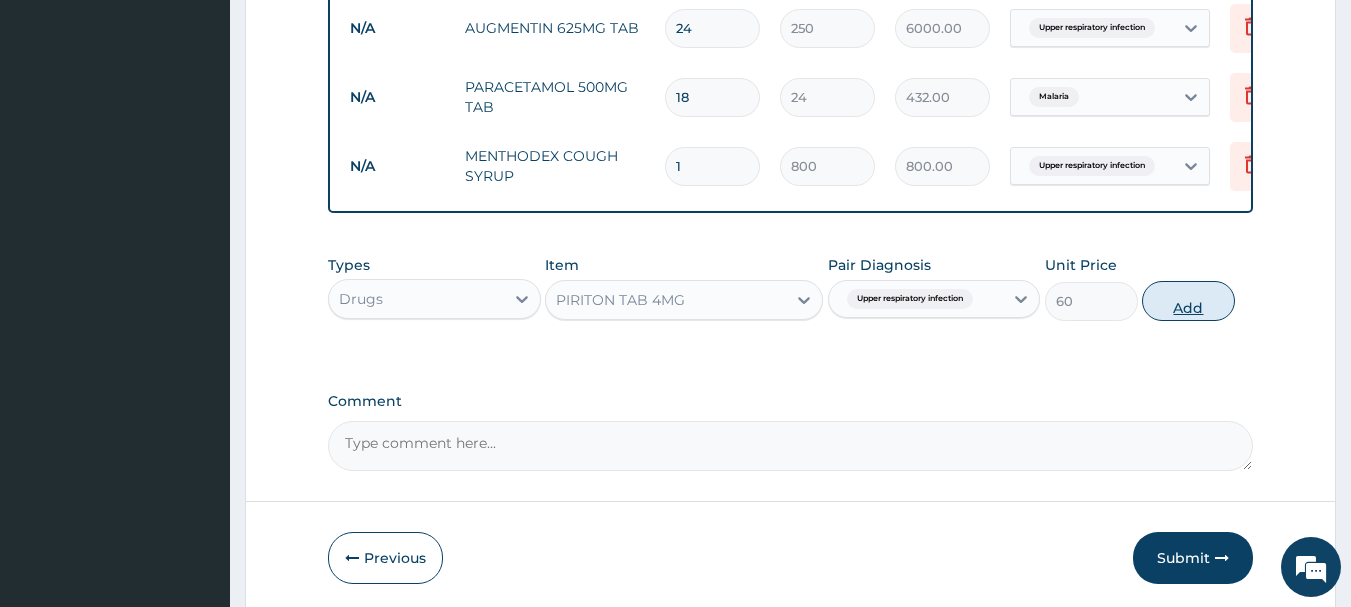 click on "Add" at bounding box center [1188, 301] 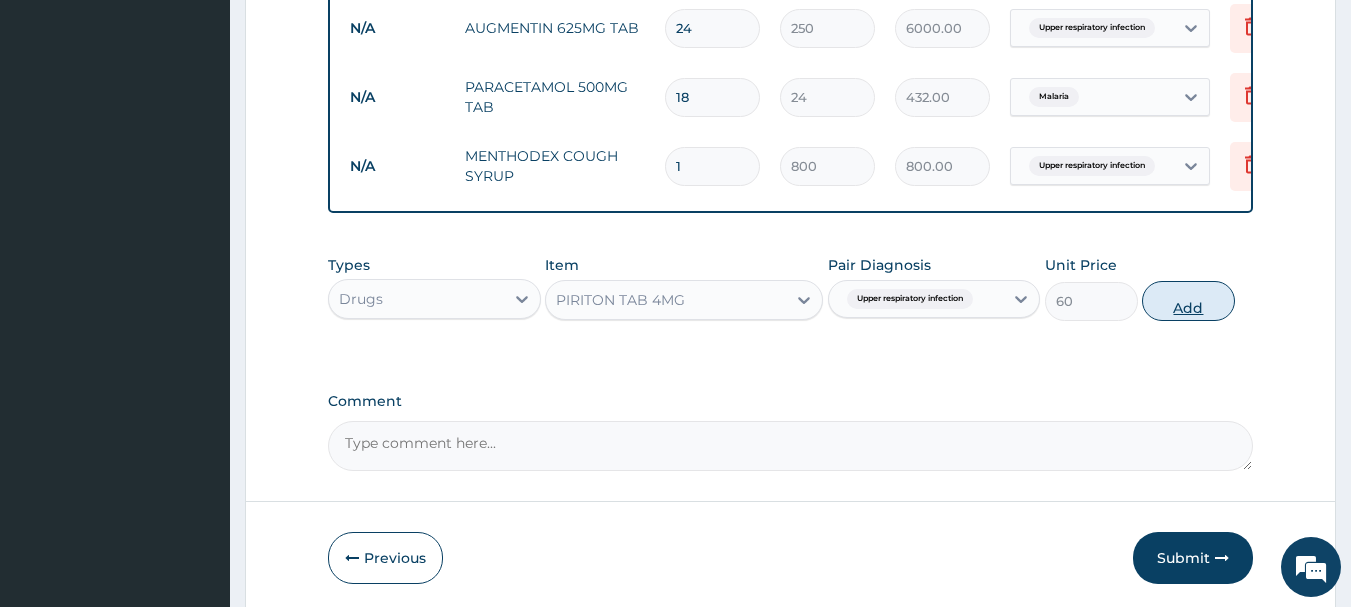 type on "0" 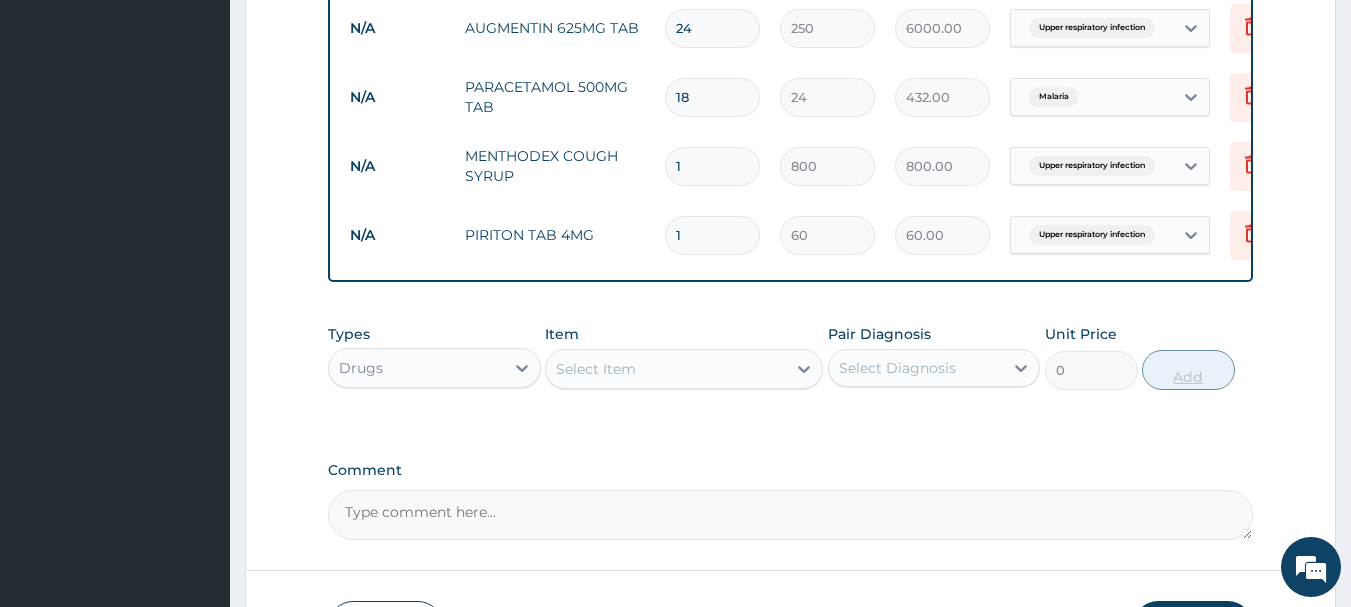 type on "10" 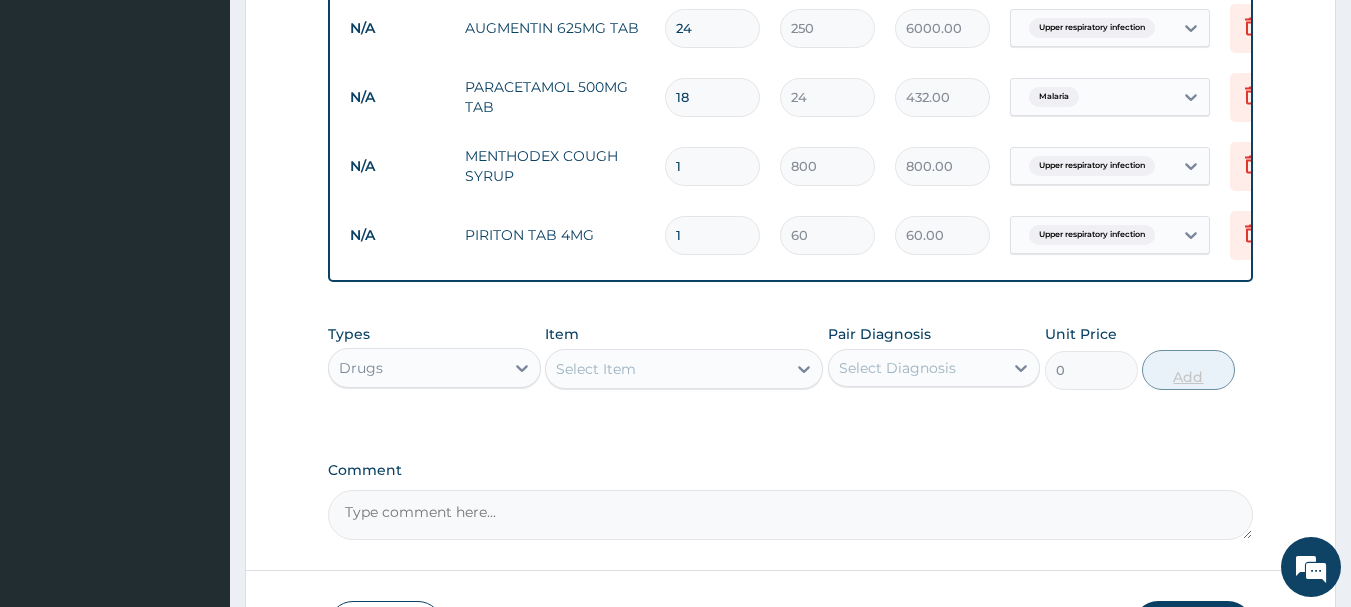 type on "600.00" 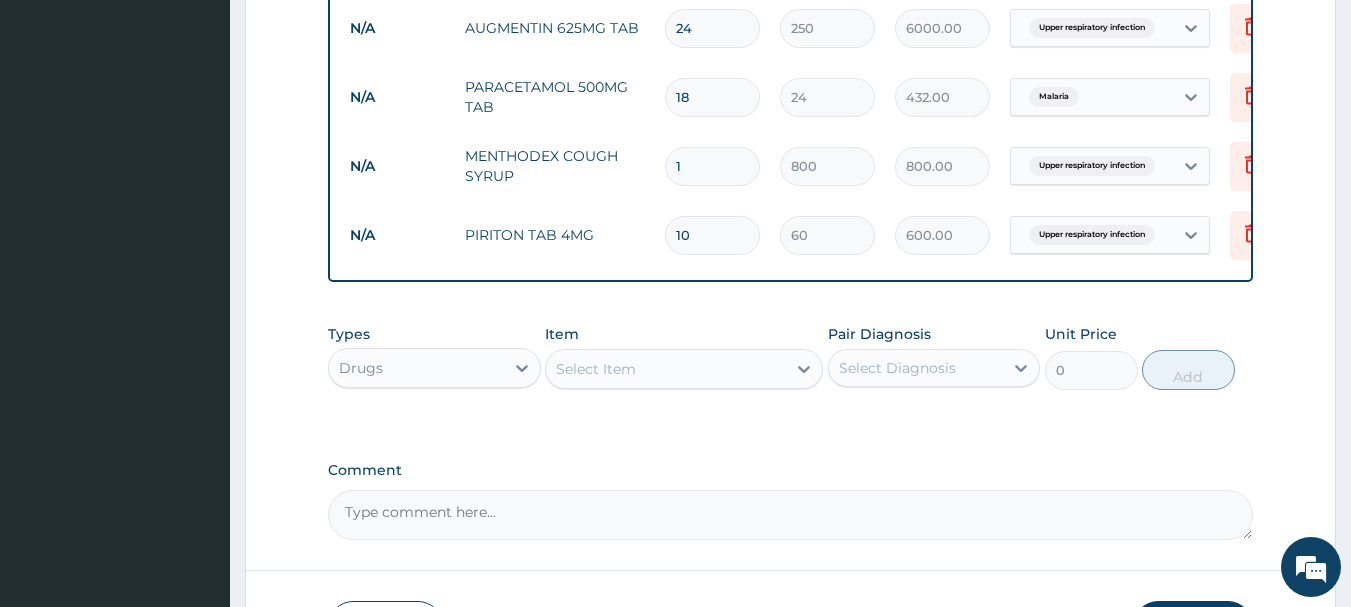 type on "10" 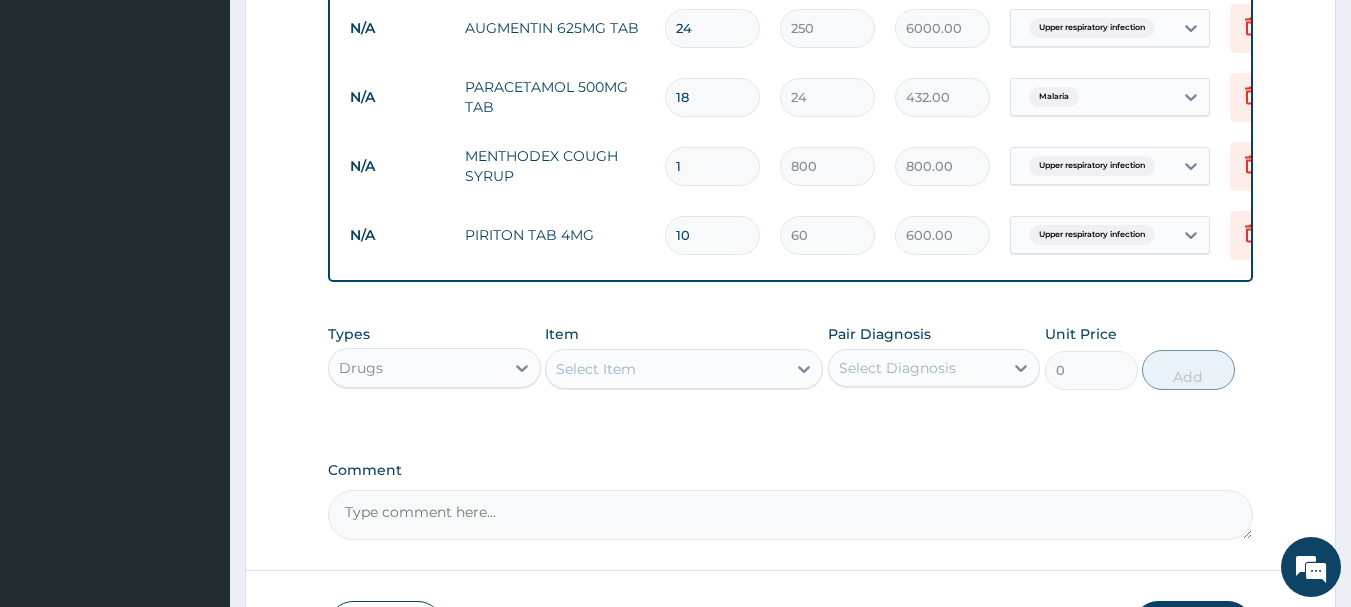 click on "Select Item" at bounding box center [596, 369] 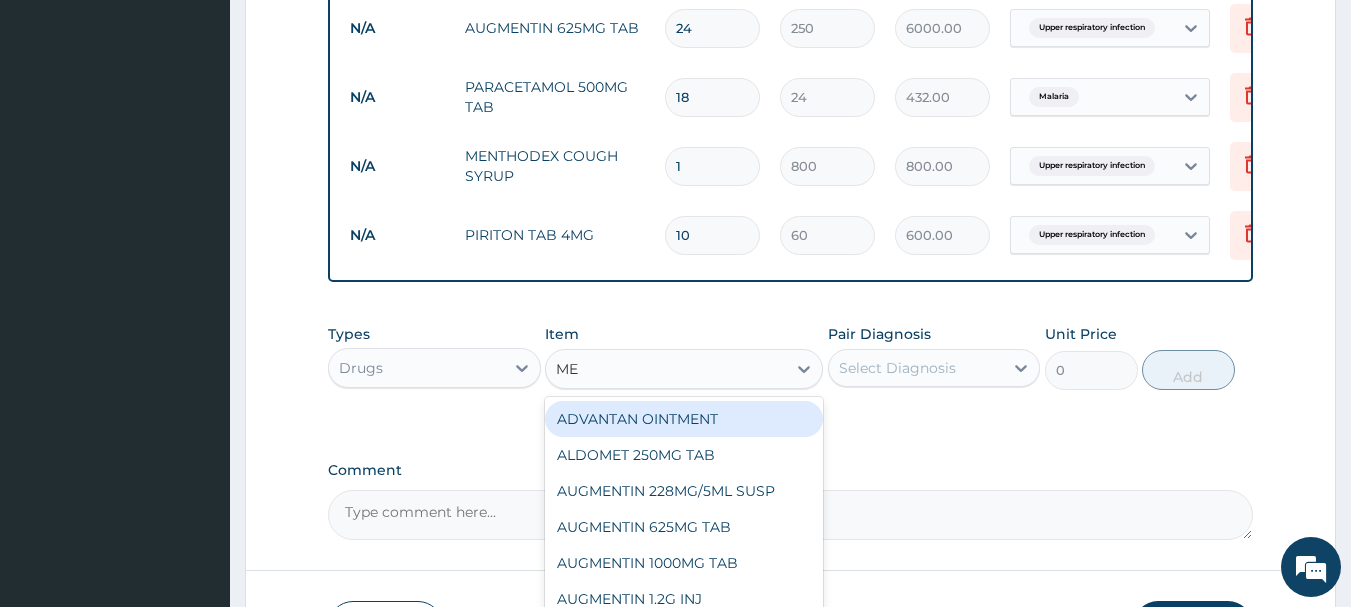 type on "MEP" 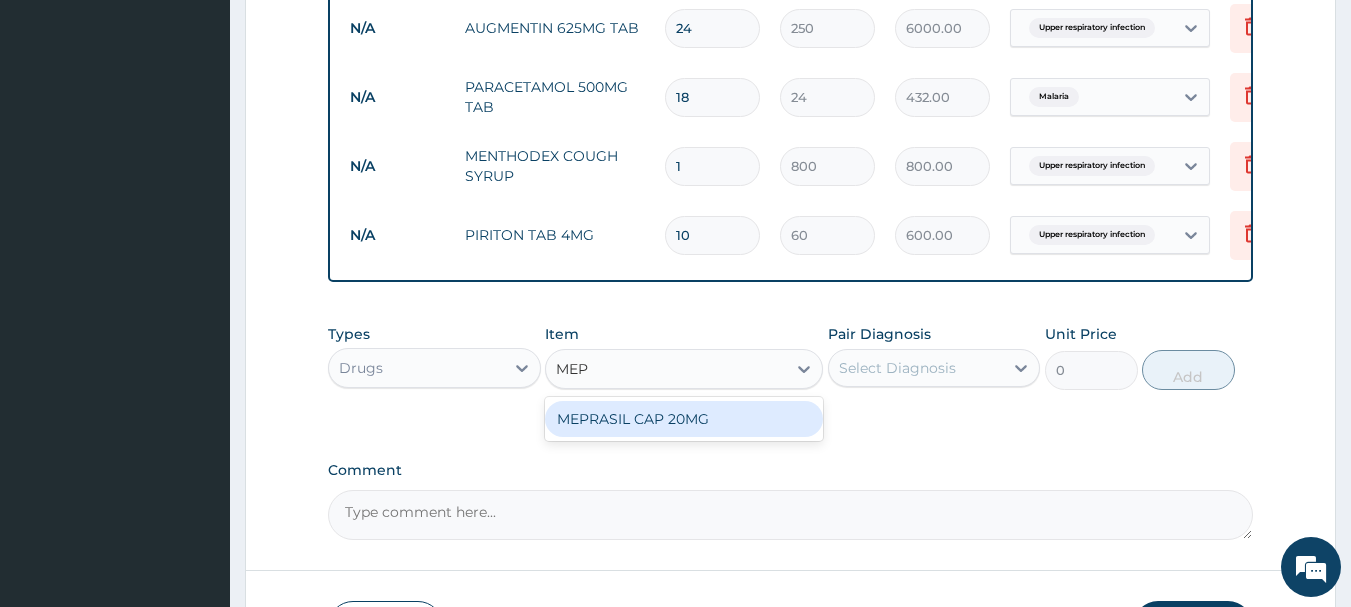 click on "MEPRASIL CAP 20MG" at bounding box center (684, 419) 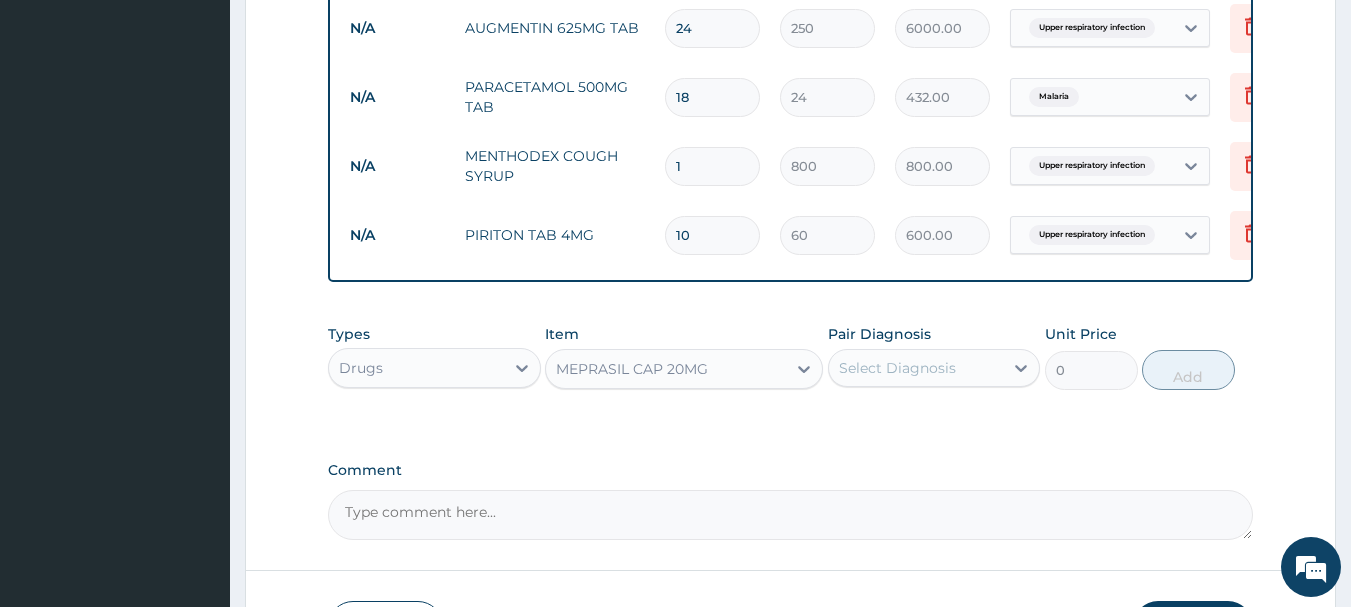 type 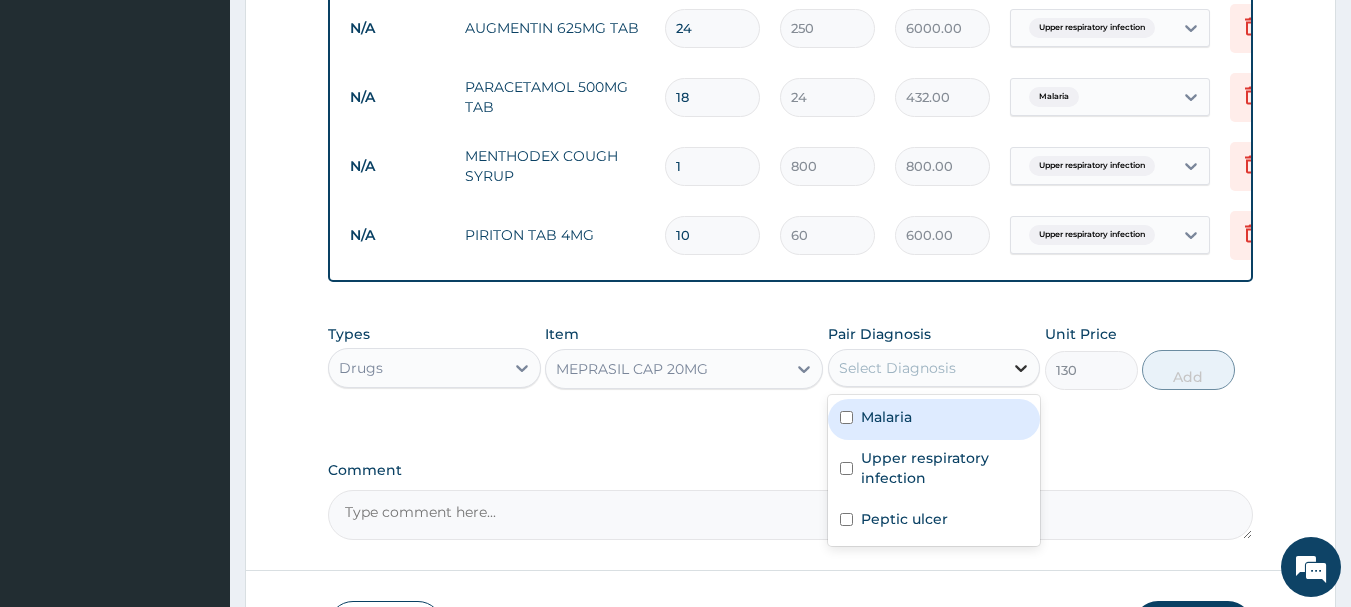 click at bounding box center [1021, 368] 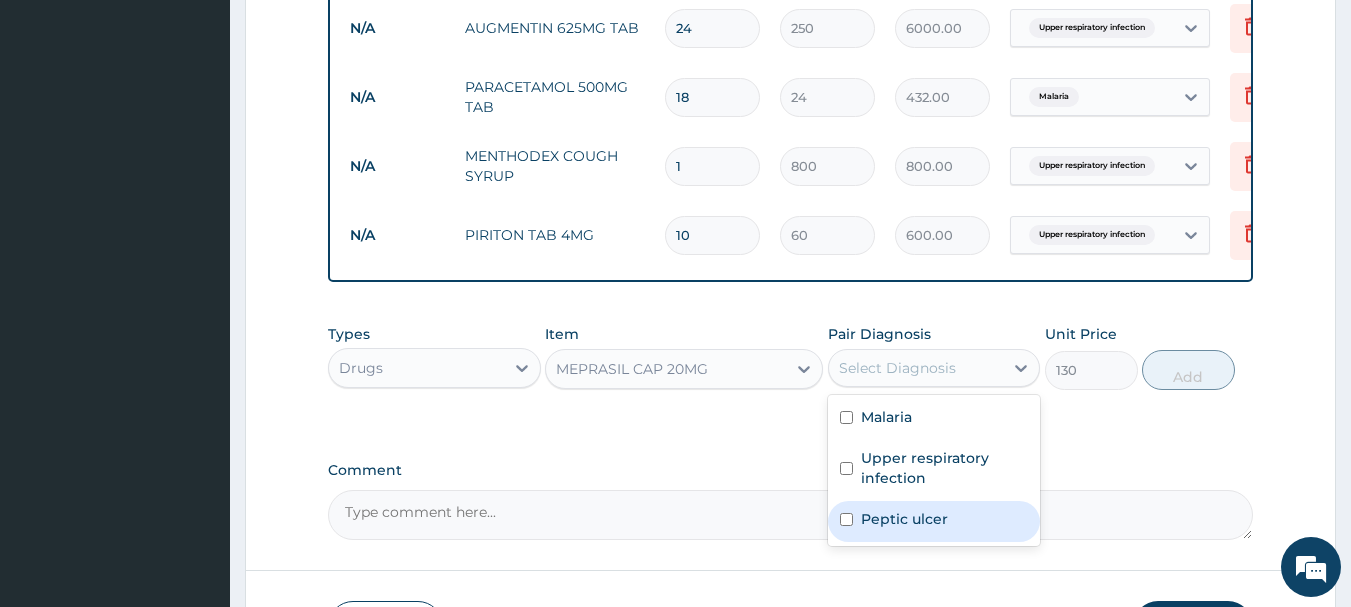 click on "Peptic ulcer" at bounding box center (904, 519) 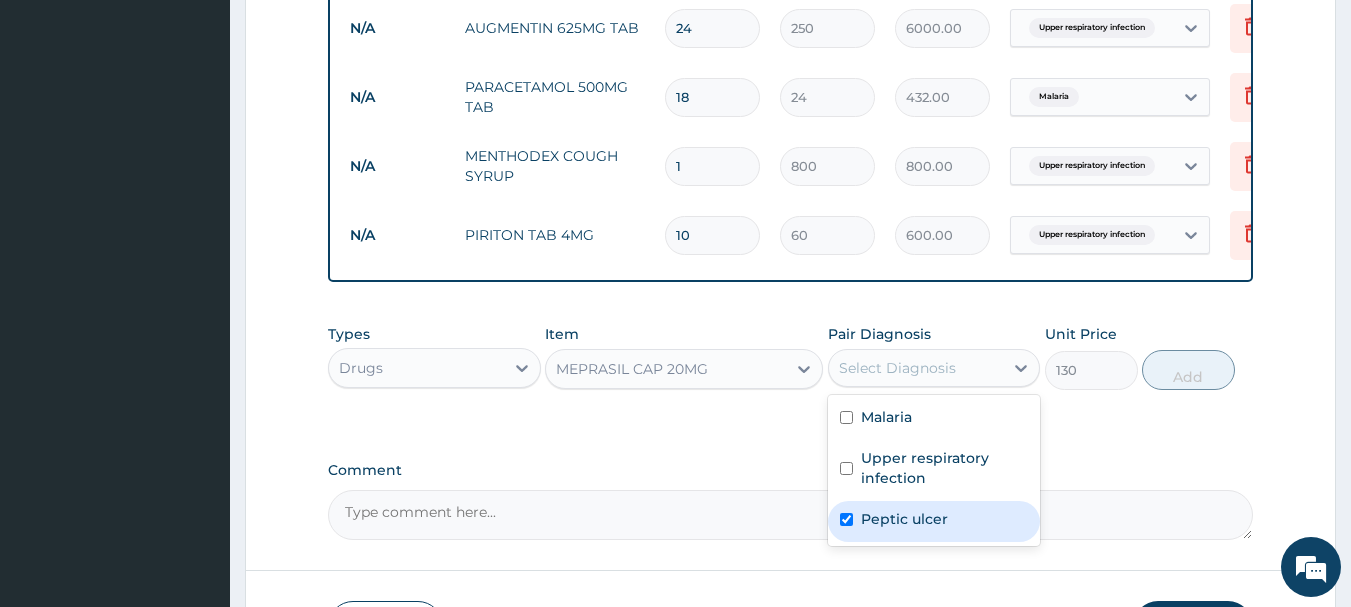 checkbox on "true" 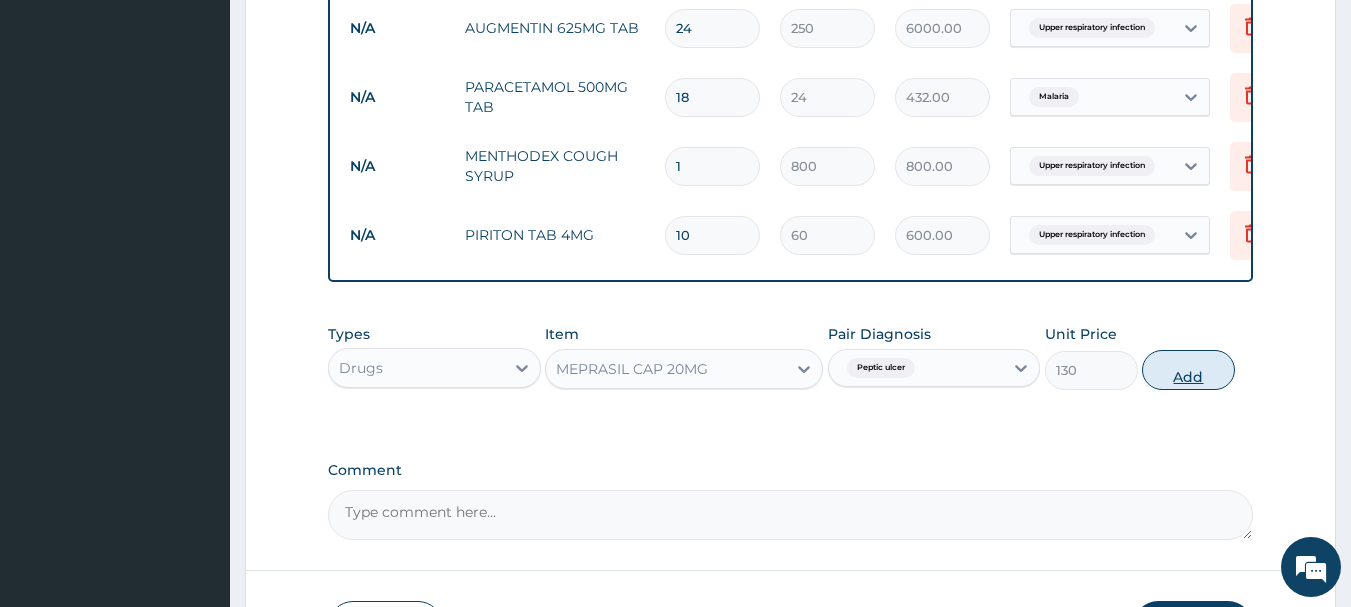 click on "Add" at bounding box center [1188, 370] 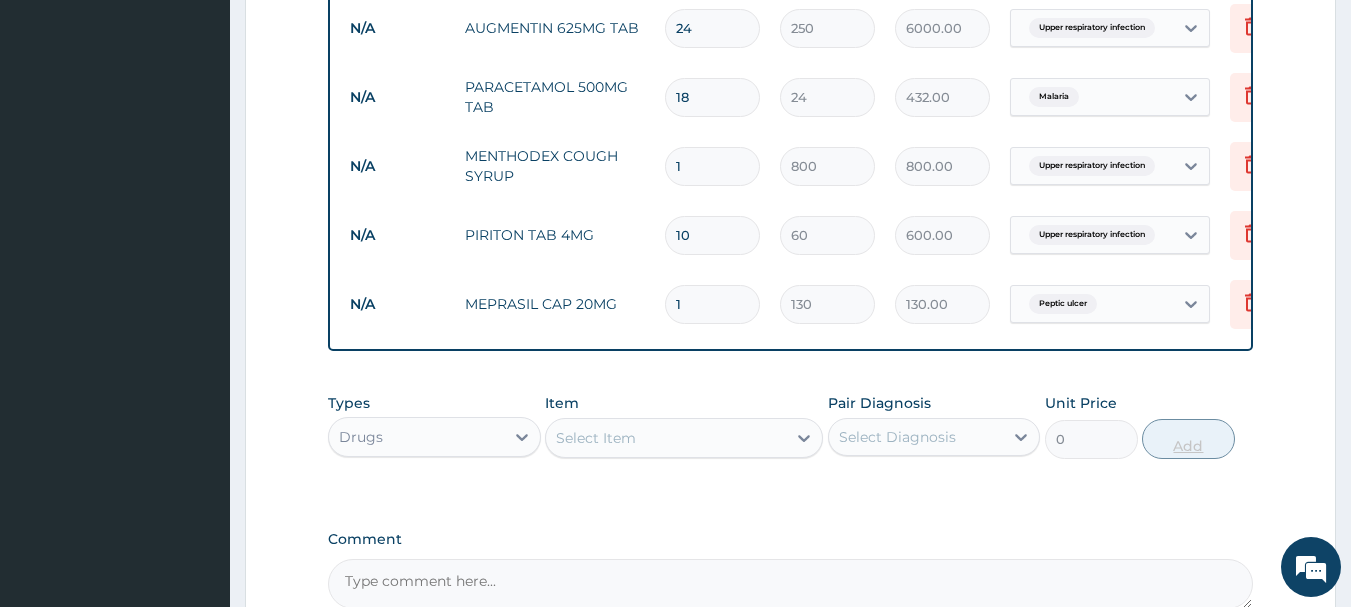 type on "14" 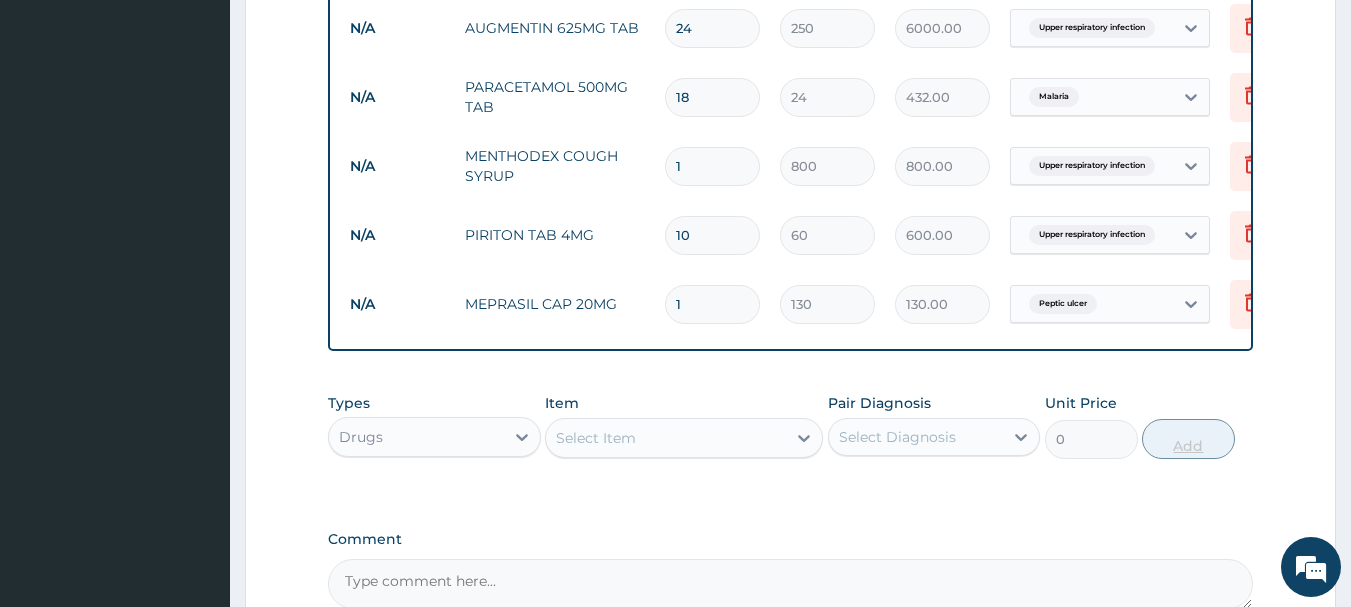 type on "1820.00" 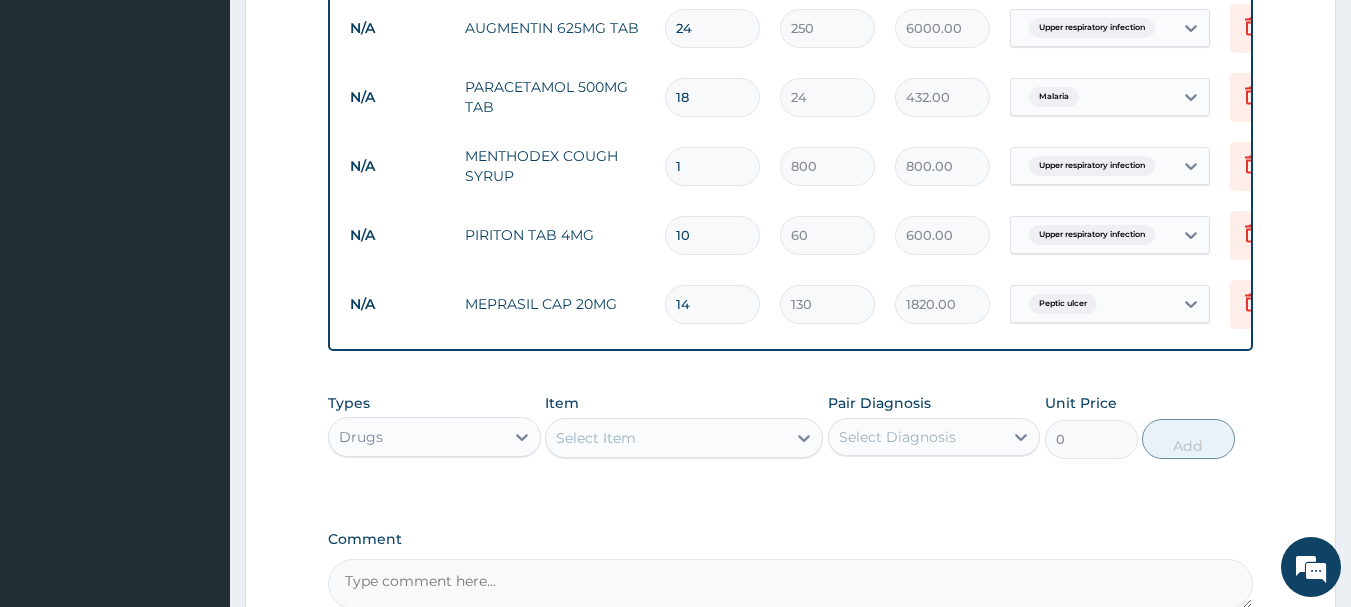 type on "14" 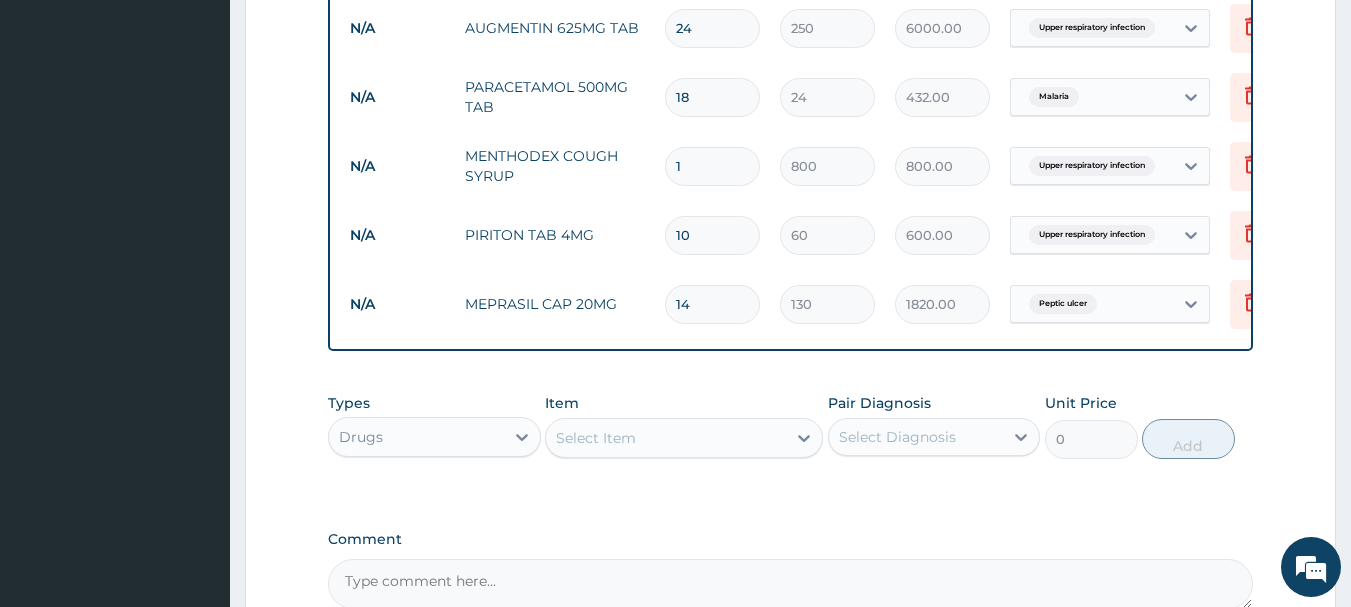 click on "Select Item" at bounding box center [666, 438] 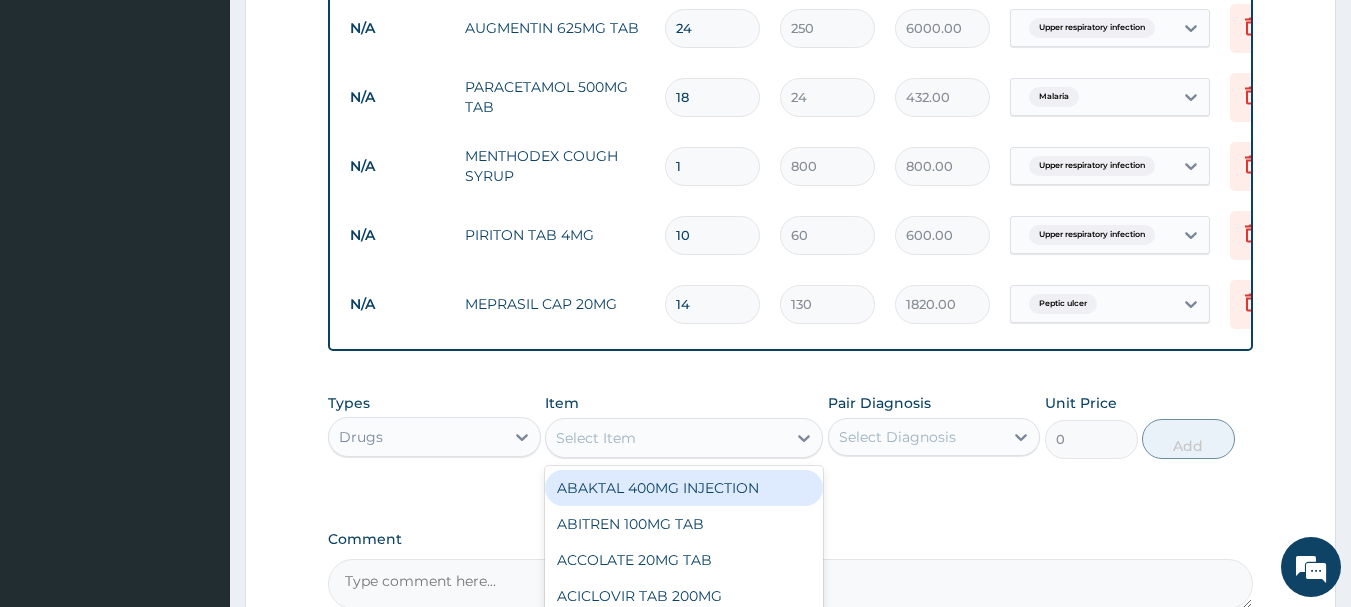type on "O" 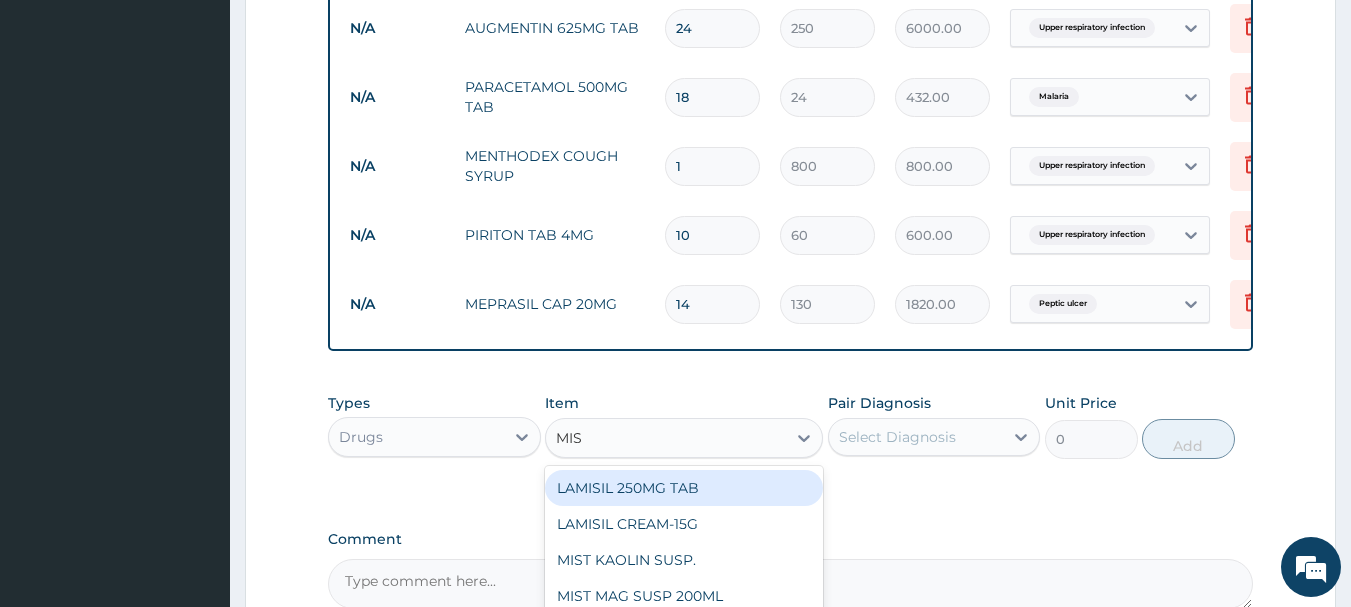 type on "MIST" 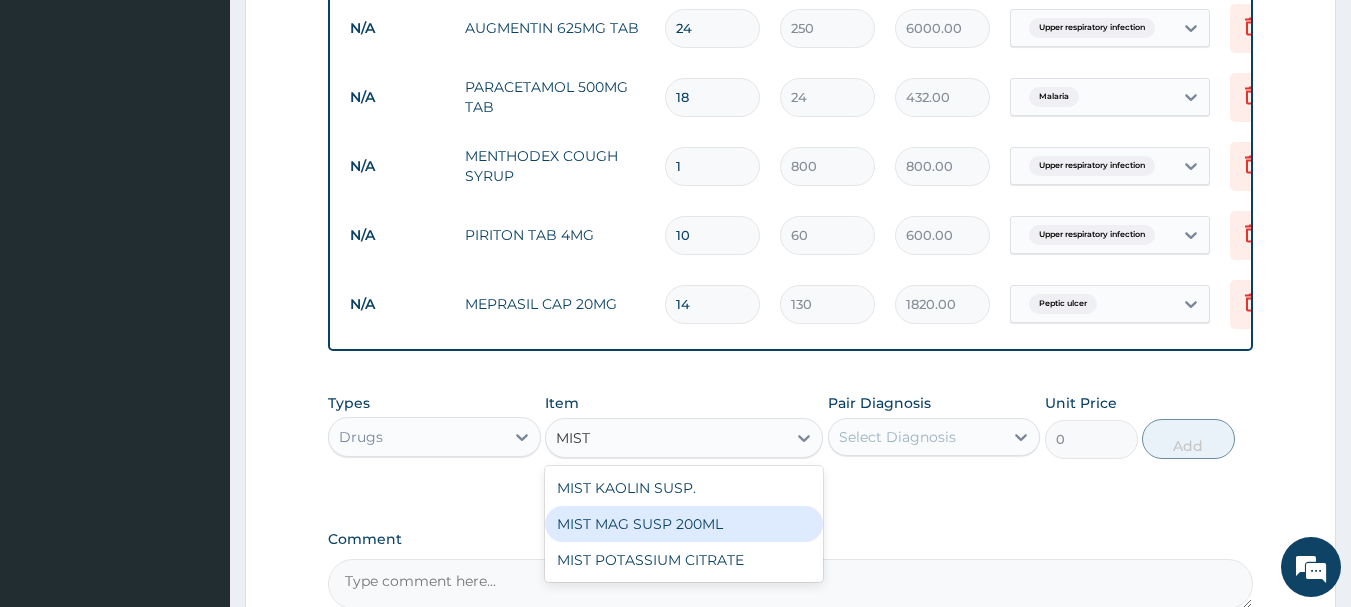 click on "MIST MAG SUSP 200ML" at bounding box center [684, 524] 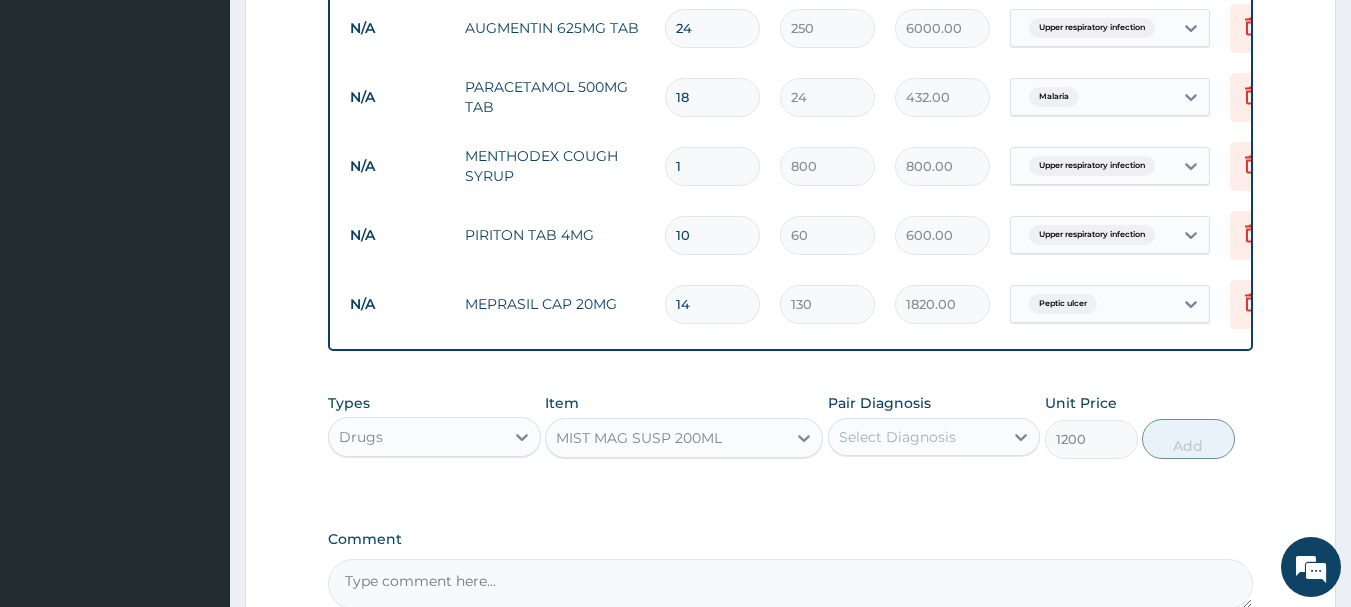click on "Select Diagnosis" at bounding box center (897, 437) 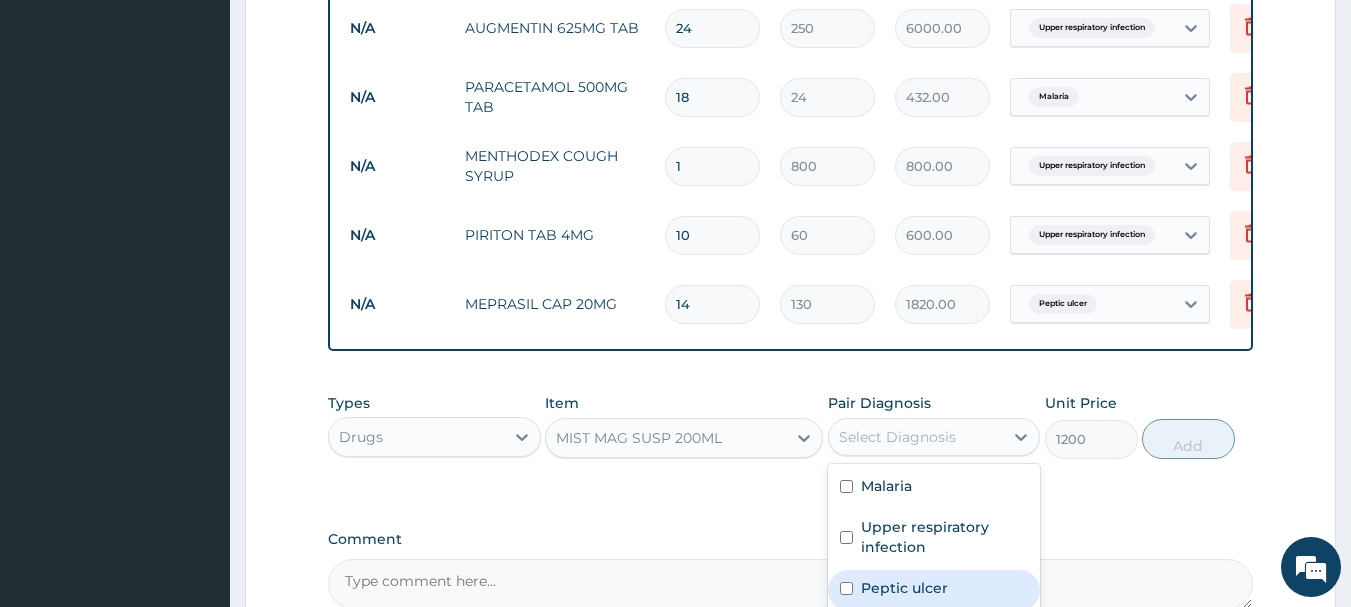 click on "Peptic ulcer" at bounding box center [934, 590] 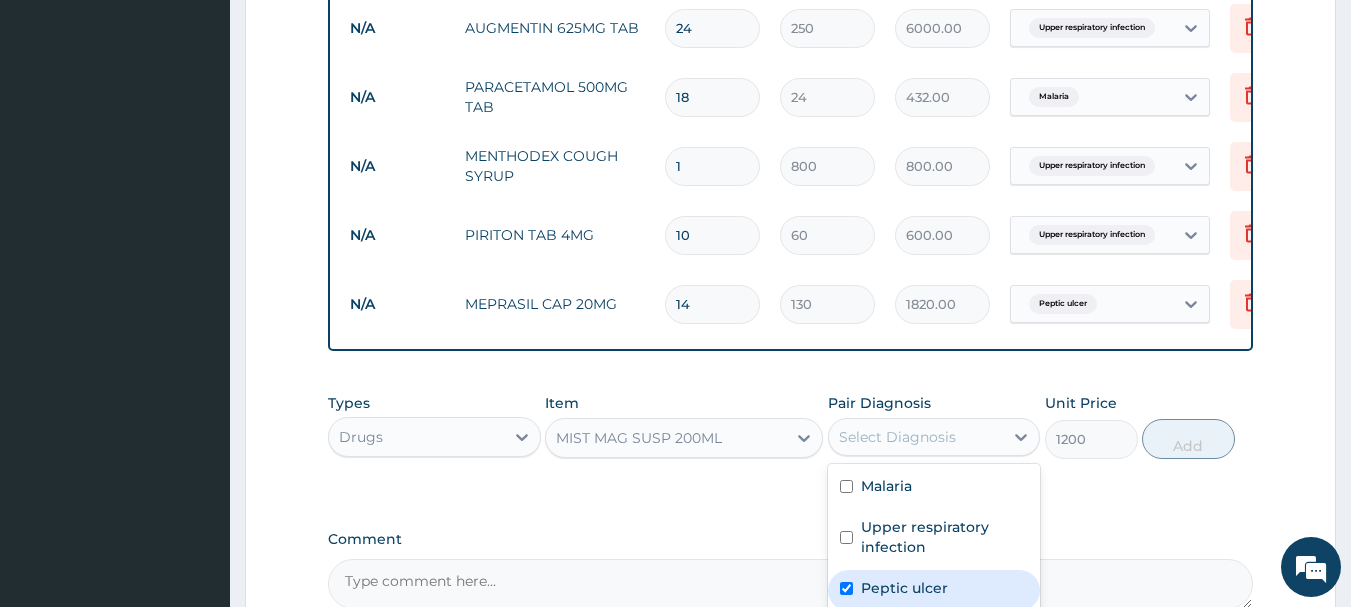 checkbox on "true" 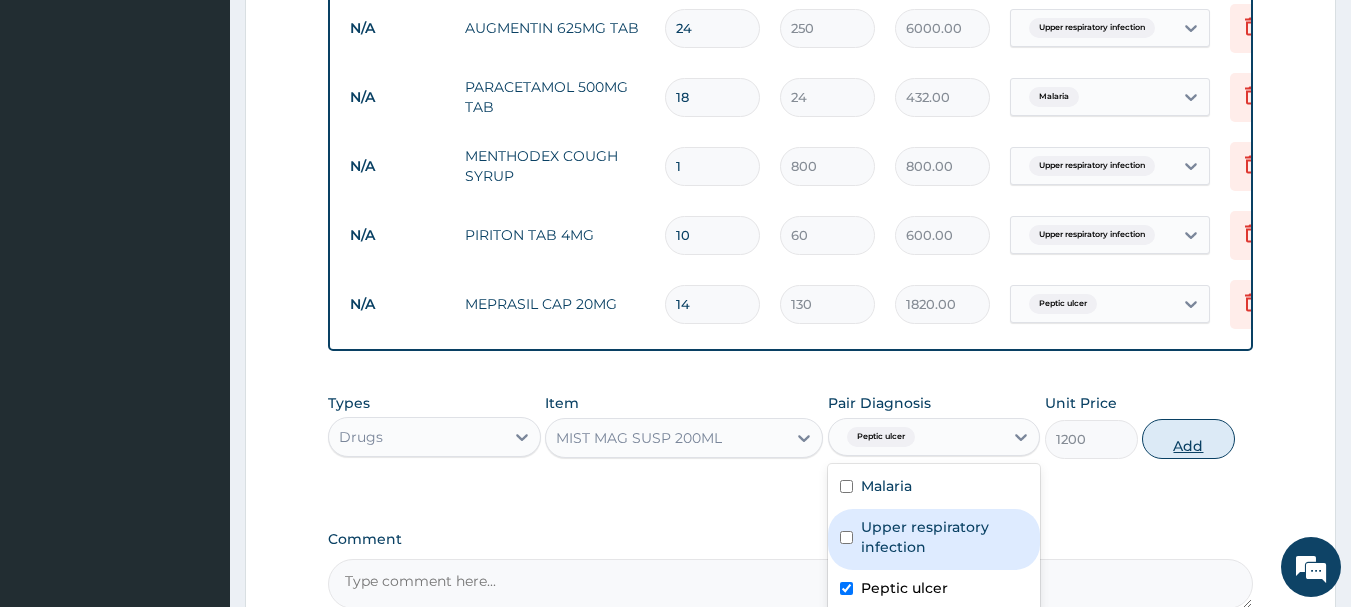 click on "Add" at bounding box center (1188, 439) 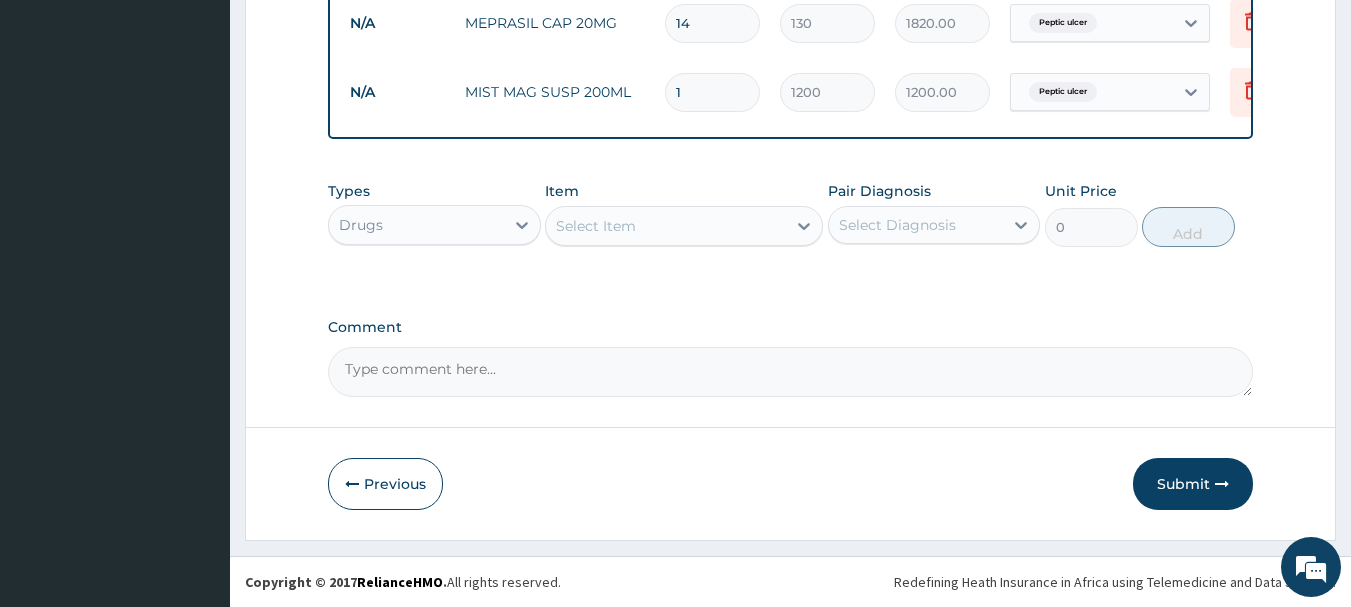 scroll, scrollTop: 1229, scrollLeft: 0, axis: vertical 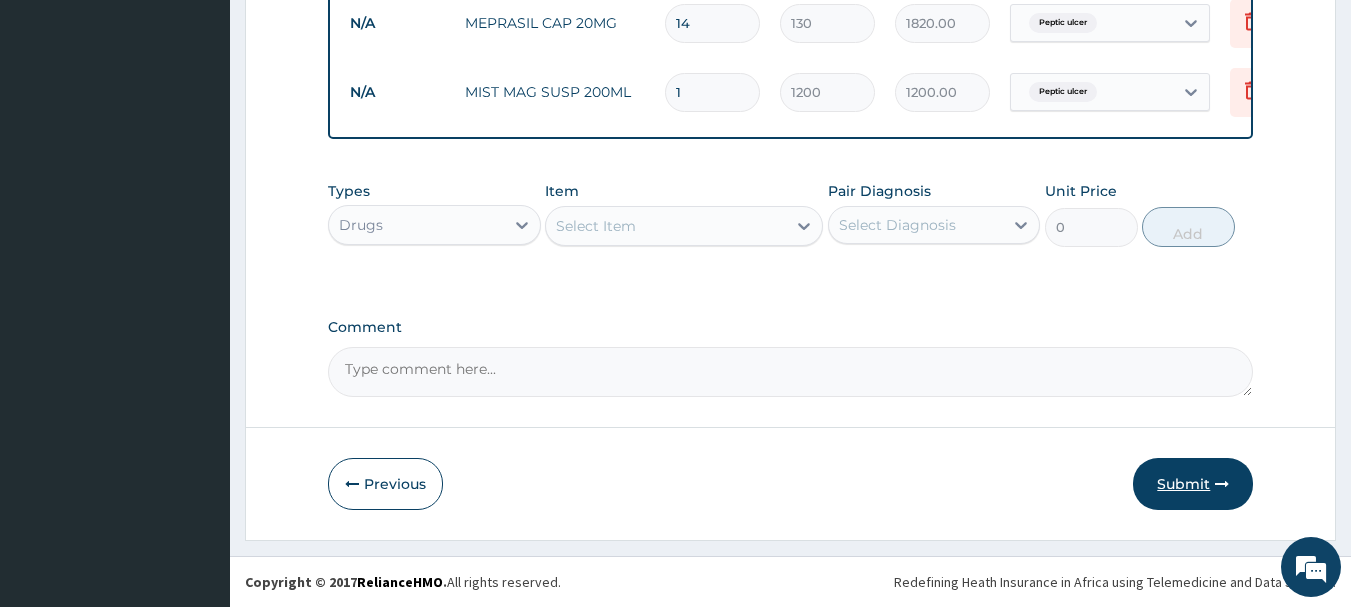 click on "Submit" at bounding box center (1193, 484) 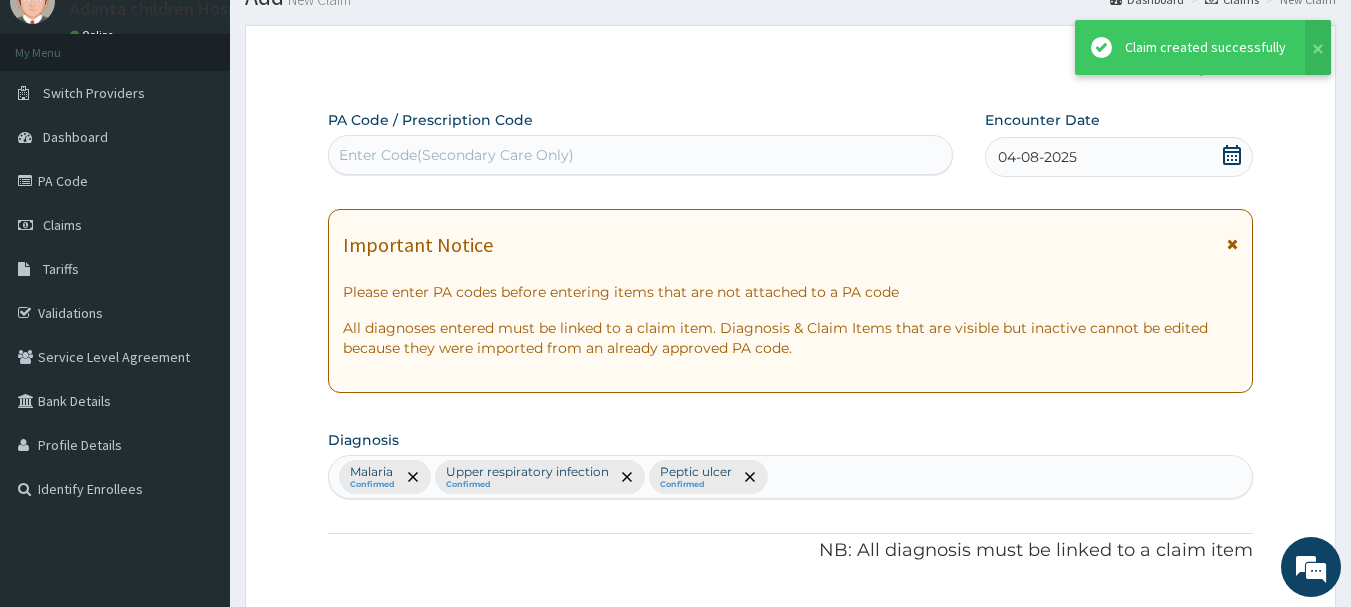 scroll, scrollTop: 1229, scrollLeft: 0, axis: vertical 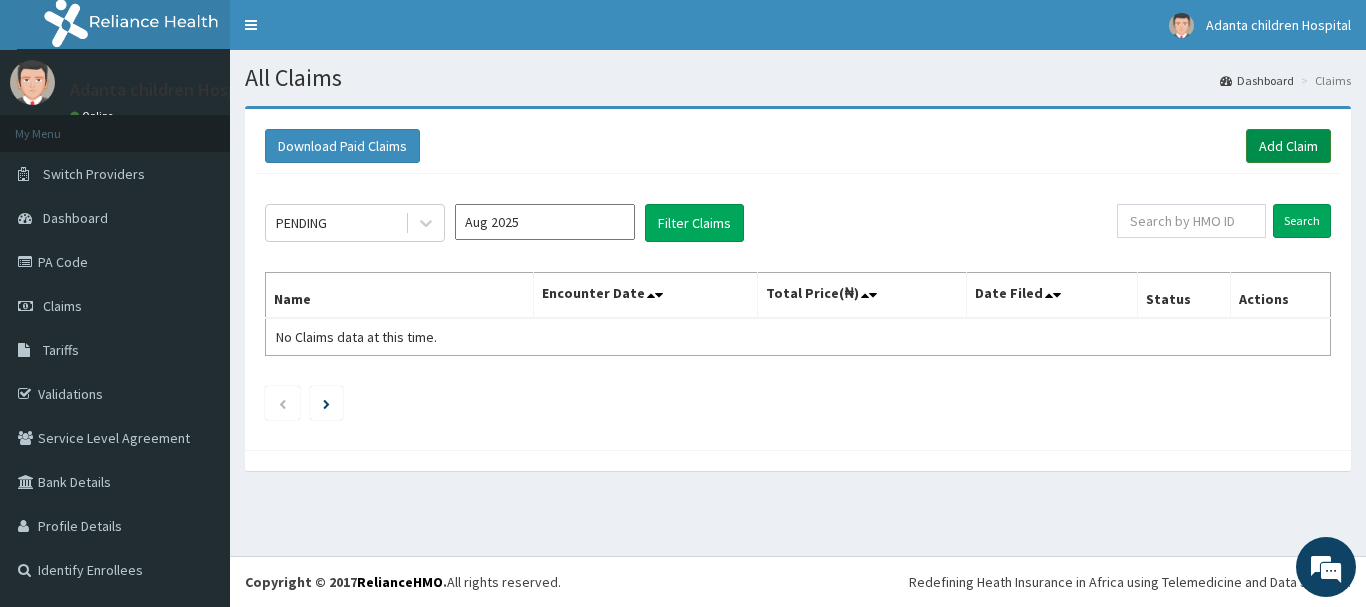 click on "Add Claim" at bounding box center (1288, 146) 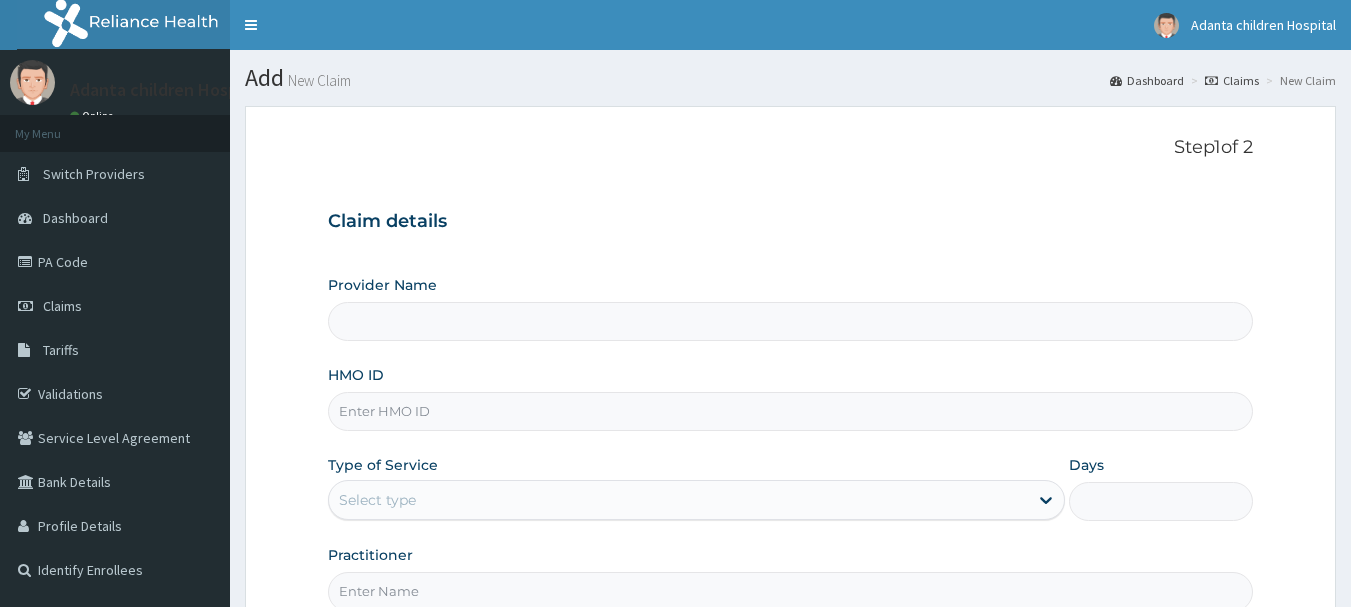scroll, scrollTop: 0, scrollLeft: 0, axis: both 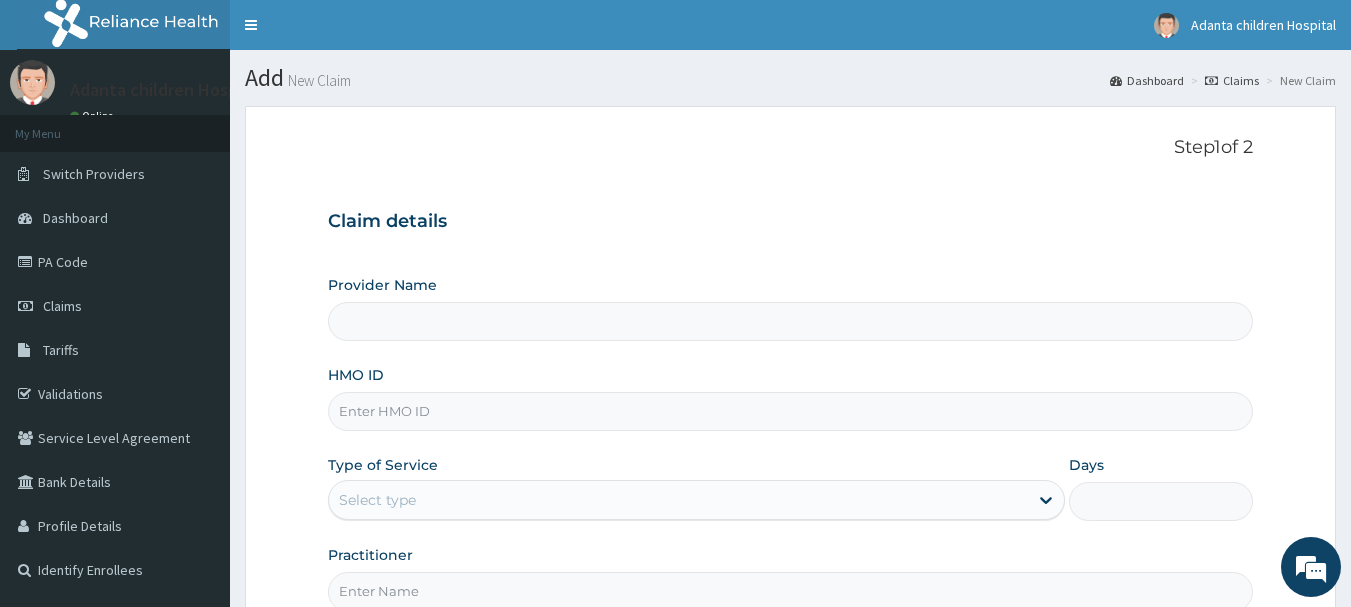click on "Provider Name" at bounding box center (791, 321) 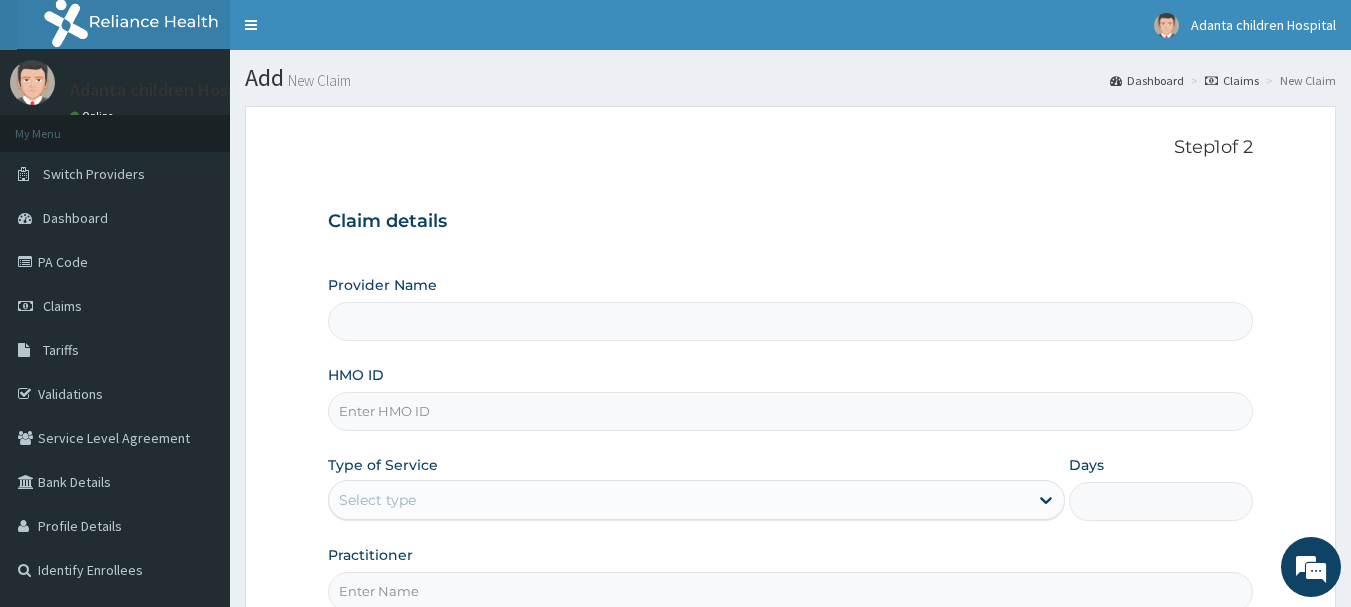 scroll, scrollTop: 0, scrollLeft: 0, axis: both 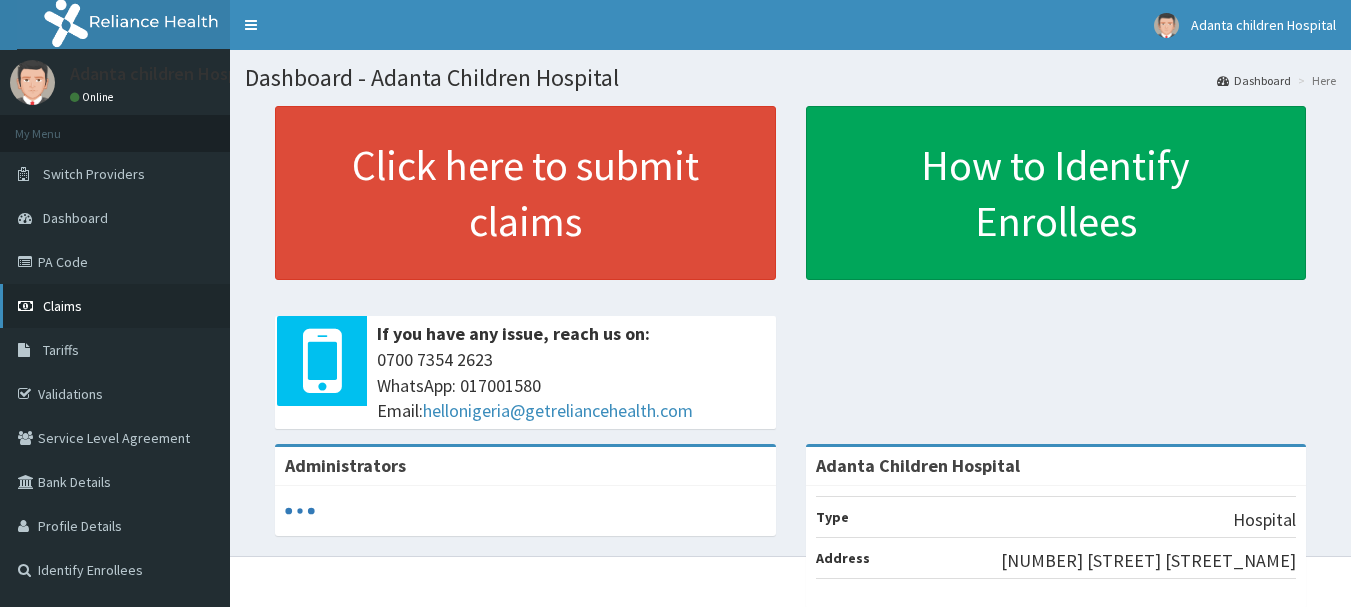 click on "Claims" at bounding box center [115, 306] 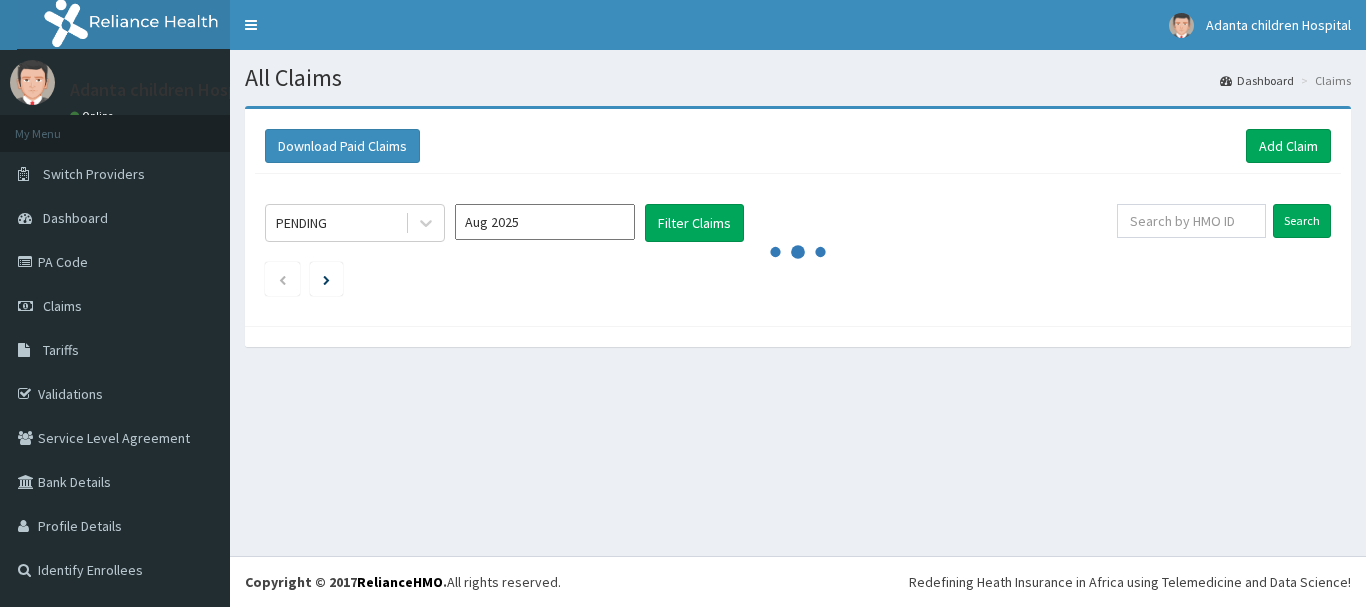 scroll, scrollTop: 0, scrollLeft: 0, axis: both 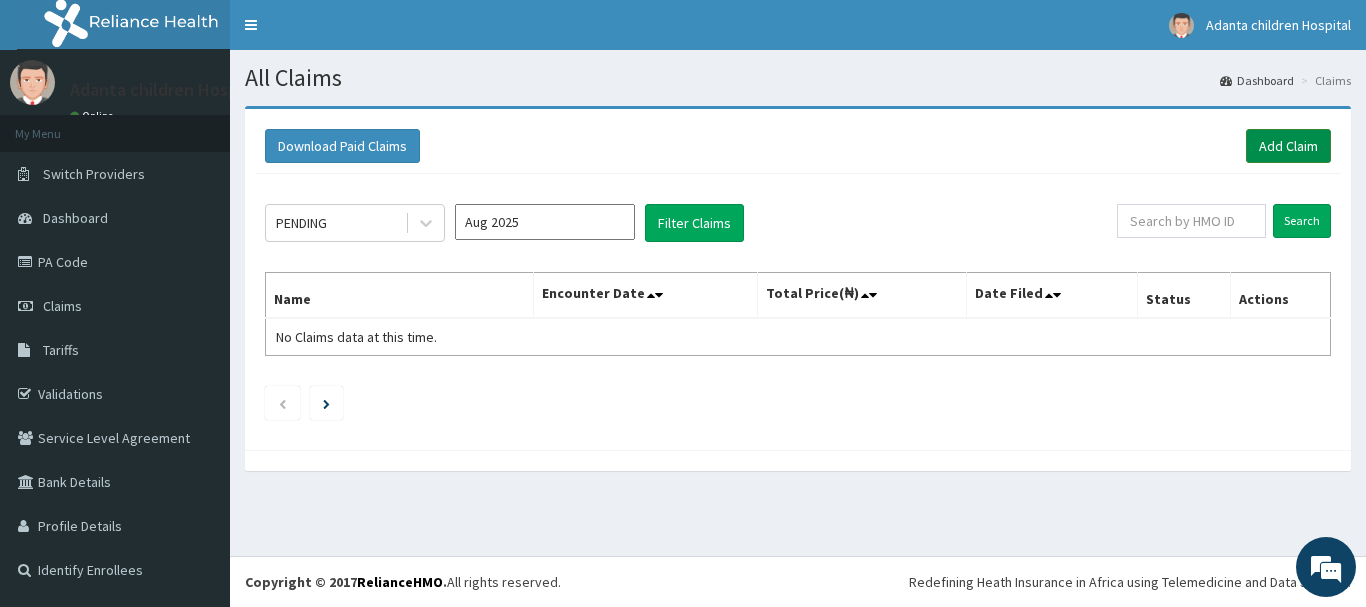 click on "Add Claim" at bounding box center (1288, 146) 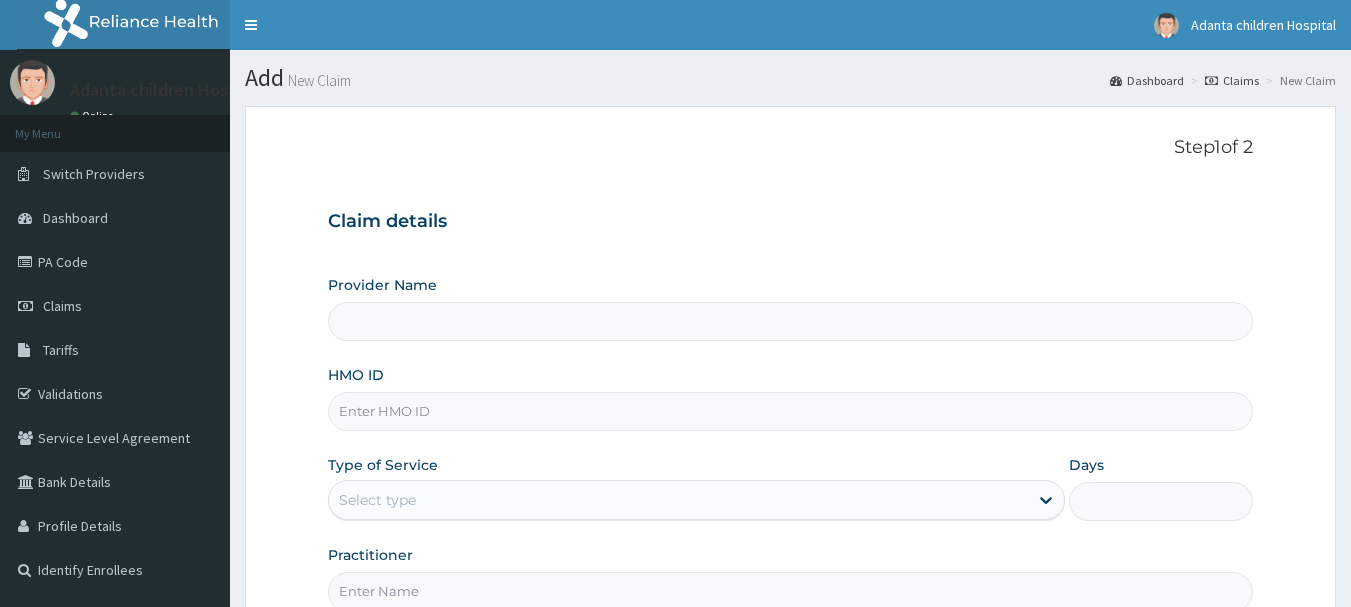 scroll, scrollTop: 0, scrollLeft: 0, axis: both 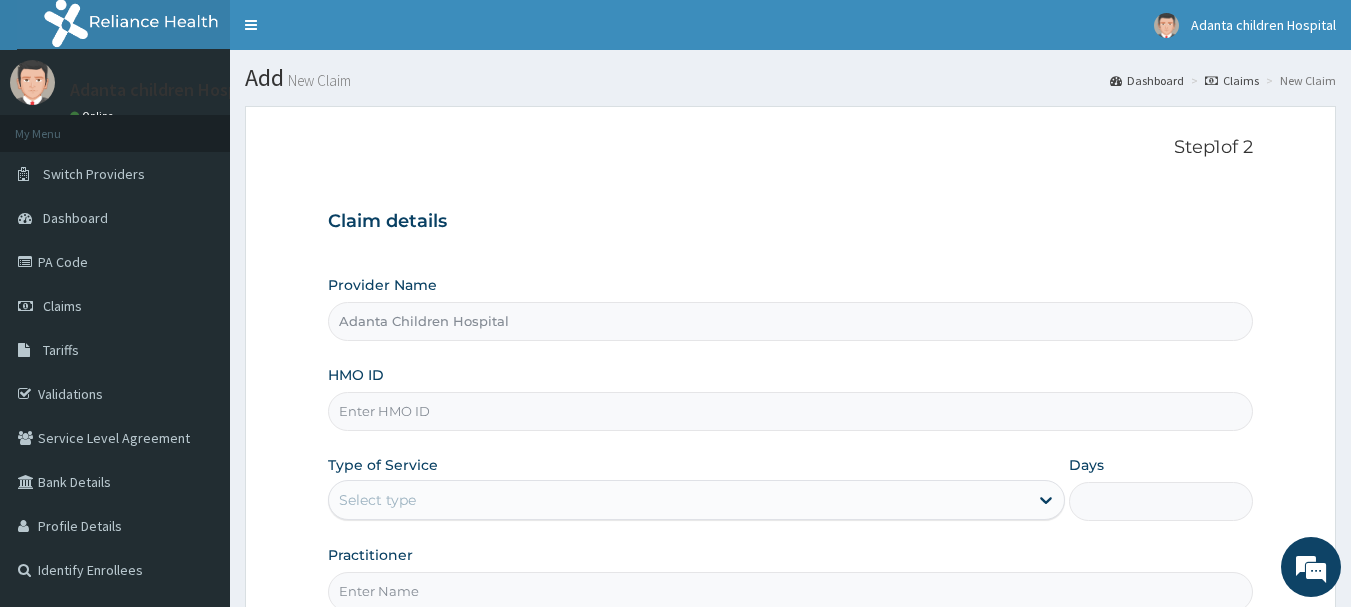 click on "HMO ID" at bounding box center (791, 411) 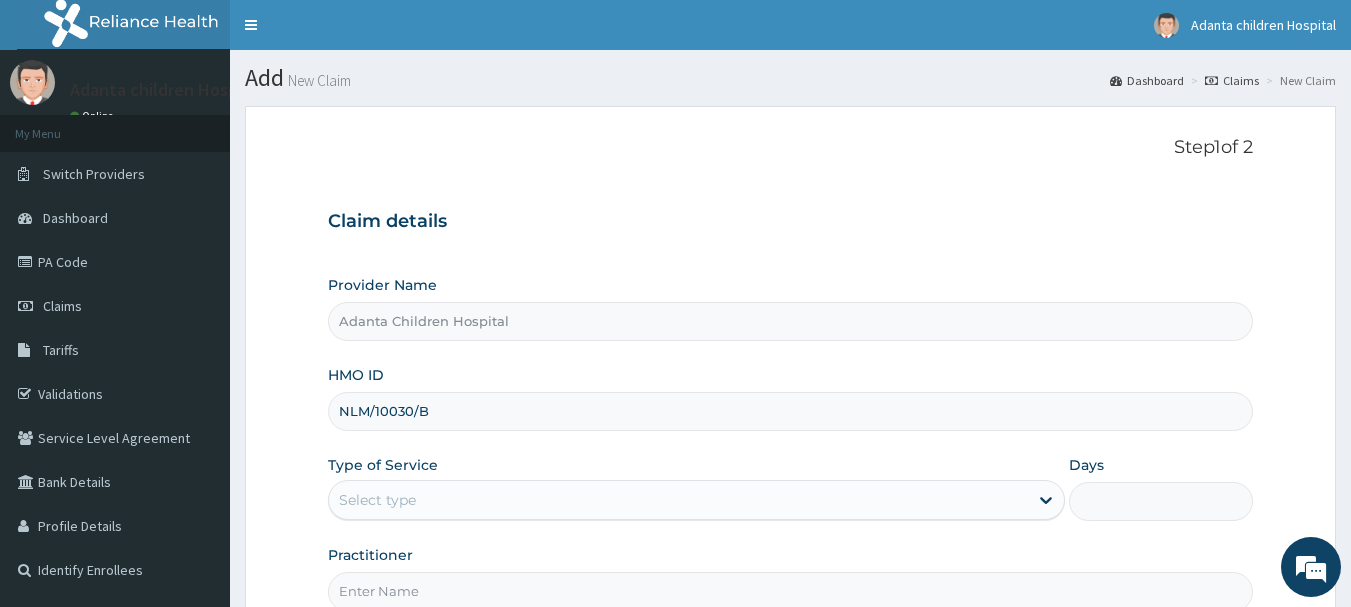 type on "NLM/10030/B" 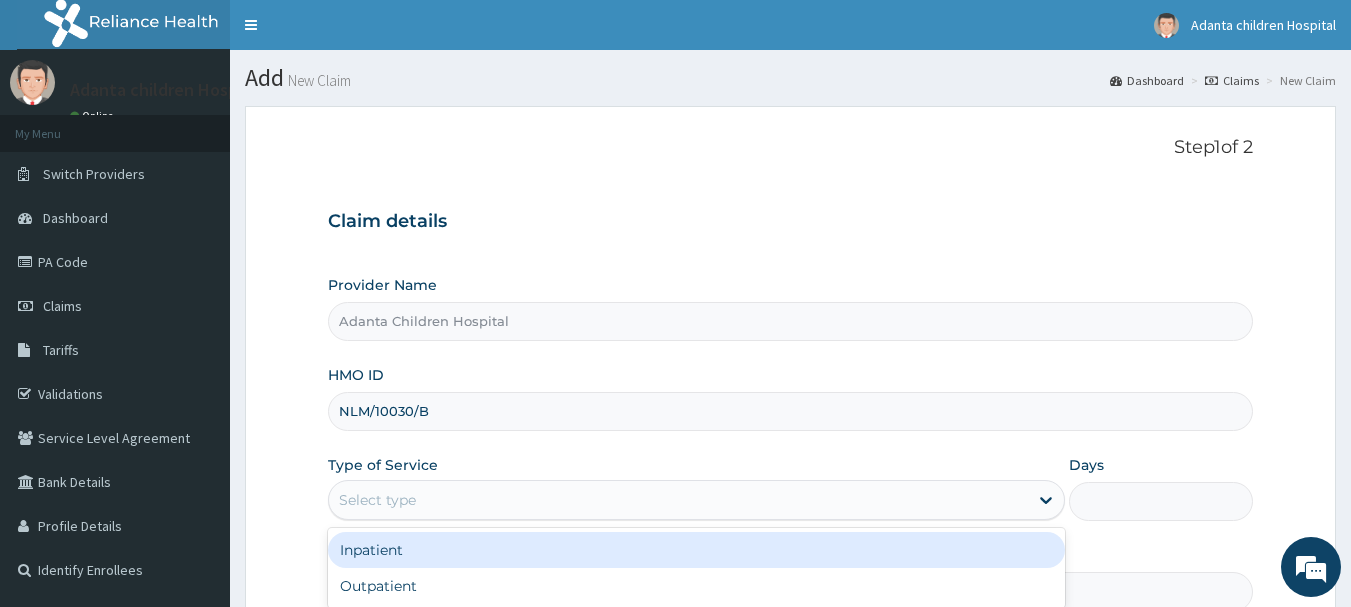 click on "Select type" at bounding box center [678, 500] 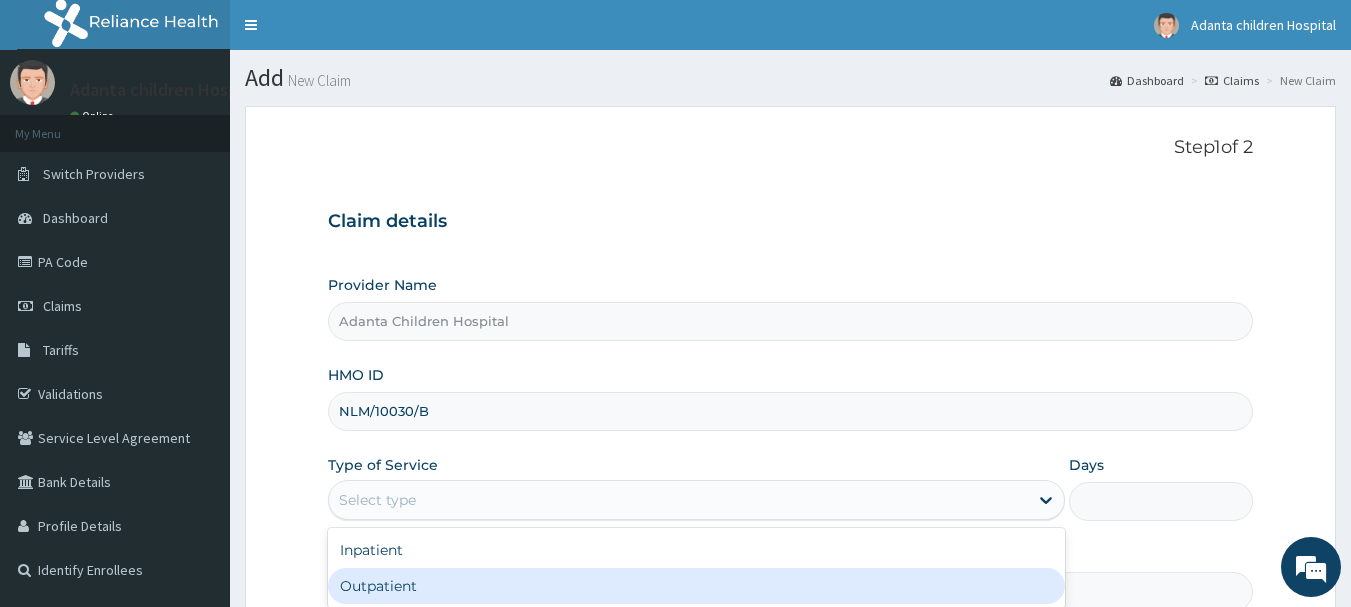 click on "Outpatient" at bounding box center [696, 586] 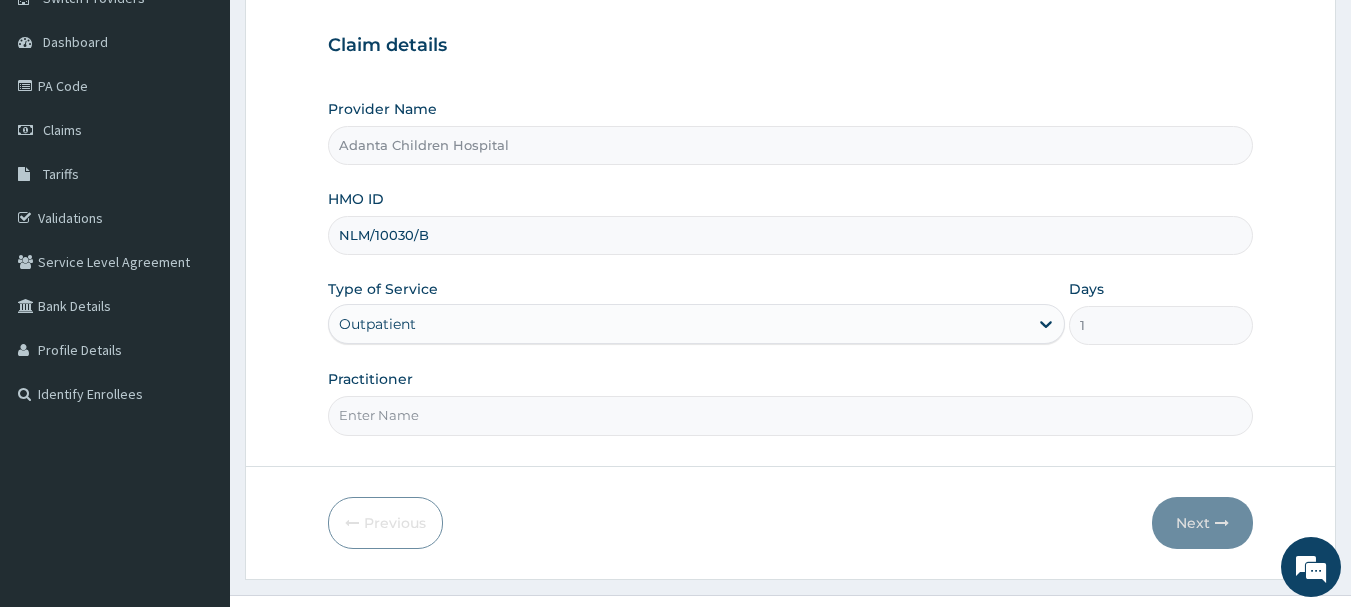 scroll, scrollTop: 215, scrollLeft: 0, axis: vertical 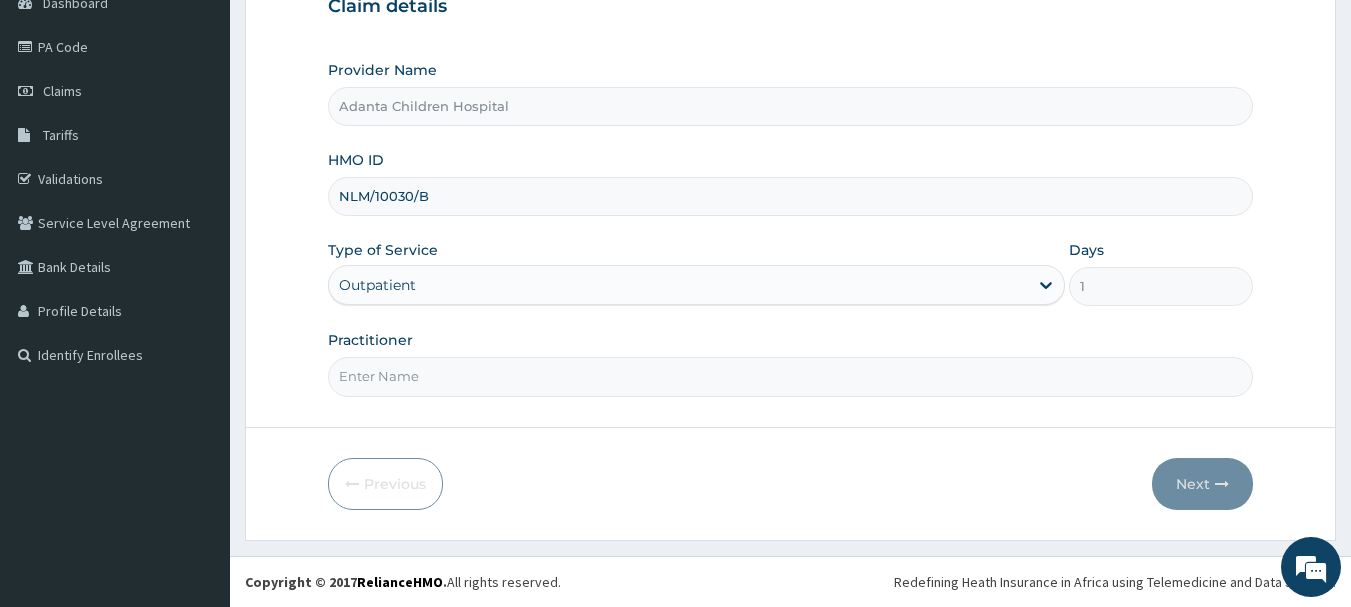 click on "Practitioner" at bounding box center [791, 376] 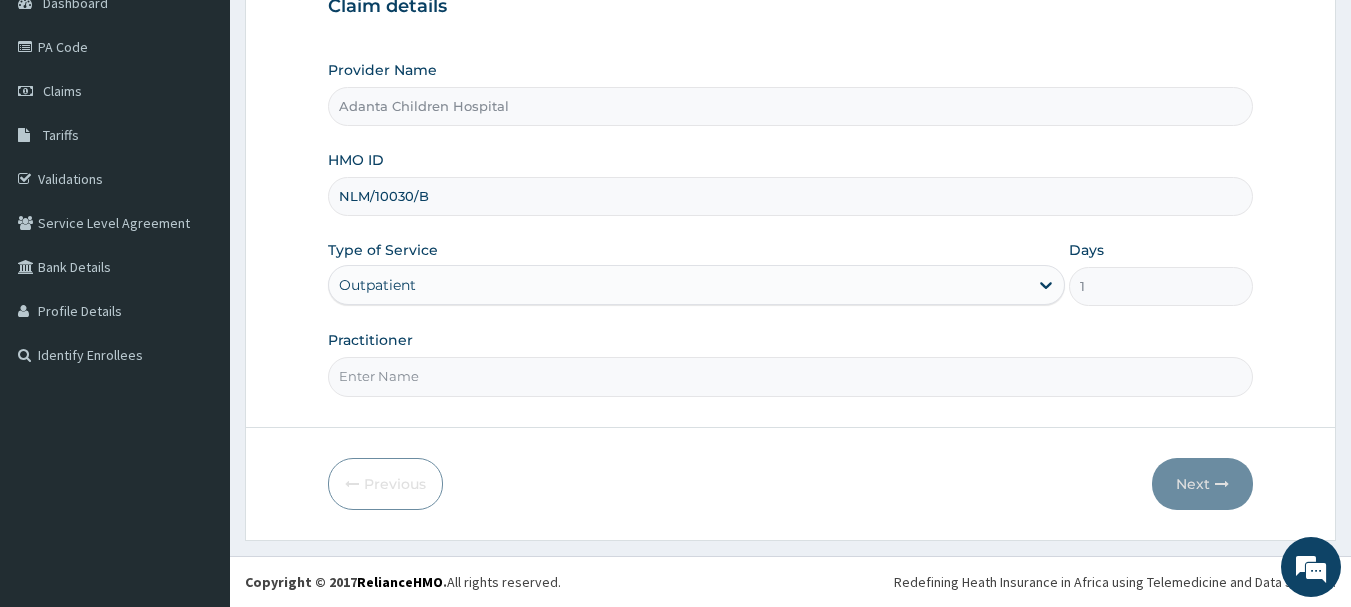 type on "DR [NAME]" 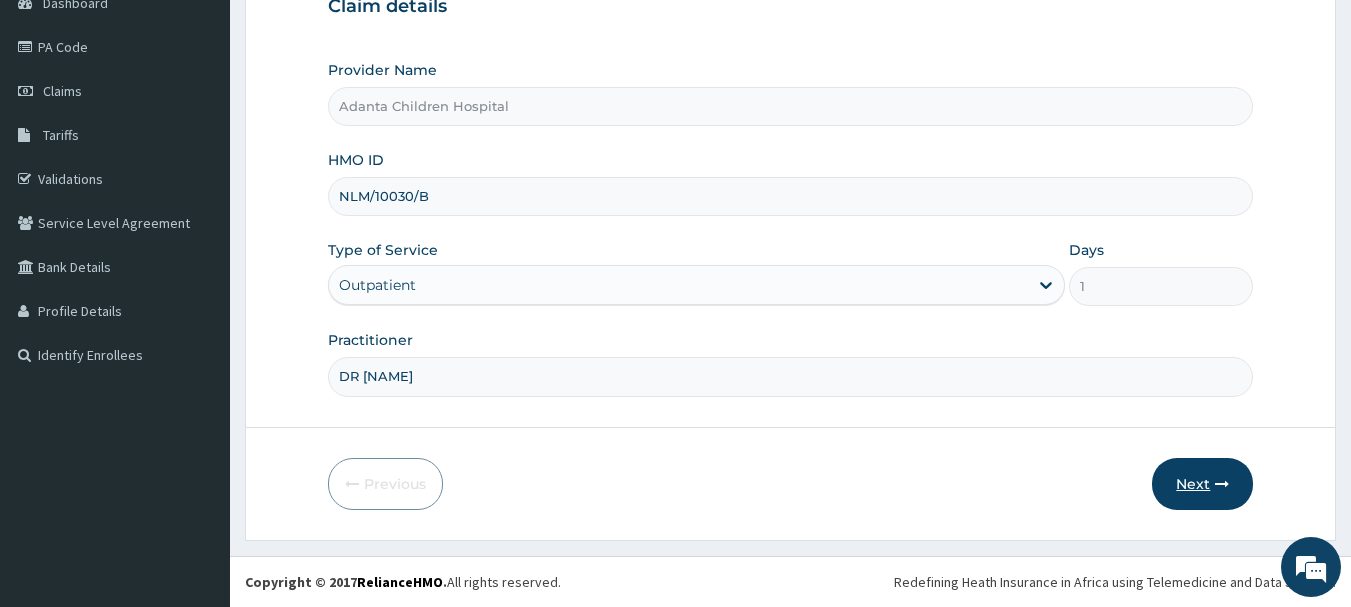 click on "Next" at bounding box center (1202, 484) 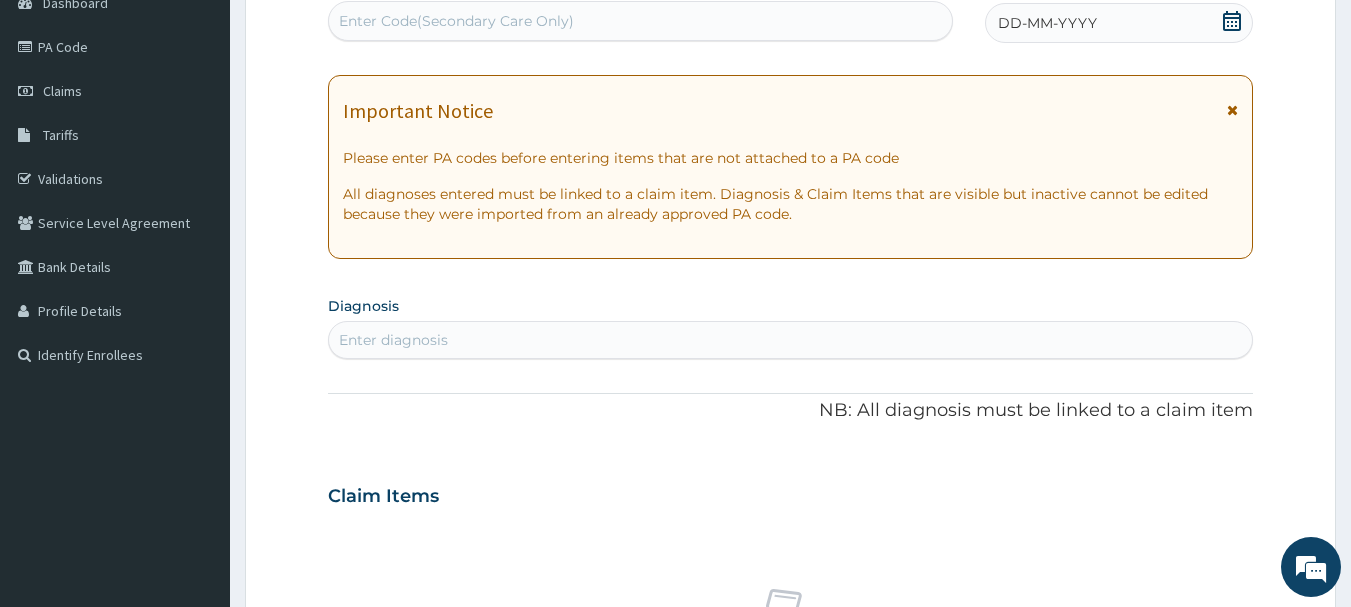 click at bounding box center (1232, 110) 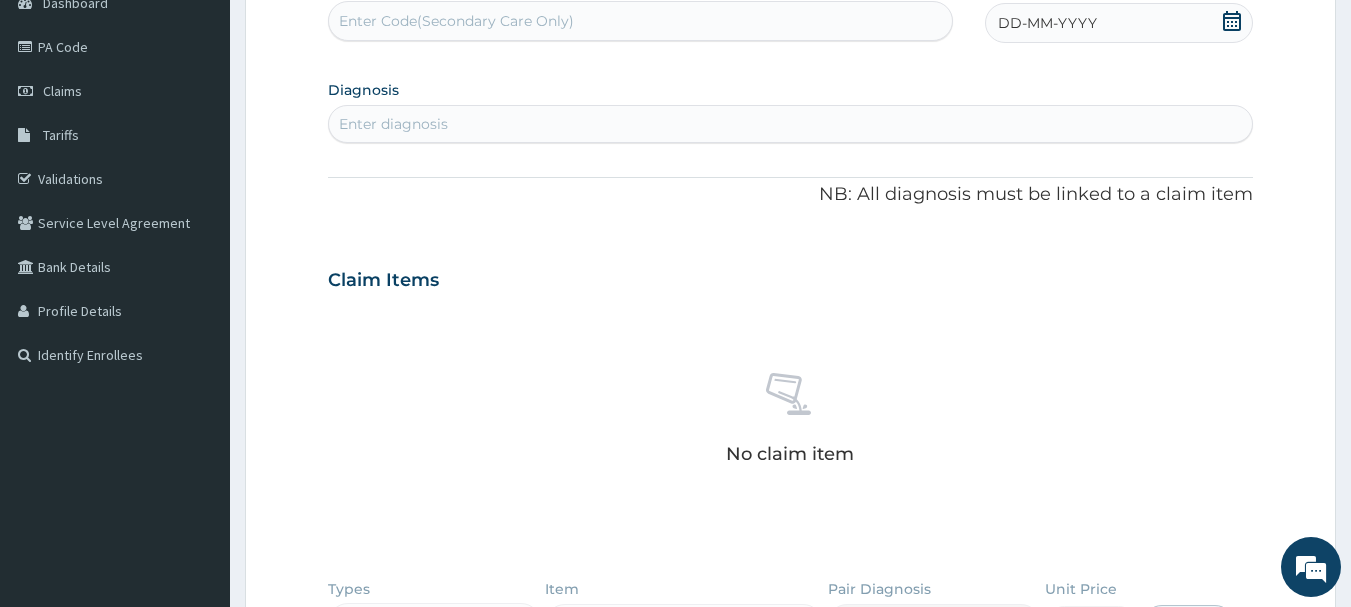 click 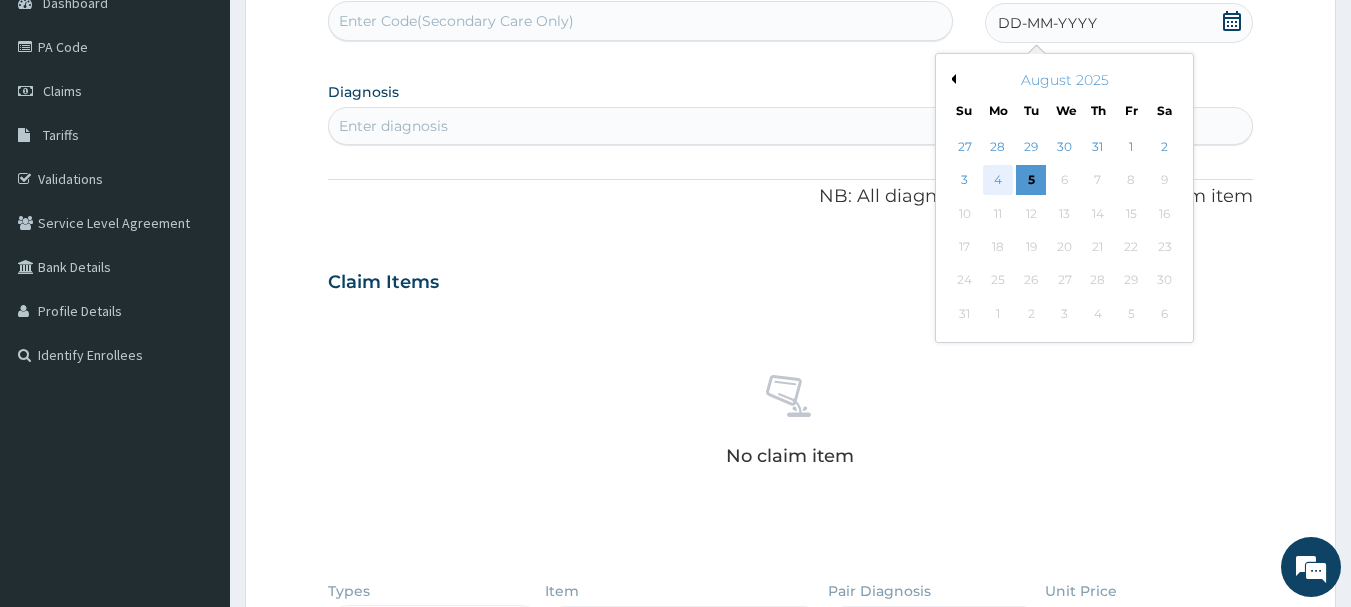 click on "4" at bounding box center (998, 181) 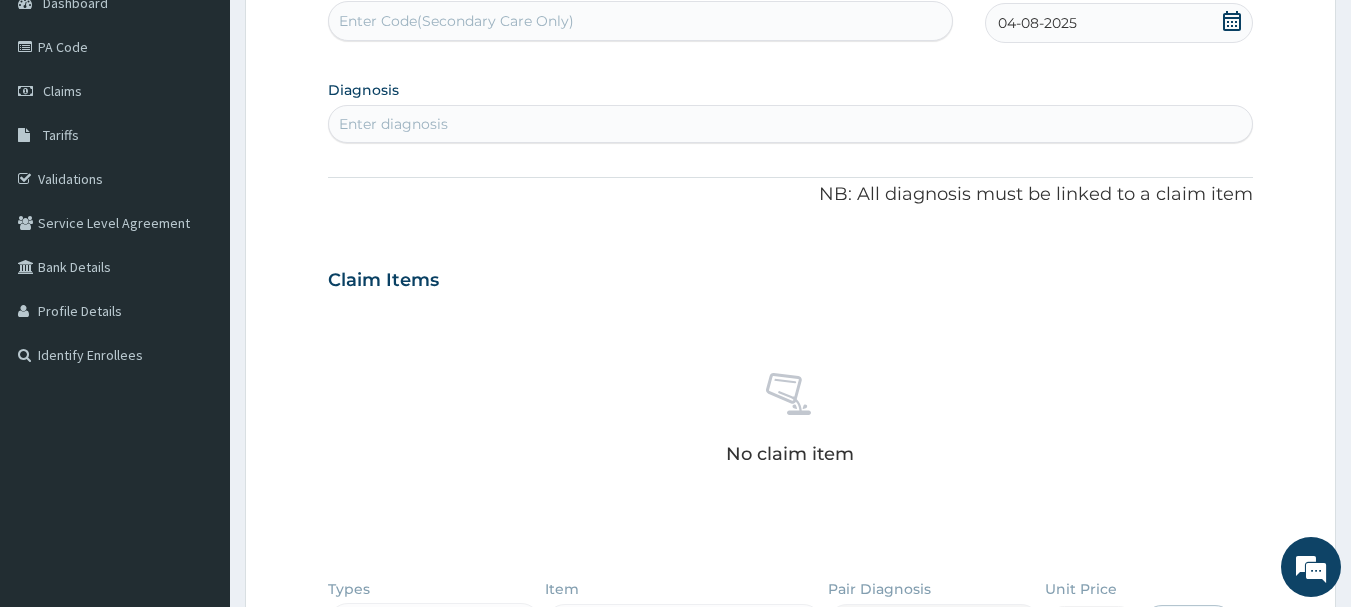 scroll, scrollTop: 43, scrollLeft: 0, axis: vertical 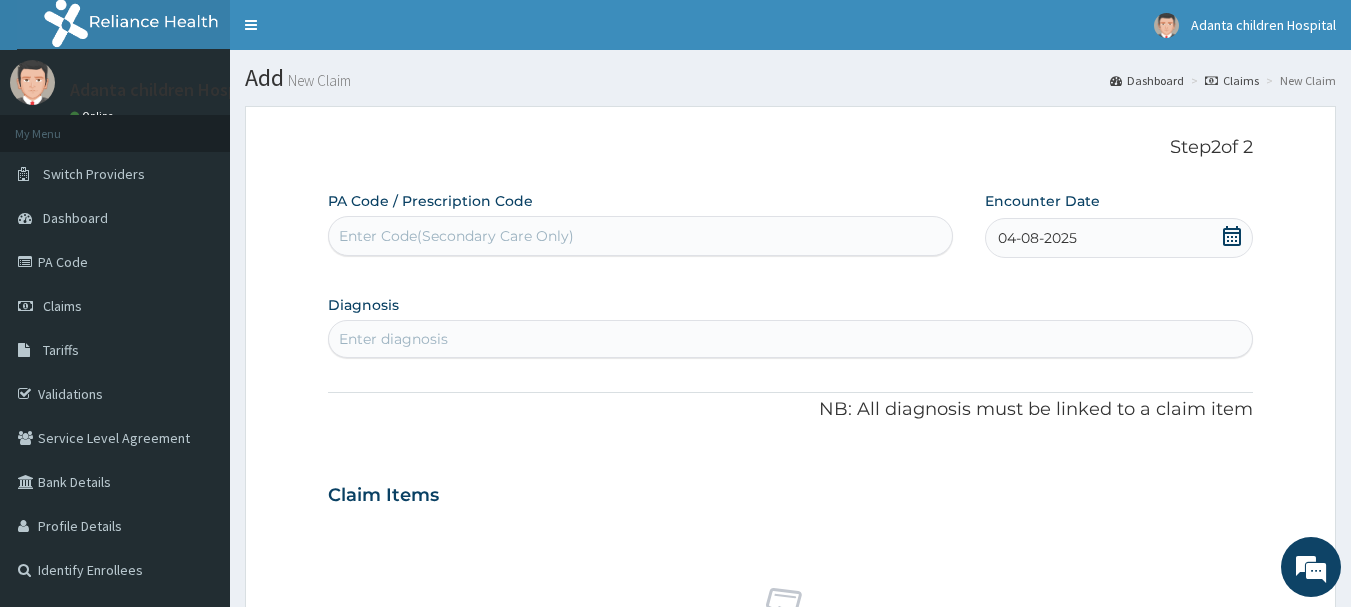 click on "Enter diagnosis" at bounding box center (791, 339) 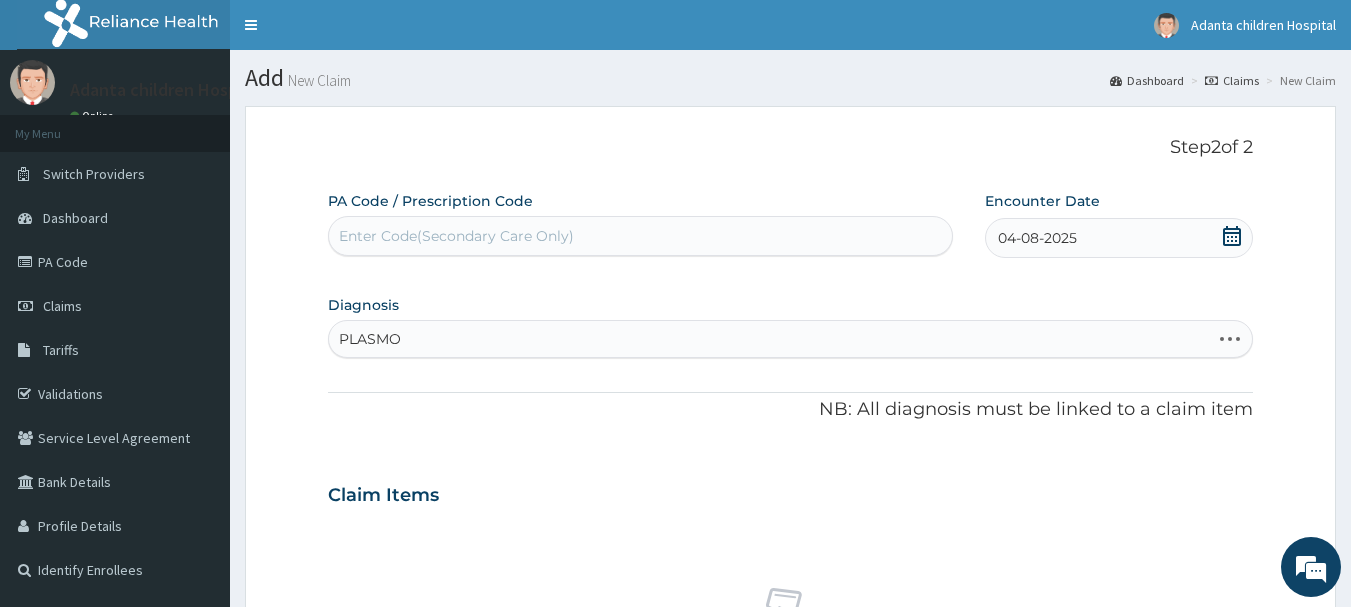 type on "PLASMOD" 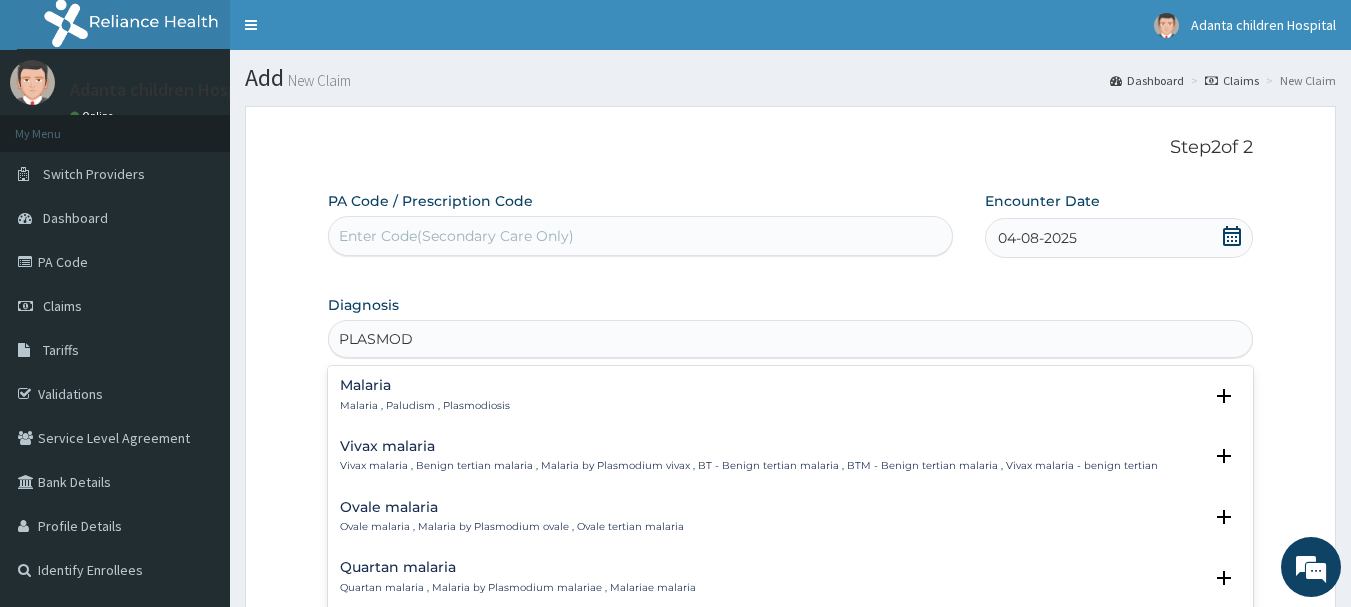click on "Malaria" at bounding box center (425, 385) 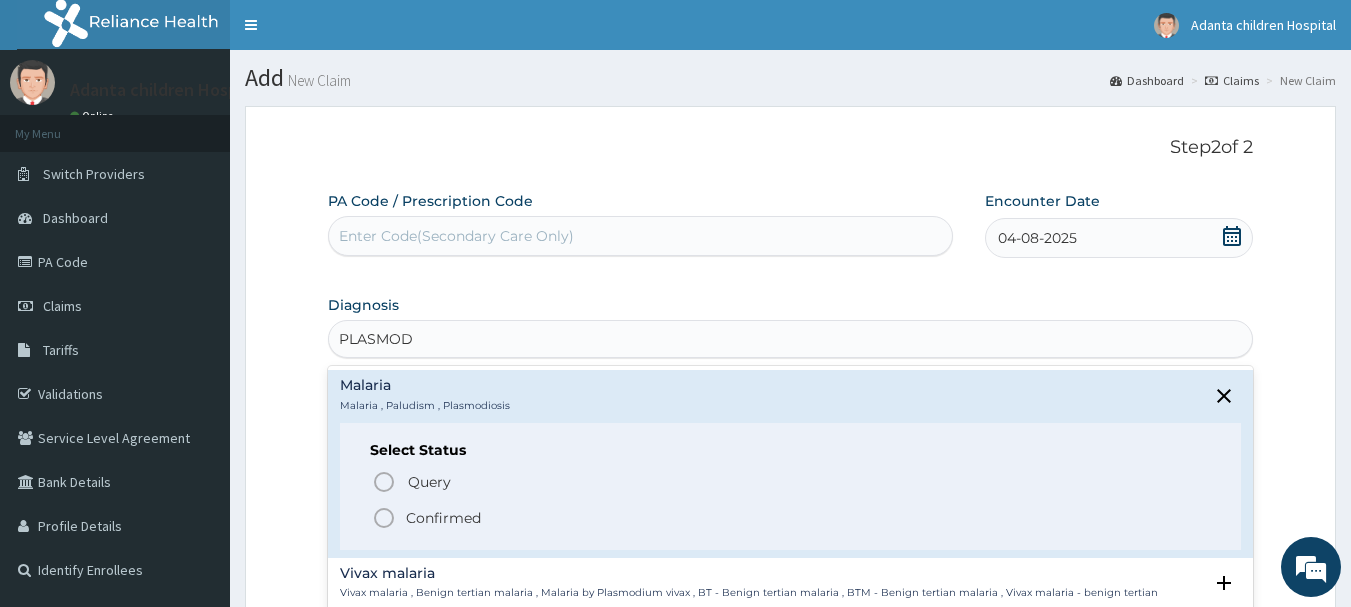 click 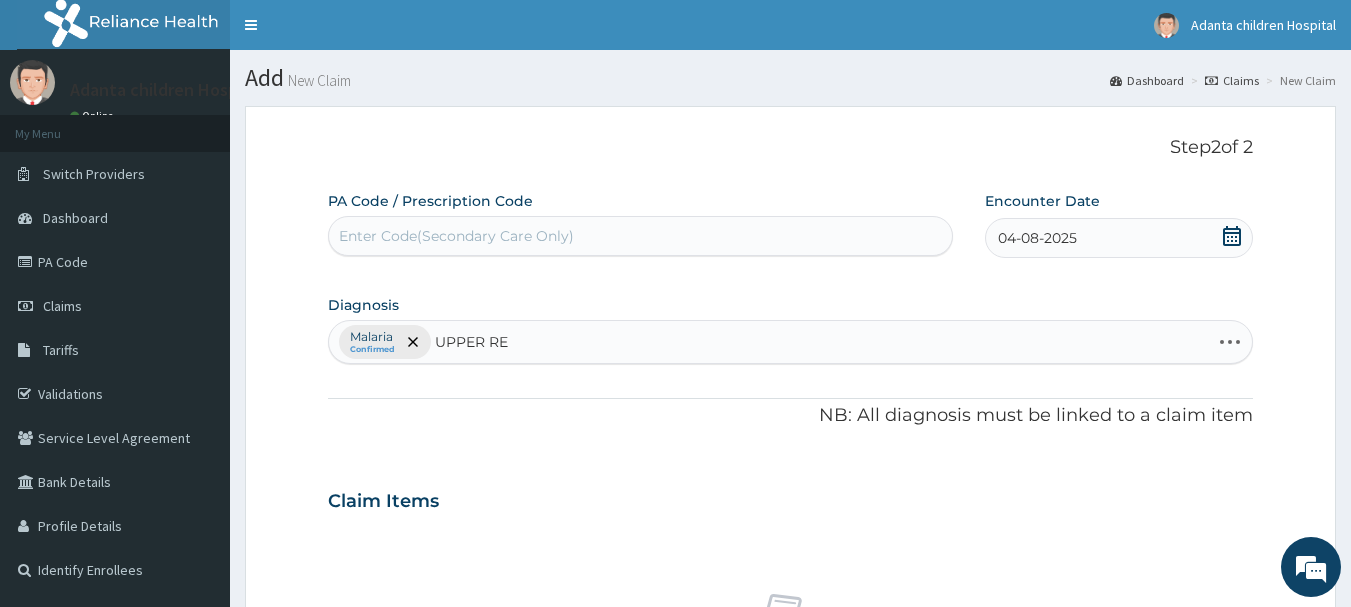 type on "UPPER RES" 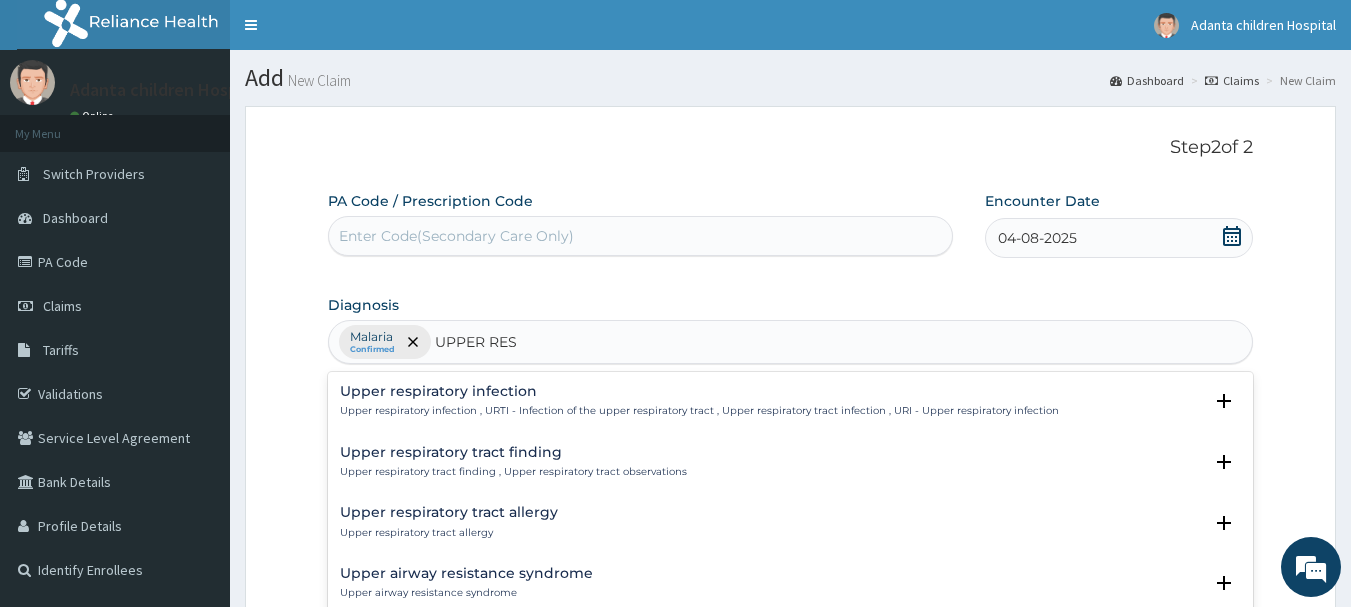 click on "Upper respiratory infection" at bounding box center [699, 391] 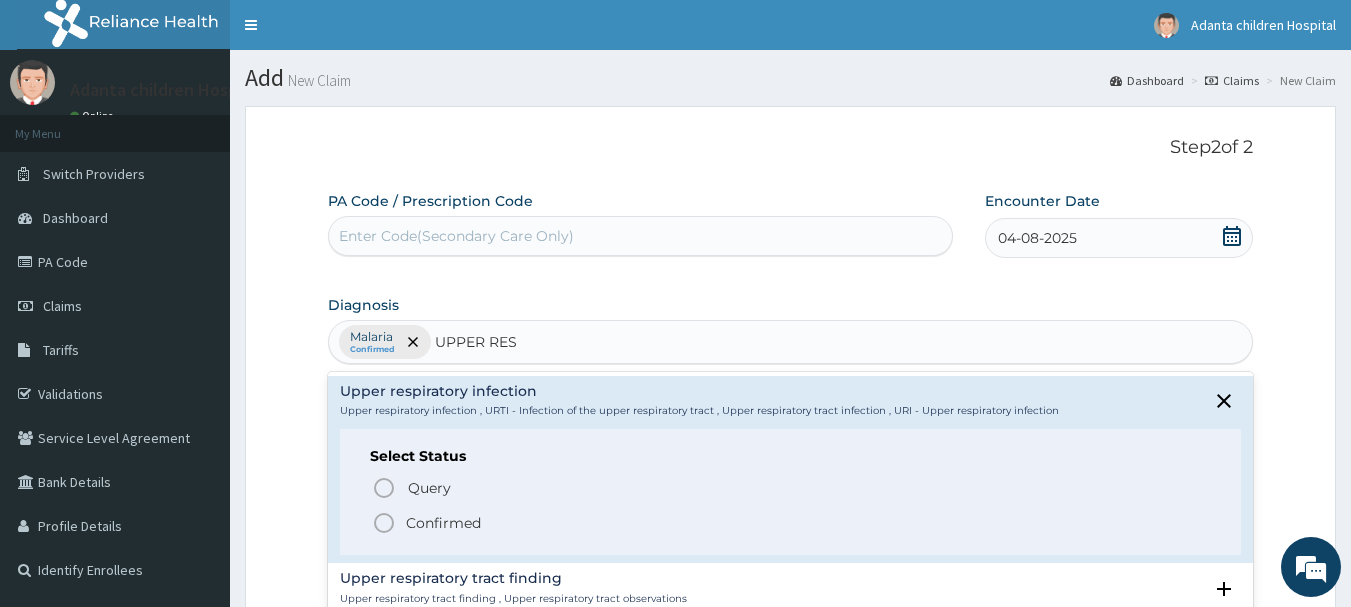 click 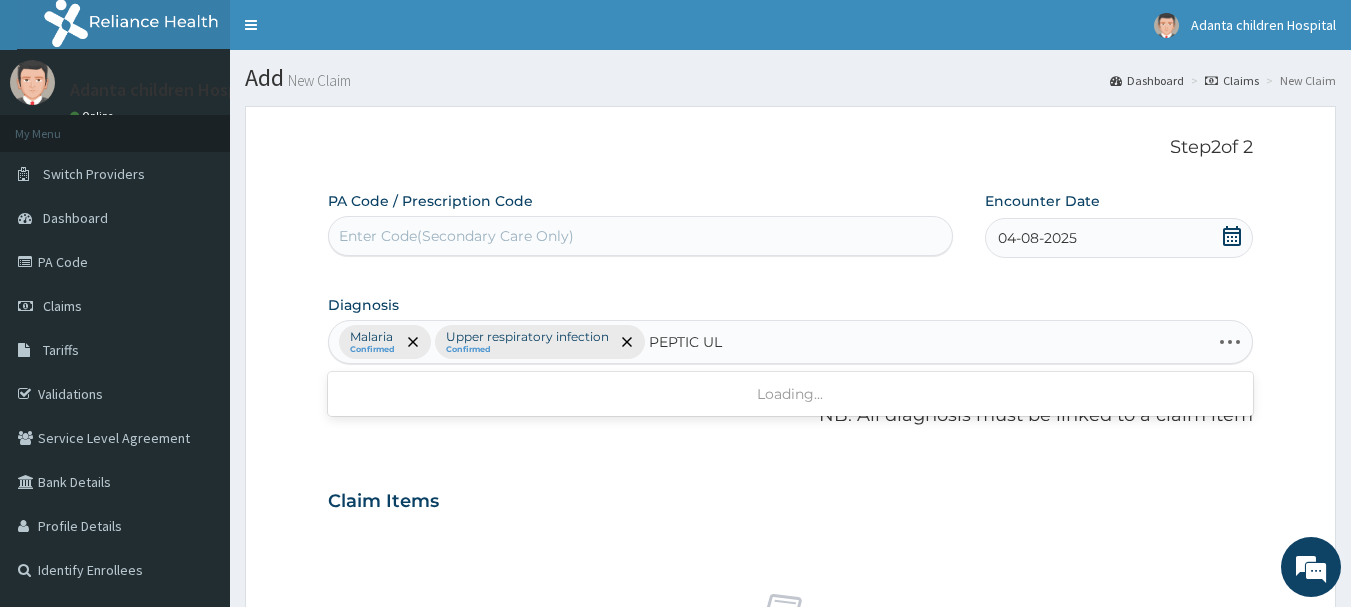 type on "PEPTIC ULC" 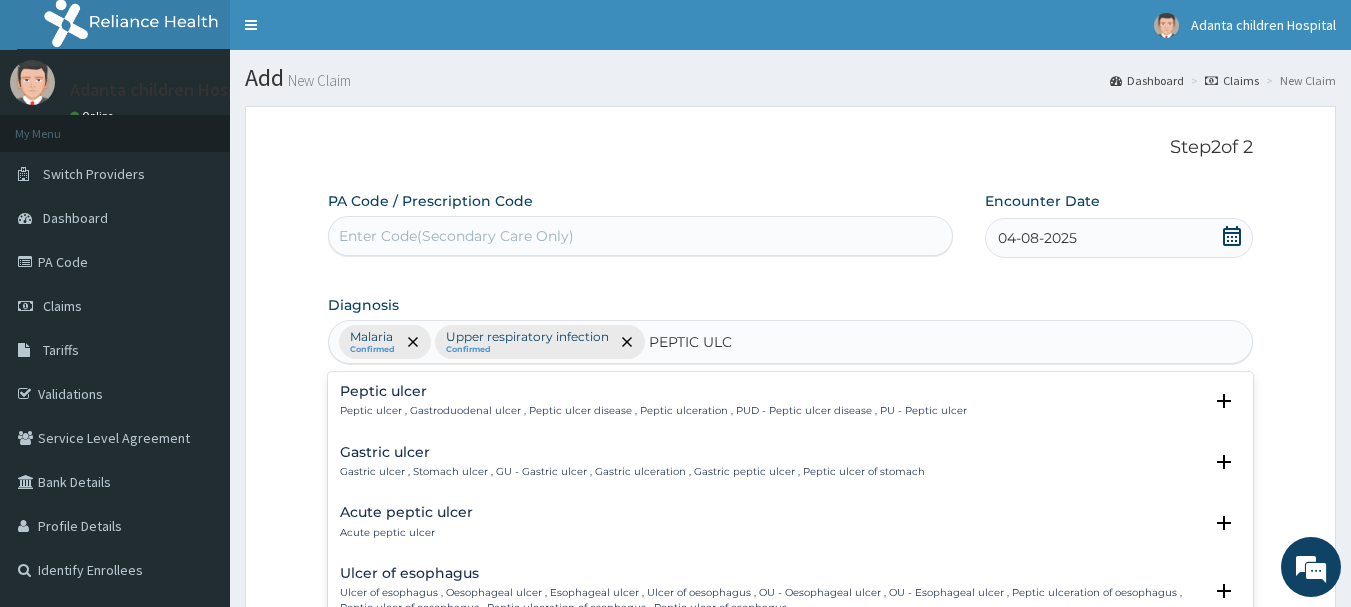 click on "Peptic ulcer Peptic ulcer , Gastroduodenal ulcer , Peptic ulcer disease , Peptic ulceration , PUD - Peptic ulcer disease , PU - Peptic ulcer Select Status Query Query covers suspected (?), Keep in view (kiv), Ruled out (r/o) Confirmed Gastric ulcer Gastric ulcer , Stomach ulcer , GU - Gastric ulcer , Gastric ulceration , Gastric peptic ulcer , Peptic ulcer of stomach Select Status Query Query covers suspected (?), Keep in view (kiv), Ruled out (r/o) Confirmed Acute peptic ulcer Acute peptic ulcer Select Status Query Query covers suspected (?), Keep in view (kiv), Ruled out (r/o) Confirmed Ulcer of esophagus Ulcer of esophagus , Oesophageal ulcer , Esophageal ulcer , Ulcer of oesophagus , OU - Oesophageal ulcer , OU - Esophageal ulcer , Peptic ulceration of oesophagus , Peptic ulcer of oesophagus , Peptic ulceration of esophagus , Peptic ulcer of esophagus Select Status Query Query covers suspected (?), Keep in view (kiv), Ruled out (r/o) Confirmed Acute gastric ulcer Select Status Query Confirmed Query Query" at bounding box center (791, 522) 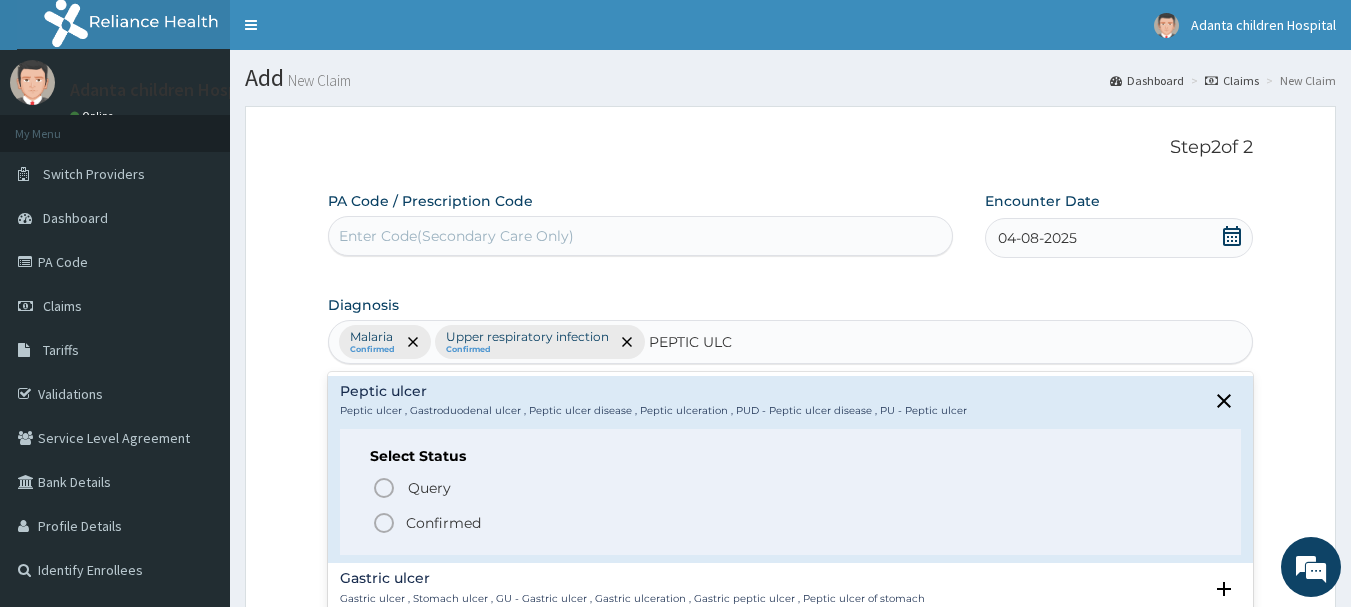 click 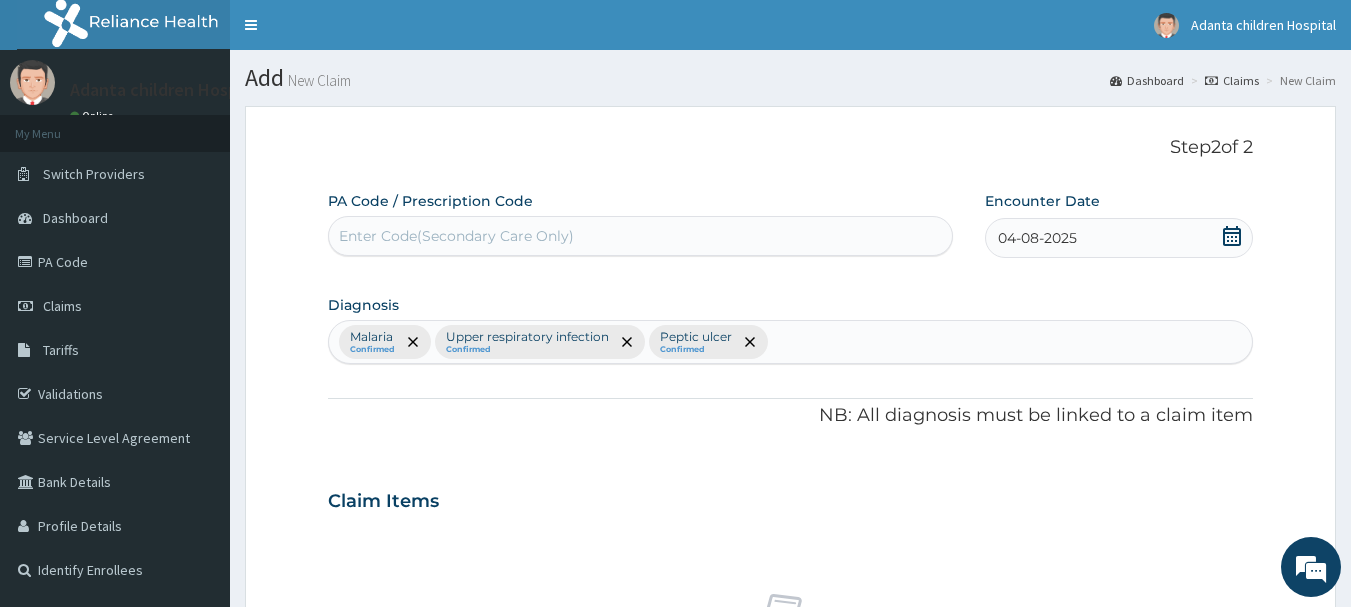 scroll, scrollTop: 531, scrollLeft: 0, axis: vertical 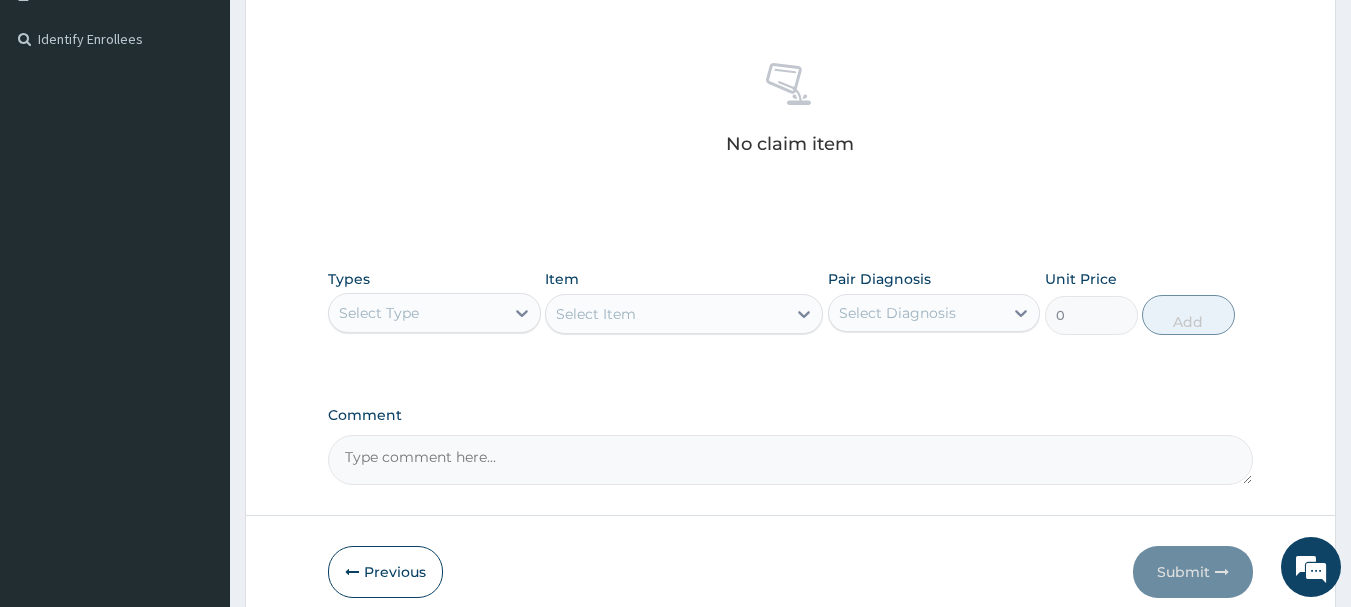 click on "Select Type" at bounding box center (416, 313) 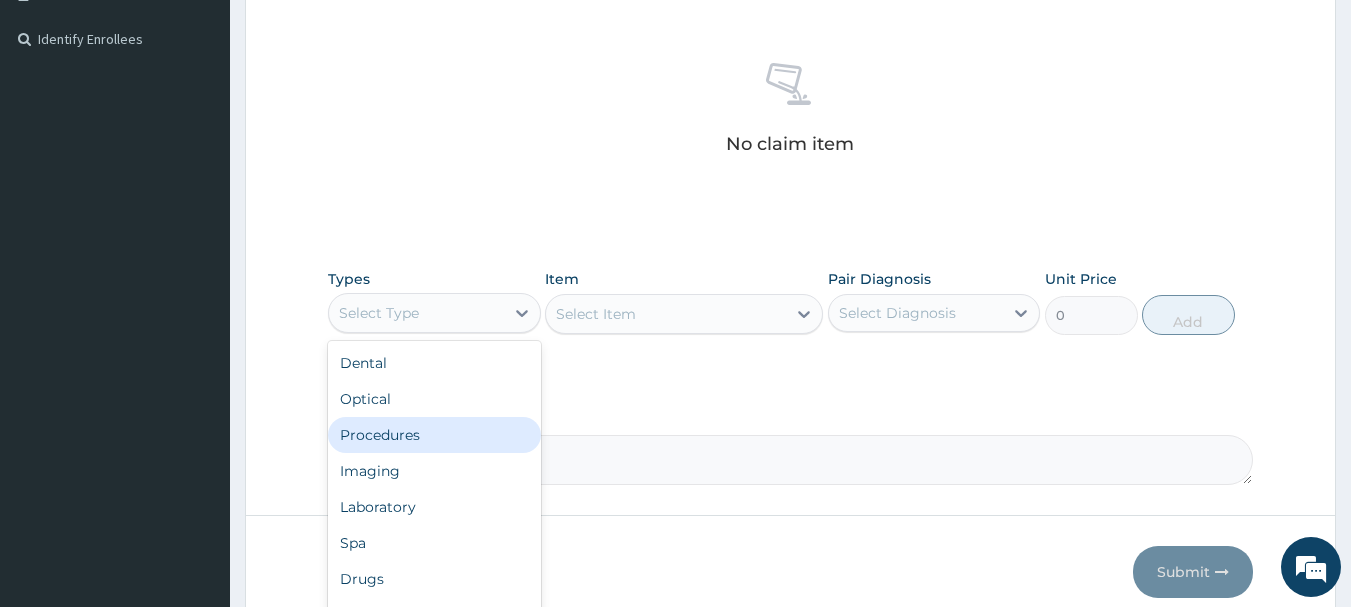 click on "Procedures" at bounding box center (434, 435) 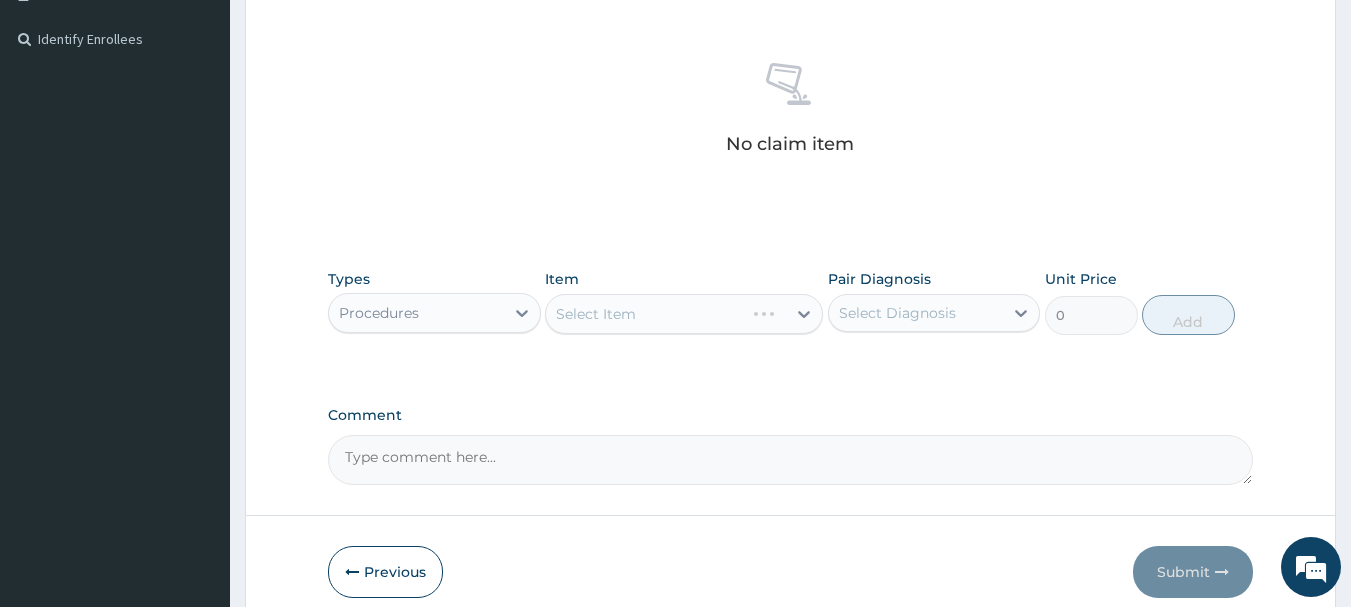 click on "Select Item" at bounding box center (684, 314) 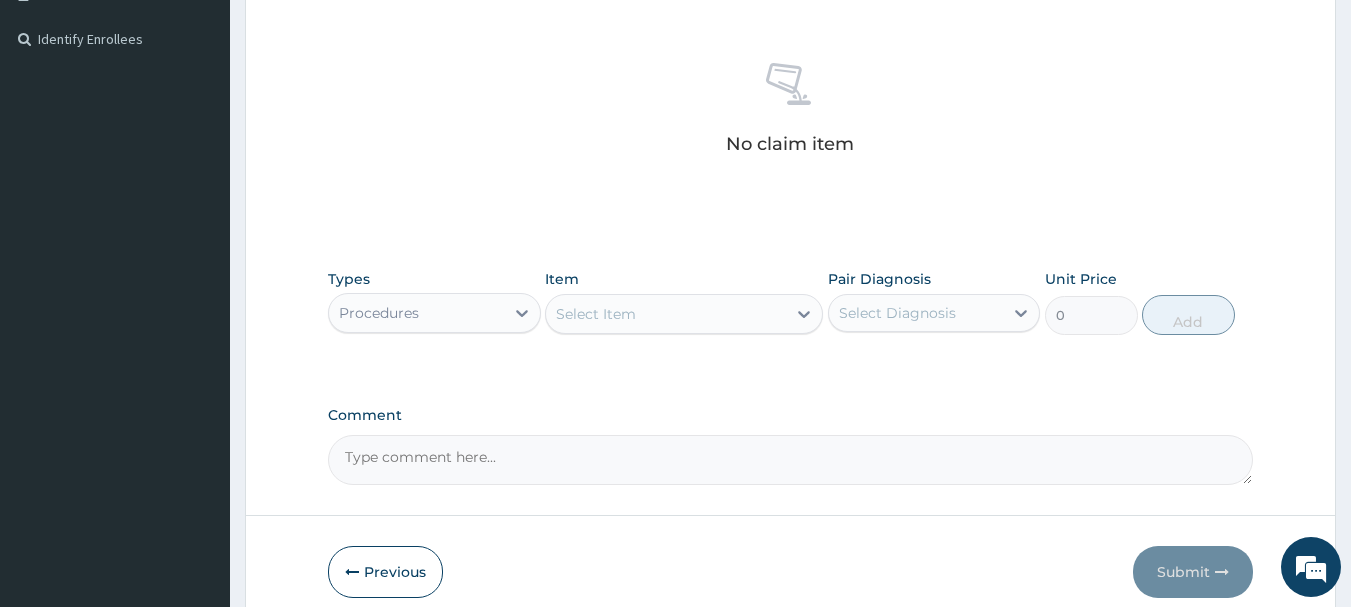 click on "Select Item" at bounding box center [666, 314] 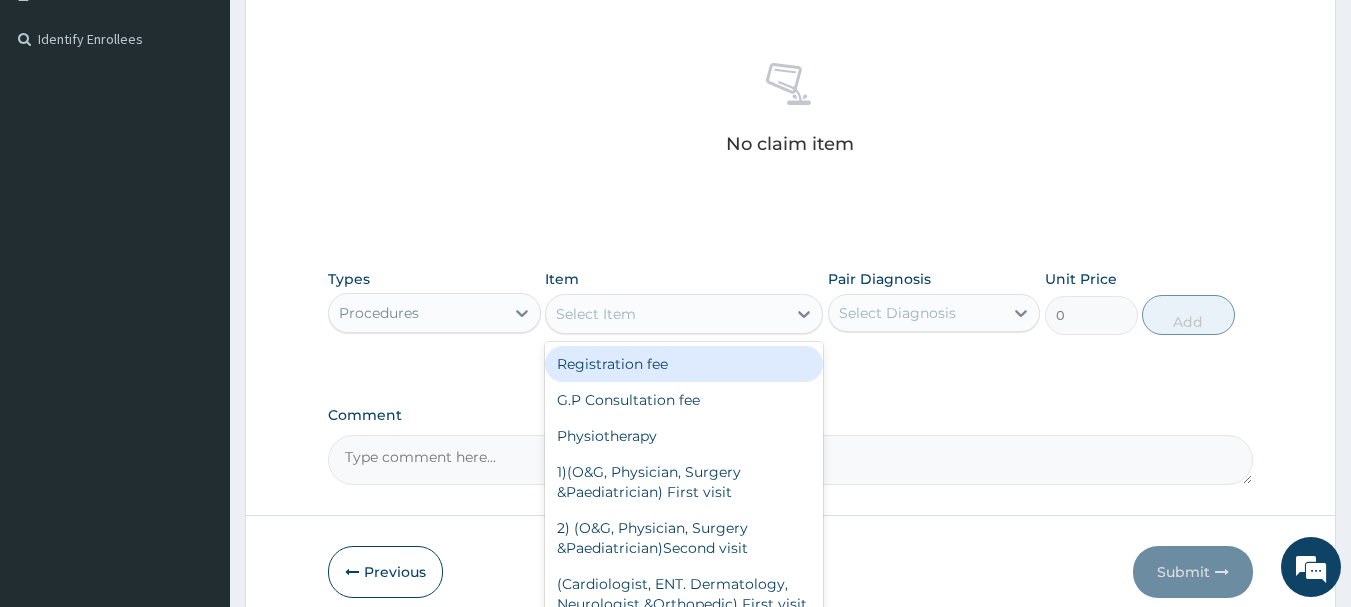 click on "Registration fee" at bounding box center [684, 364] 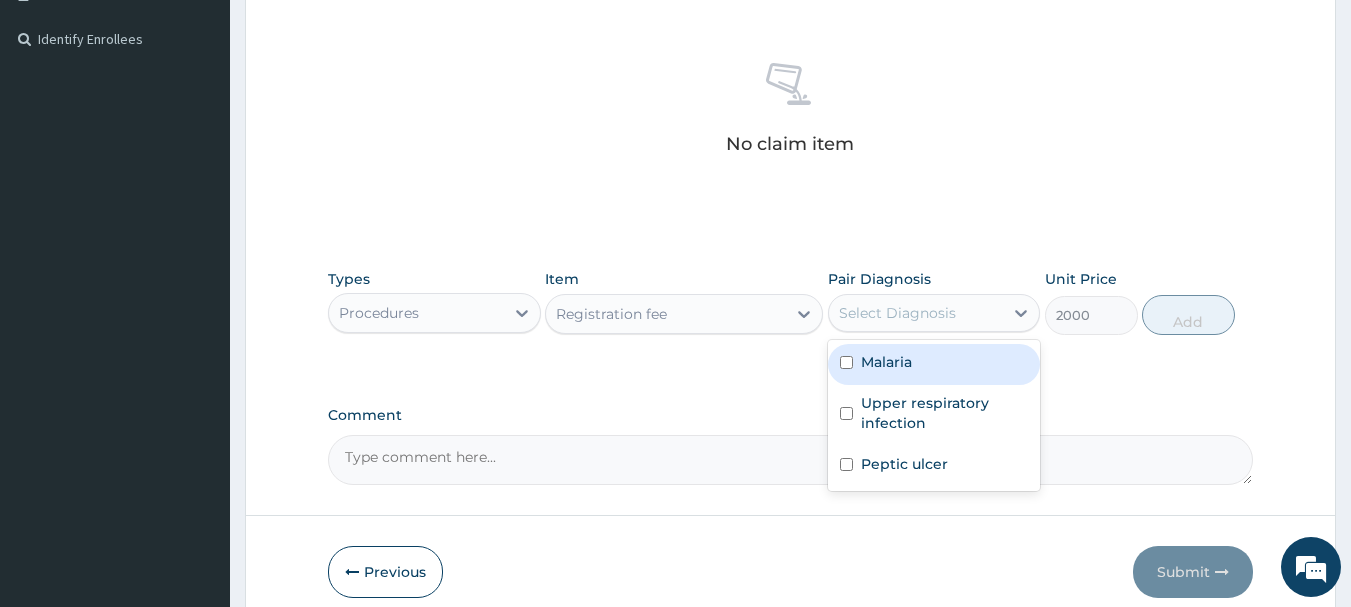 click on "Select Diagnosis" at bounding box center (916, 313) 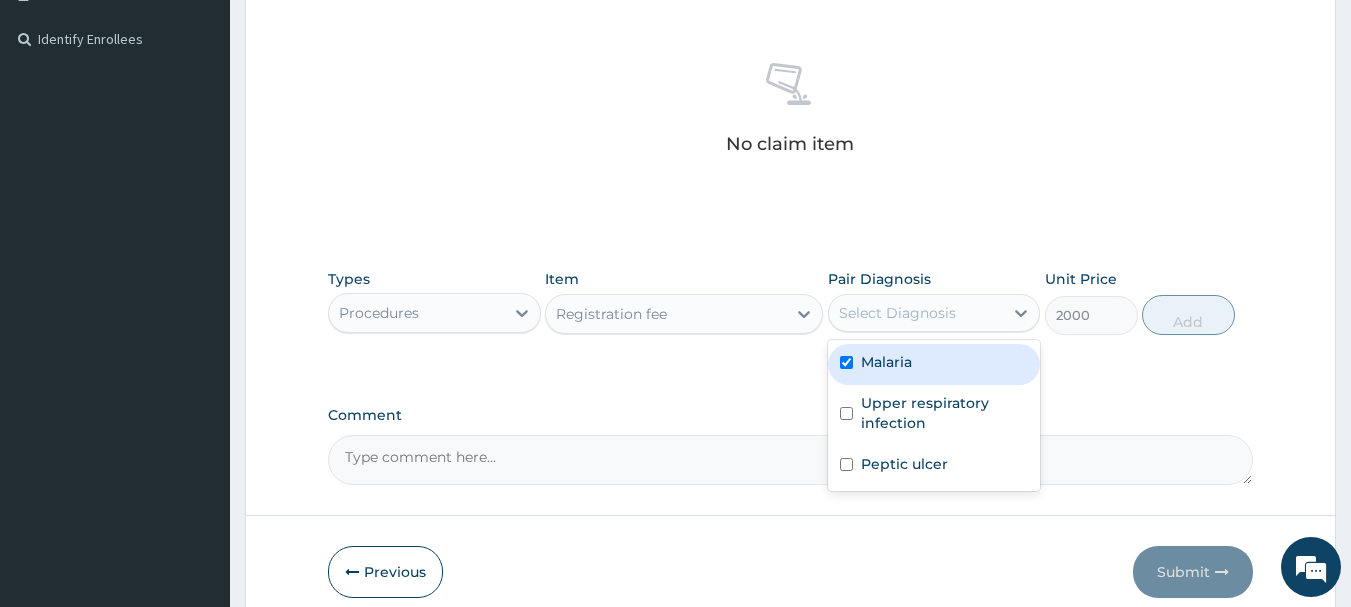 checkbox on "true" 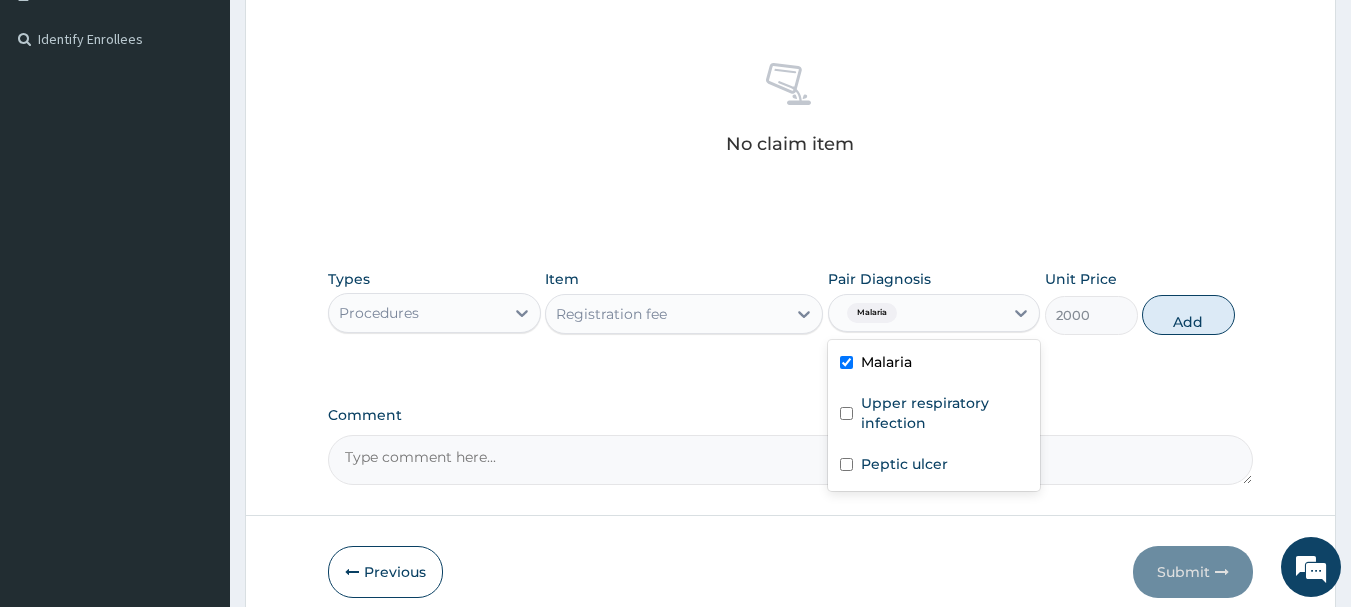 click on "Upper respiratory infection" at bounding box center (945, 413) 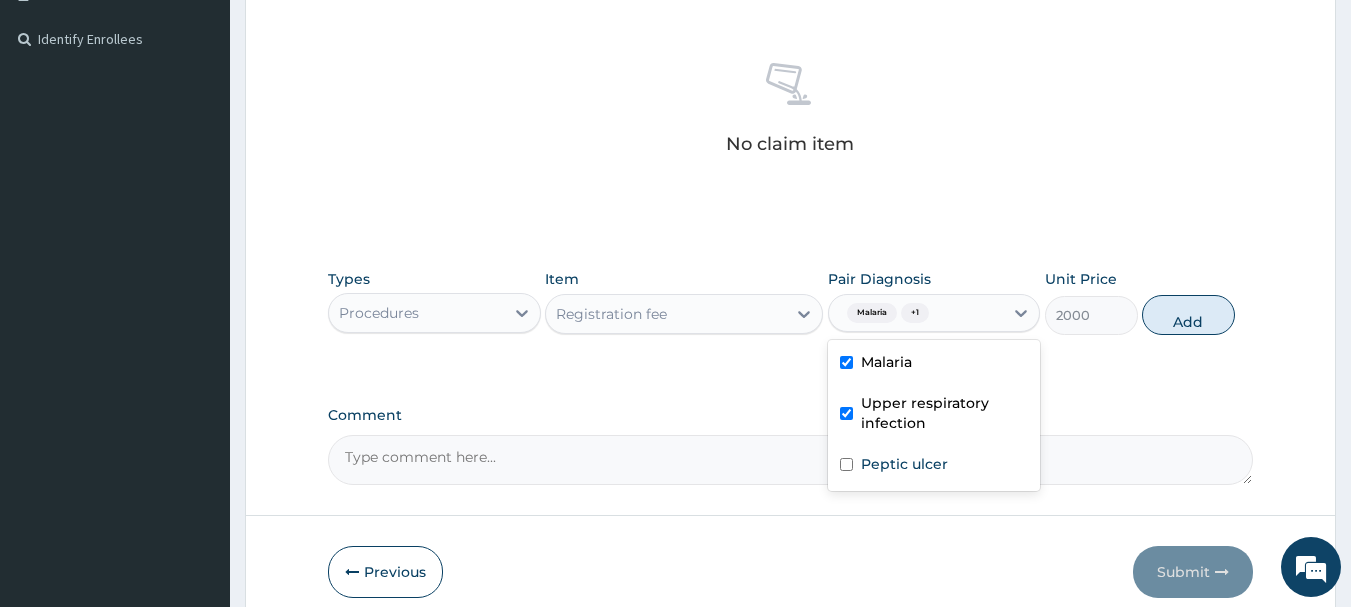 checkbox on "true" 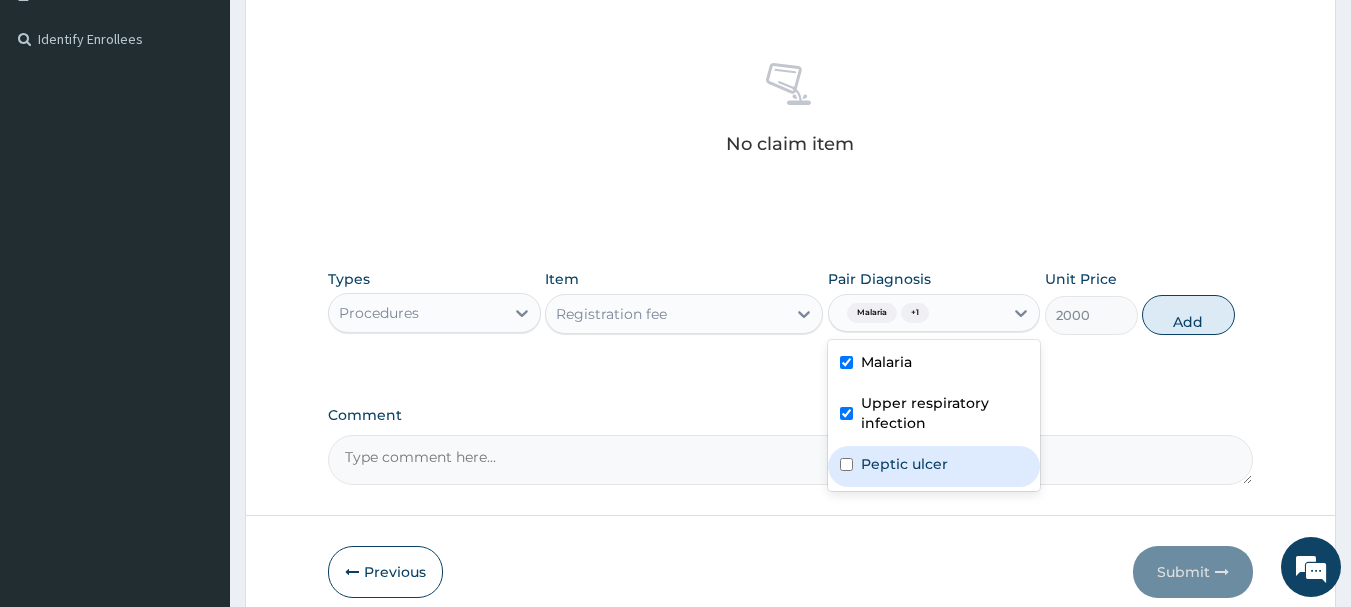 click on "Peptic ulcer" at bounding box center (904, 464) 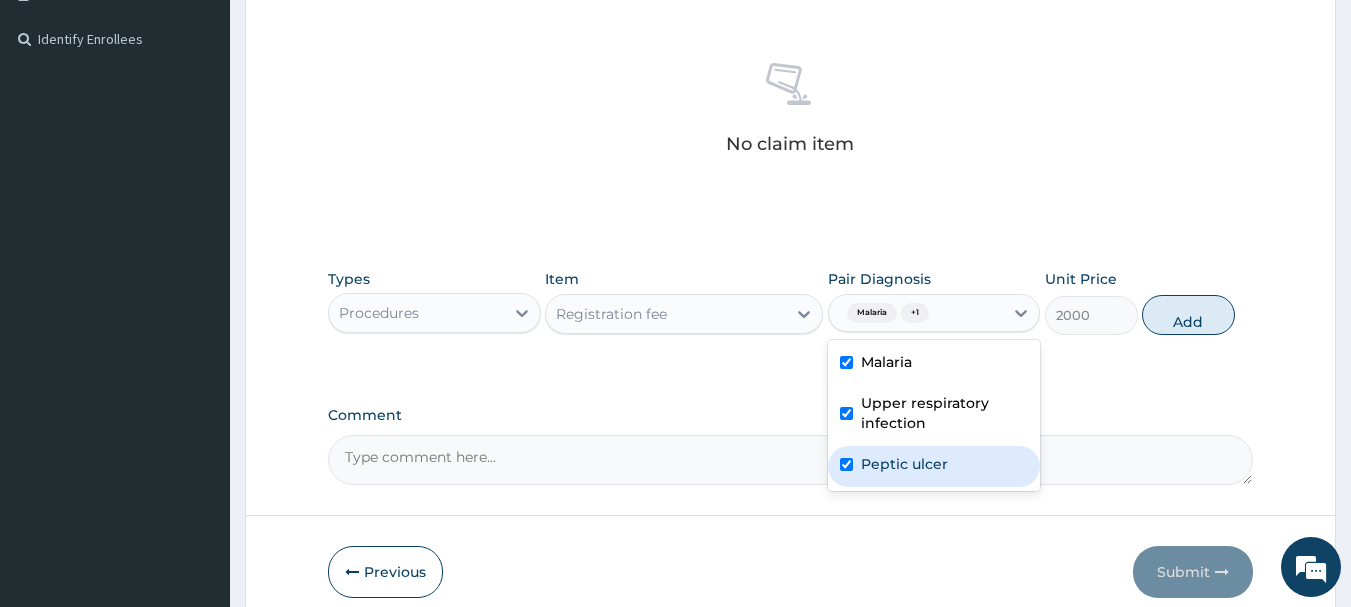 checkbox on "true" 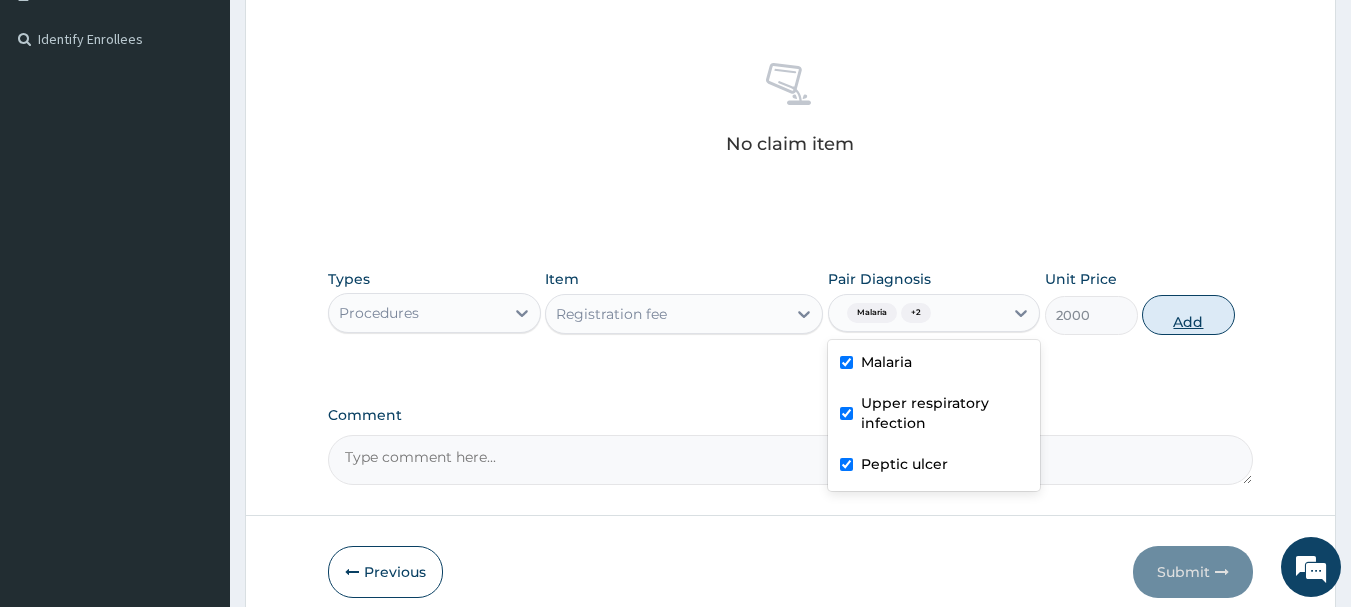 click on "Add" at bounding box center [1188, 315] 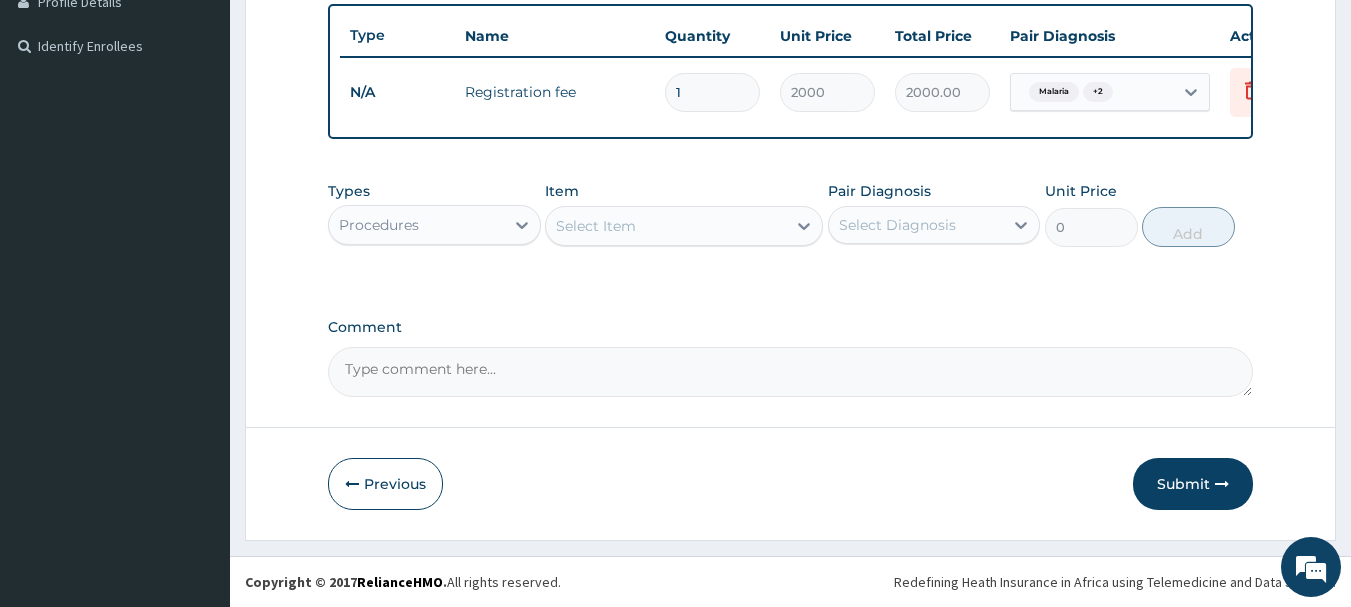 click on "Select Item" at bounding box center (684, 226) 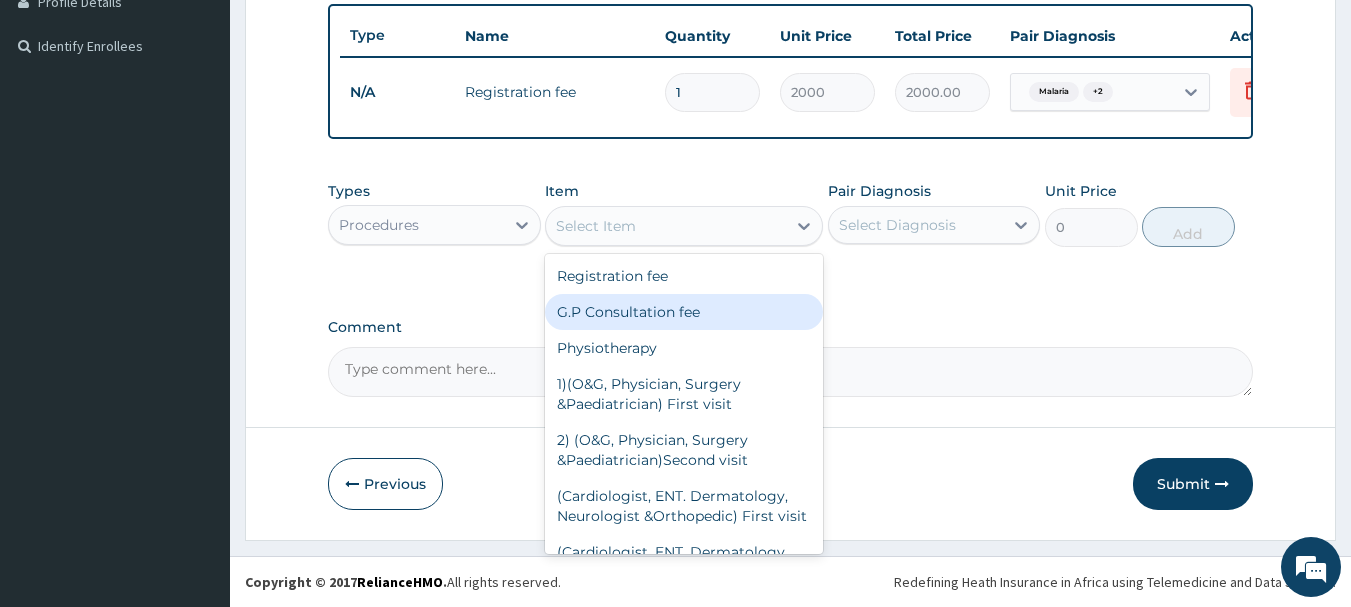 click on "G.P Consultation fee" at bounding box center (684, 312) 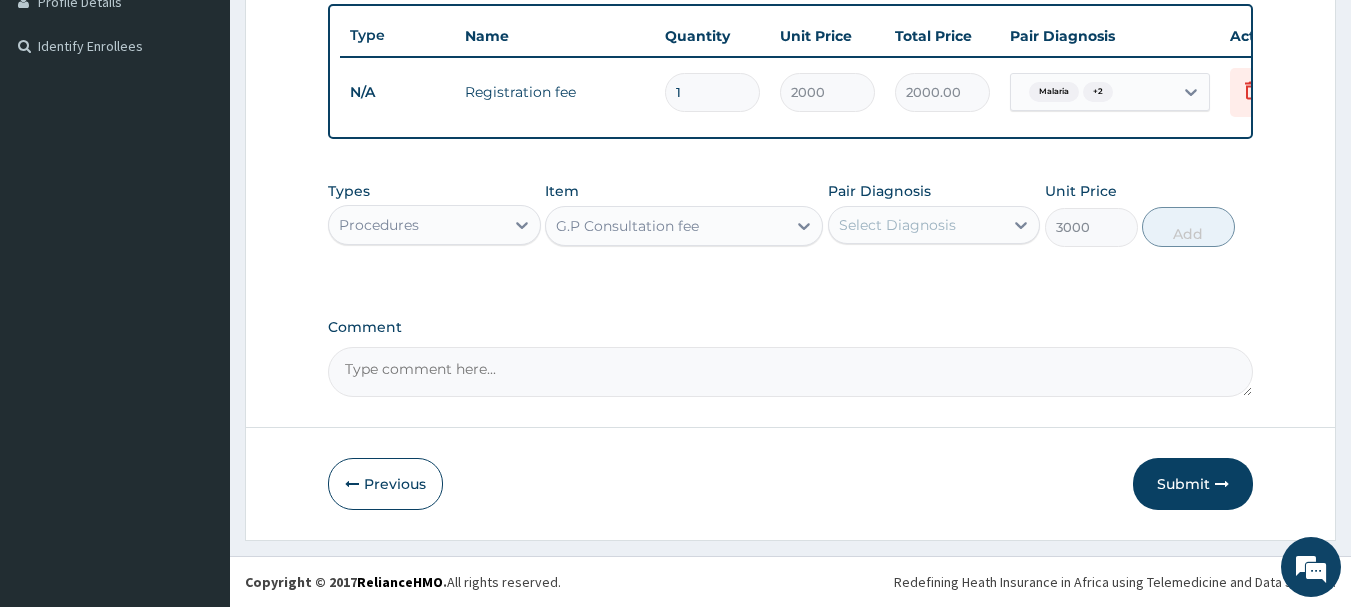 click on "Pair Diagnosis Select Diagnosis" at bounding box center (934, 214) 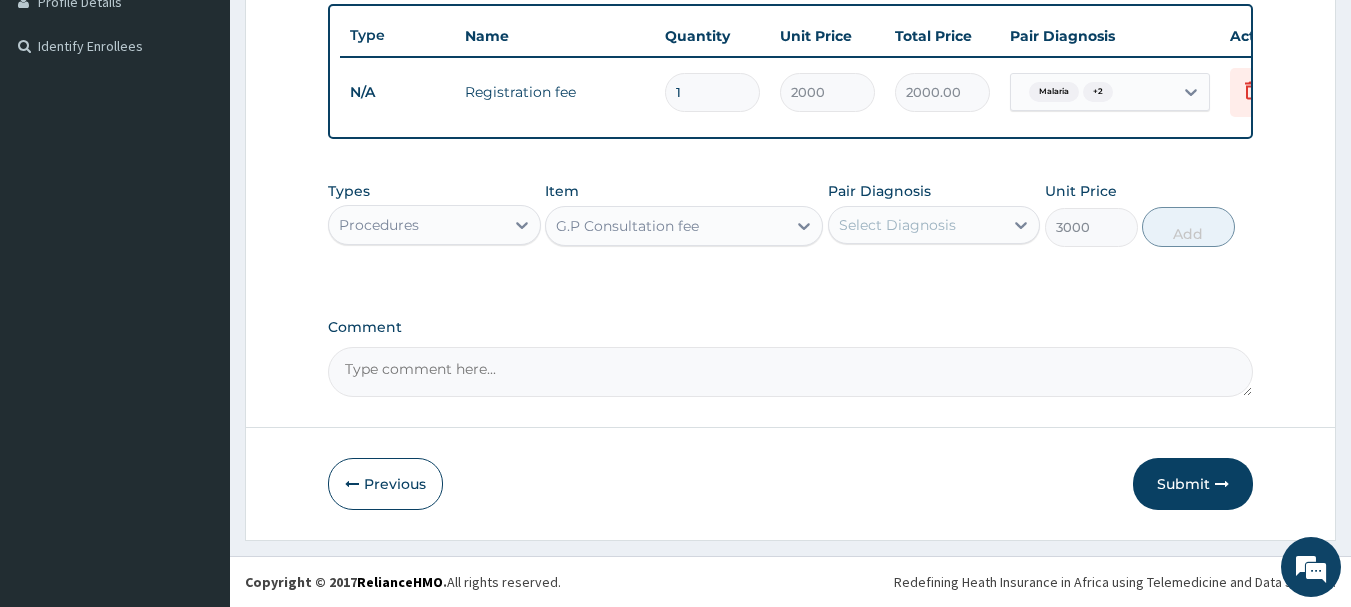 click on "Pair Diagnosis Select Diagnosis" at bounding box center [934, 214] 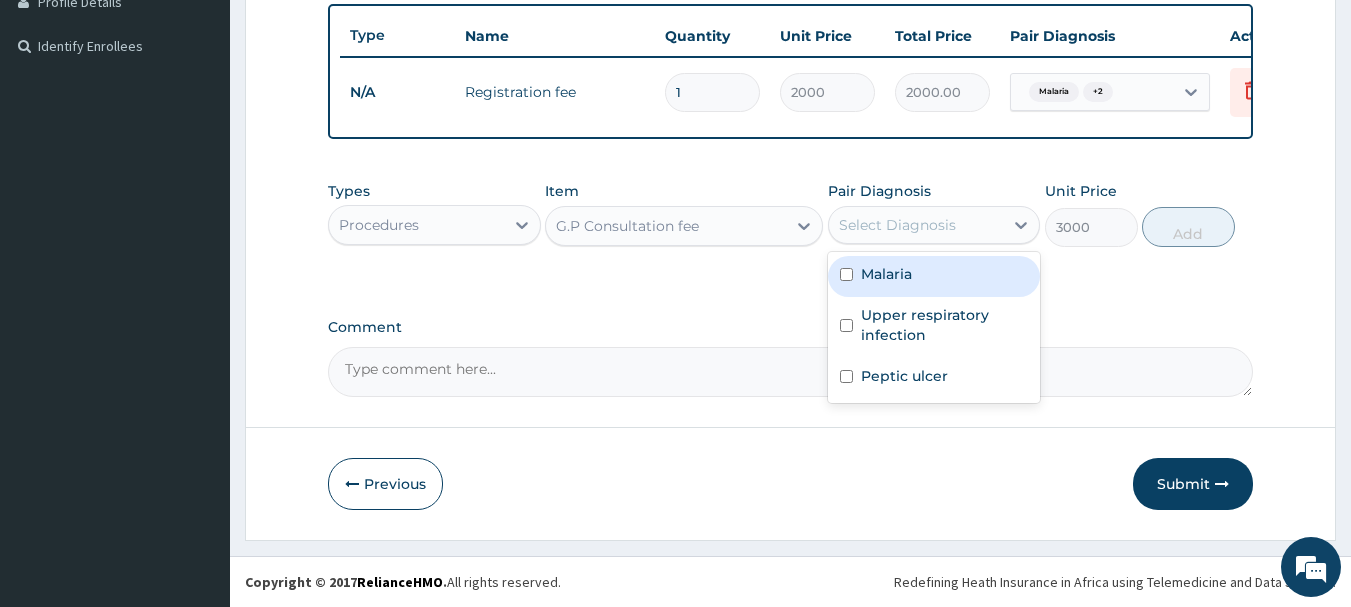 click on "Select Diagnosis" at bounding box center [897, 225] 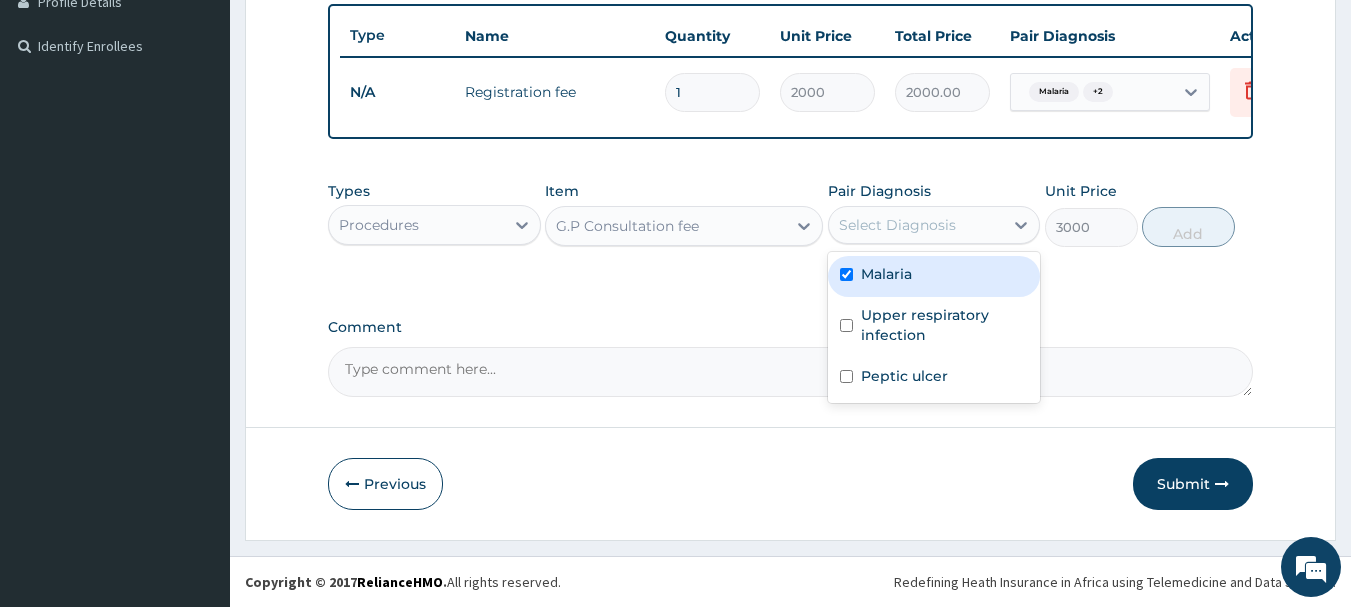 checkbox on "true" 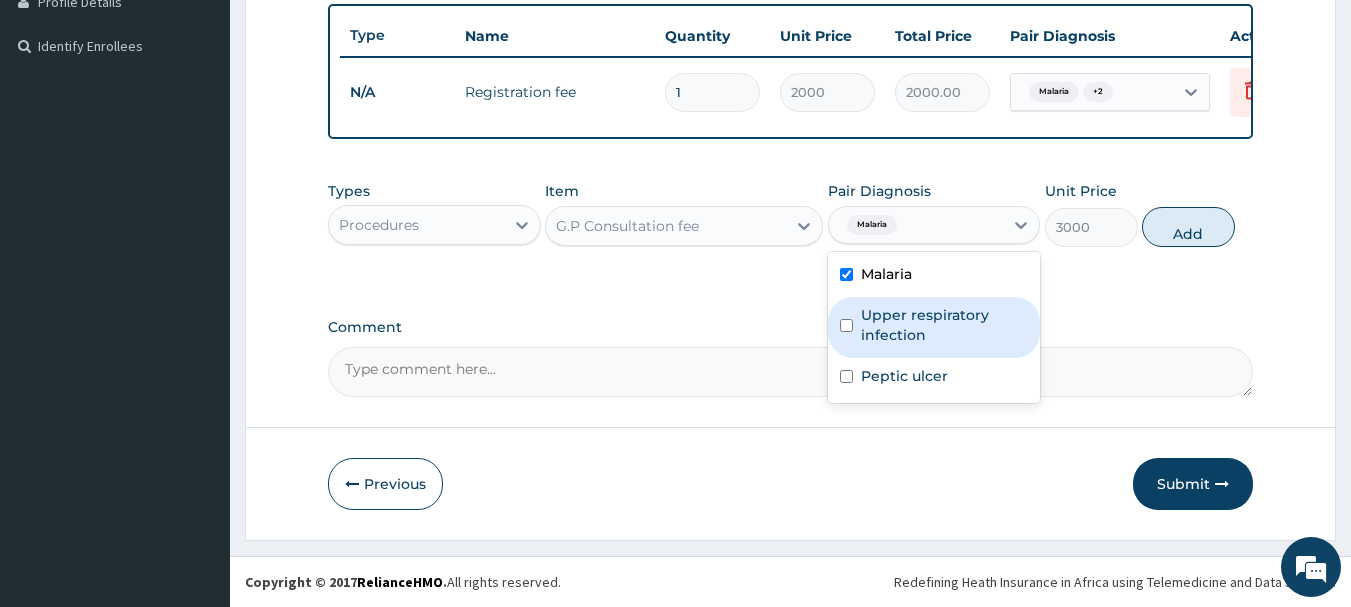 click on "Upper respiratory infection" at bounding box center [945, 325] 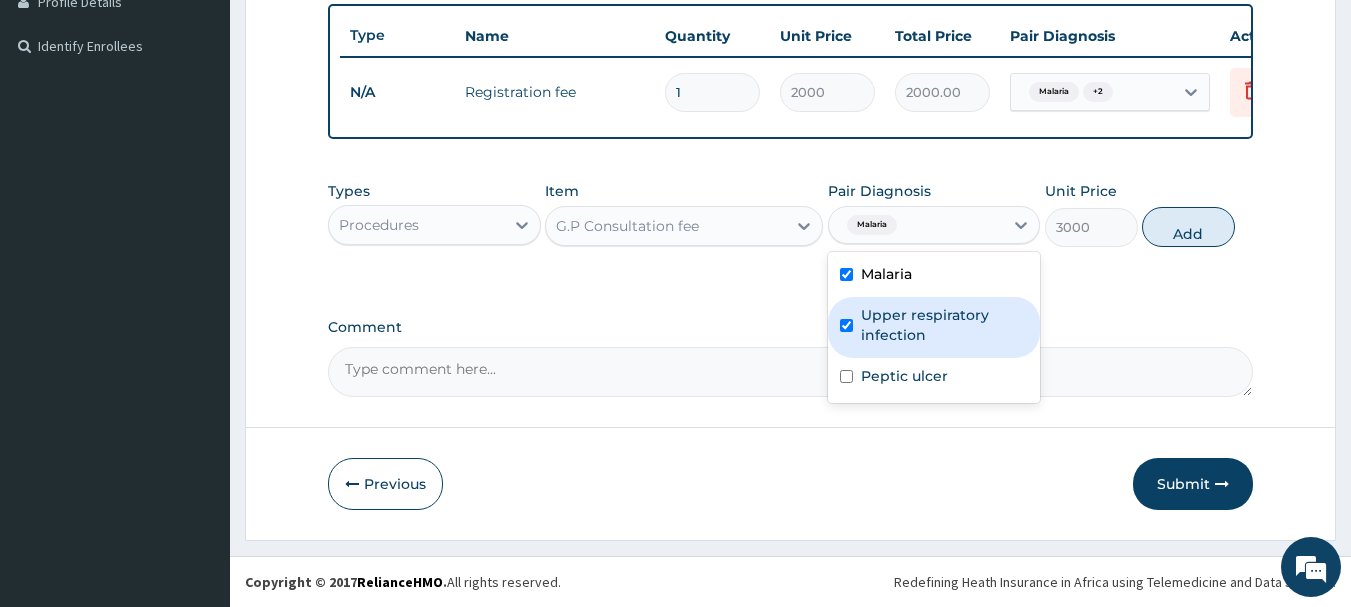 checkbox on "true" 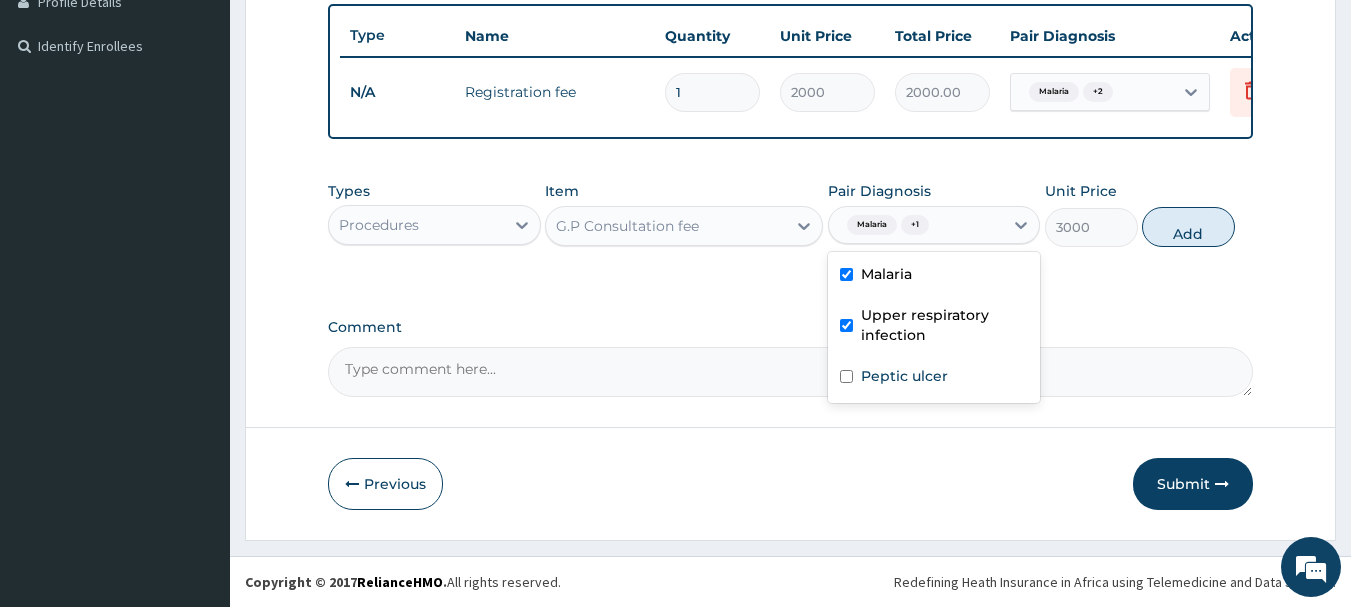 click on "Peptic ulcer" at bounding box center [904, 376] 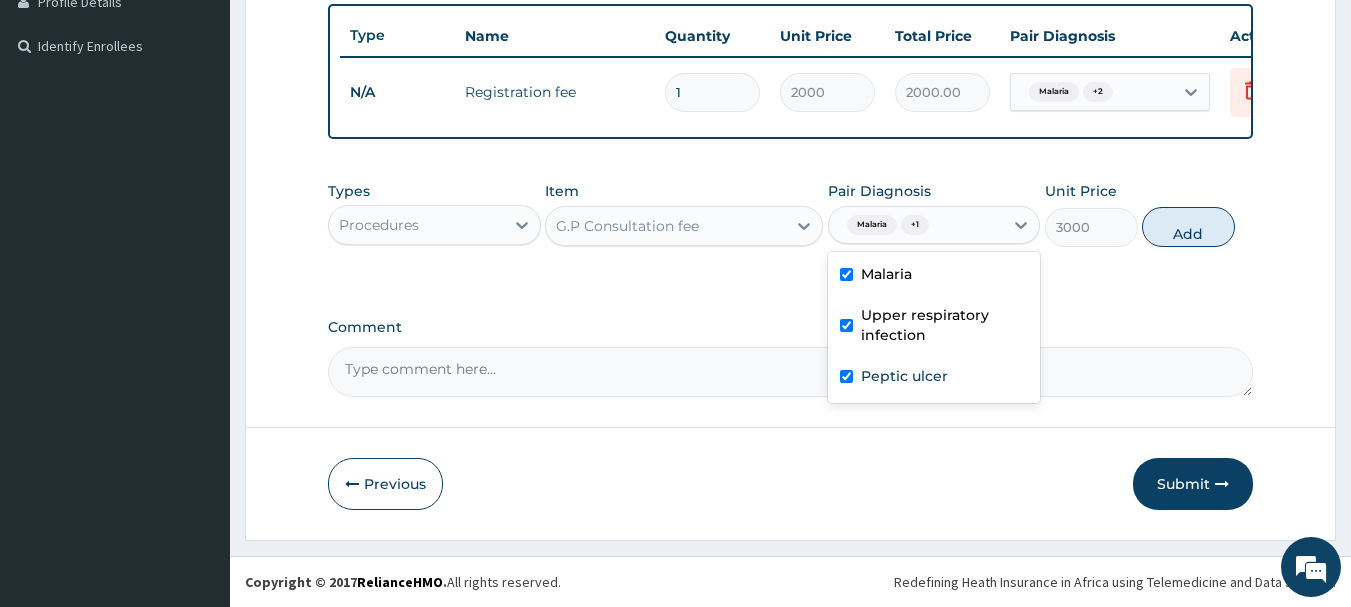 checkbox on "true" 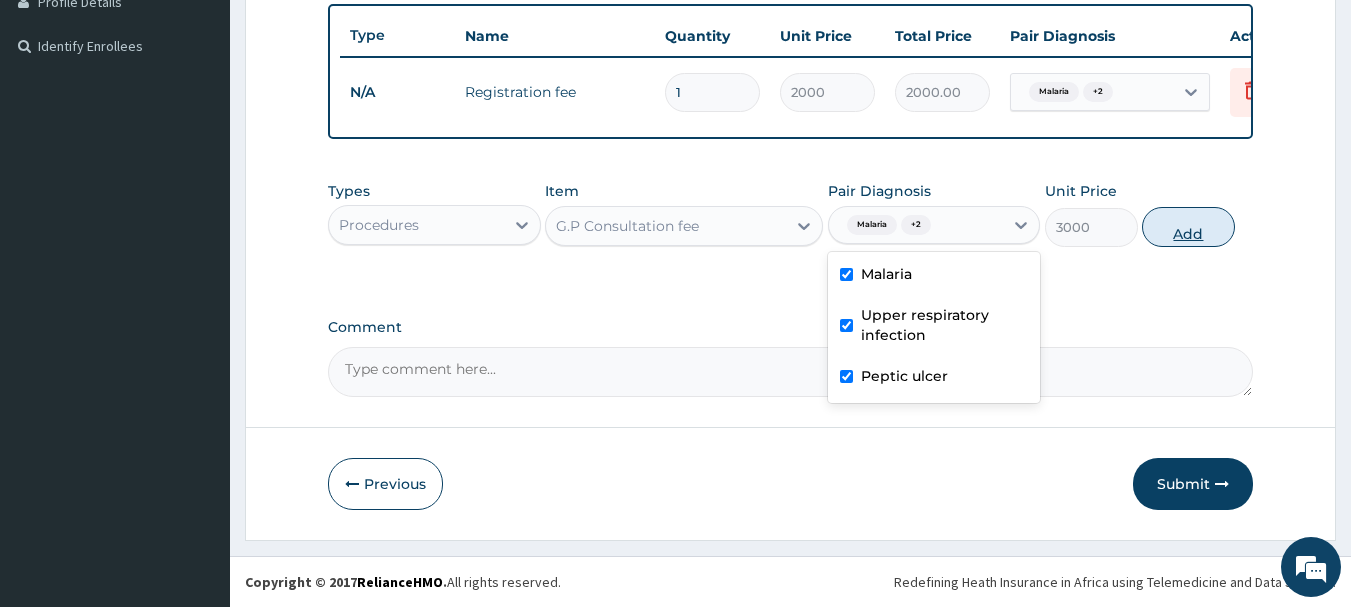 click on "Add" at bounding box center [1188, 227] 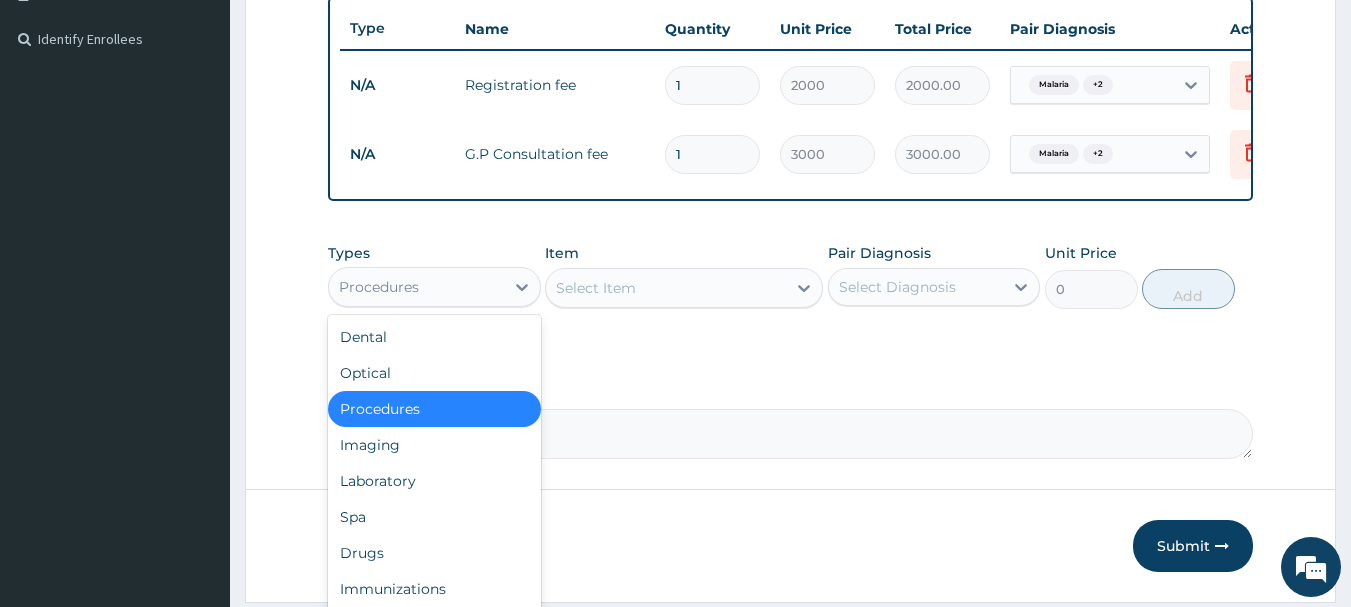click on "Procedures" at bounding box center [416, 287] 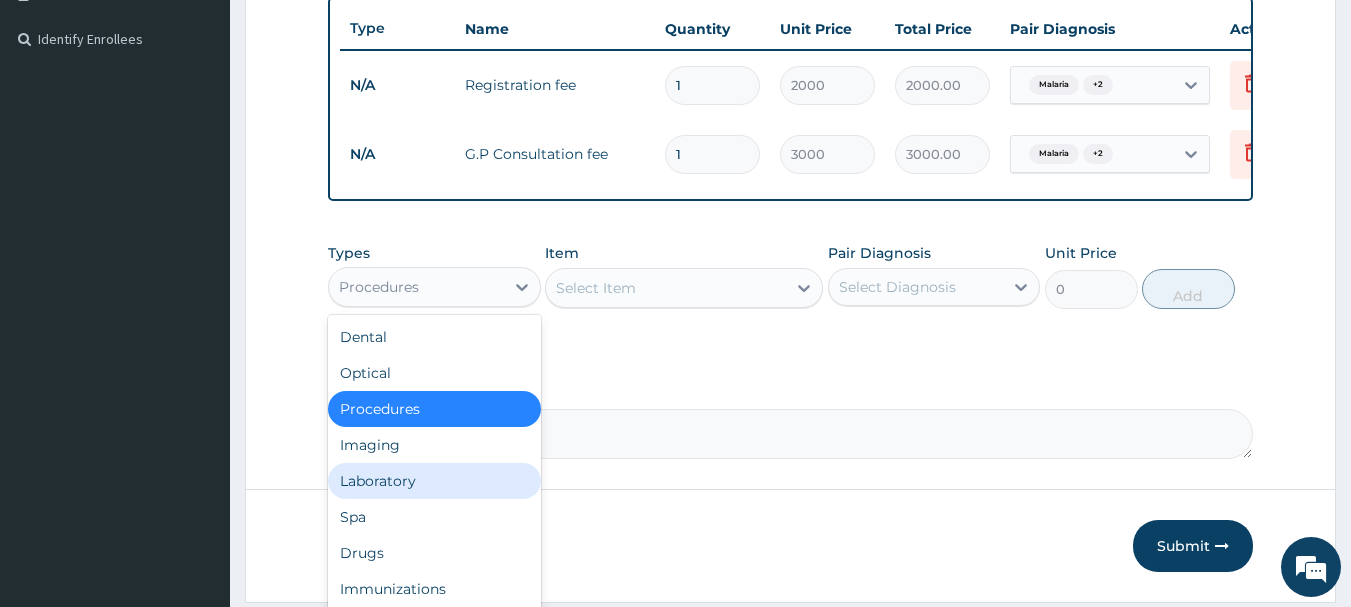 click on "Laboratory" at bounding box center (434, 481) 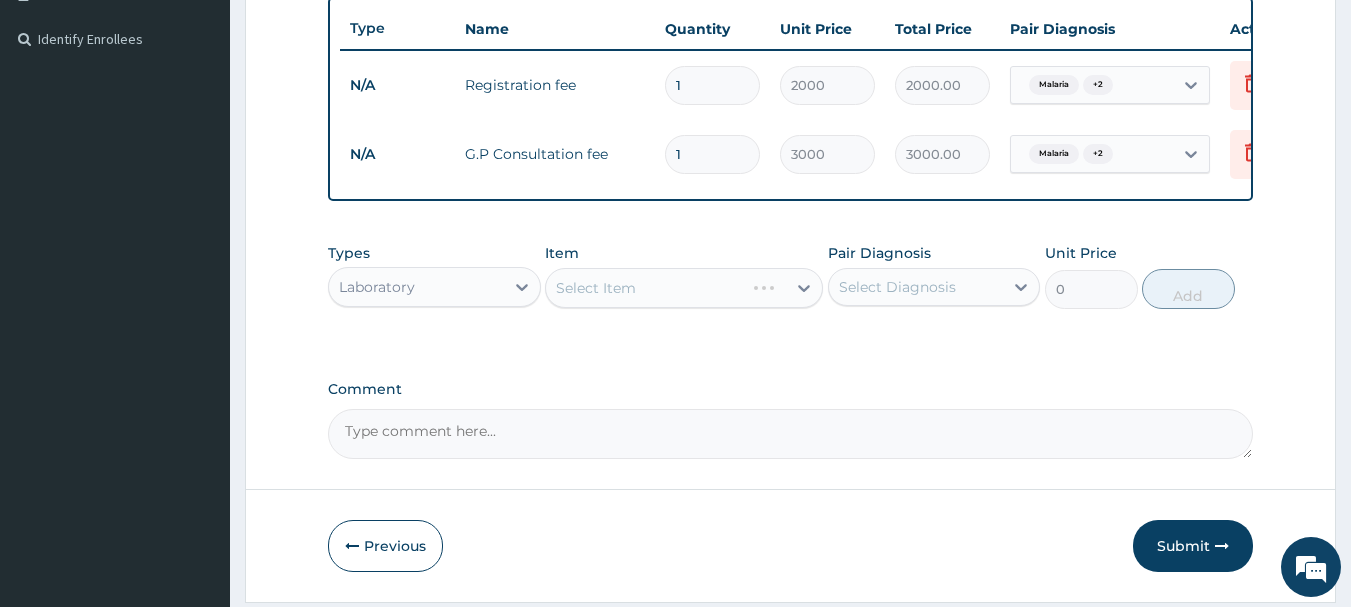 click on "Select Item" at bounding box center [684, 288] 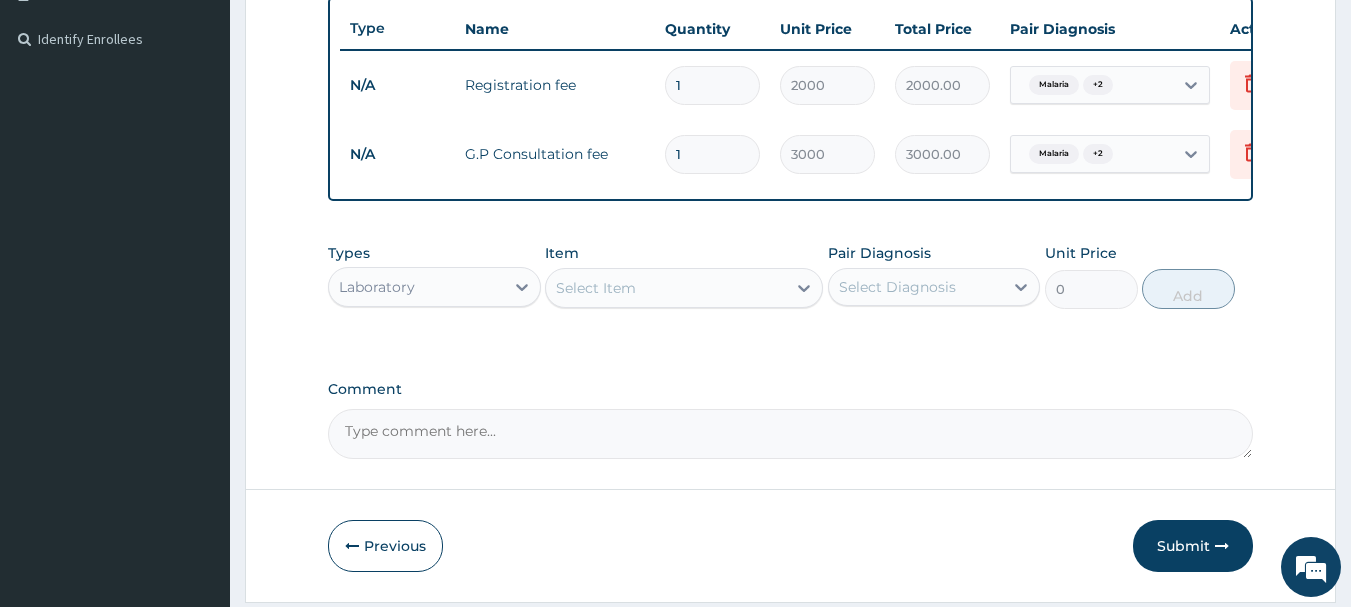 click on "Select Item" at bounding box center (666, 288) 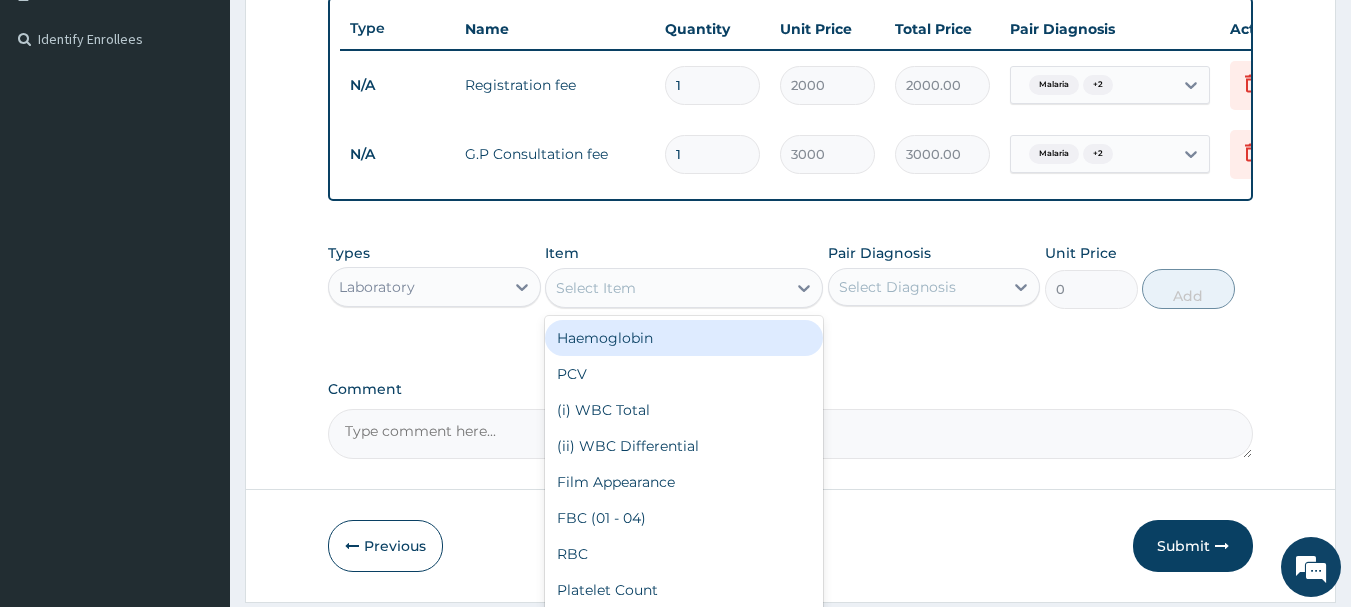 type on "P" 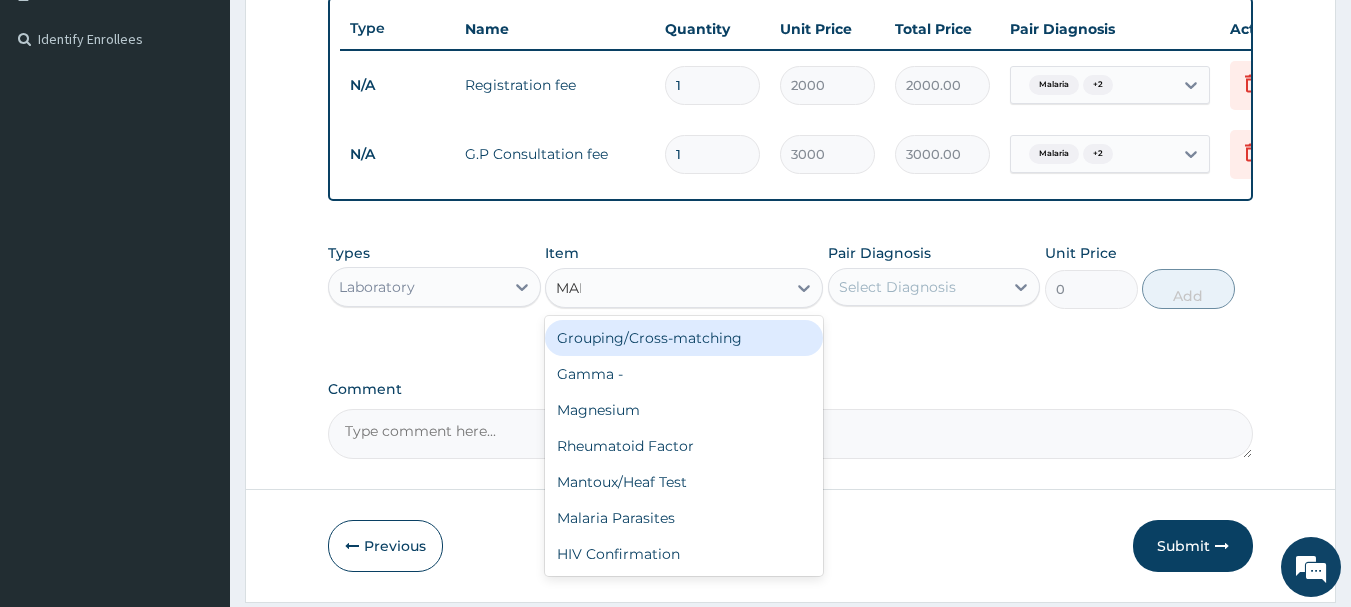 type on "MALA" 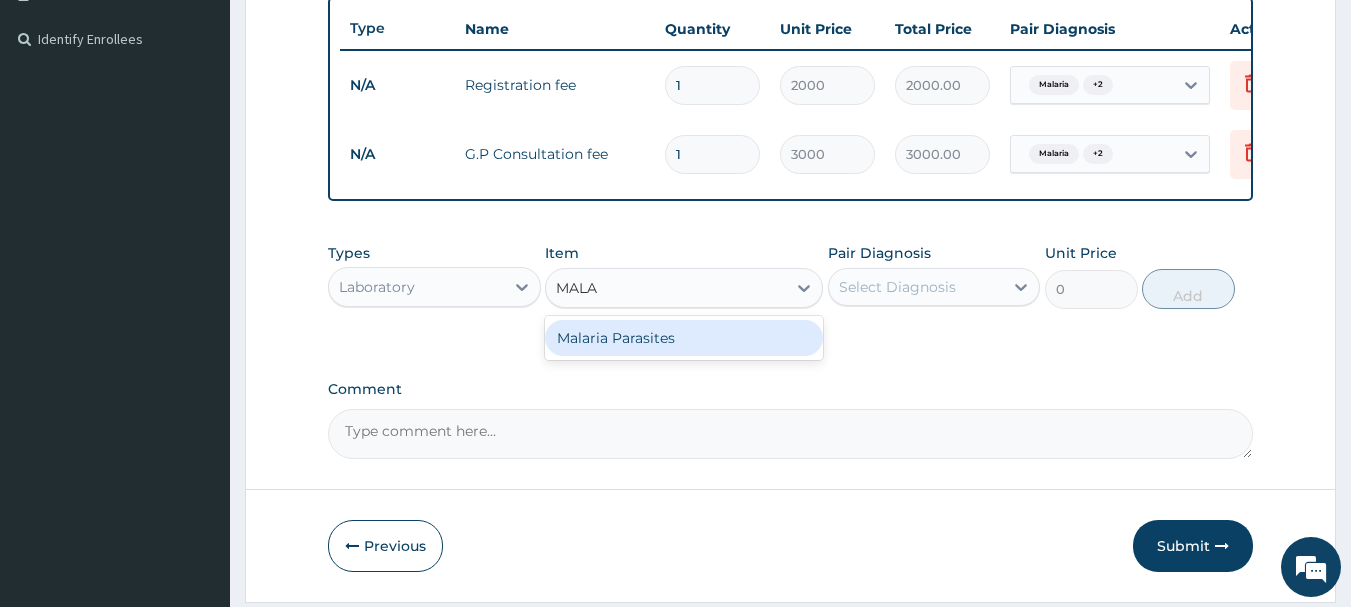 click on "Malaria Parasites" at bounding box center (684, 338) 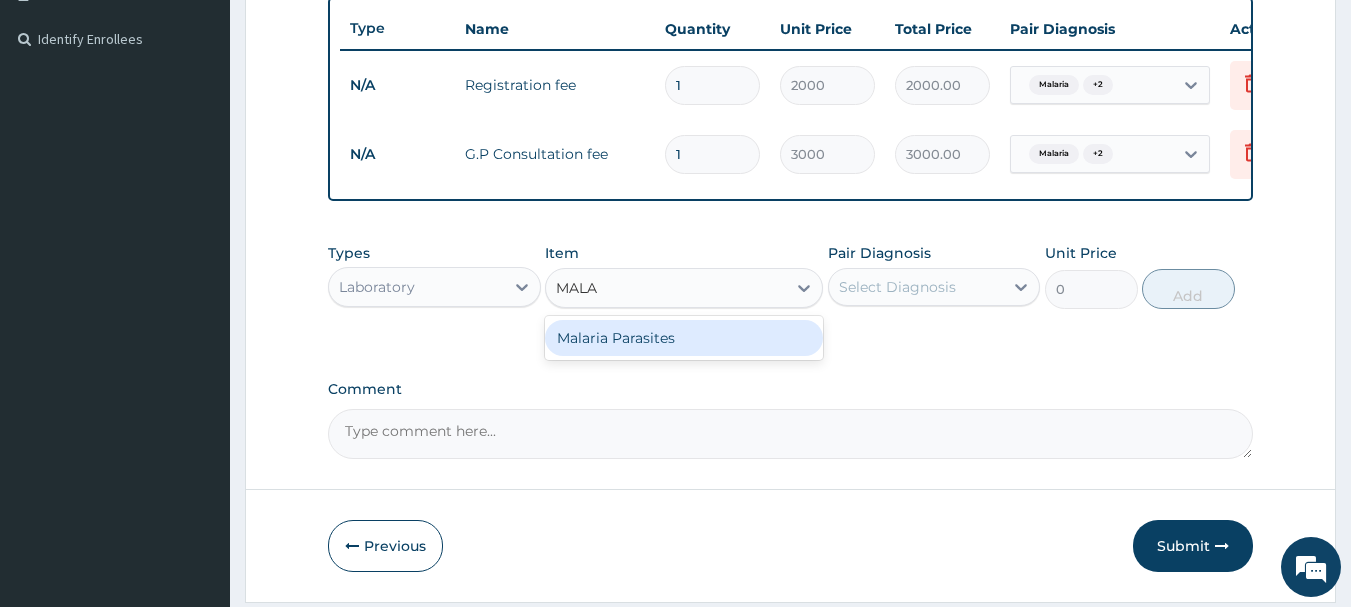 type 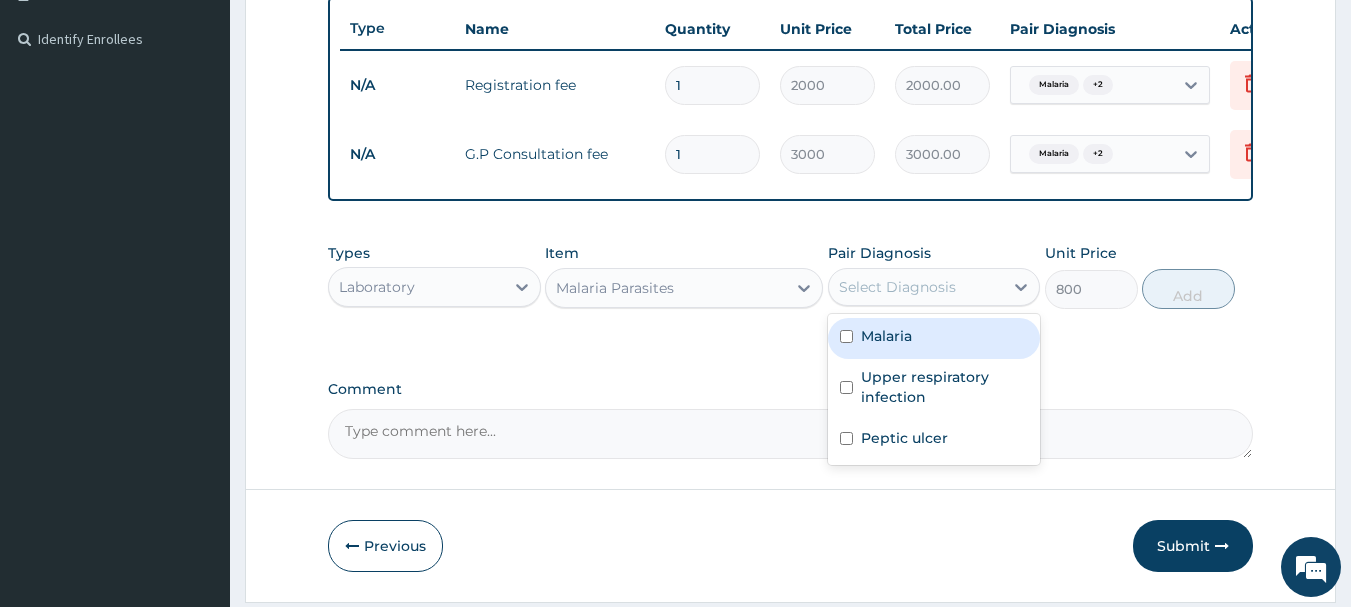 click on "Select Diagnosis" at bounding box center (897, 287) 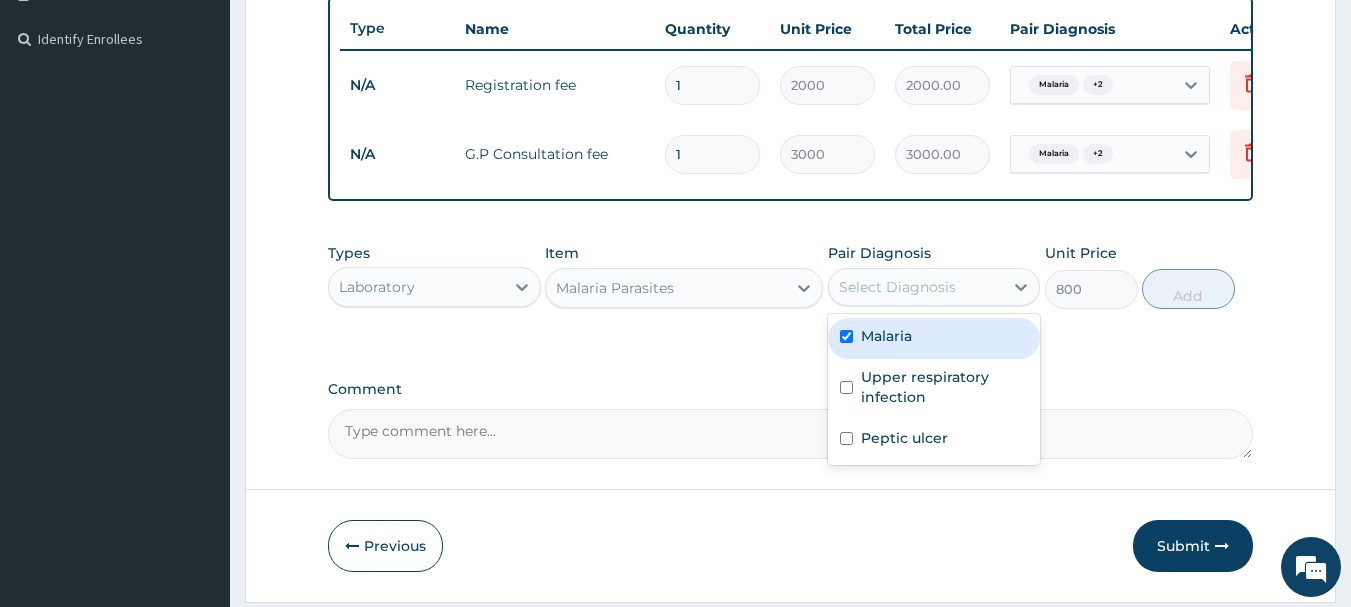 checkbox on "true" 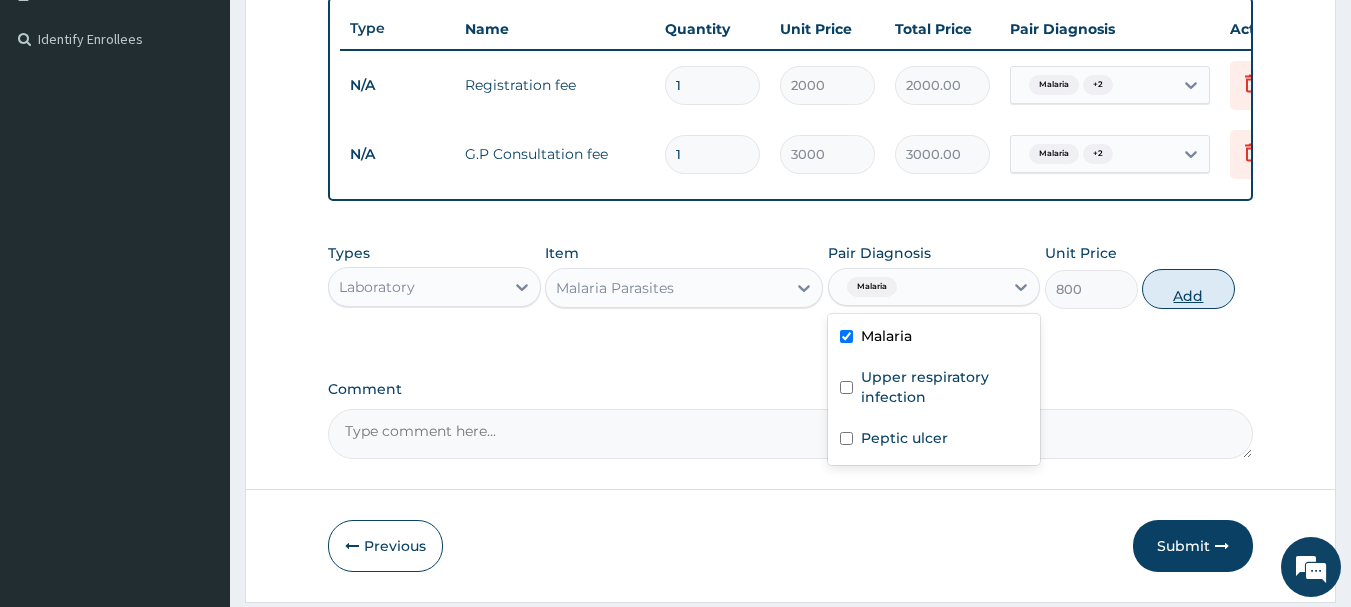 click on "Add" at bounding box center (1188, 289) 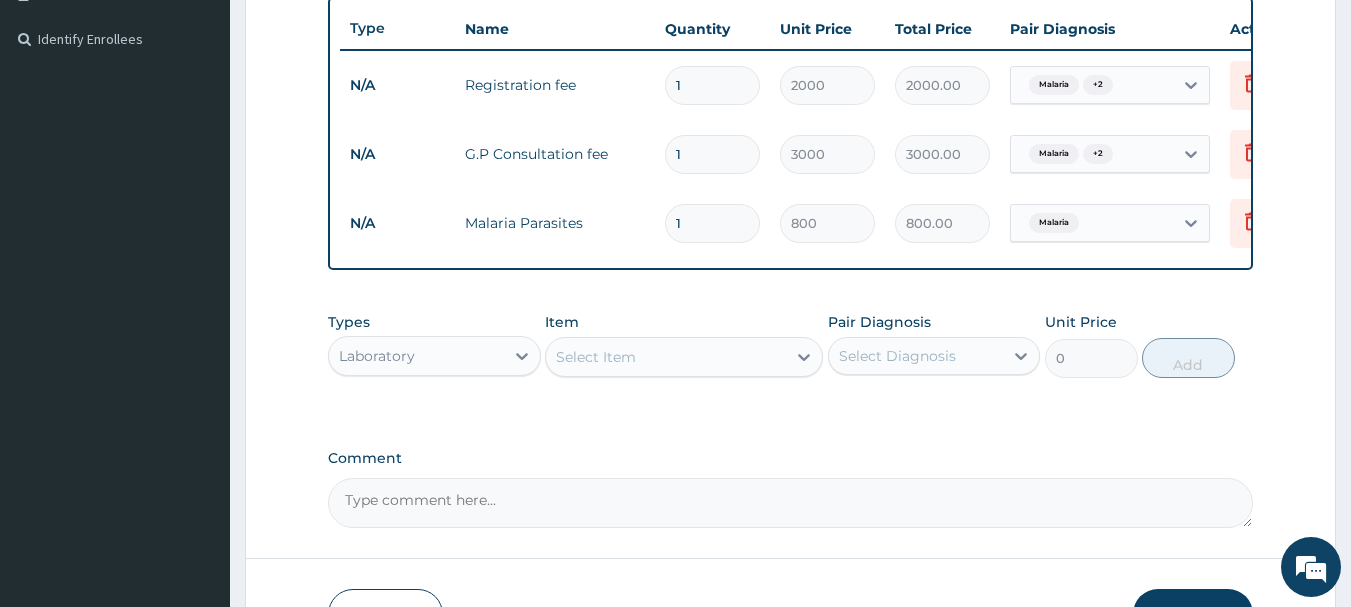 click on "Select Item" at bounding box center [666, 357] 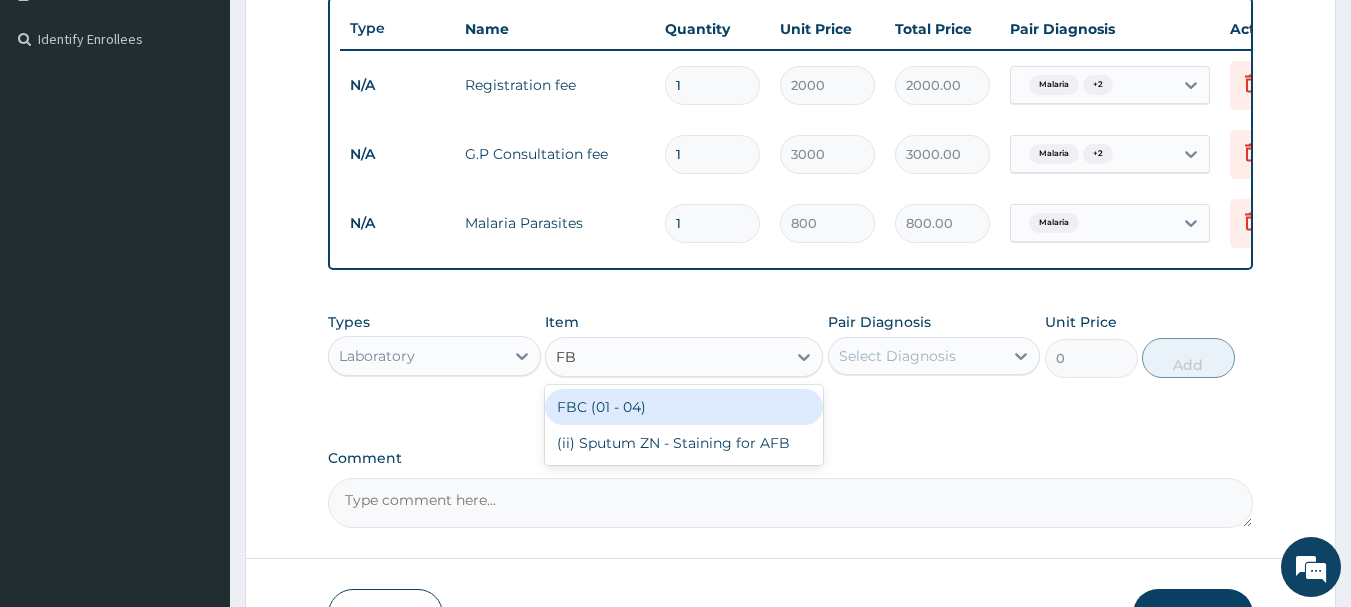 type on "FBC" 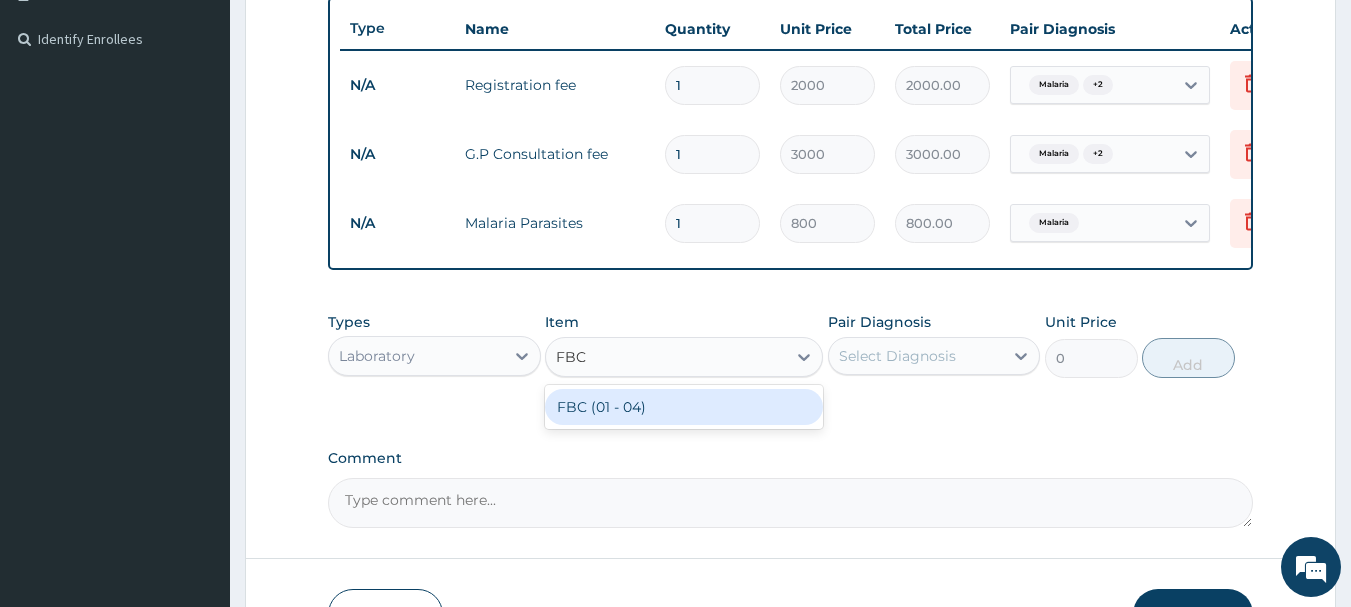 click on "FBC (01 - 04)" at bounding box center (684, 407) 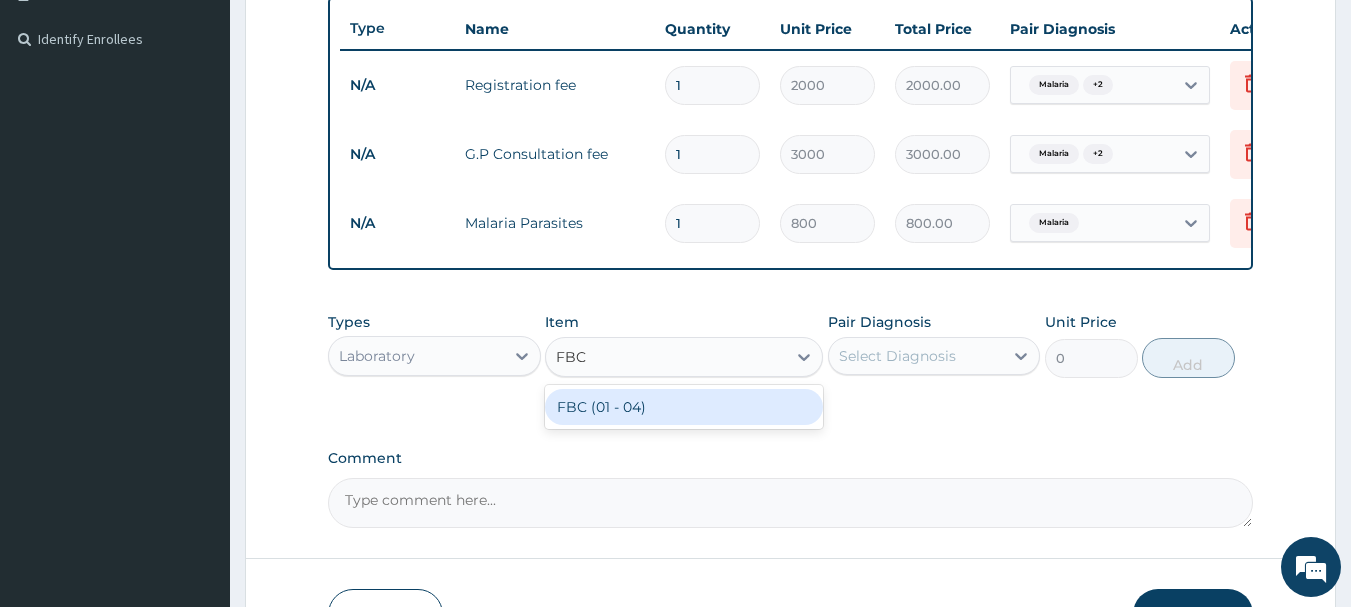 type 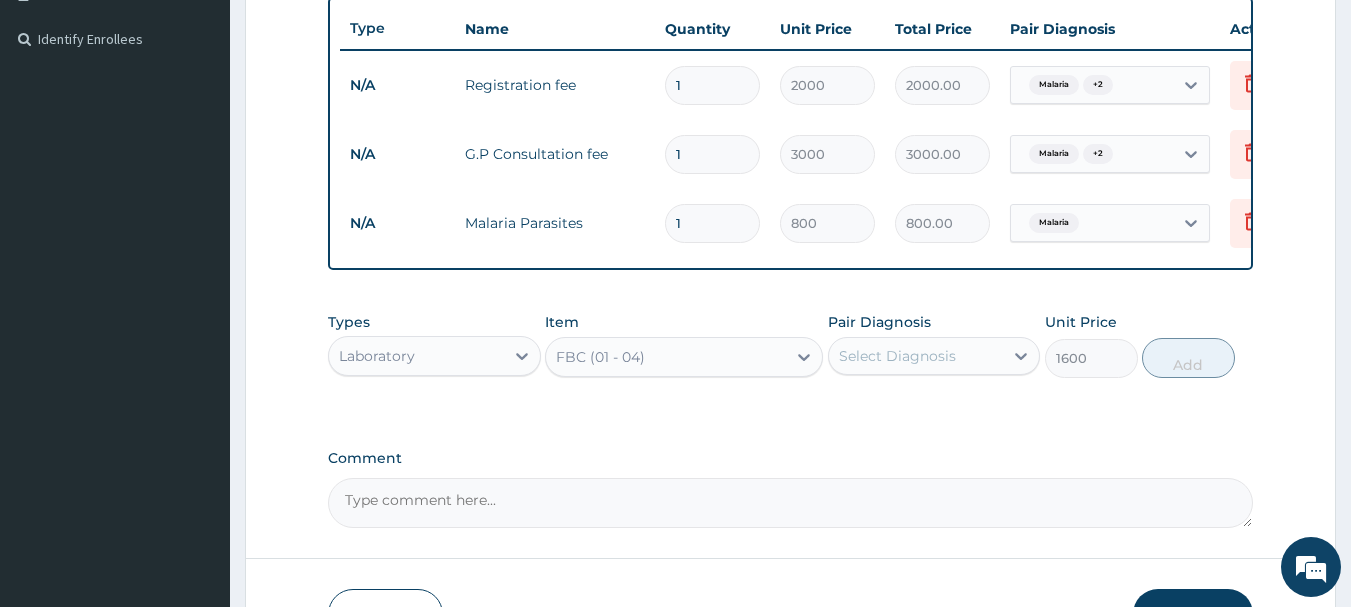 click on "Select Diagnosis" at bounding box center [897, 356] 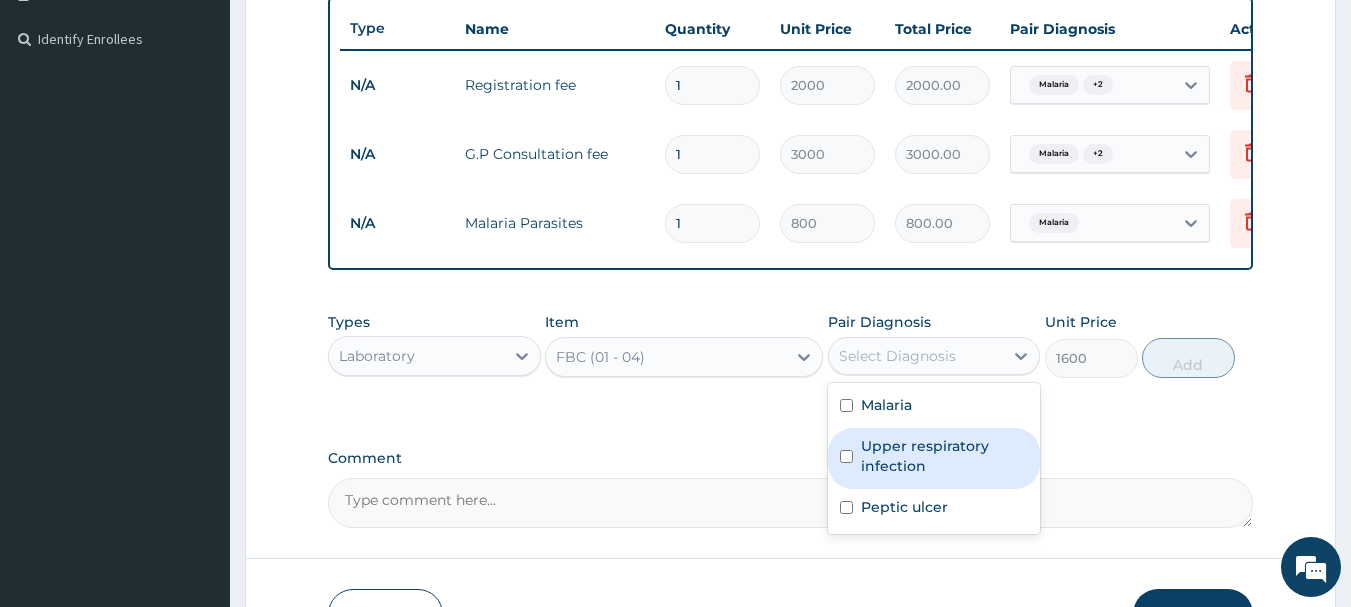 click on "Upper respiratory infection" at bounding box center (945, 456) 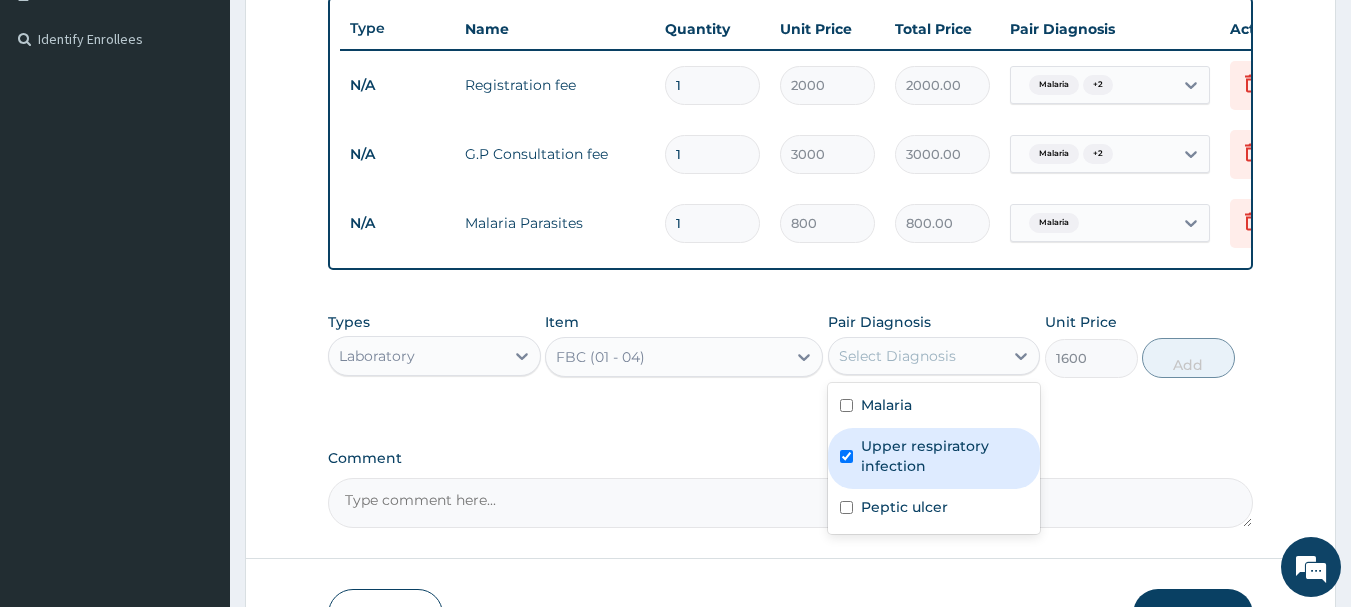 checkbox on "true" 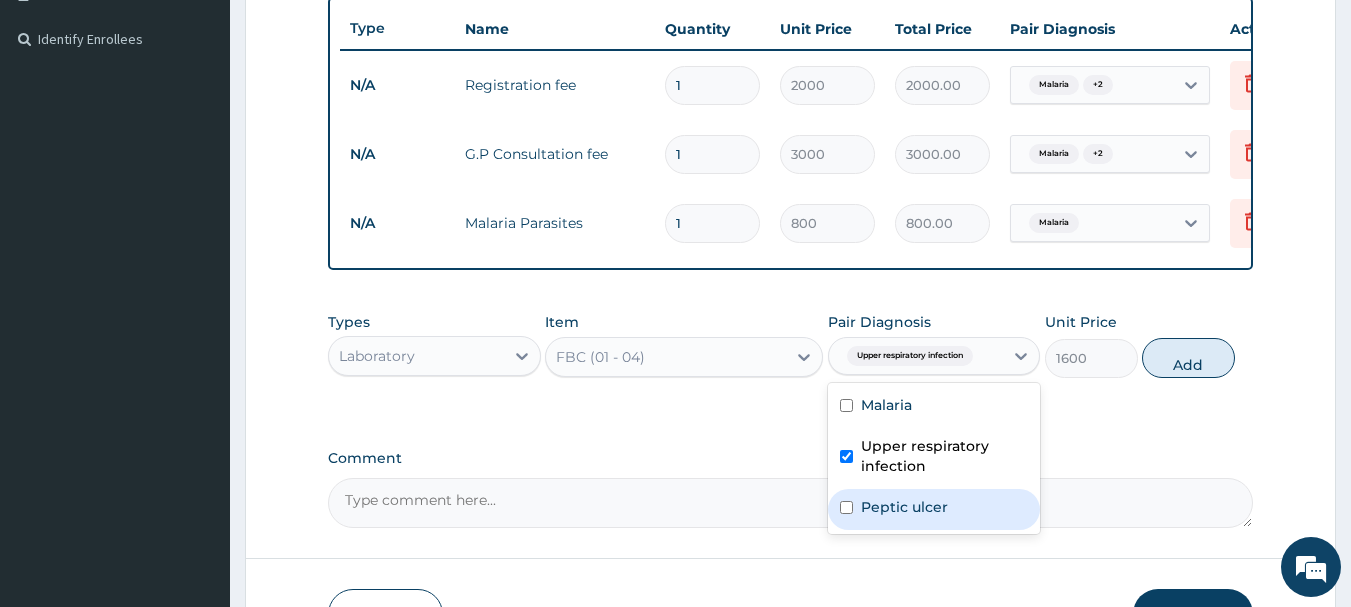 click on "Peptic ulcer" at bounding box center (904, 507) 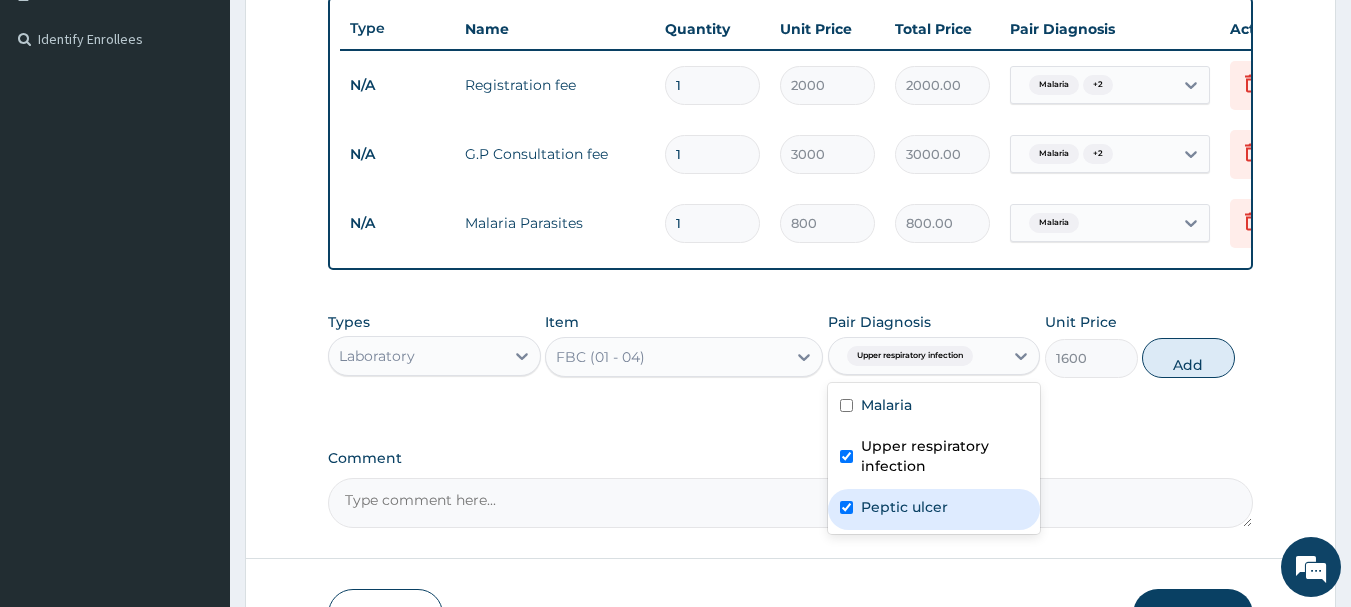 checkbox on "true" 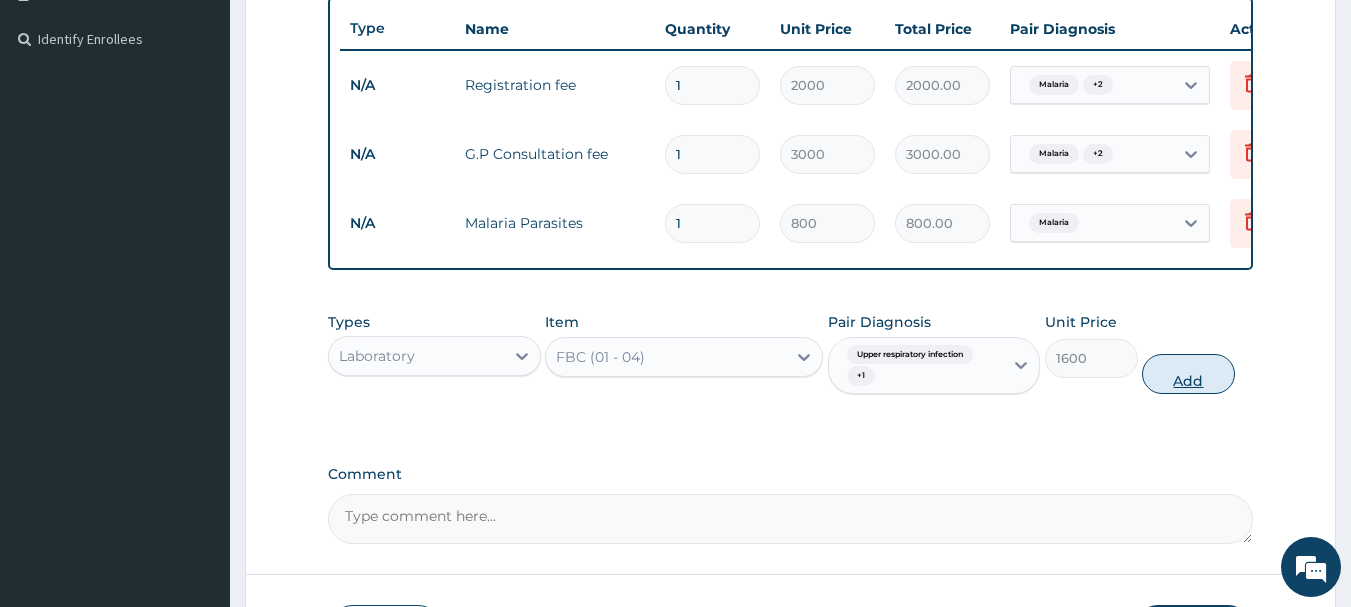 click on "Add" at bounding box center [1188, 374] 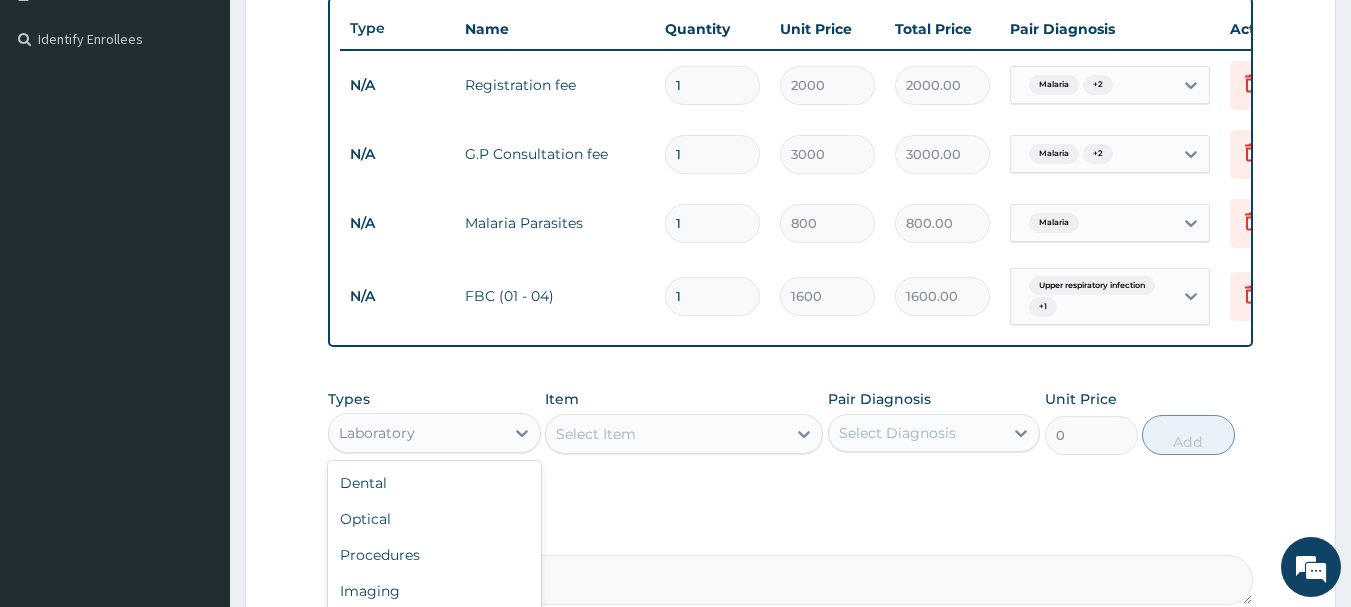 click on "Laboratory" at bounding box center (377, 433) 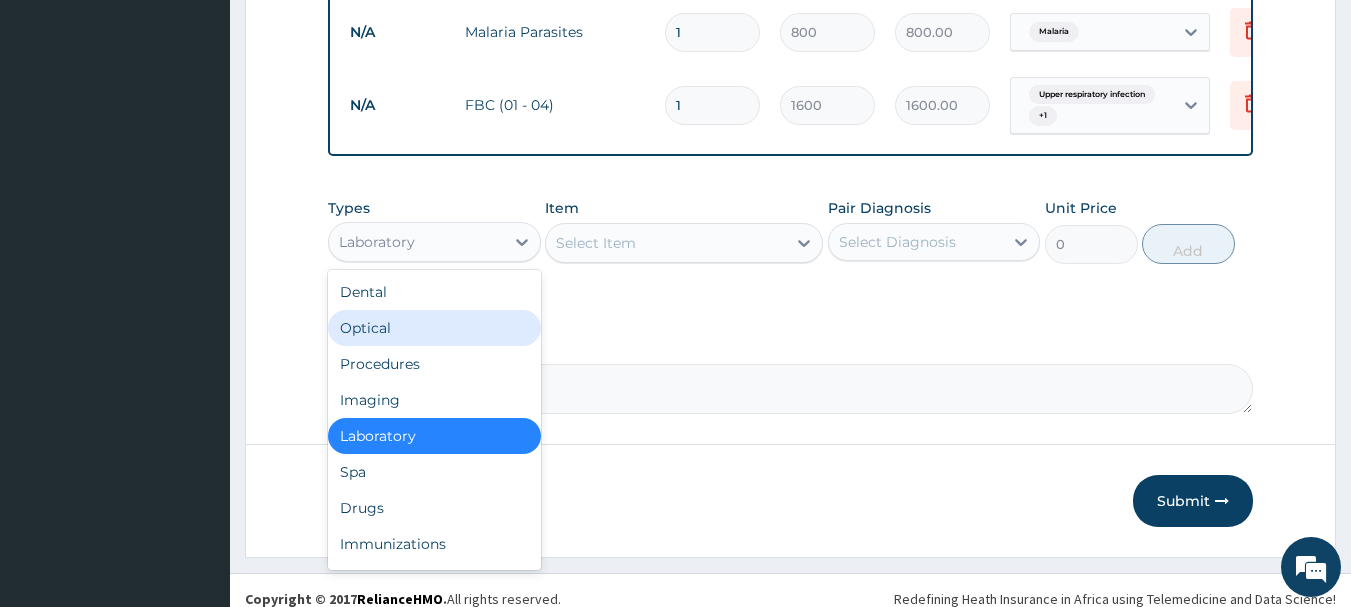 scroll, scrollTop: 754, scrollLeft: 0, axis: vertical 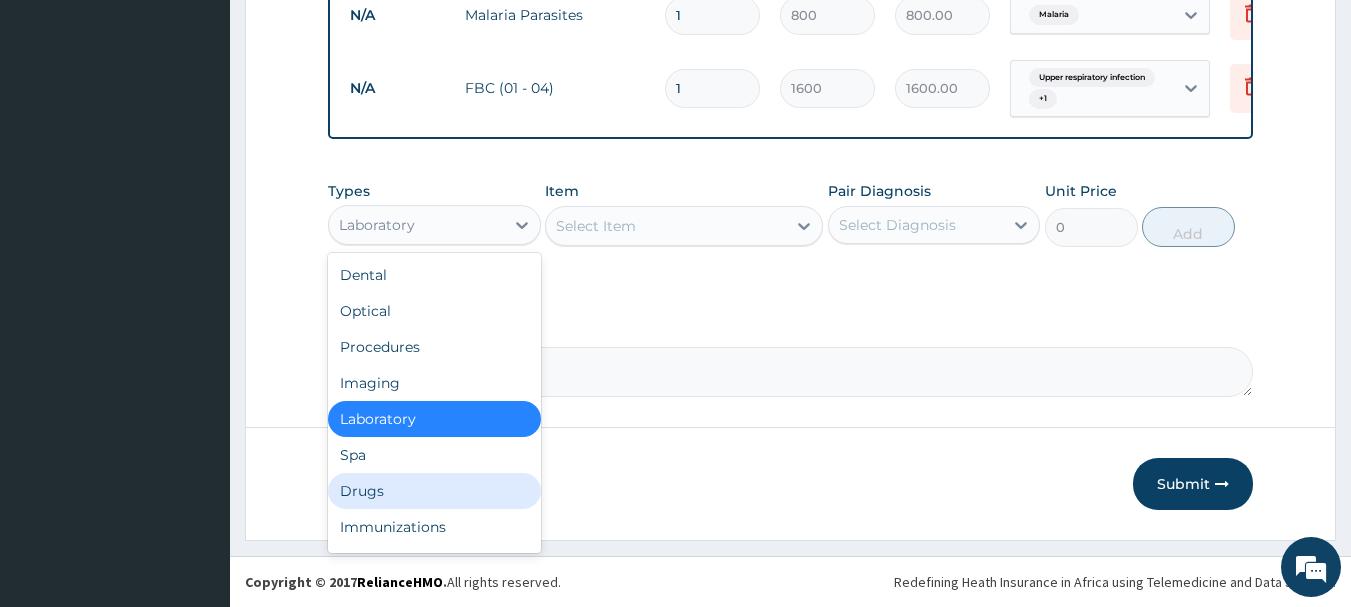 click on "Drugs" at bounding box center (434, 491) 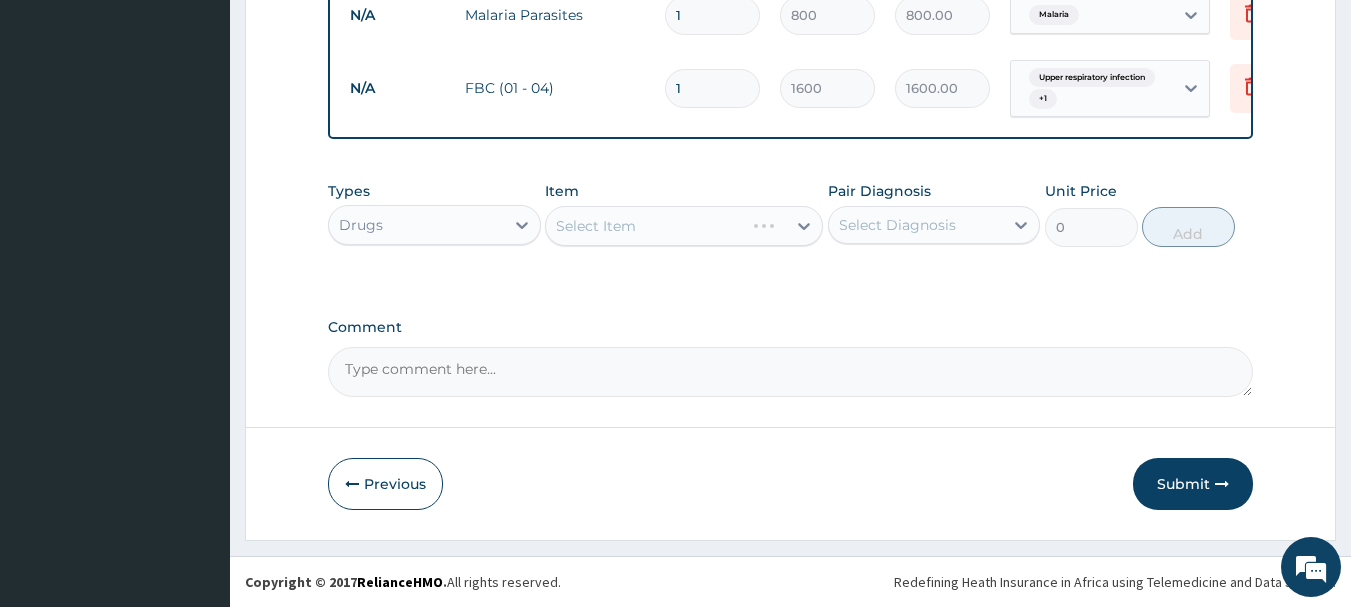 click on "Select Item" at bounding box center [684, 226] 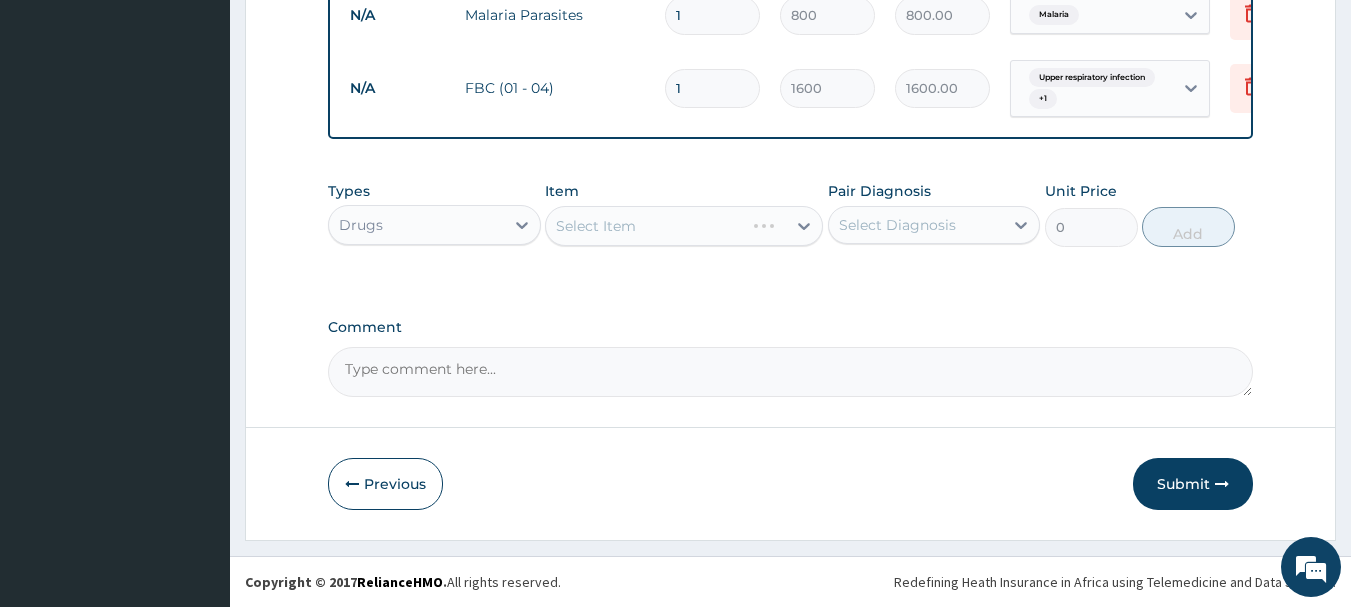 click on "Select Item" at bounding box center [684, 226] 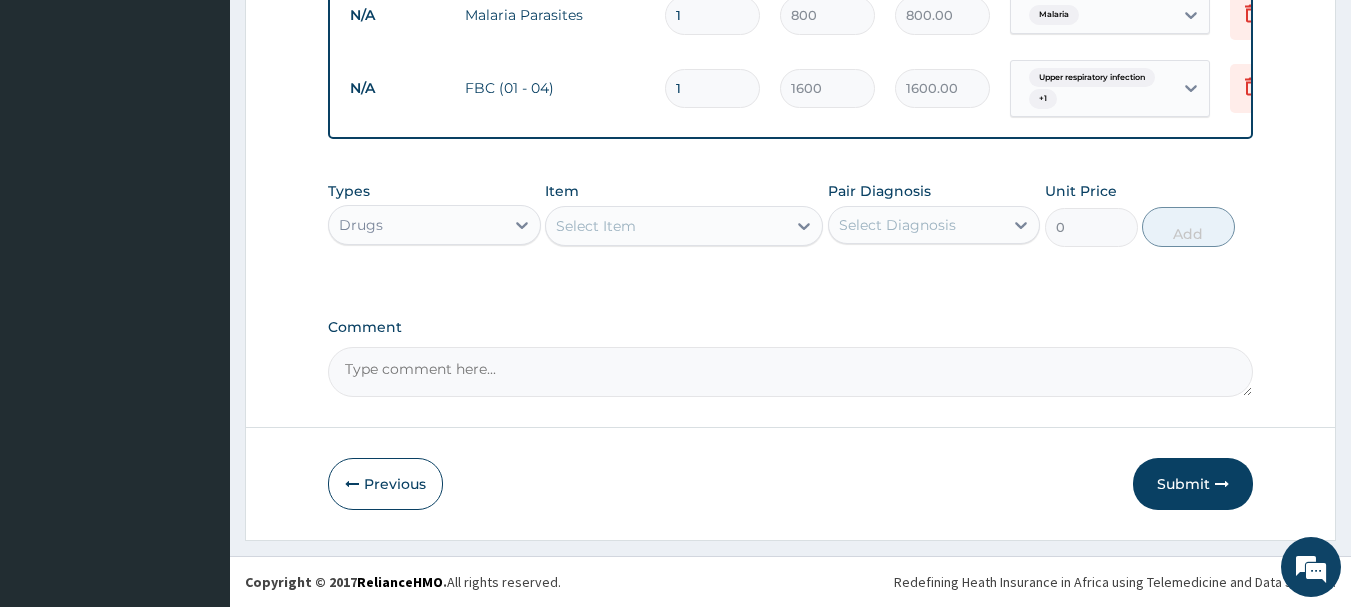 click on "Select Item" at bounding box center (666, 226) 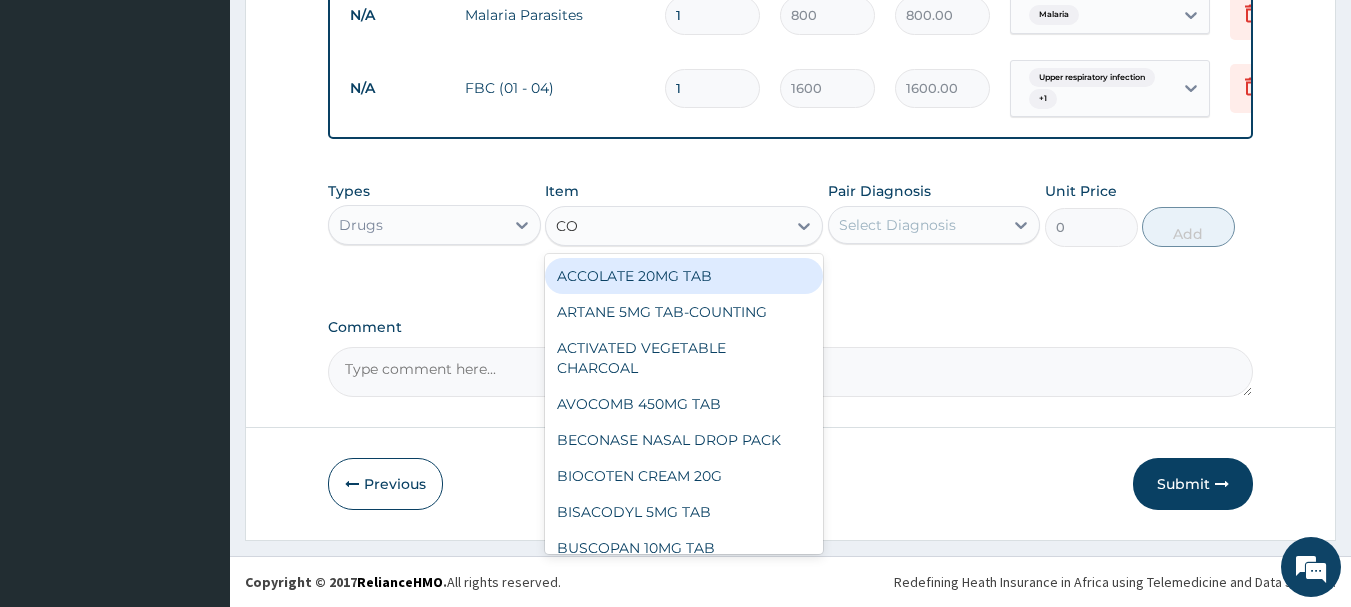 type on "COA" 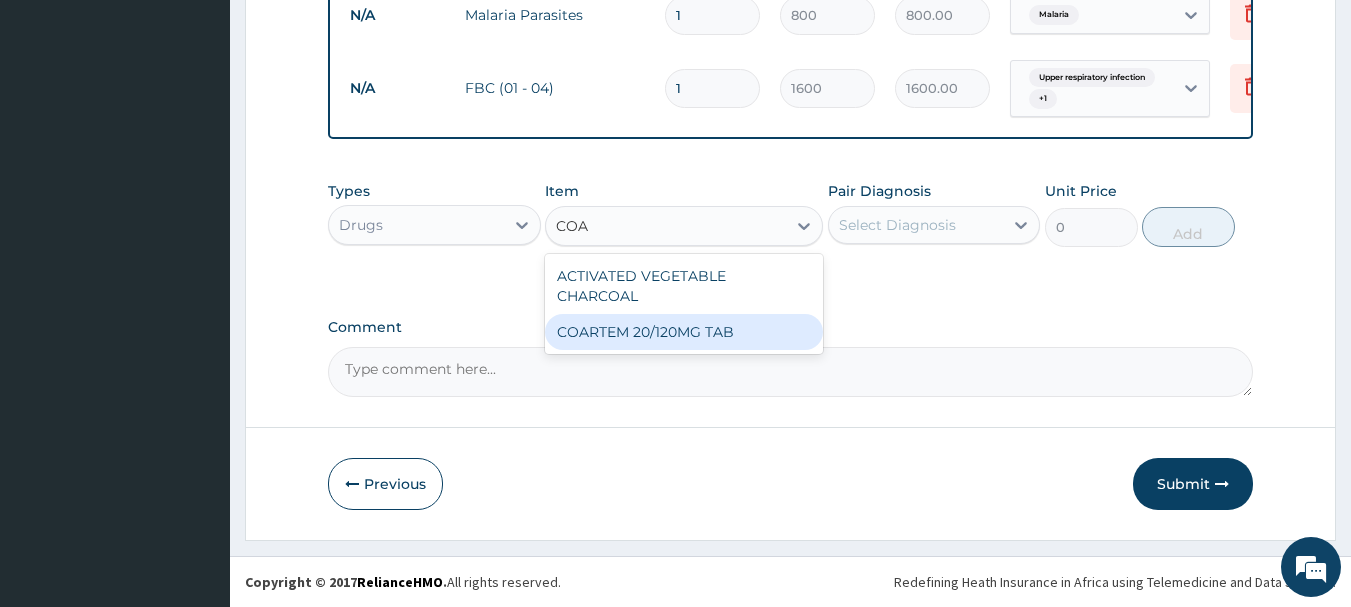 click on "COARTEM 20/120MG TAB" at bounding box center (684, 332) 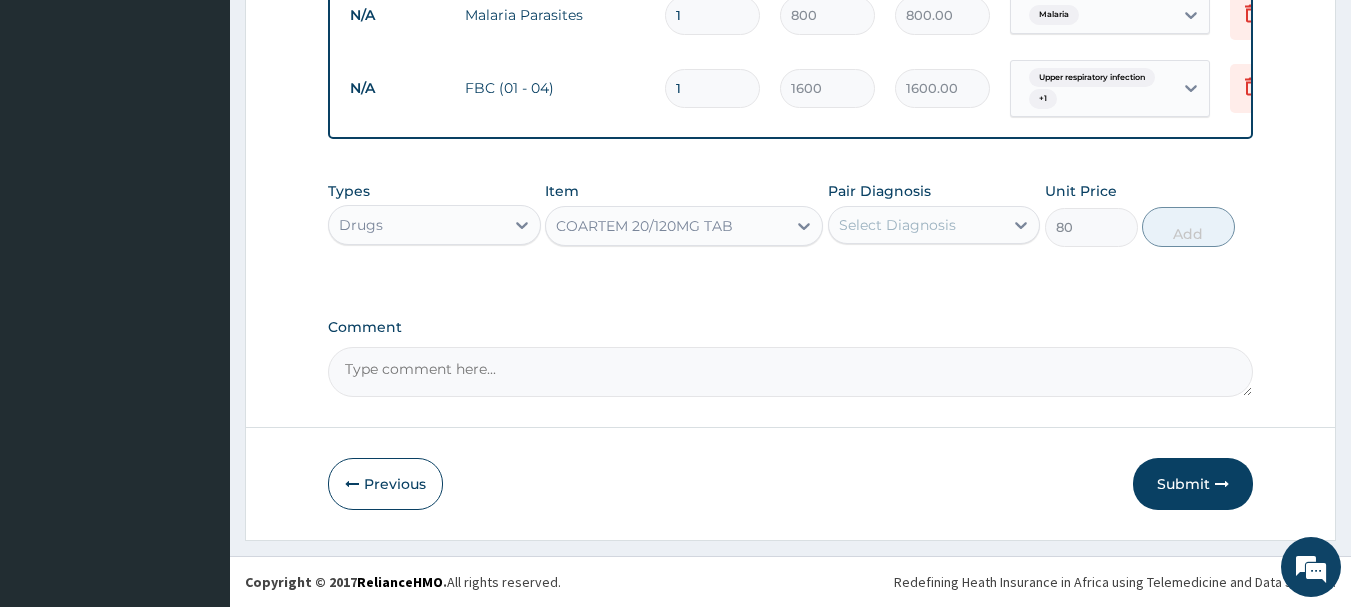 click on "Select Diagnosis" at bounding box center [916, 225] 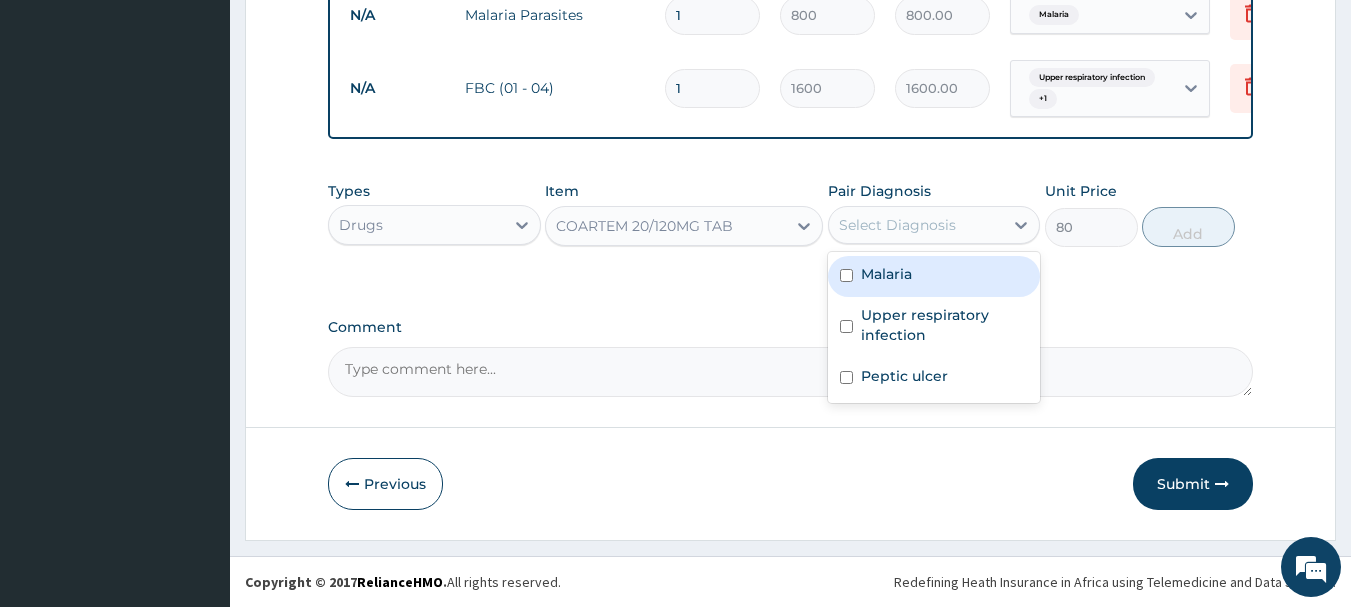 click on "Malaria" at bounding box center [934, 276] 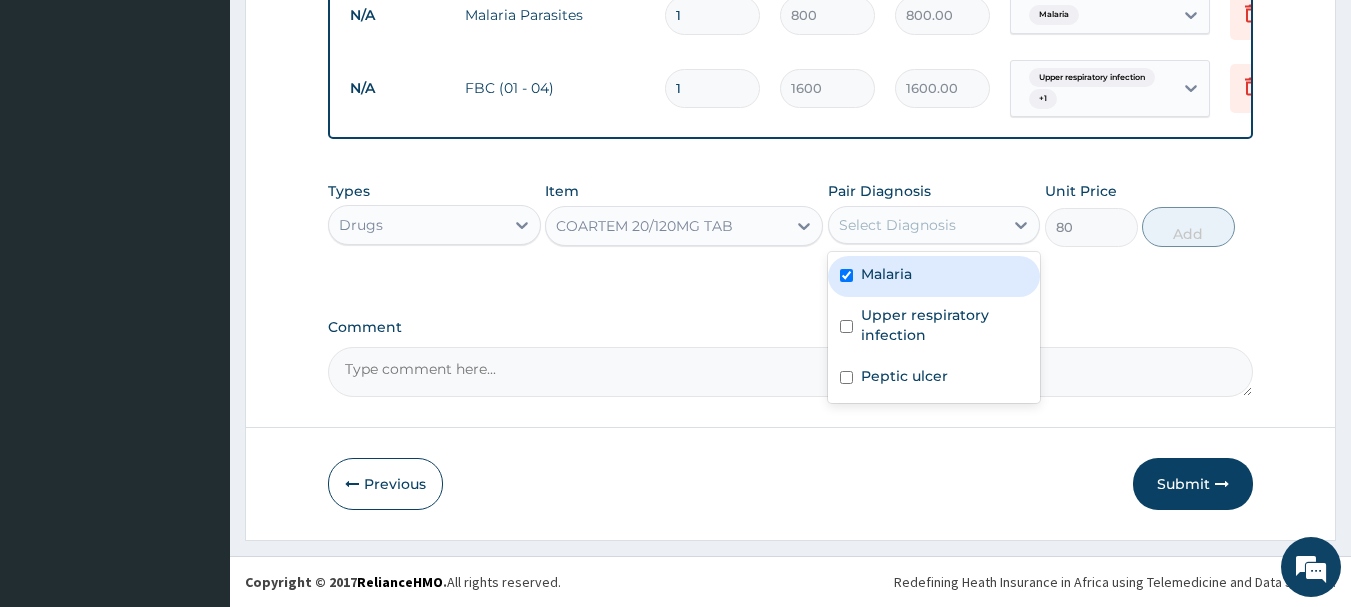 checkbox on "true" 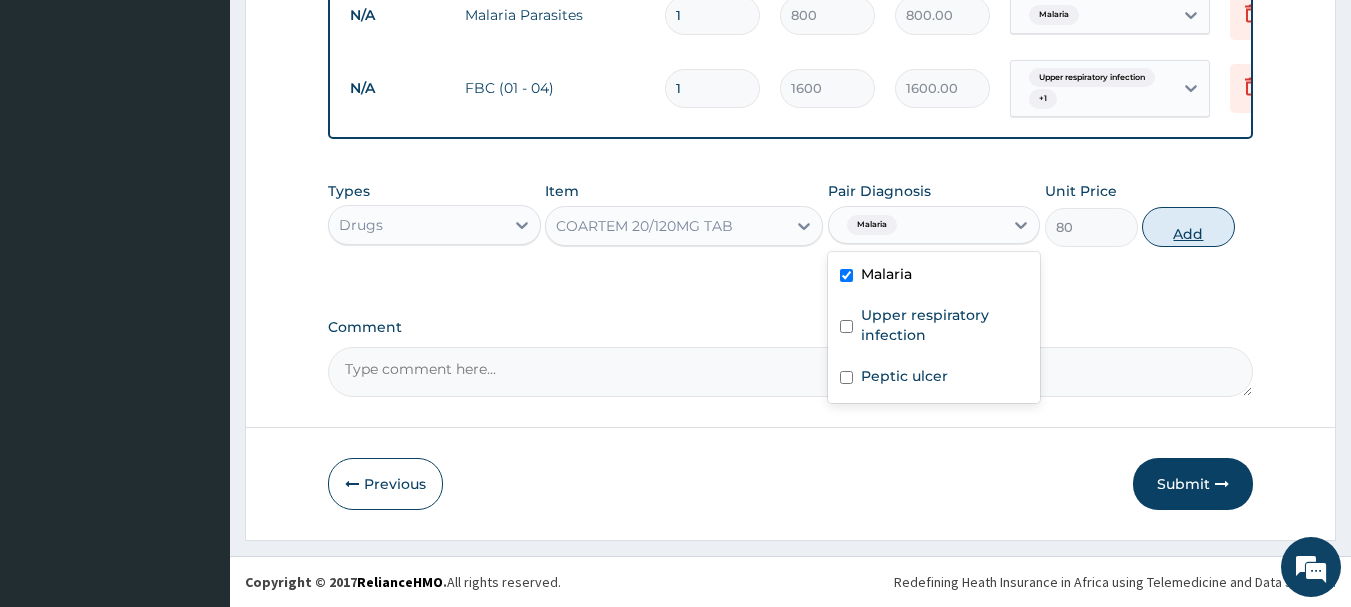 click on "Add" at bounding box center [1188, 227] 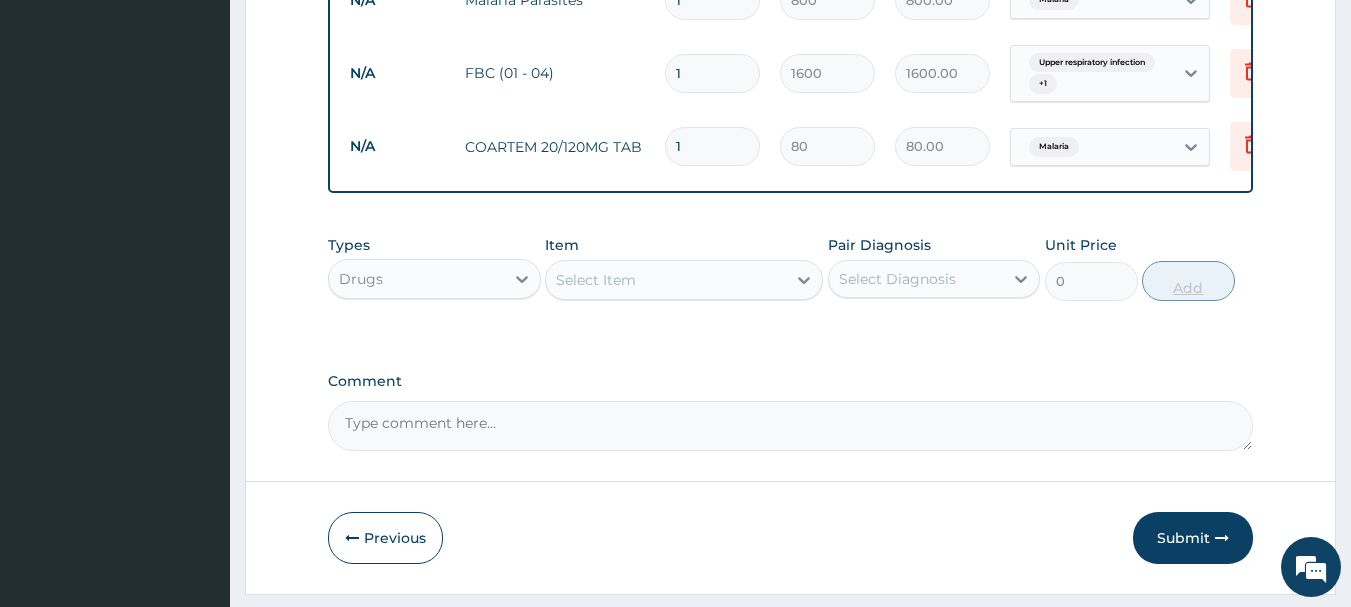 type 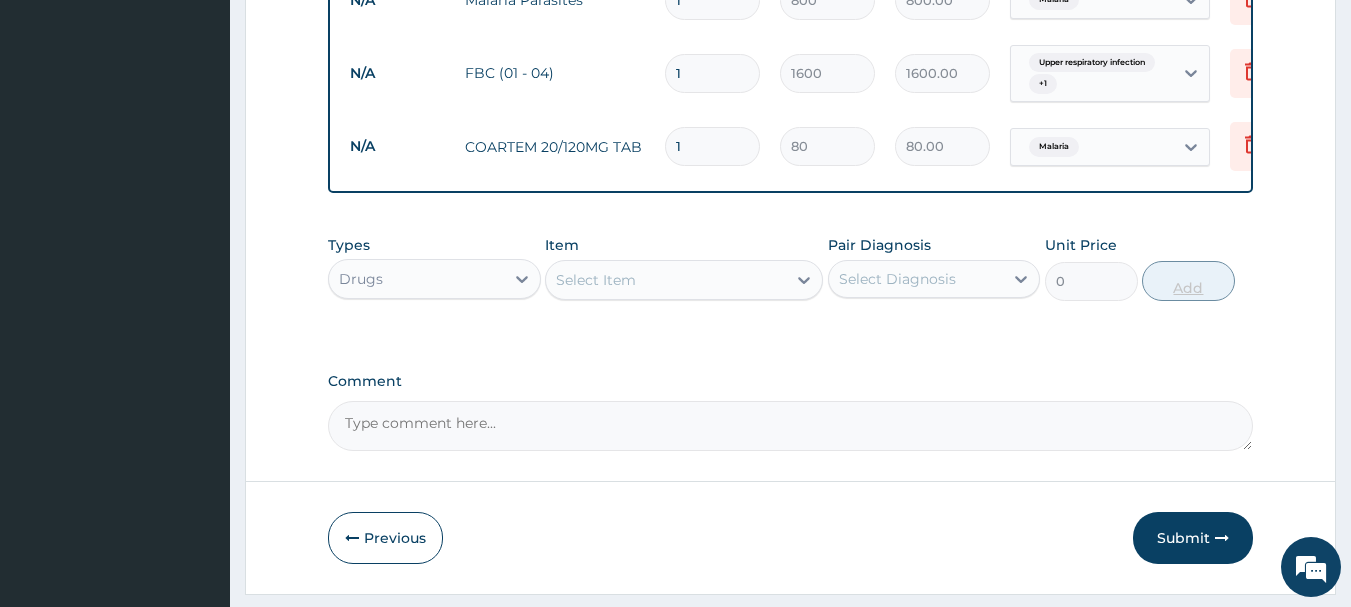 type on "0.00" 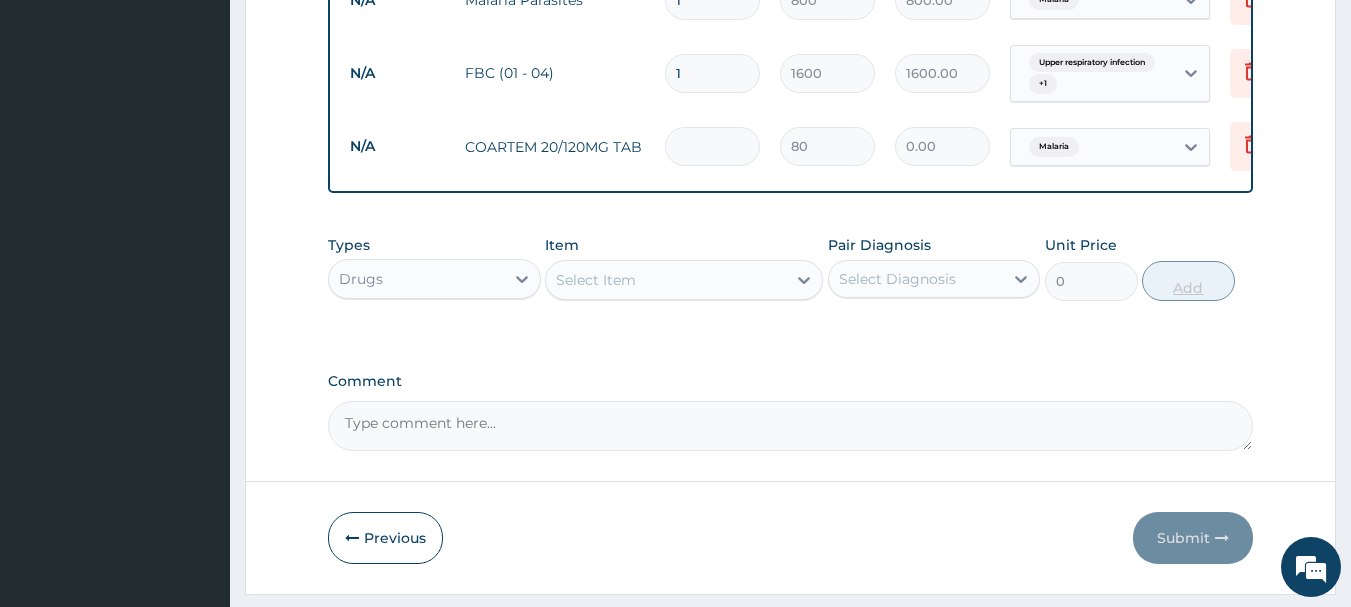 type on "2" 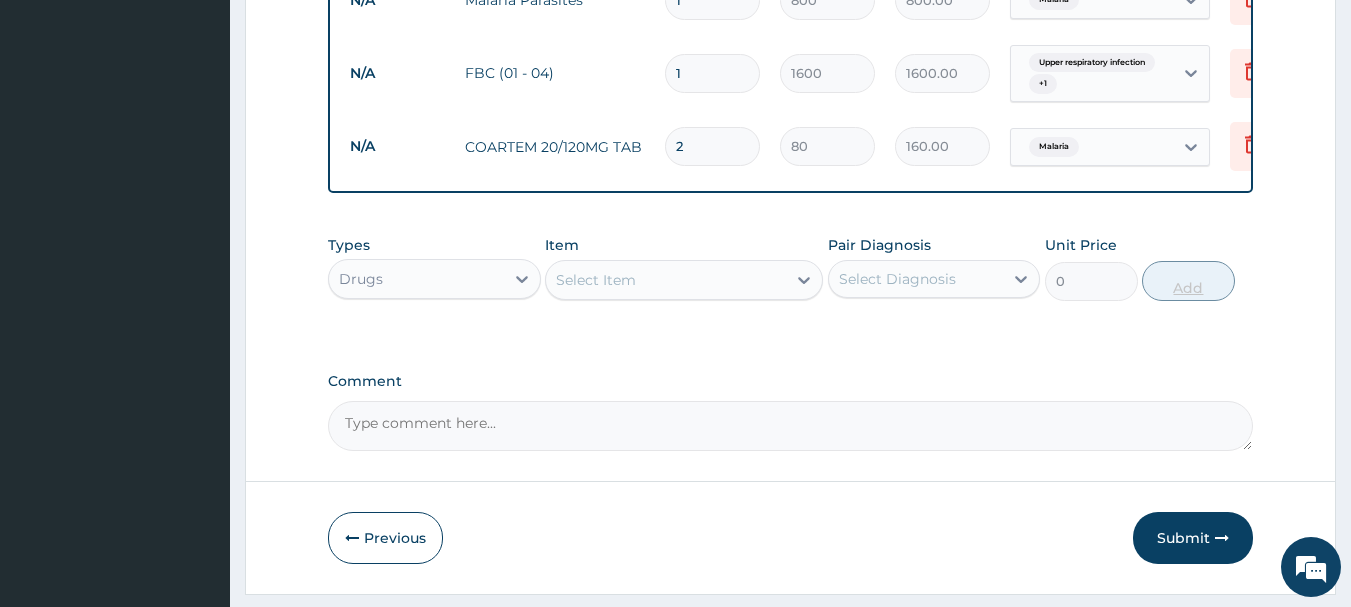 type on "24" 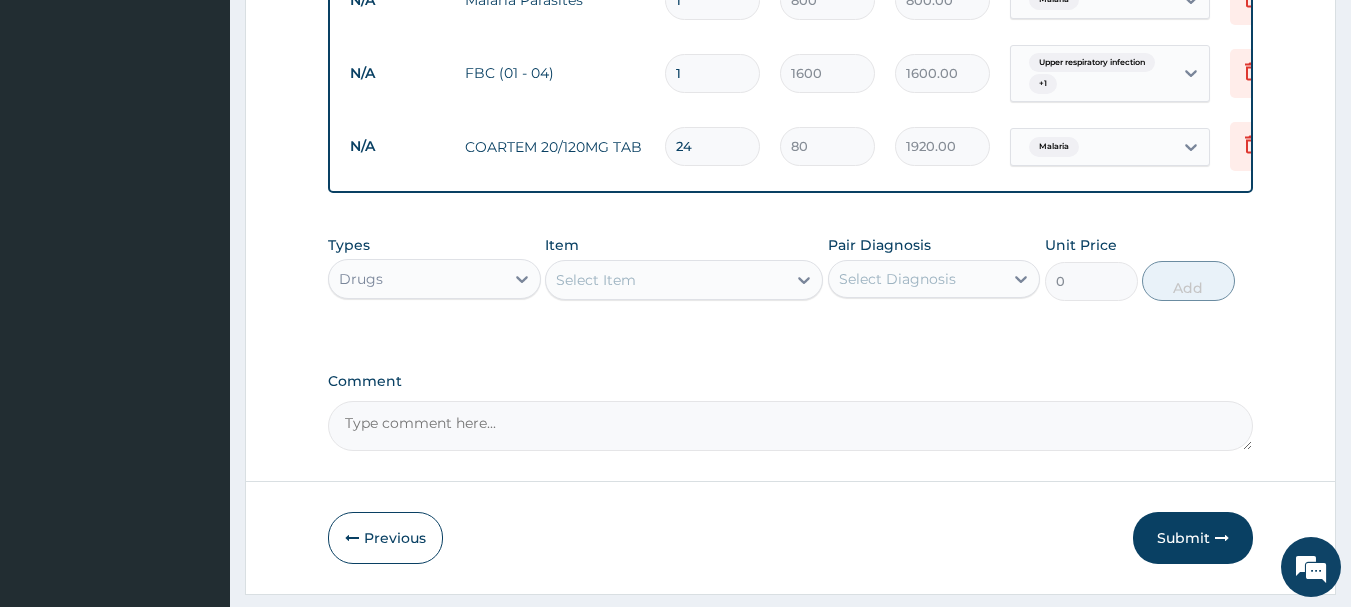 type on "24" 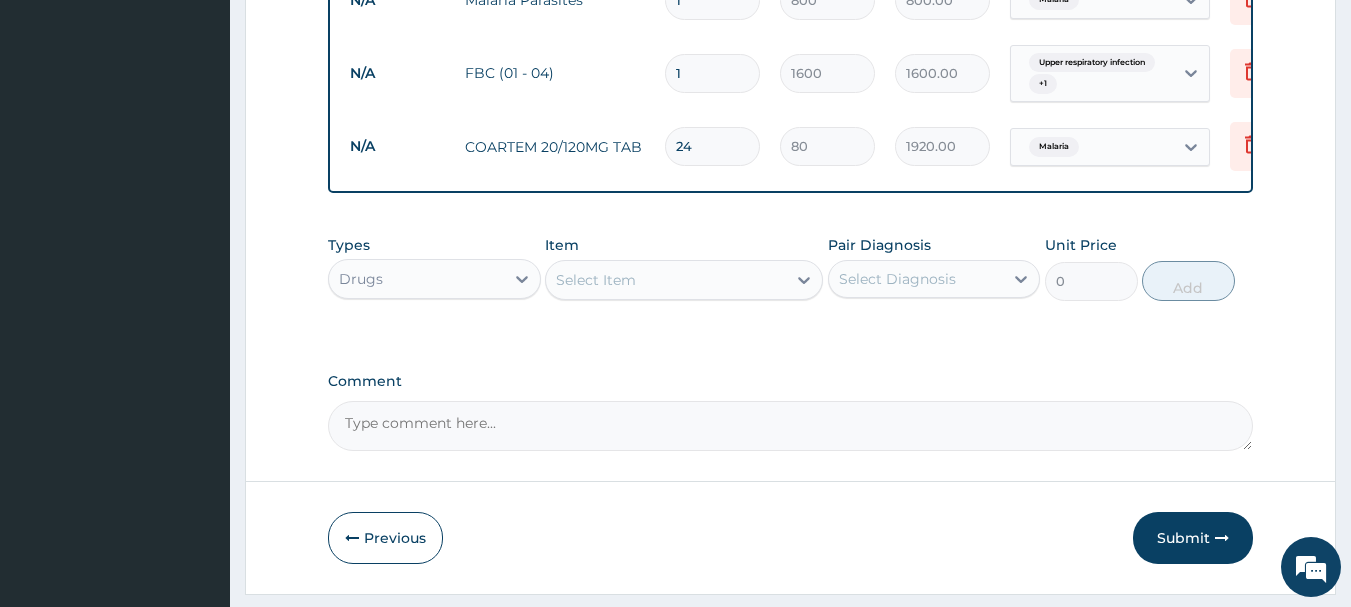 click on "Select Item" at bounding box center (596, 280) 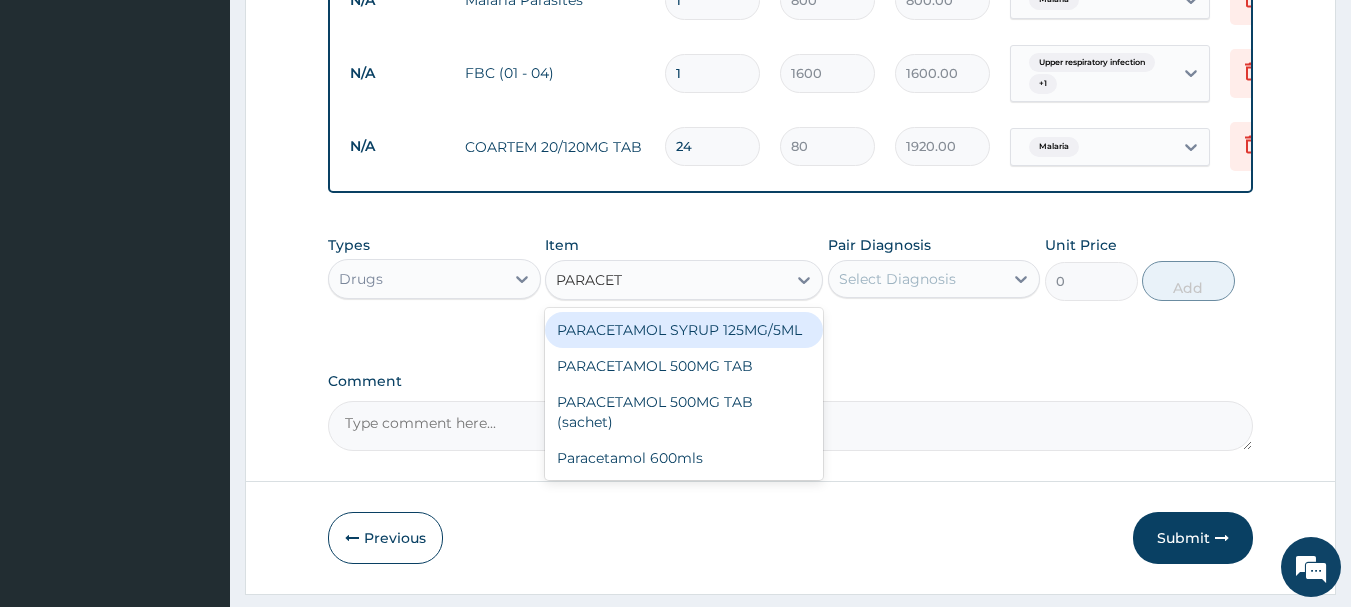 type on "PARACETA" 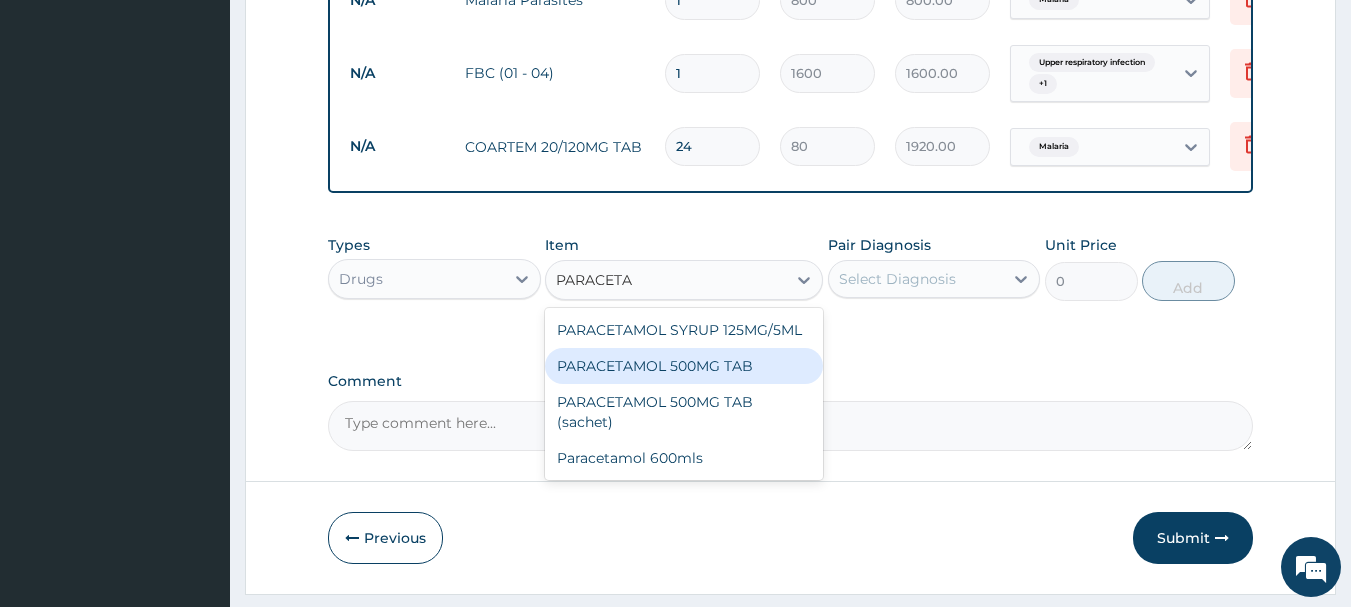 click on "PARACETAMOL 500MG TAB" at bounding box center (684, 366) 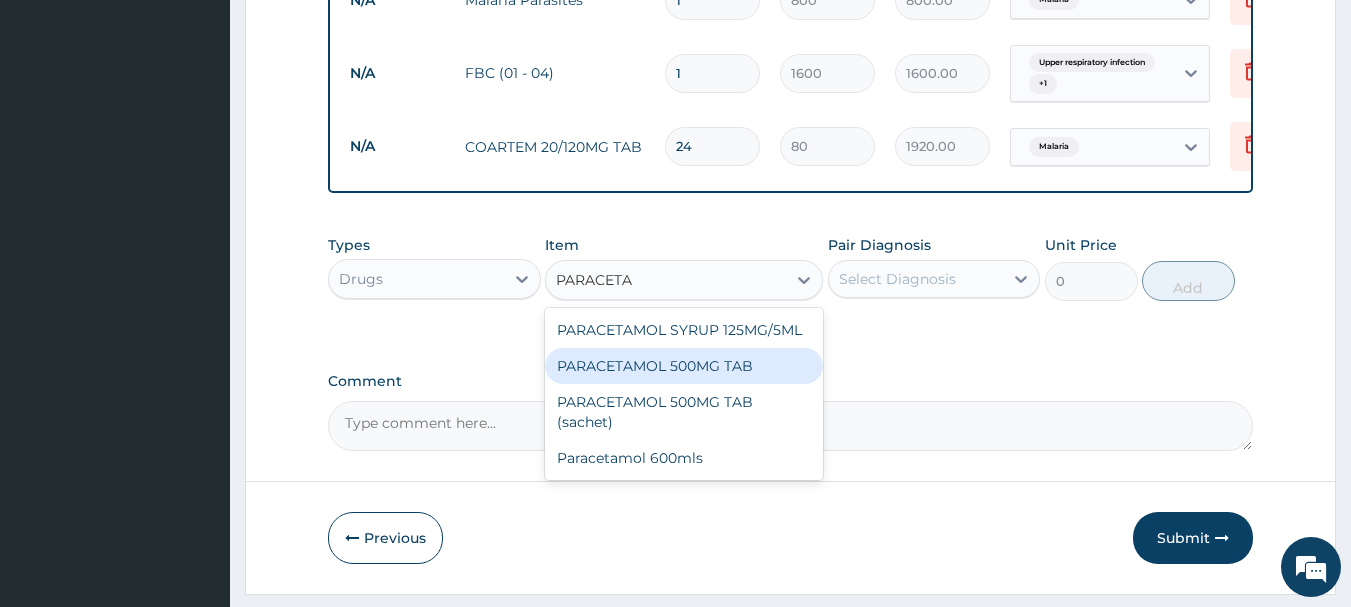 type 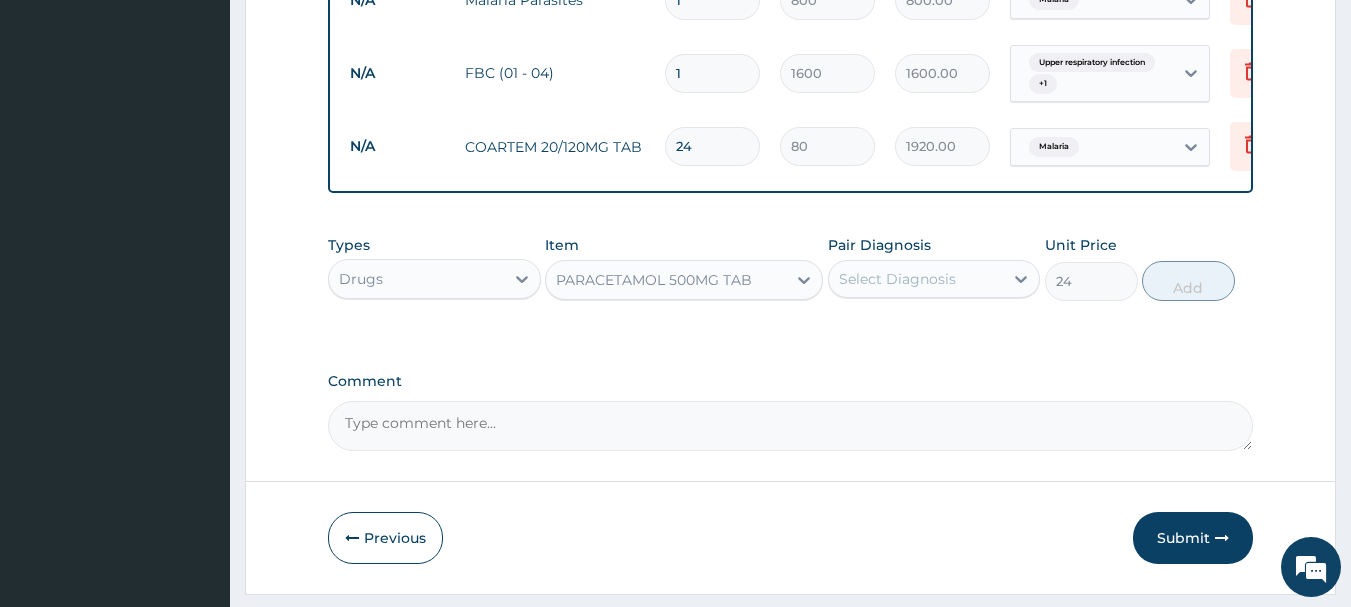 click on "Select Diagnosis" at bounding box center (897, 279) 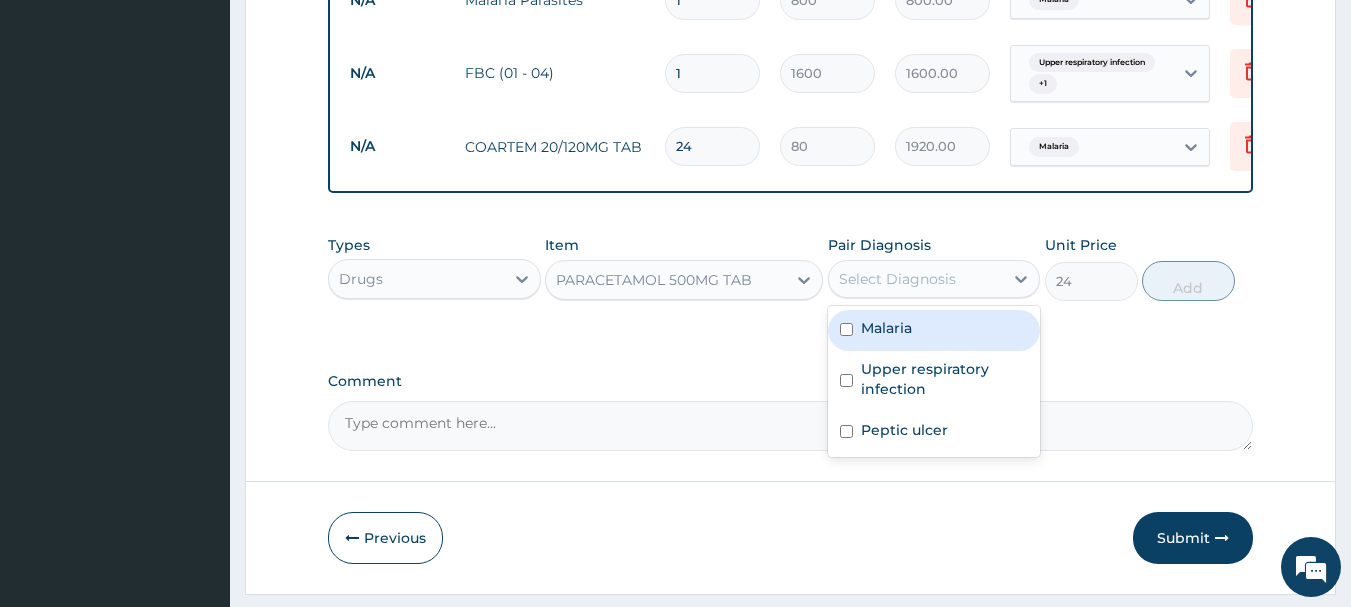 click on "Malaria" at bounding box center [934, 330] 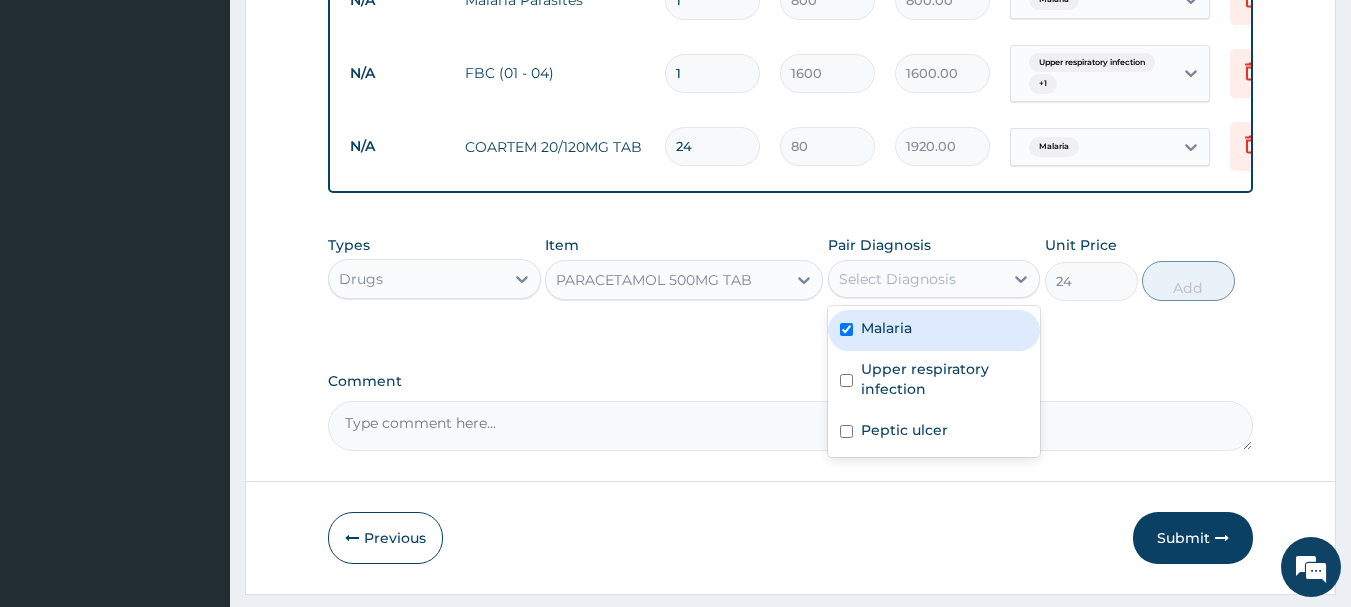checkbox on "true" 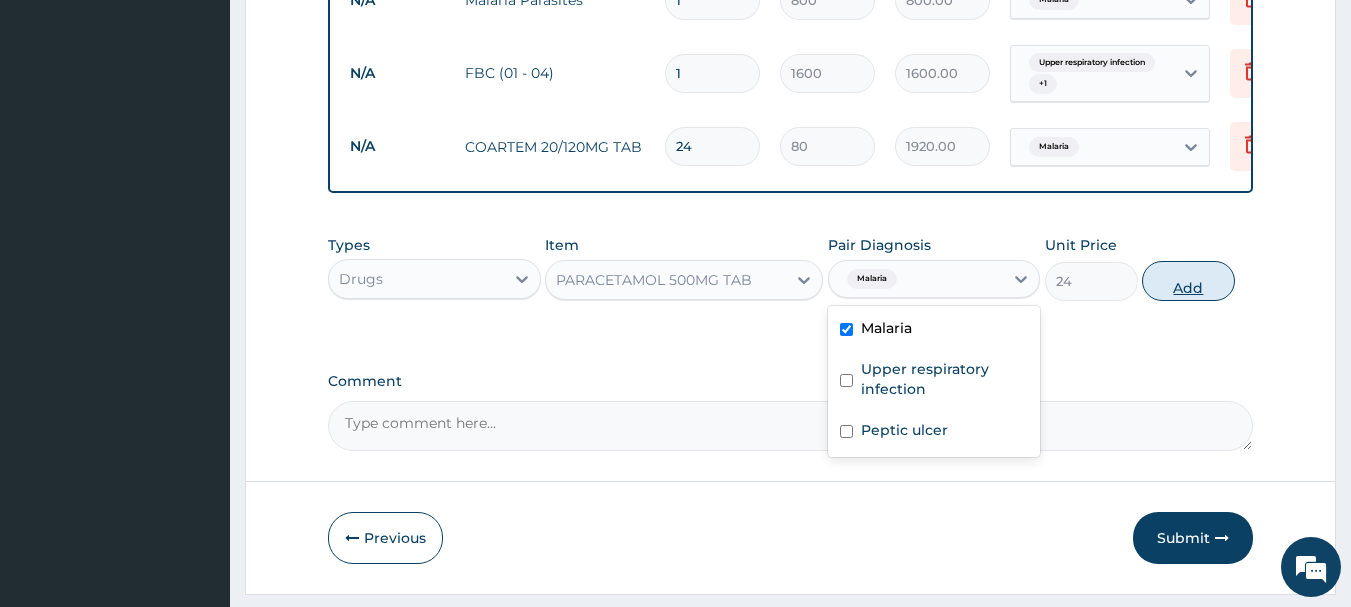 click on "Add" at bounding box center [1188, 281] 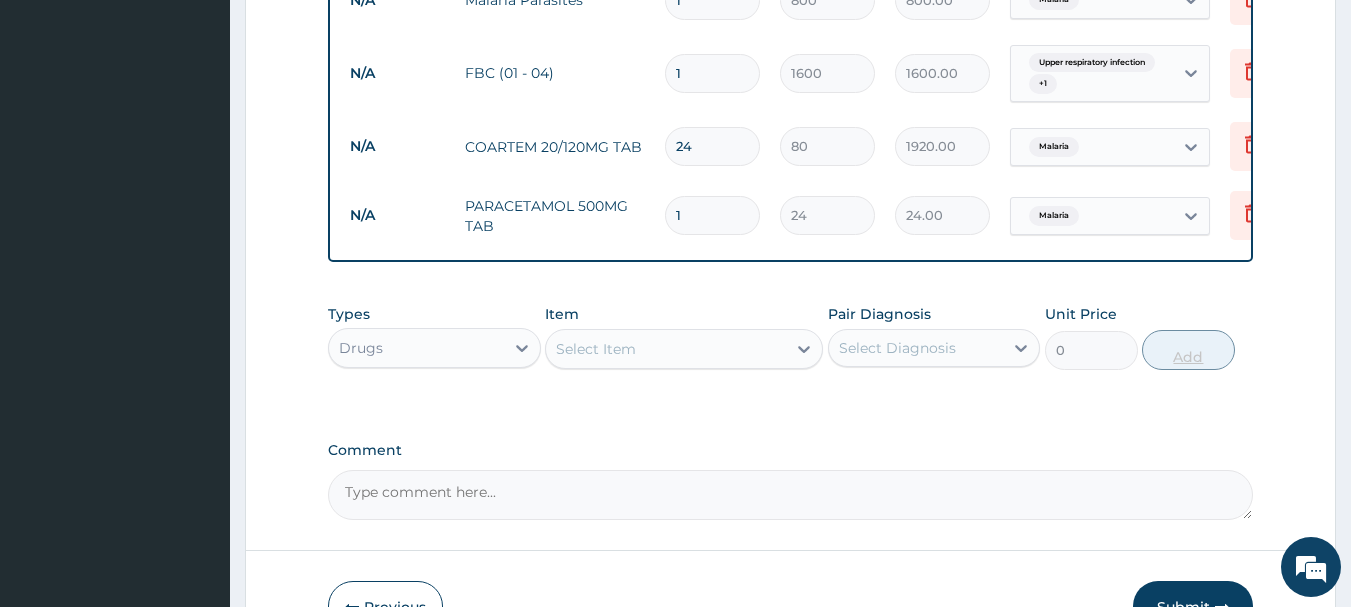 type on "18" 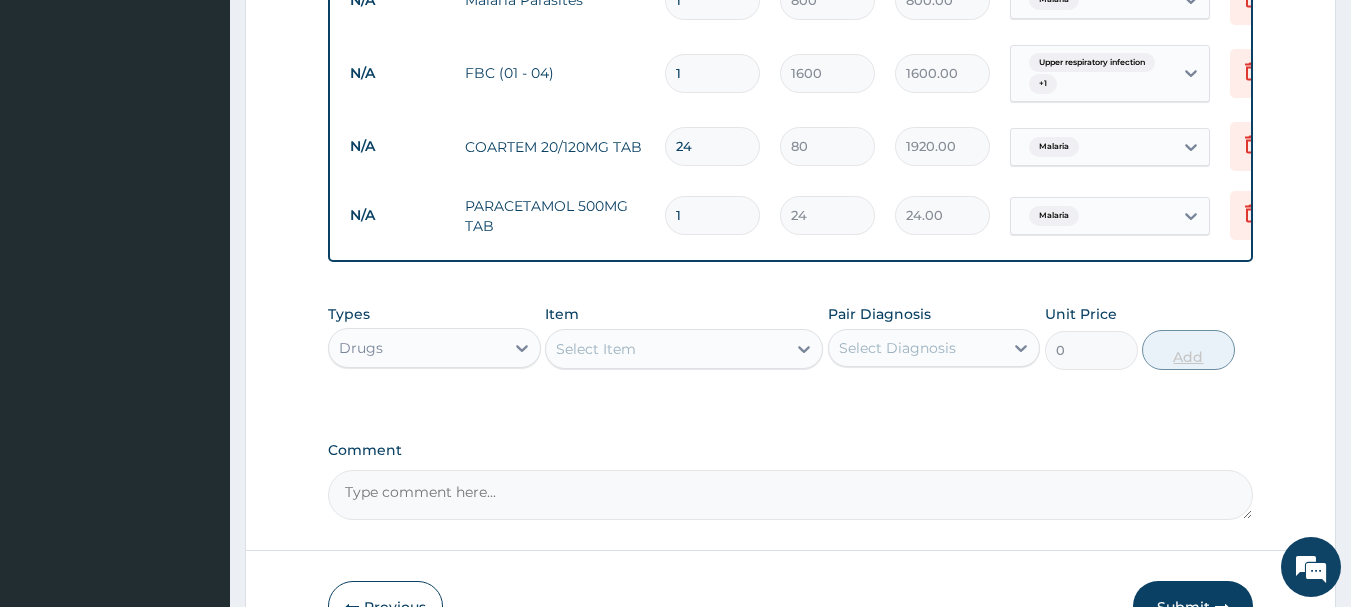 type on "432.00" 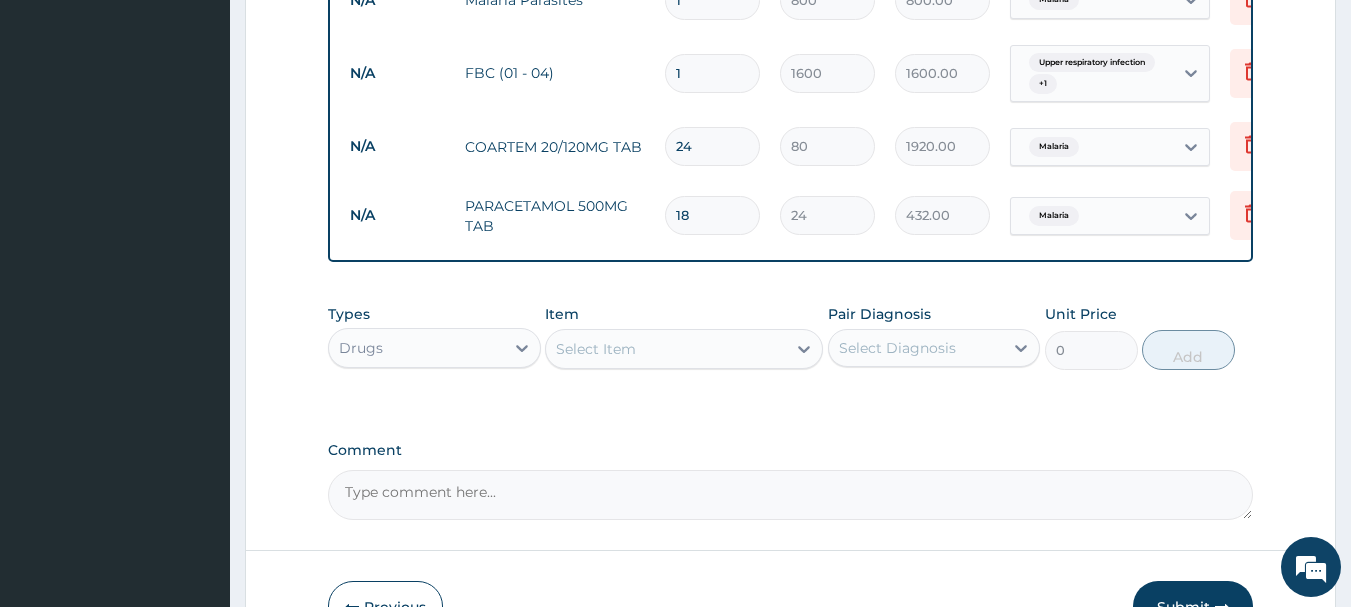 type on "18" 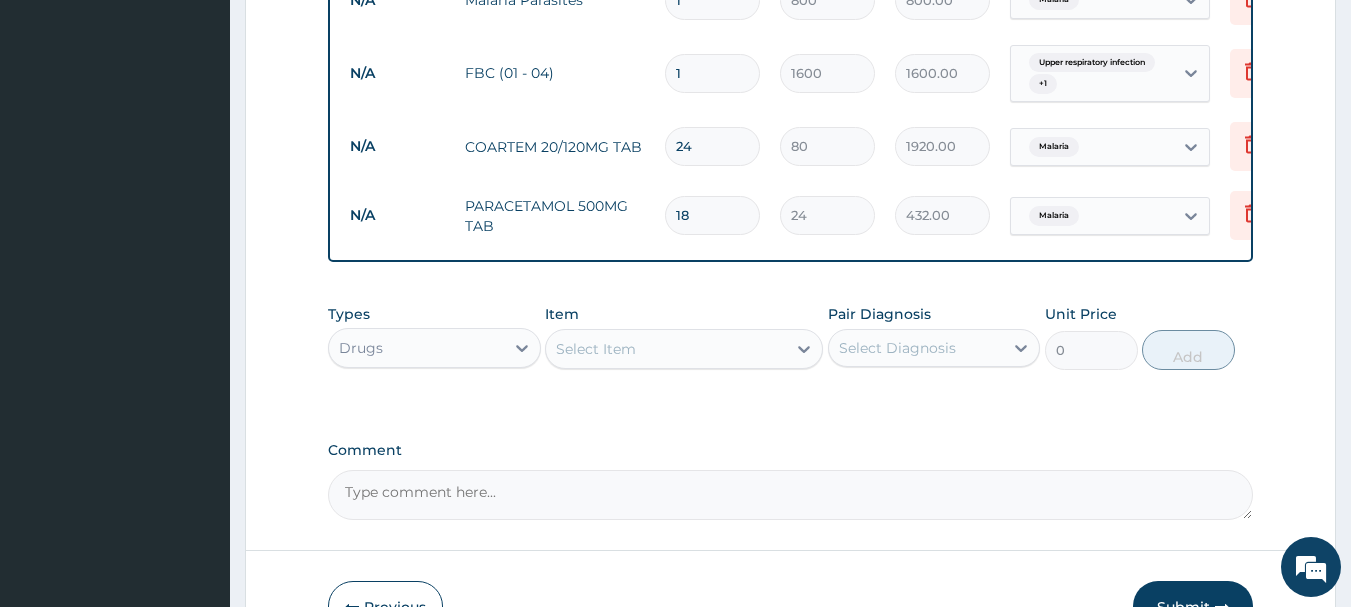 click on "Select Item" at bounding box center [666, 349] 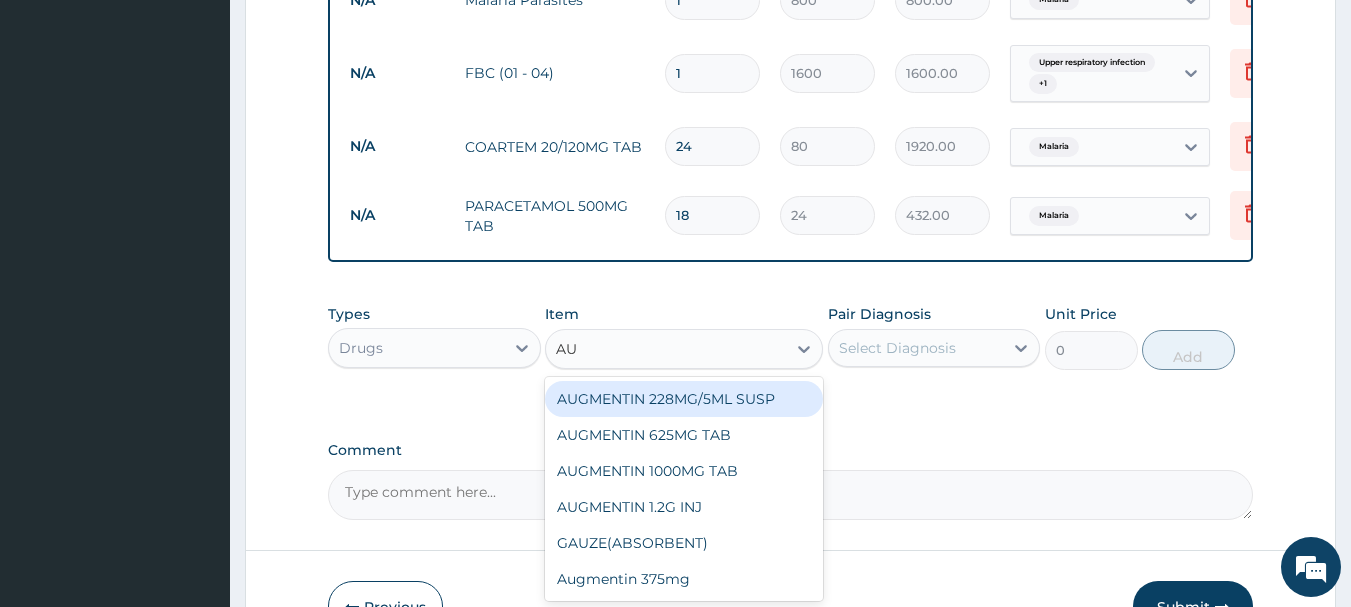 type on "AUG" 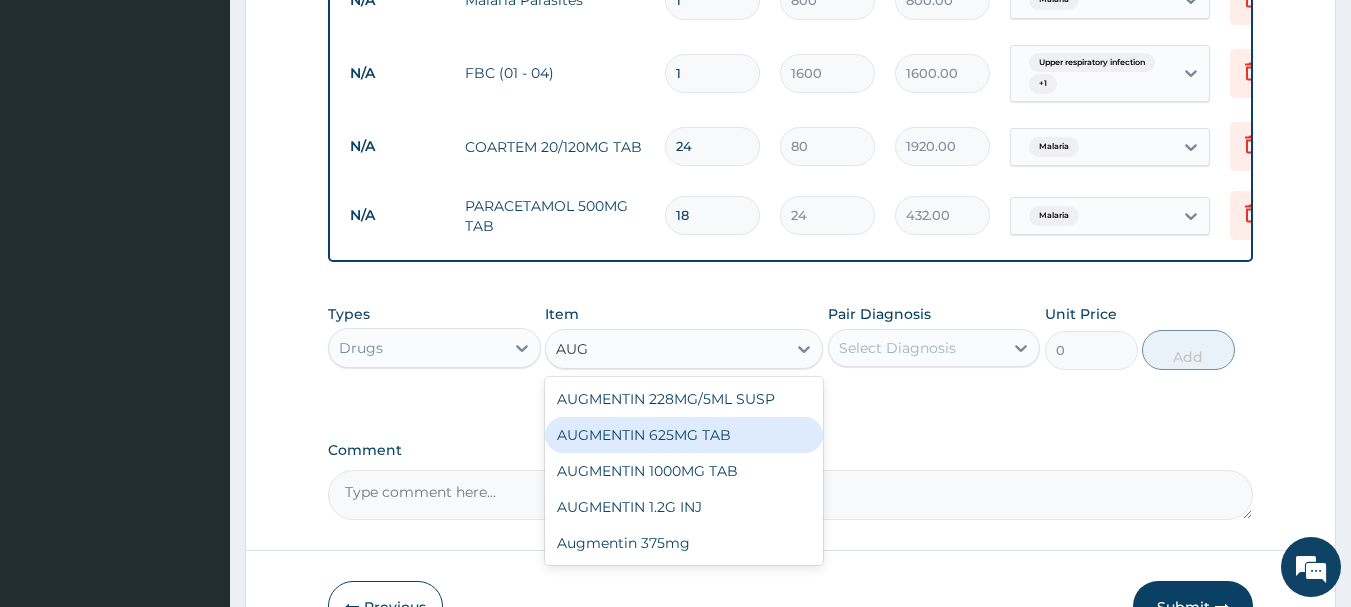click on "AUGMENTIN 625MG TAB" at bounding box center [684, 435] 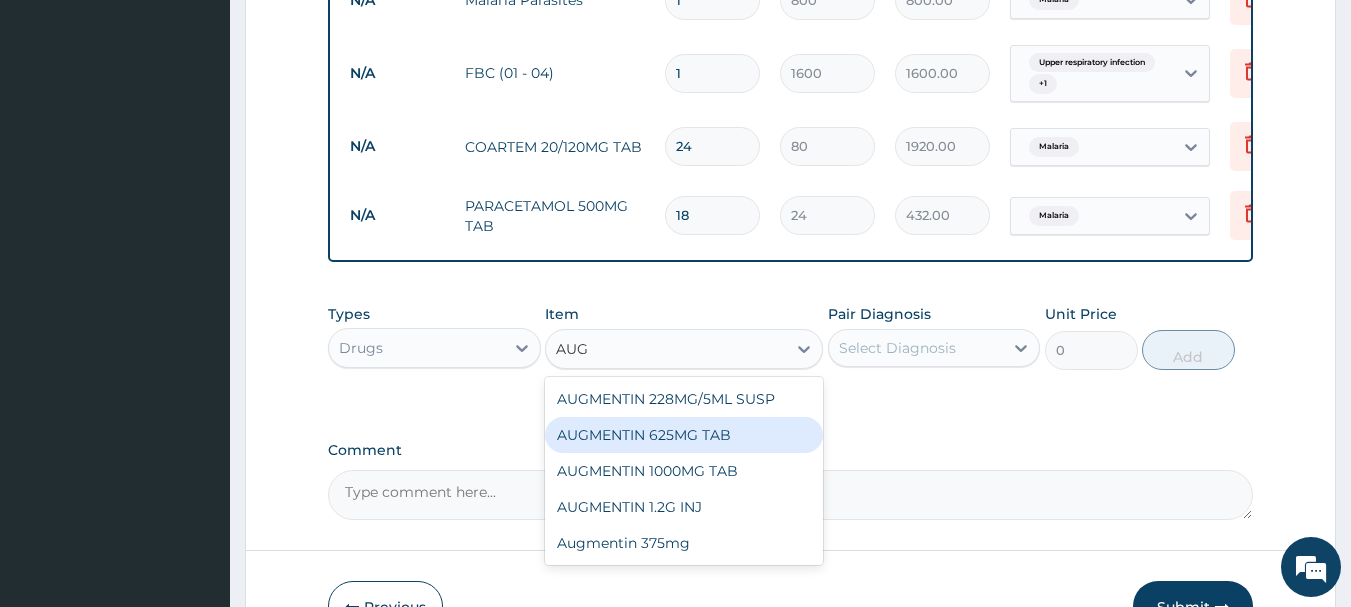 type 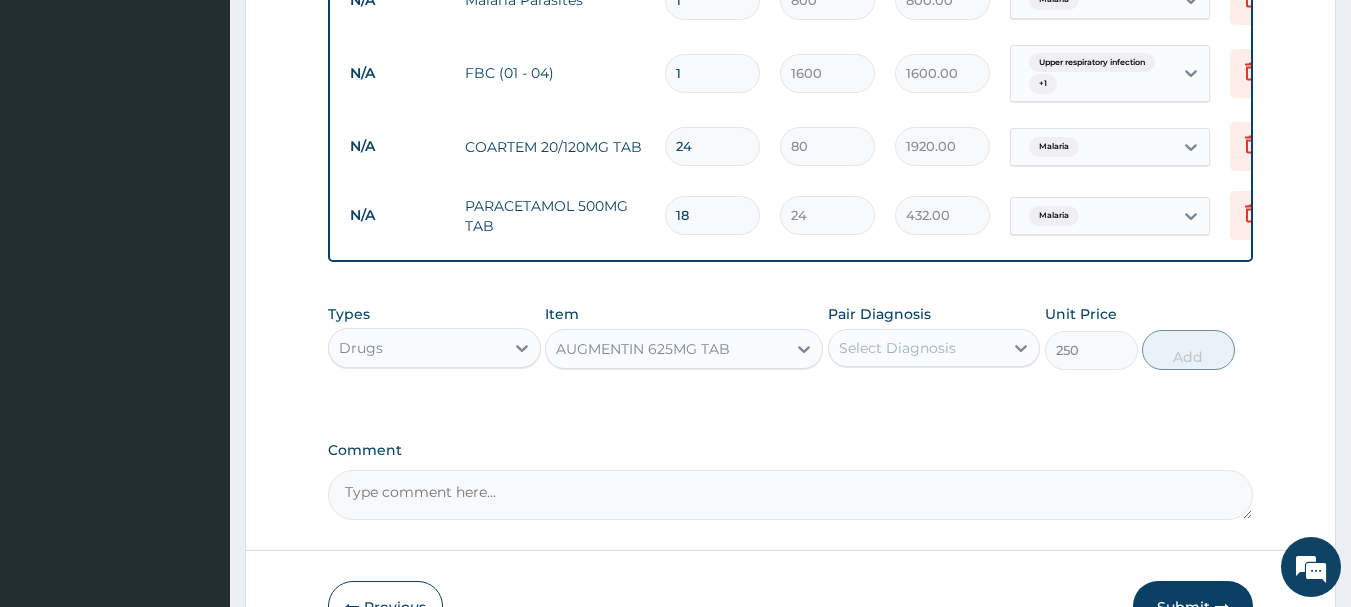 click on "Pair Diagnosis Select Diagnosis" at bounding box center (934, 337) 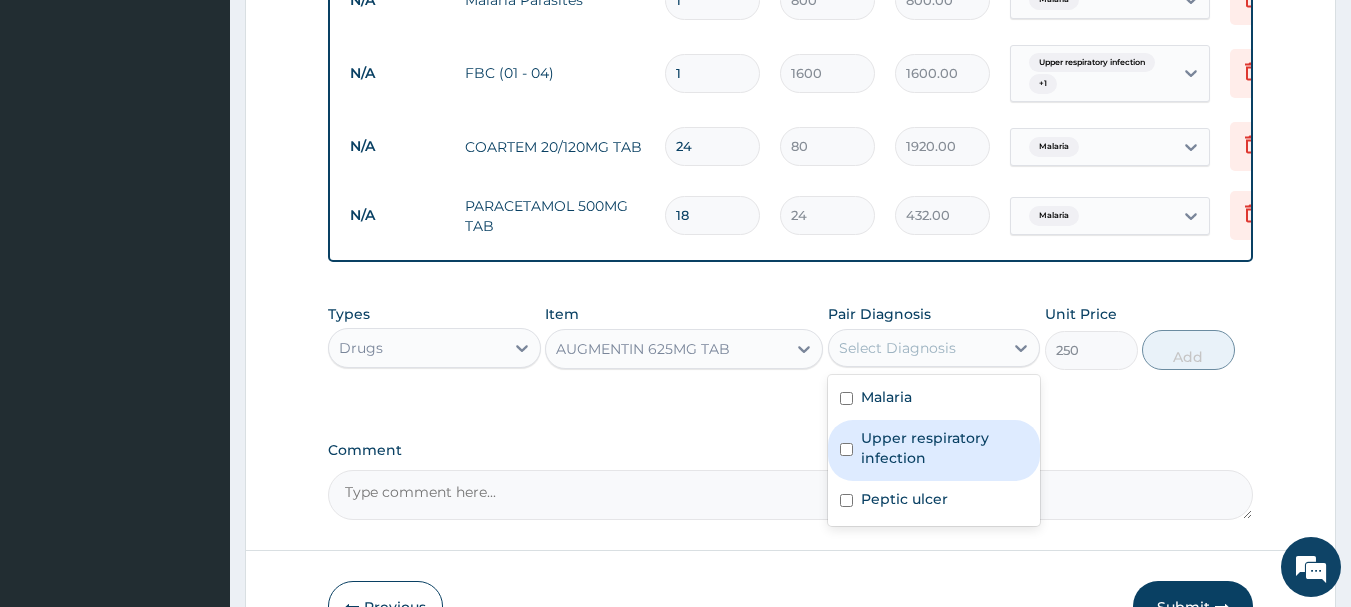 click on "Upper respiratory infection" at bounding box center (945, 448) 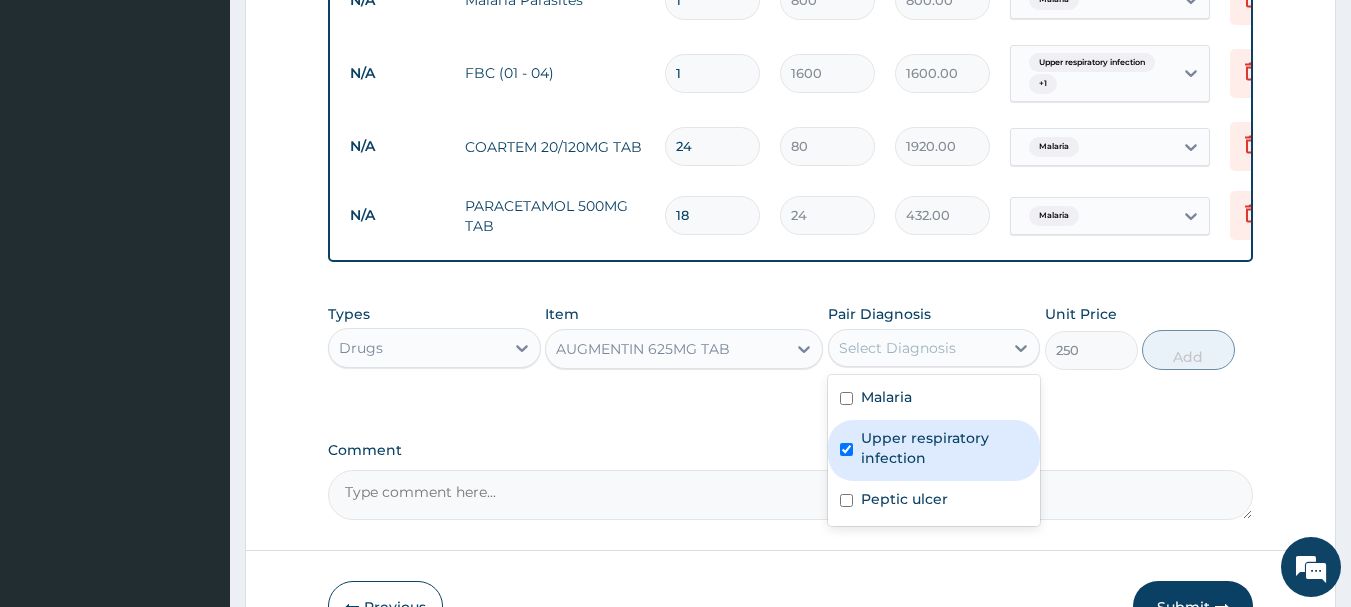 checkbox on "true" 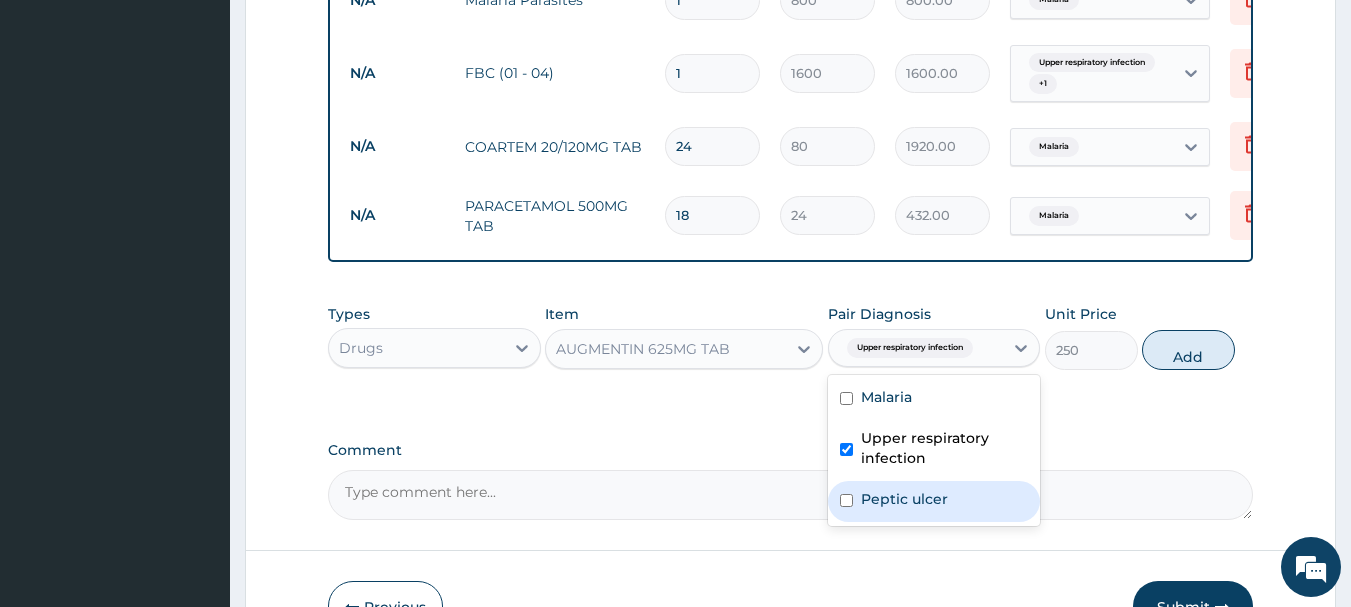 click on "Peptic ulcer" at bounding box center (904, 499) 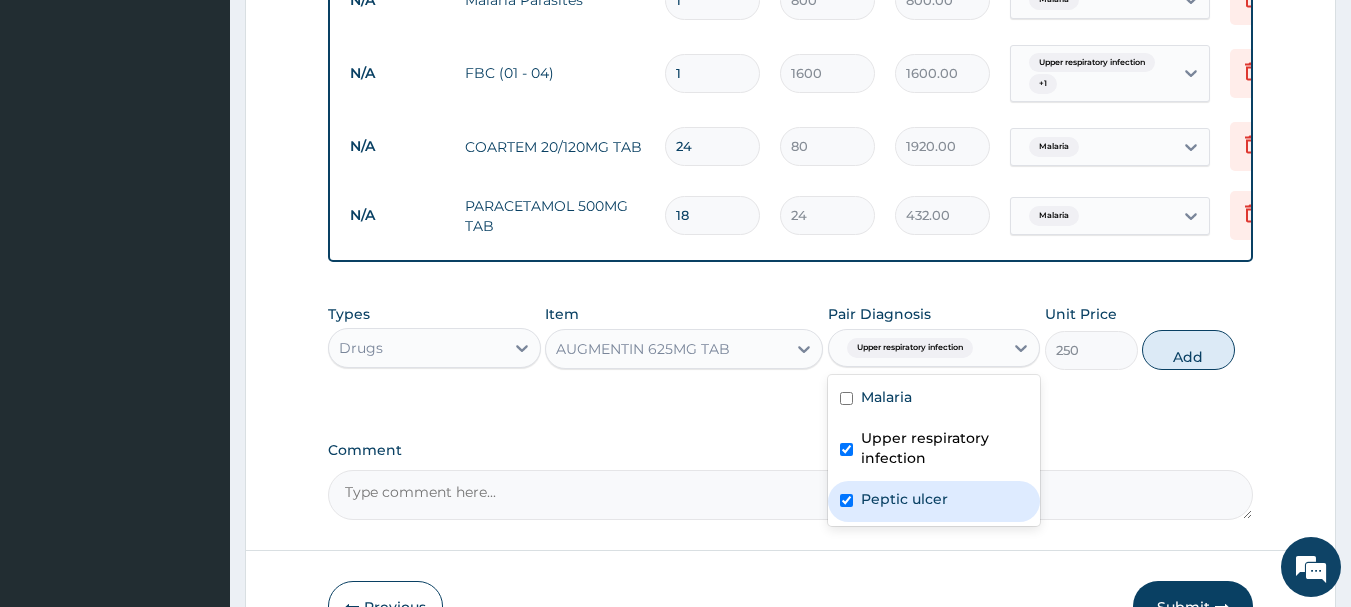 checkbox on "true" 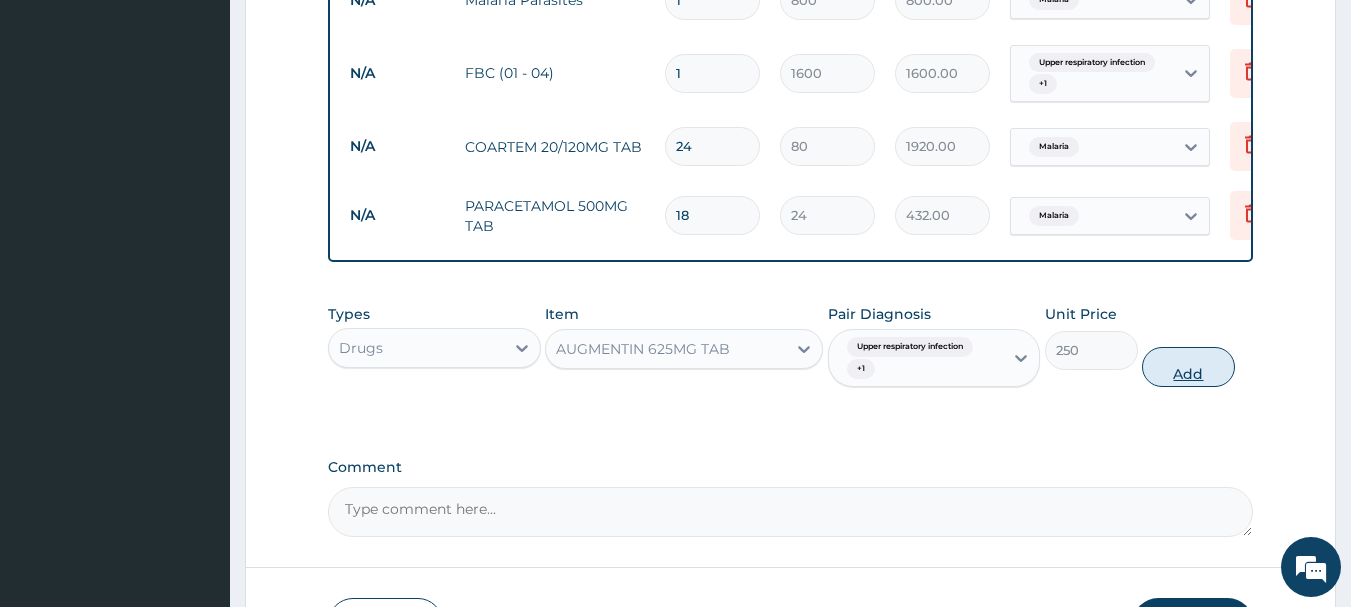 click on "Add" at bounding box center (1188, 367) 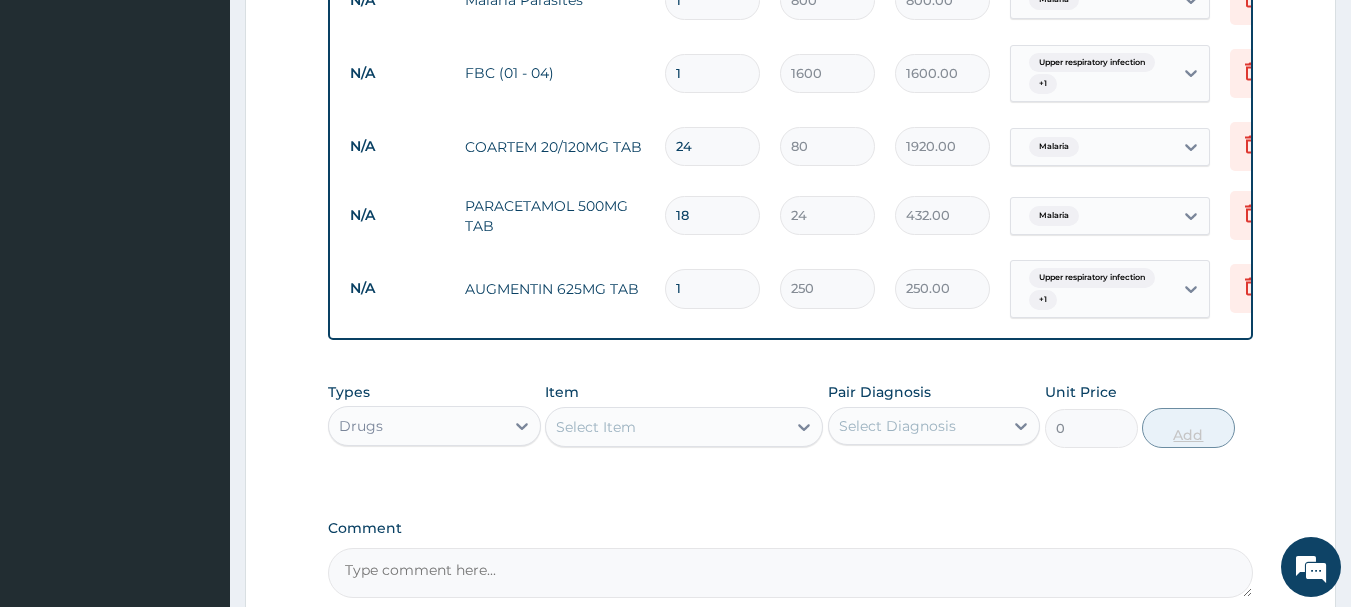 type on "14" 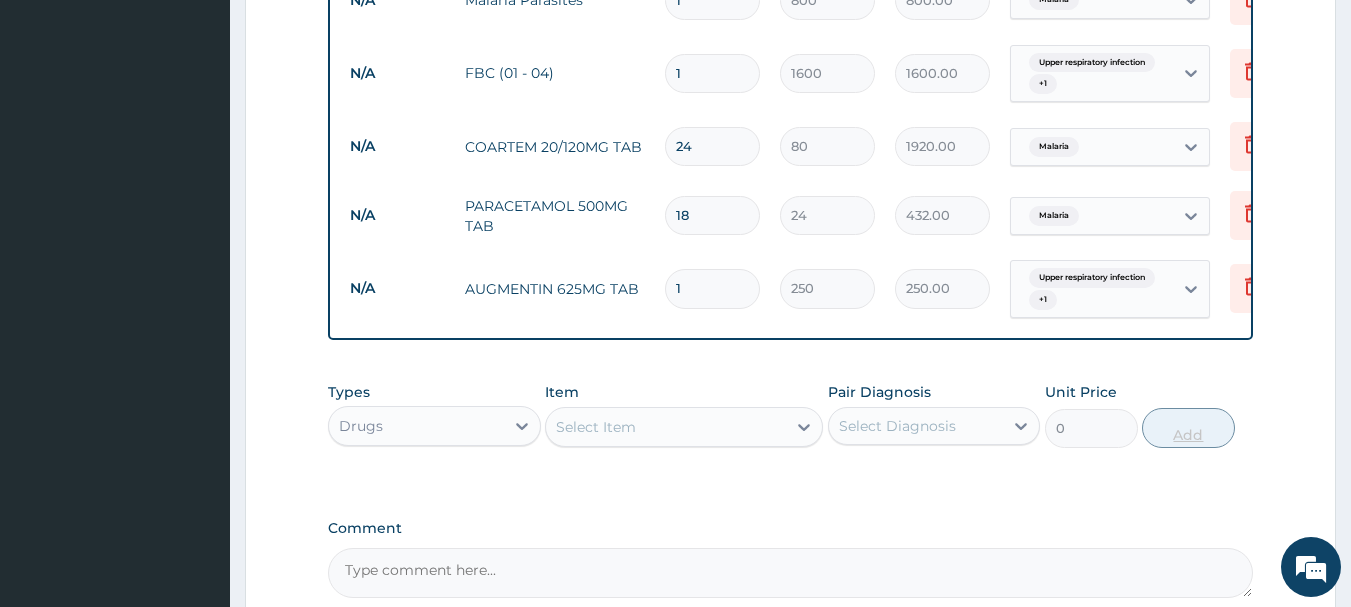type on "3500.00" 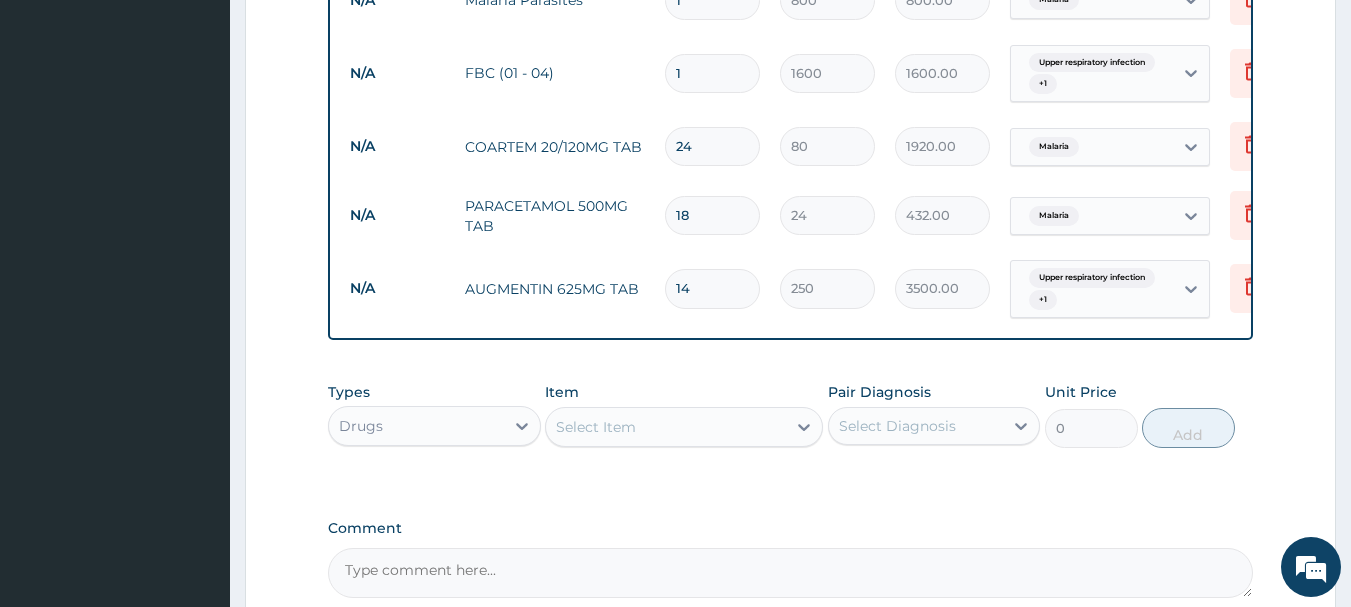 type on "14" 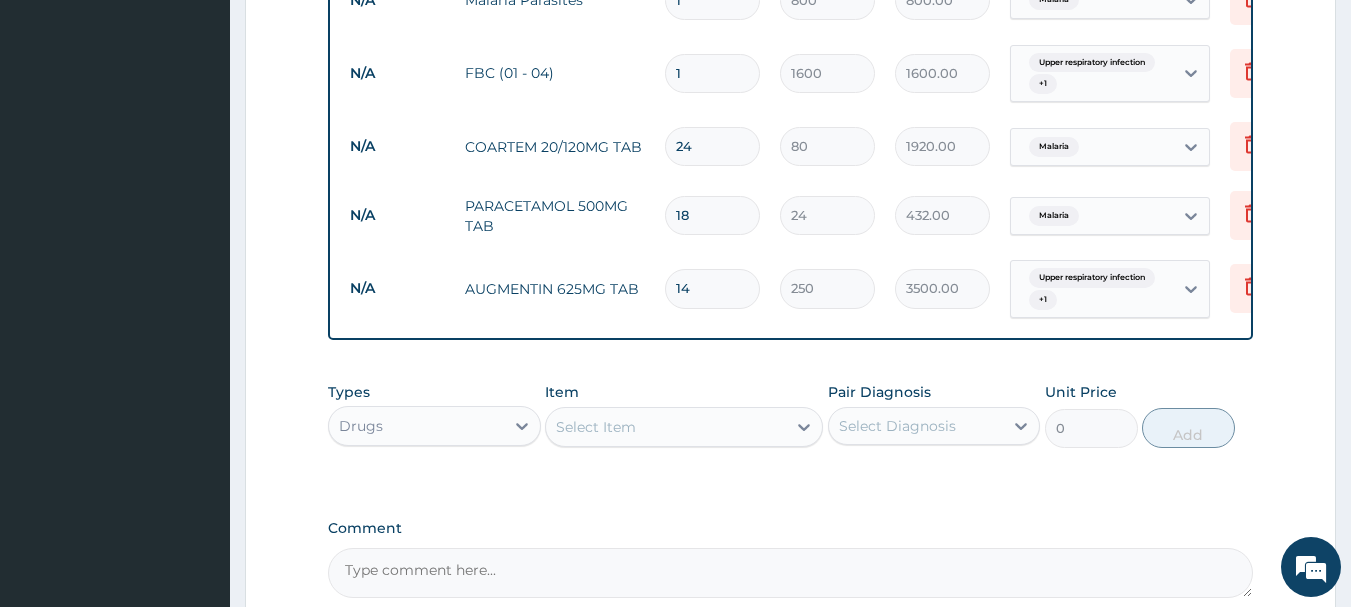 click on "Select Item" at bounding box center [666, 427] 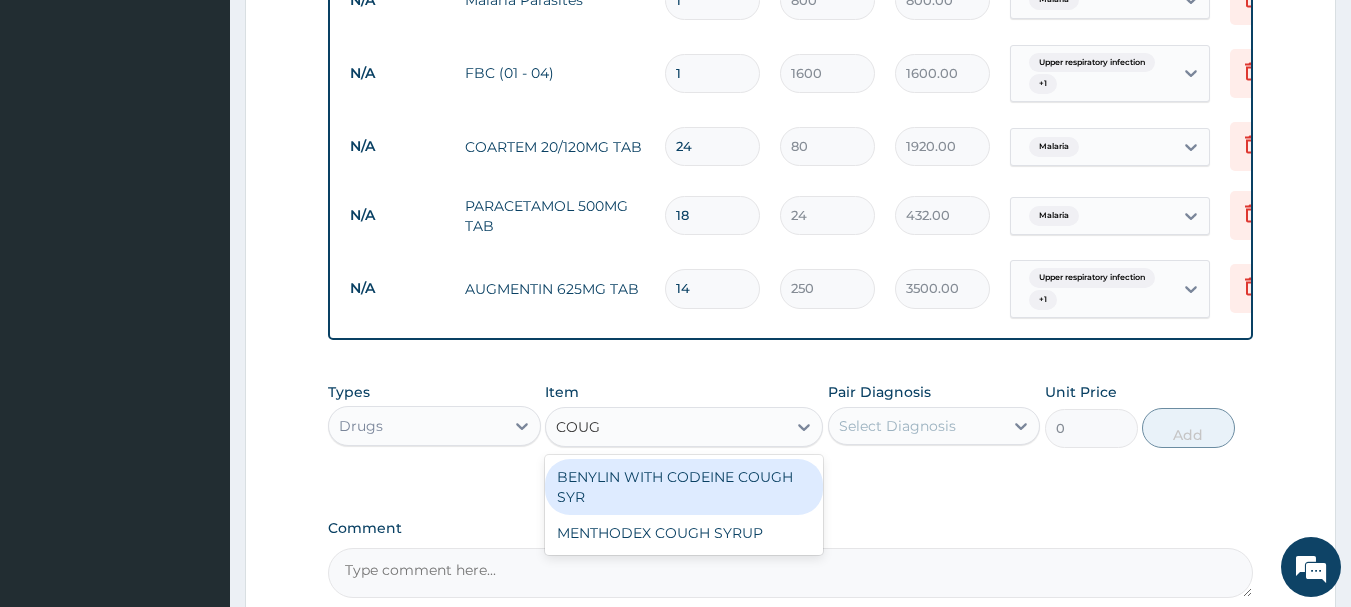 type on "COUGH" 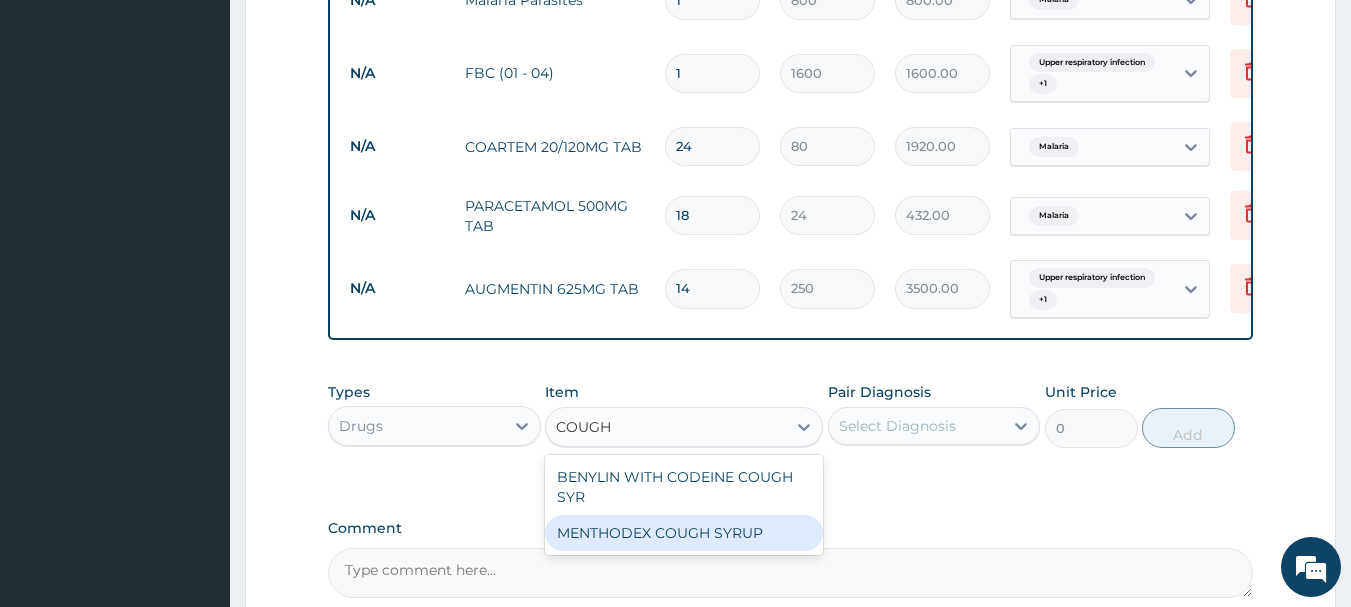 click on "MENTHODEX COUGH SYRUP" at bounding box center (684, 533) 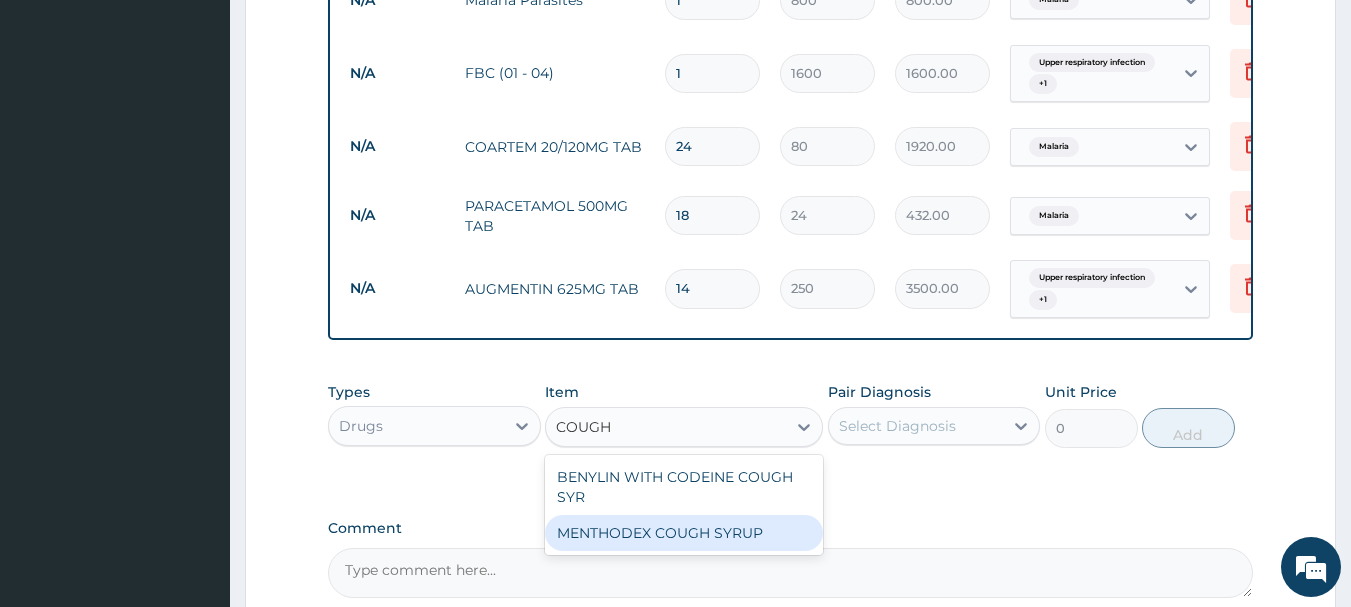 type 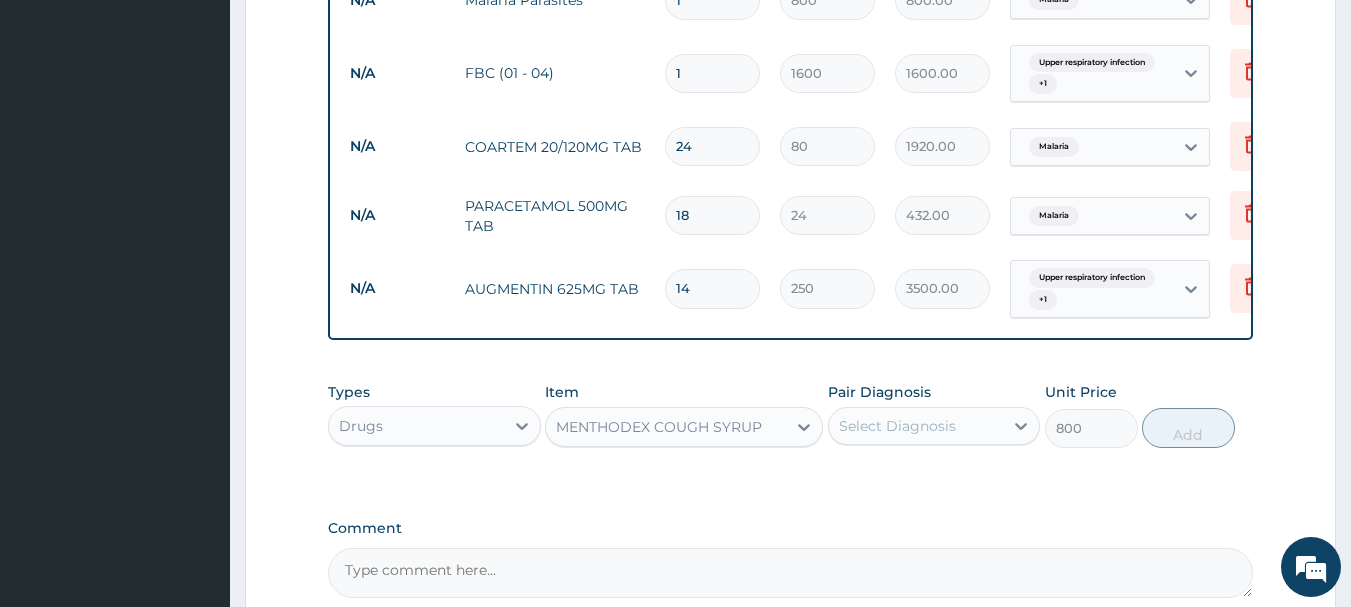 click on "Select Diagnosis" at bounding box center [916, 426] 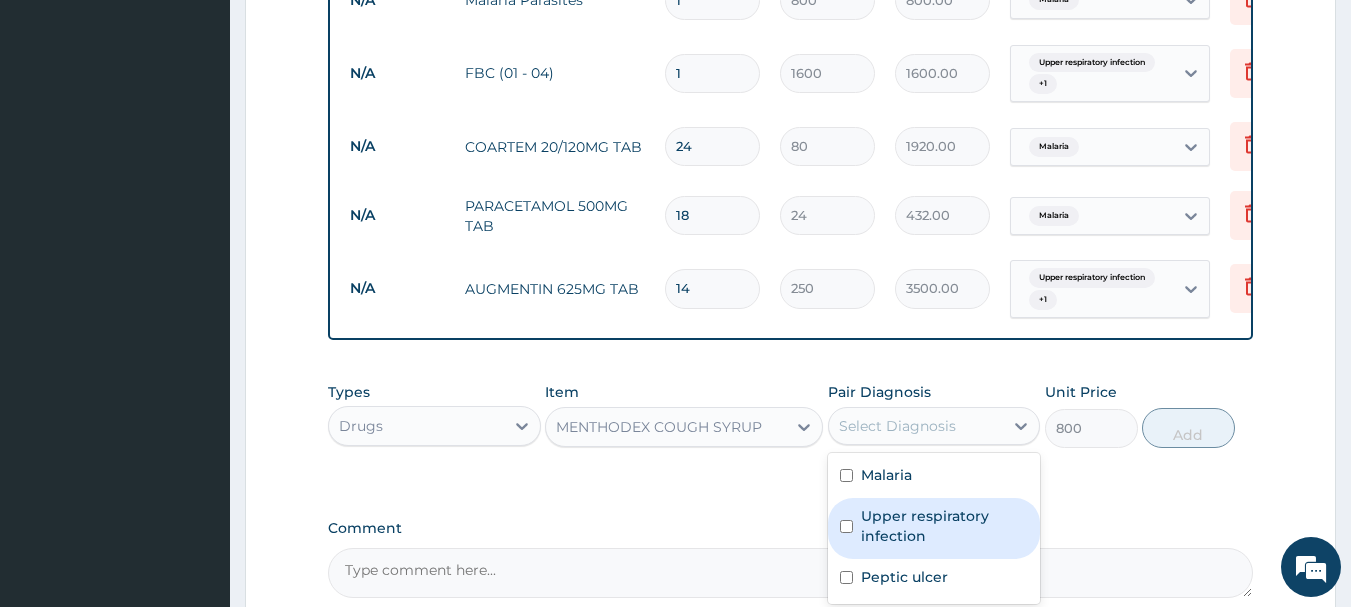 click on "Upper respiratory infection" at bounding box center (945, 526) 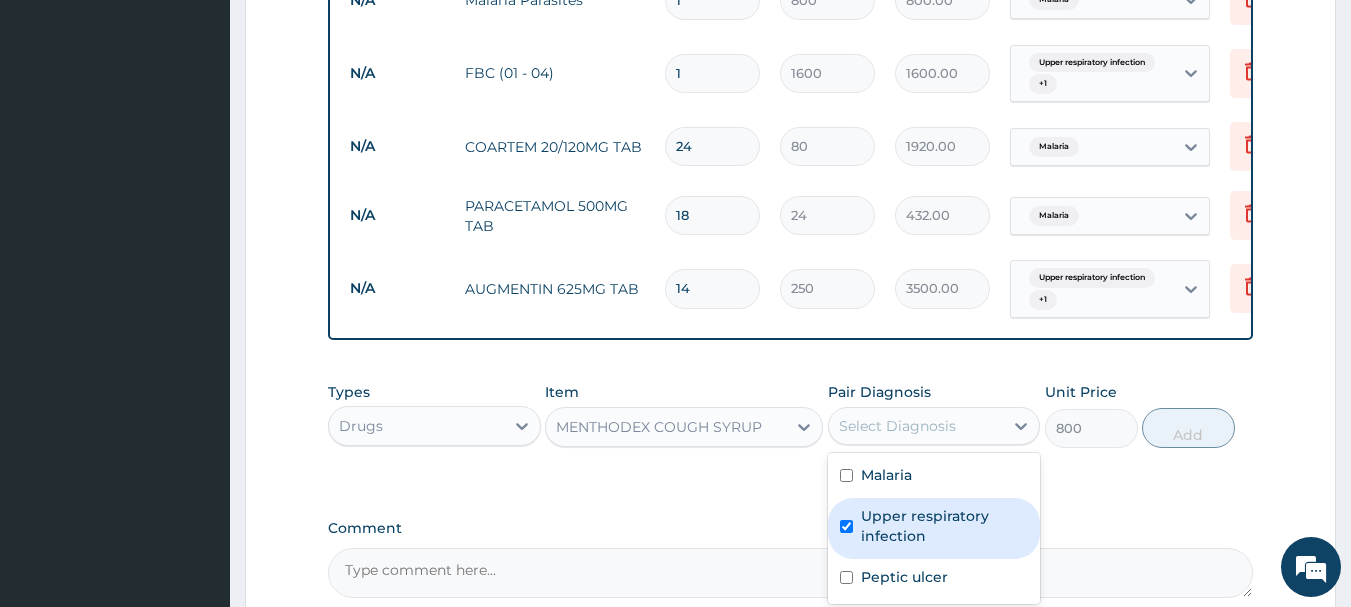 checkbox on "true" 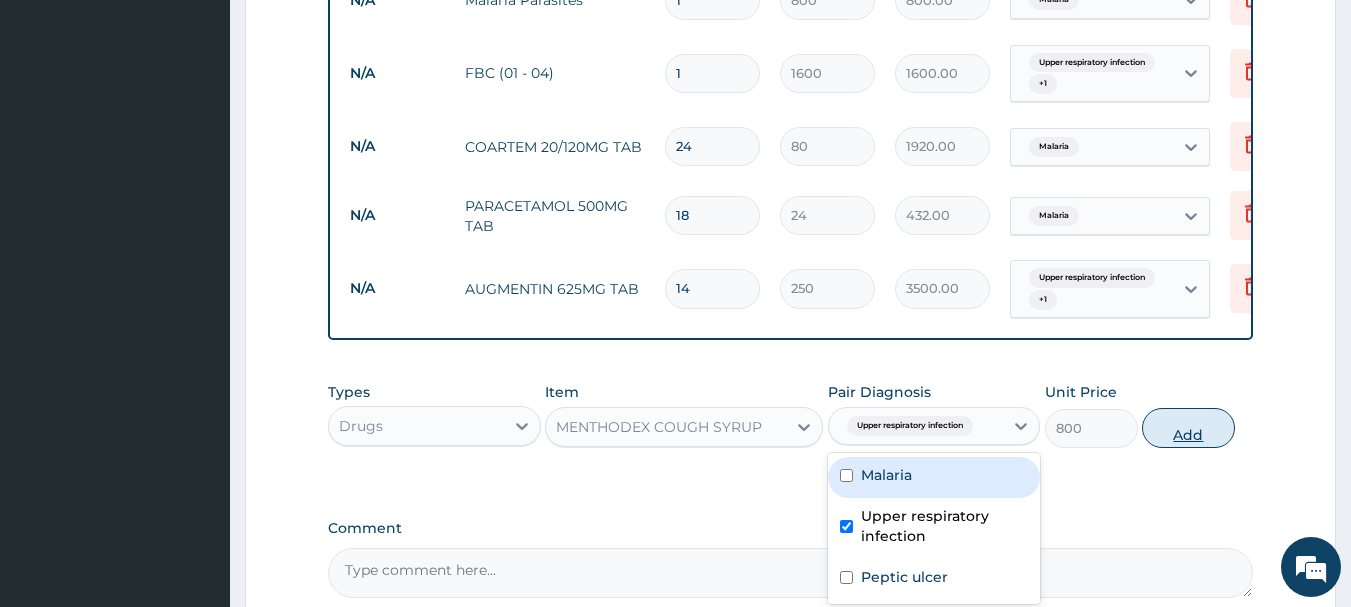 click on "Add" at bounding box center (1188, 428) 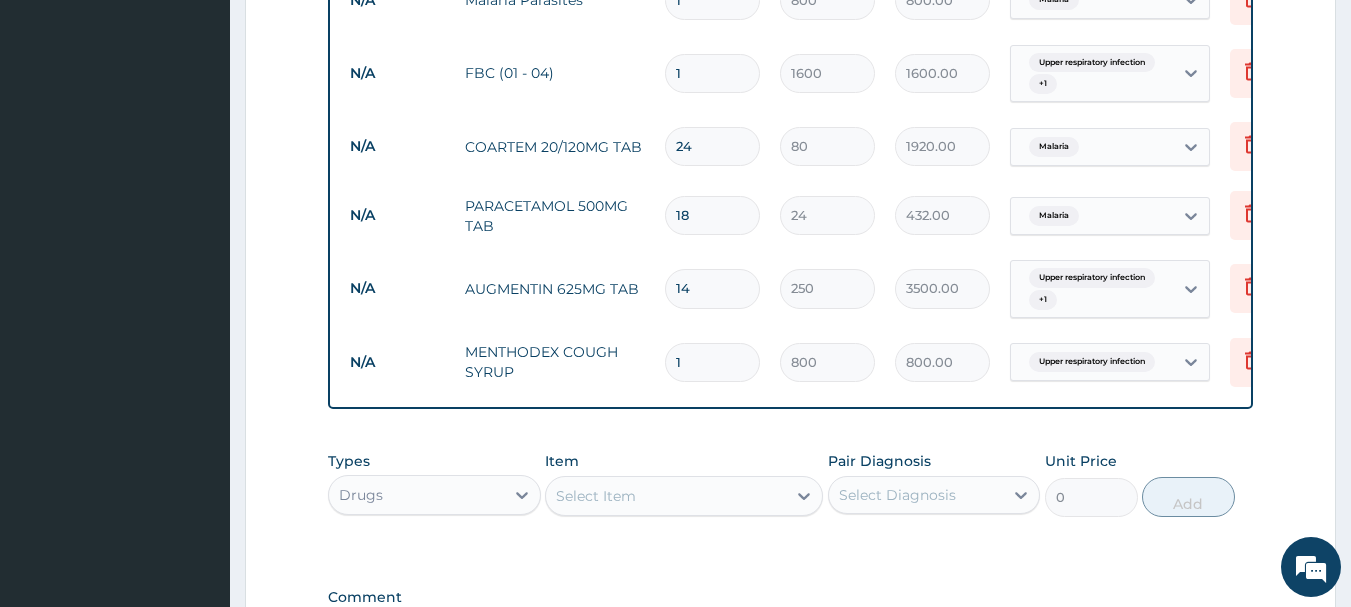 click on "Select Item" at bounding box center (666, 496) 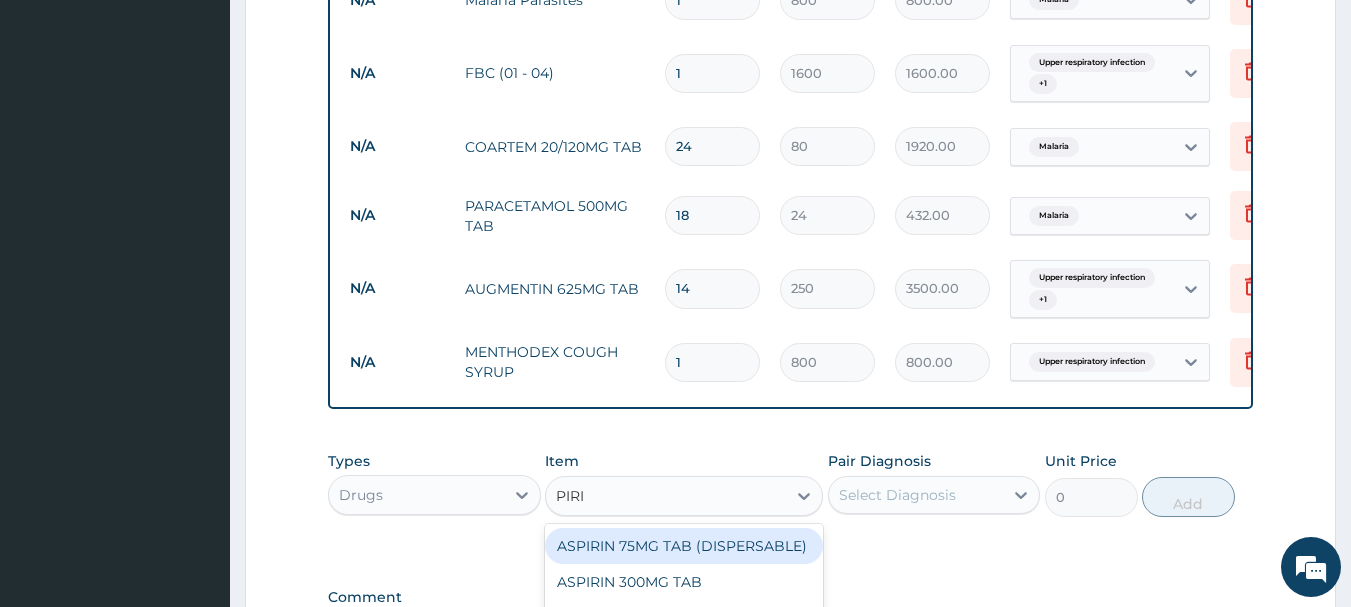 type on "PIRIT" 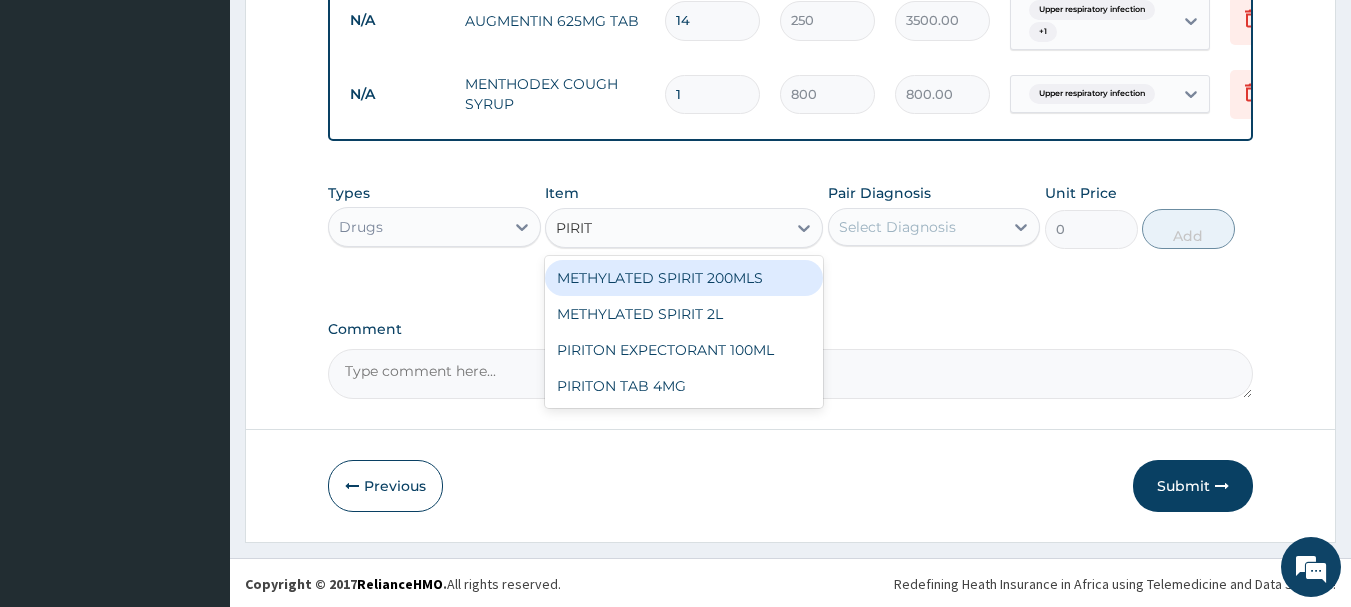 scroll, scrollTop: 1039, scrollLeft: 0, axis: vertical 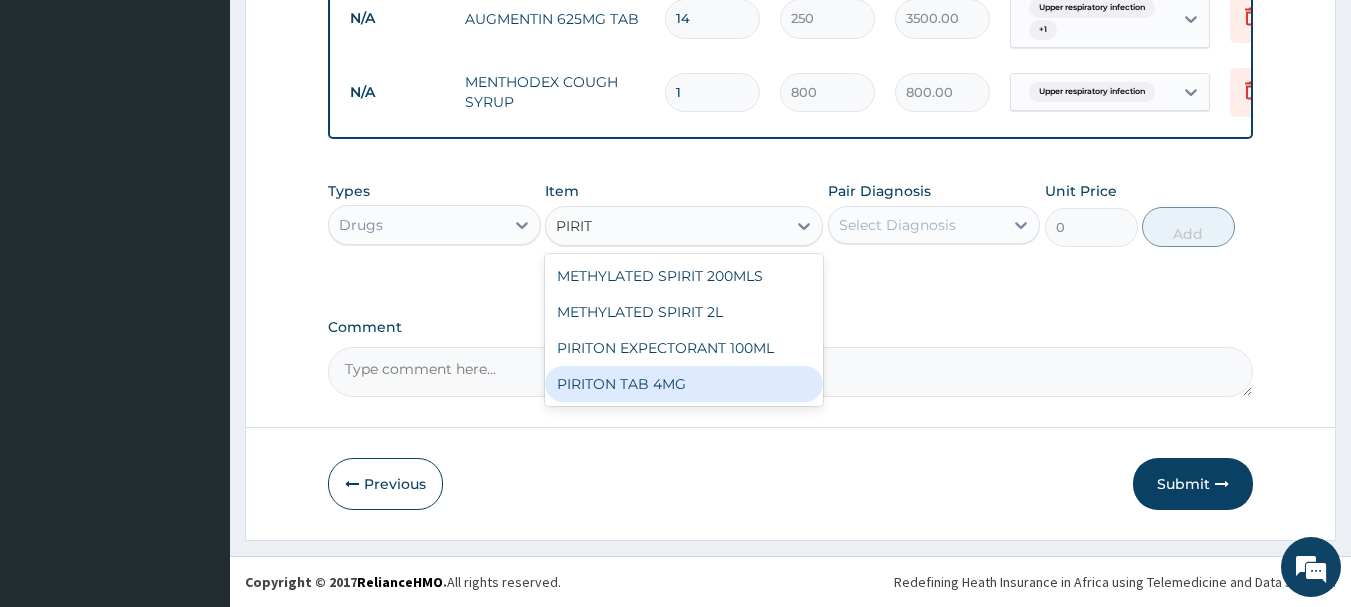 click on "PIRITON TAB 4MG" at bounding box center [684, 384] 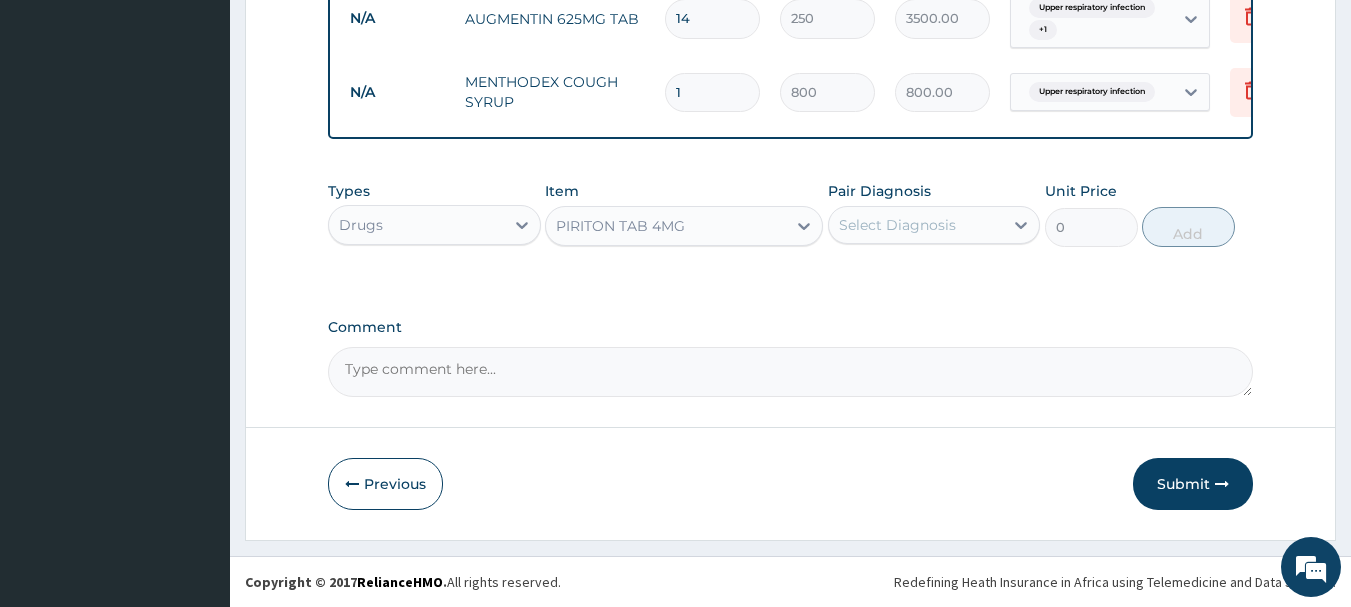 type 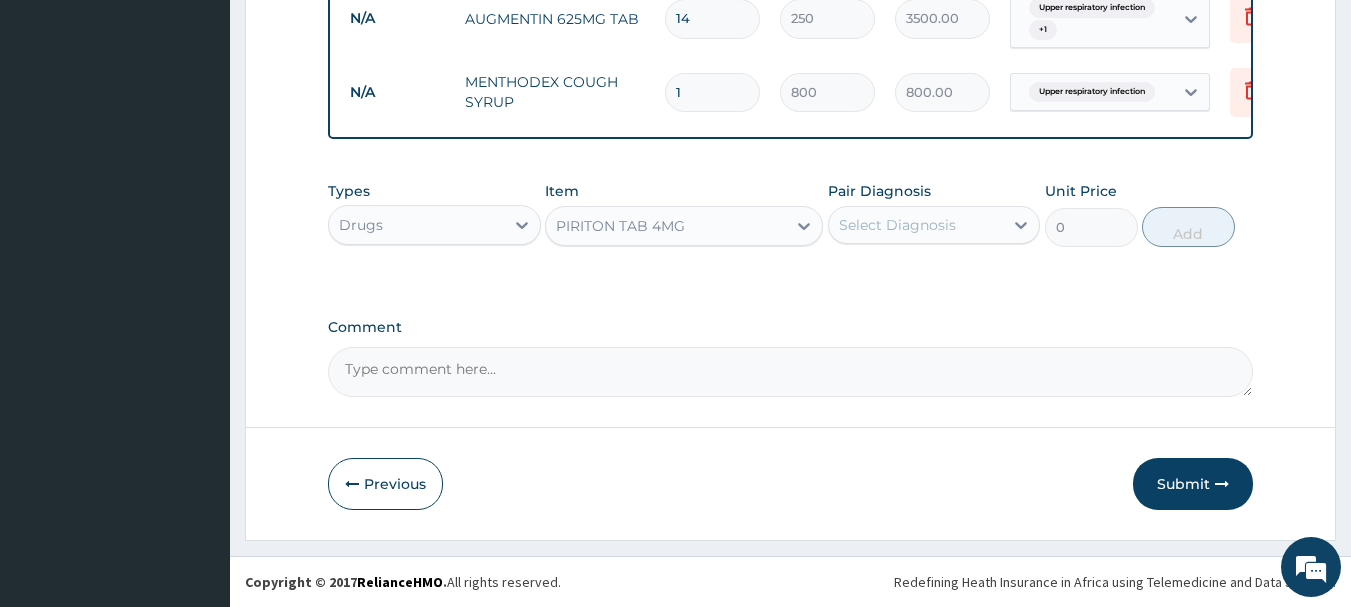 type on "60" 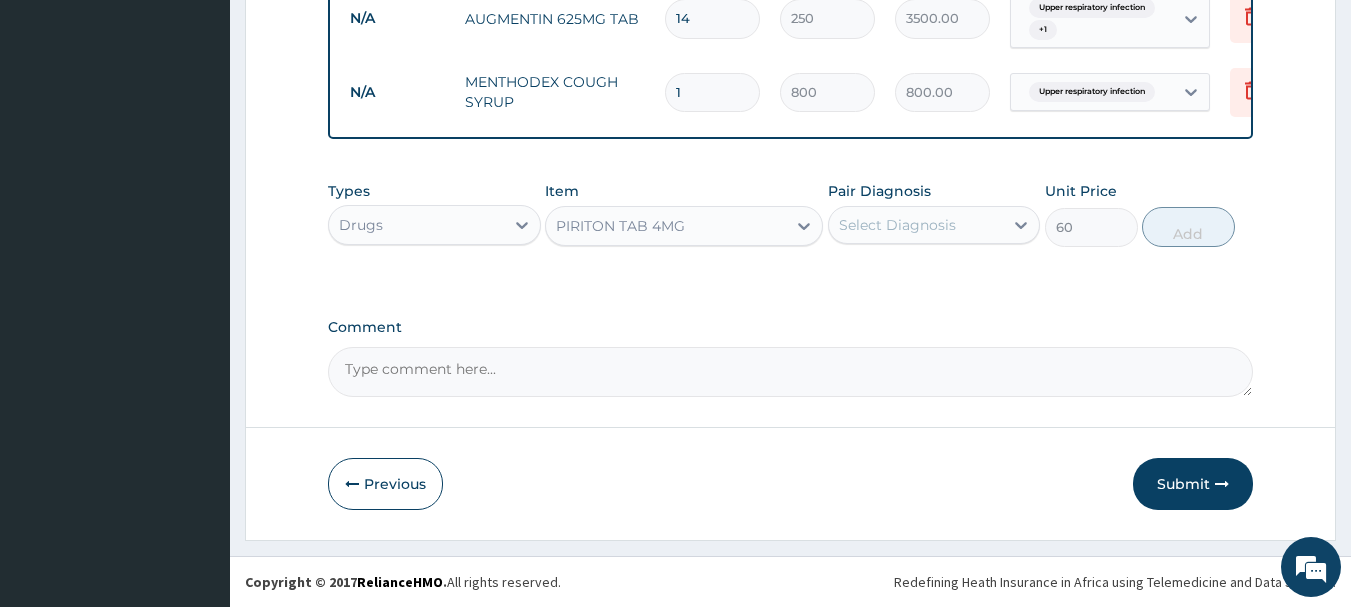 click on "Pair Diagnosis Select Diagnosis" at bounding box center (934, 214) 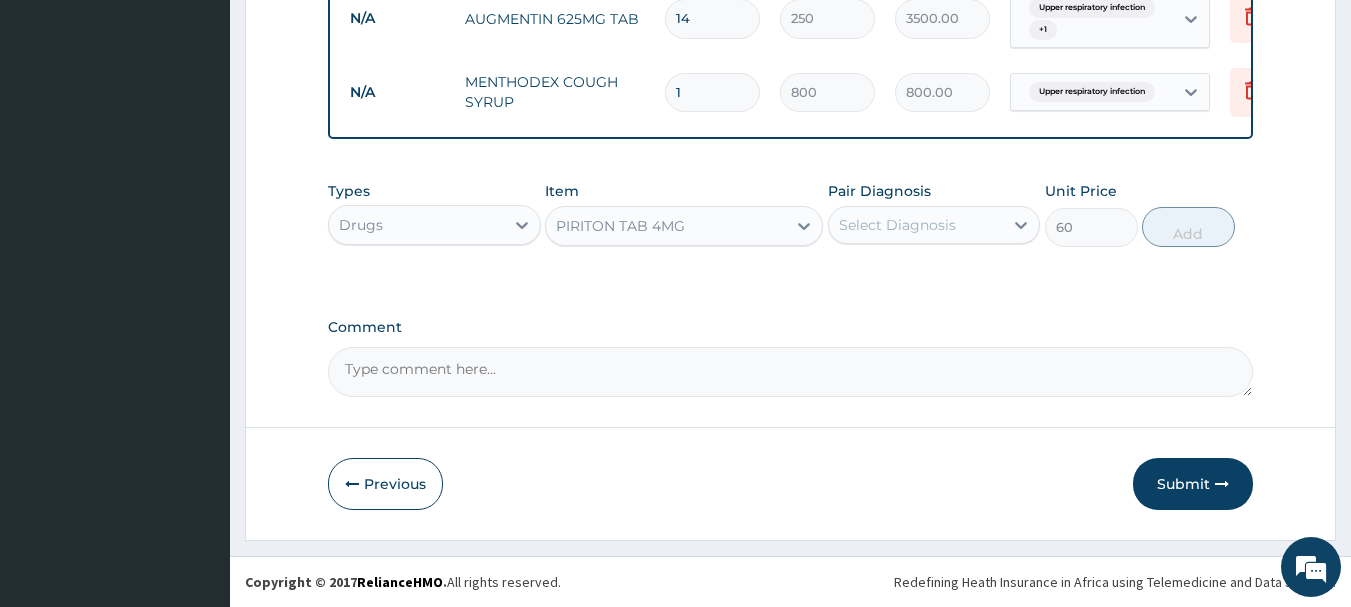 click on "Select Diagnosis" at bounding box center [897, 225] 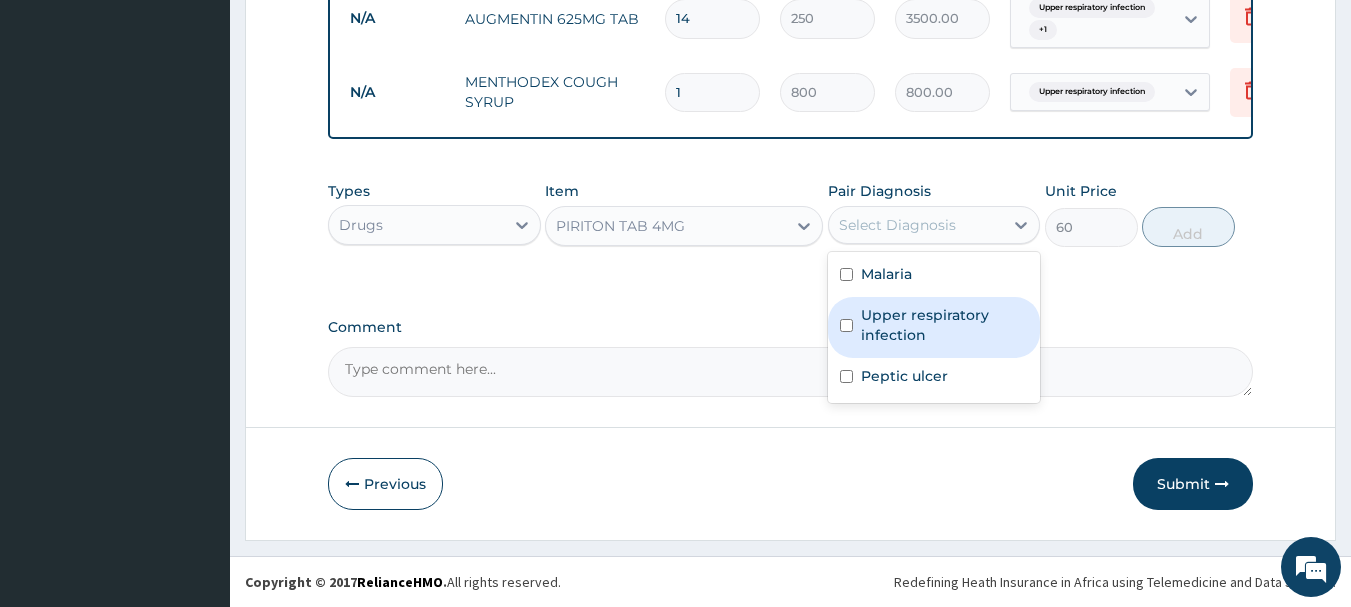 click on "Upper respiratory infection" at bounding box center (945, 325) 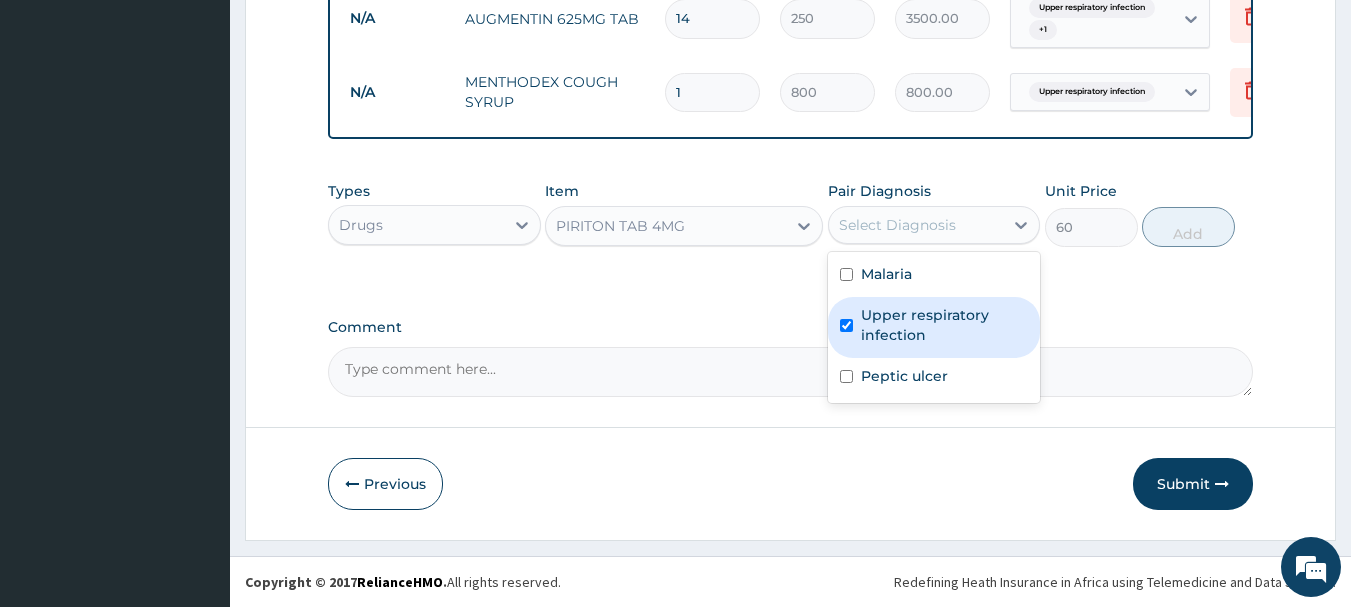 checkbox on "true" 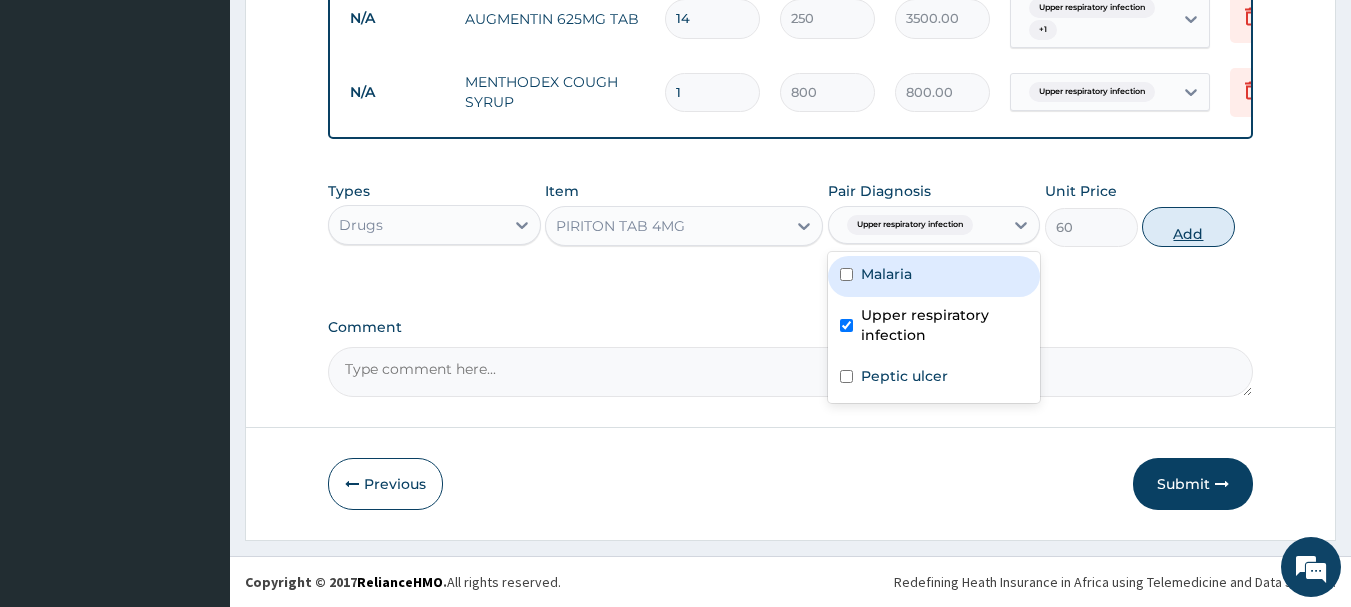 click on "Add" at bounding box center (1188, 227) 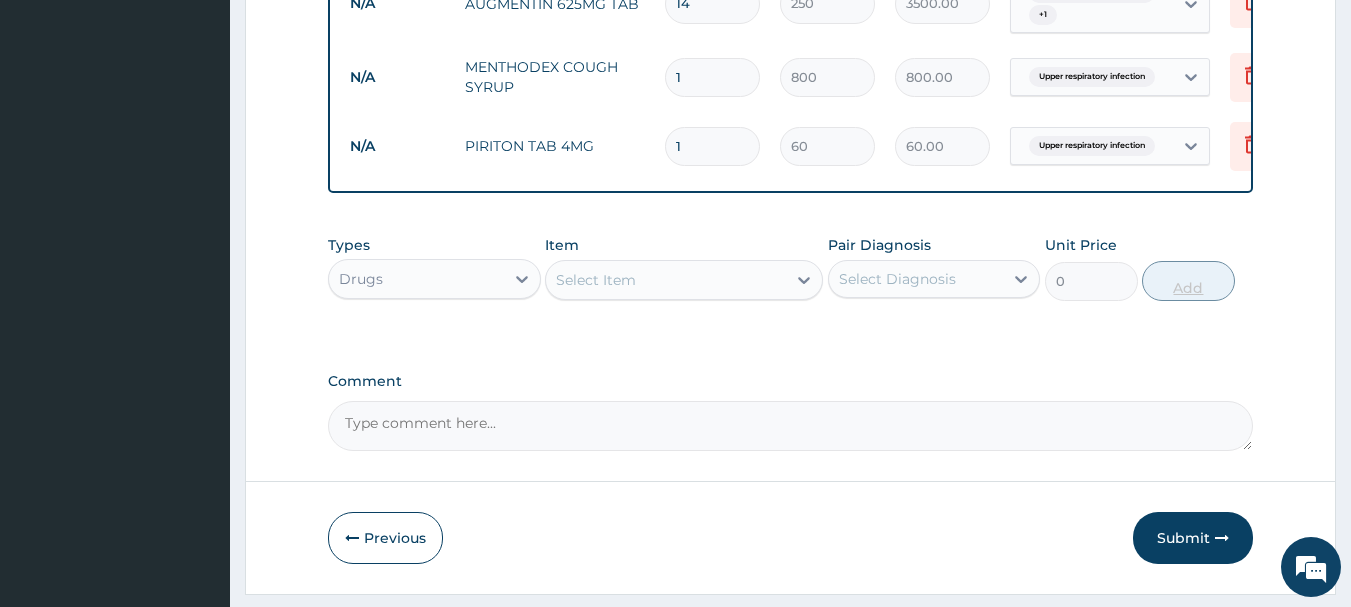 type on "10" 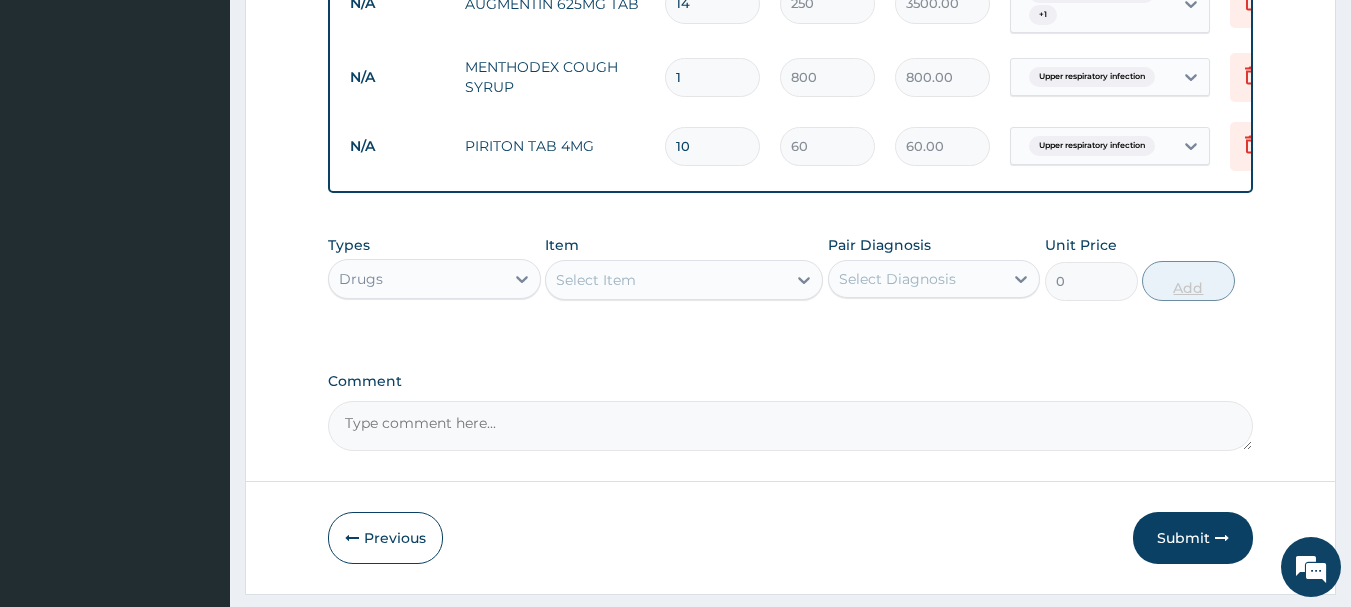 type on "600.00" 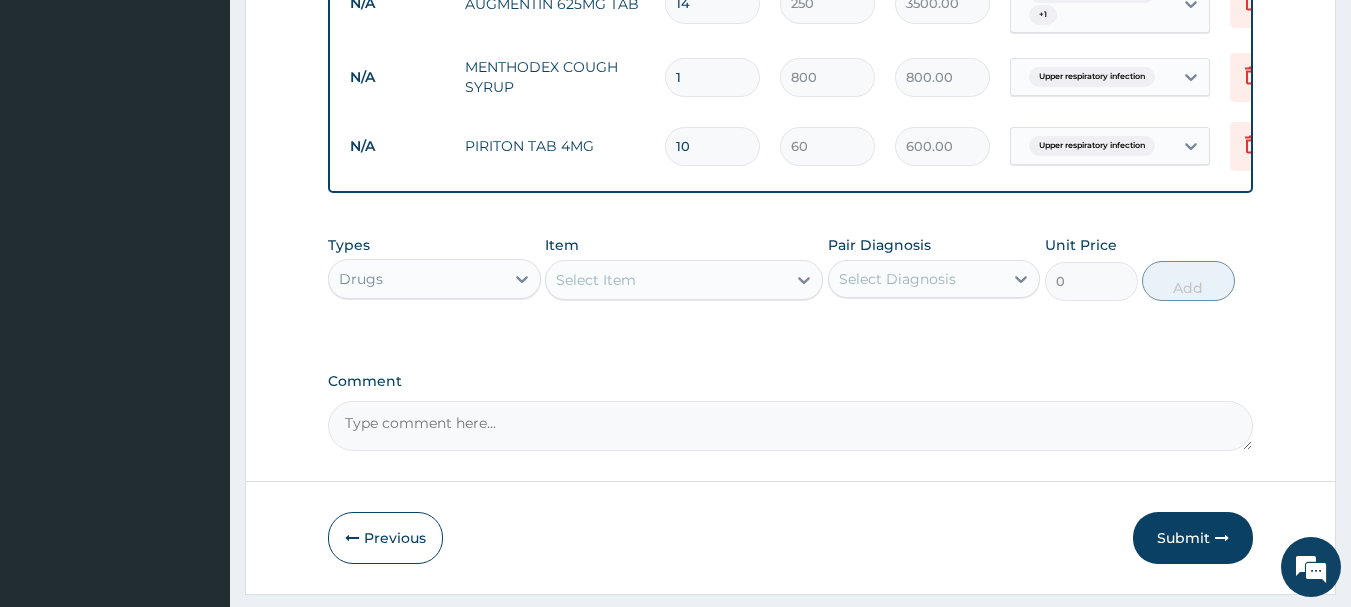 type on "10" 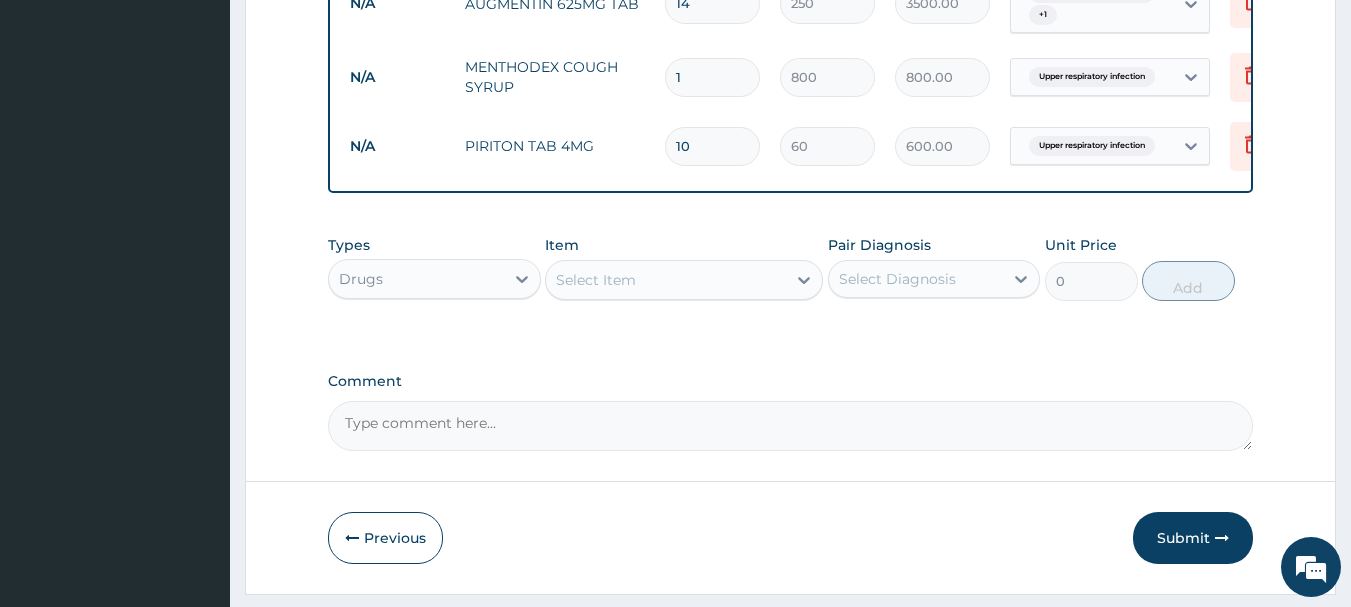click on "Select Item" at bounding box center [666, 280] 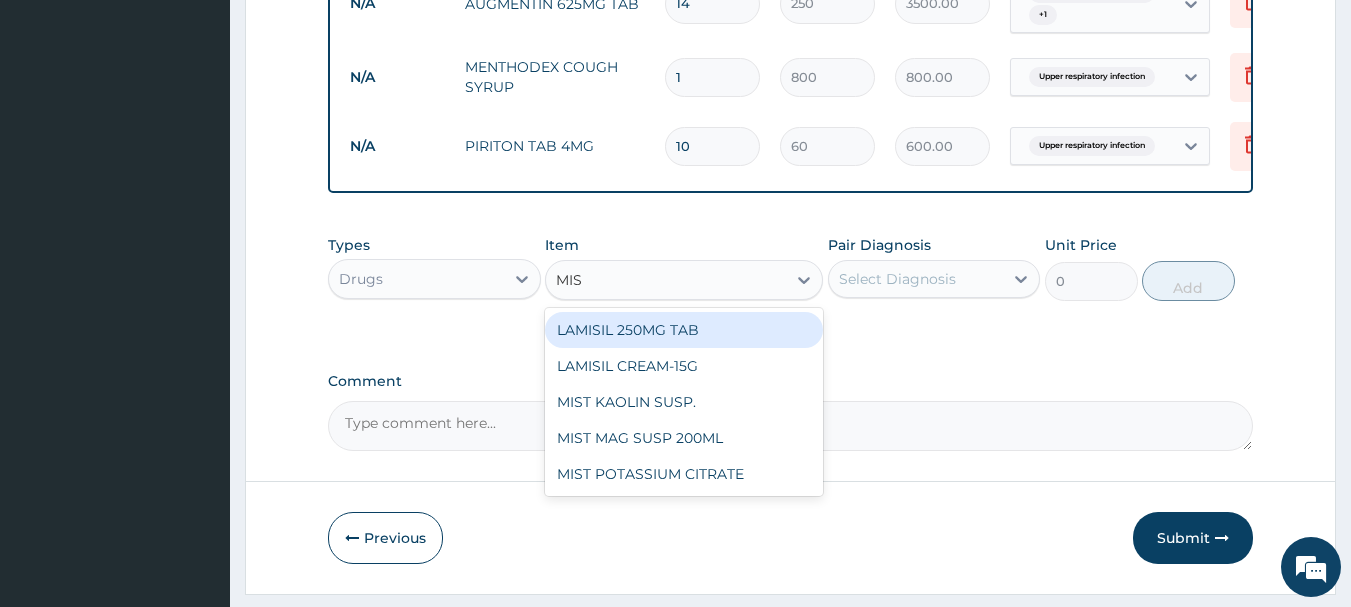 type on "MIST" 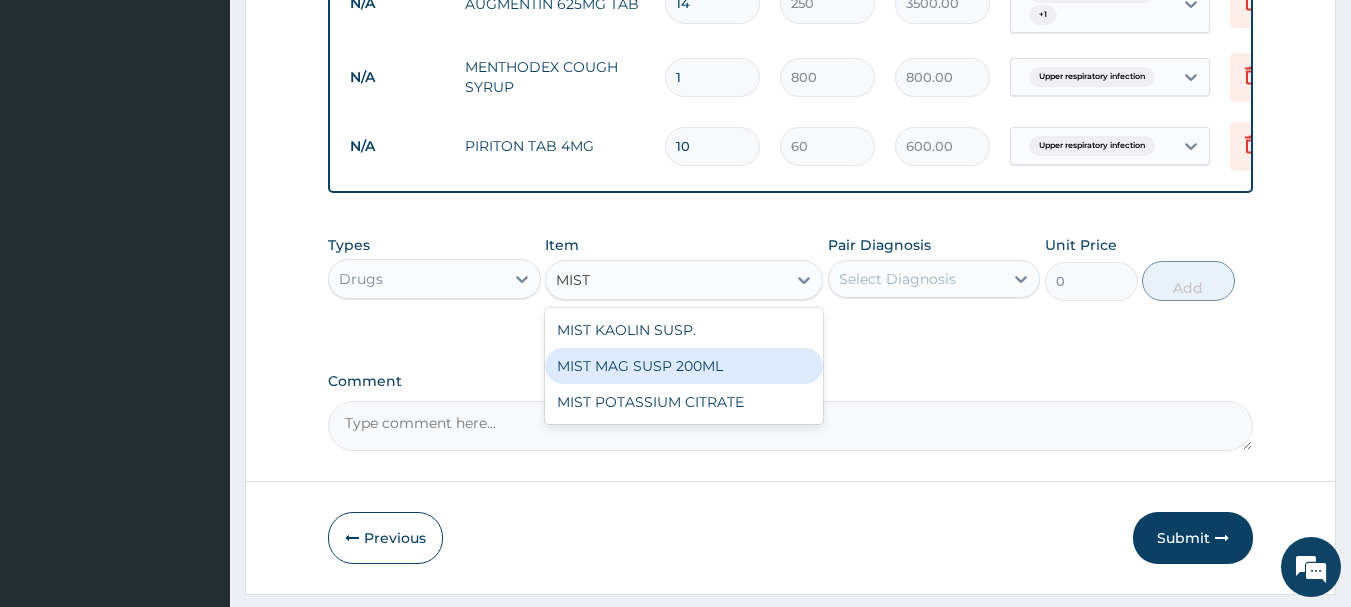 click on "MIST MAG SUSP 200ML" at bounding box center [684, 366] 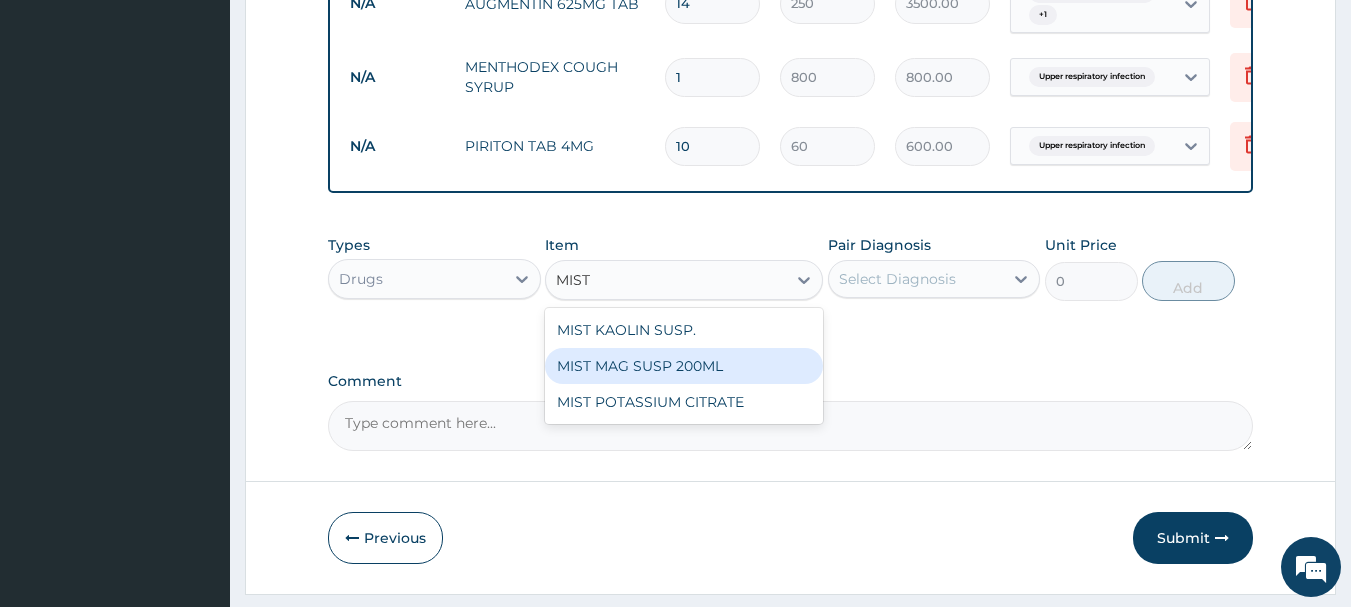 type 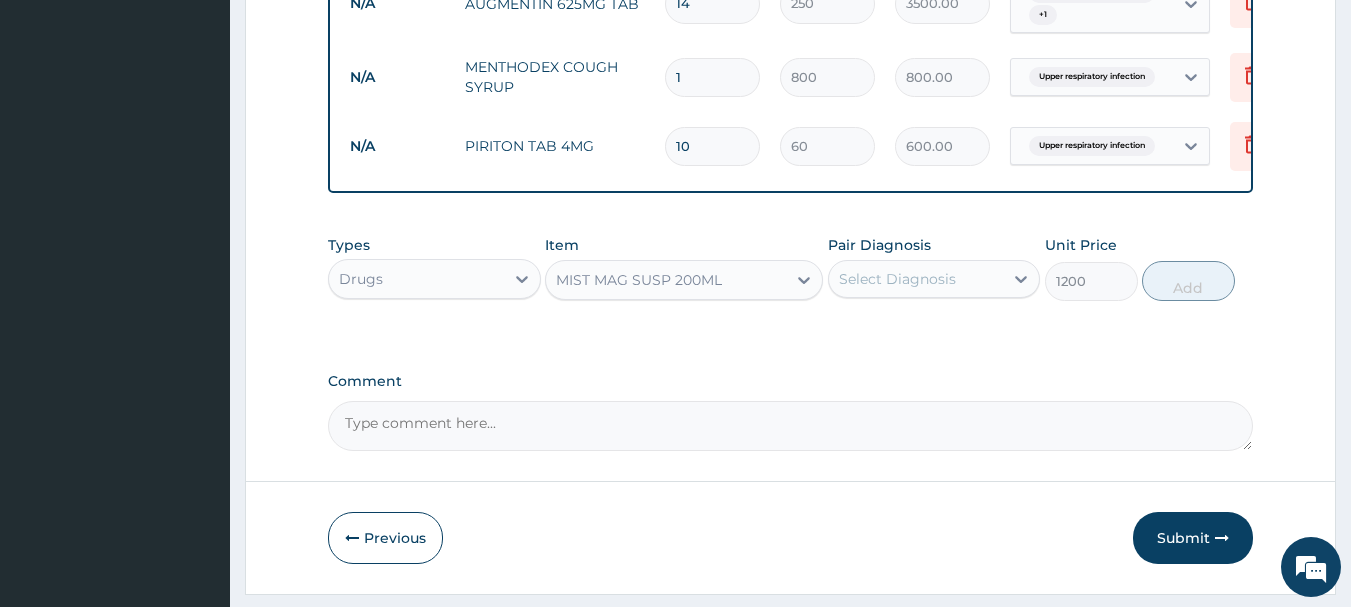 click on "Select Diagnosis" at bounding box center (897, 279) 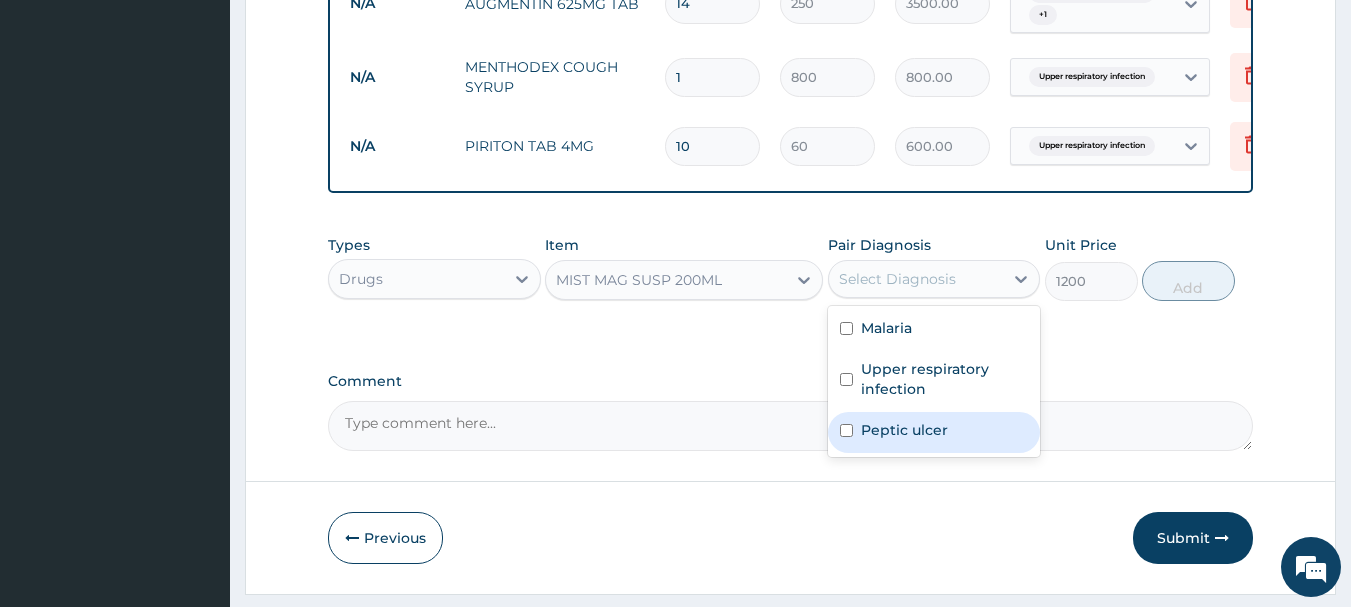 click on "Peptic ulcer" at bounding box center [904, 430] 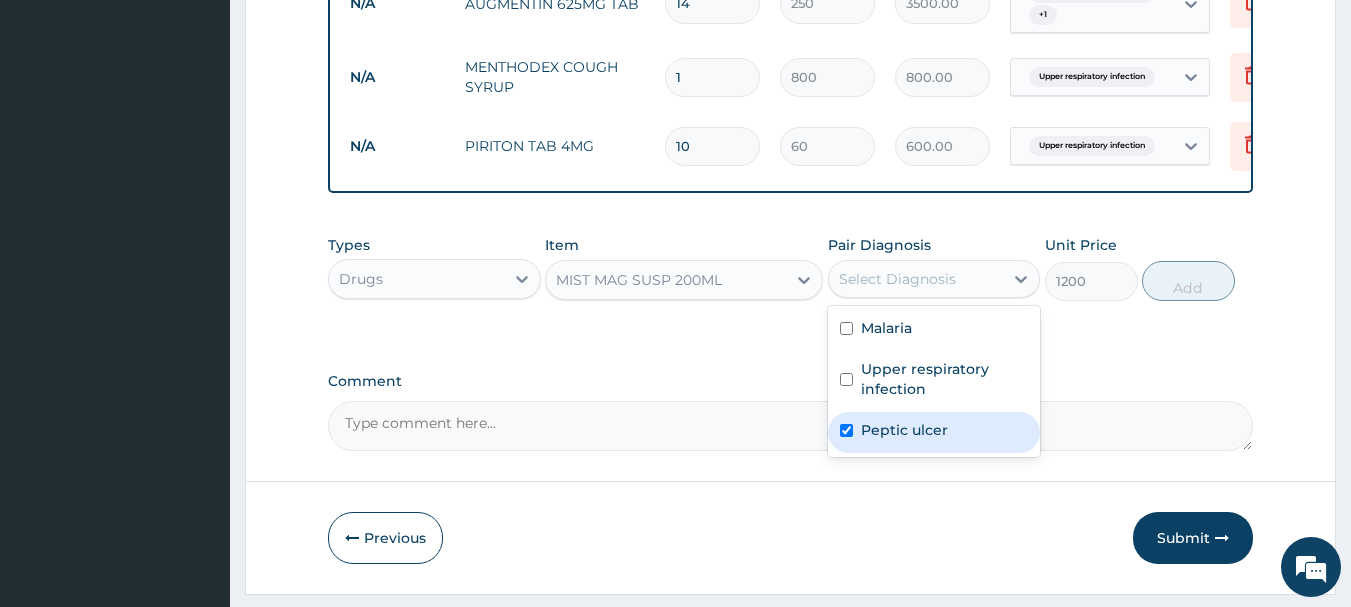 checkbox on "true" 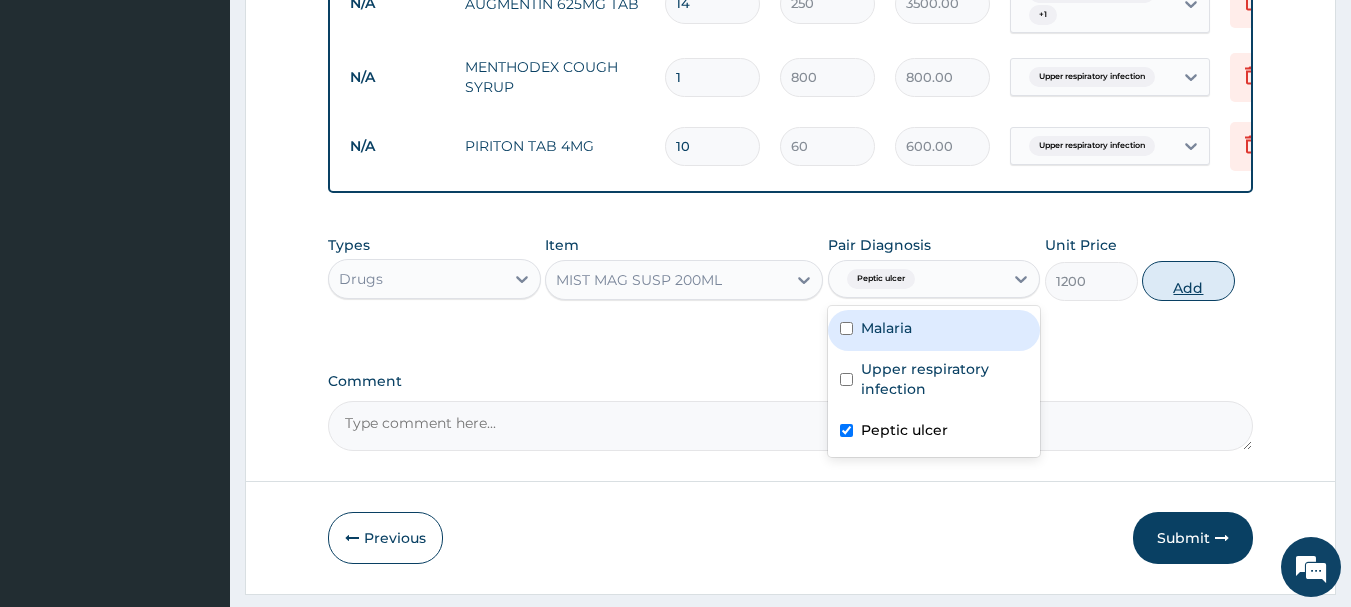 click on "Add" at bounding box center (1188, 281) 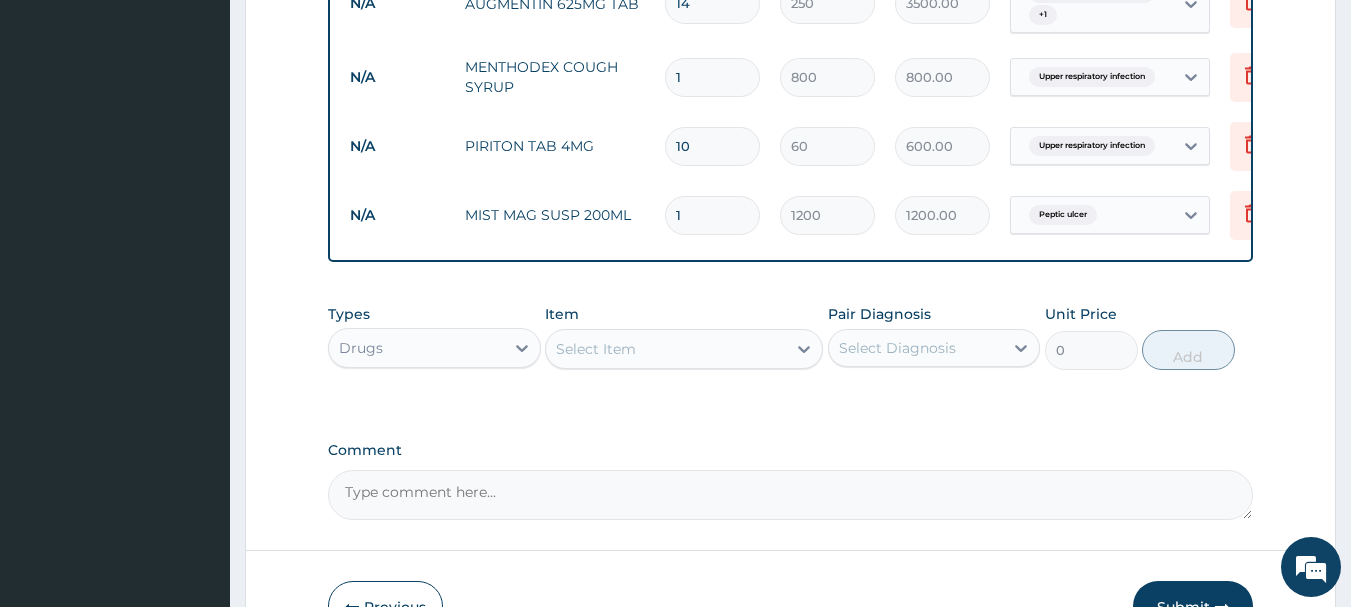 click on "Select Item" at bounding box center [666, 349] 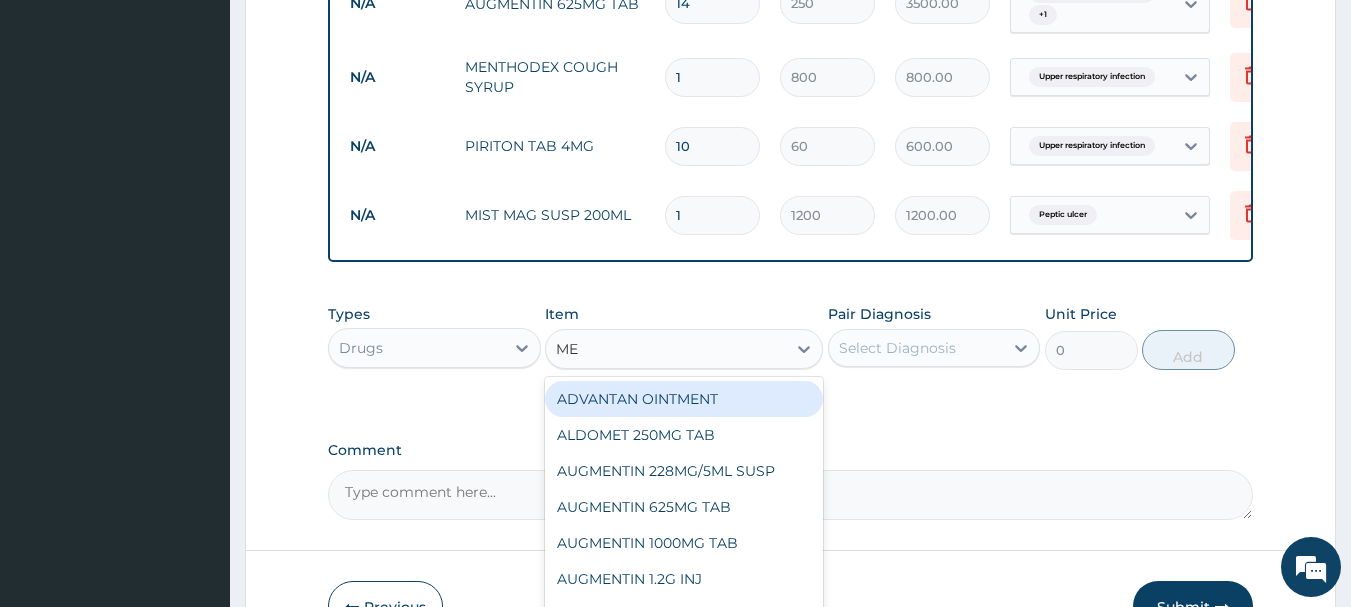 type on "MEP" 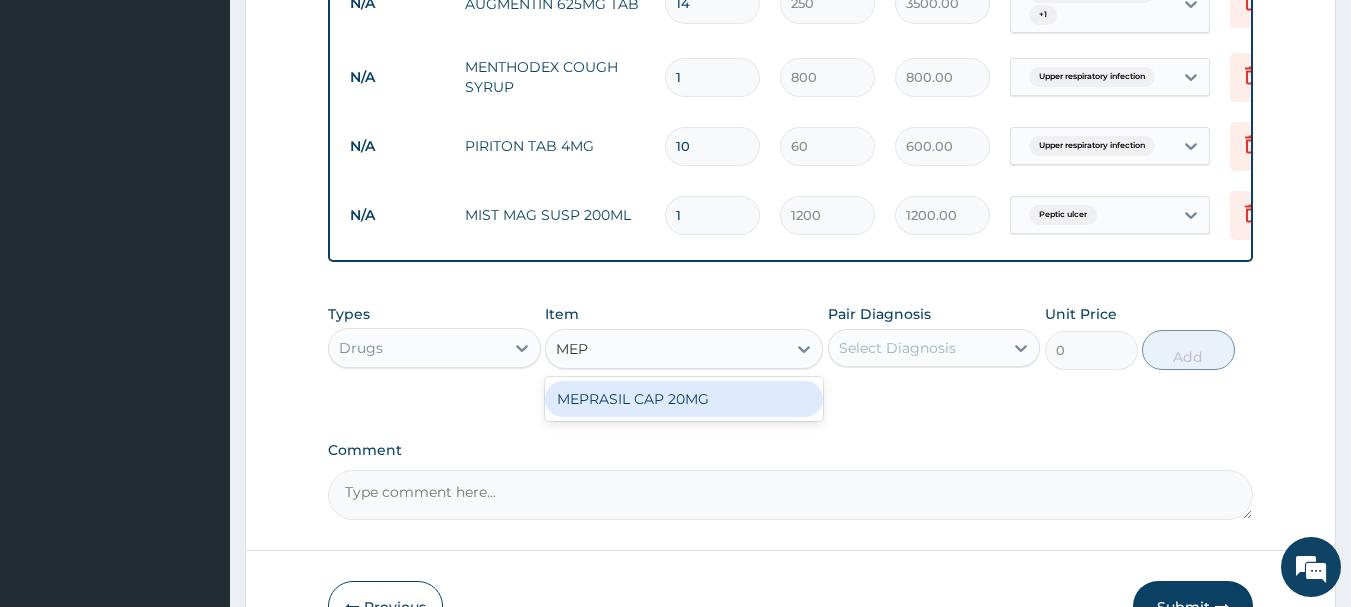 click on "MEPRASIL CAP 20MG" at bounding box center [684, 399] 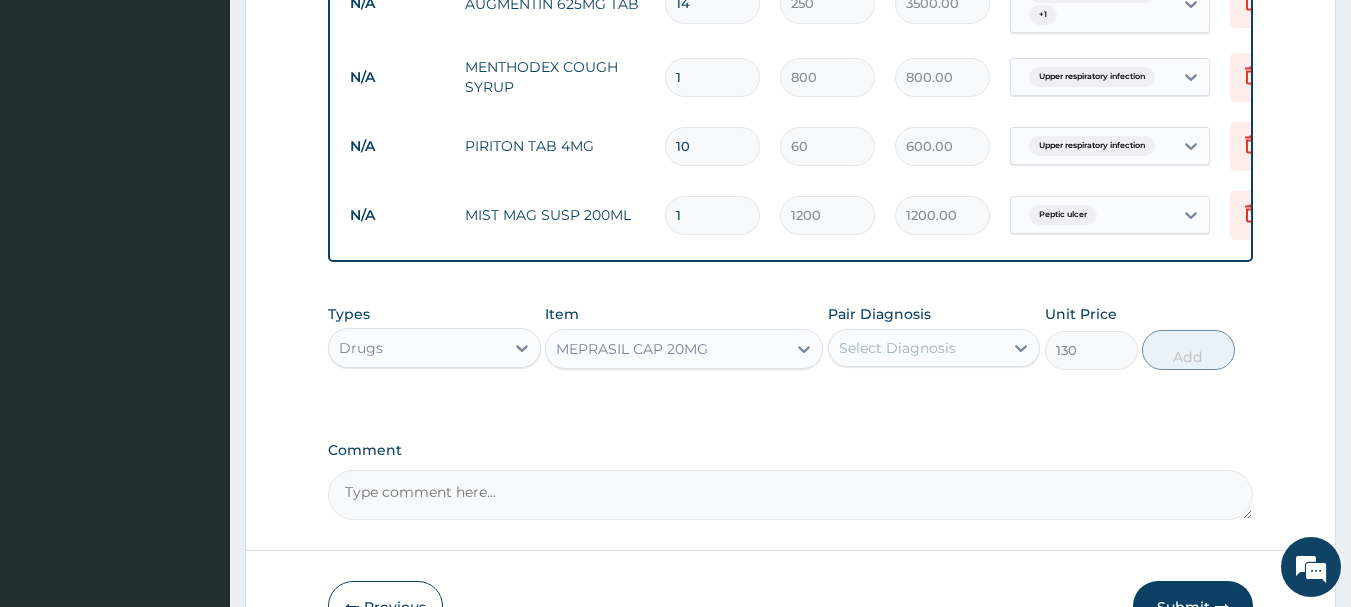 click on "Select Diagnosis" at bounding box center (897, 348) 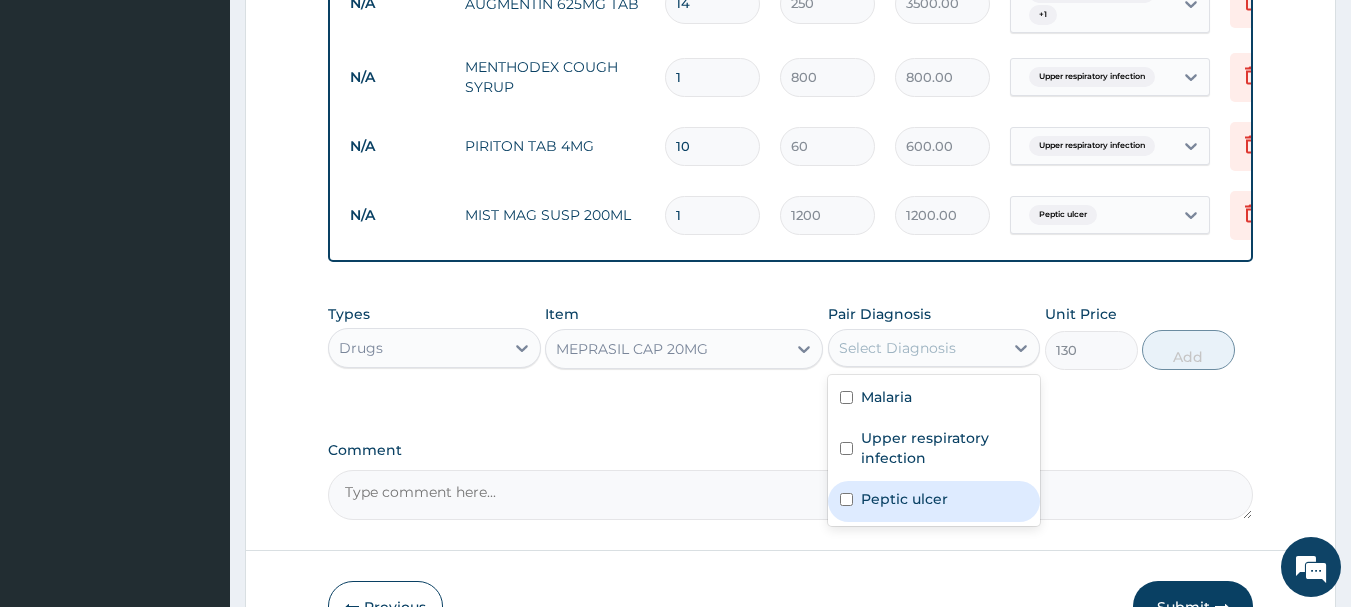 click on "Peptic ulcer" at bounding box center (934, 501) 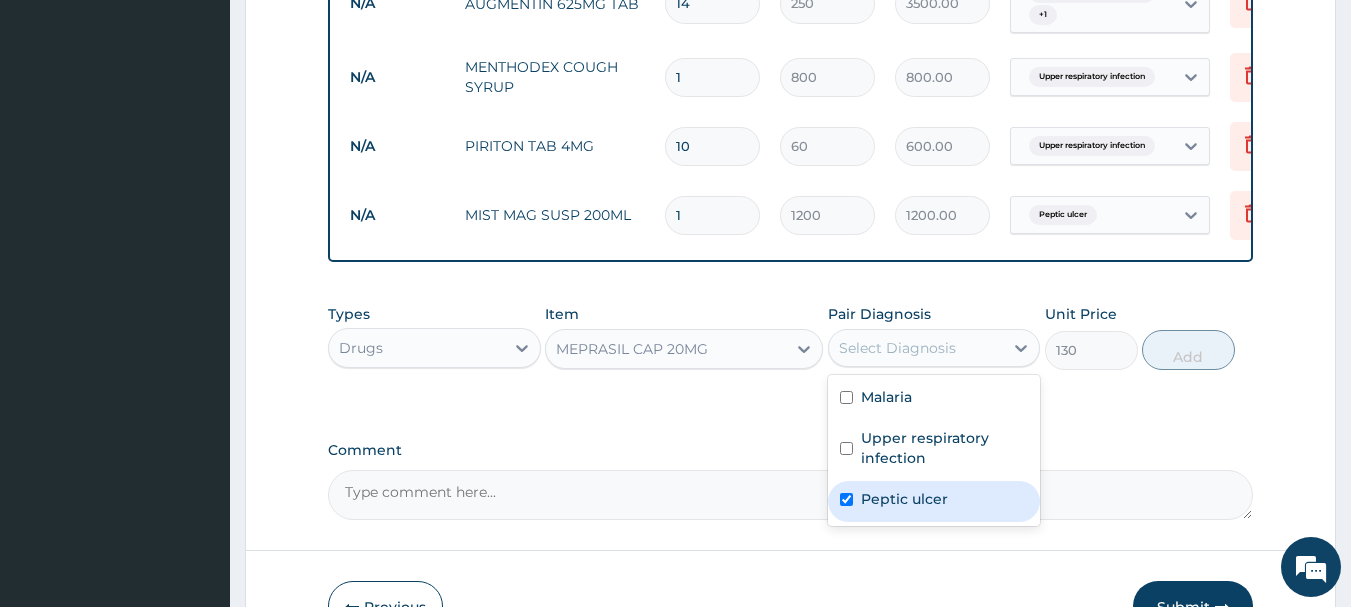 checkbox on "true" 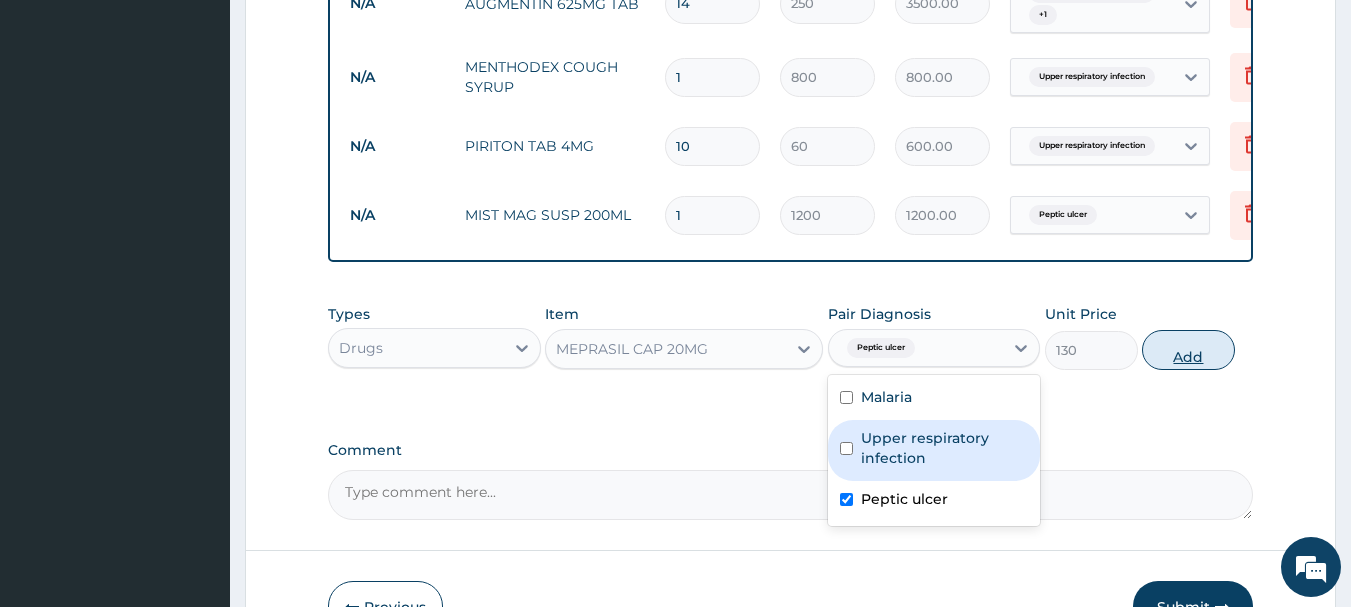 click on "Add" at bounding box center (1188, 350) 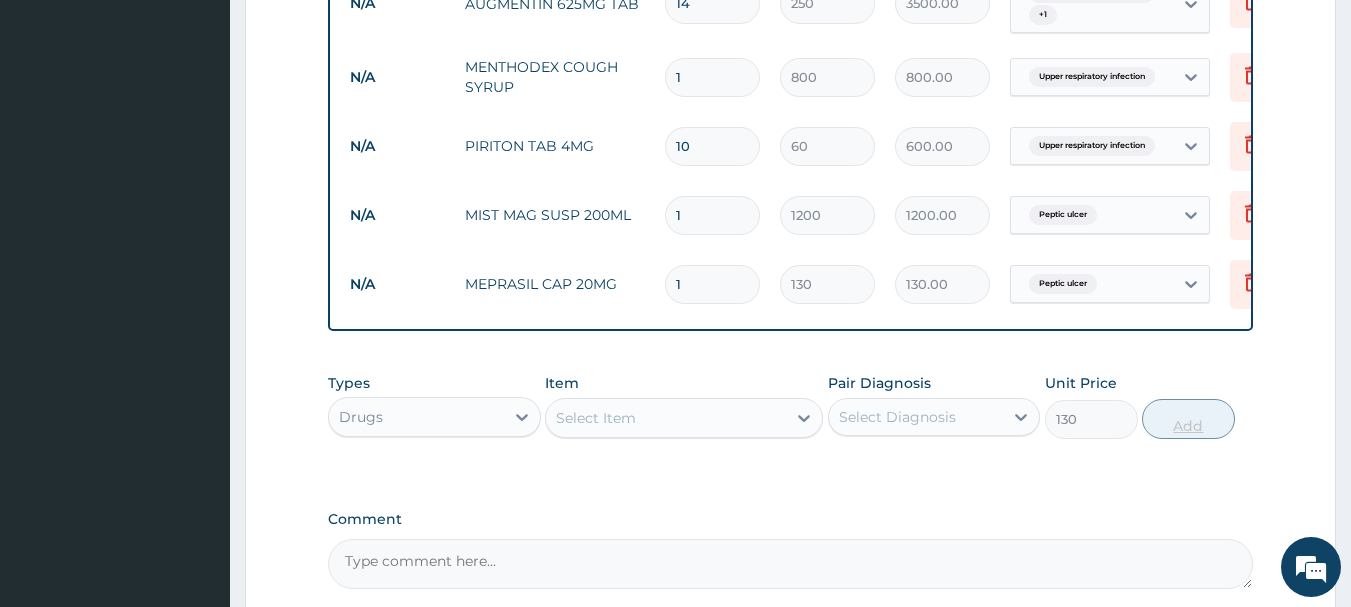 type on "0" 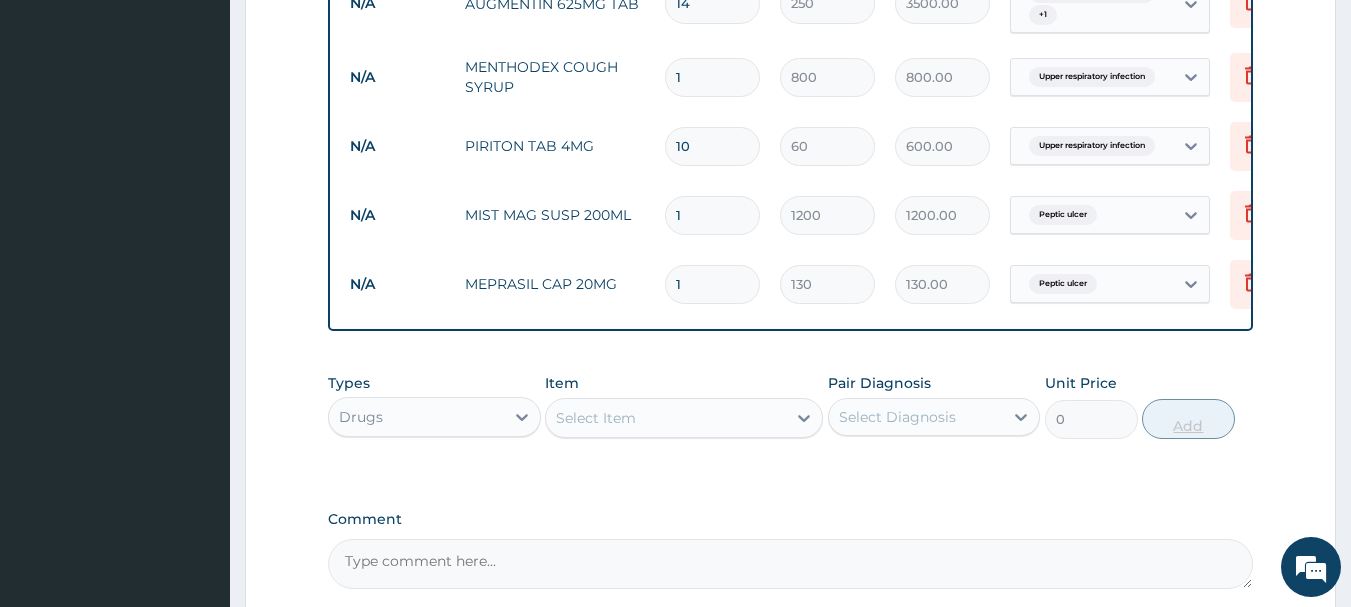 type on "14" 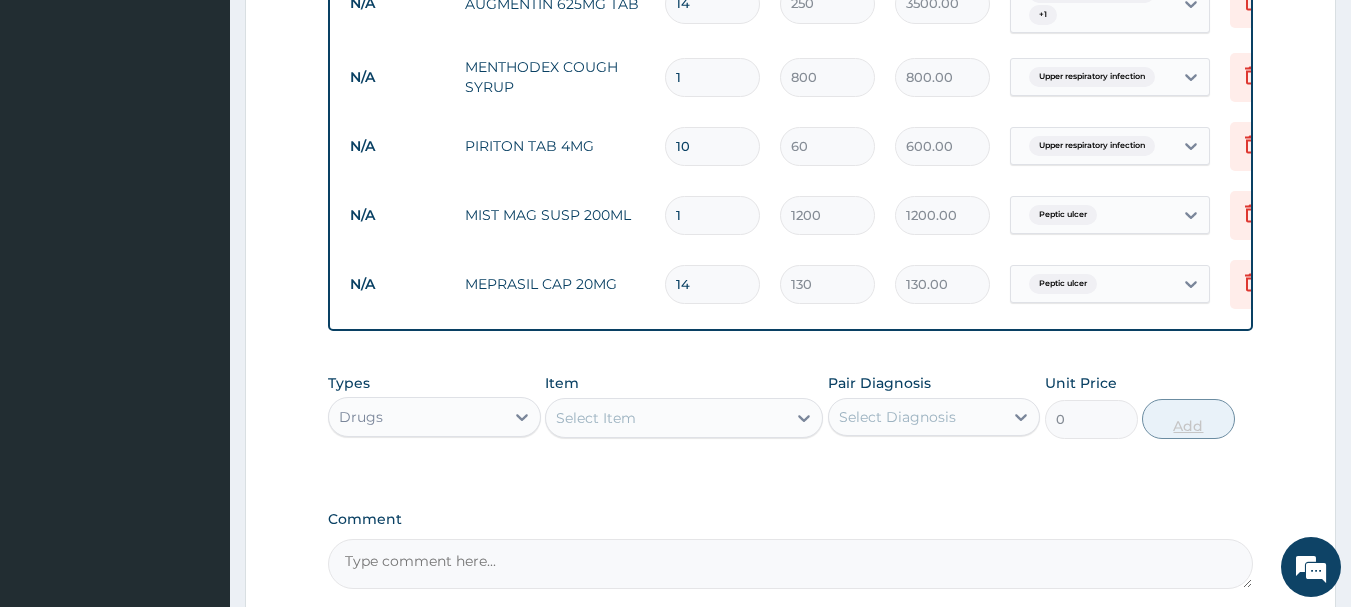 type on "1820.00" 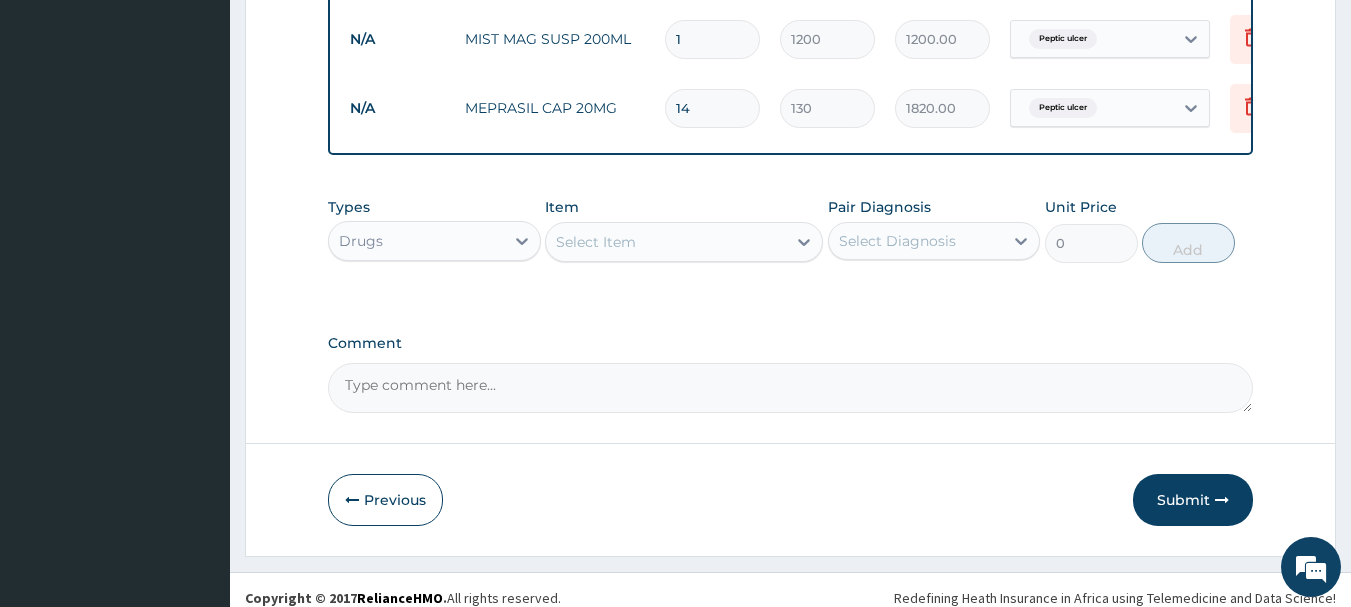 scroll, scrollTop: 1246, scrollLeft: 0, axis: vertical 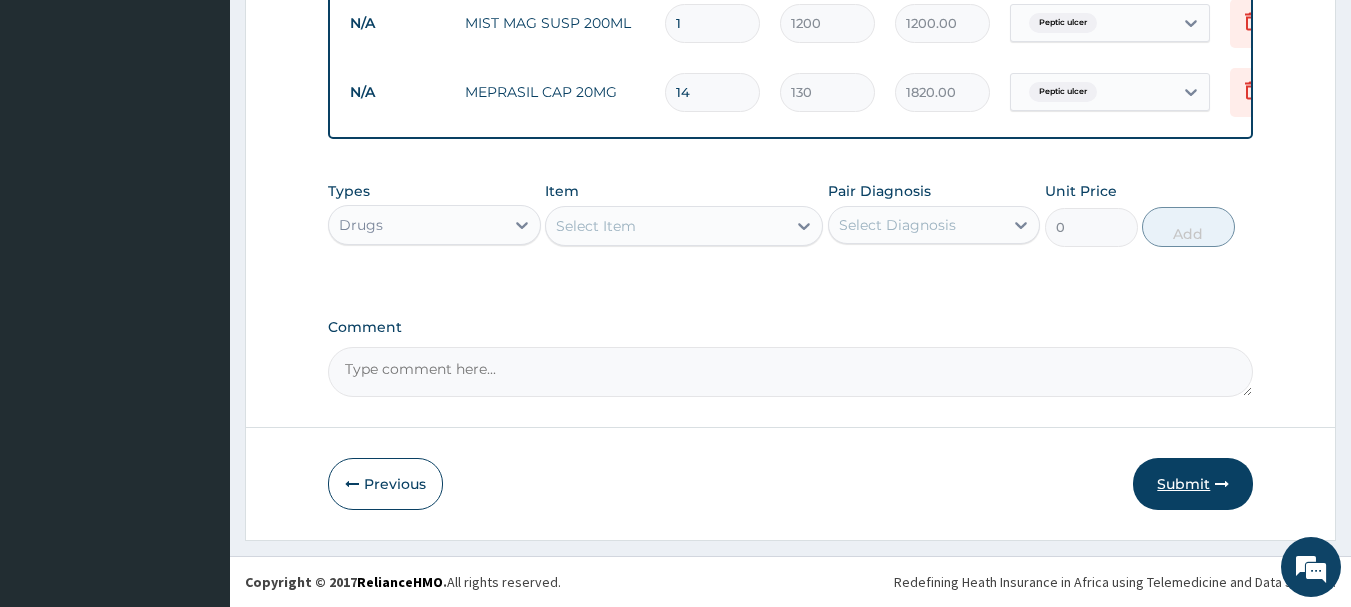 type on "14" 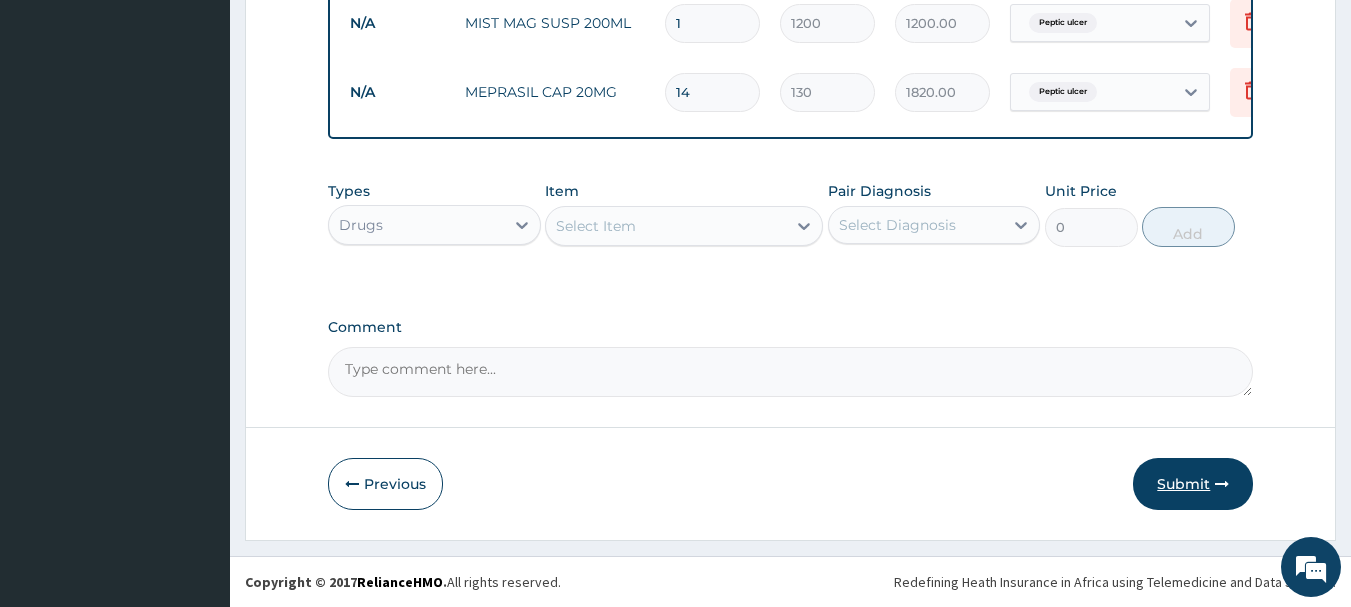 click on "Submit" at bounding box center [1193, 484] 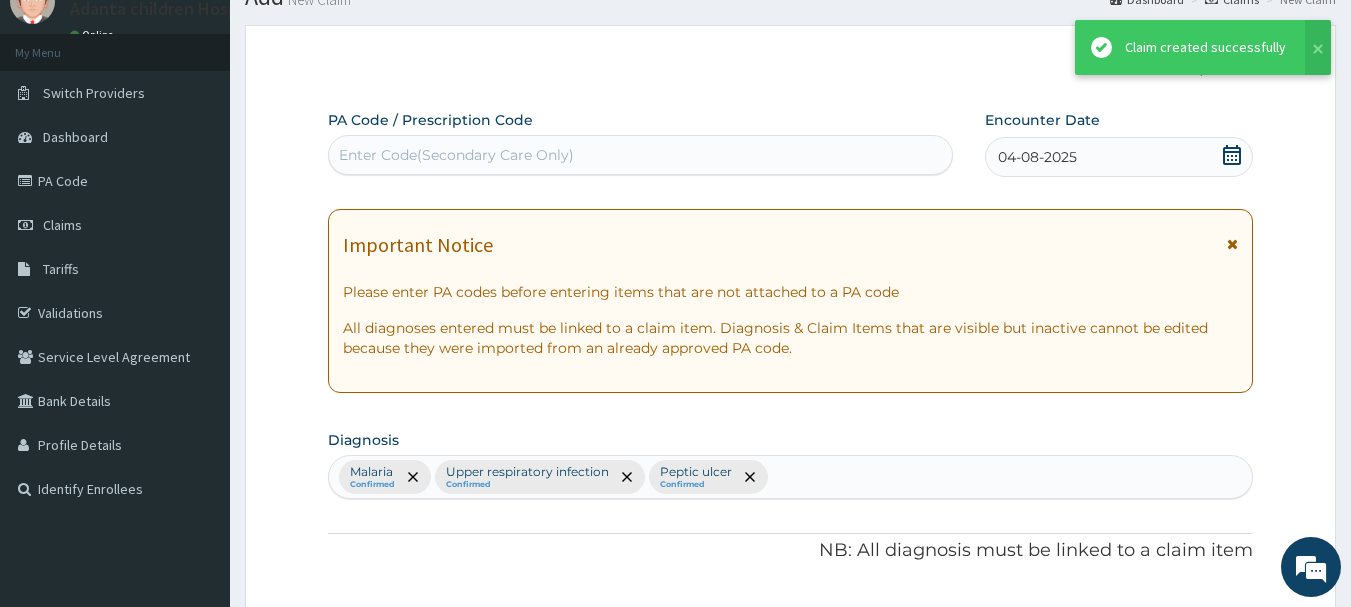 scroll, scrollTop: 1246, scrollLeft: 0, axis: vertical 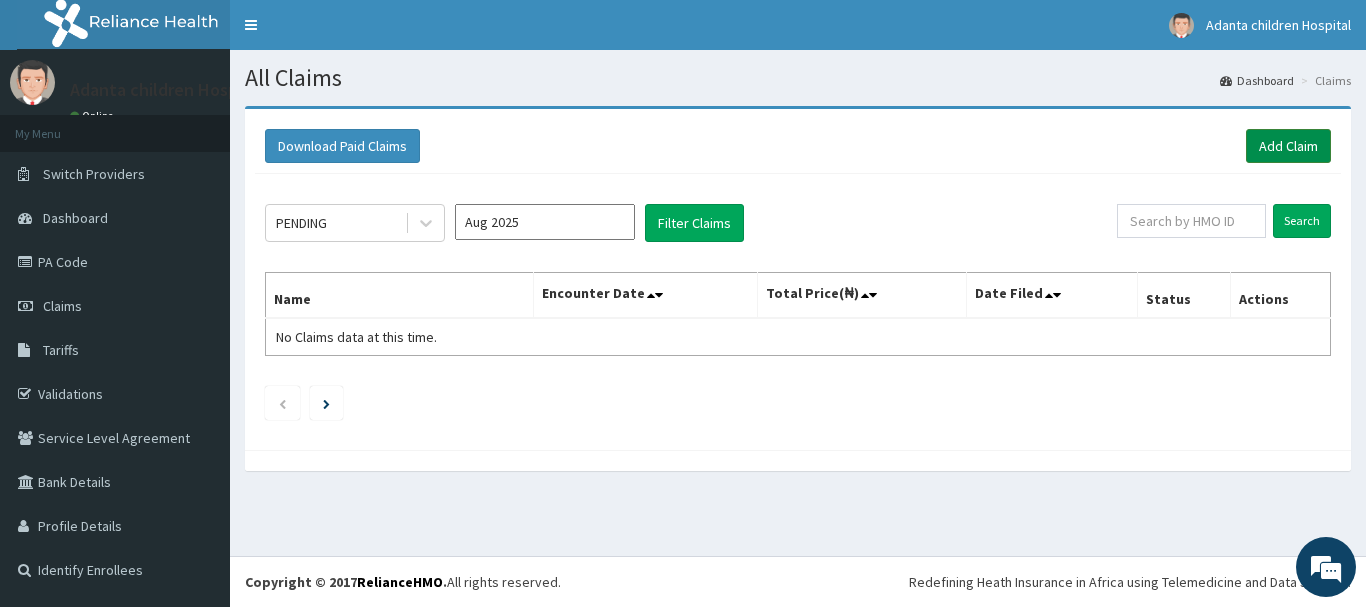 click on "Add Claim" at bounding box center (1288, 146) 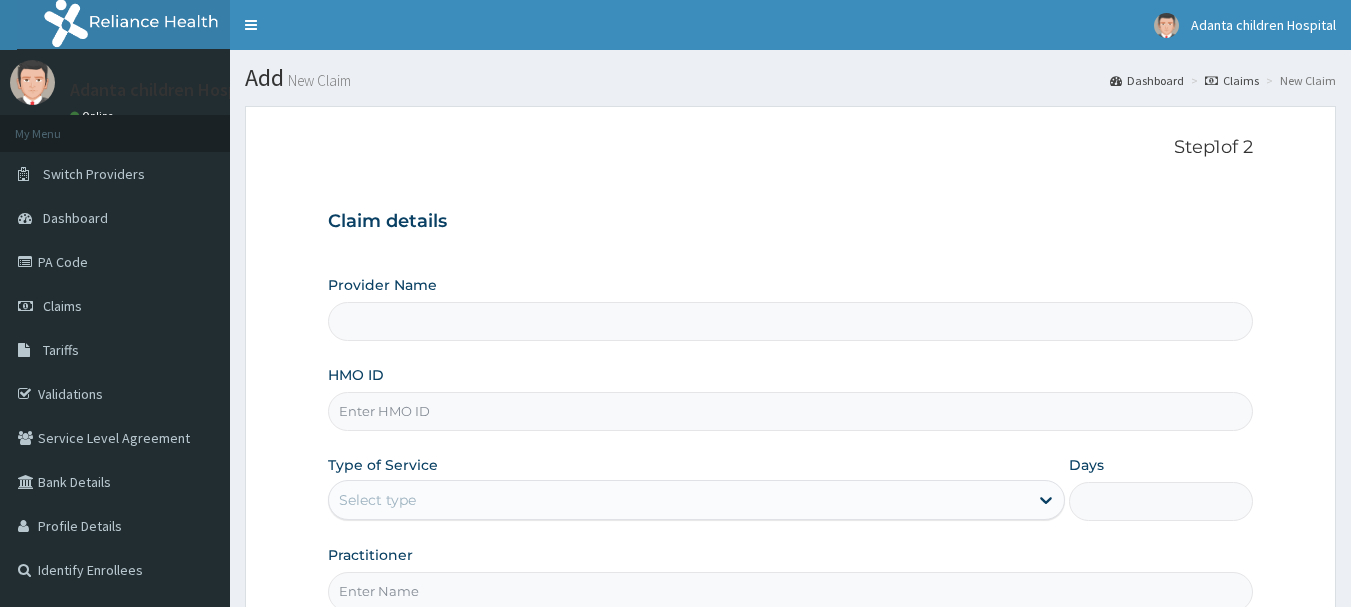 scroll, scrollTop: 0, scrollLeft: 0, axis: both 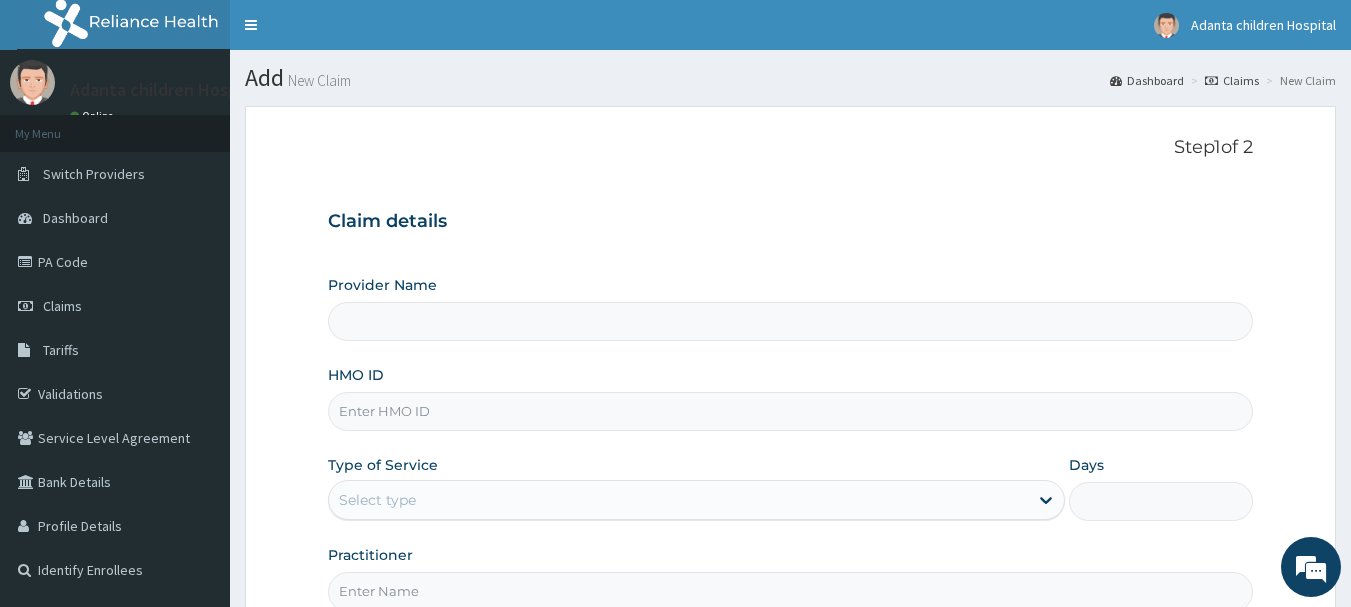 type on "Adanta Children Hospital" 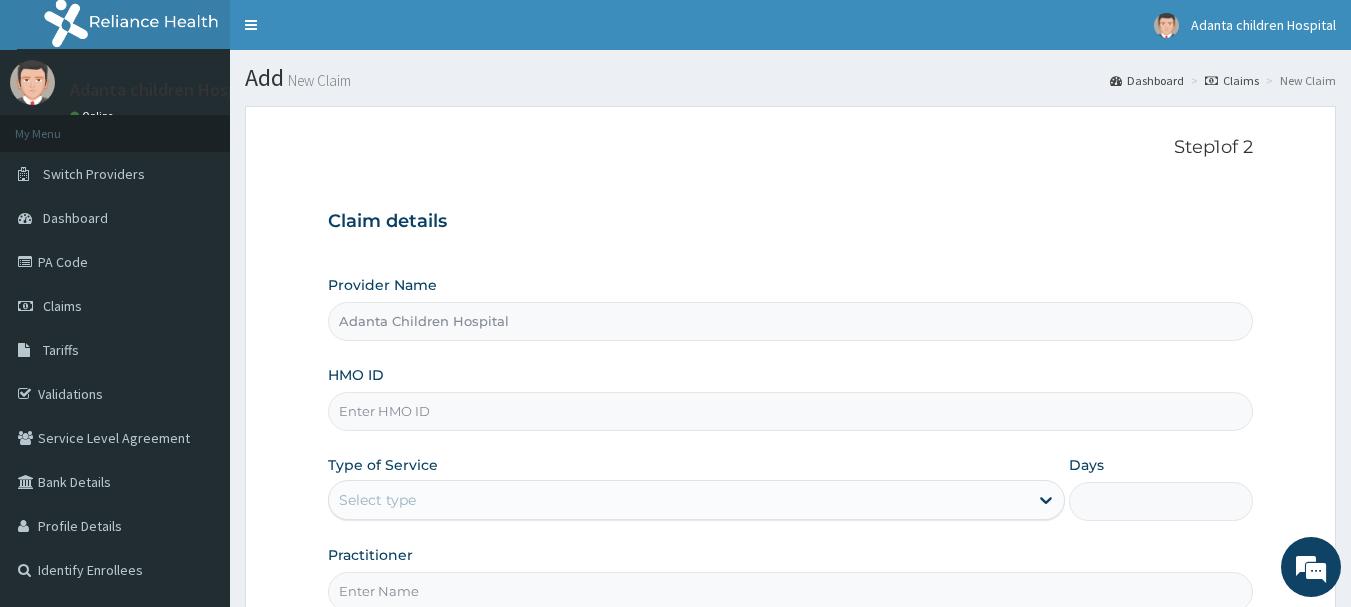 click on "HMO ID" at bounding box center (791, 398) 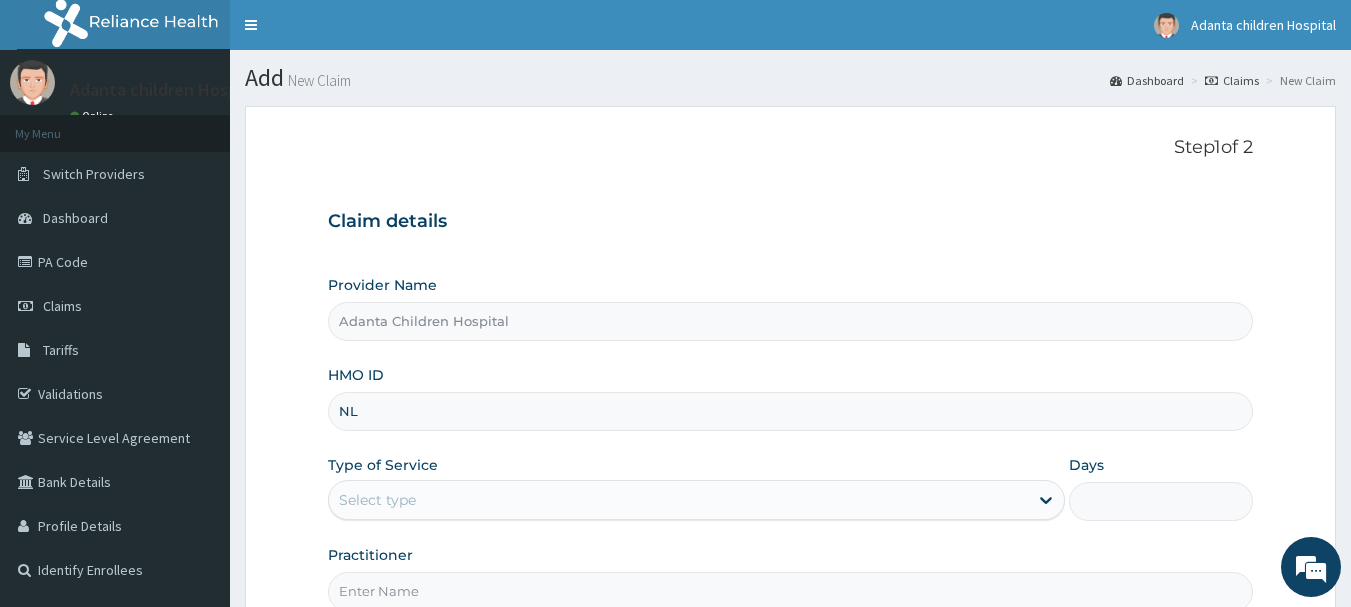 scroll, scrollTop: 0, scrollLeft: 0, axis: both 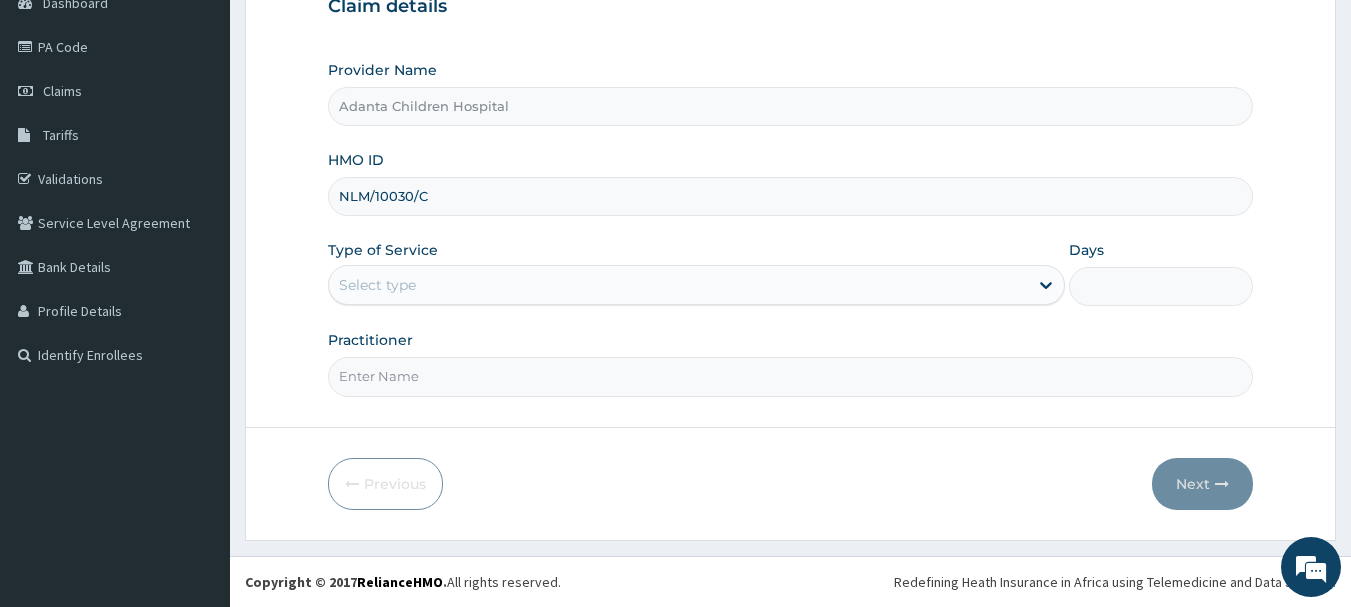 type on "NLM/10030/C" 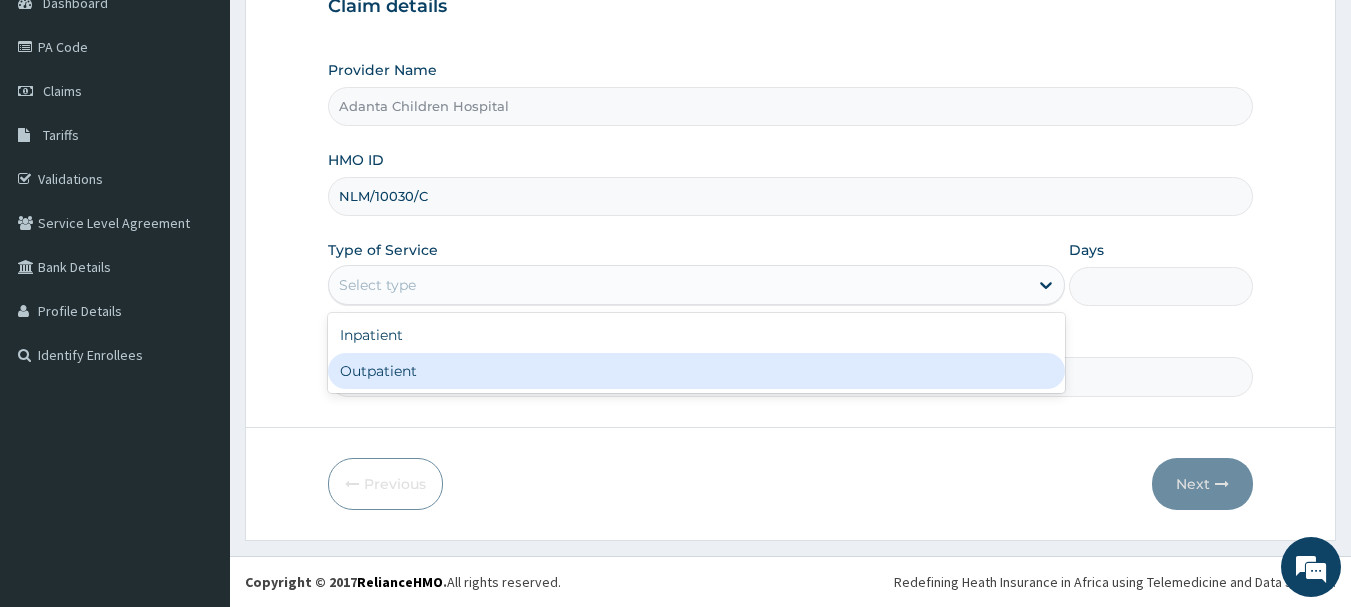 click on "Outpatient" at bounding box center [696, 371] 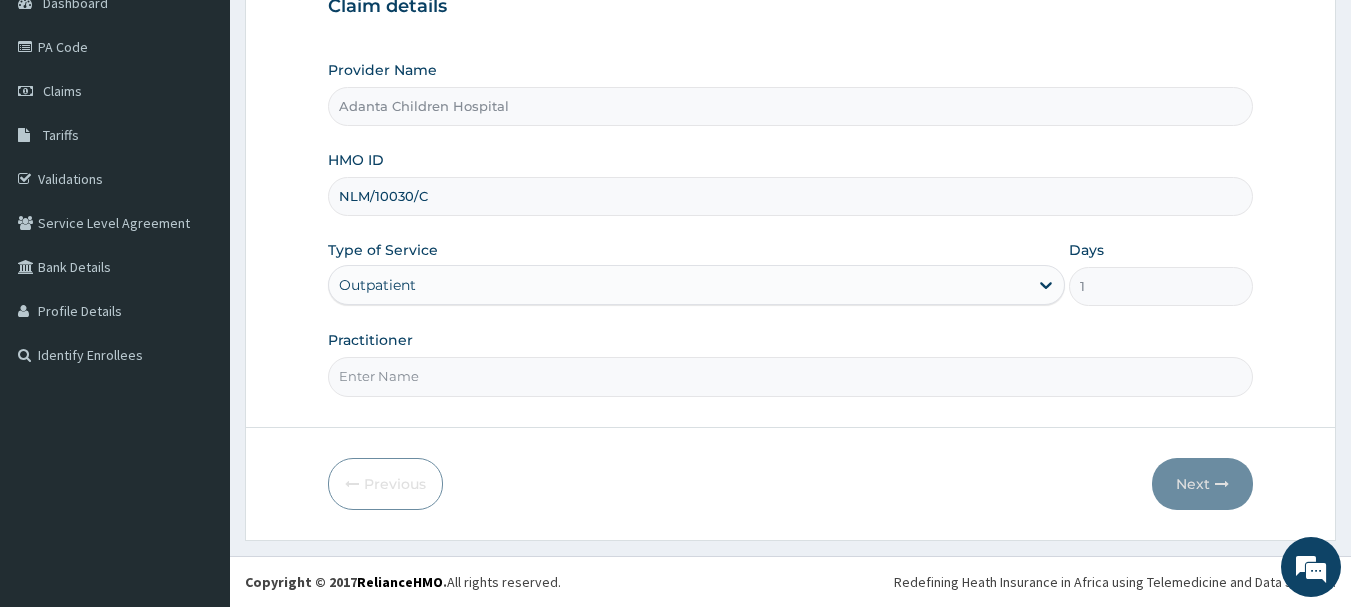 click on "Practitioner" at bounding box center [791, 376] 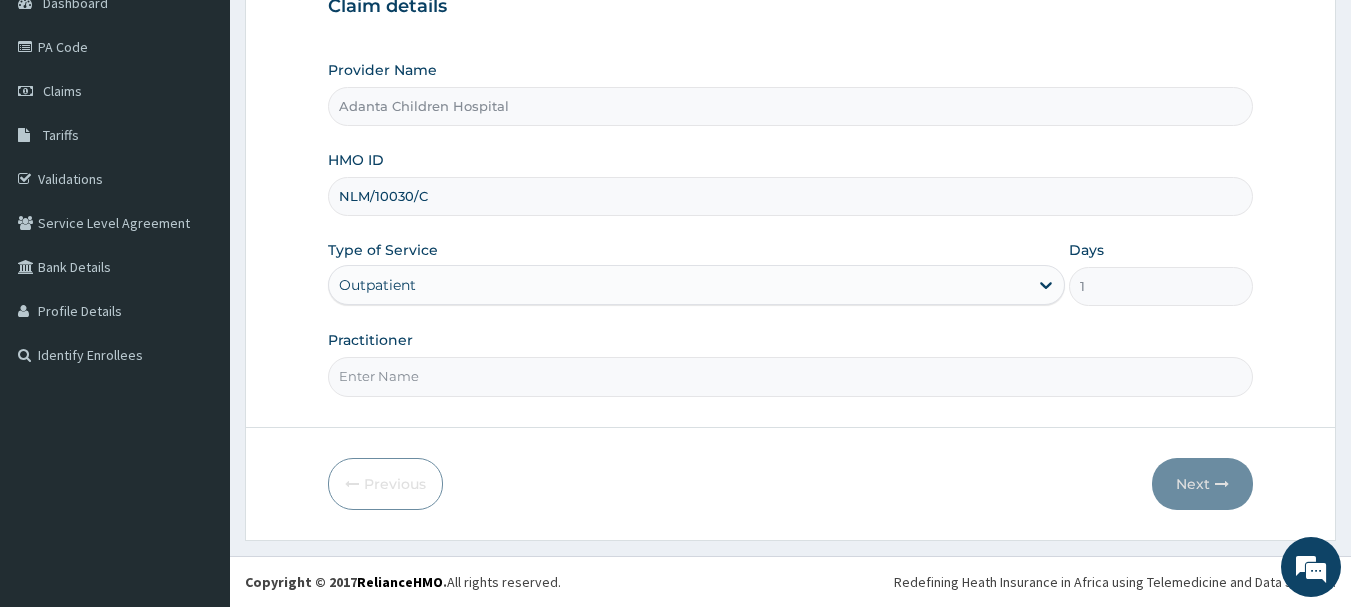click on "Practitioner" at bounding box center [791, 376] 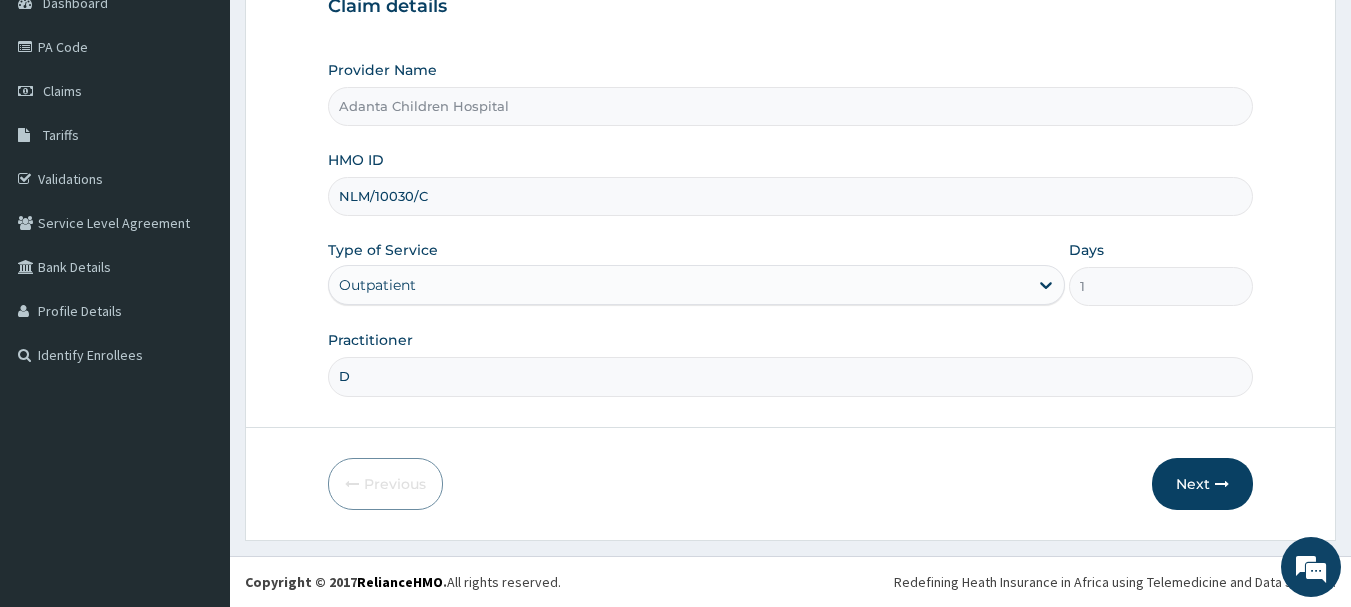 type on "DR [LAST]" 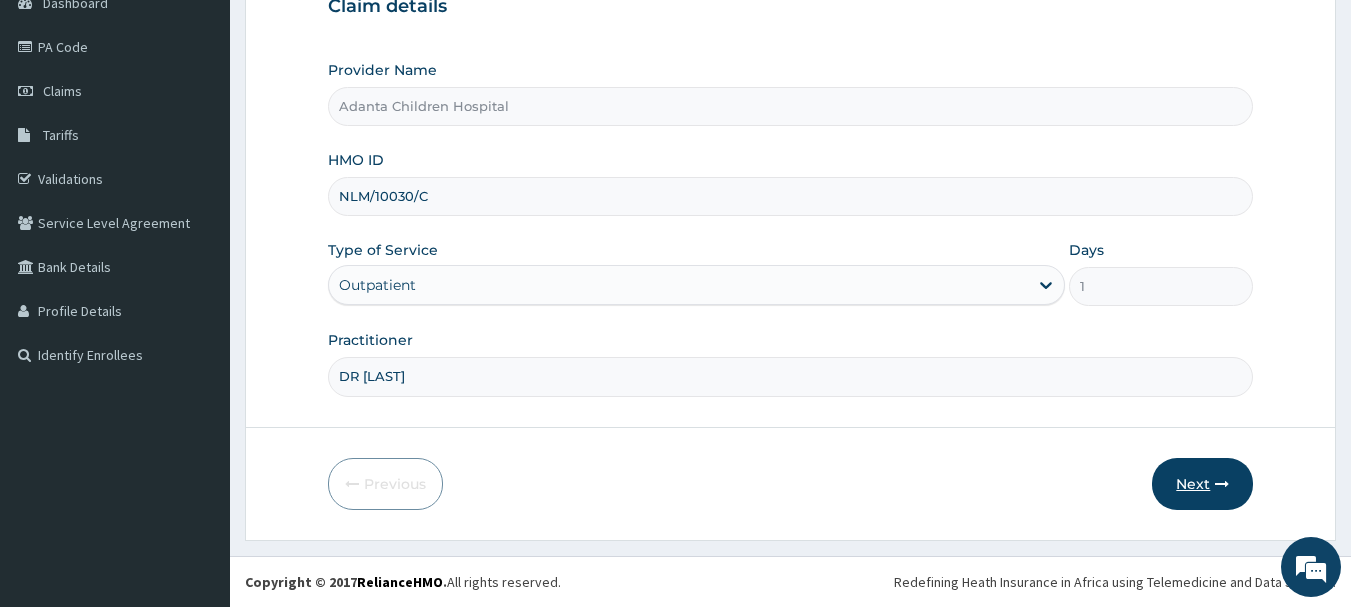 click on "Next" at bounding box center [1202, 484] 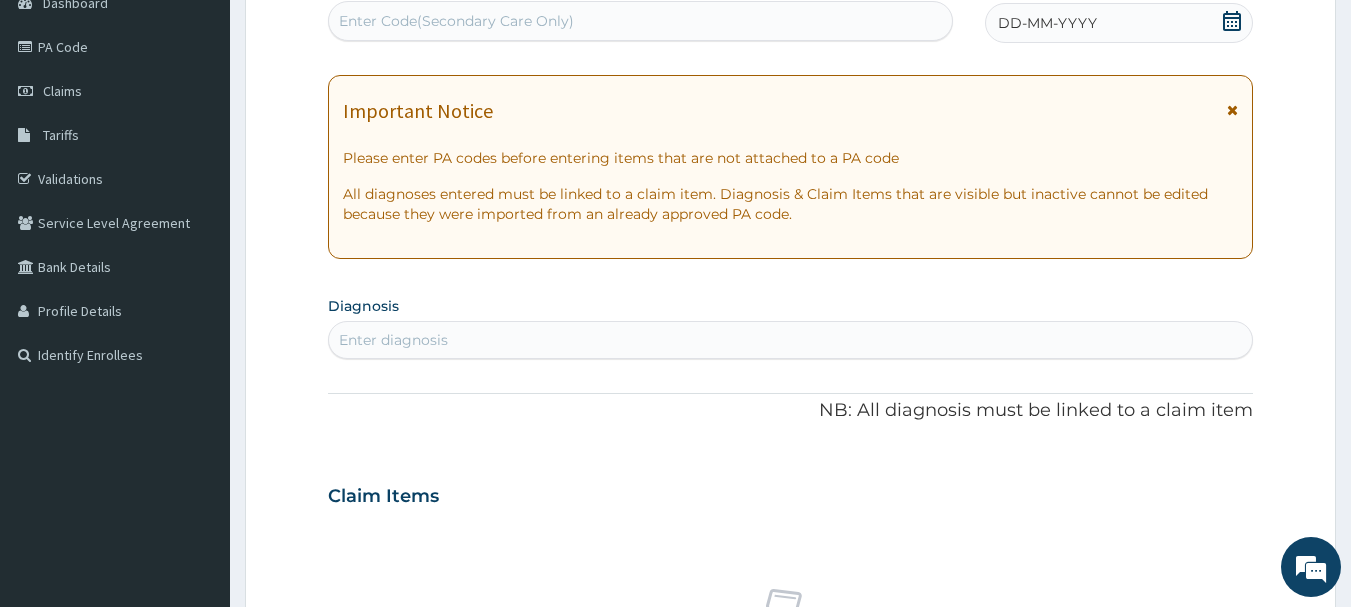 click 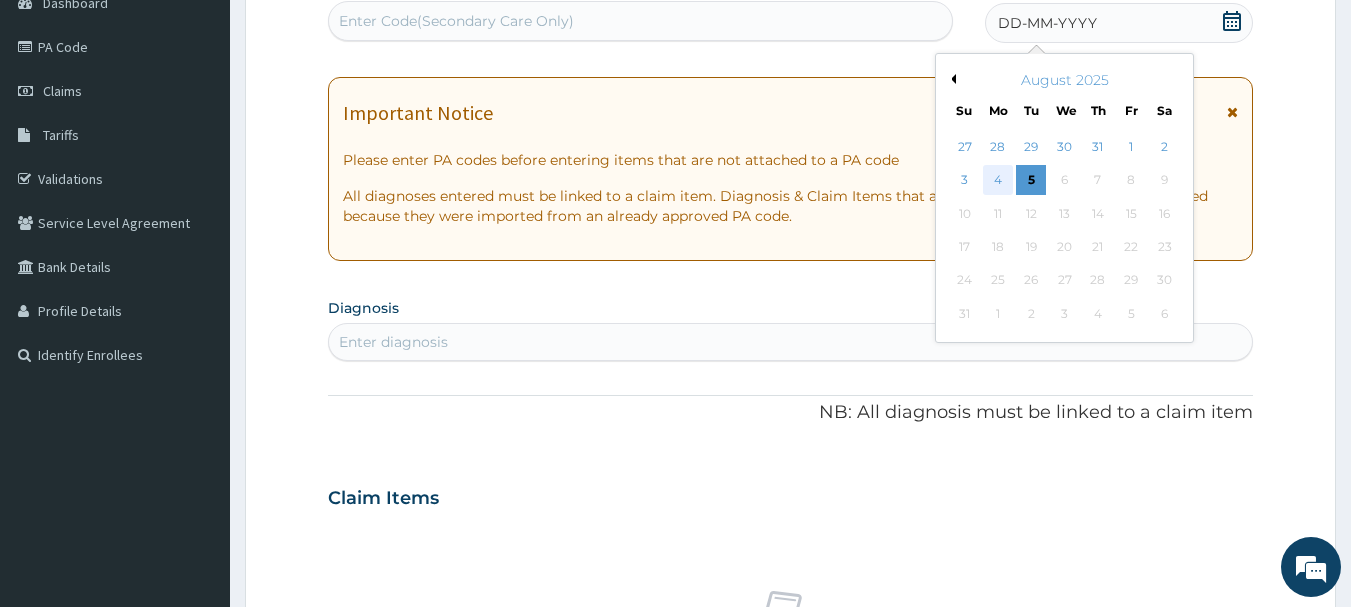 click on "4" at bounding box center [998, 181] 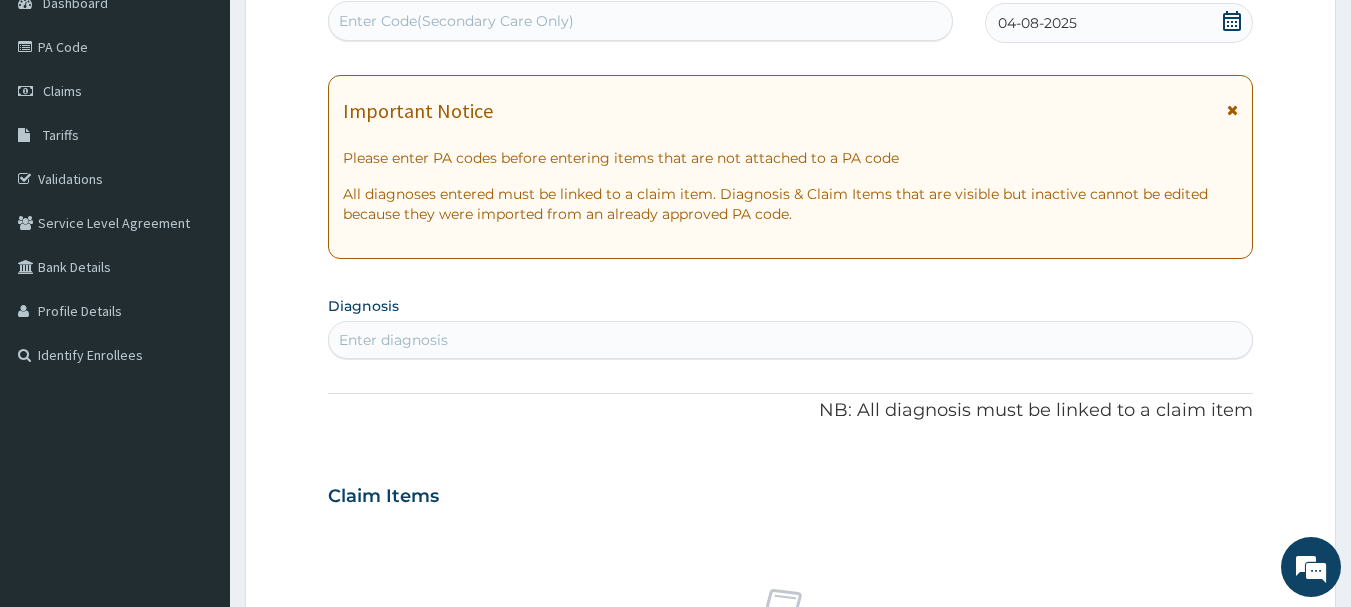 click 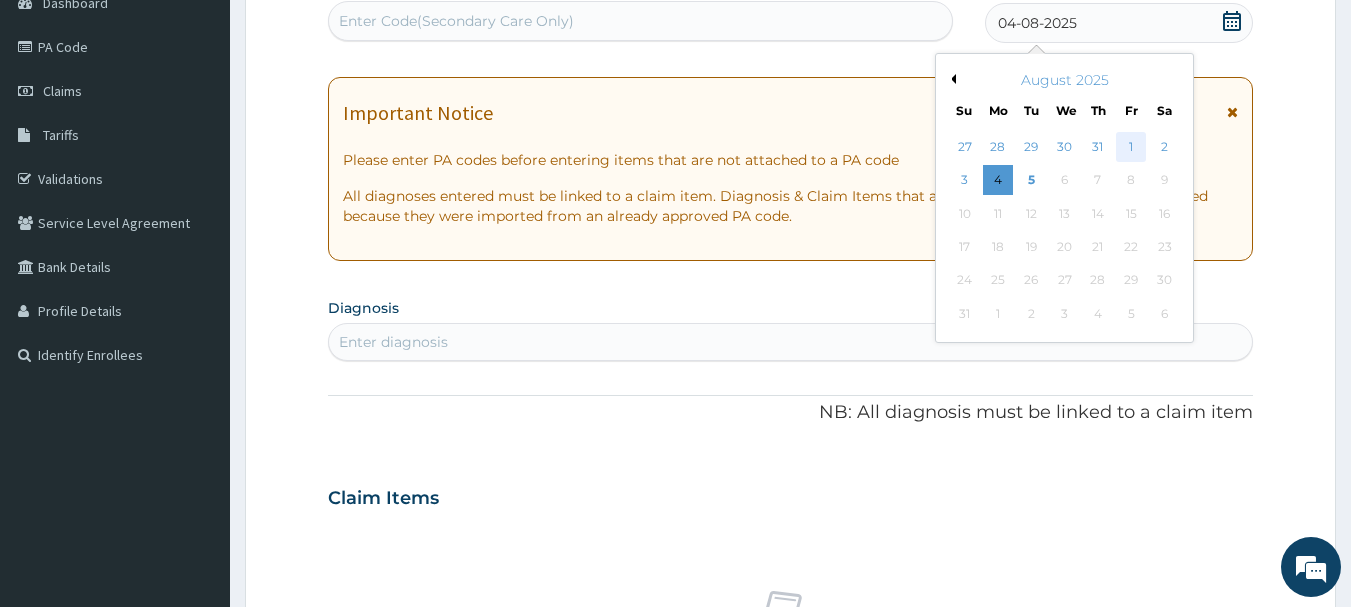 click on "1" at bounding box center (1131, 147) 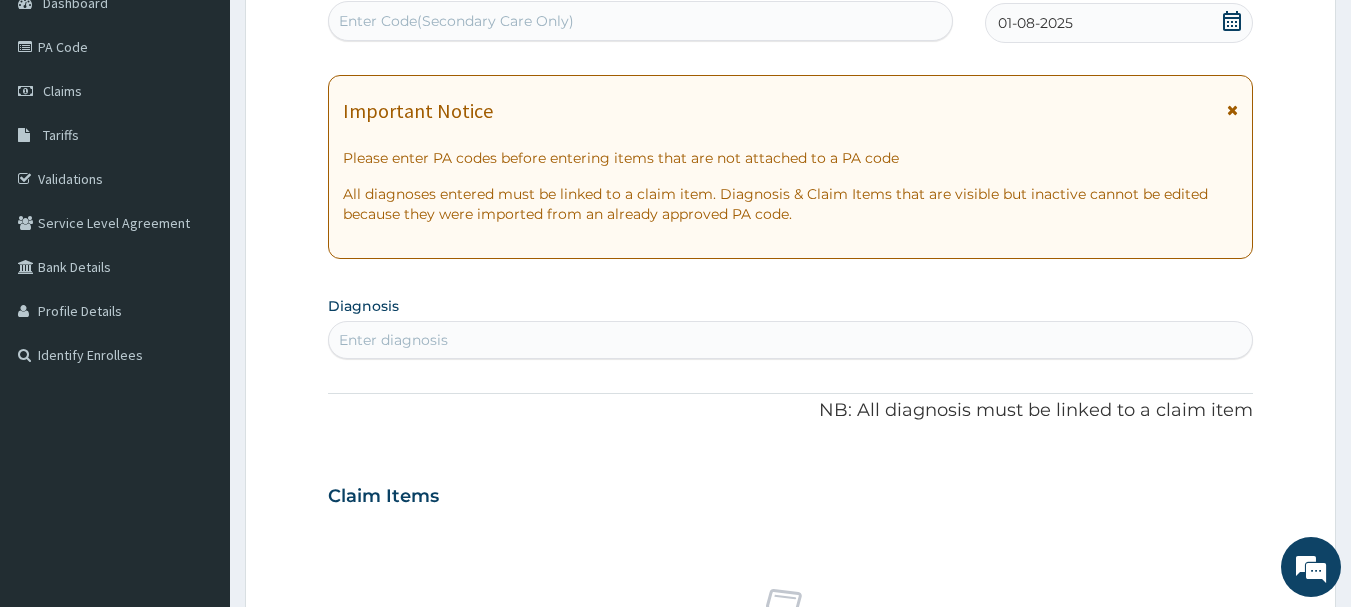 click at bounding box center (1232, 110) 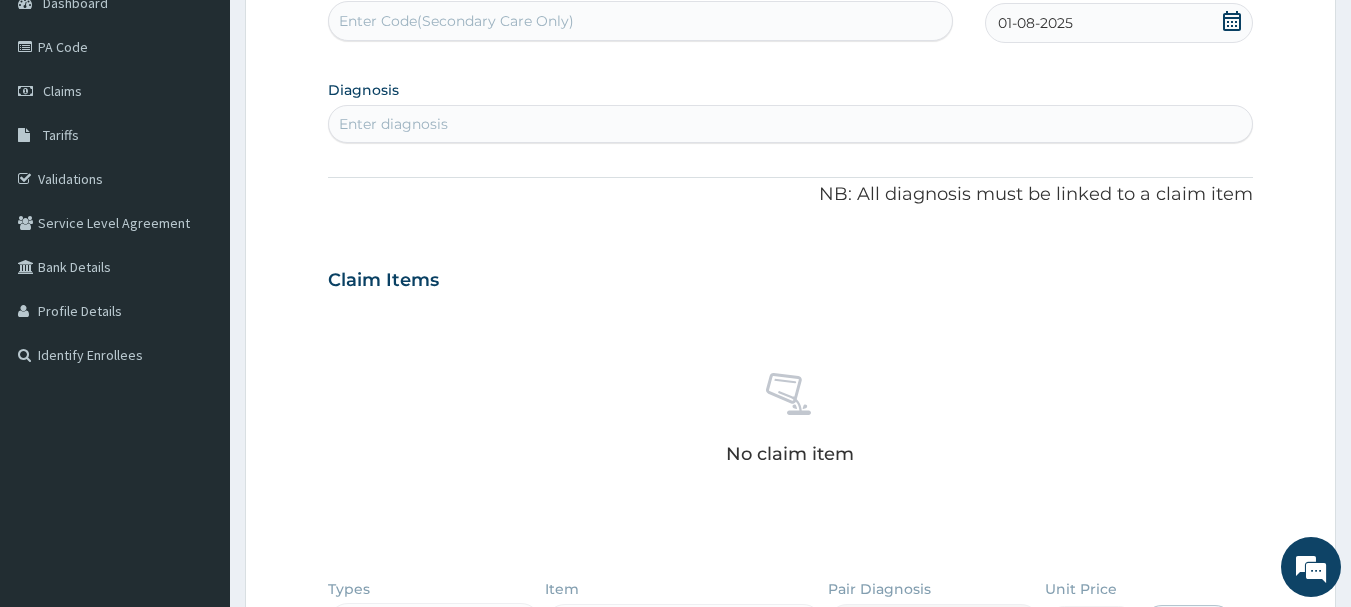click on "Enter diagnosis" at bounding box center [791, 124] 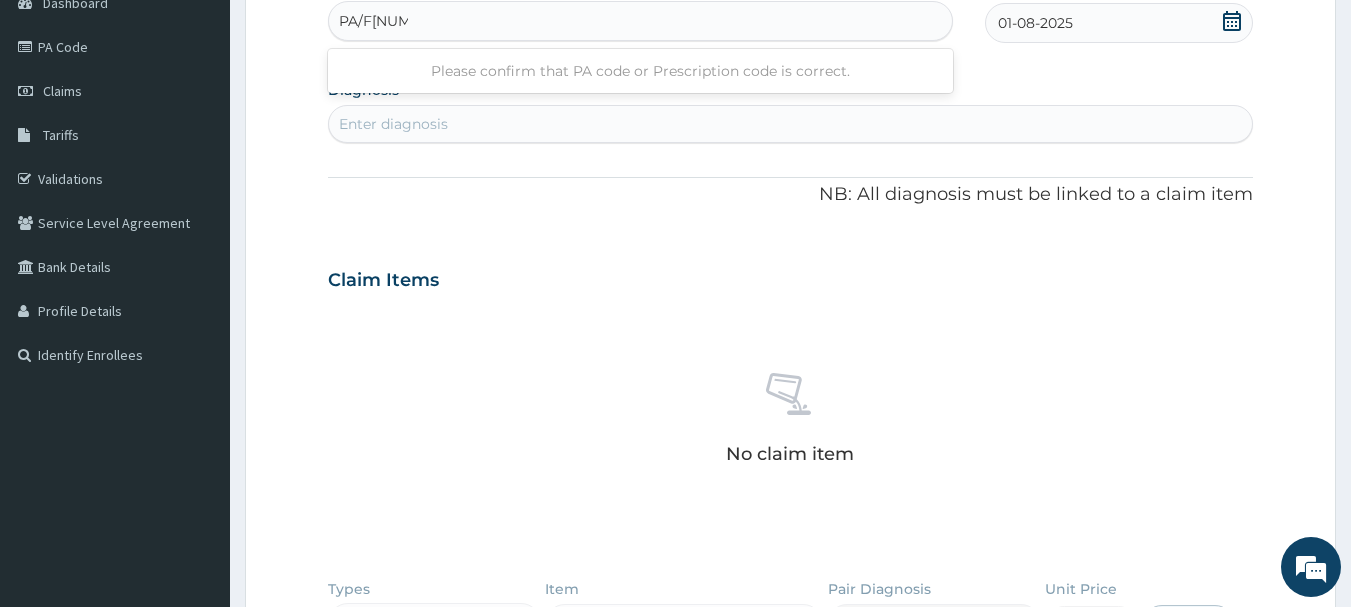 type on "PA/F[NUMBER]" 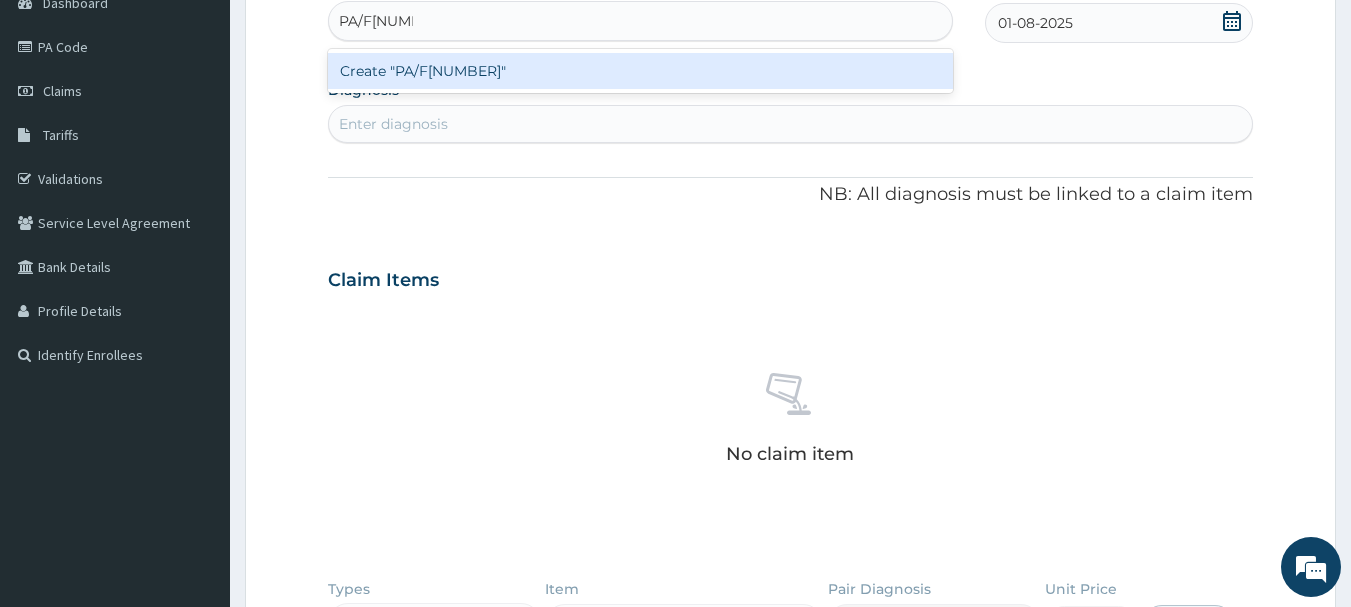 click on "Create "PA/F[NUMBER]"" at bounding box center (641, 71) 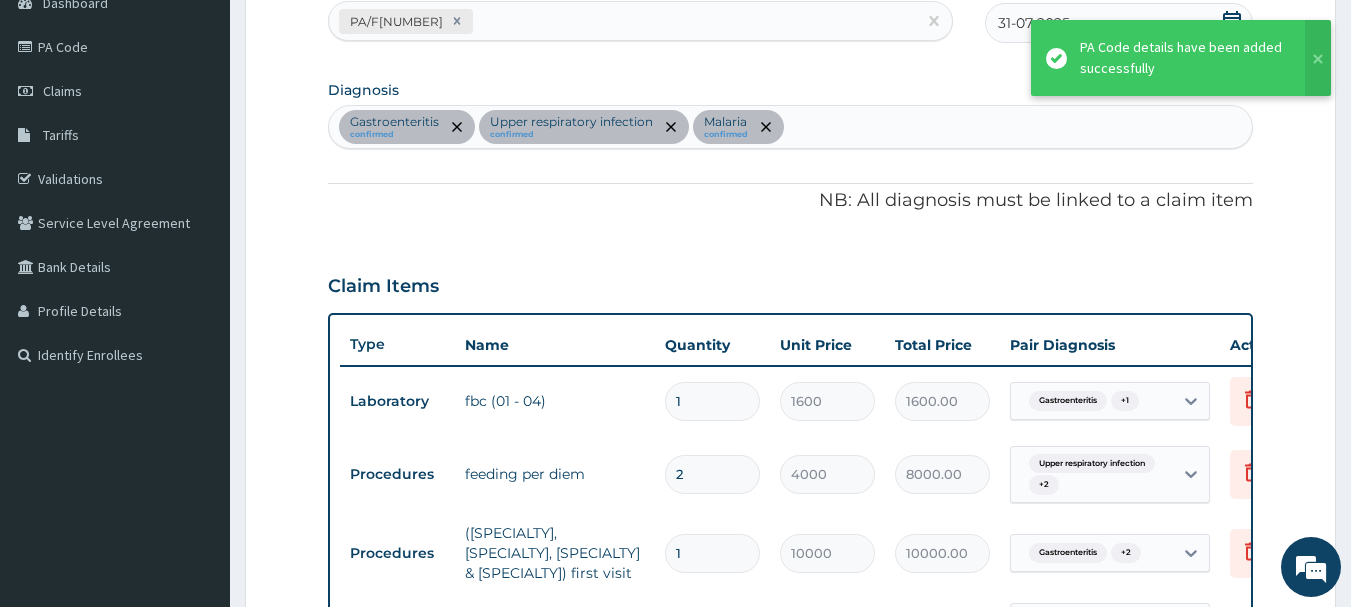 scroll, scrollTop: 744, scrollLeft: 0, axis: vertical 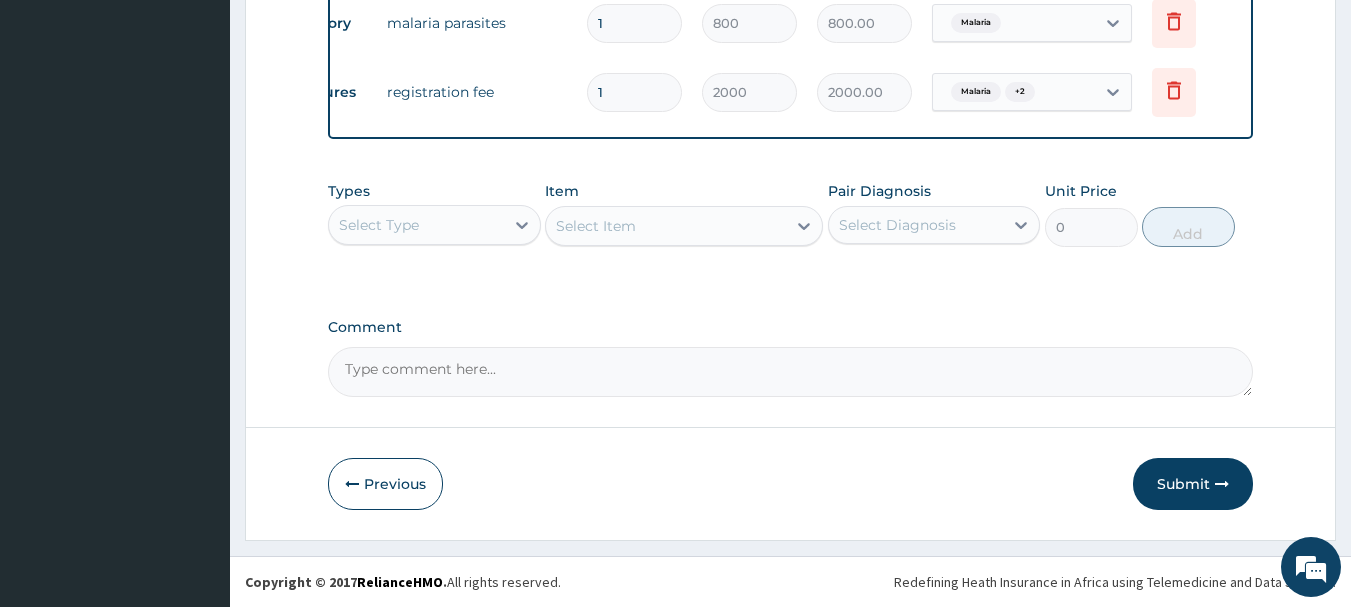 click on "Select Type" at bounding box center [416, 225] 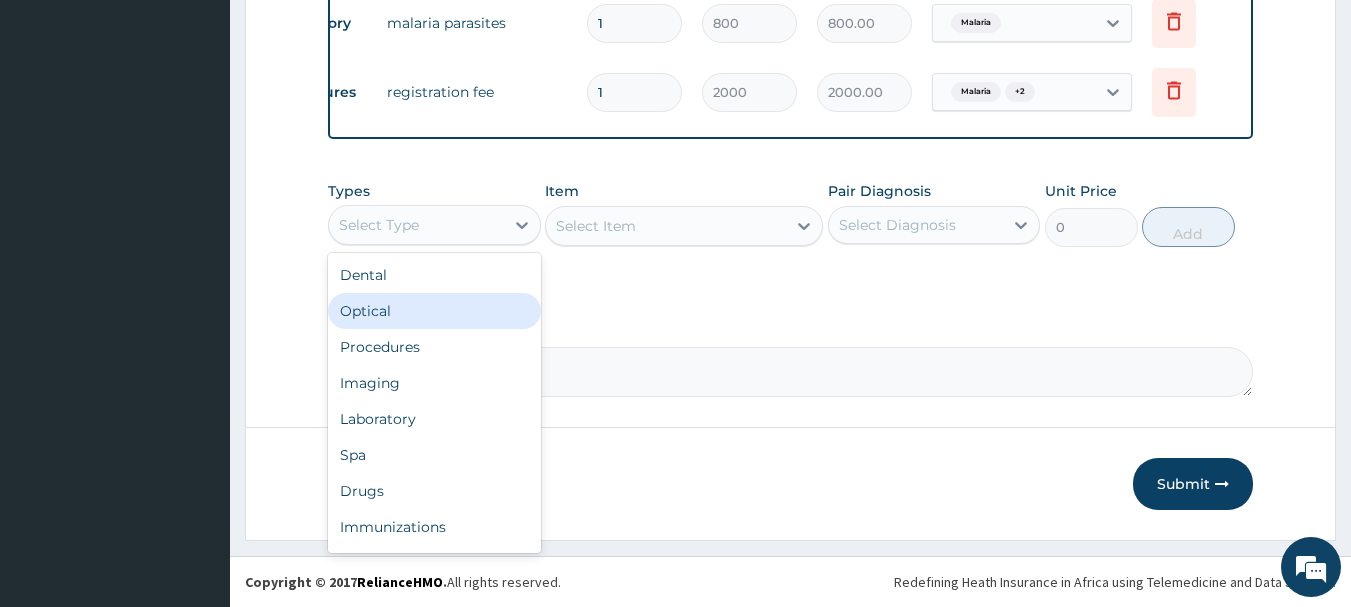 scroll, scrollTop: 439, scrollLeft: 0, axis: vertical 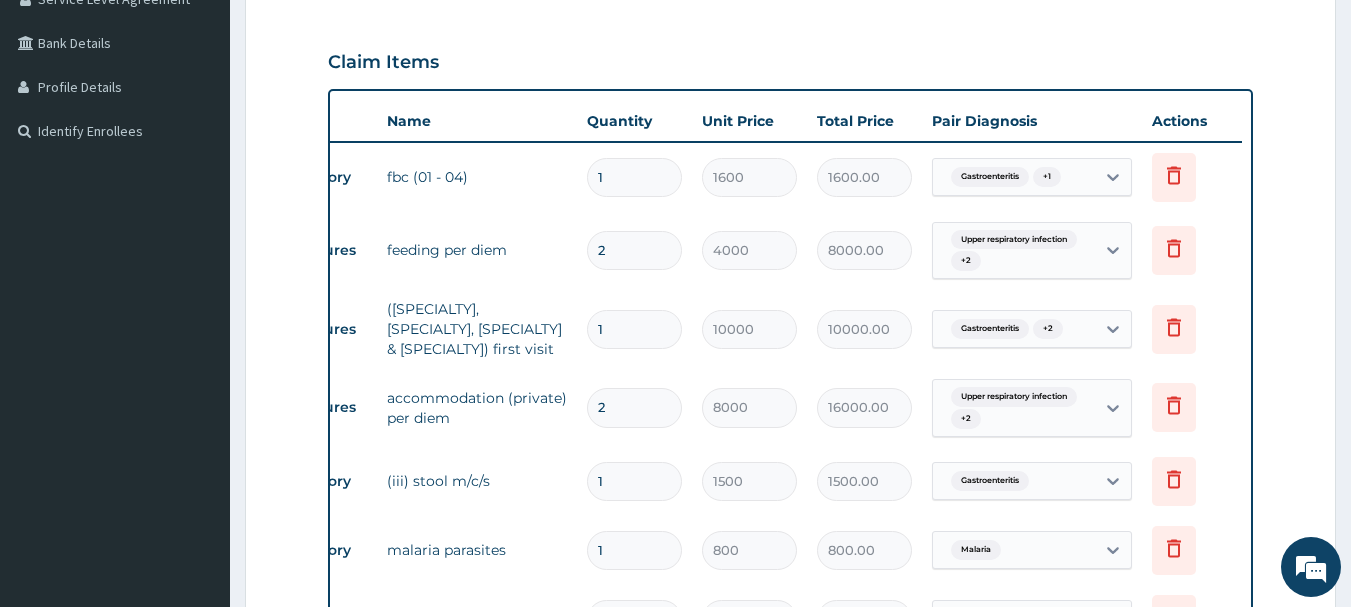 click on "2" at bounding box center [634, 250] 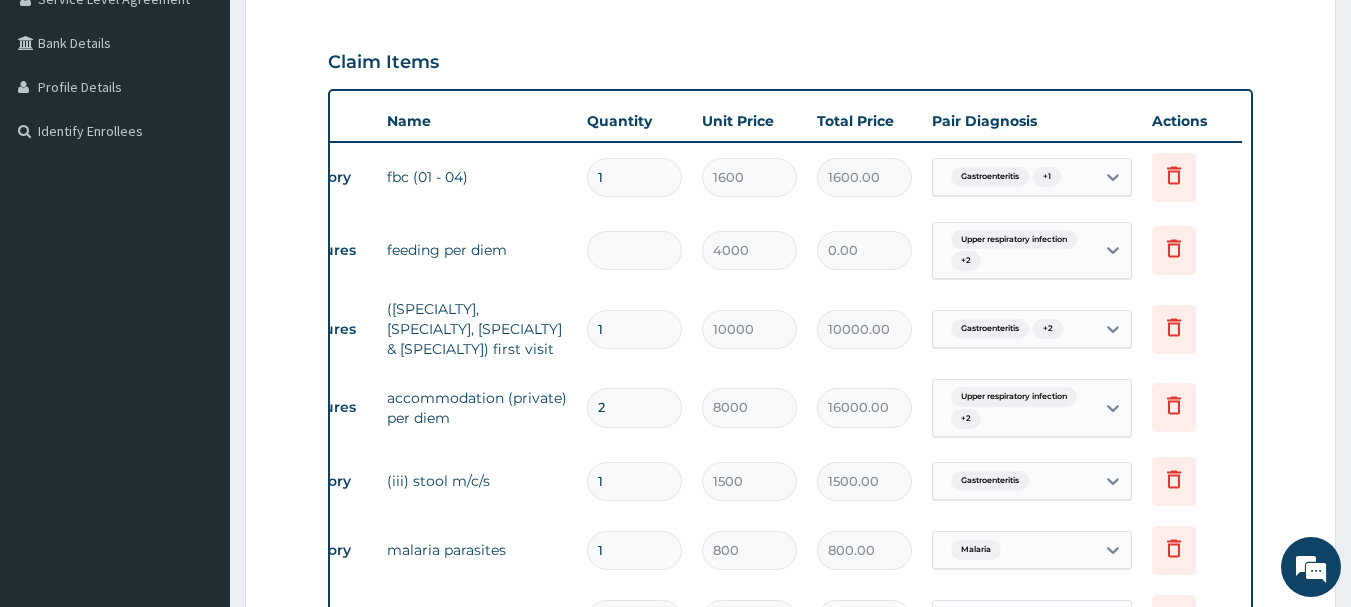 type on "3" 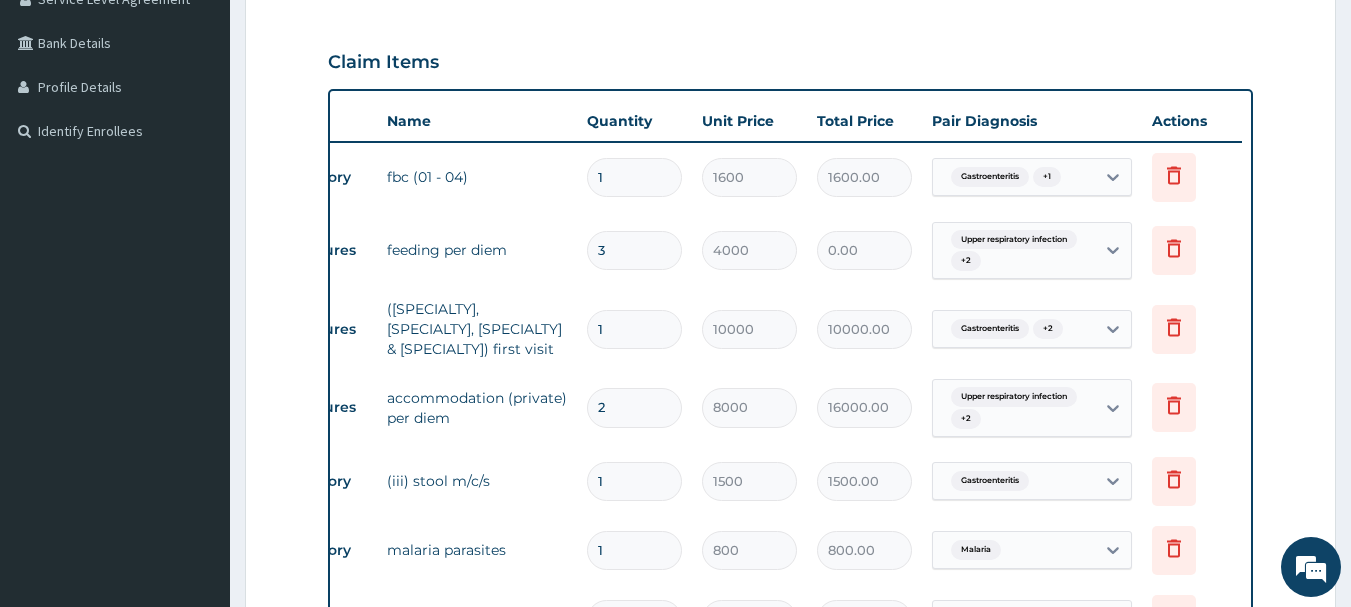 type on "12000.00" 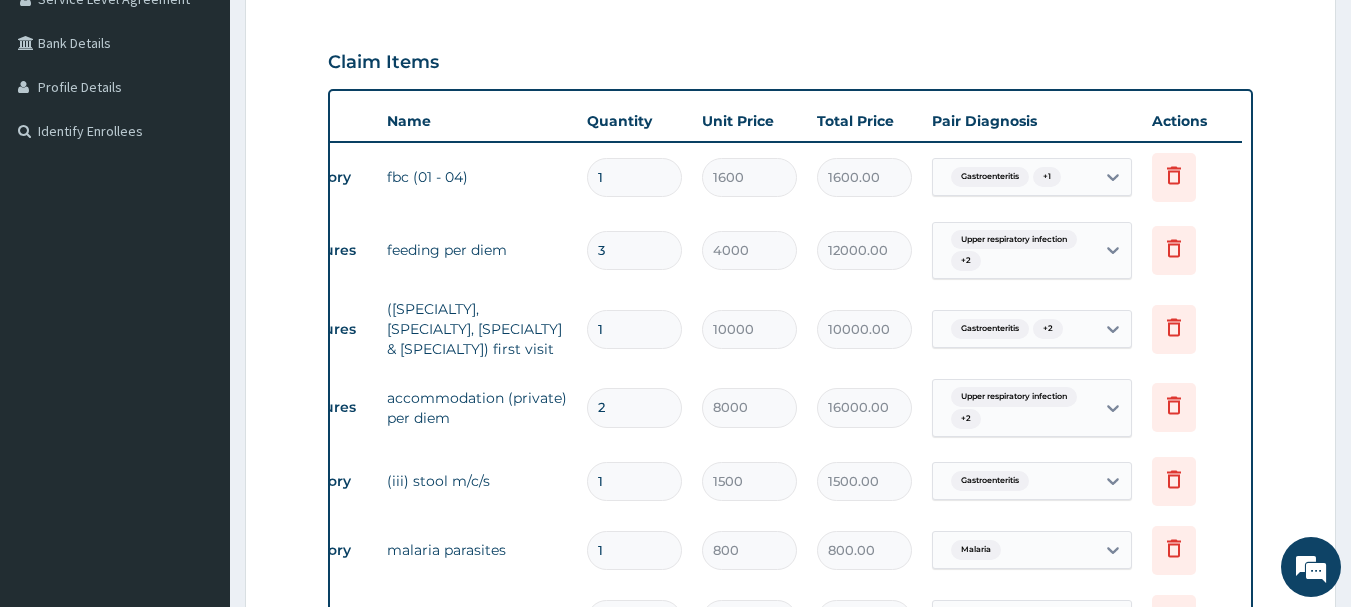 type on "3" 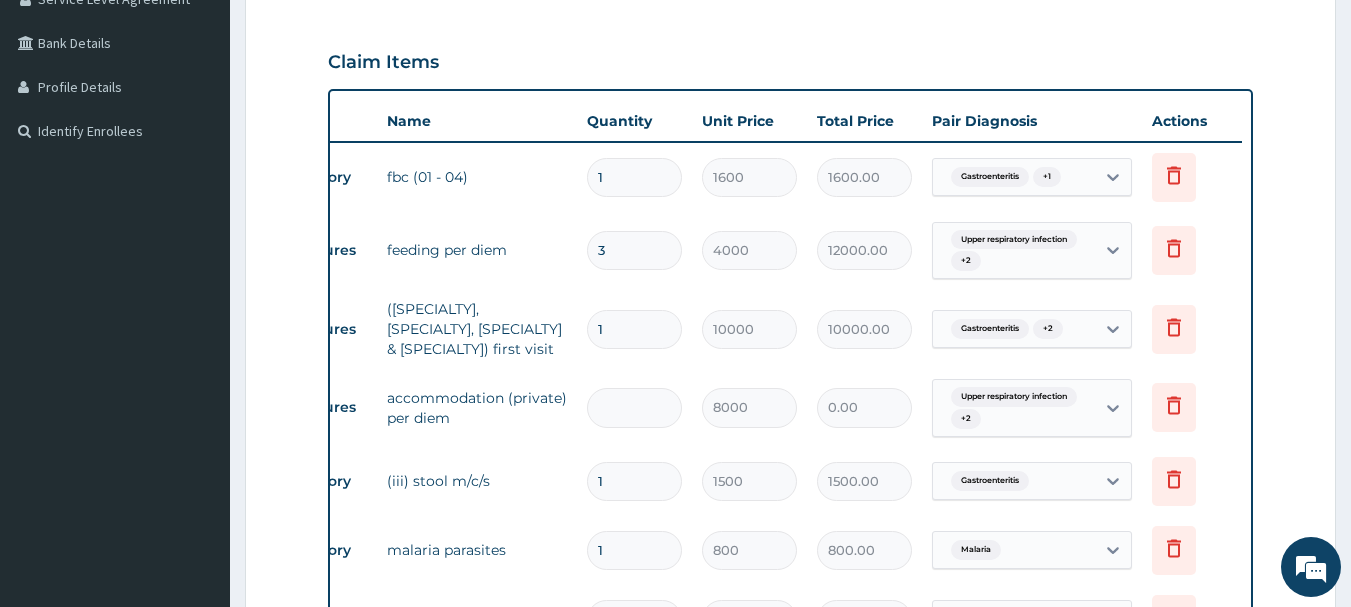 type on "3" 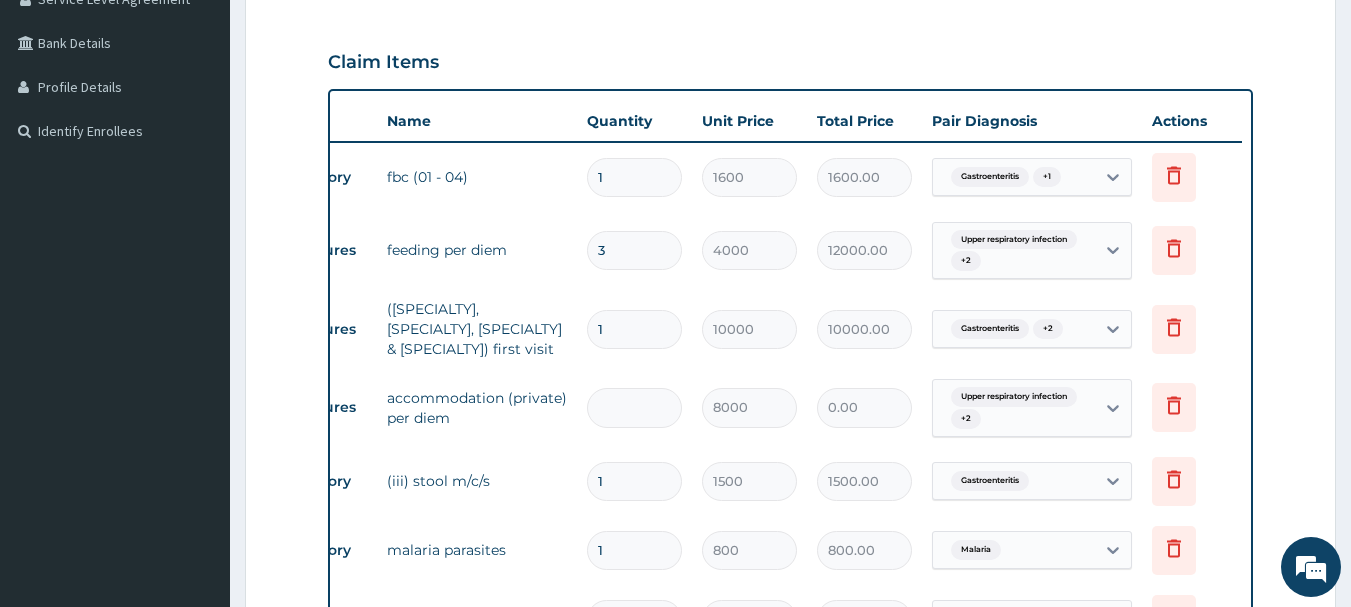 type on "24000.00" 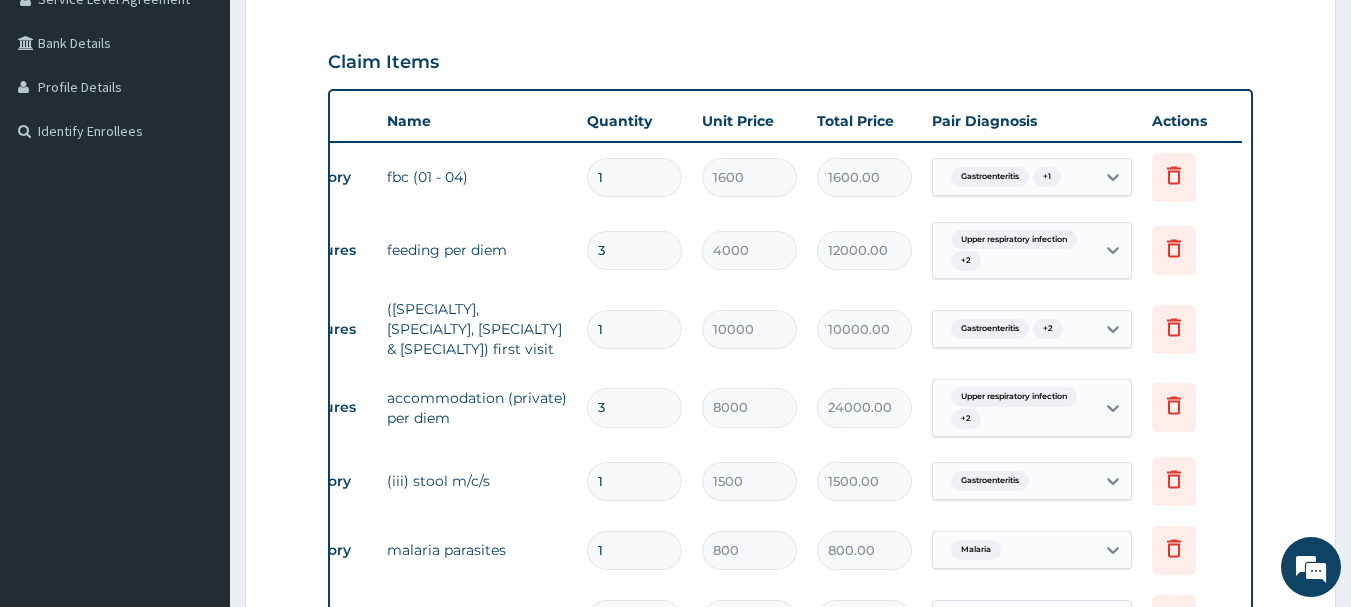 scroll, scrollTop: 970, scrollLeft: 0, axis: vertical 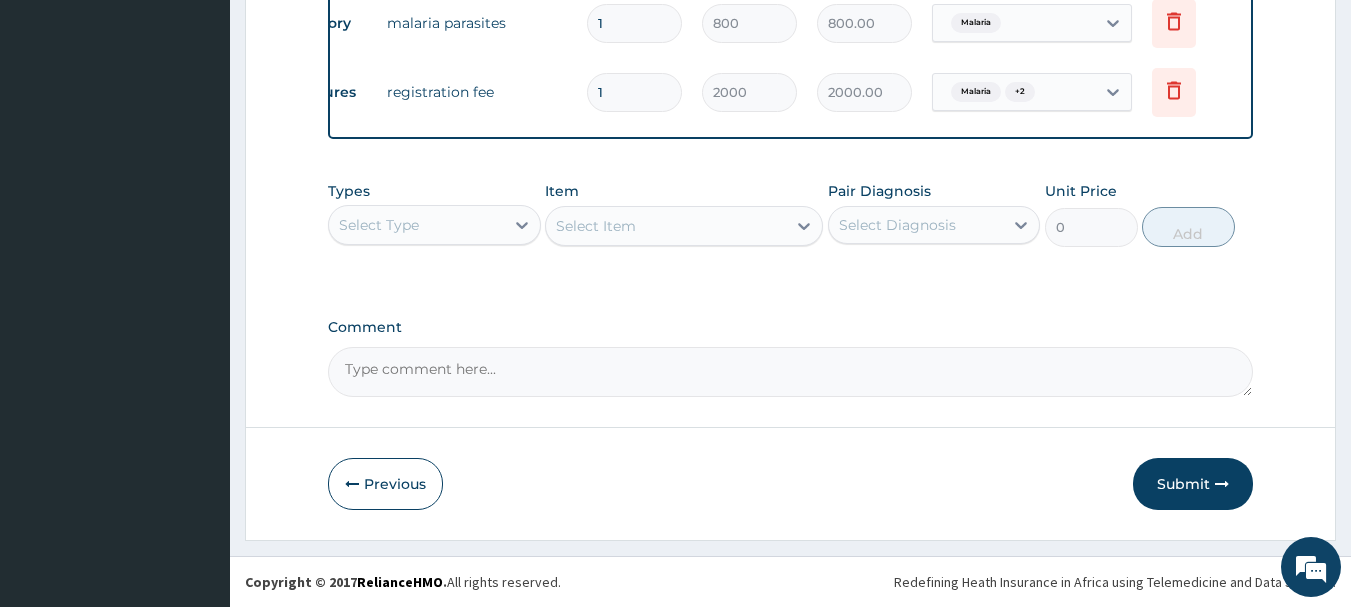 type on "3" 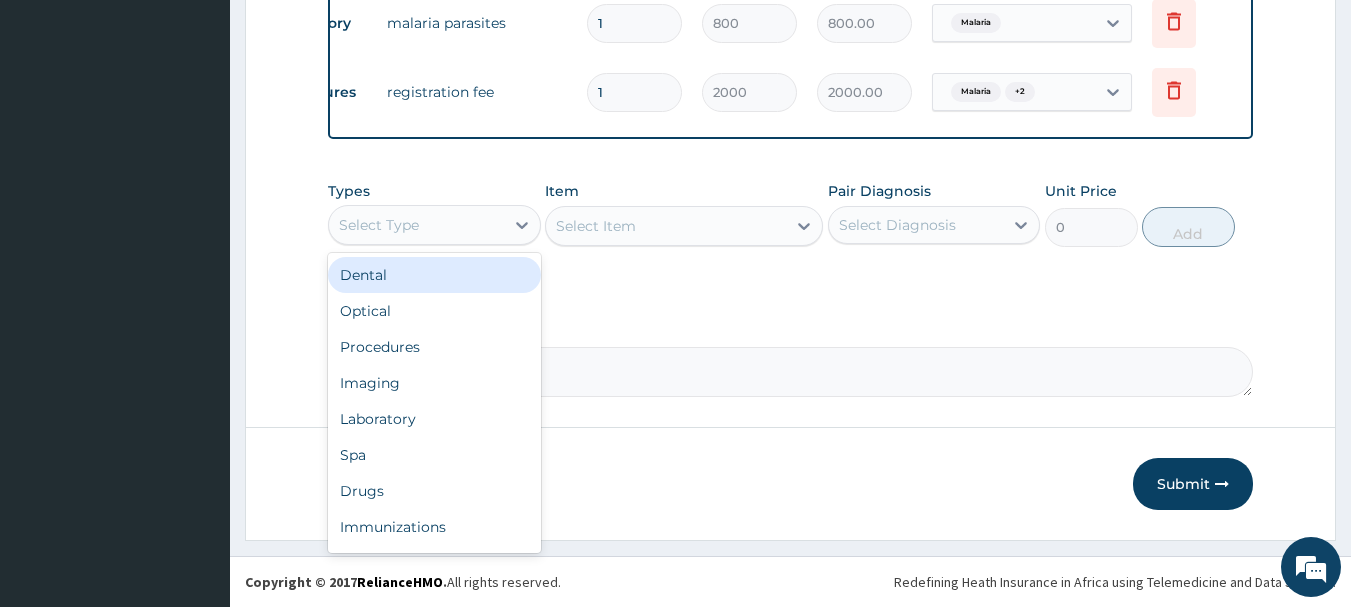 click on "Select Type" at bounding box center (416, 225) 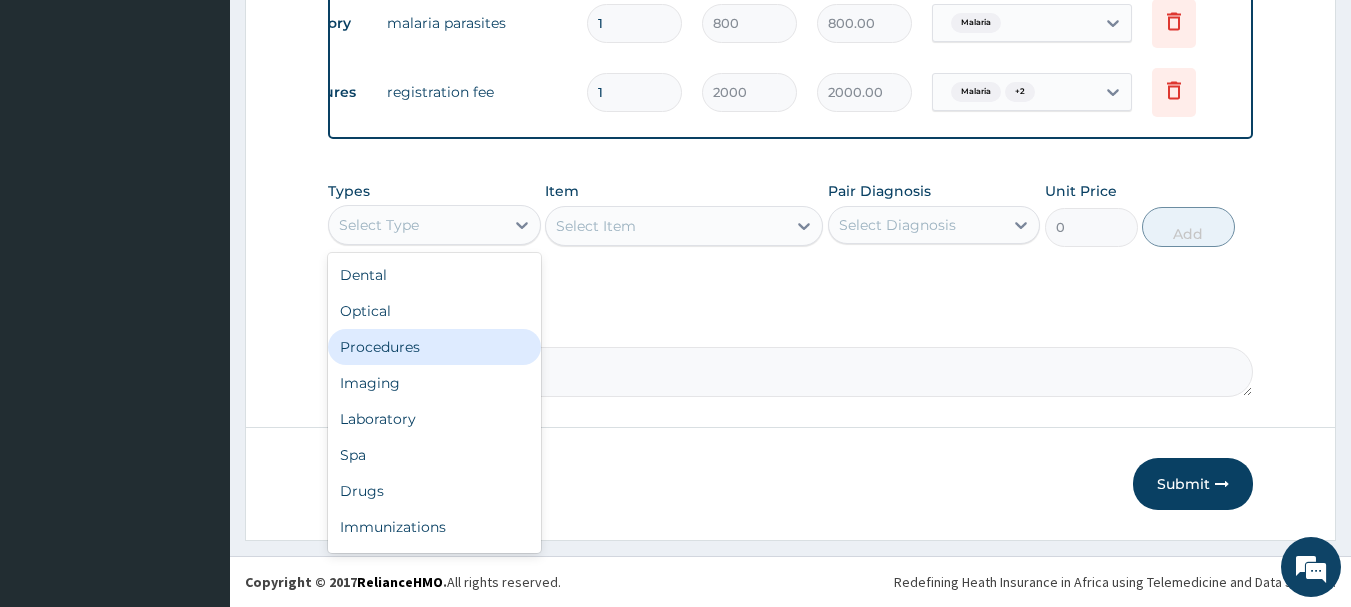 click on "Procedures" at bounding box center [434, 347] 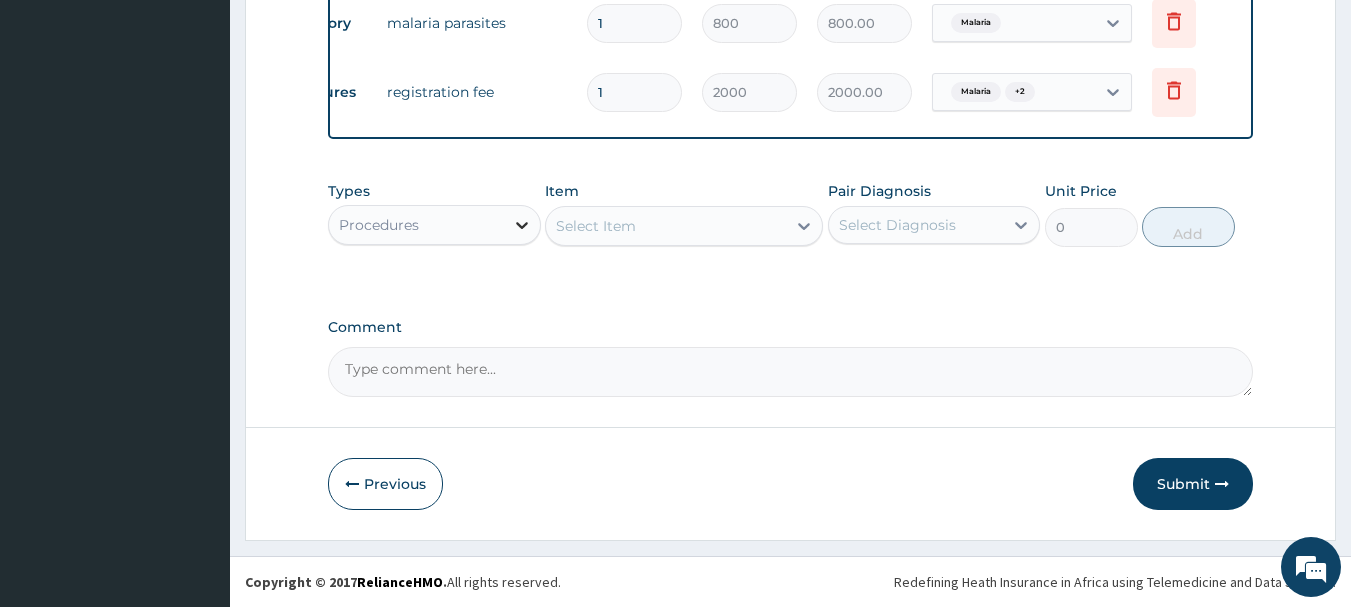 click at bounding box center [522, 225] 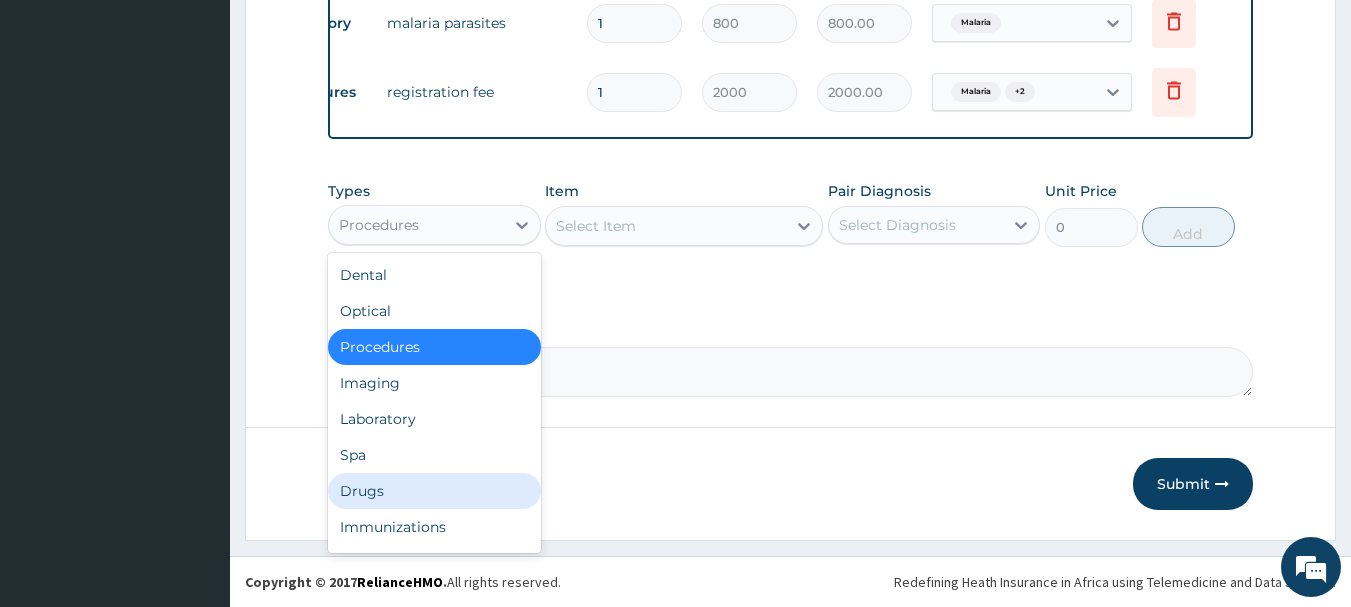 click on "Drugs" at bounding box center (434, 491) 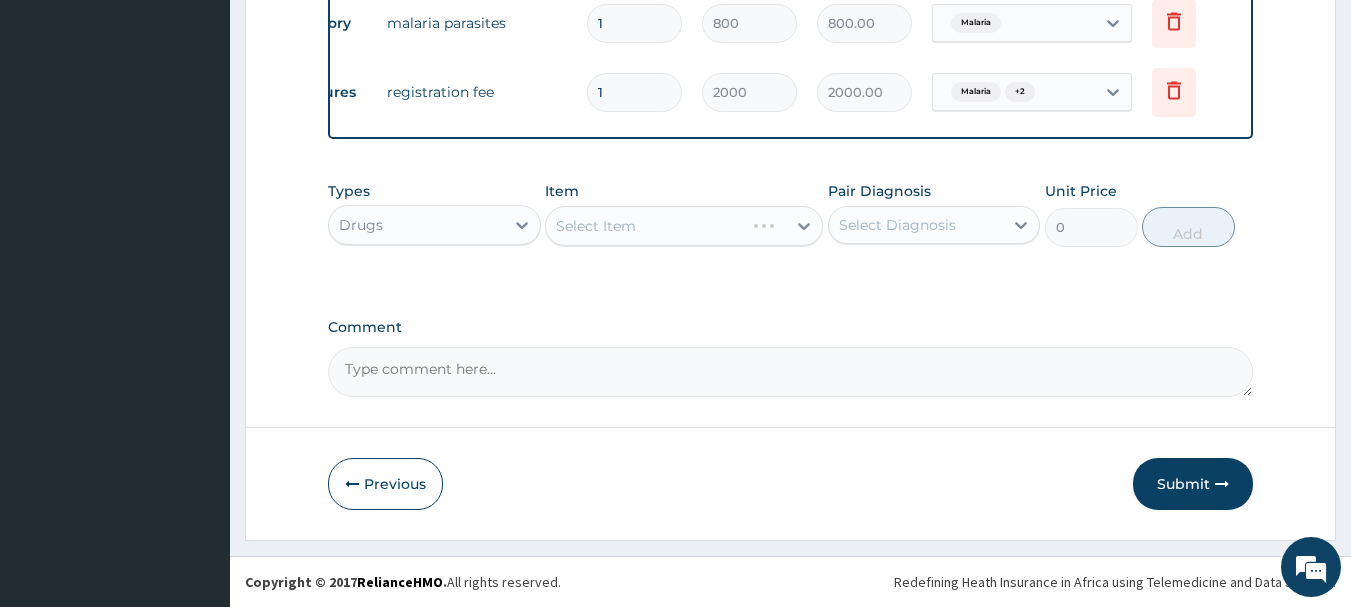 click on "Select Item" at bounding box center [684, 226] 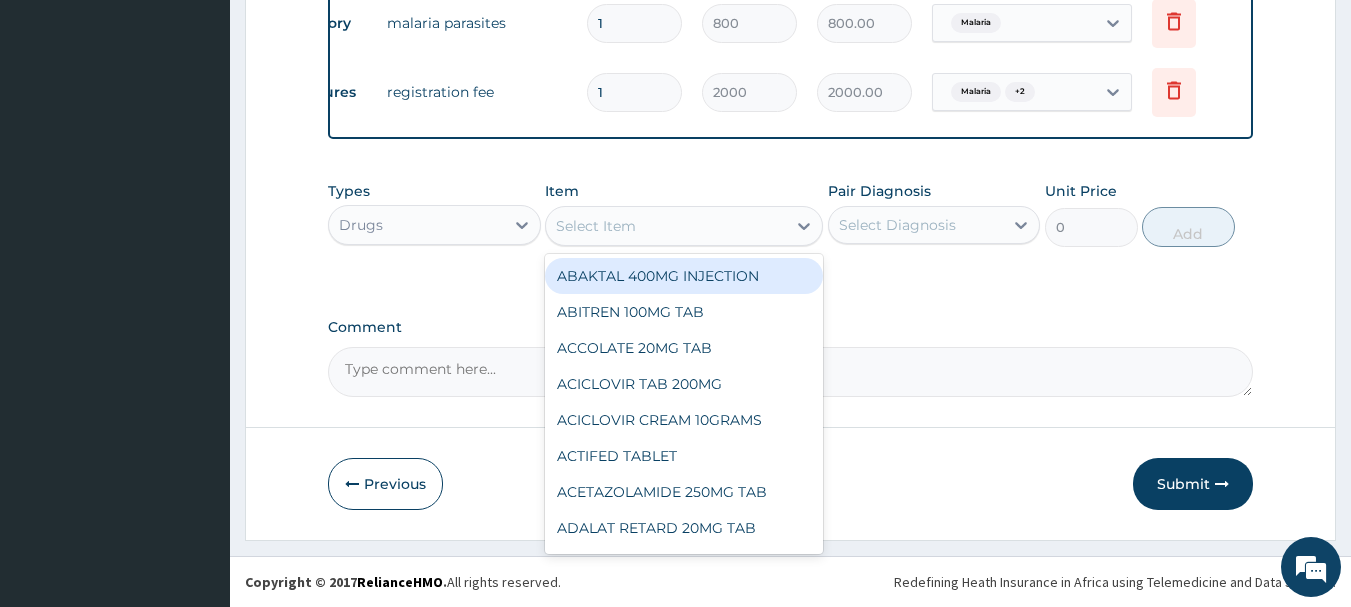 click on "Select Item" at bounding box center [666, 226] 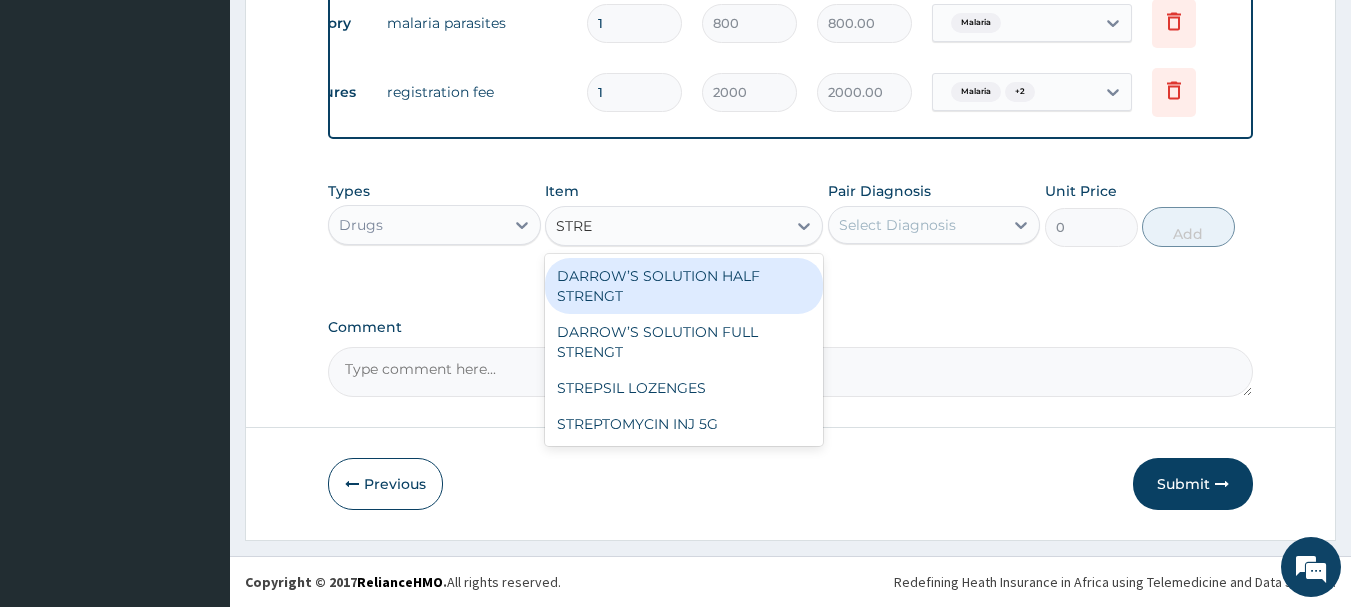type on "STREN" 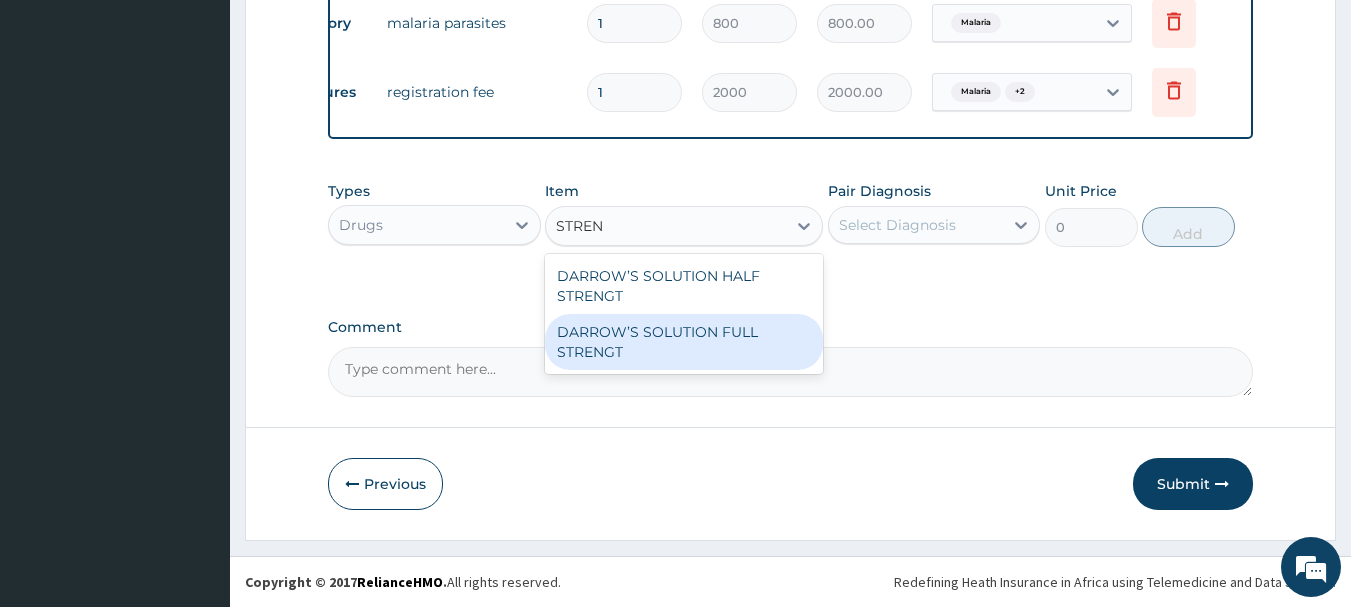 click on "DARROW’S SOLUTION FULL STRENGT" at bounding box center (684, 342) 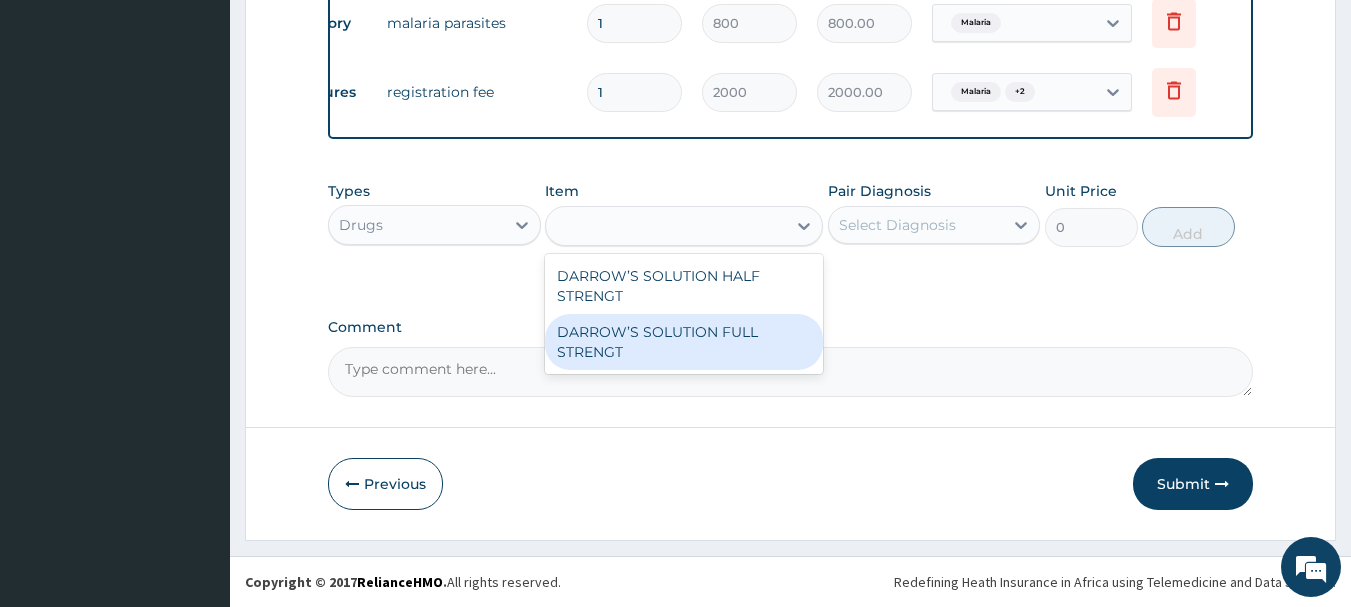 type on "750" 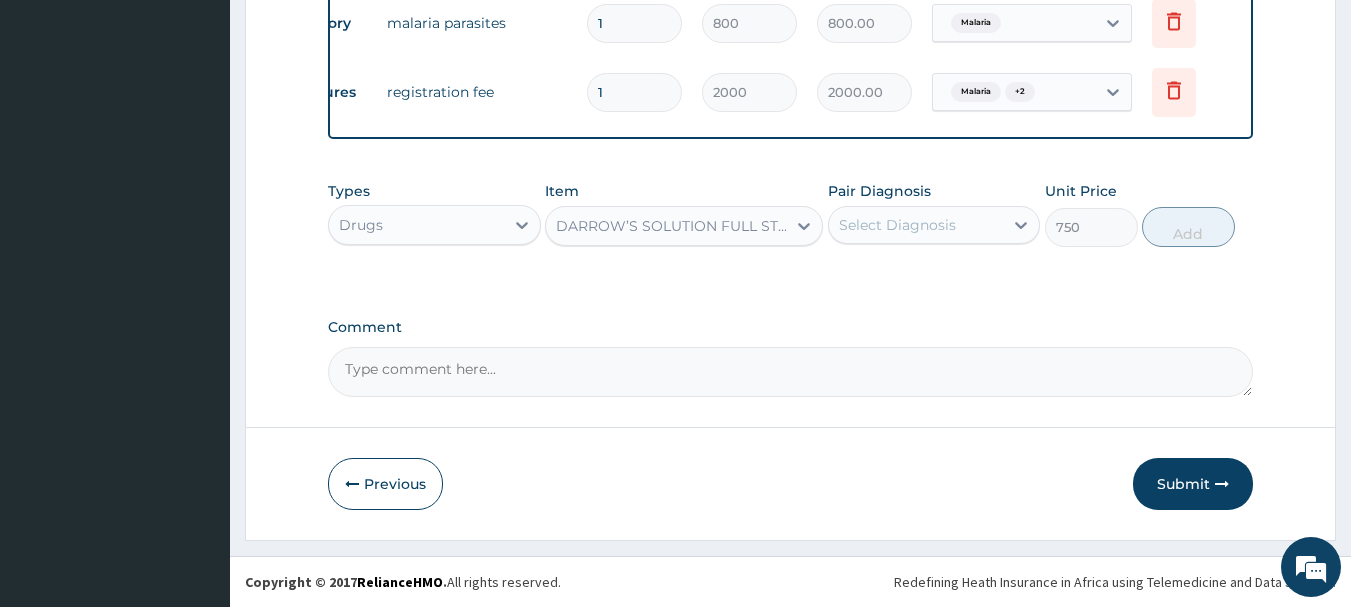 click on "Select Diagnosis" at bounding box center [897, 225] 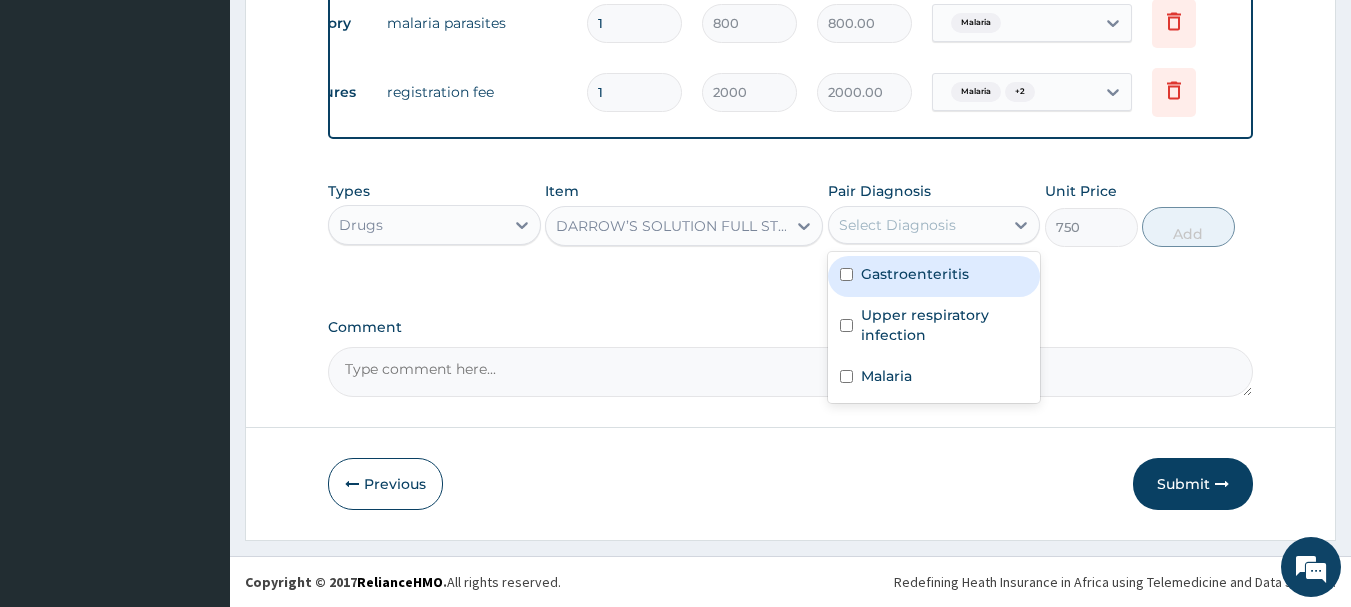 click on "Gastroenteritis" at bounding box center (915, 274) 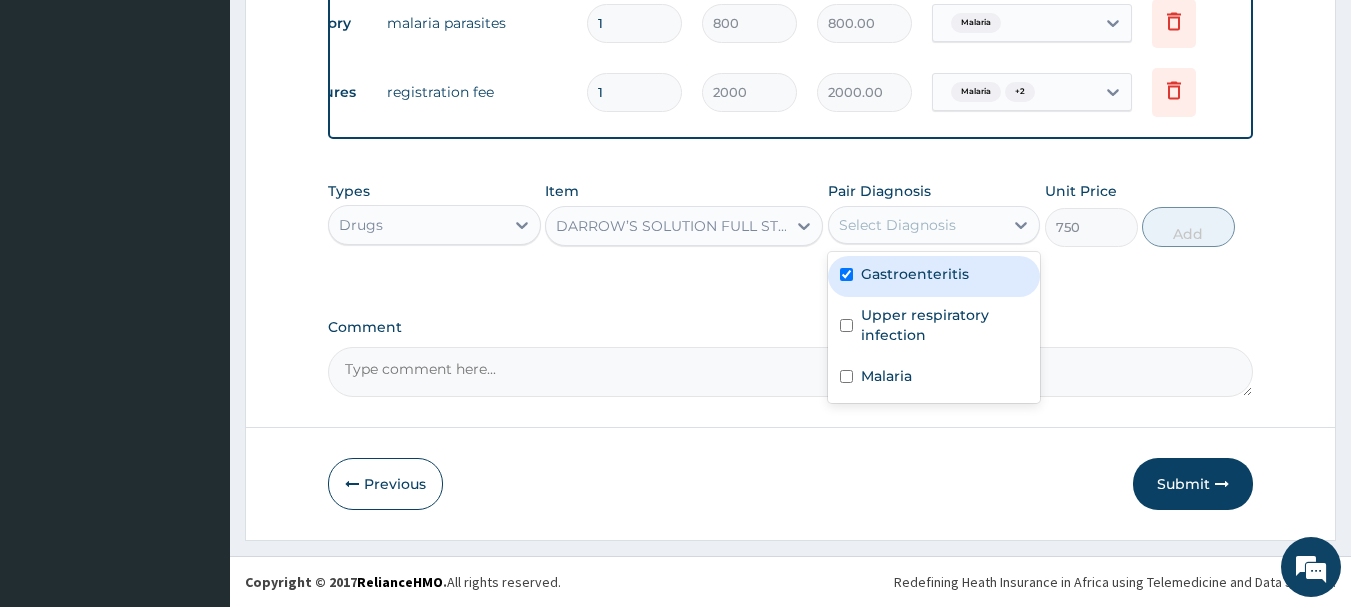 checkbox on "true" 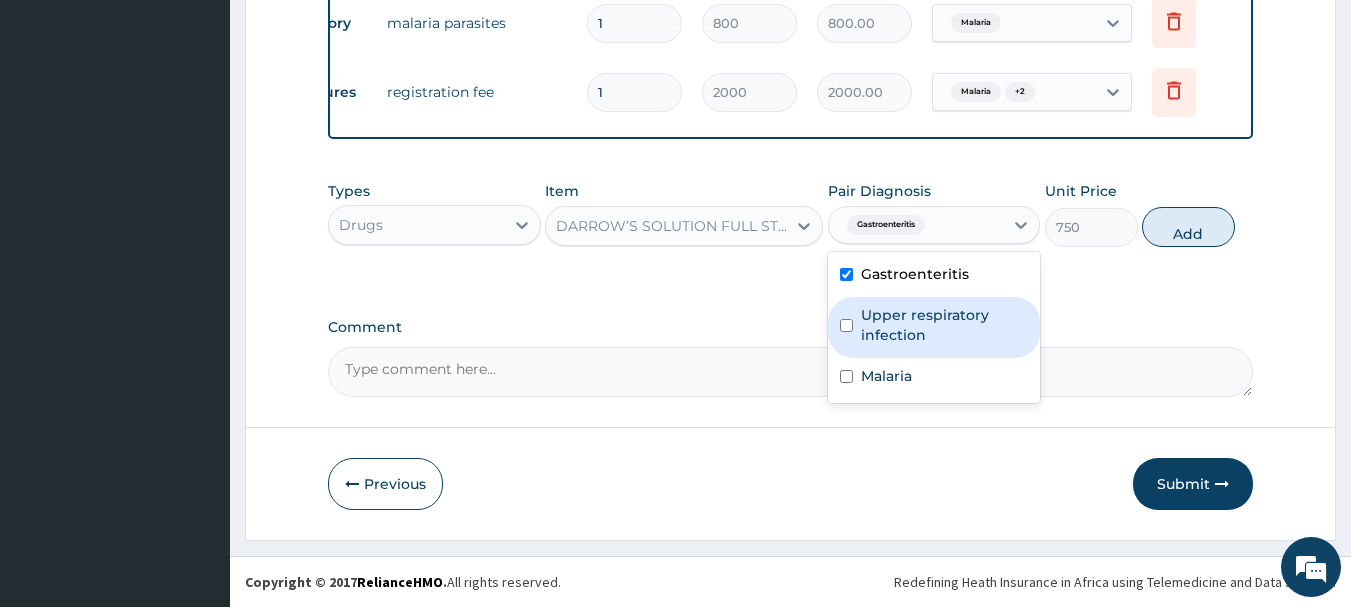 click on "Upper respiratory infection" at bounding box center [945, 325] 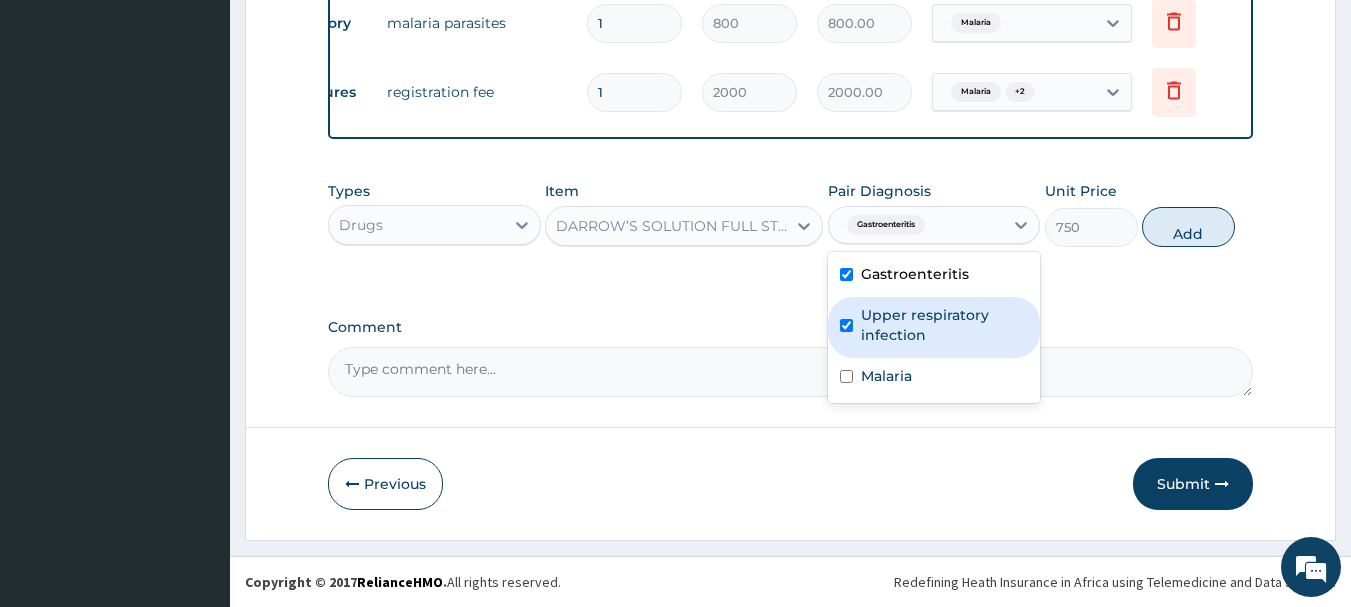checkbox on "true" 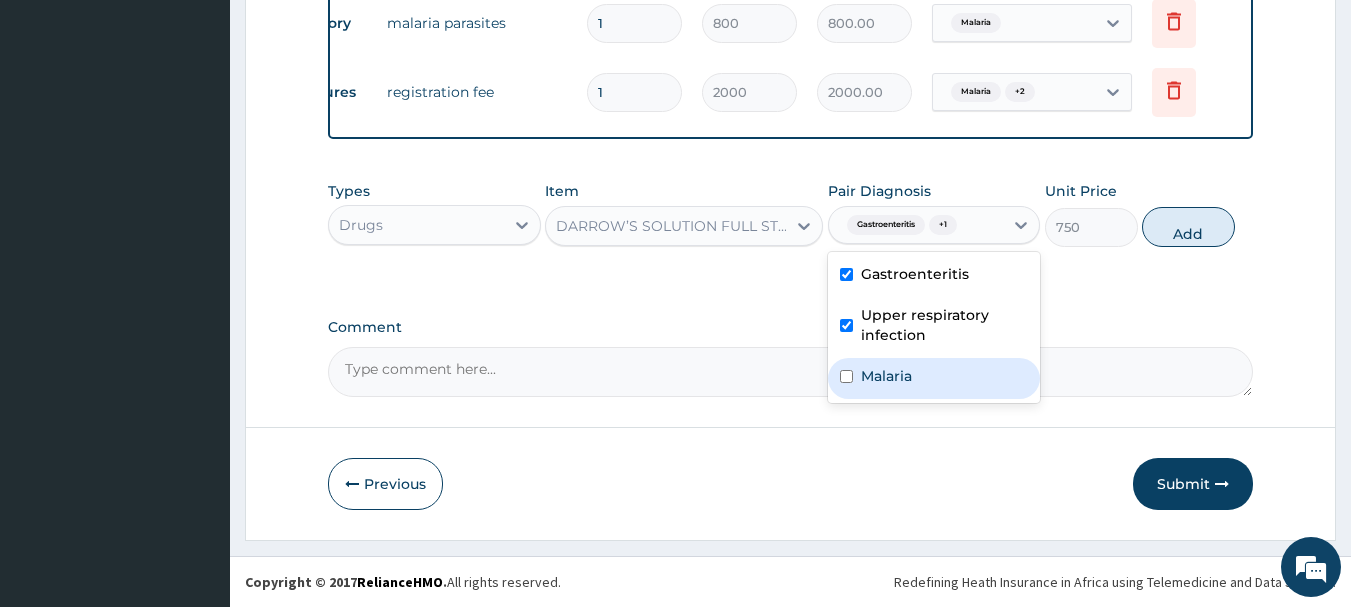 click on "Malaria" at bounding box center [934, 378] 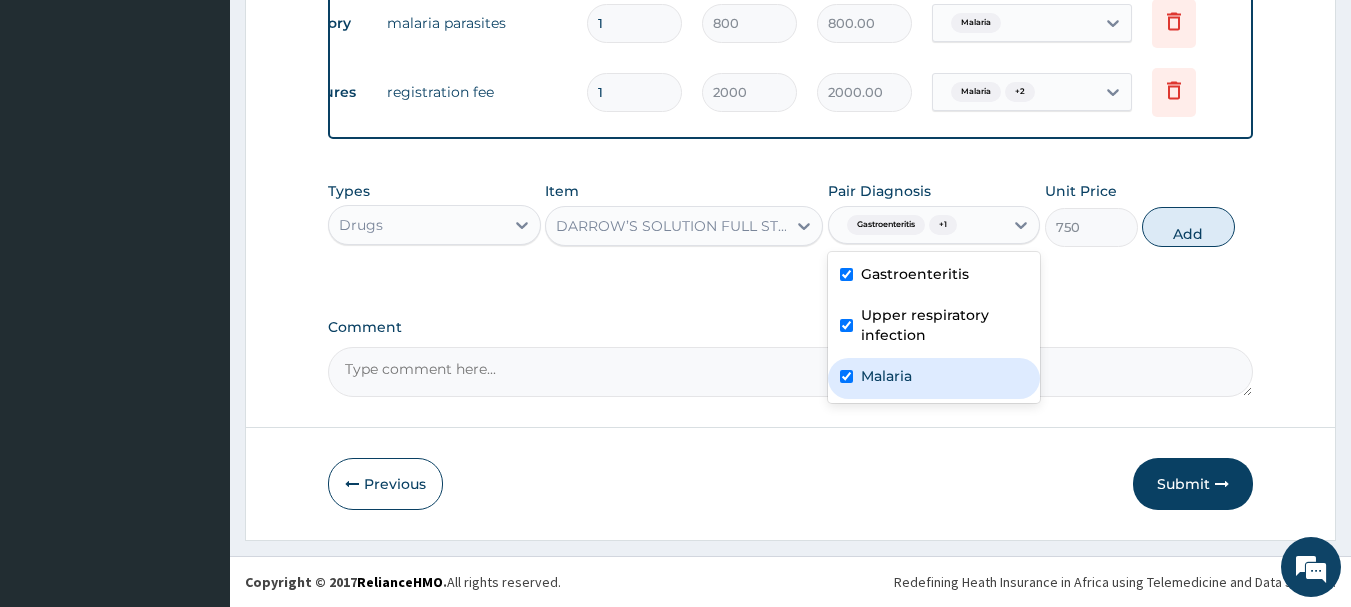 checkbox on "true" 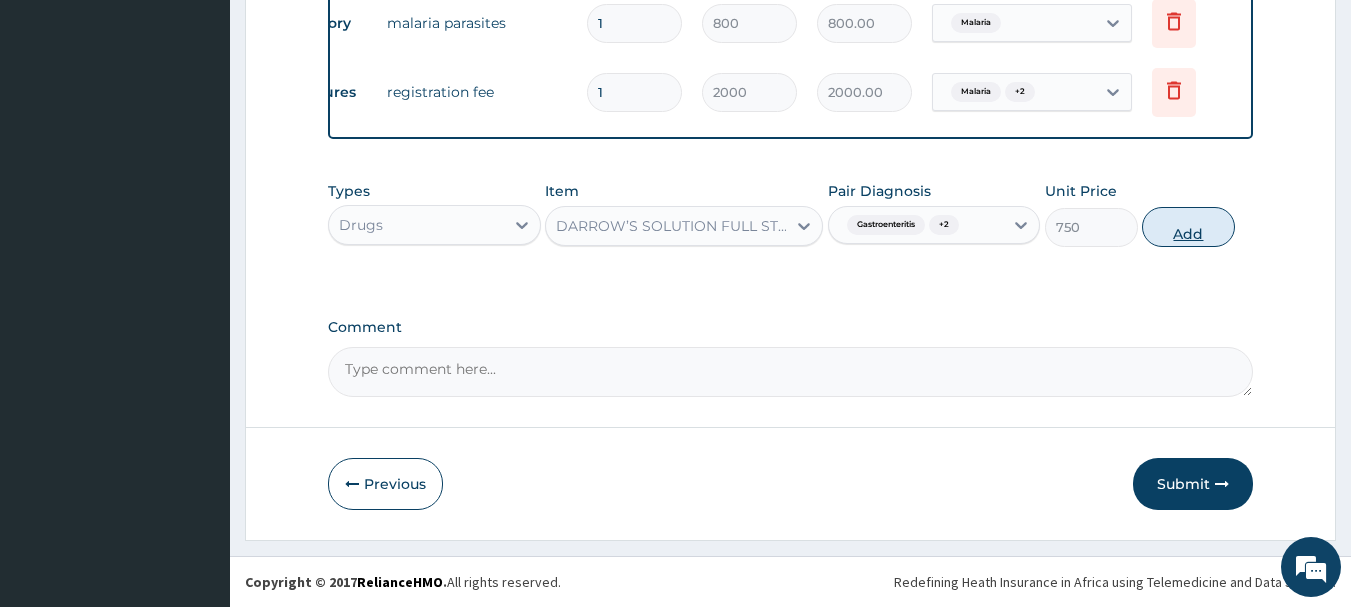 click on "Add" at bounding box center [1188, 227] 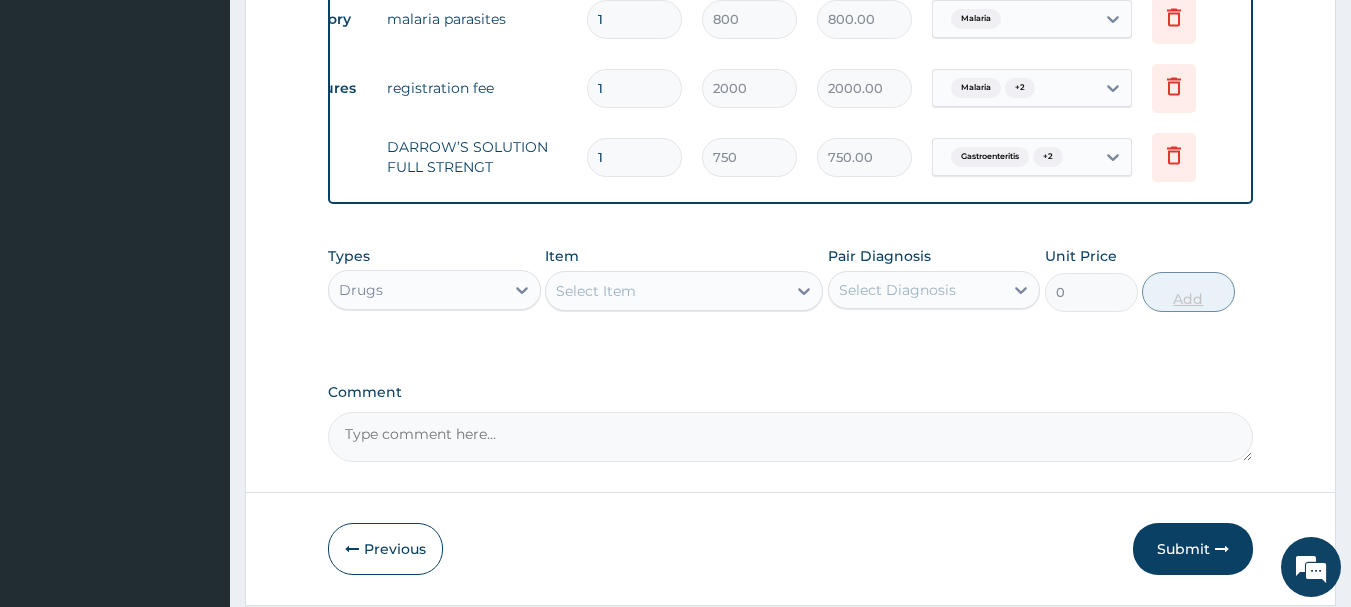 type 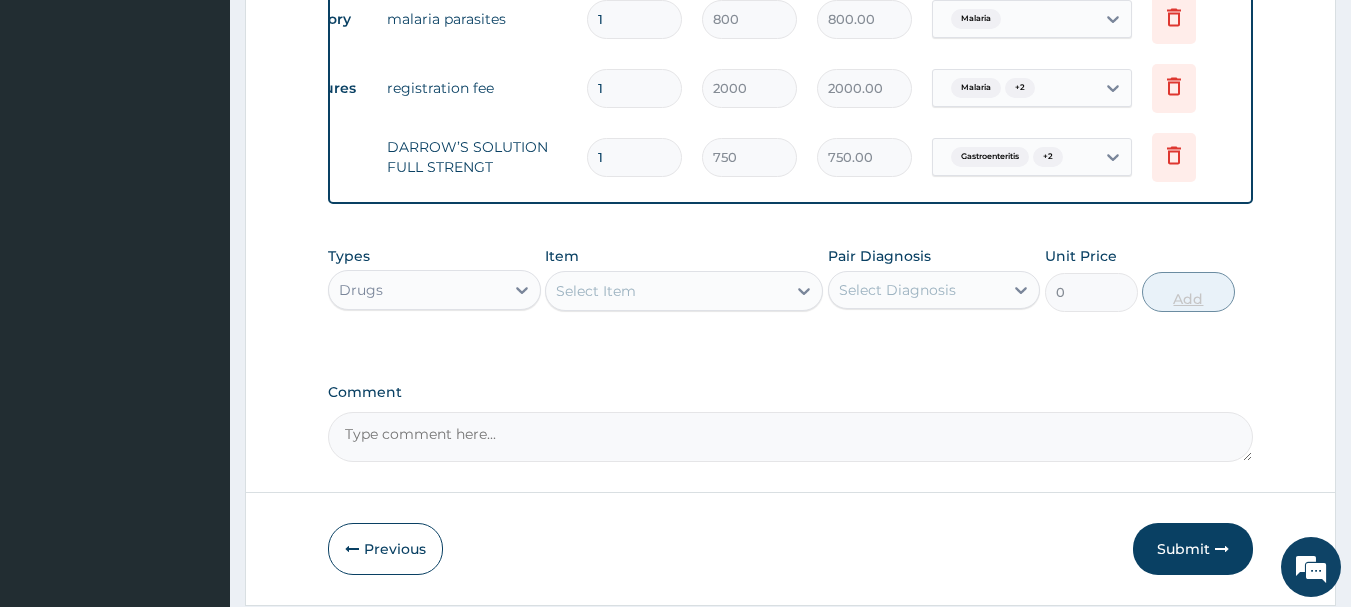 type on "0.00" 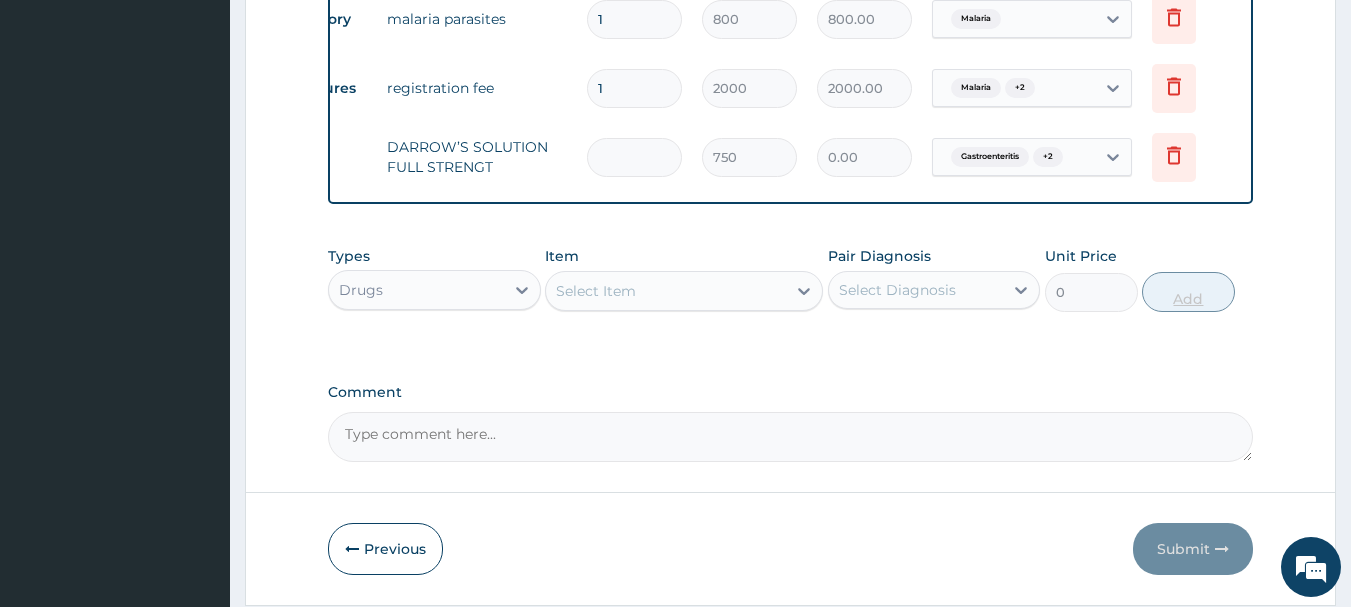 type on "5" 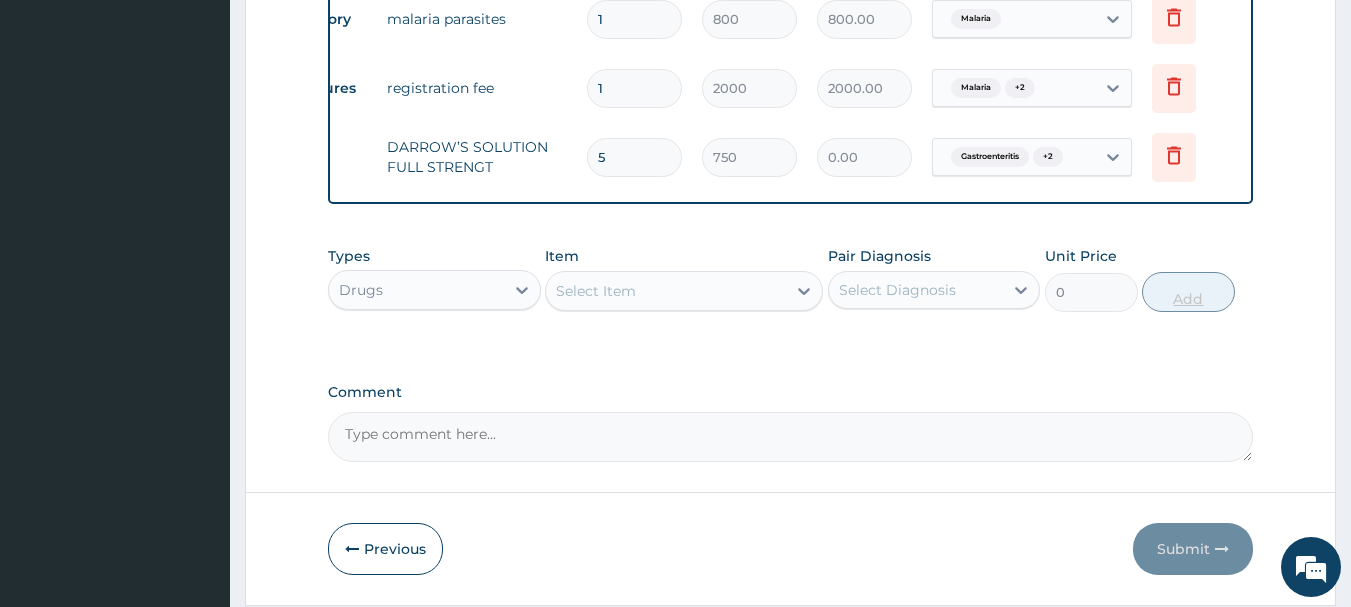 type on "3750.00" 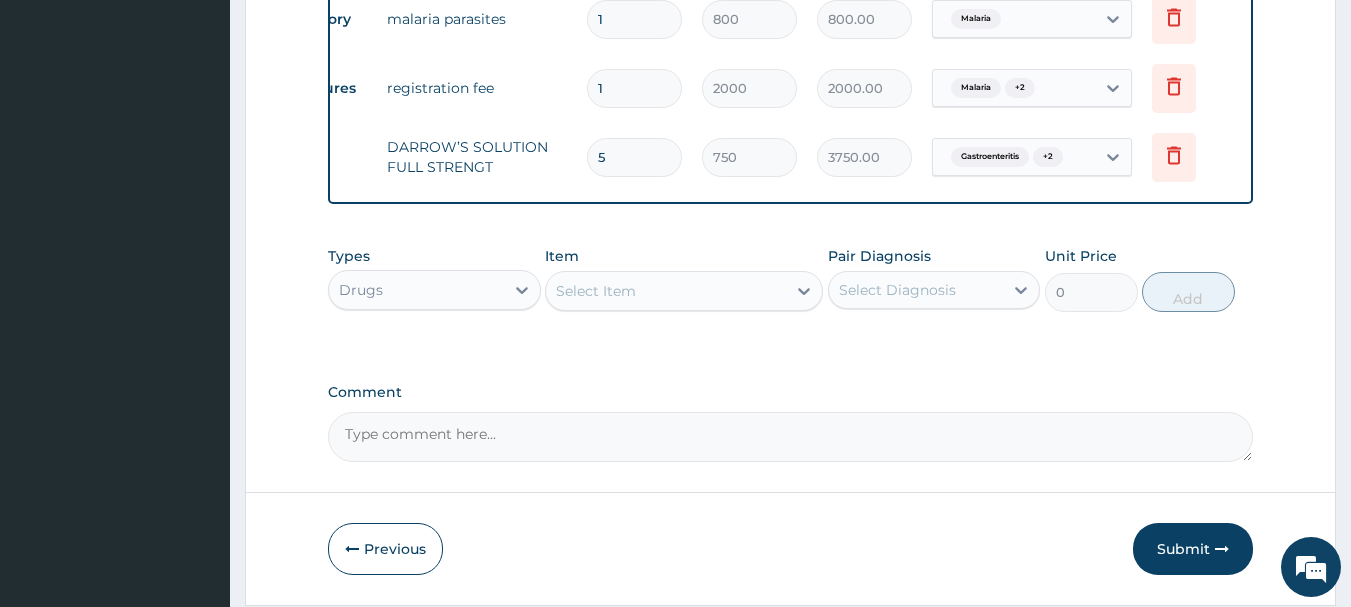 type on "5" 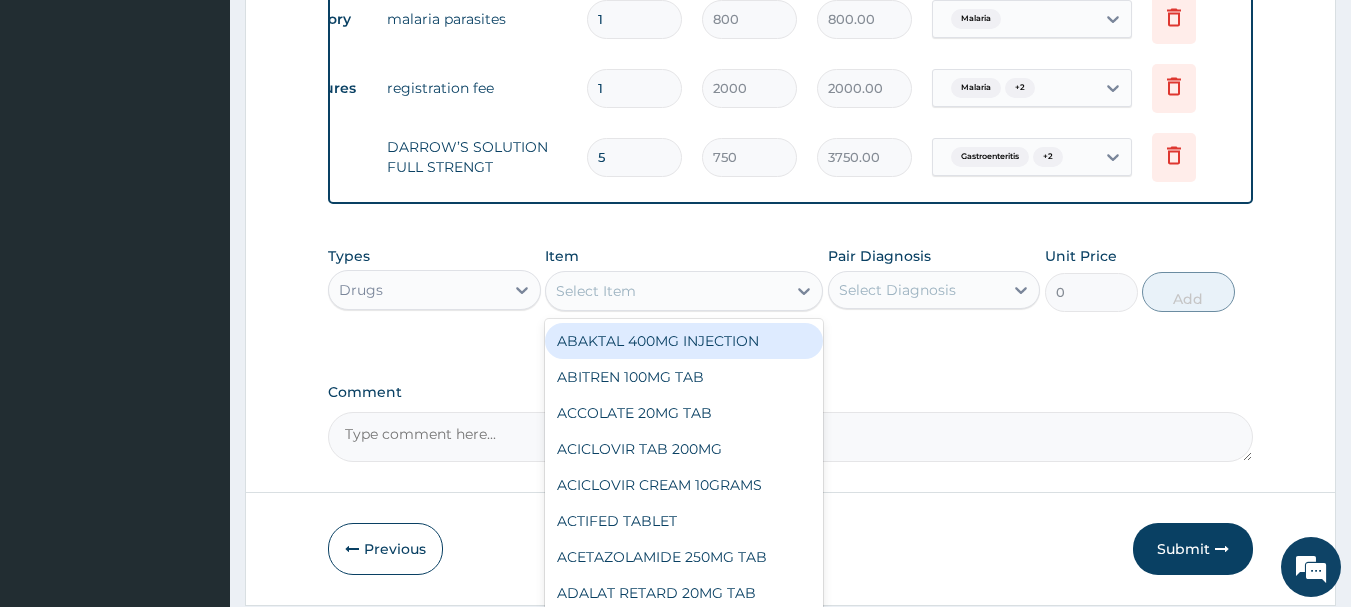 click on "Select Item" at bounding box center (596, 291) 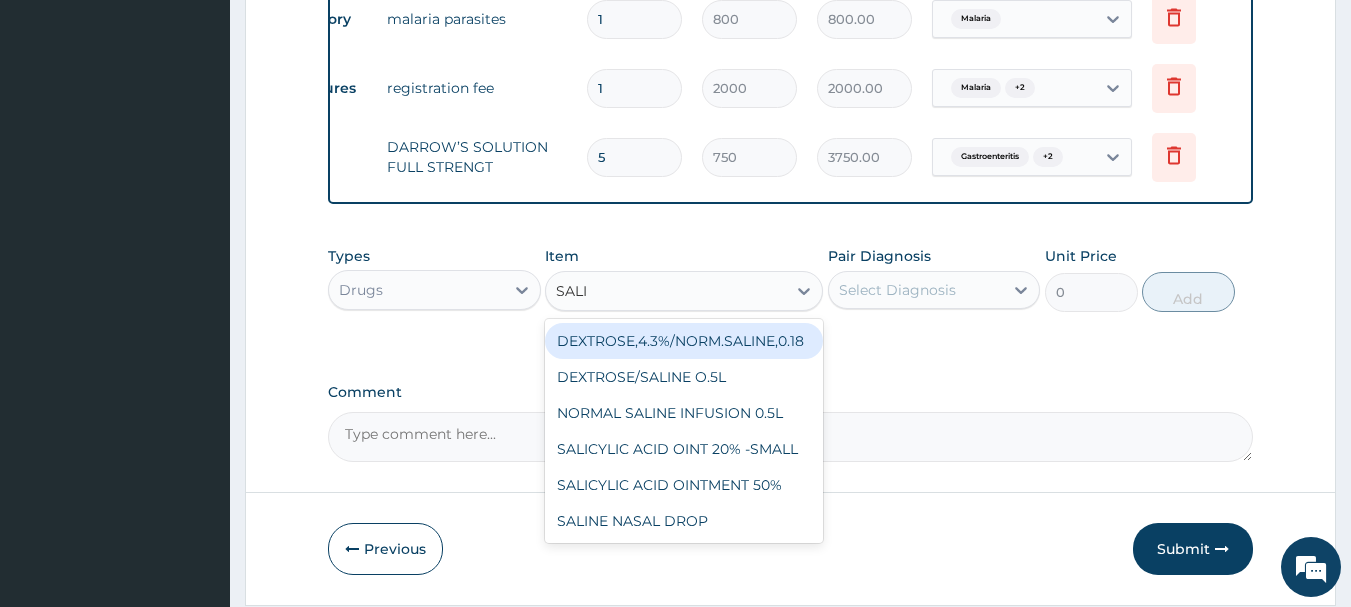 type on "SALIN" 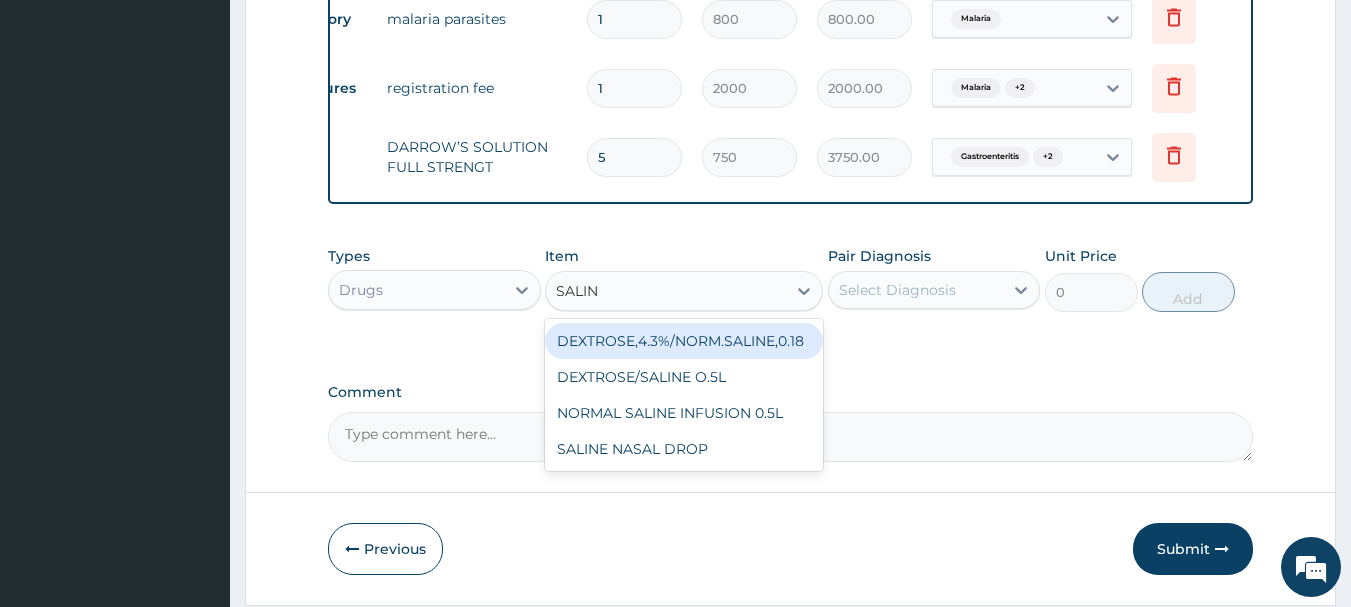 click on "DEXTROSE,4.3%/NORM.SALINE,0.18" at bounding box center [684, 341] 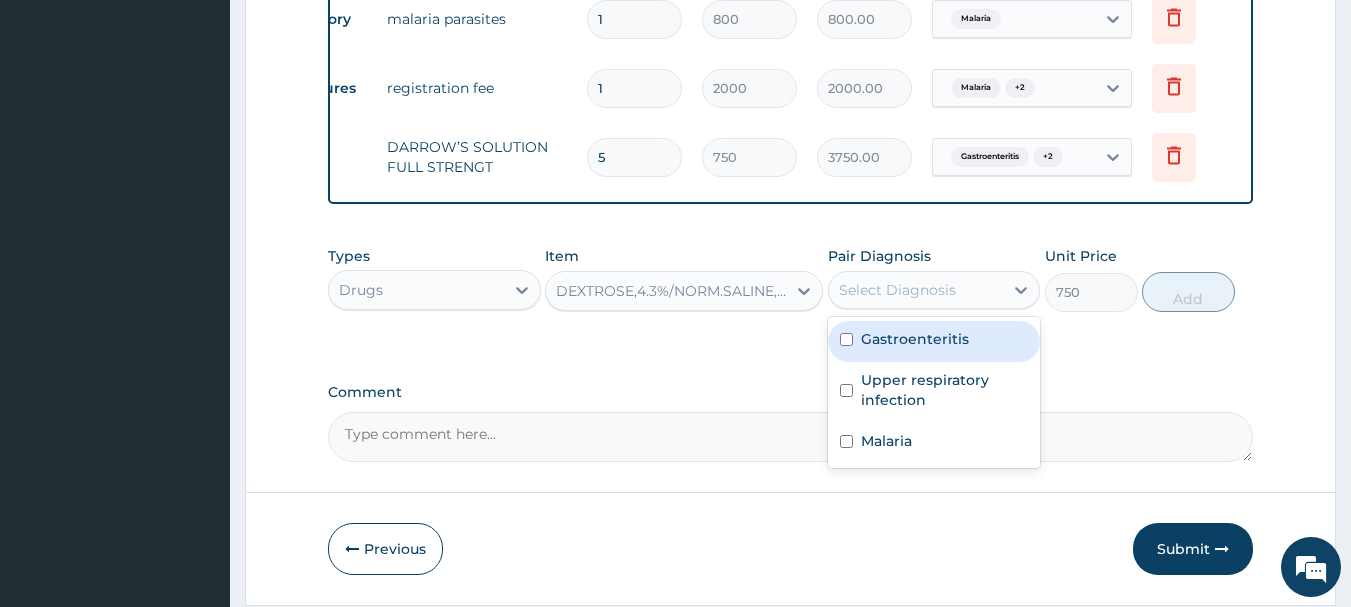 click on "Select Diagnosis" at bounding box center [897, 290] 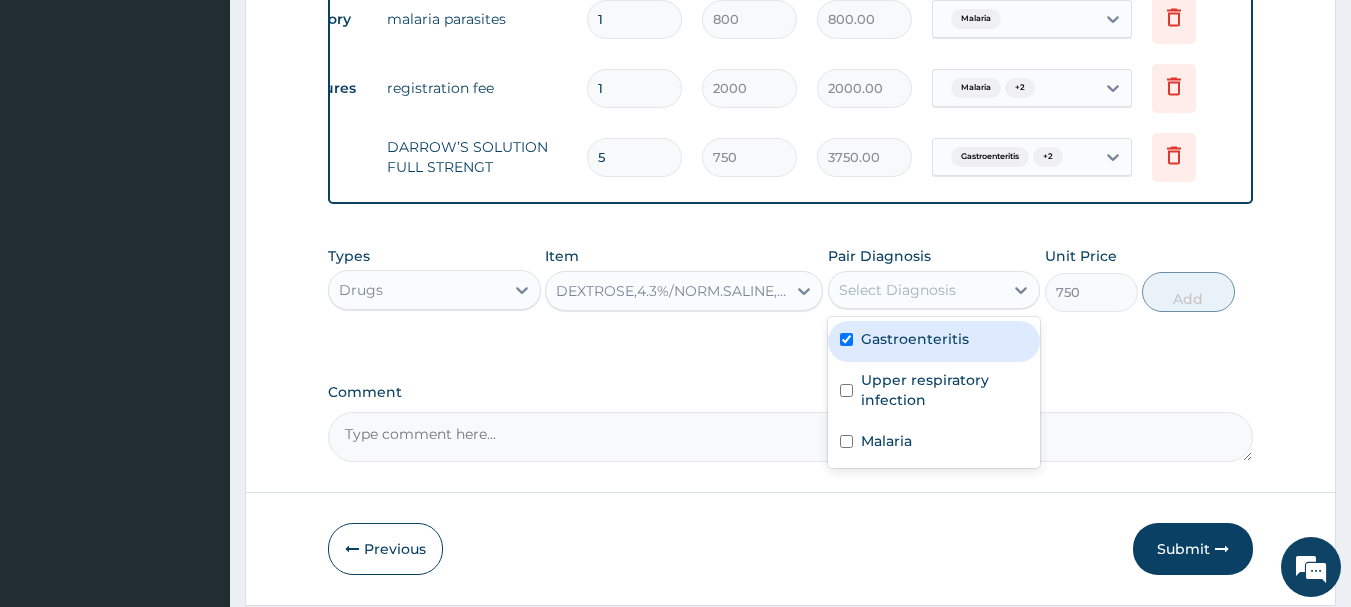 checkbox on "true" 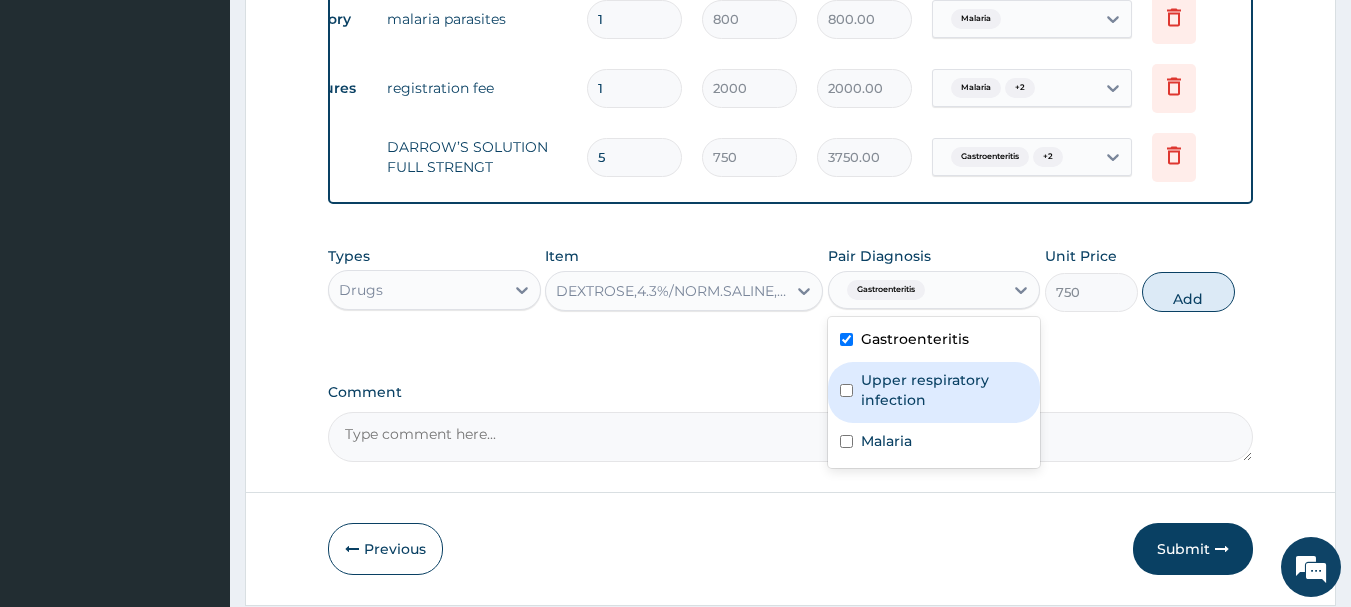 click on "Upper respiratory infection" at bounding box center (945, 390) 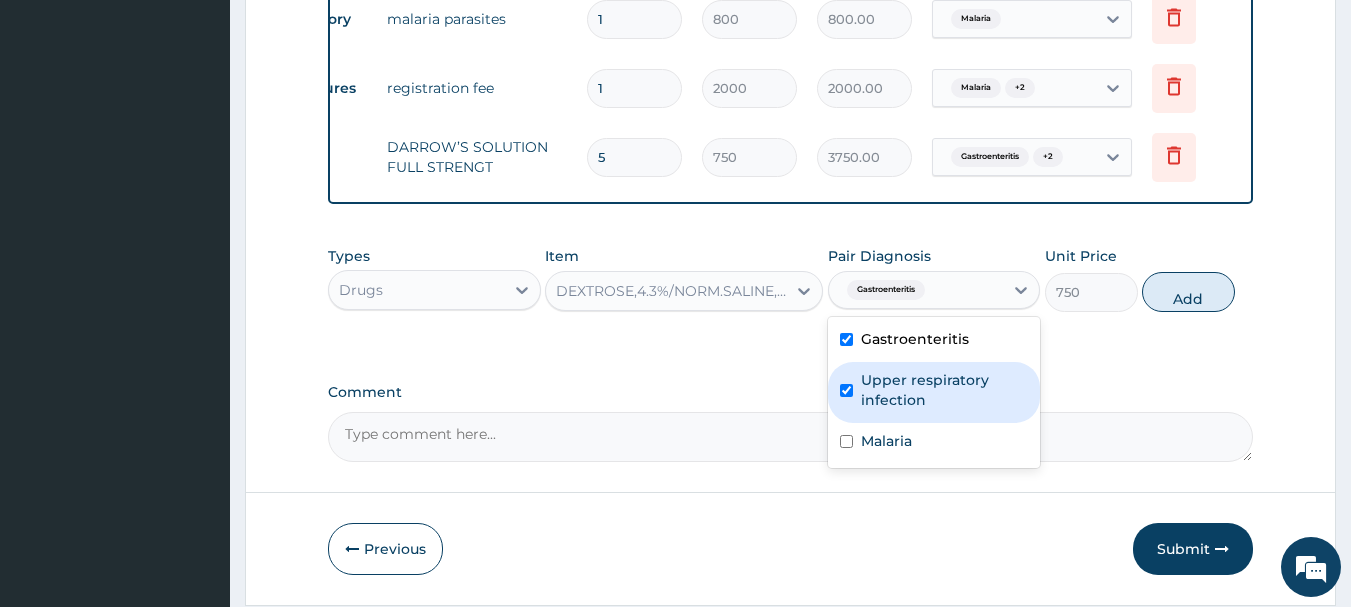 checkbox on "true" 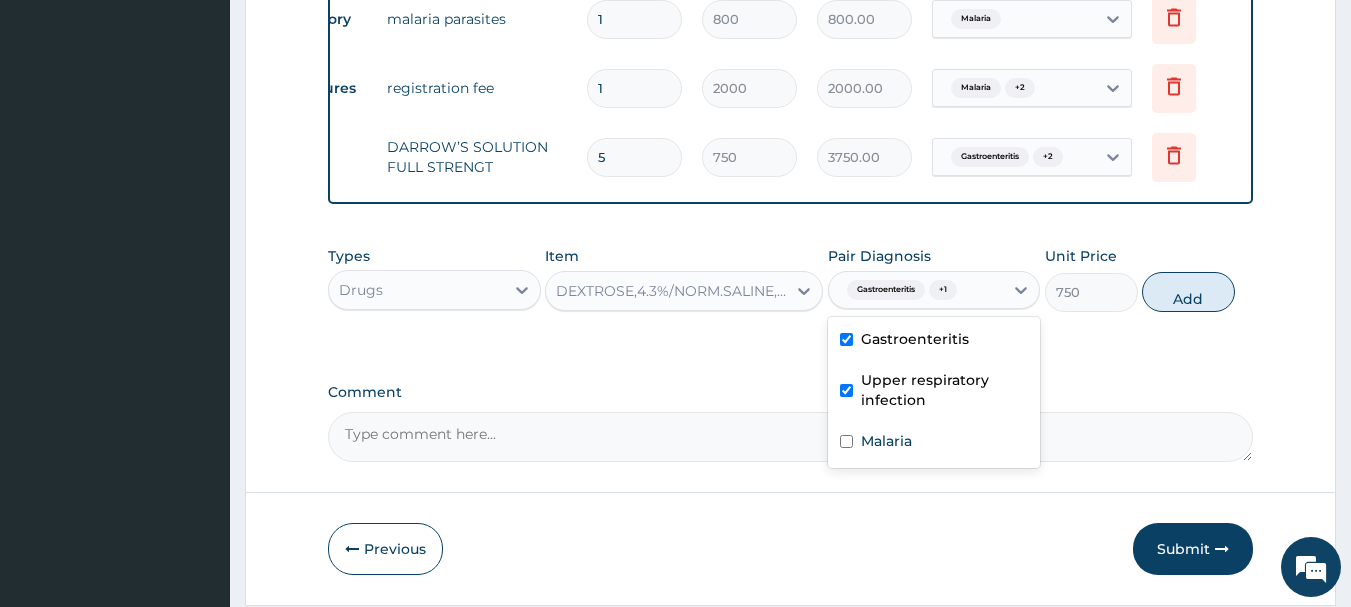 click on "Malaria" at bounding box center (934, 443) 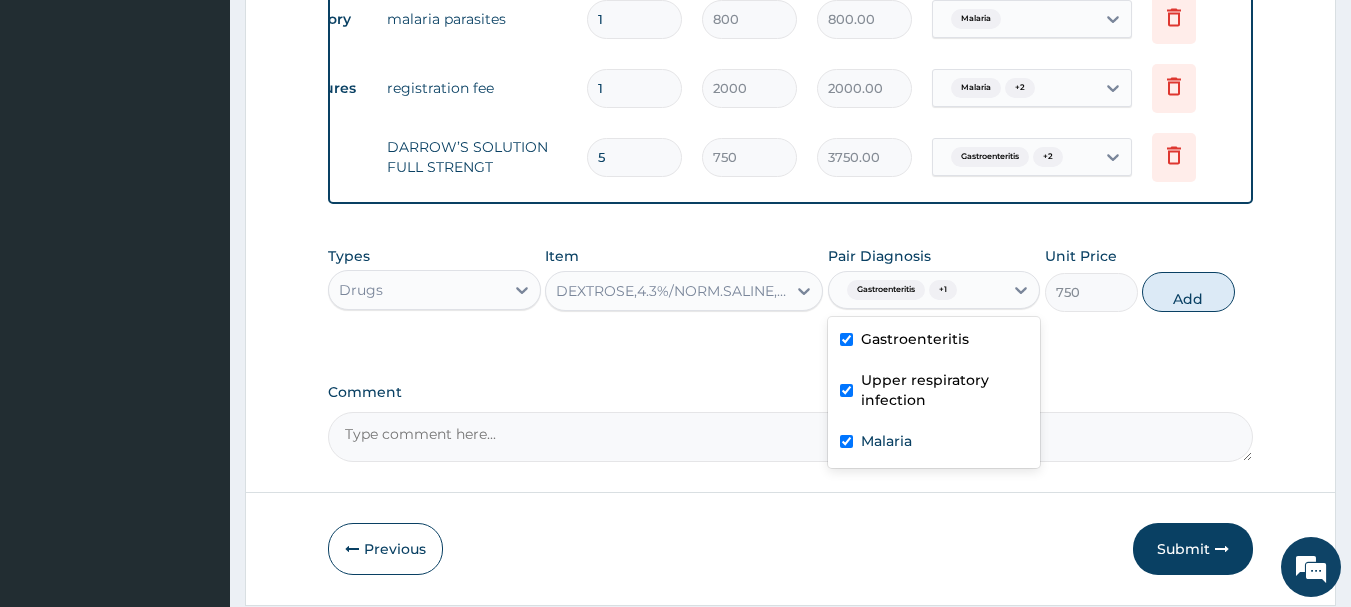 checkbox on "true" 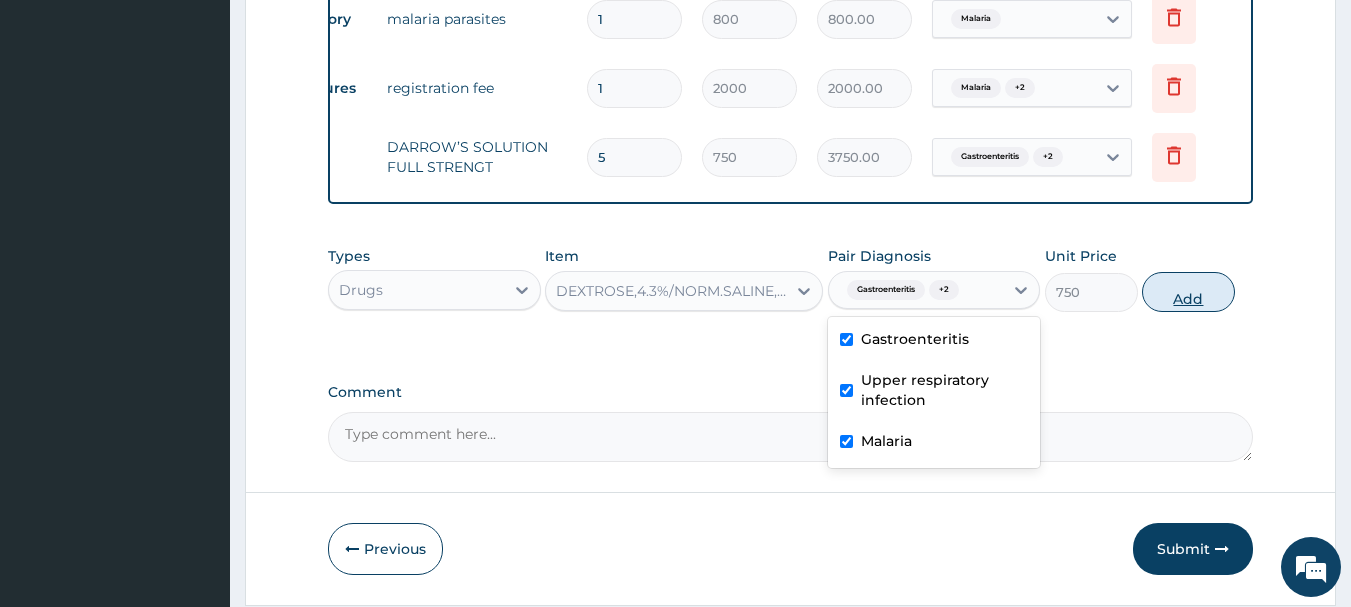 click on "Add" at bounding box center [1188, 292] 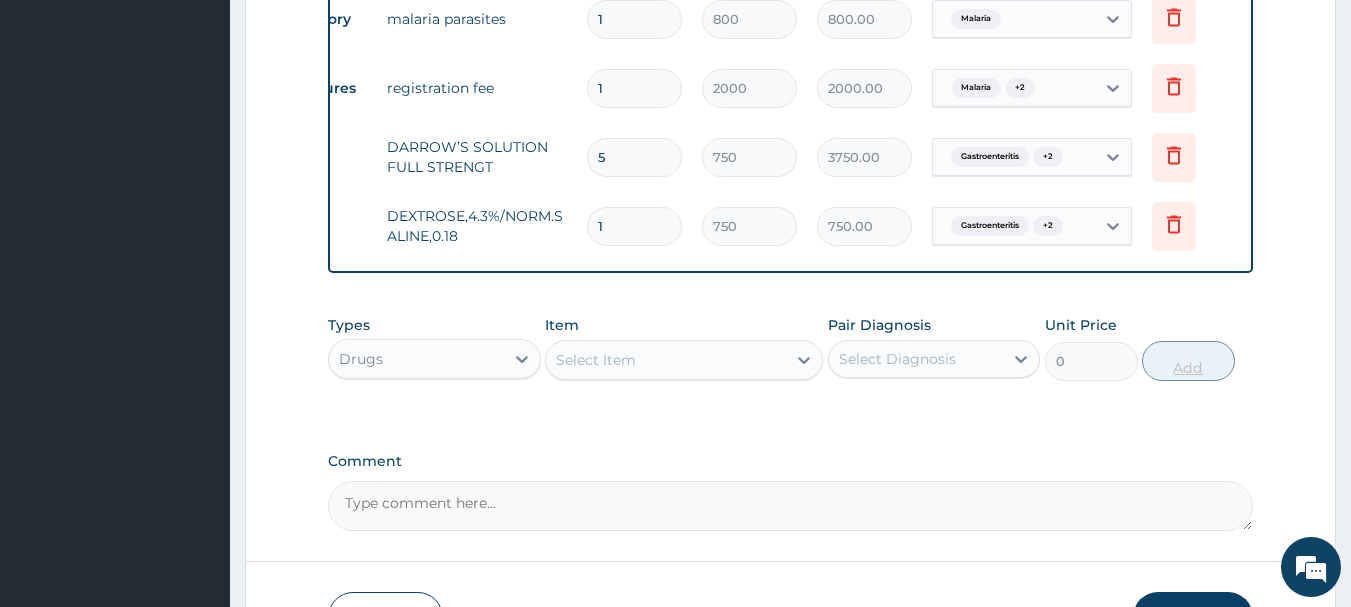 type 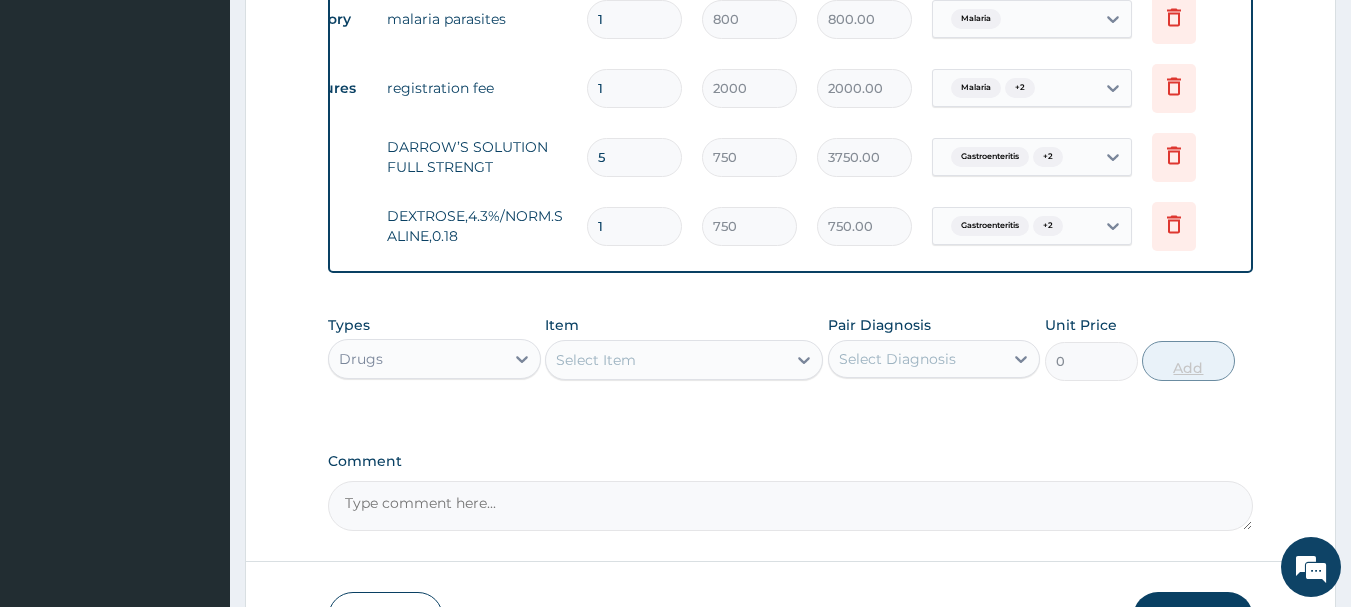 type on "0.00" 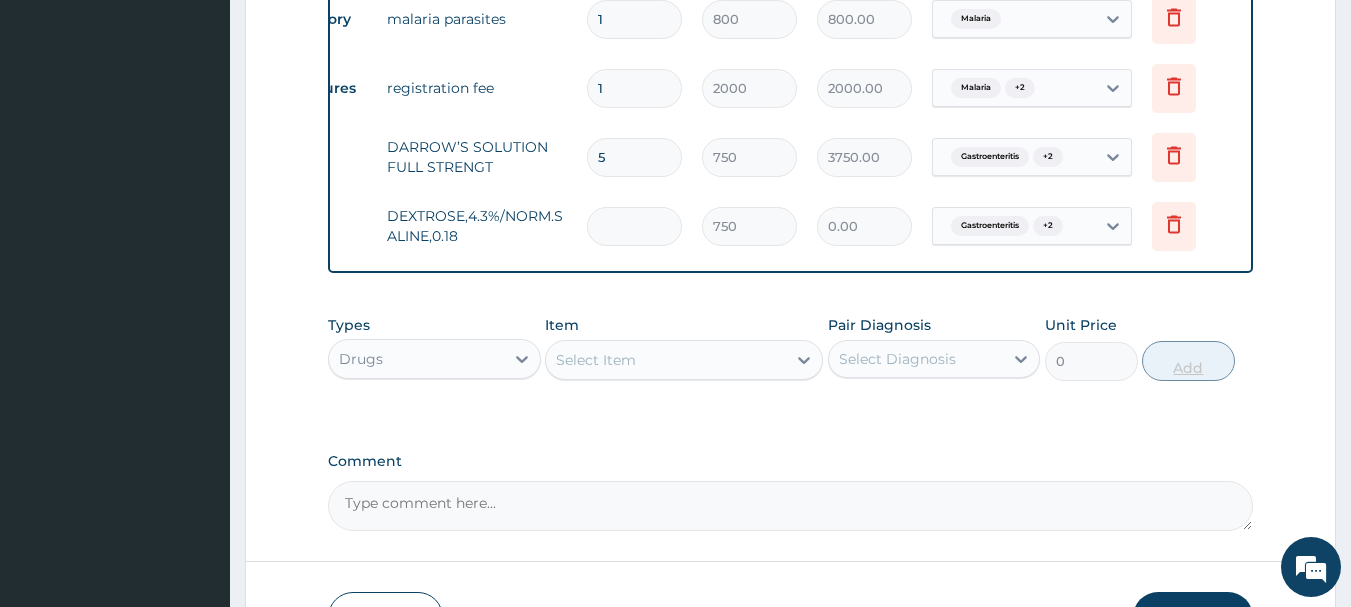 type on "6" 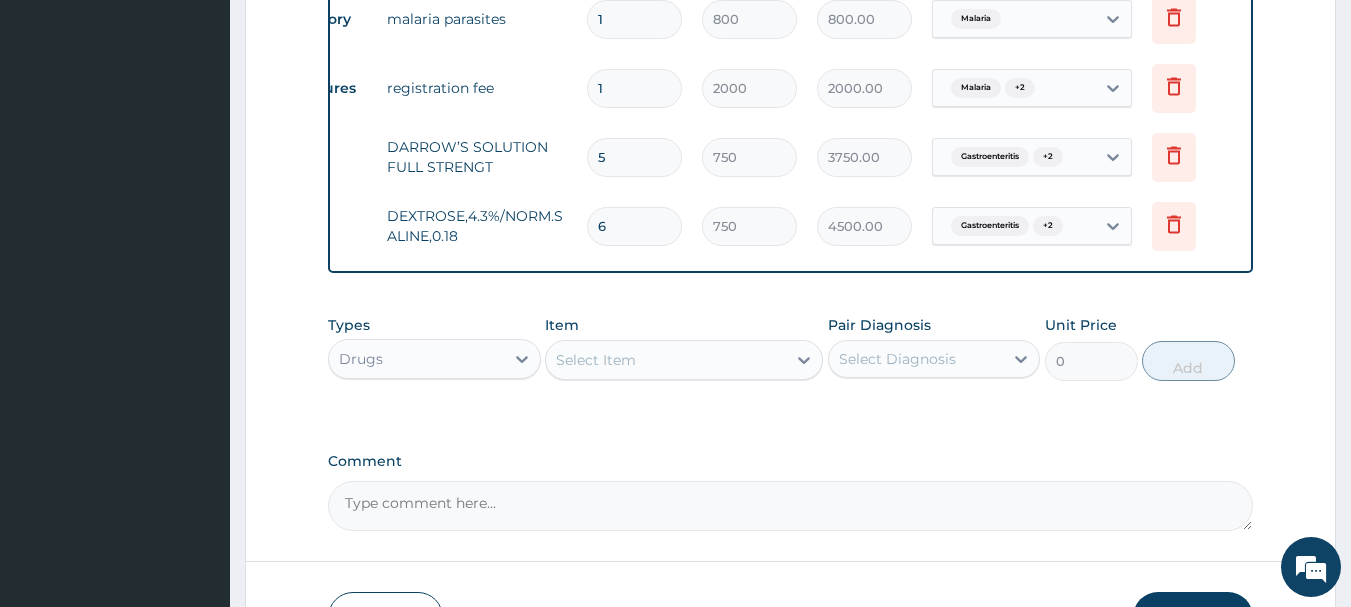type on "6" 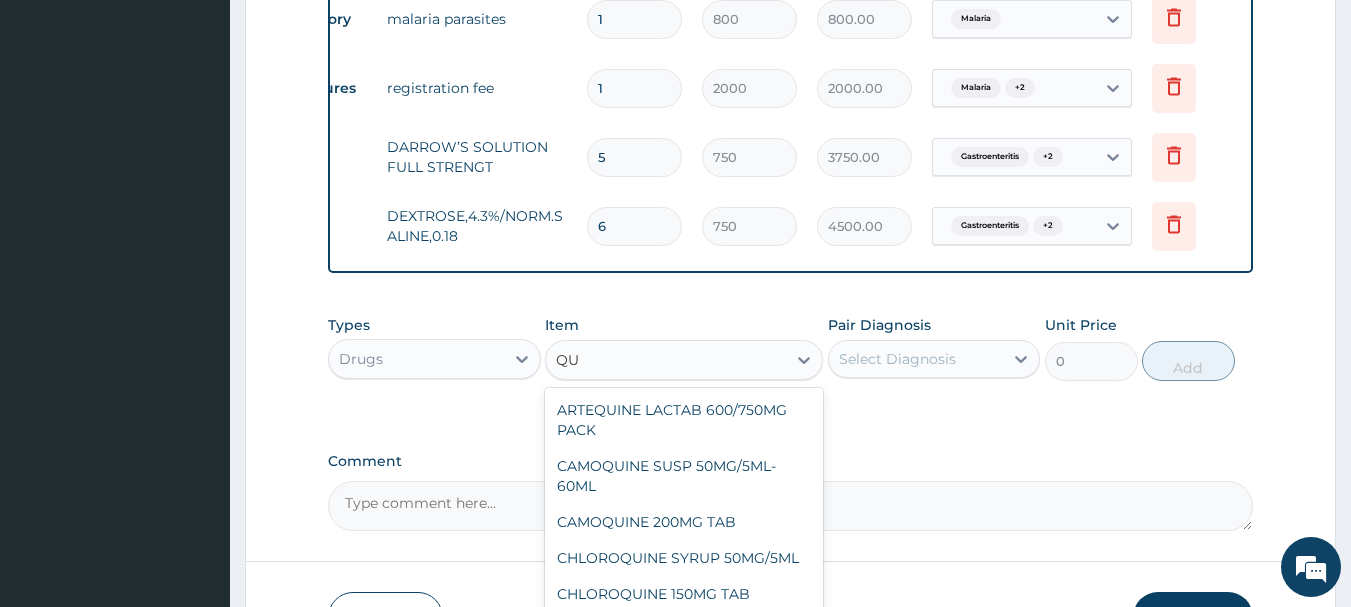 type on "Q" 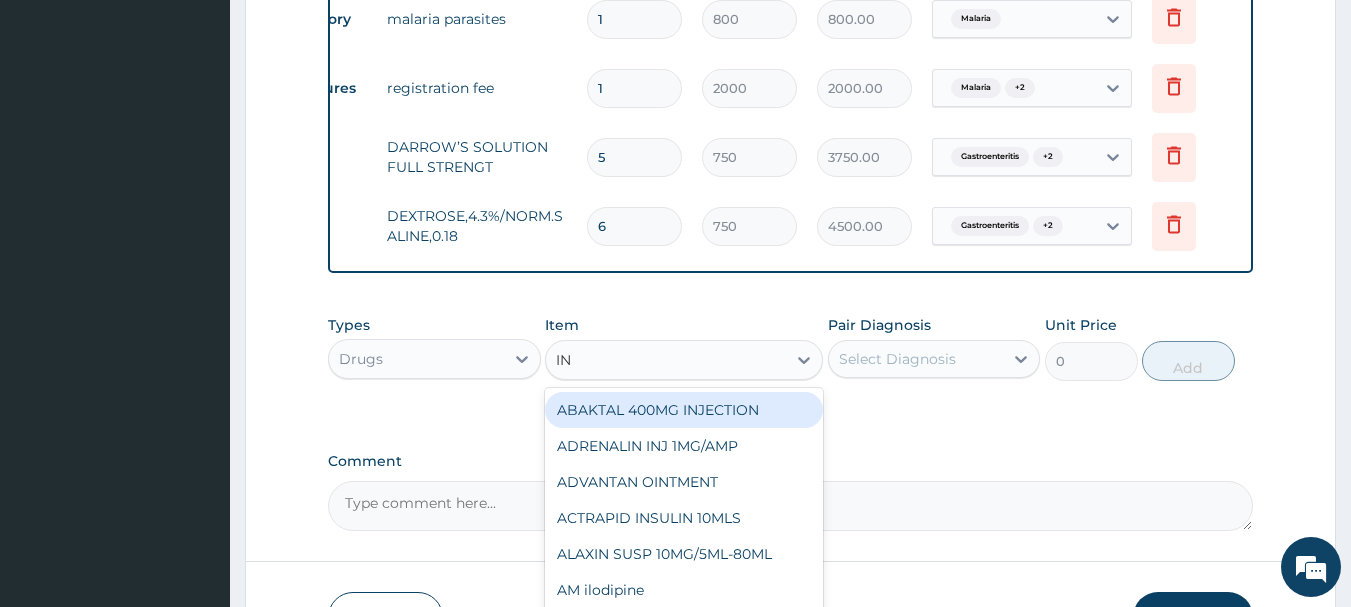 type on "I" 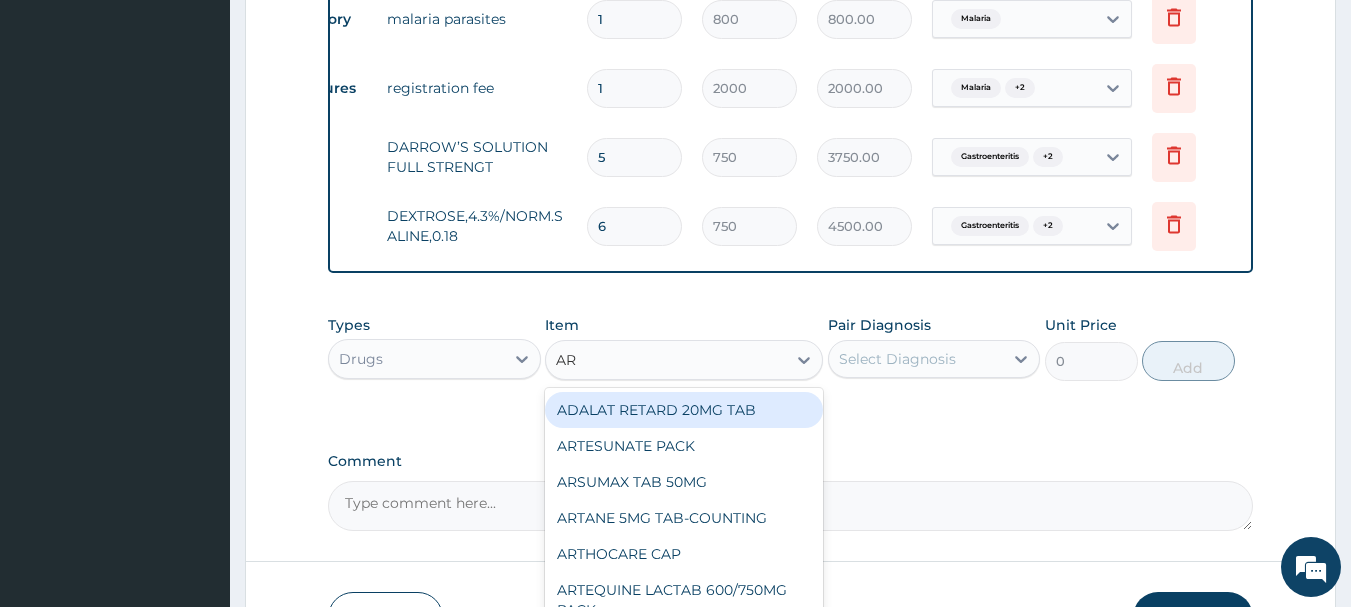 type on "ART" 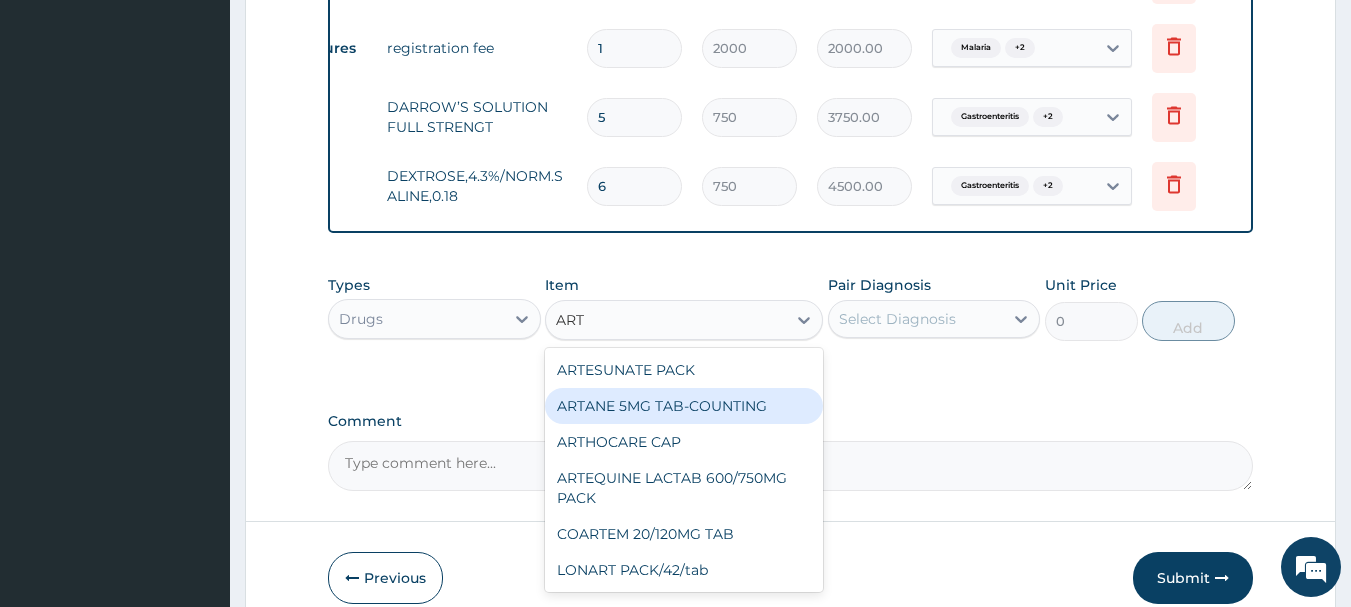 scroll, scrollTop: 1050, scrollLeft: 0, axis: vertical 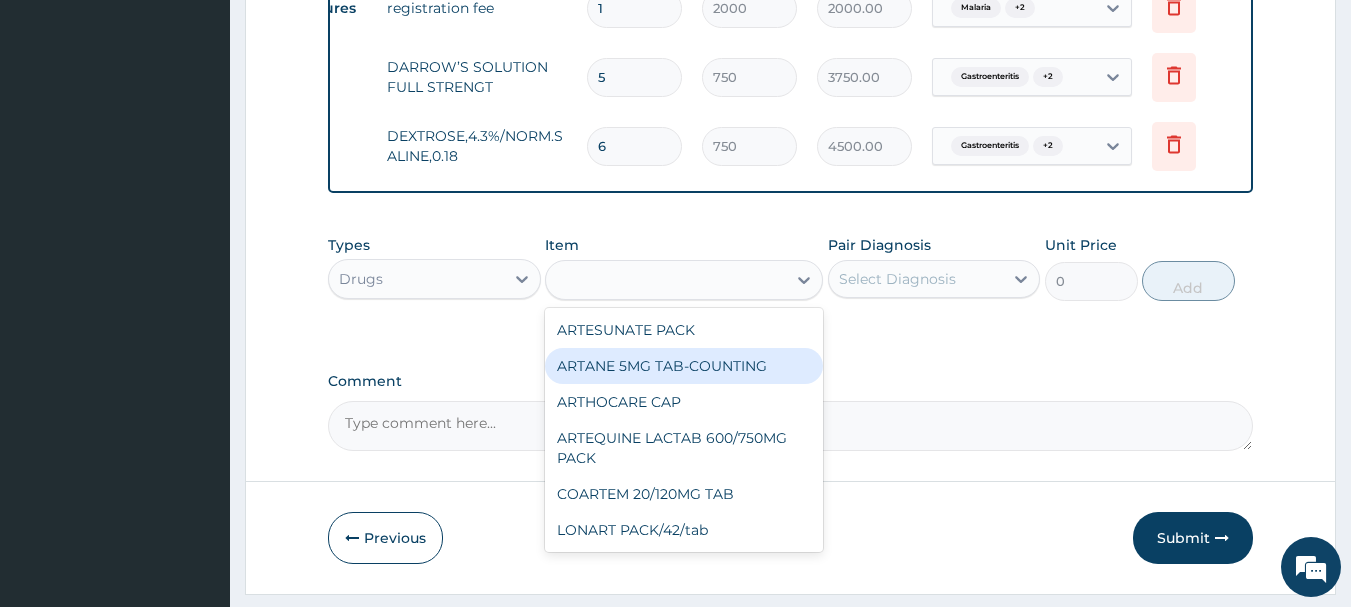 click on "ART" at bounding box center (666, 280) 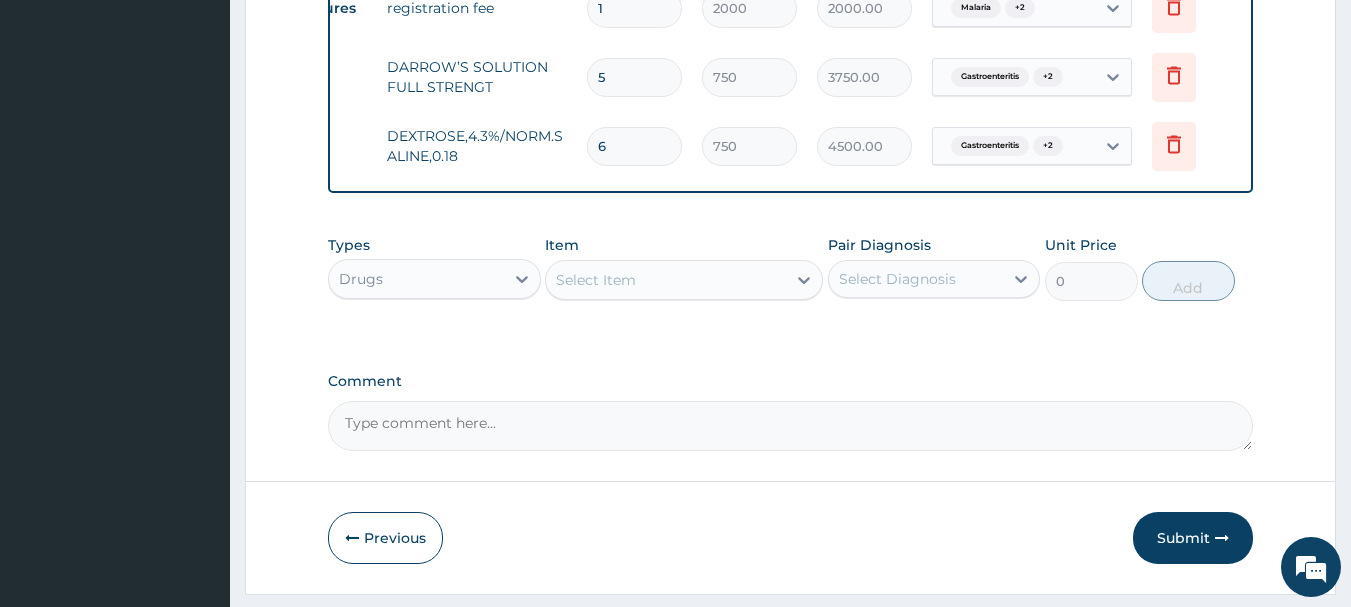 click on "Select Item" at bounding box center (596, 280) 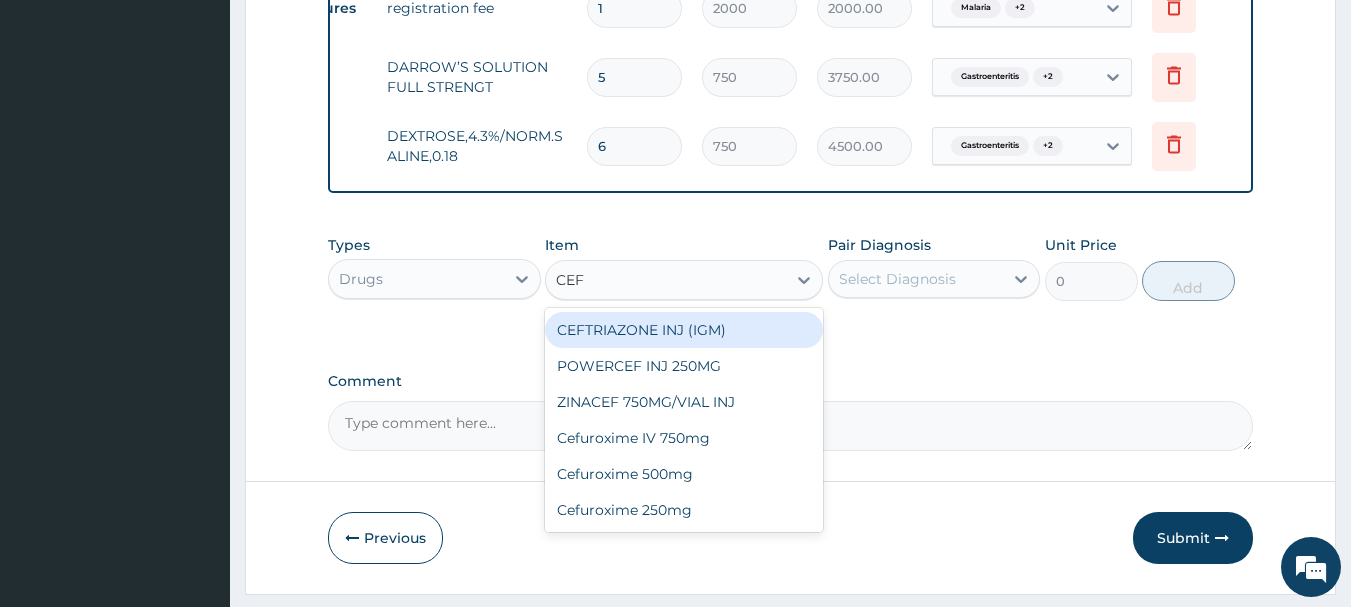 type on "CEFU" 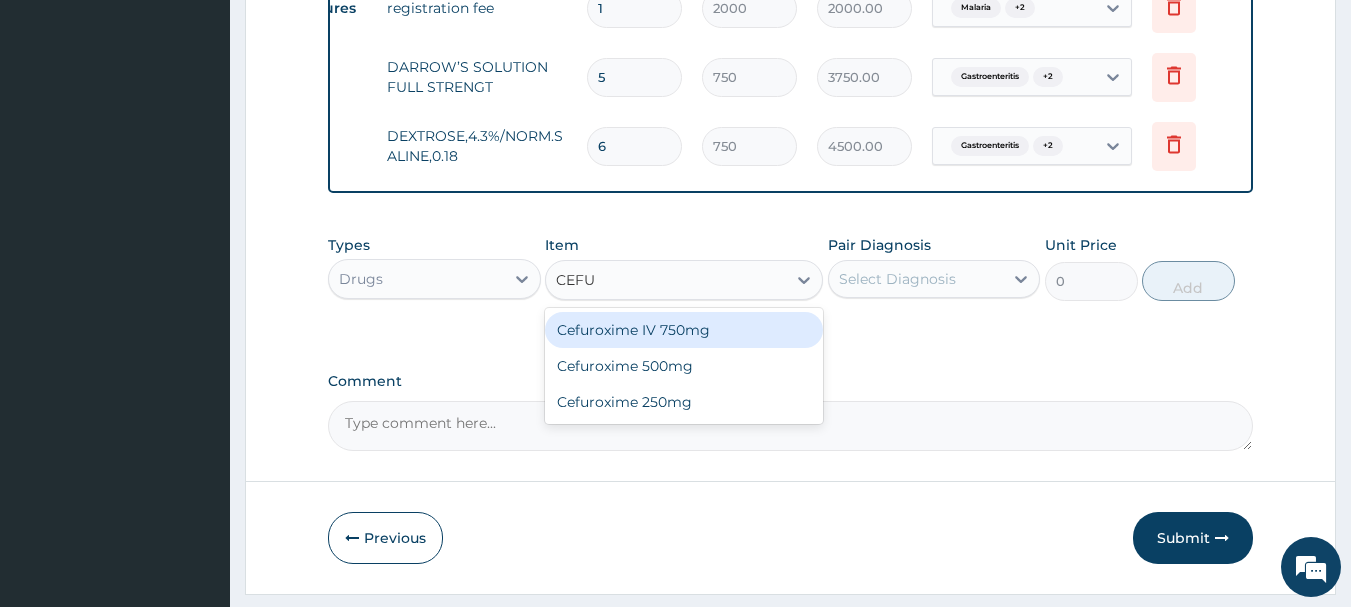 click on "Cefuroxime IV 750mg" at bounding box center (684, 330) 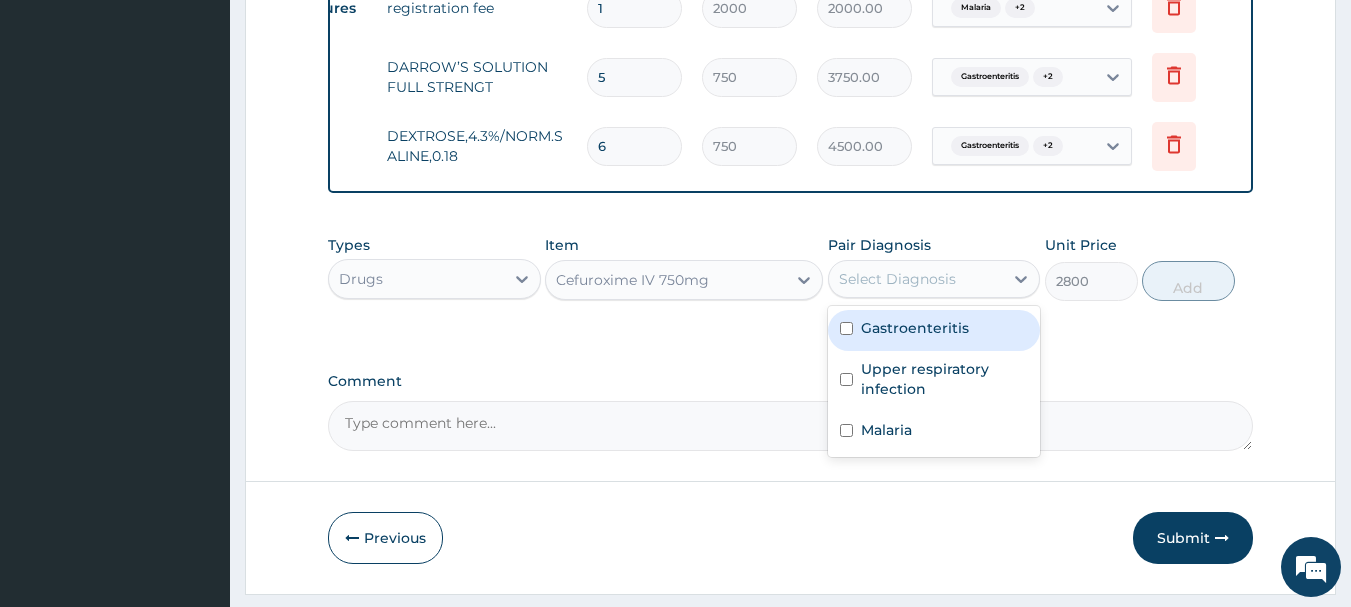 click on "Select Diagnosis" at bounding box center (897, 279) 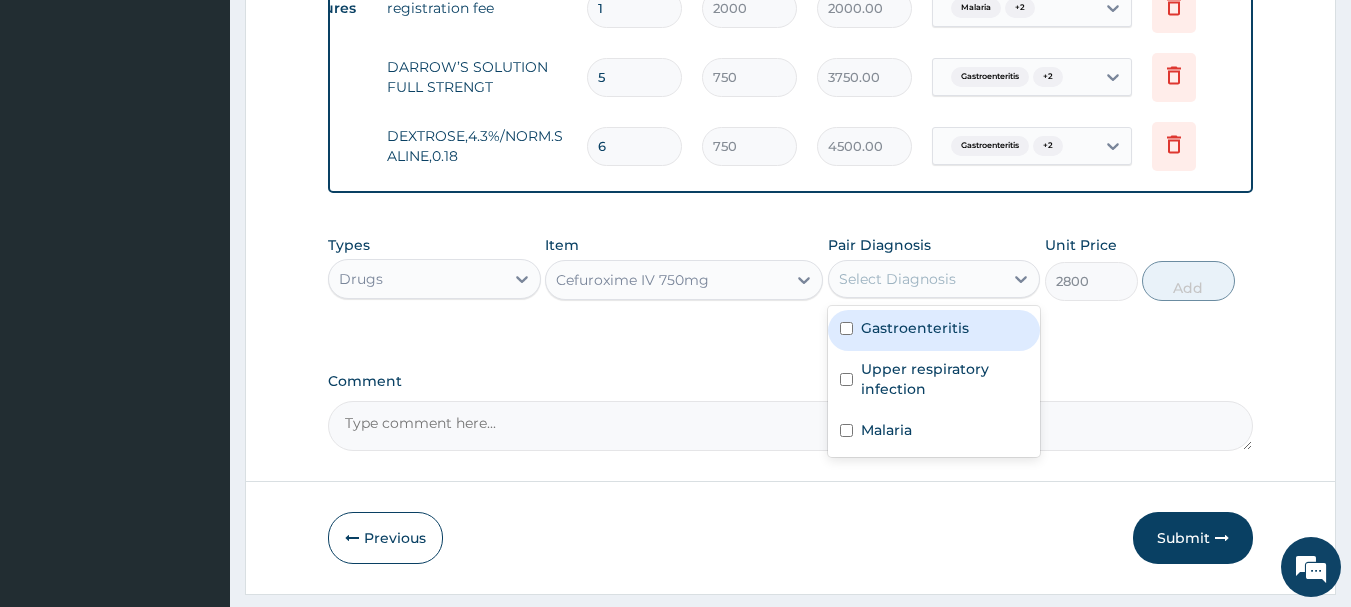 click on "Gastroenteritis" at bounding box center [915, 328] 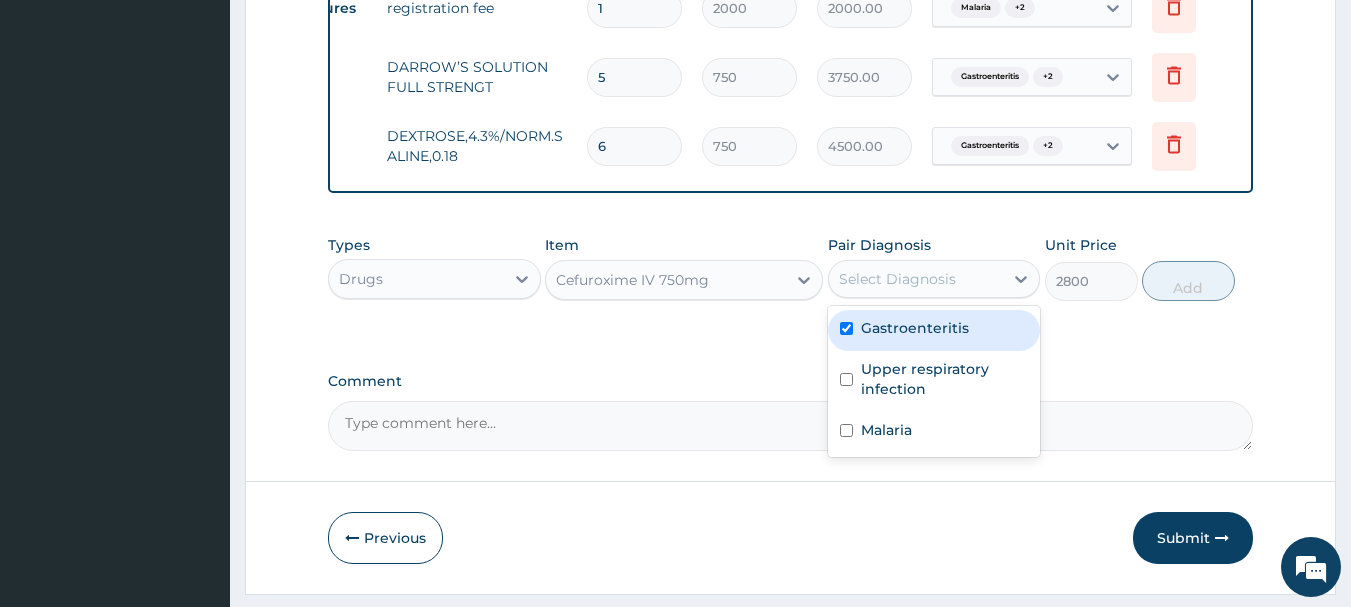 checkbox on "true" 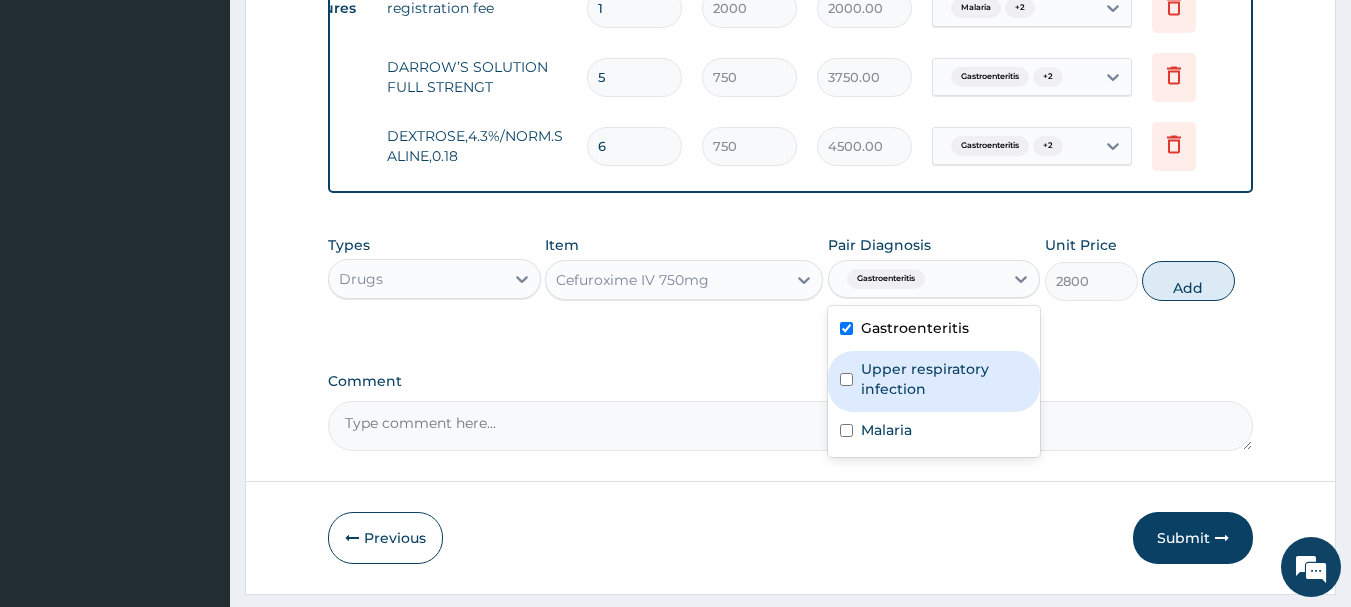 click on "Upper respiratory infection" at bounding box center (945, 379) 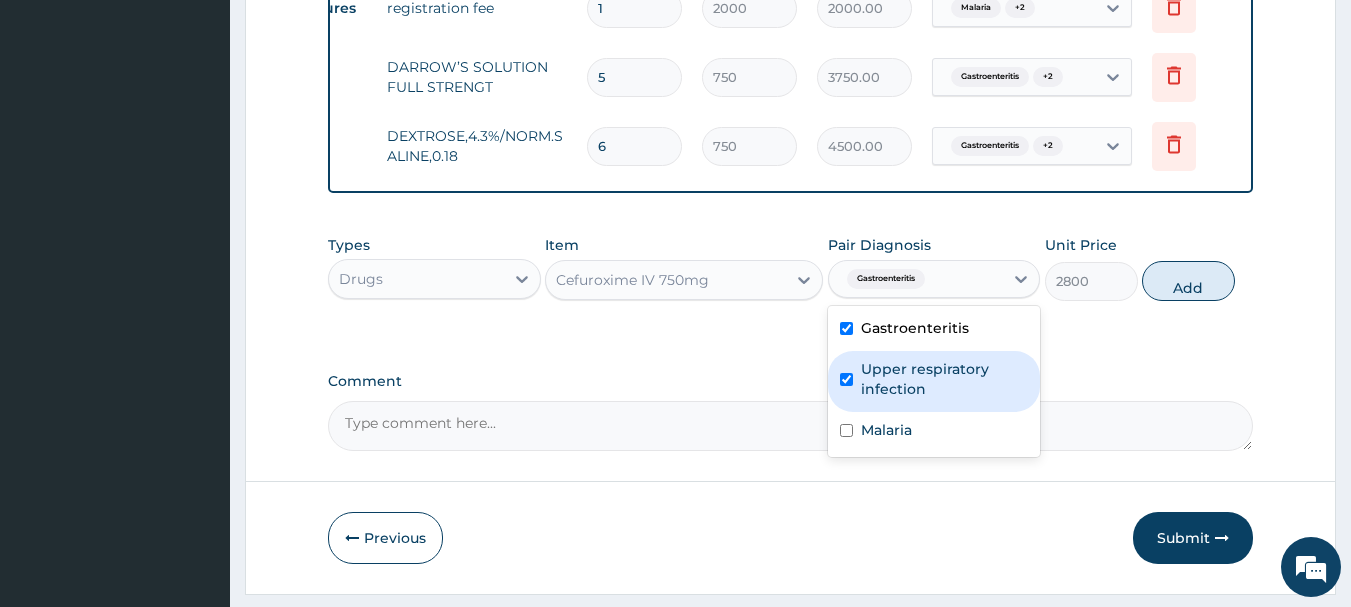 checkbox on "true" 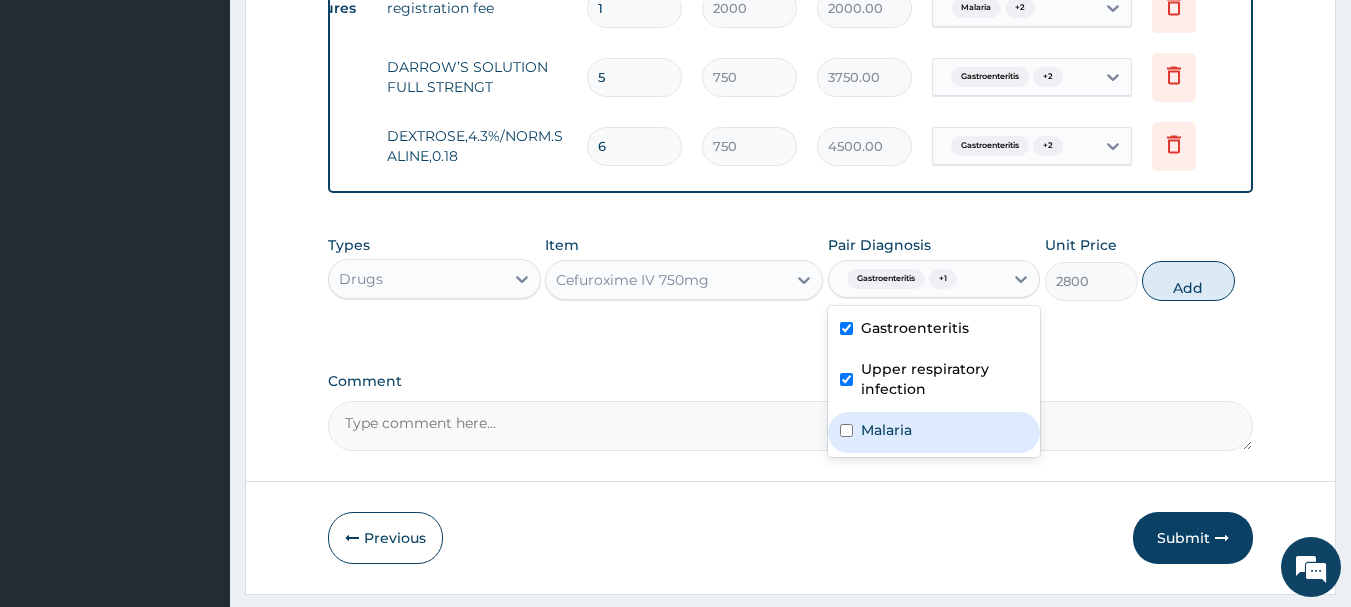 click on "Malaria" at bounding box center (934, 432) 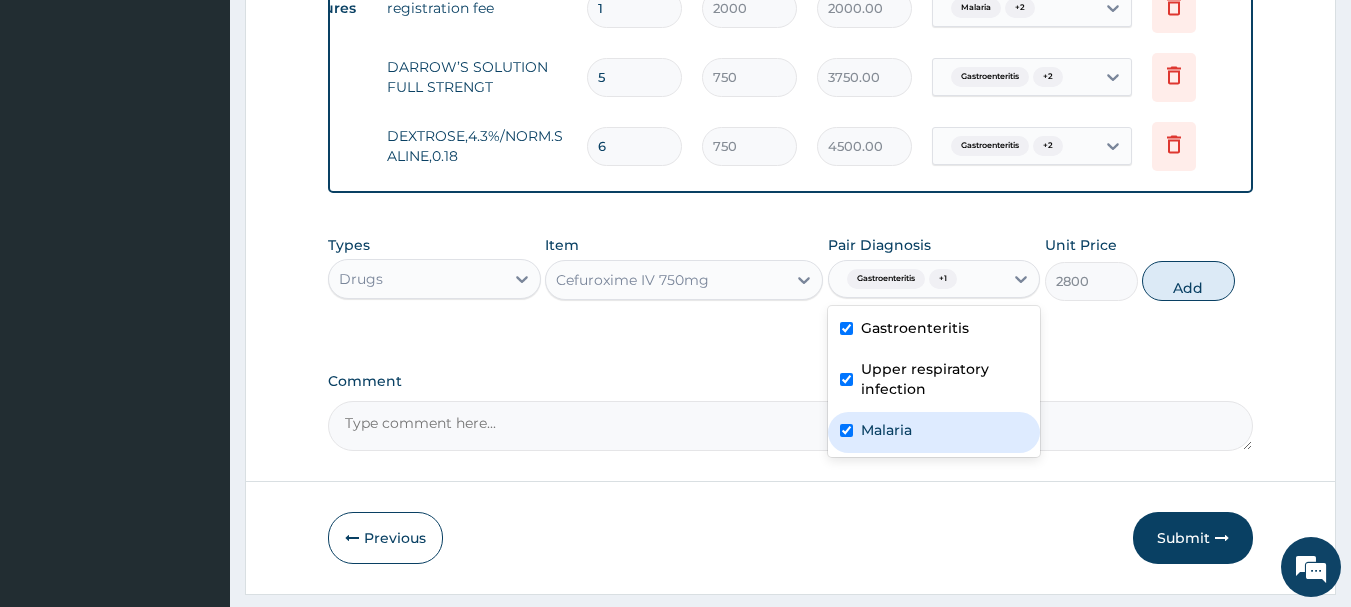 checkbox on "true" 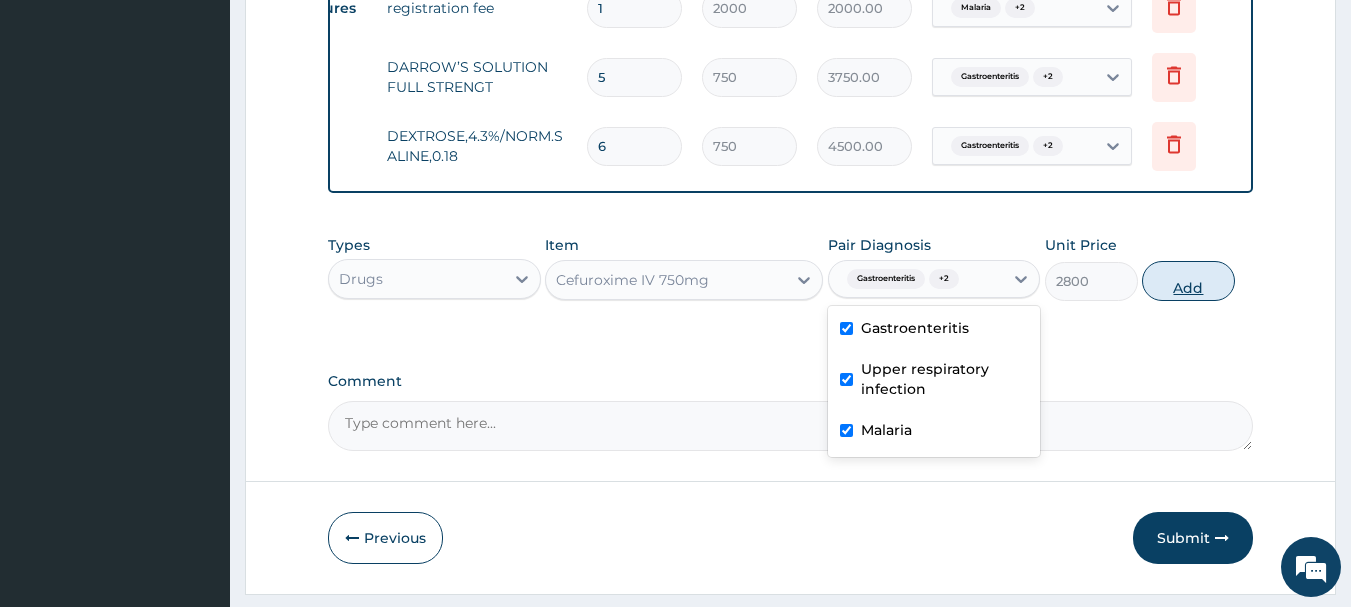 click on "Add" at bounding box center (1188, 281) 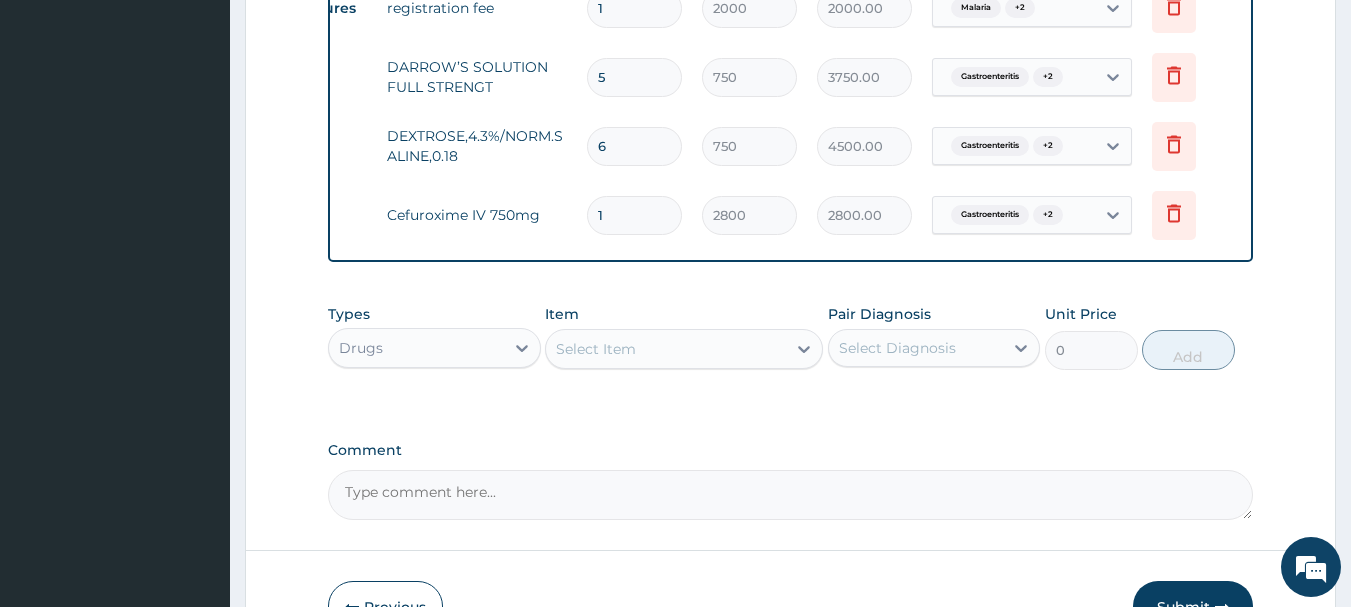 type 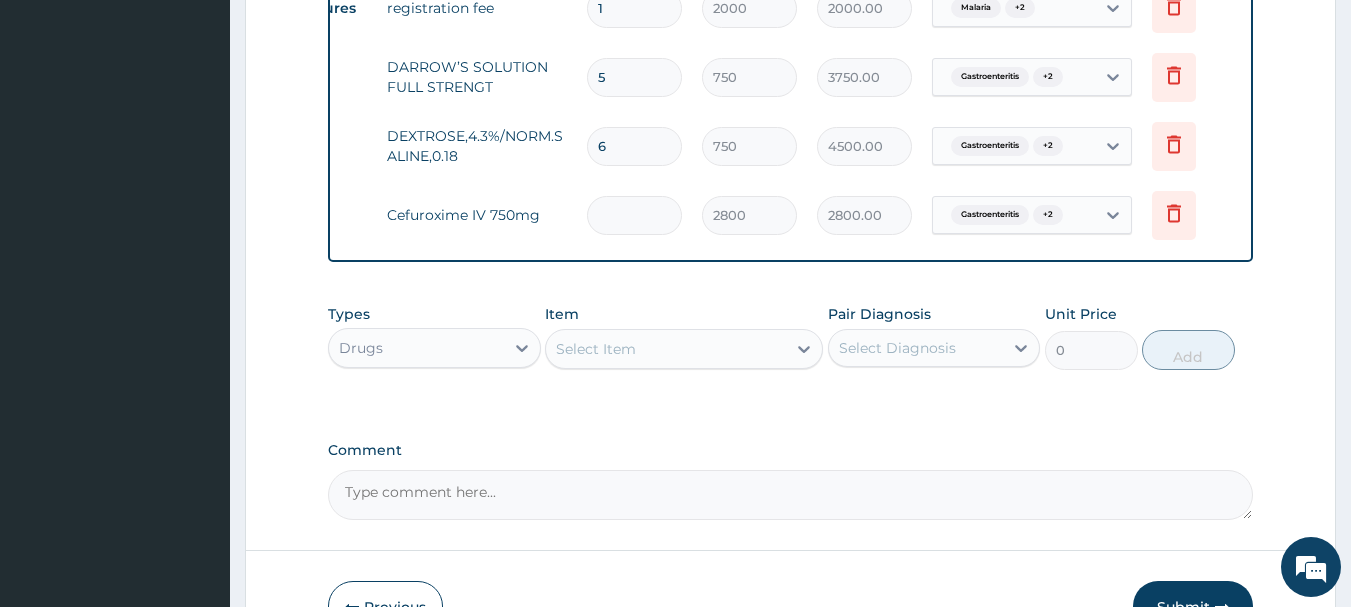 type on "0.00" 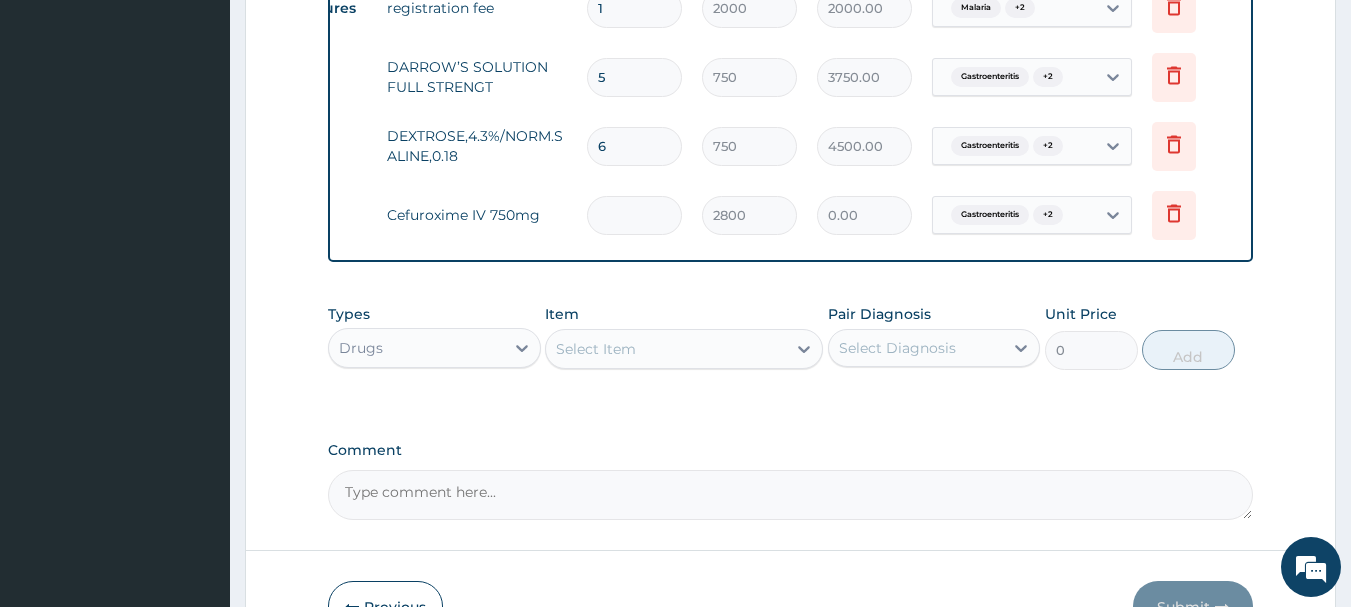 type on "6" 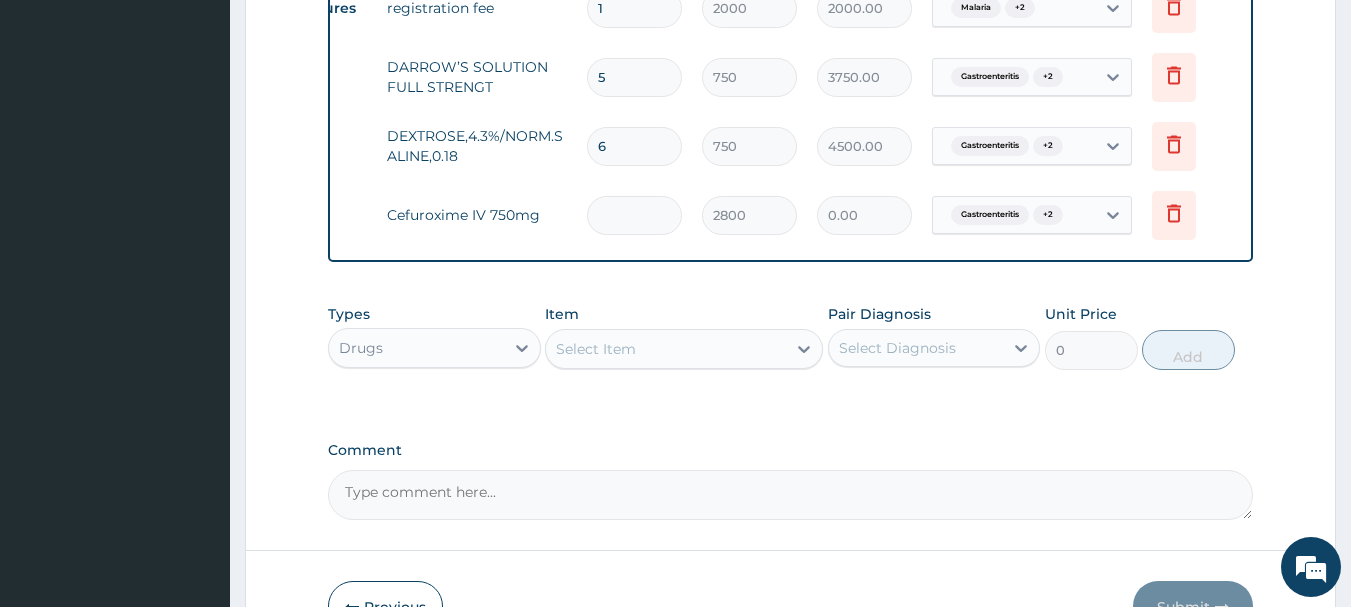 type on "16800.00" 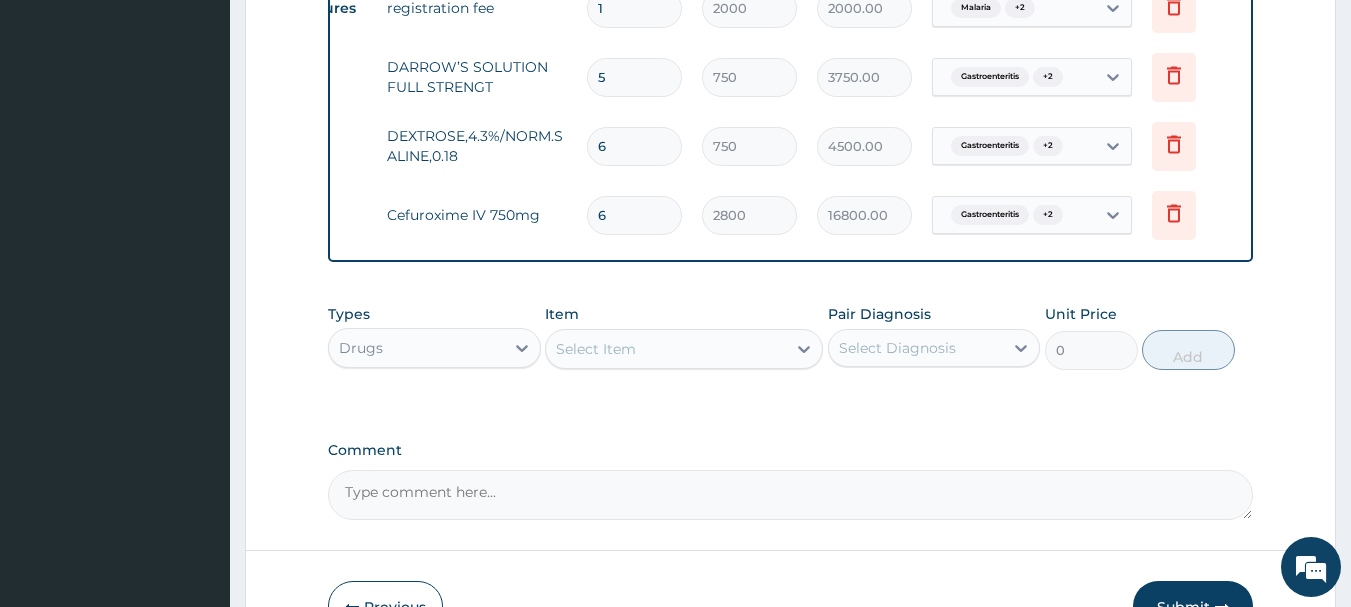 type on "6" 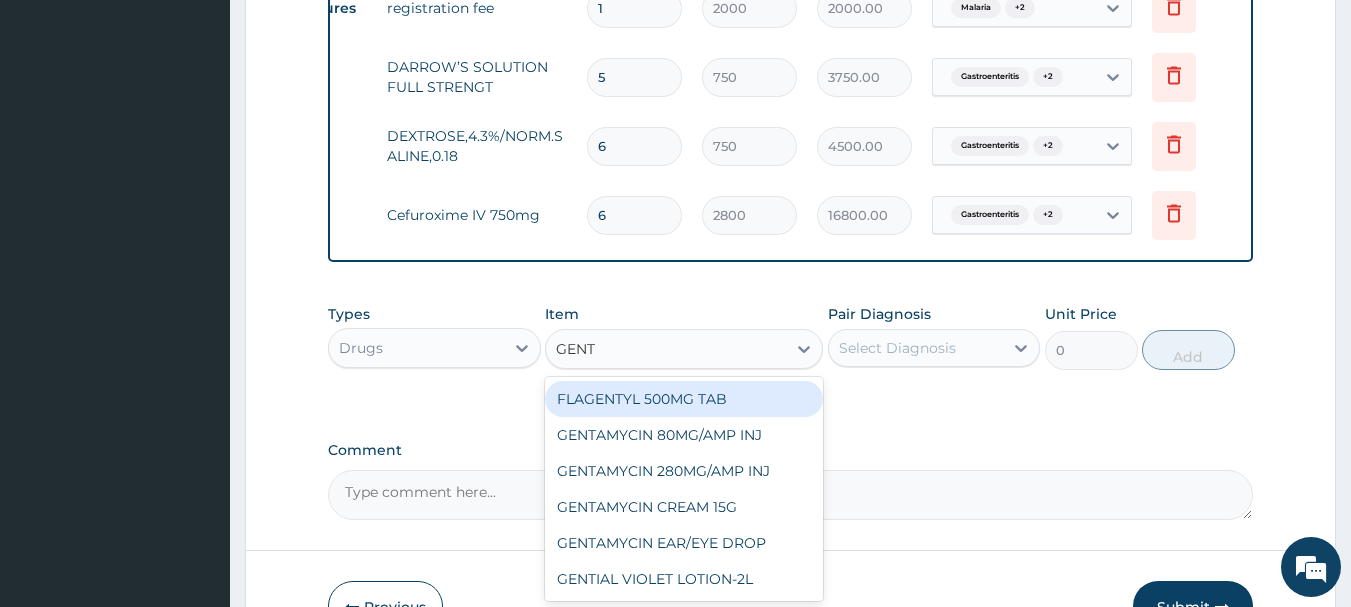 type on "GENTA" 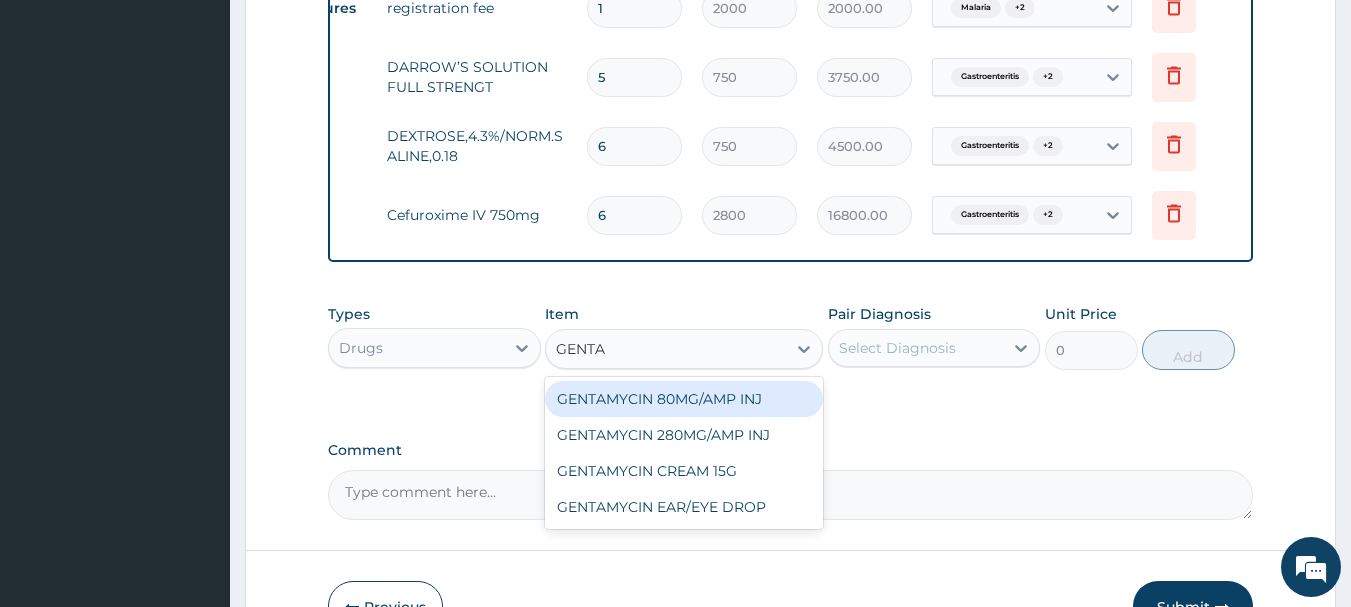 click on "GENTAMYCIN 80MG/AMP INJ" at bounding box center [684, 399] 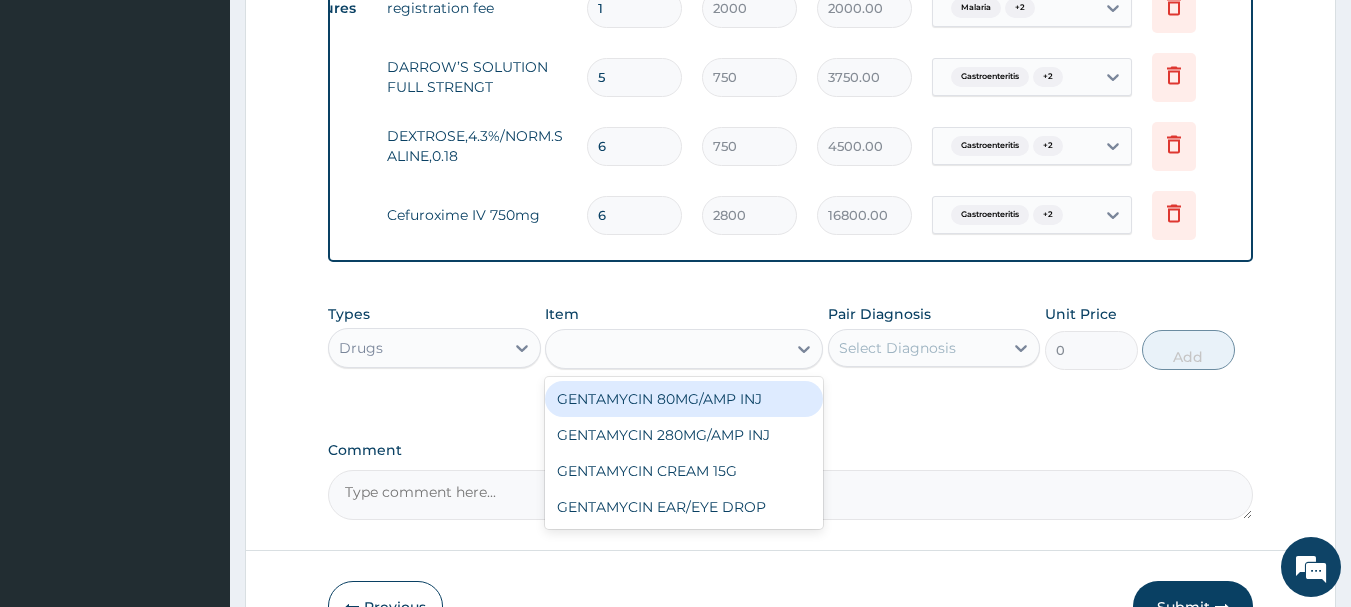 type on "600" 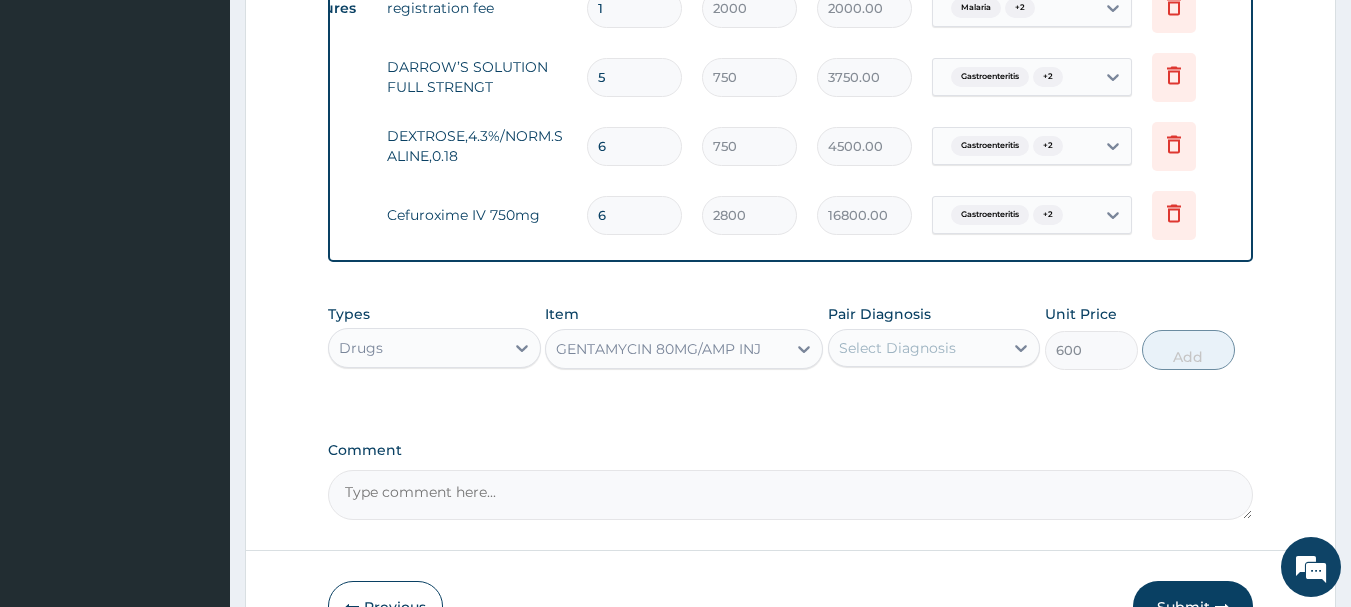 click on "Types Drugs Item option GENTAMYCIN 80MG/AMP INJ, selected. Select is focused ,type to refine list, press Down to open the menu, GENTAMYCIN 80MG/AMP INJ Pair Diagnosis Select Diagnosis Unit Price 600 Add" at bounding box center (791, 337) 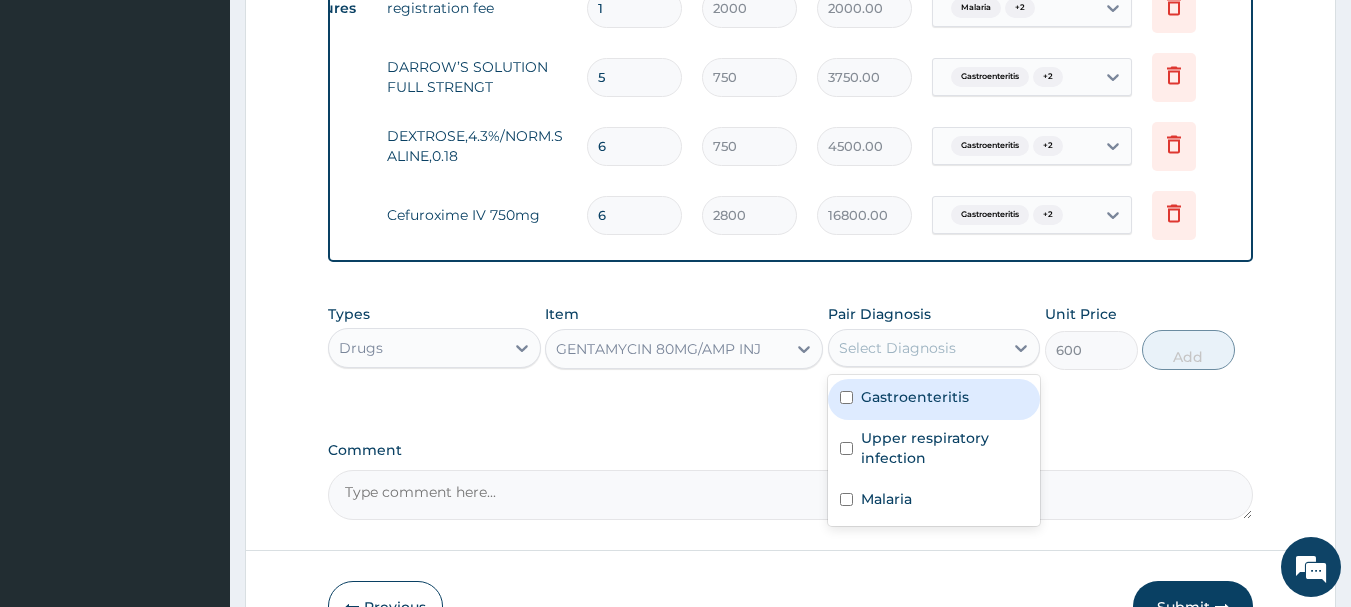 click on "Gastroenteritis" at bounding box center [915, 397] 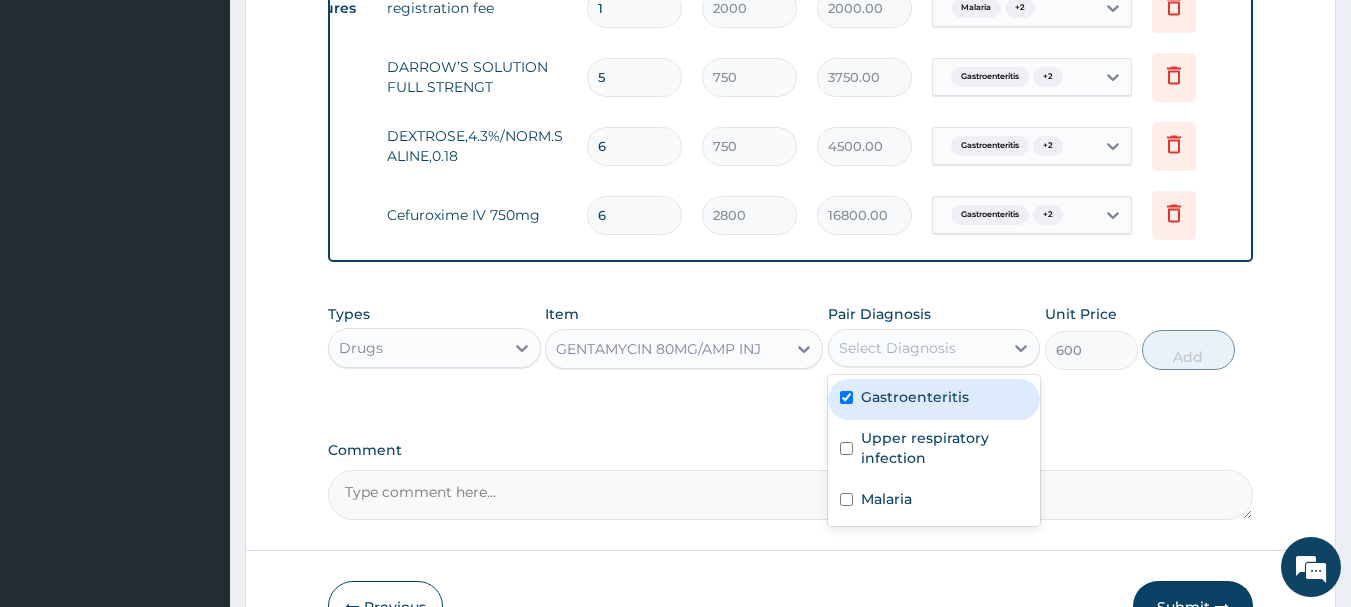 checkbox on "true" 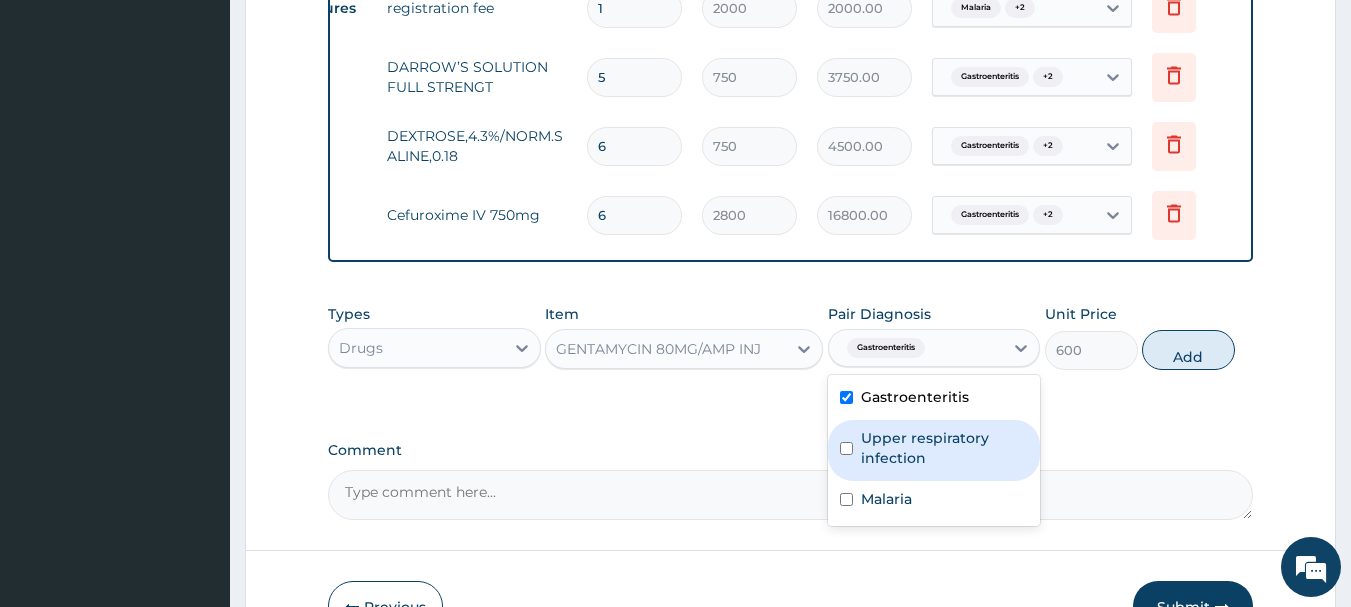click on "Upper respiratory infection" at bounding box center [934, 450] 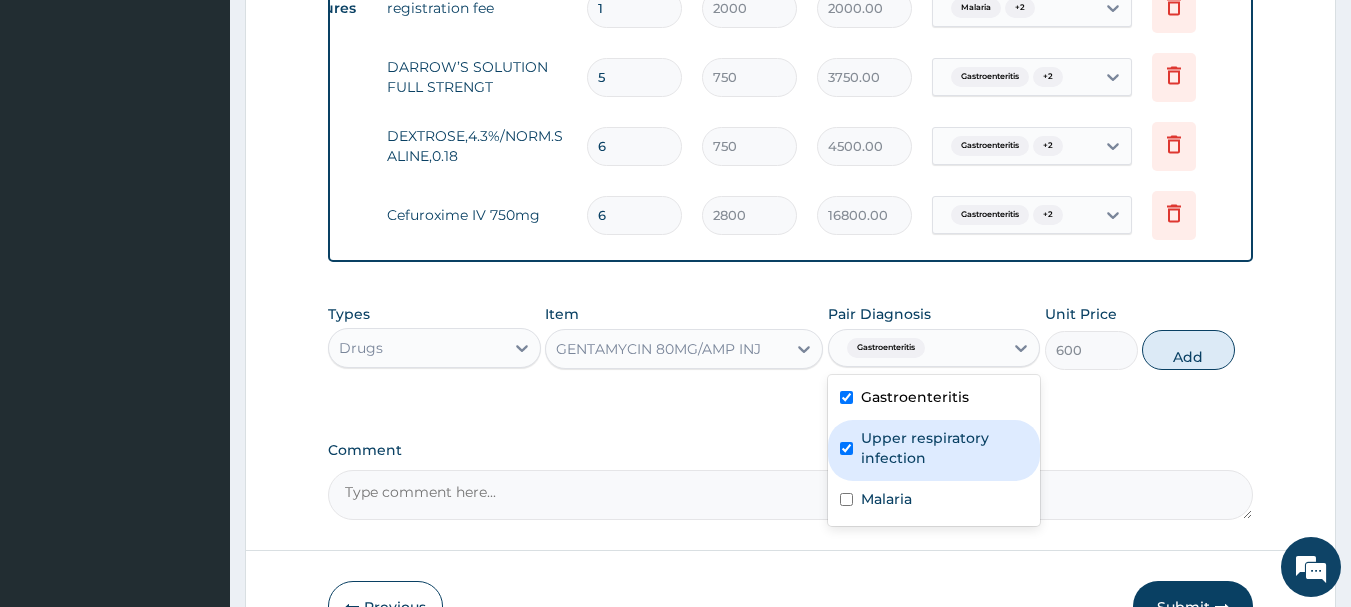 checkbox on "true" 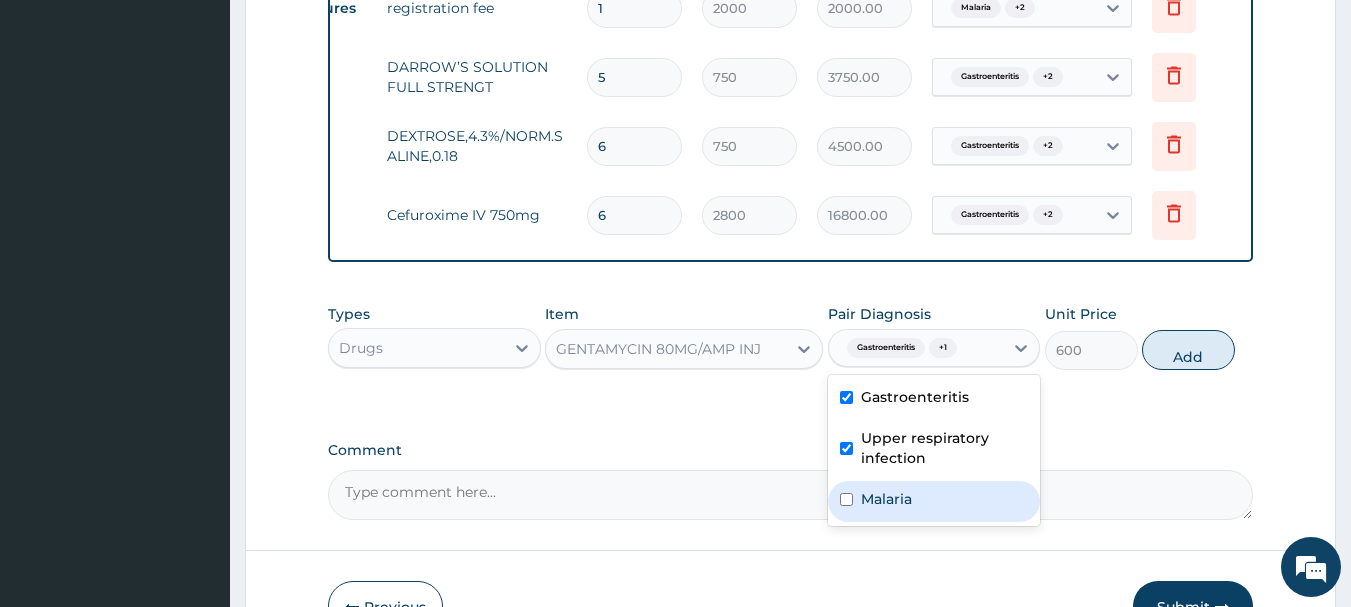 click on "Malaria" at bounding box center [934, 501] 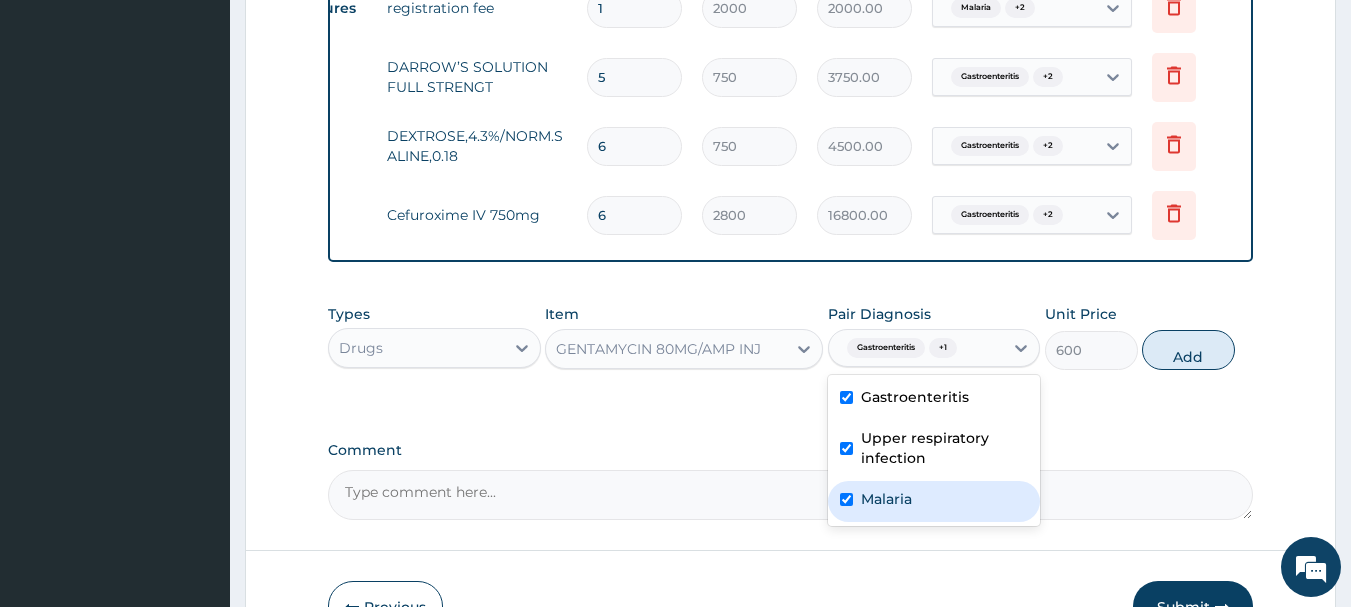 checkbox on "true" 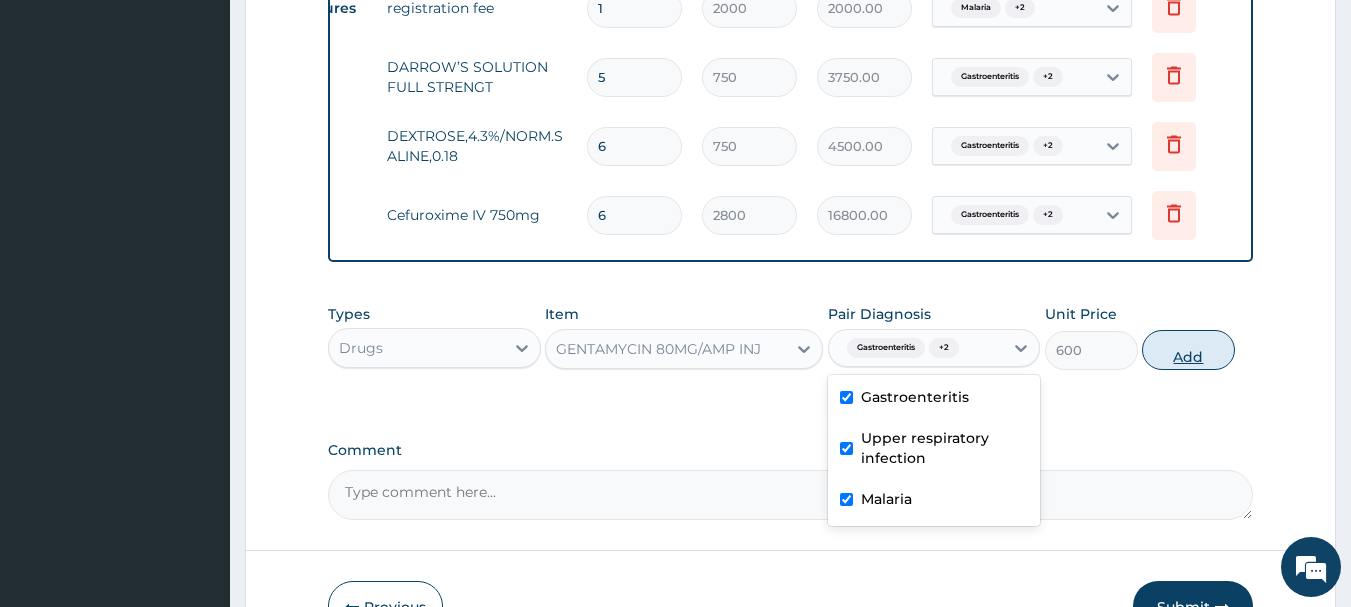 click on "Add" at bounding box center (1188, 350) 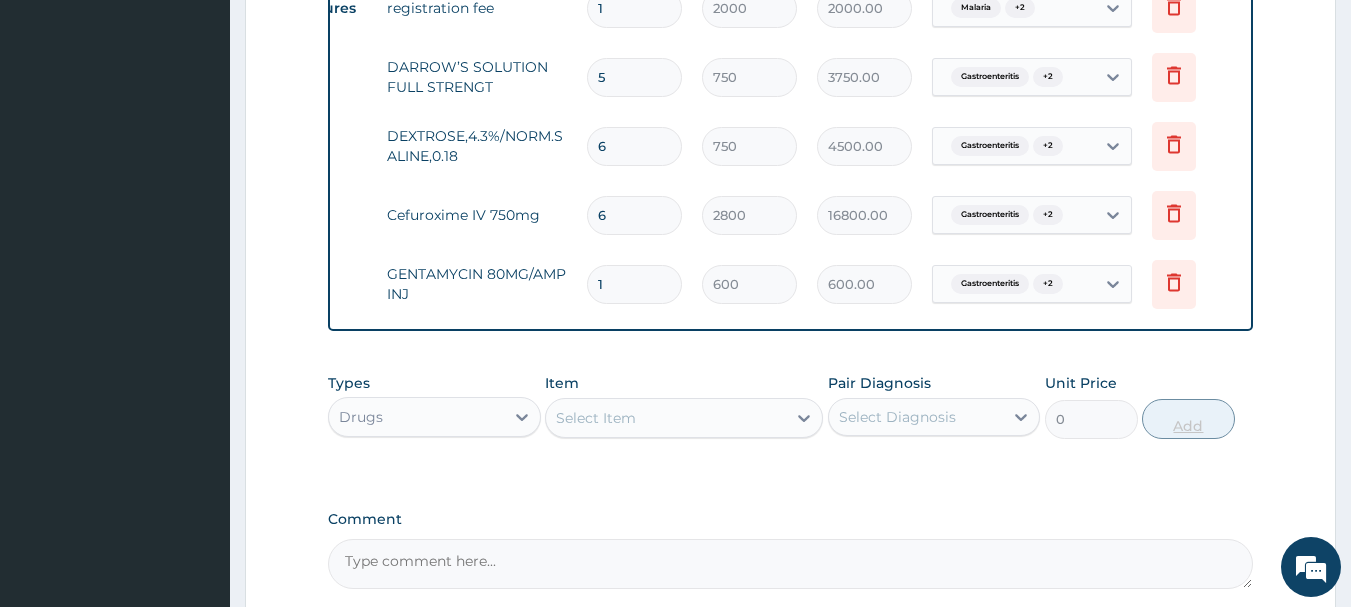 type 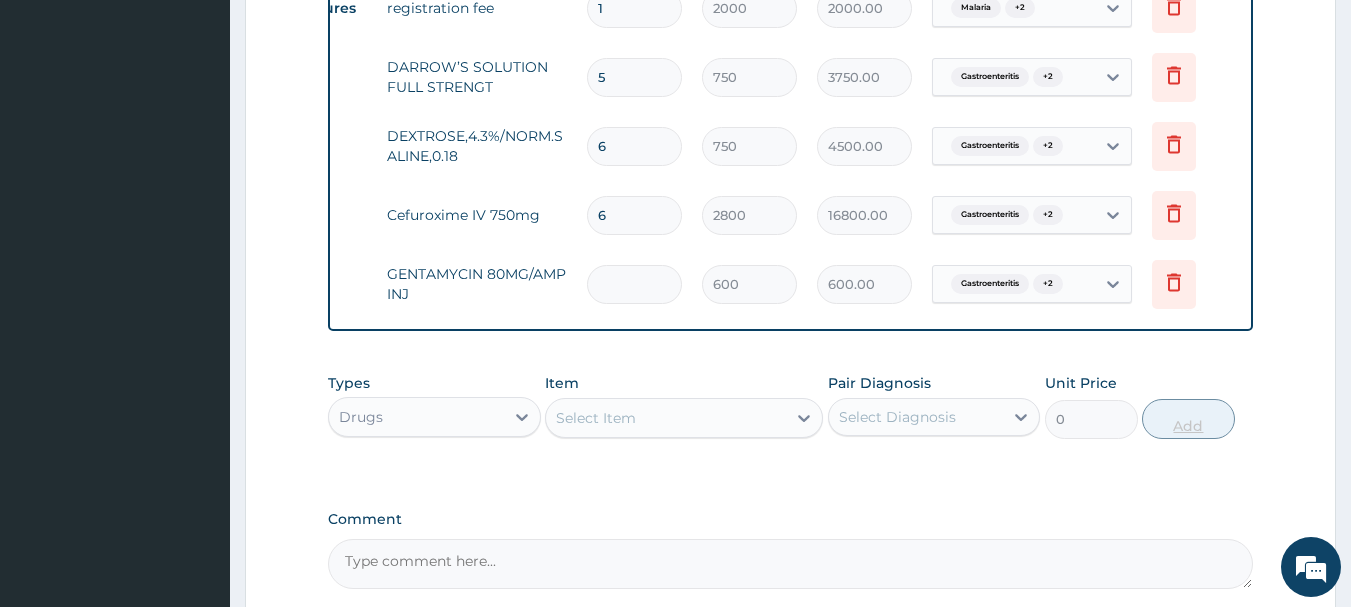 type on "0.00" 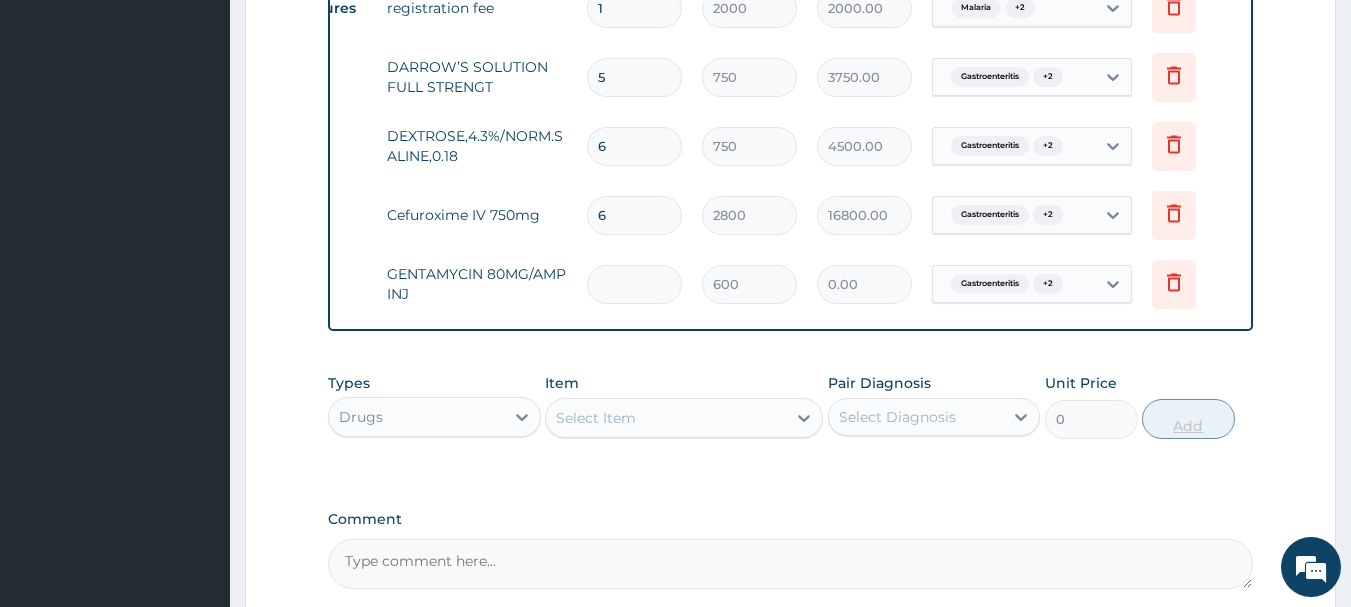 type on "4" 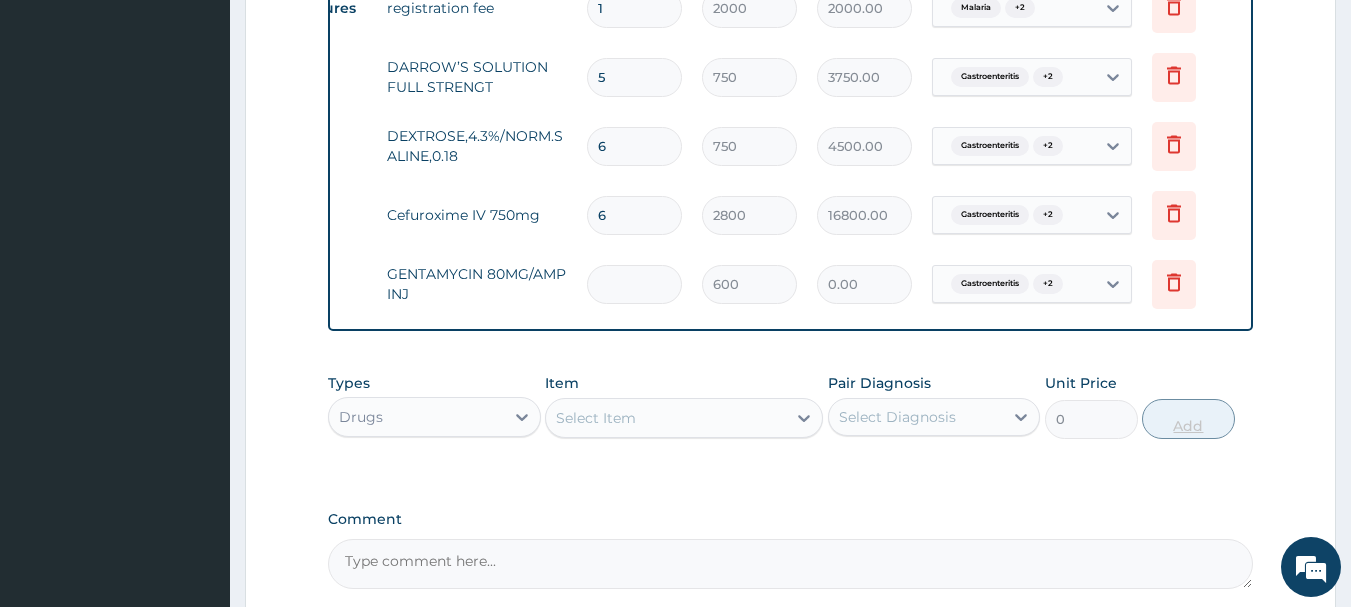 type on "2400.00" 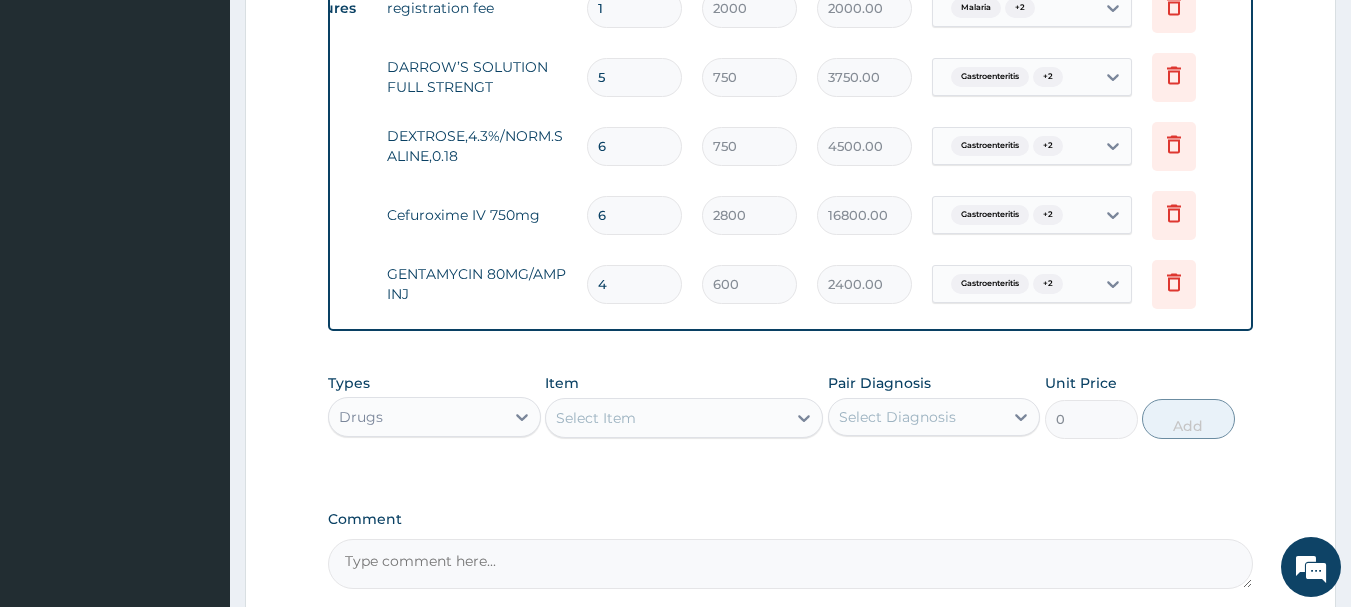type on "4" 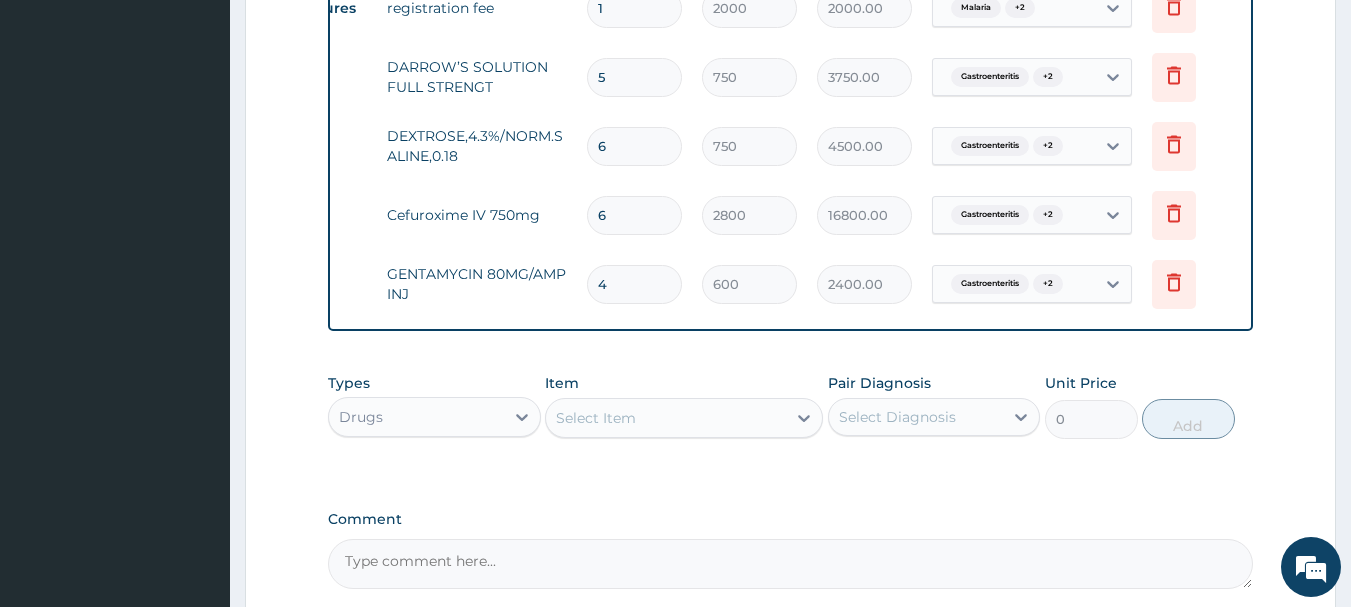 click on "Select Item" at bounding box center (666, 418) 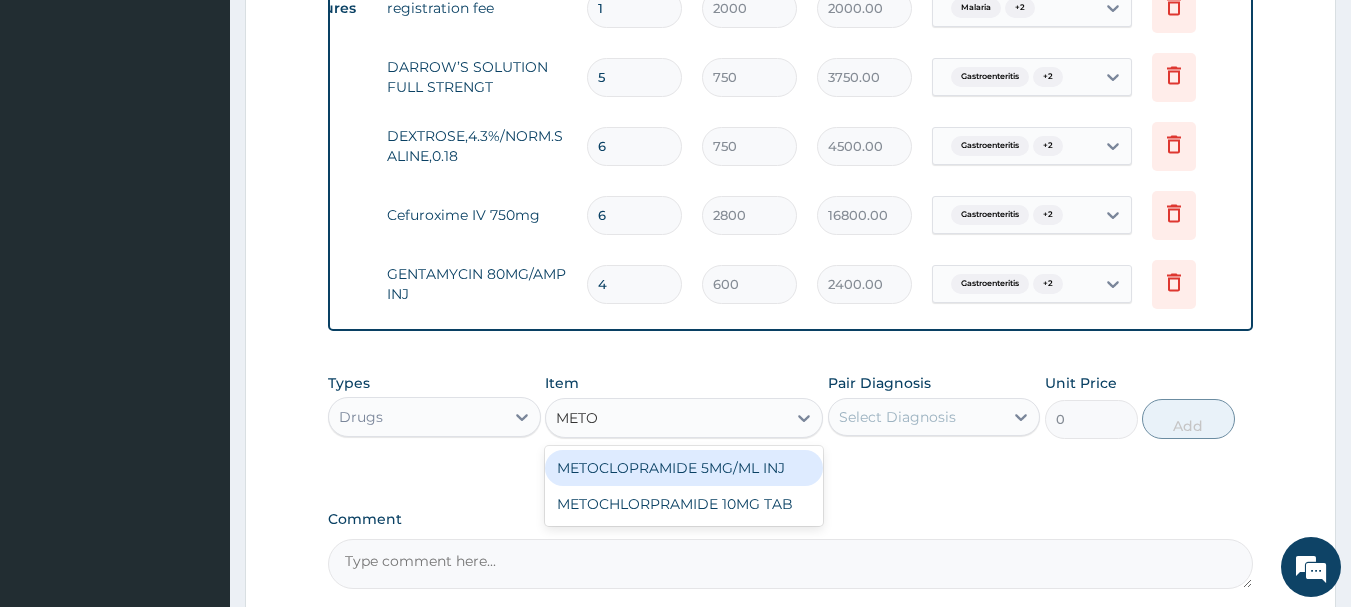 type on "METOC" 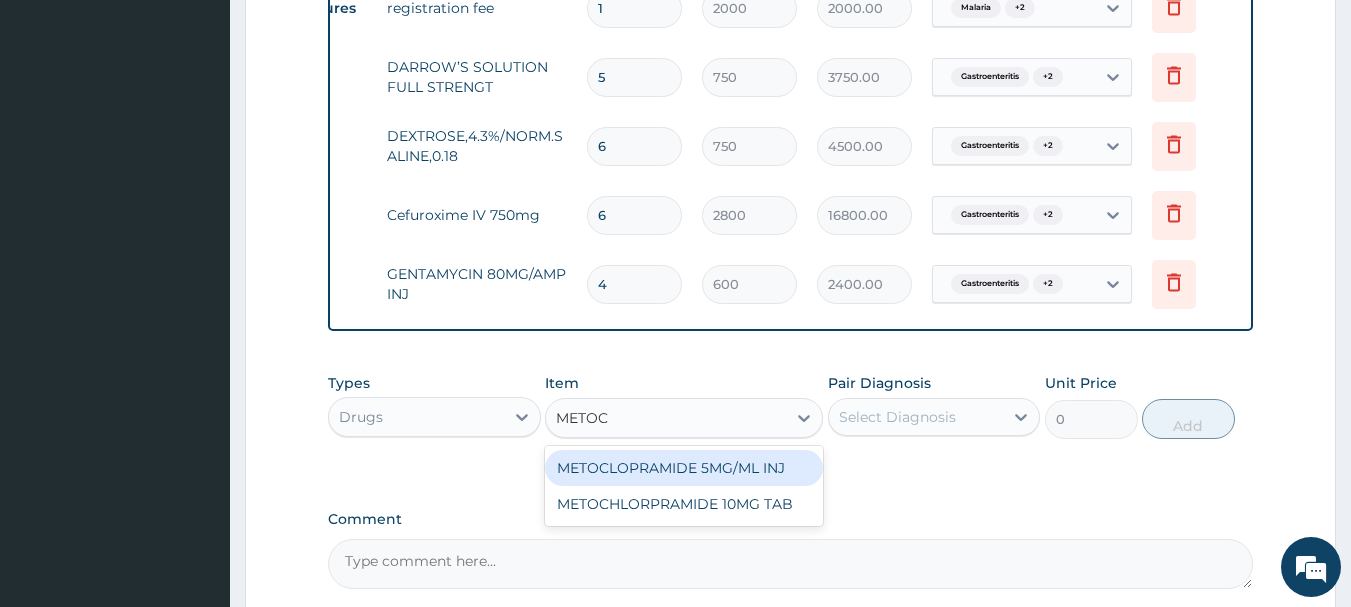 click on "METOCLOPRAMIDE 5MG/ML INJ" at bounding box center (684, 468) 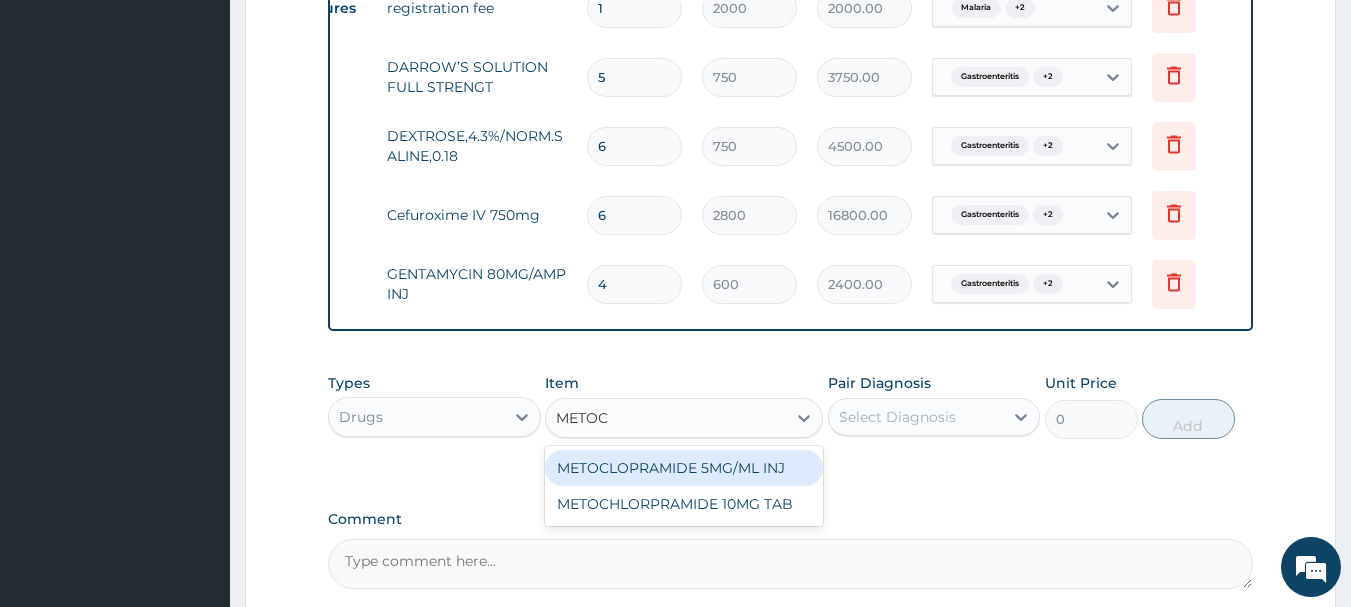 type 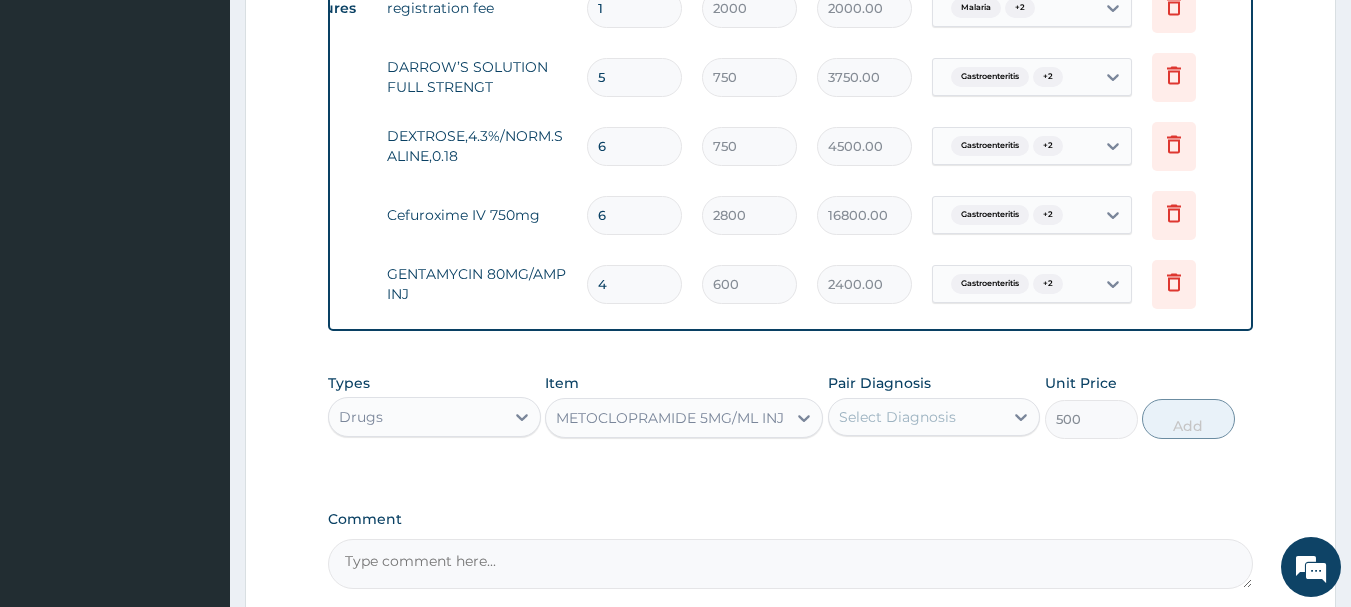 click on "Select Diagnosis" at bounding box center (897, 417) 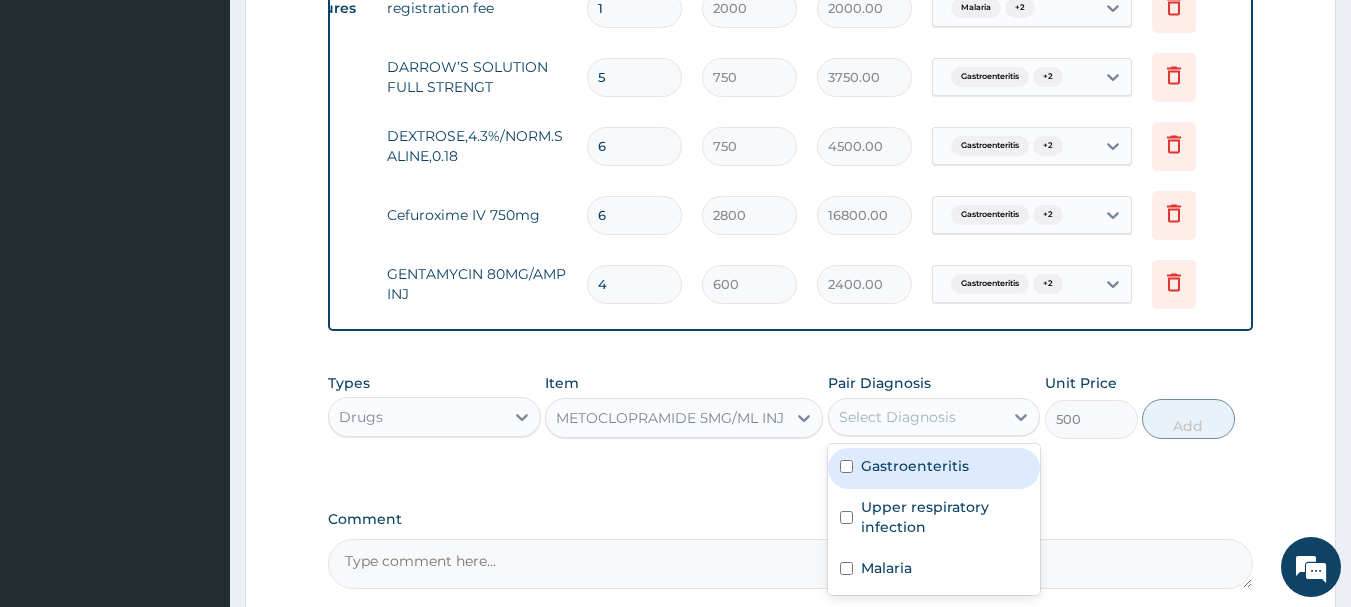 click on "Gastroenteritis" at bounding box center [934, 468] 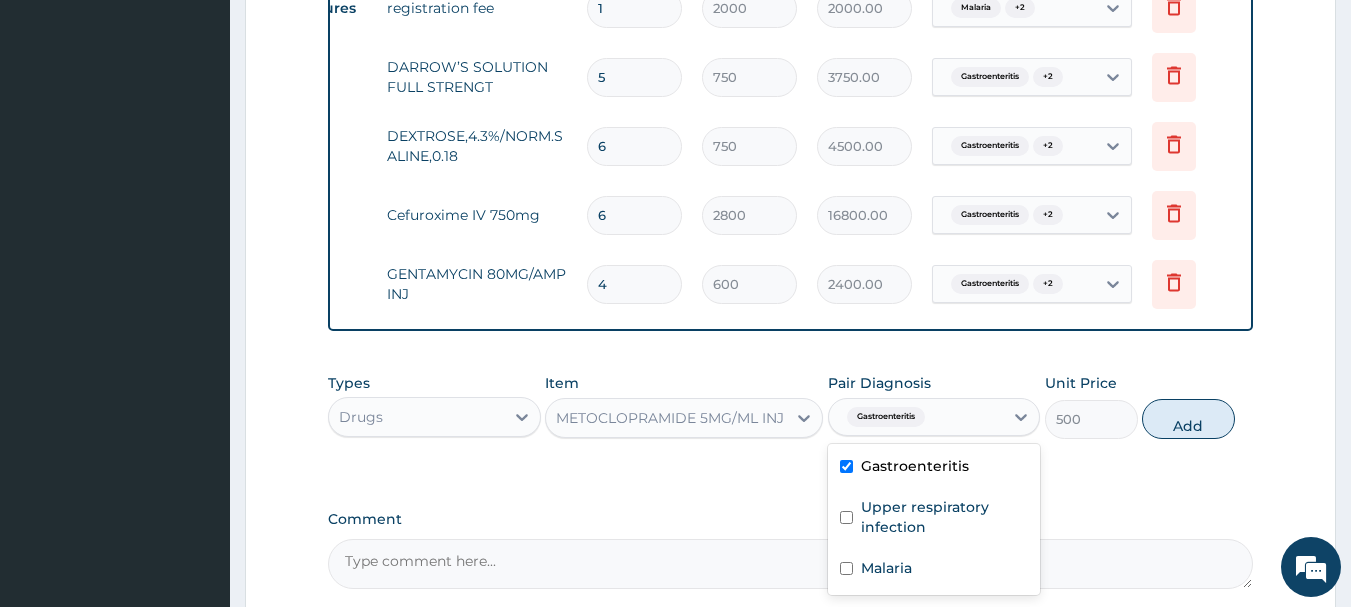 checkbox on "true" 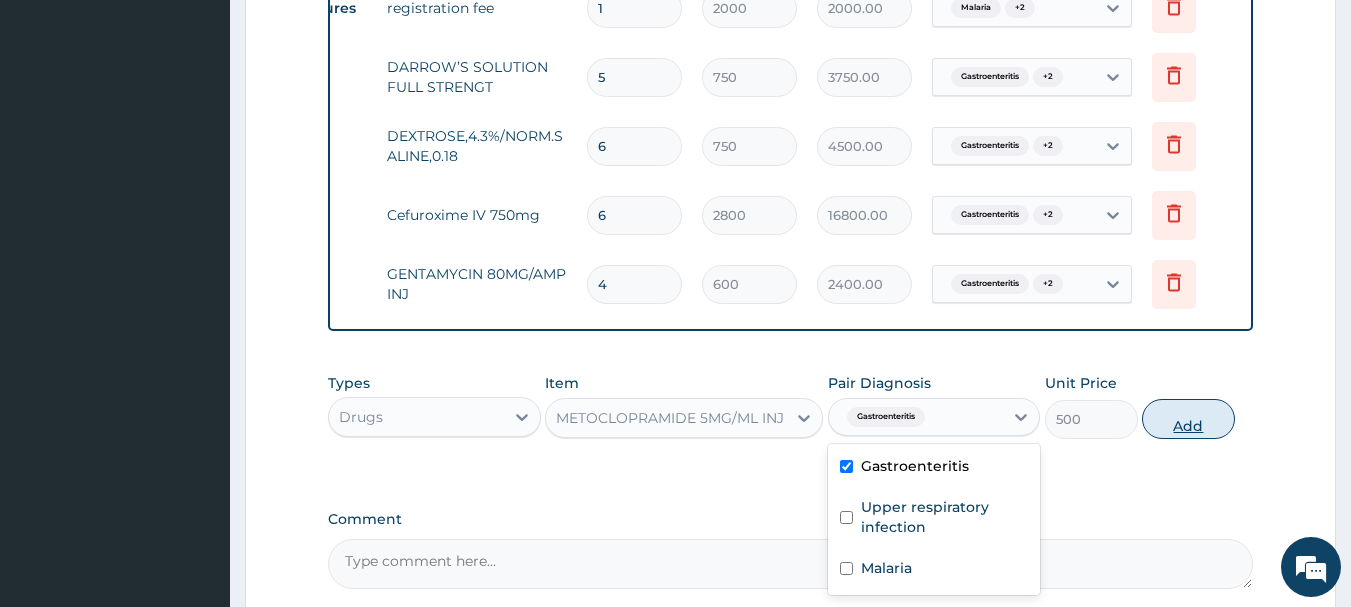 click on "Add" at bounding box center (1188, 419) 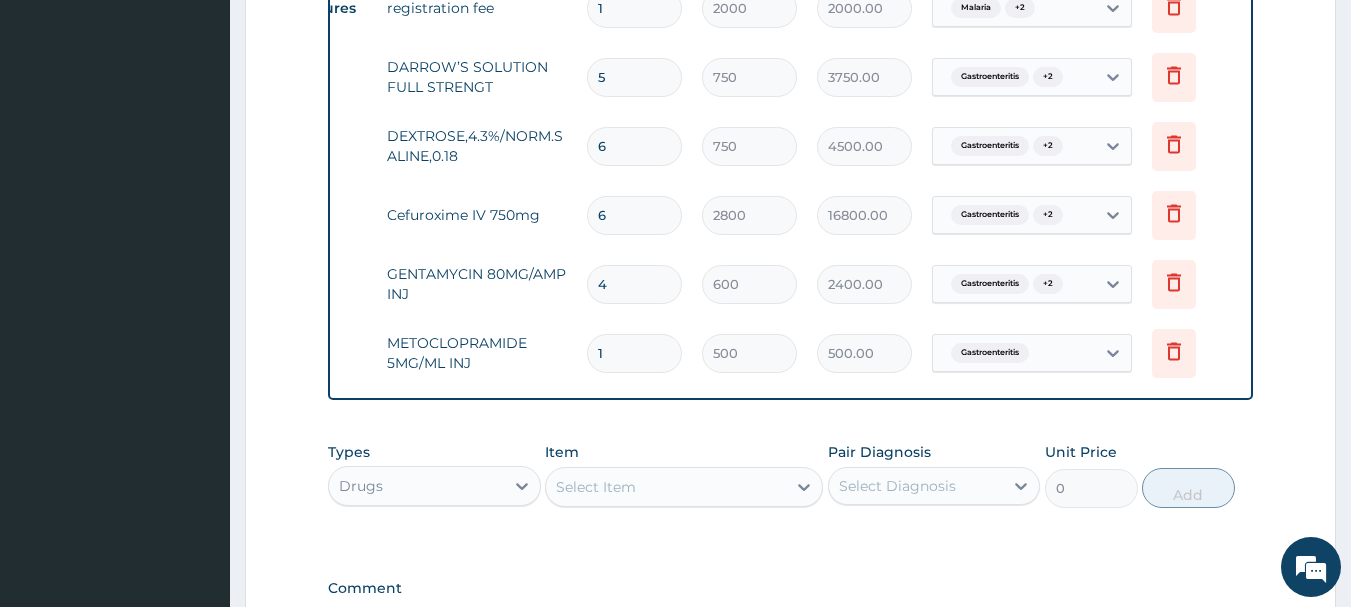 type 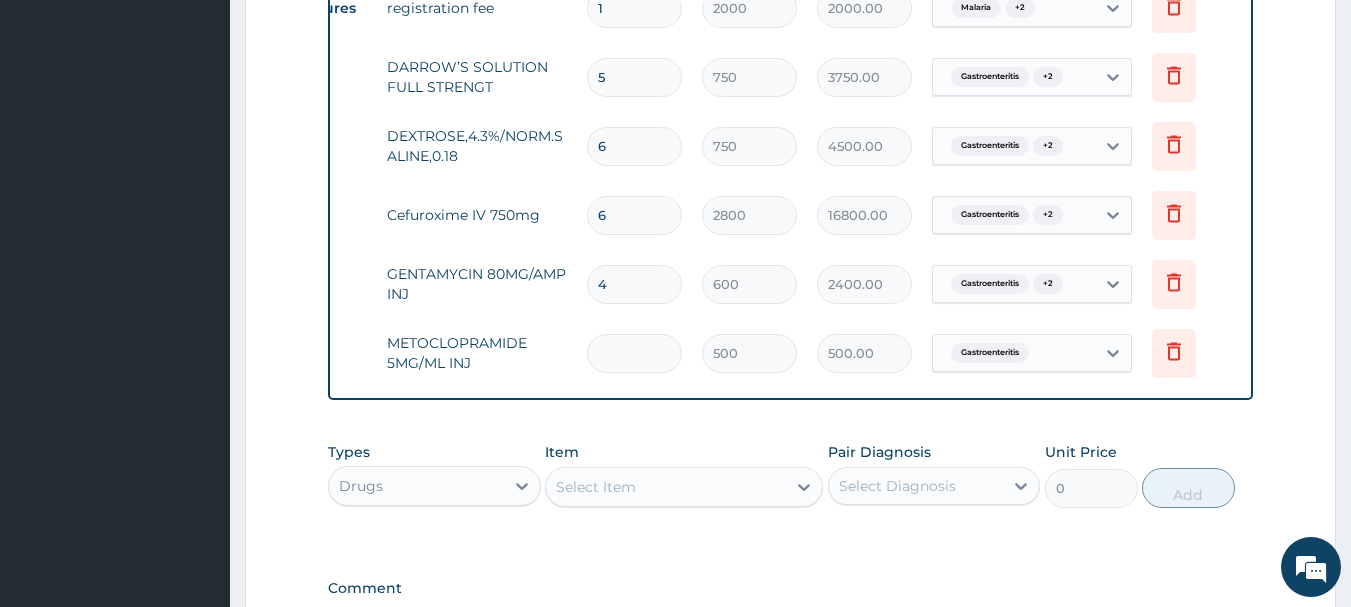 type on "0.00" 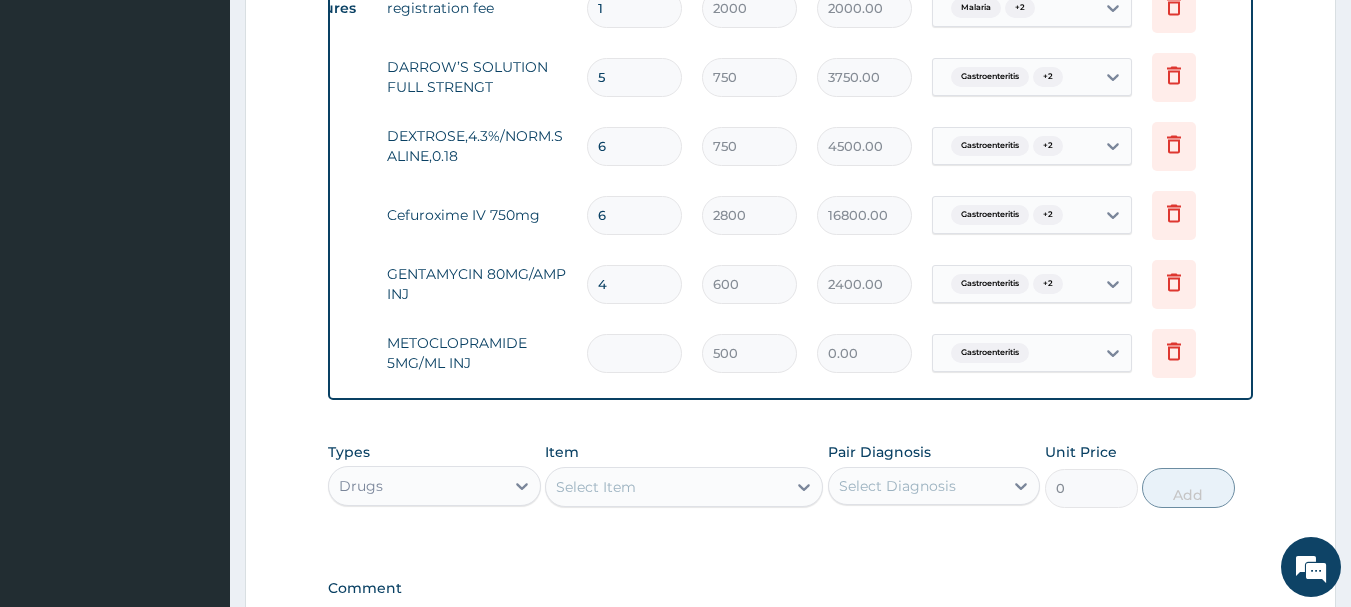 type on "4" 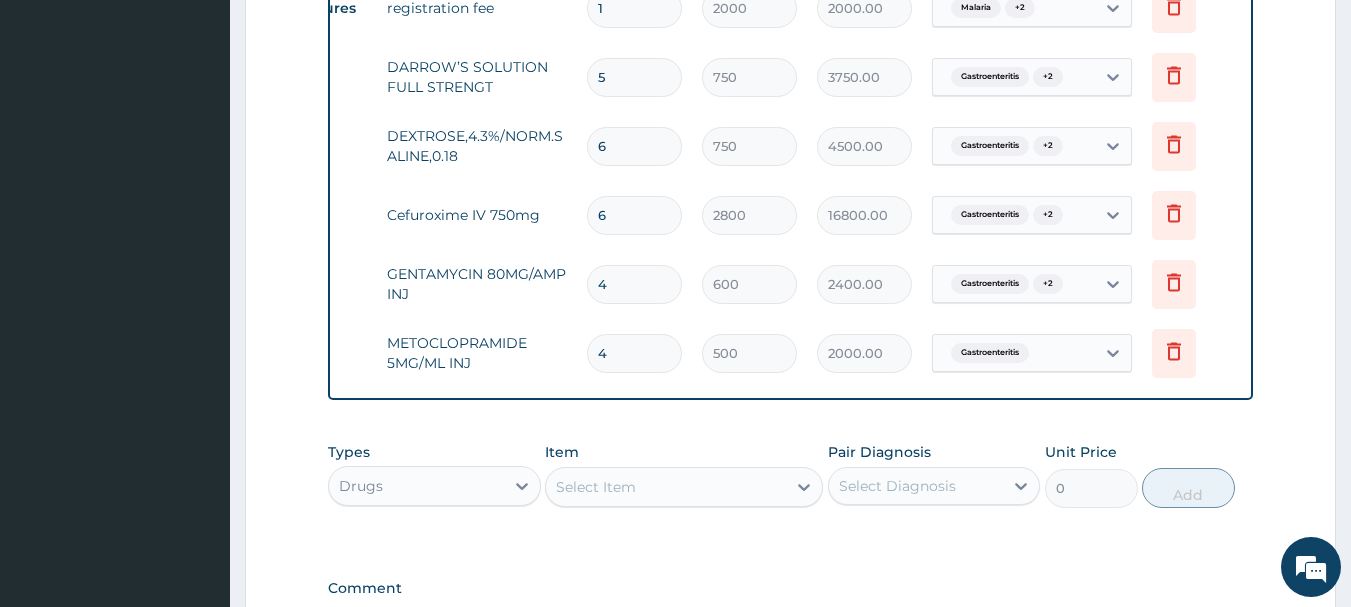 type on "4" 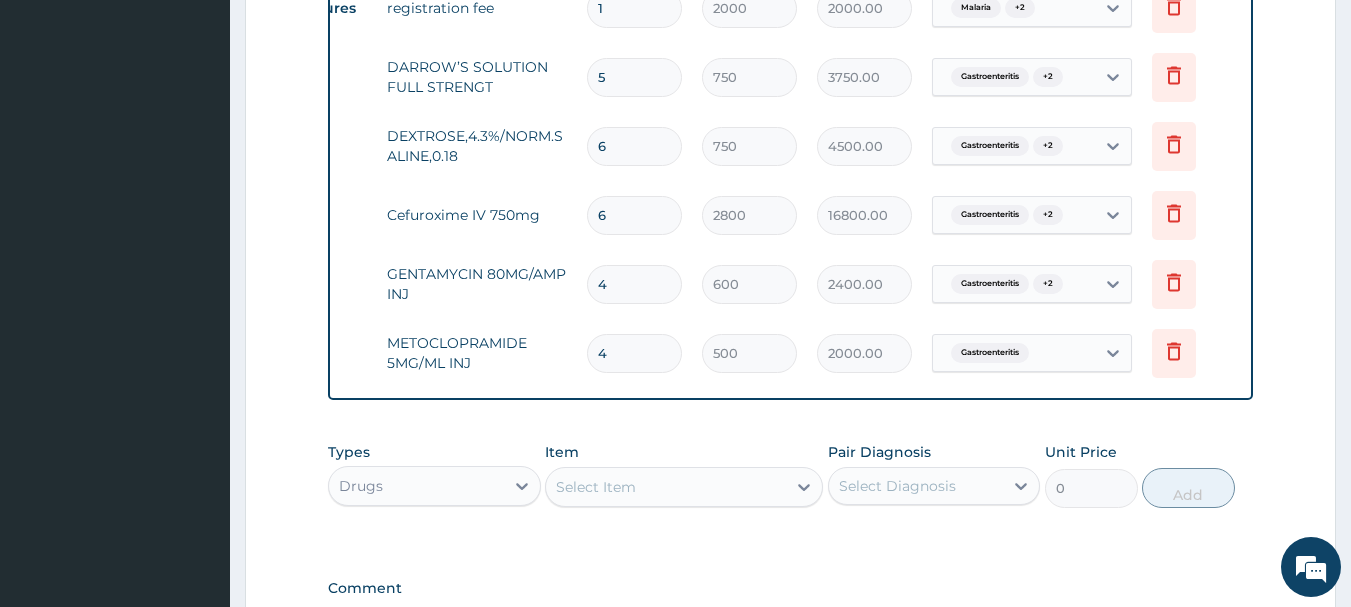 click on "Select Item" at bounding box center [666, 487] 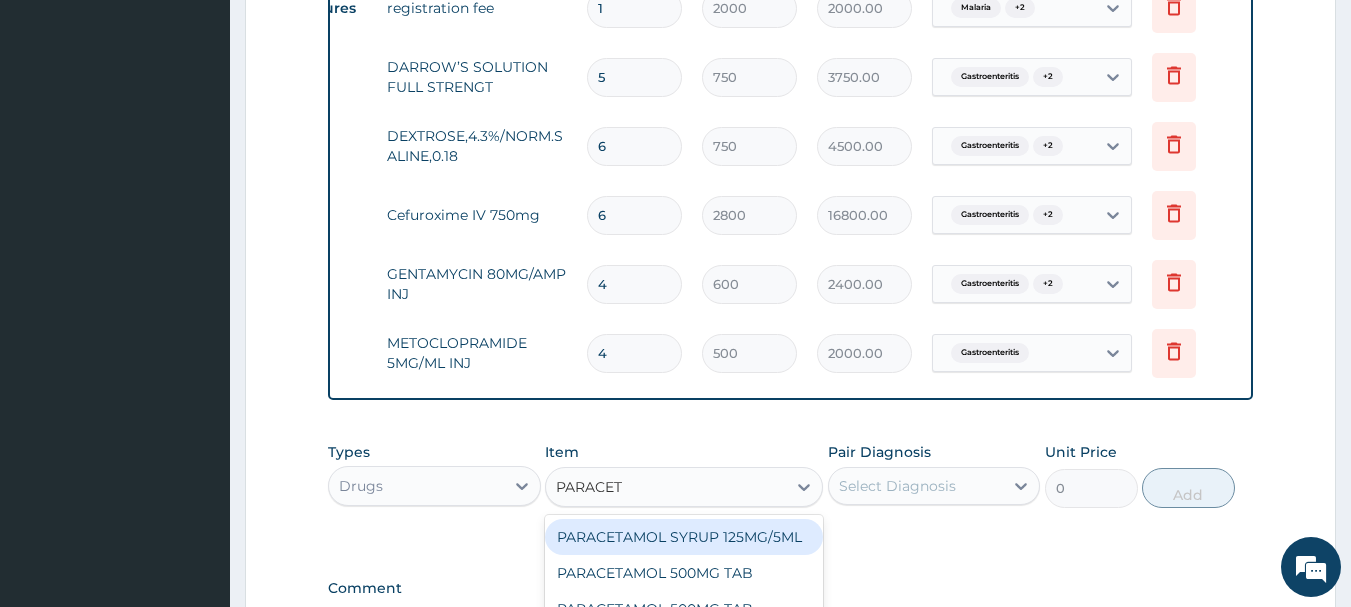 type on "PARACETA" 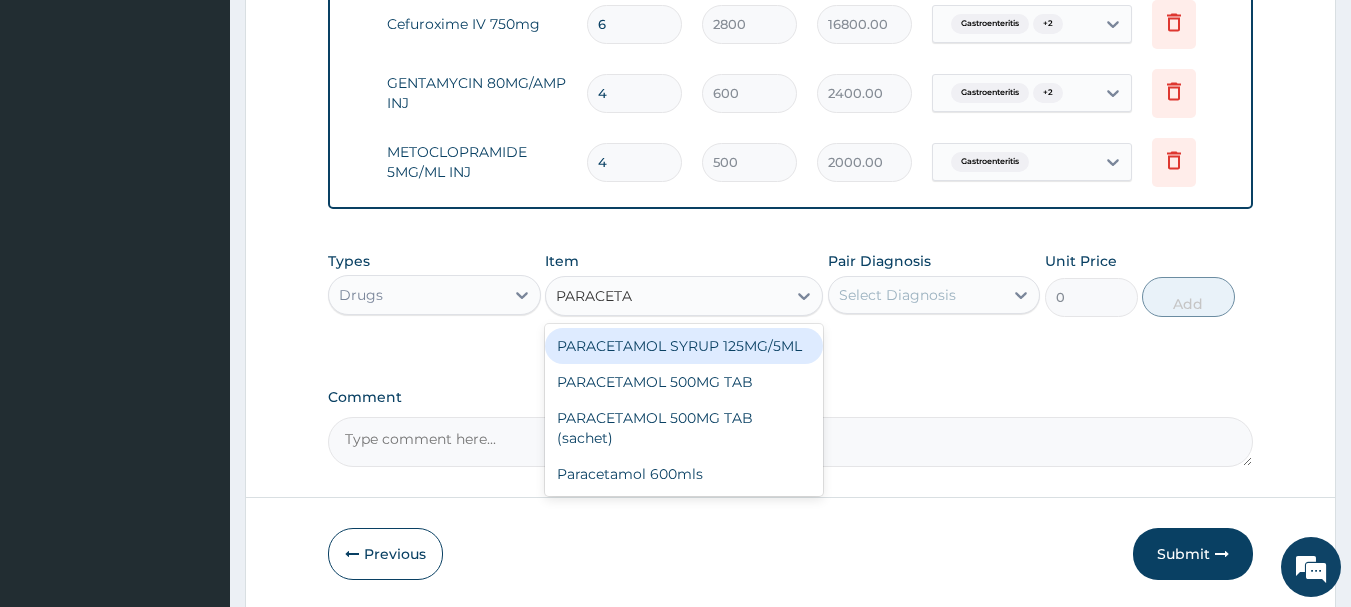 scroll, scrollTop: 1315, scrollLeft: 0, axis: vertical 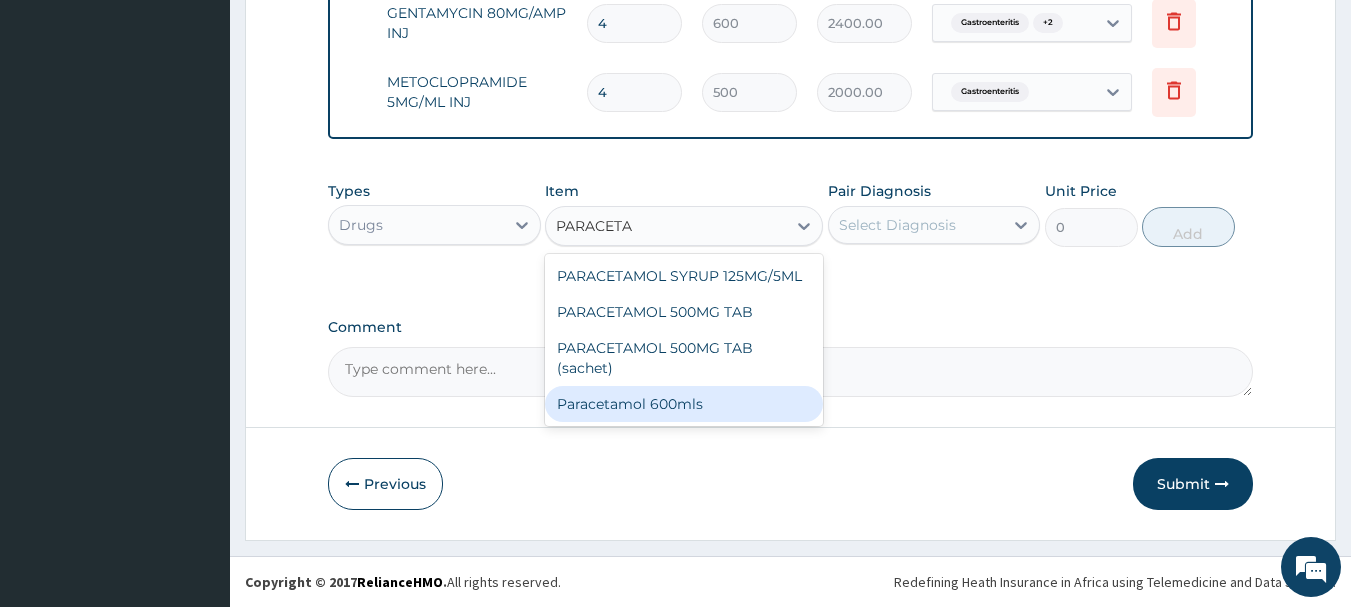 click on "Paracetamol 600mls" at bounding box center (684, 404) 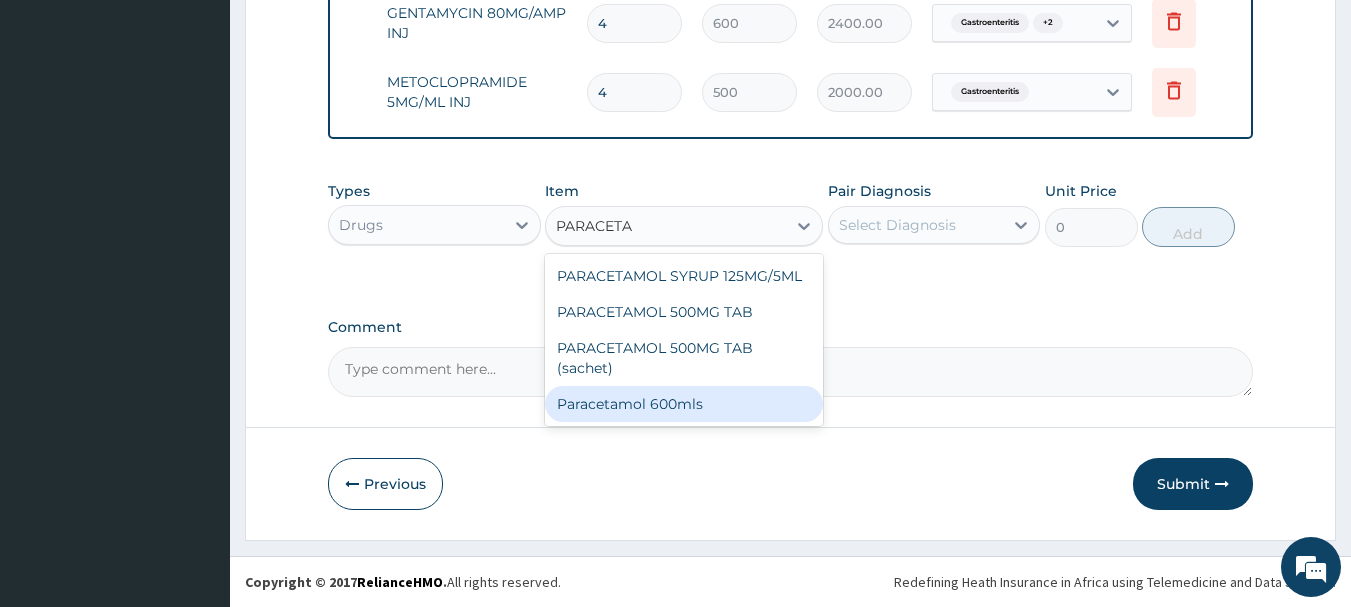 type 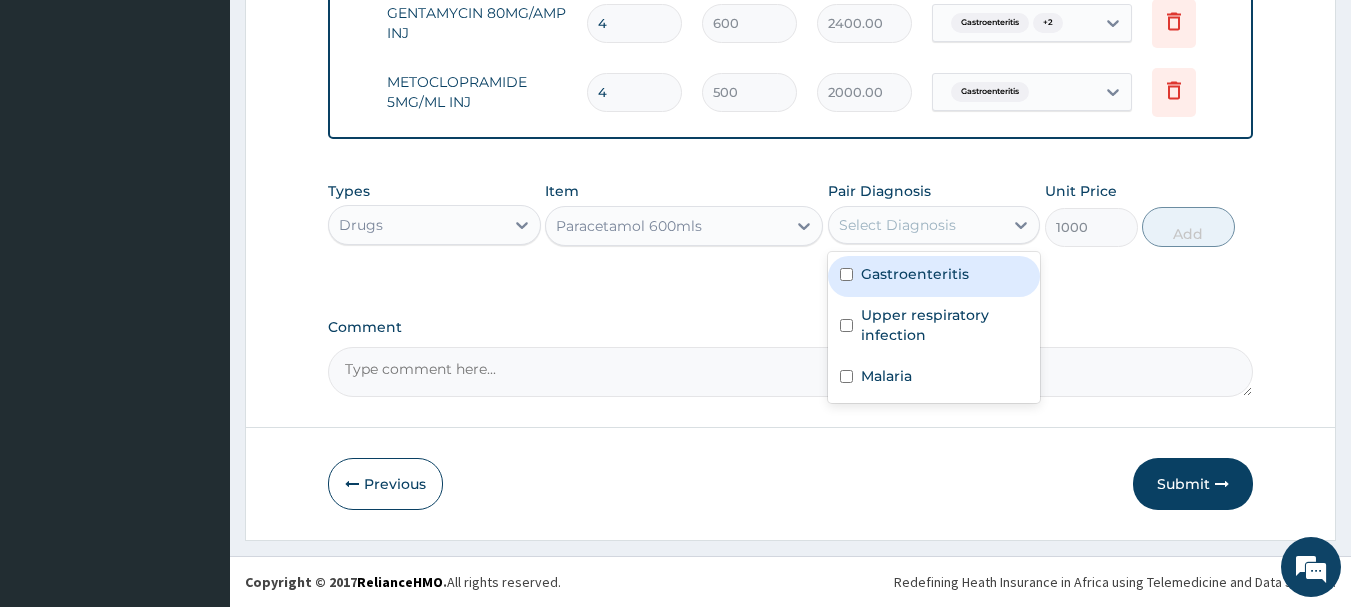 click on "Select Diagnosis" at bounding box center [916, 225] 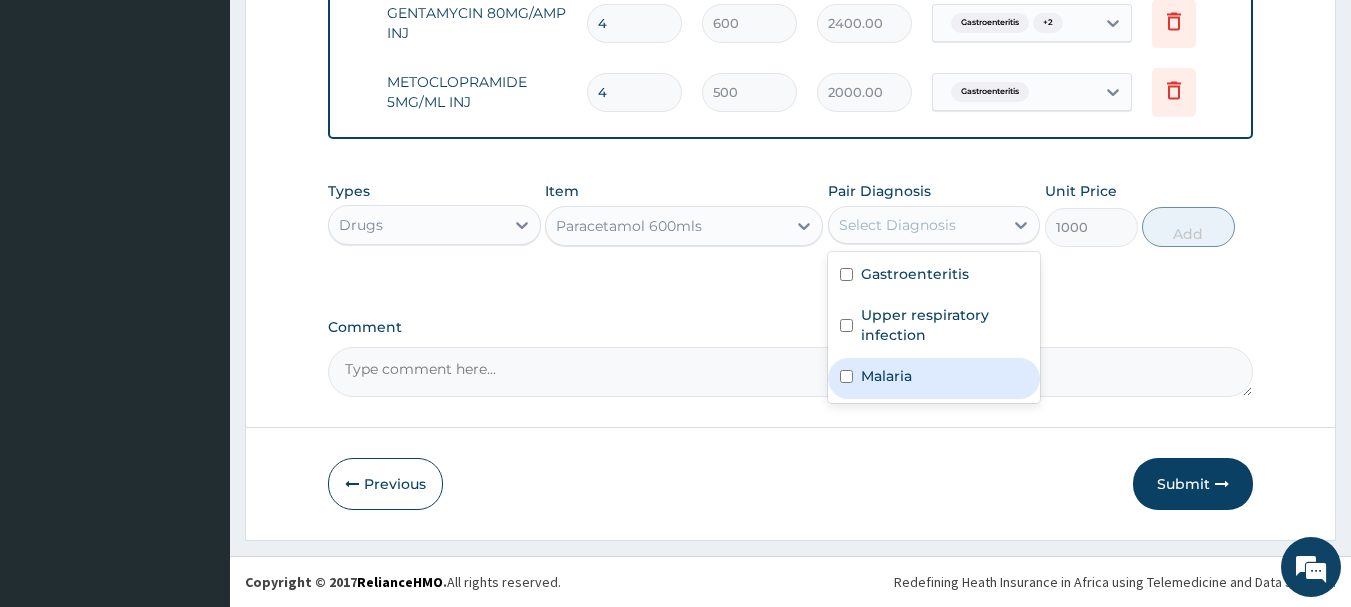 click on "Malaria" at bounding box center [934, 378] 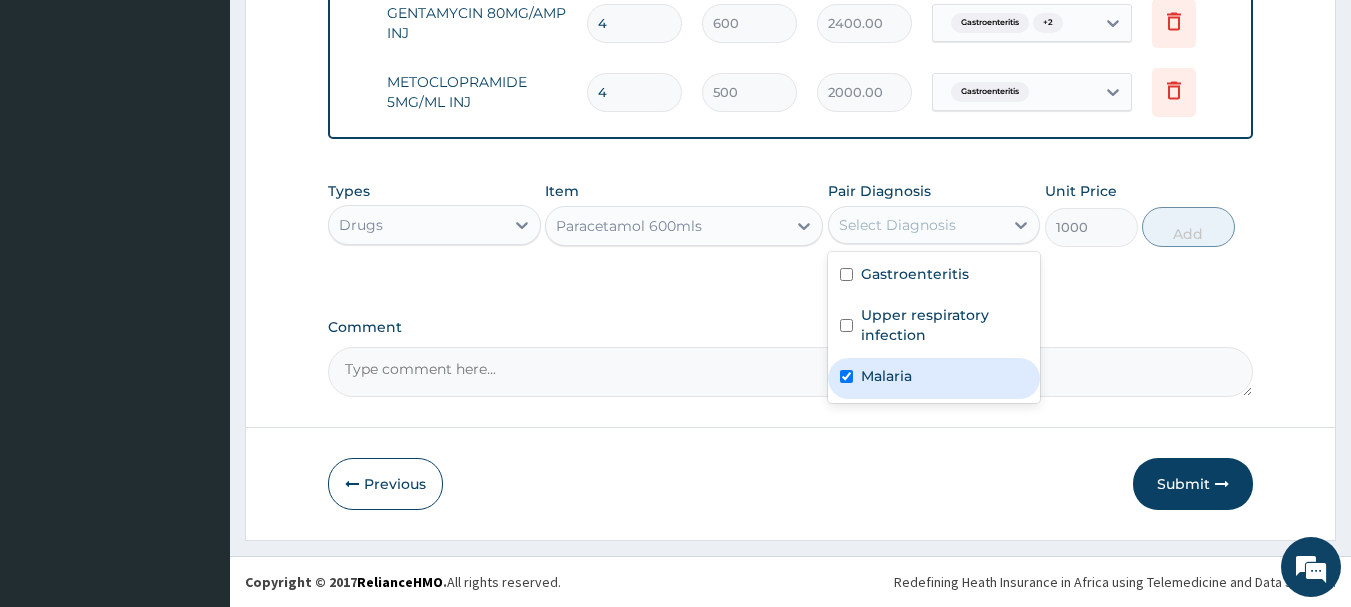 checkbox on "true" 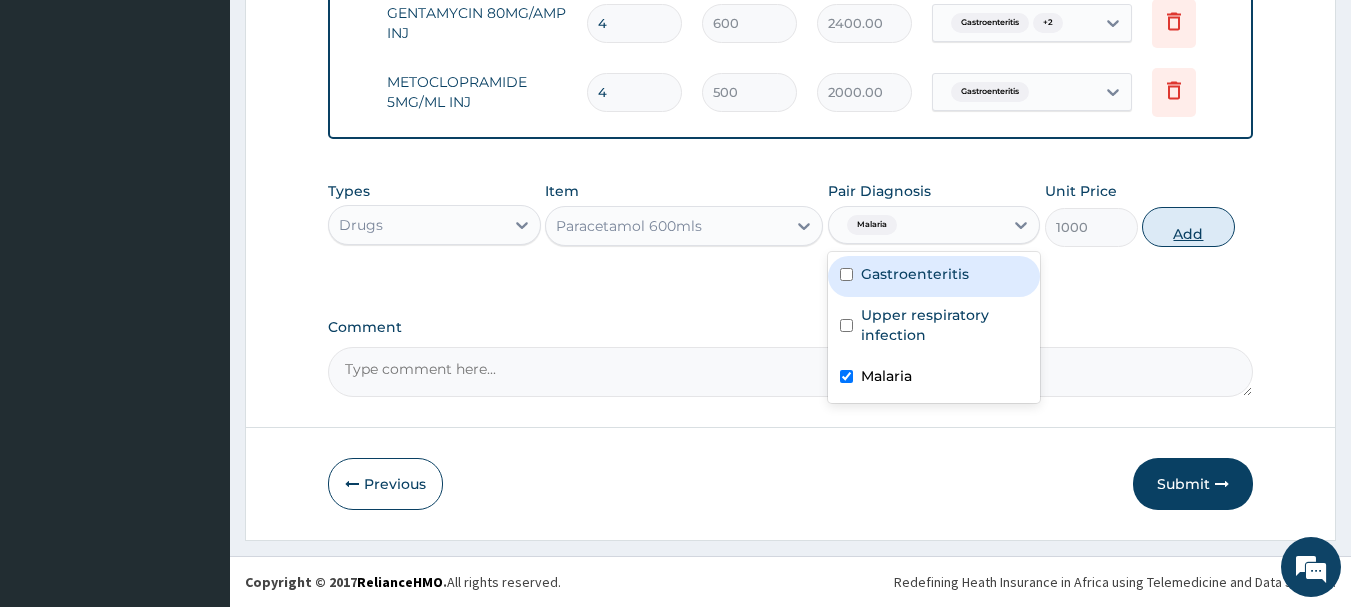 click on "Add" at bounding box center [1188, 227] 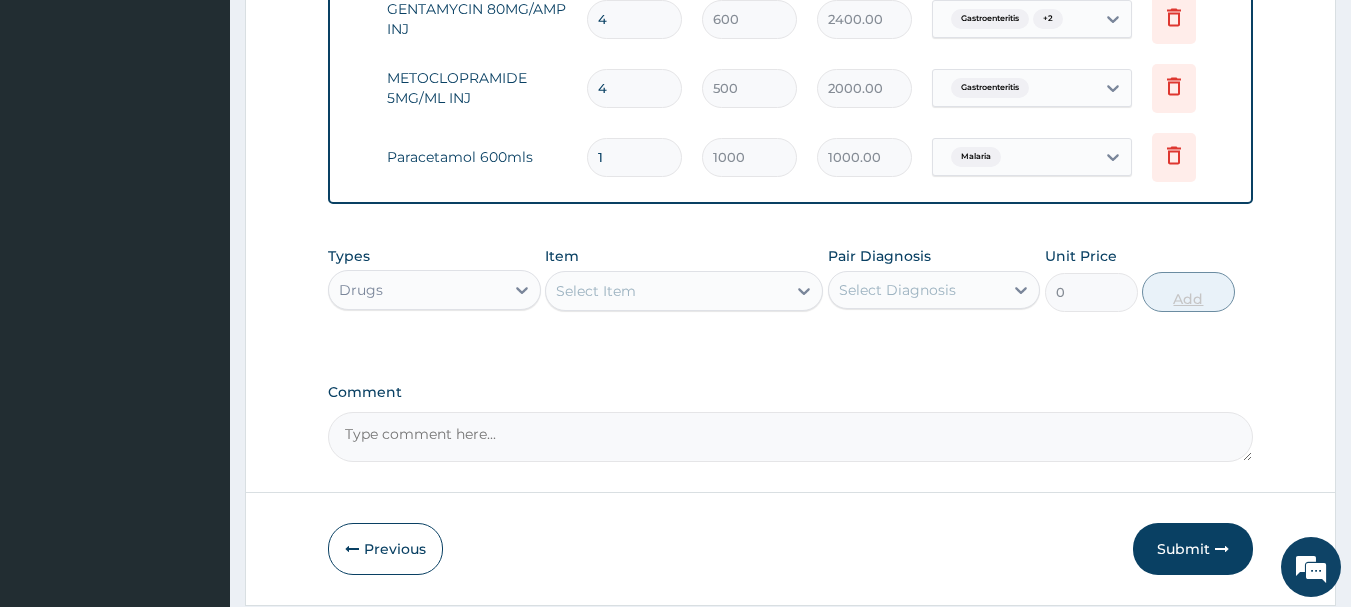 type 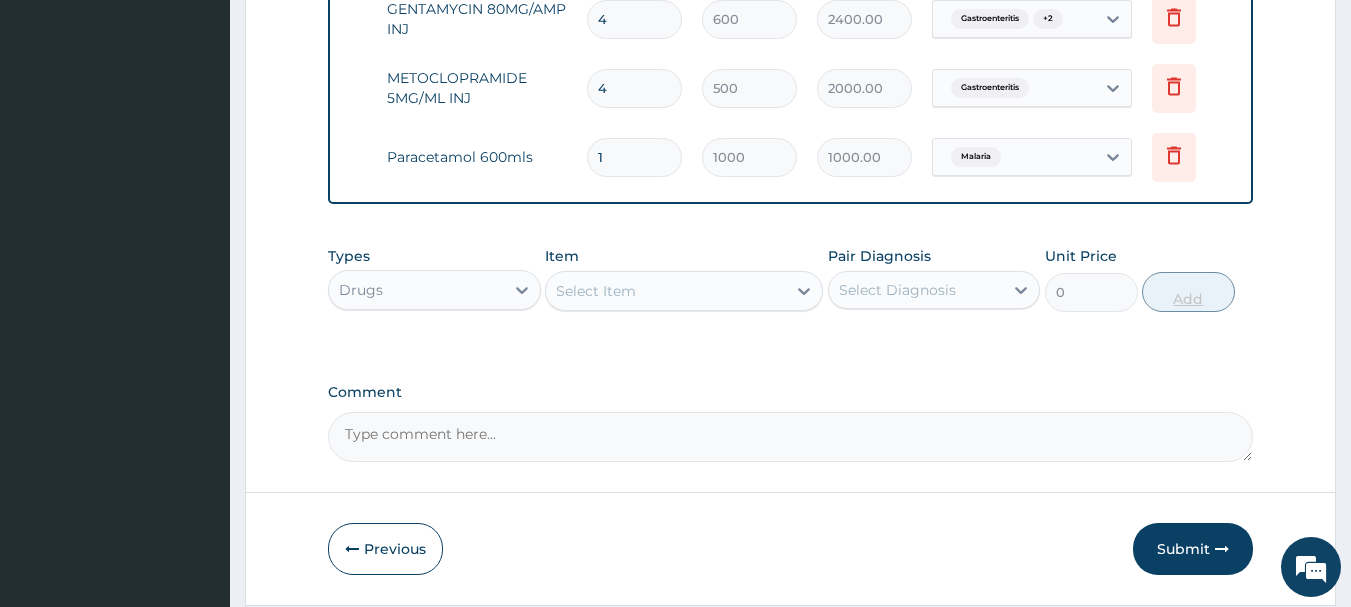 type on "0.00" 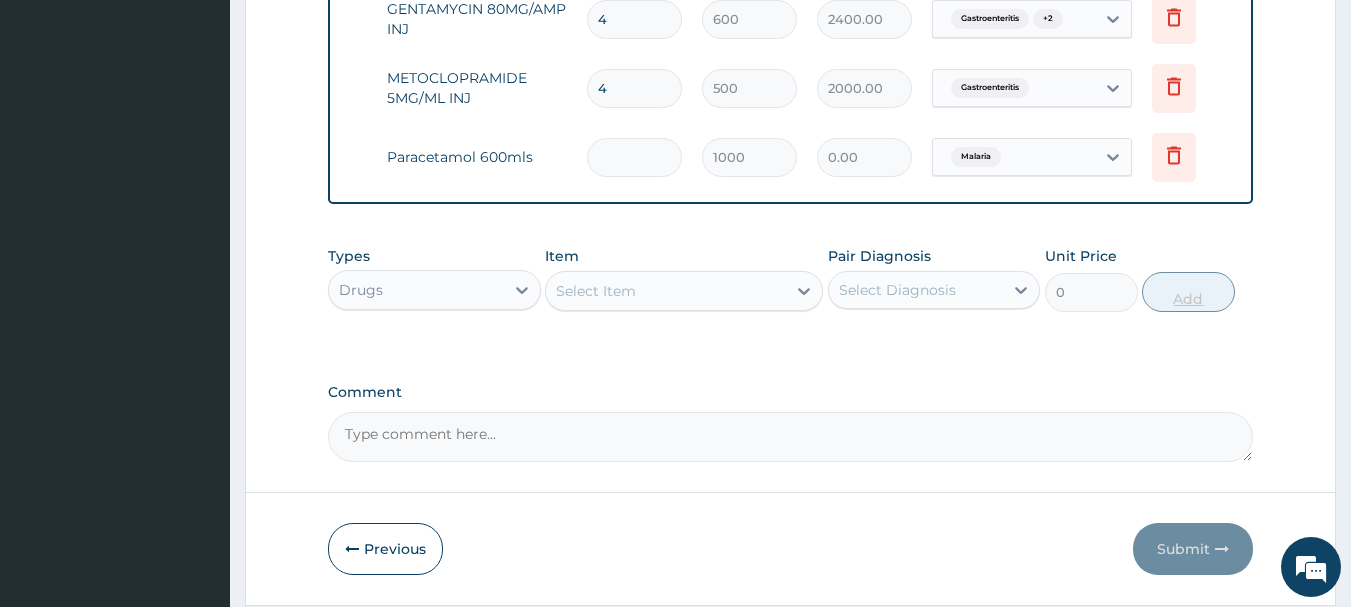 type on "4" 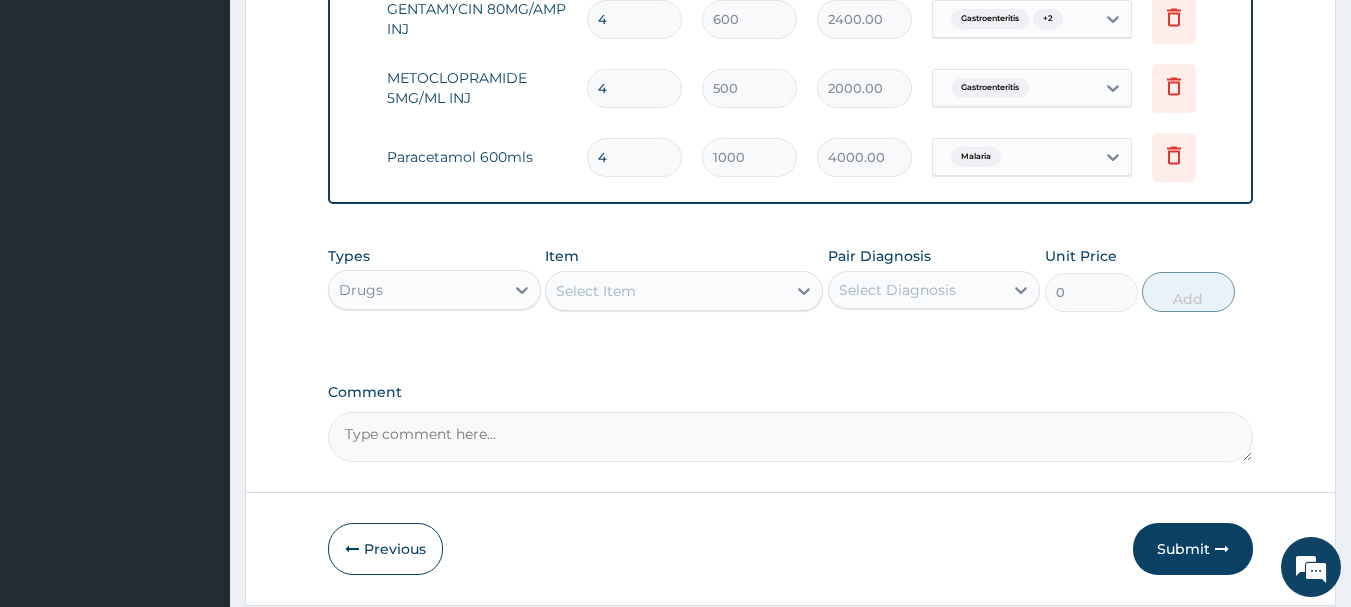 type on "4" 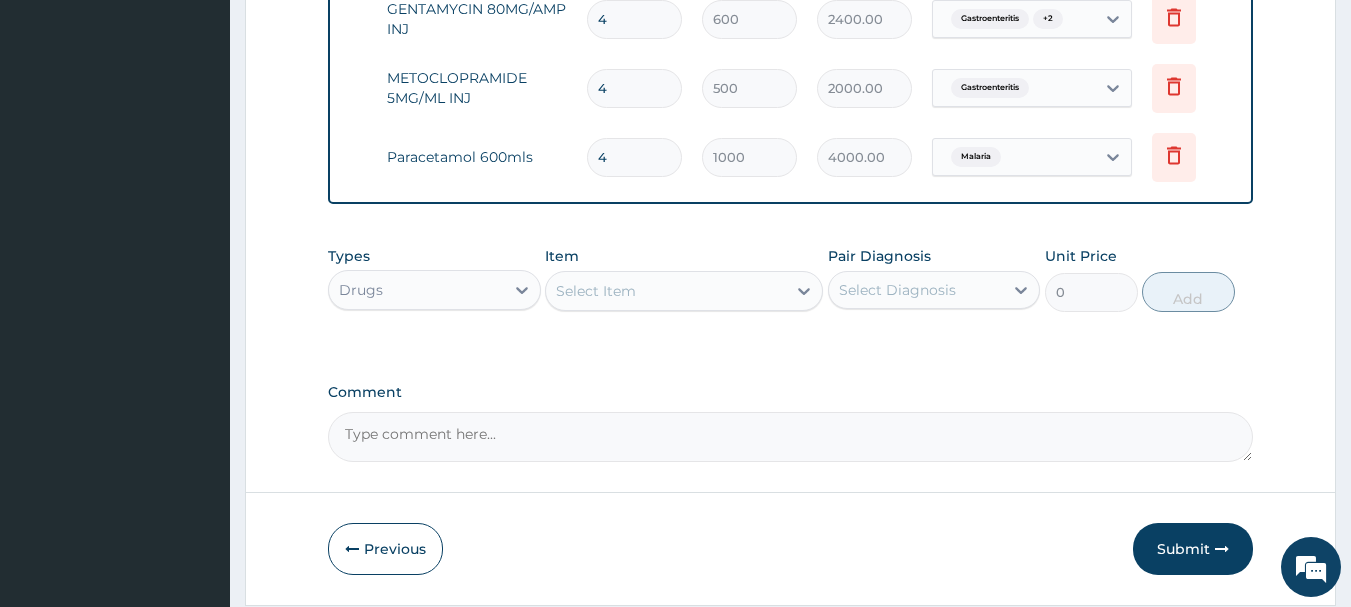 click on "Select Item" at bounding box center [666, 291] 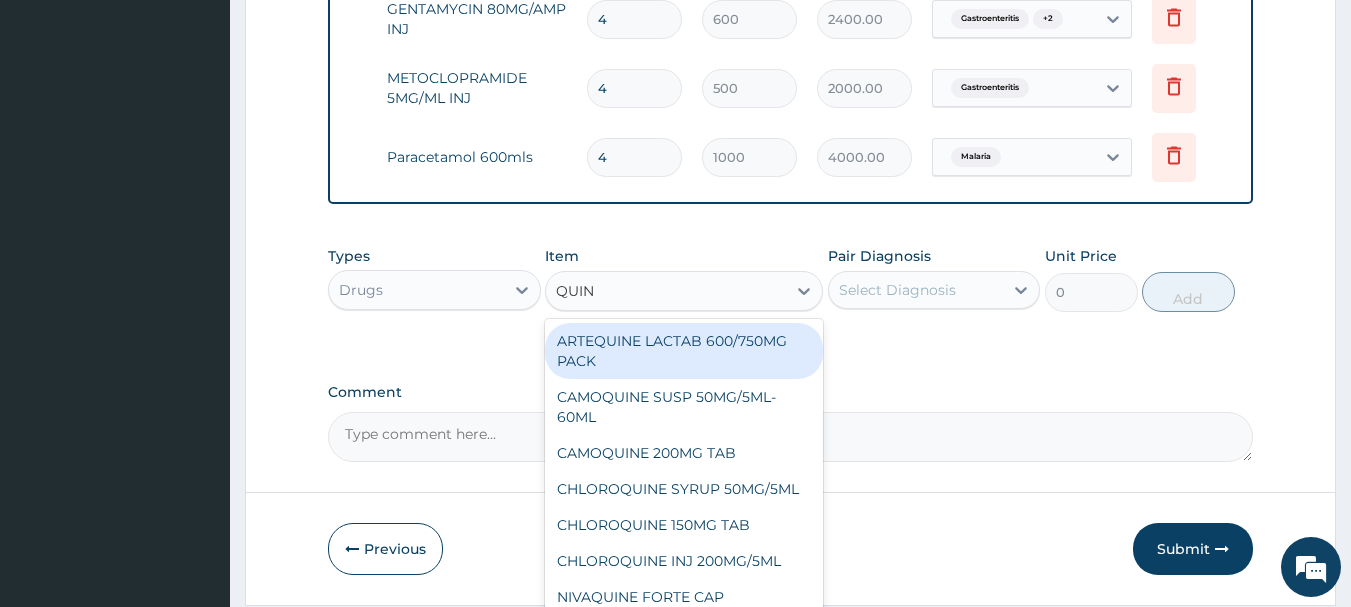 type on "QUINI" 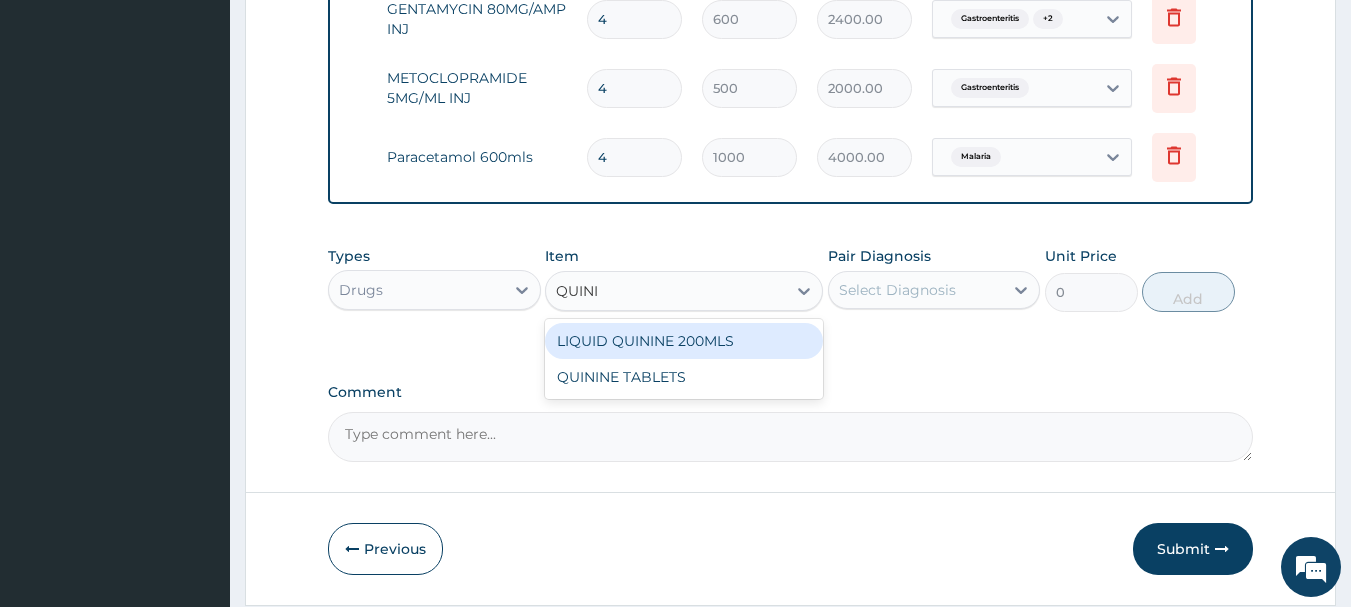 click on "LIQUID QUININE 200MLS" at bounding box center [684, 341] 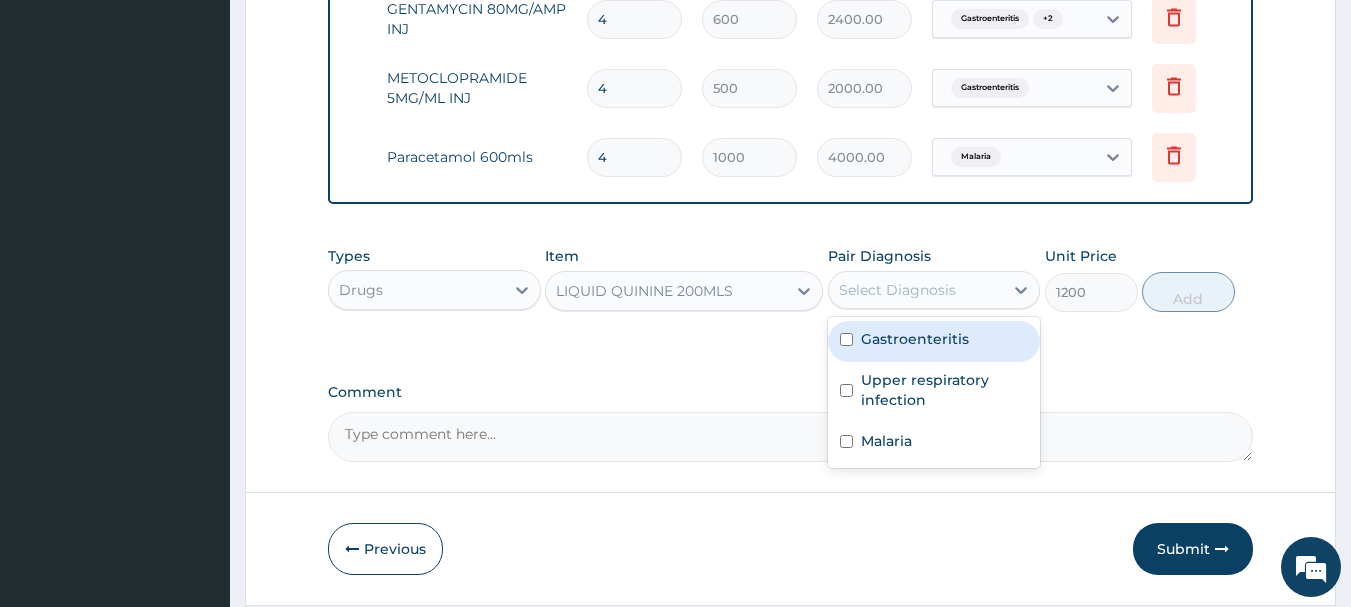 click on "Select Diagnosis" at bounding box center [897, 290] 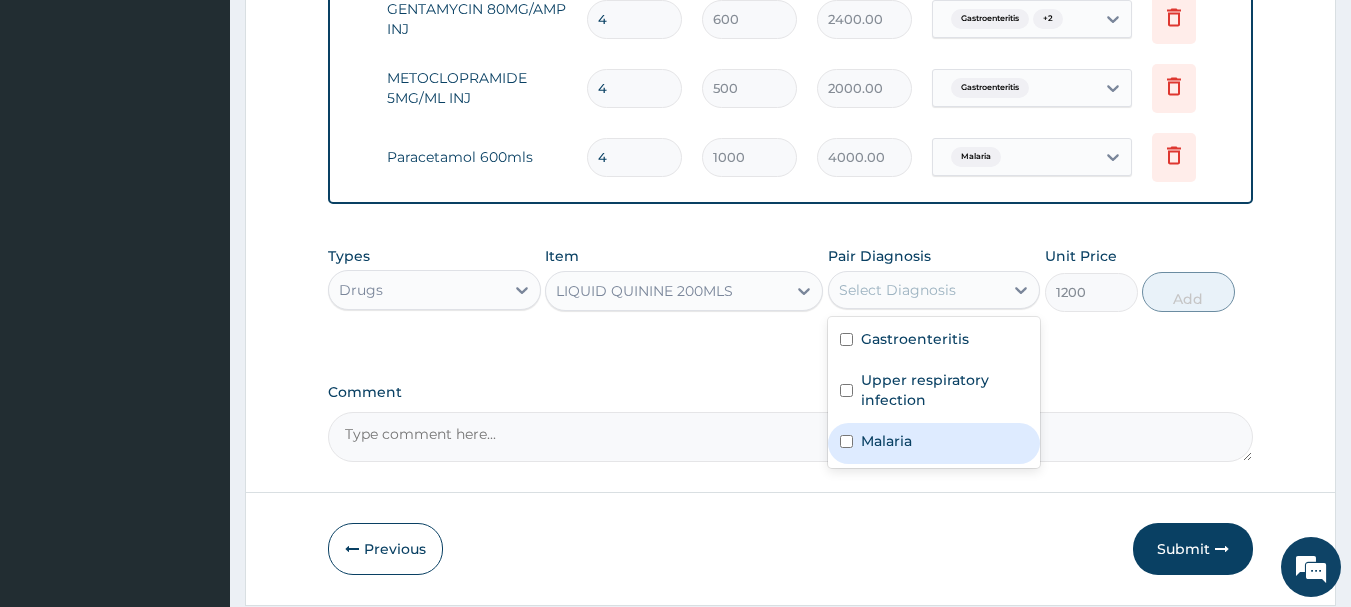 click on "Malaria" at bounding box center (886, 441) 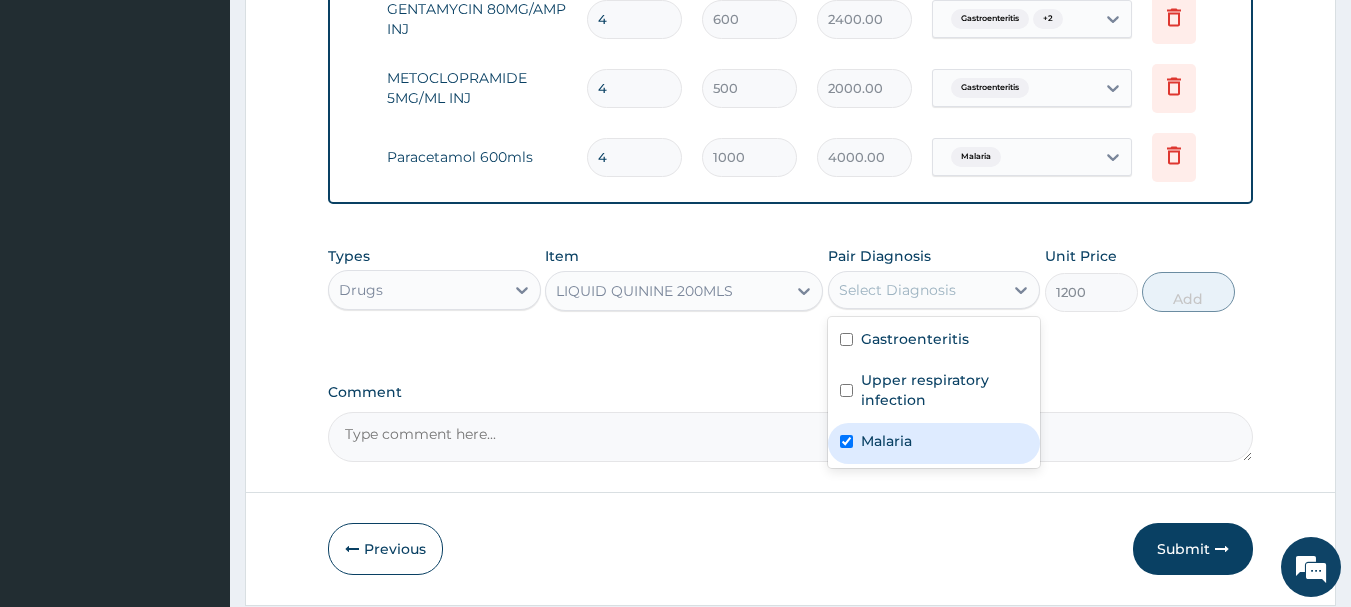 checkbox on "true" 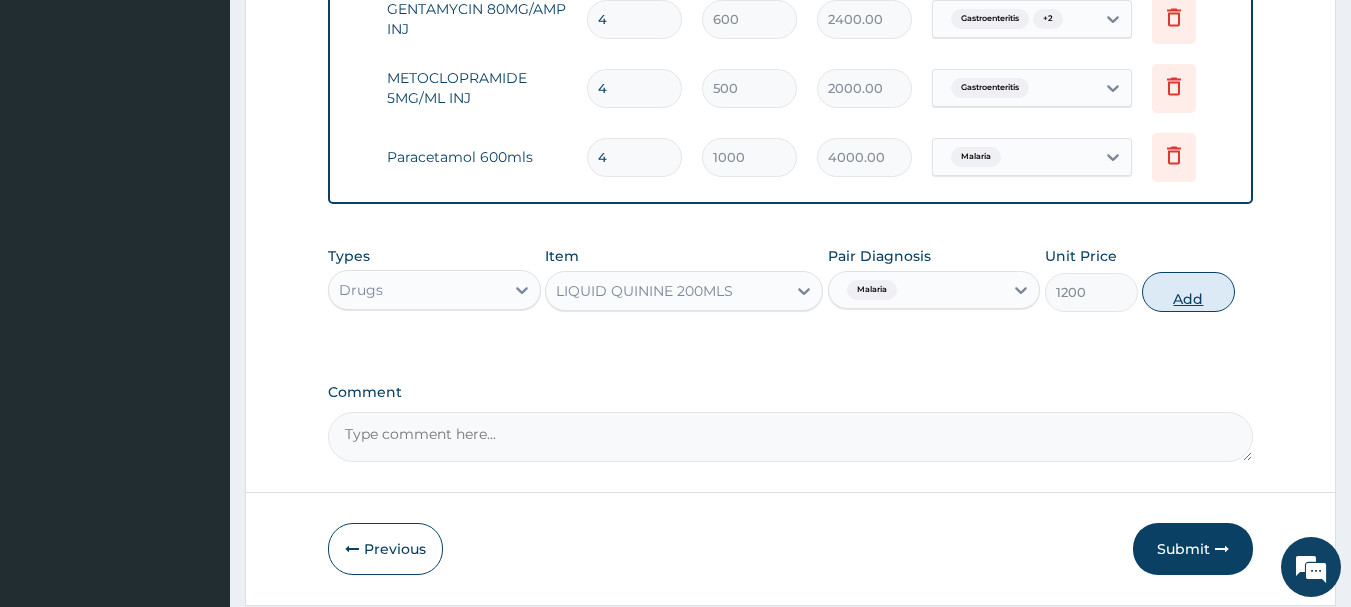 click on "Add" at bounding box center [1188, 292] 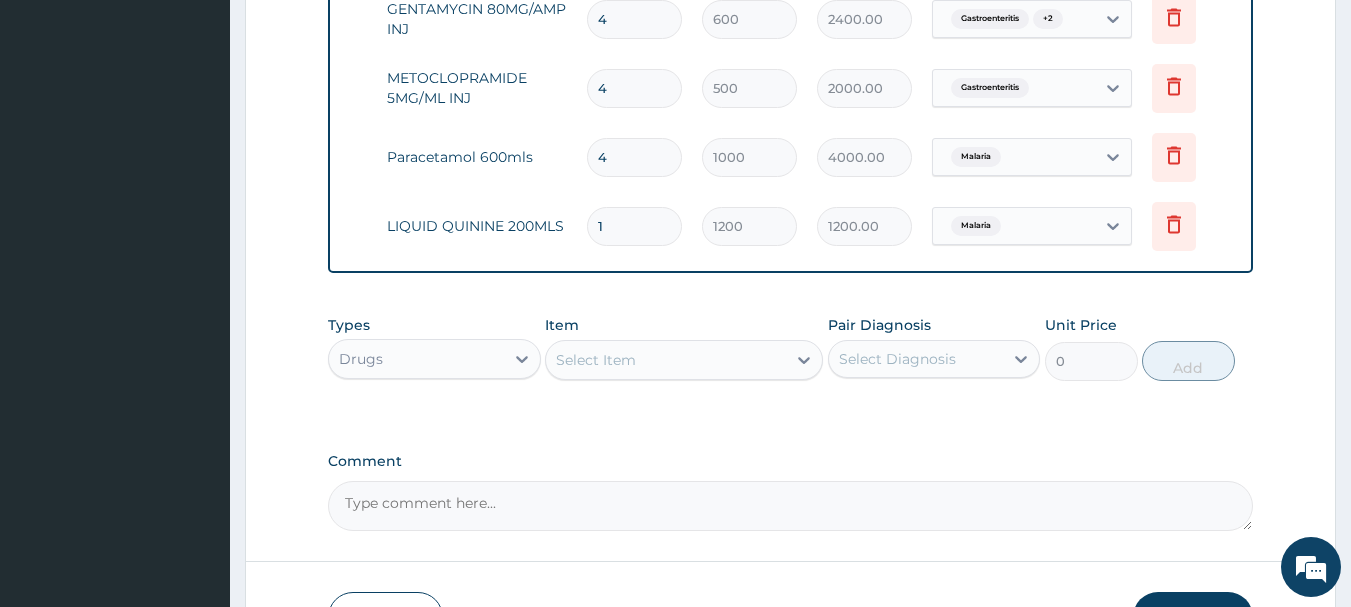 click on "Select Item" at bounding box center [596, 360] 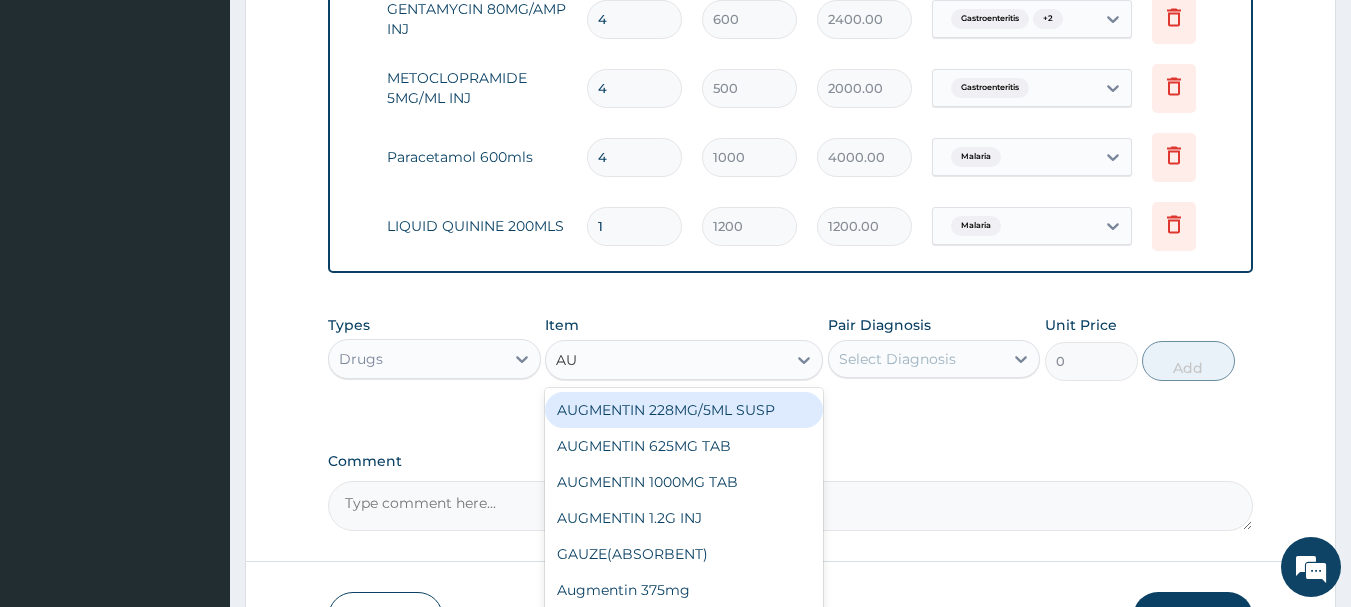 type on "AUG" 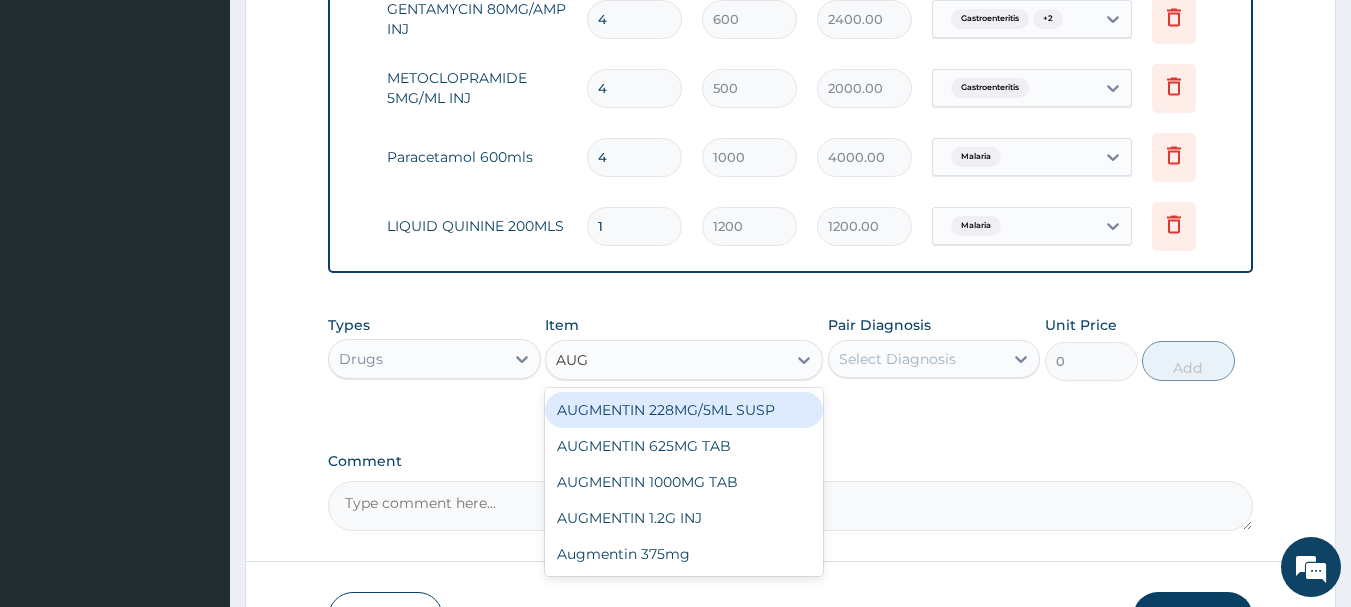 click on "AUGMENTIN 228MG/5ML SUSP" at bounding box center [684, 410] 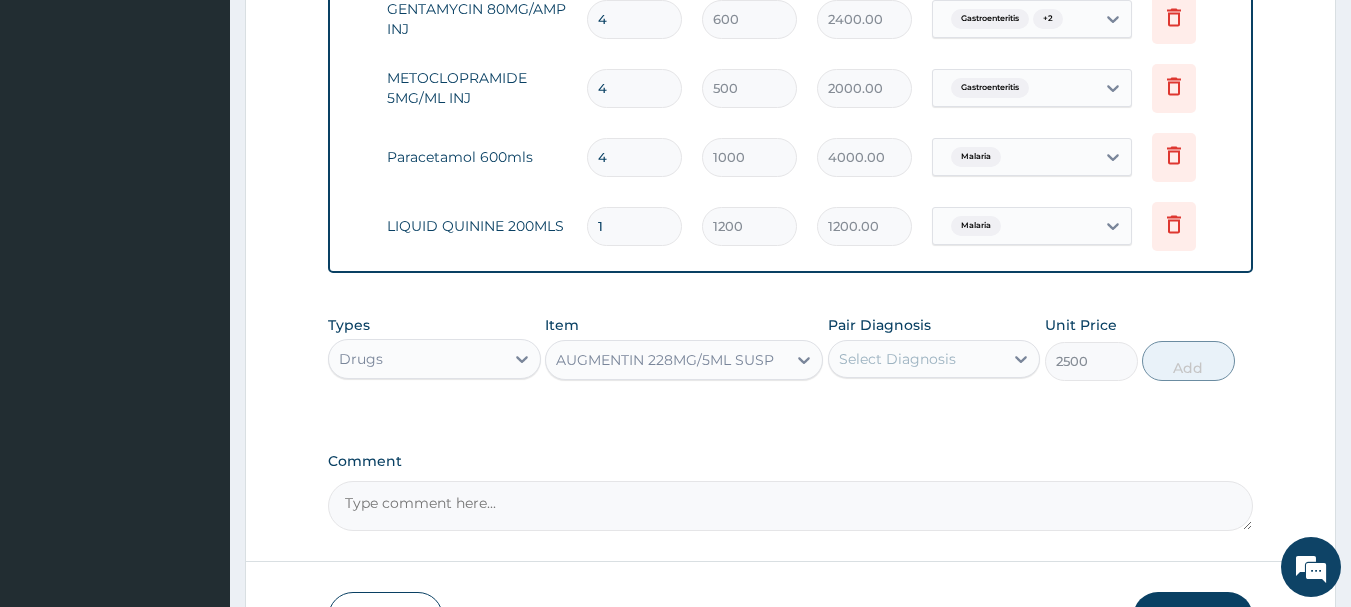click on "Select Diagnosis" at bounding box center [897, 359] 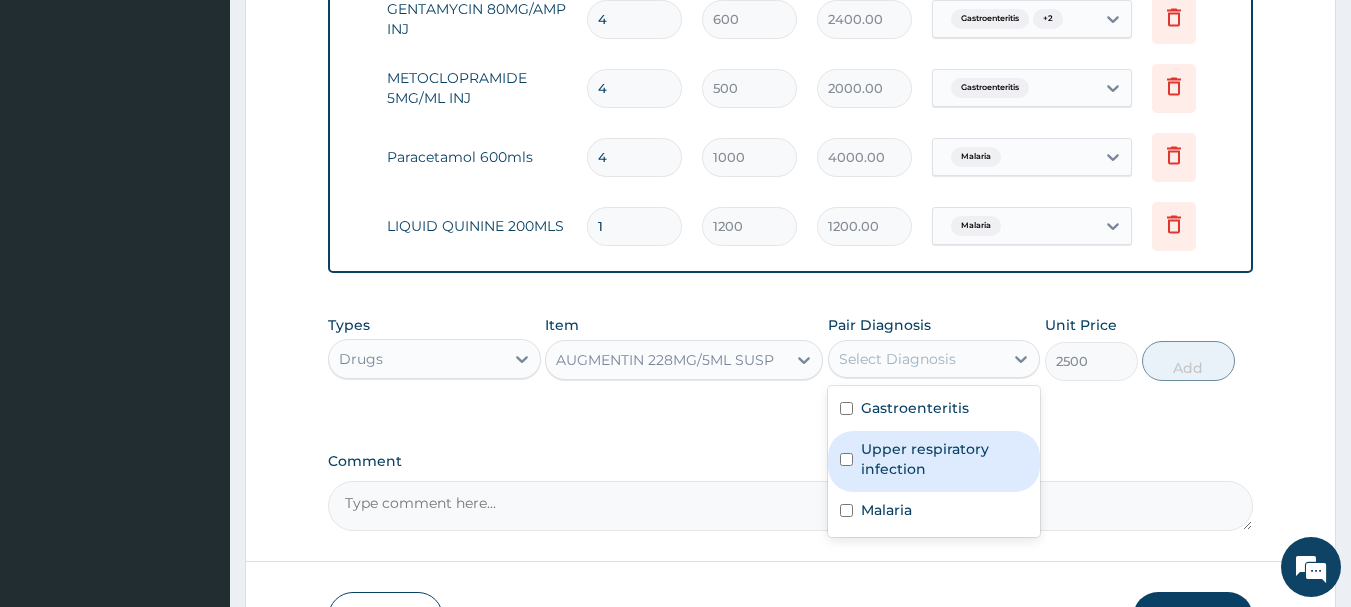click on "Upper respiratory infection" at bounding box center [945, 459] 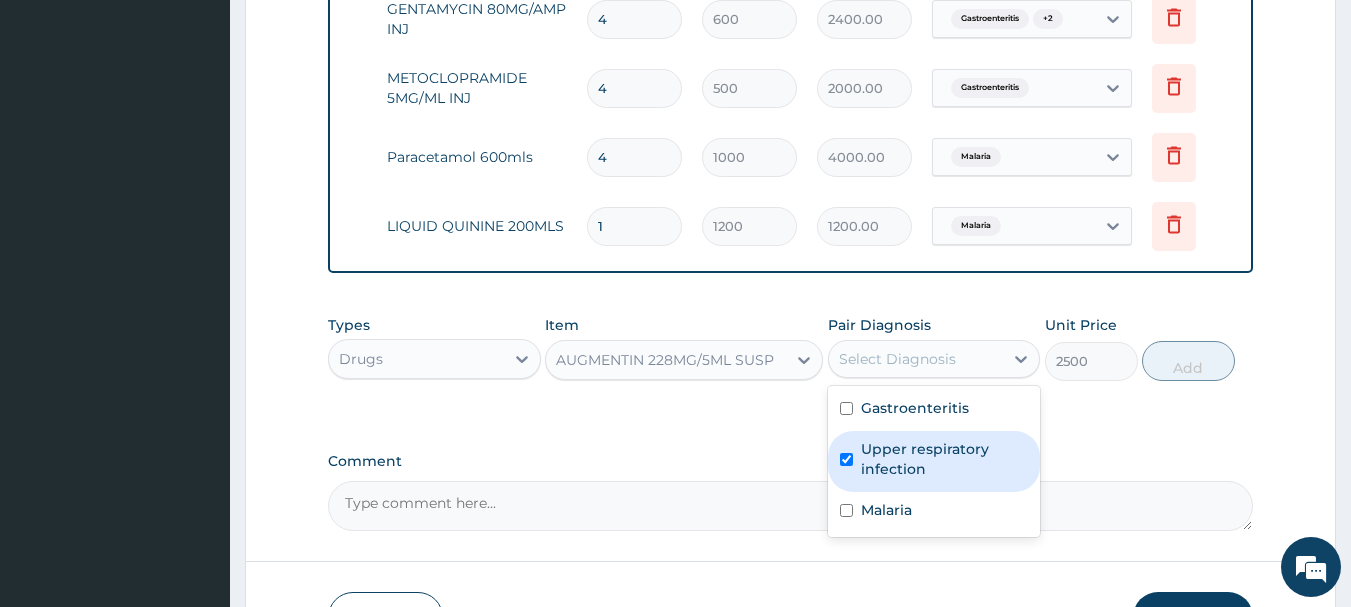 checkbox on "true" 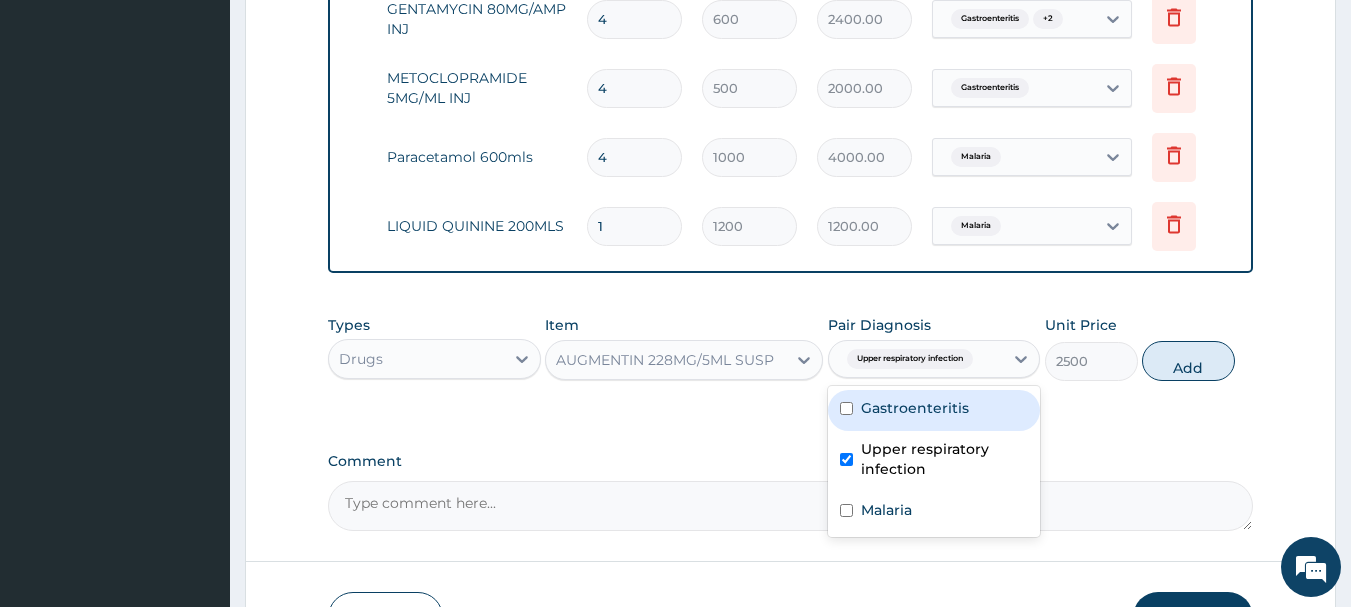 click on "Gastroenteritis" at bounding box center [915, 408] 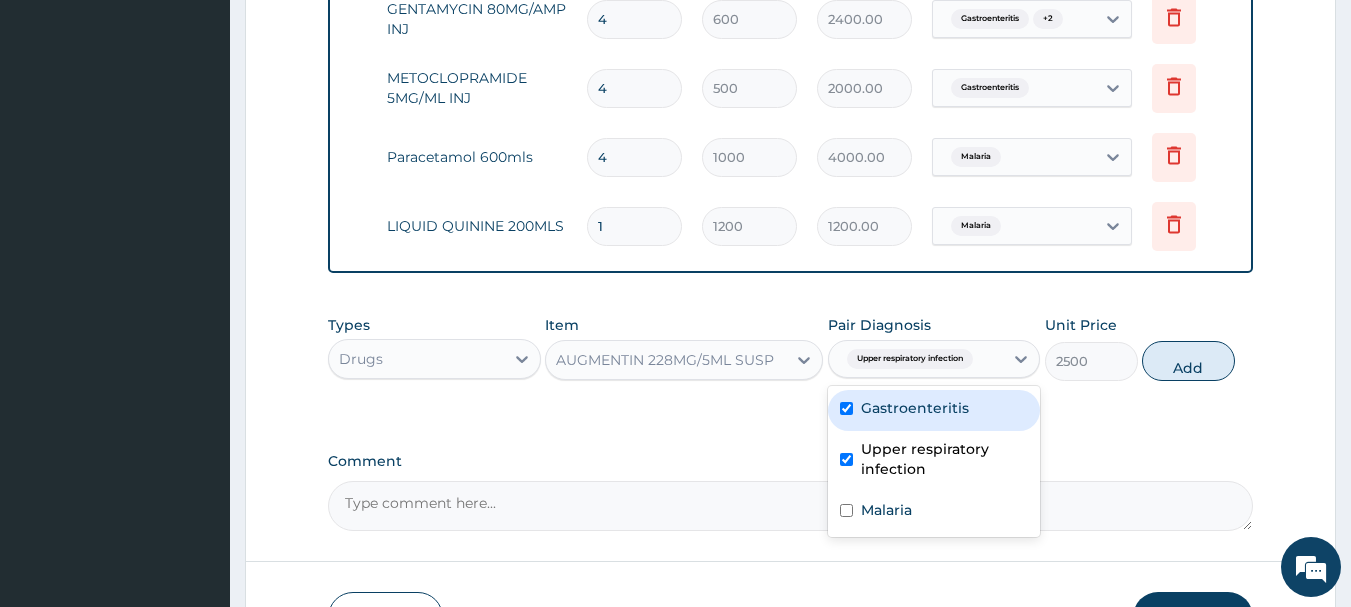 checkbox on "true" 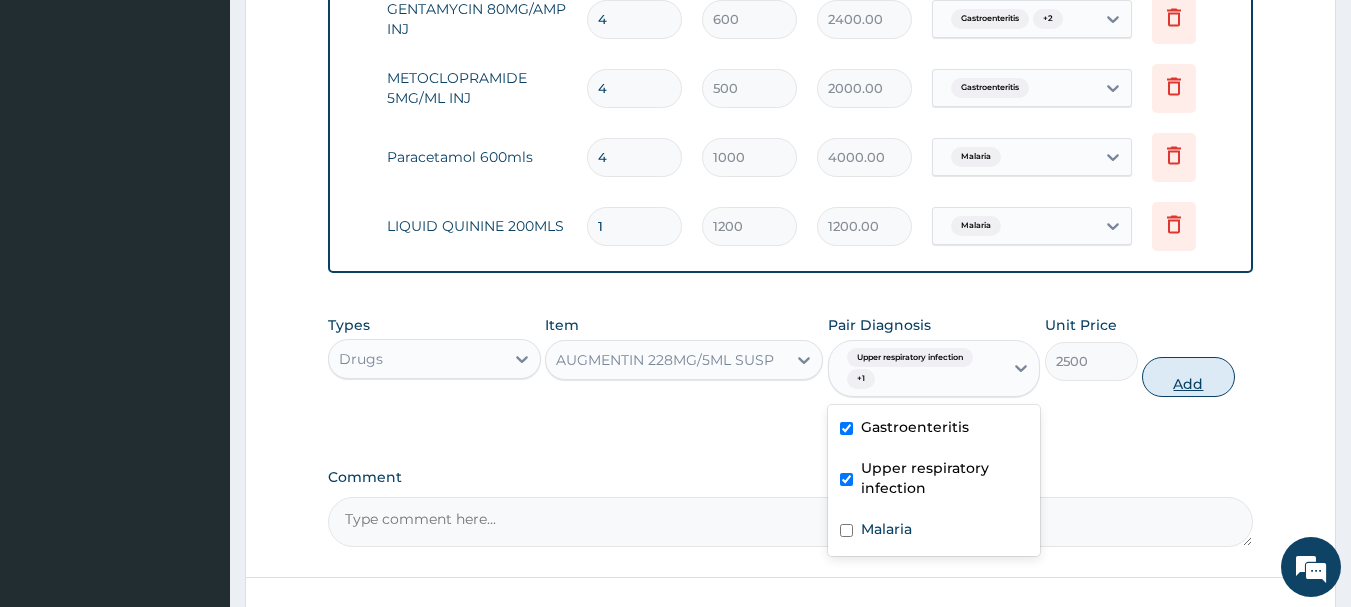 click on "Add" at bounding box center (1188, 377) 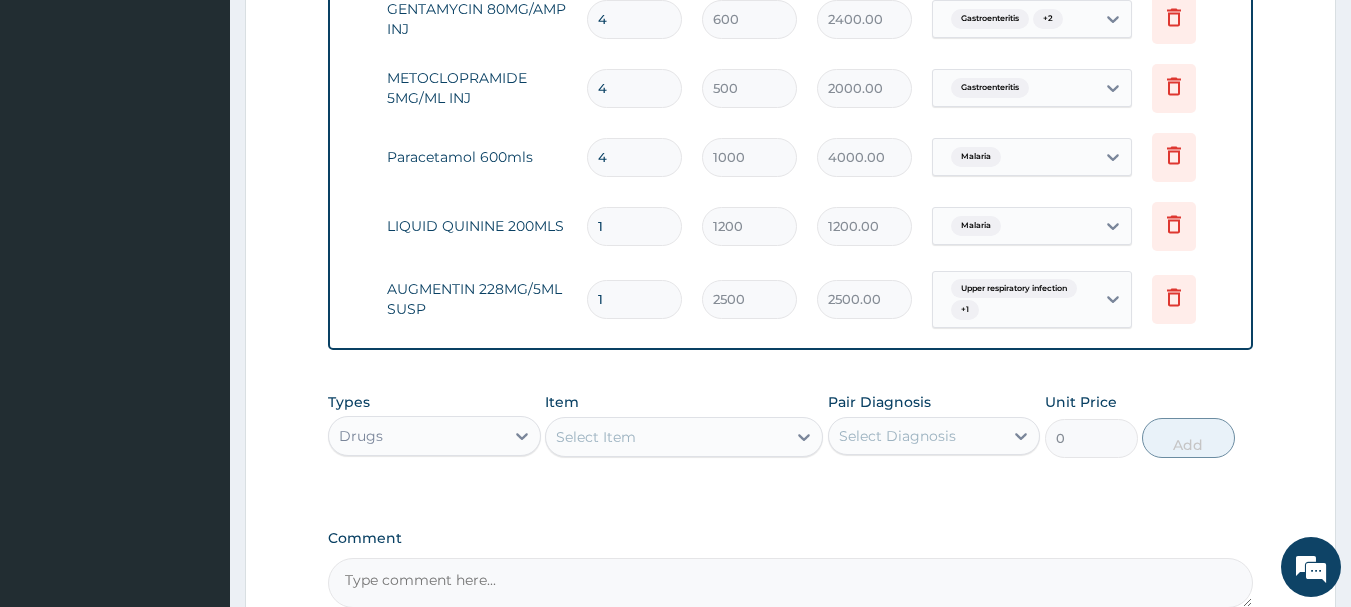click on "Select Item" at bounding box center (596, 437) 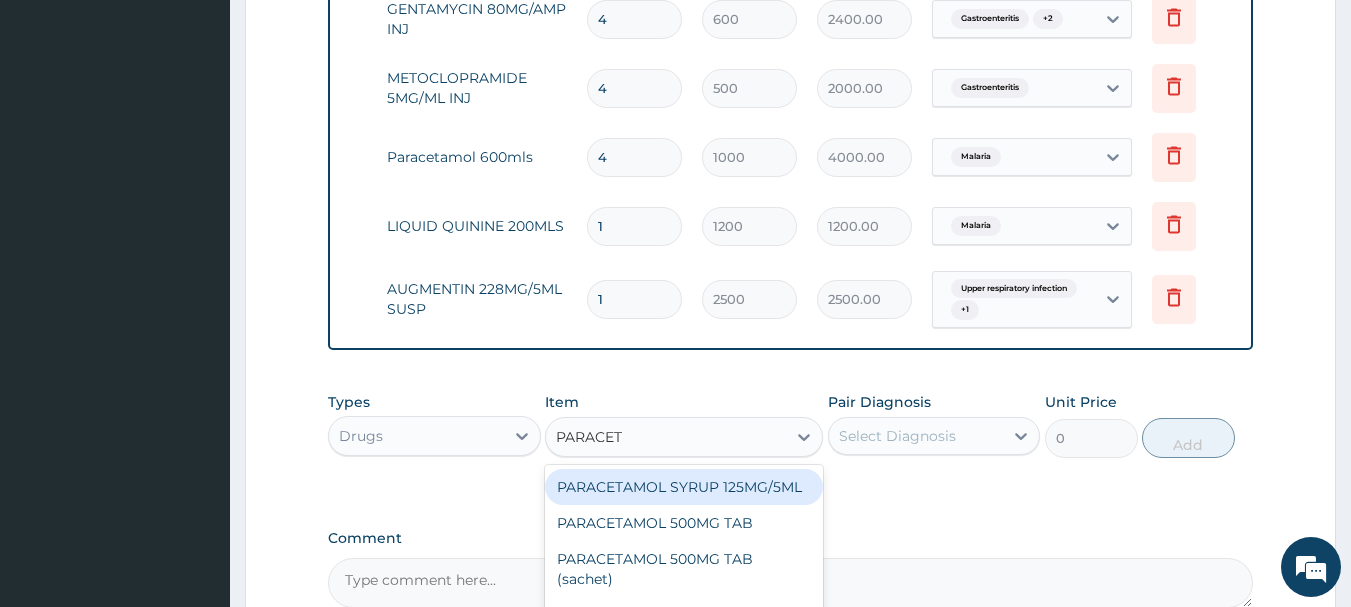 type on "PARACETA" 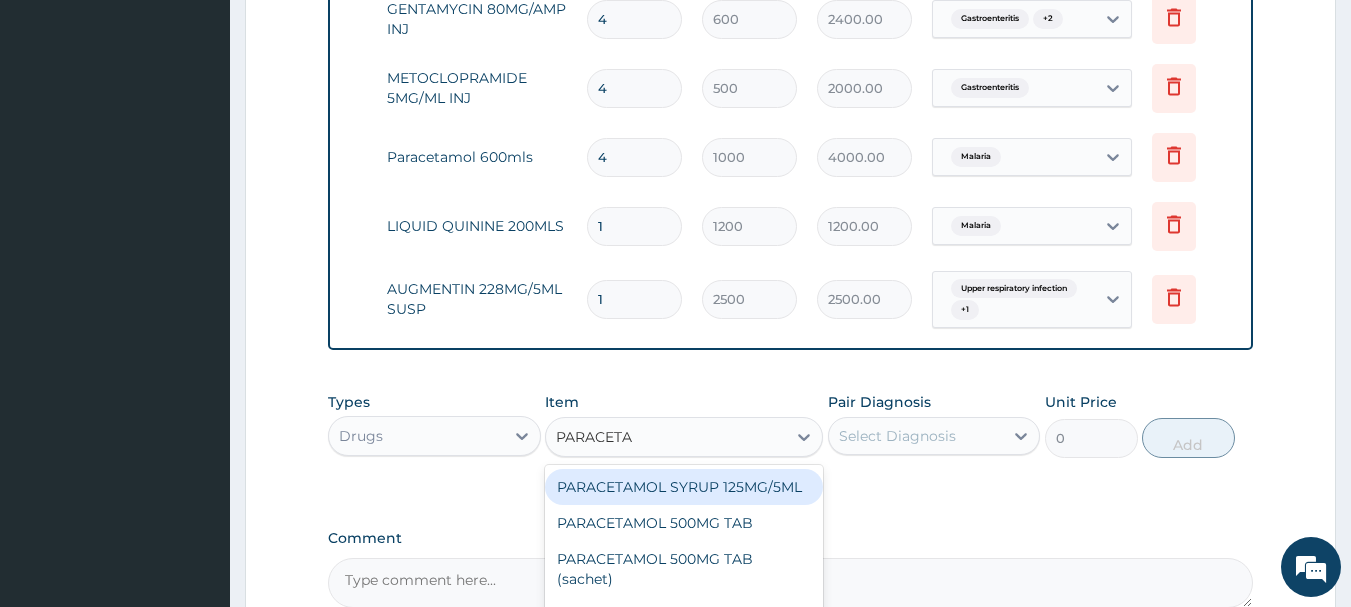 click on "PARACETAMOL SYRUP 125MG/5ML" at bounding box center (684, 487) 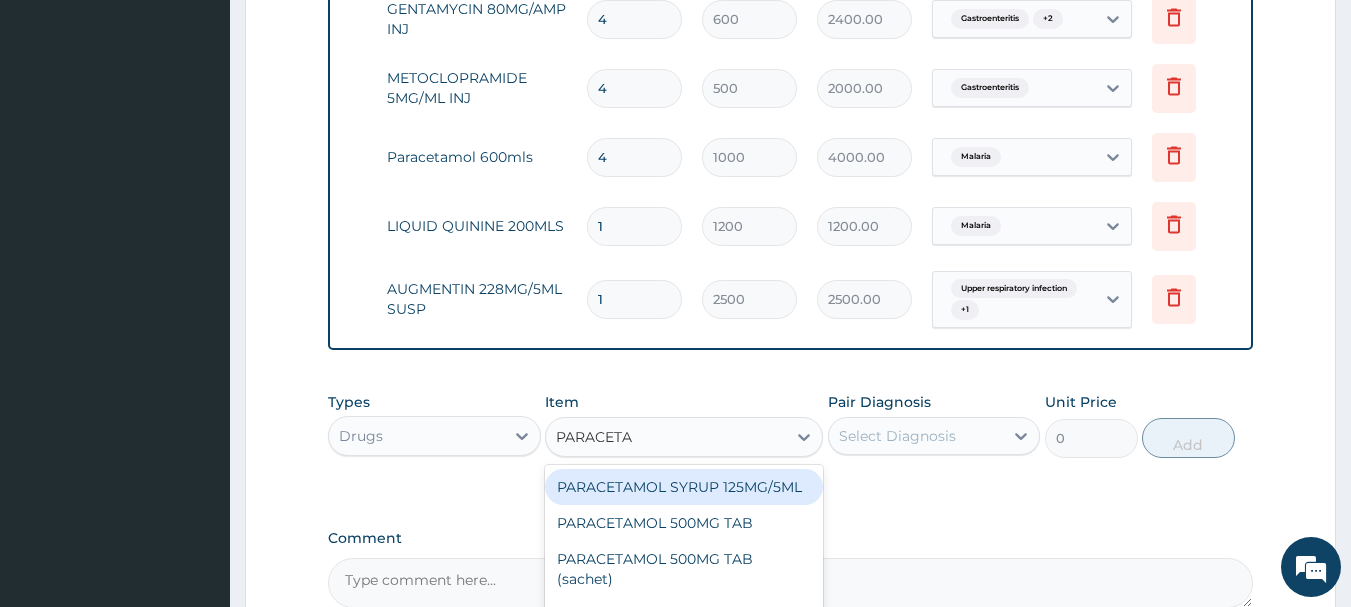 type 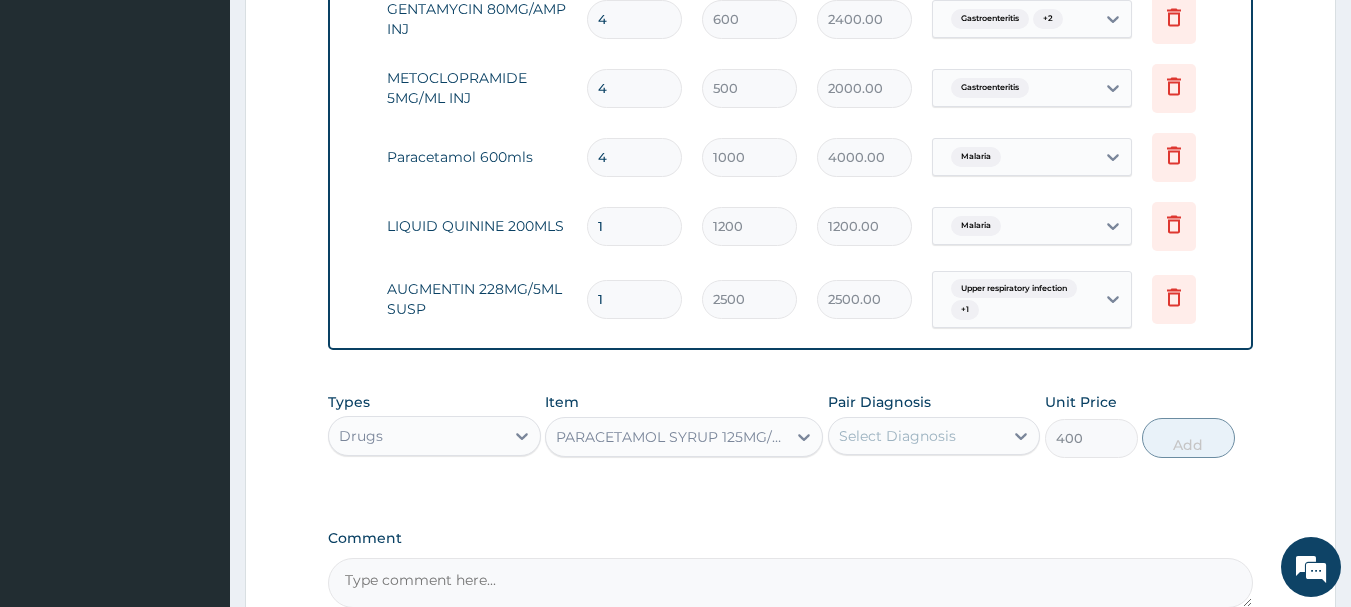 click on "Select Diagnosis" at bounding box center [916, 436] 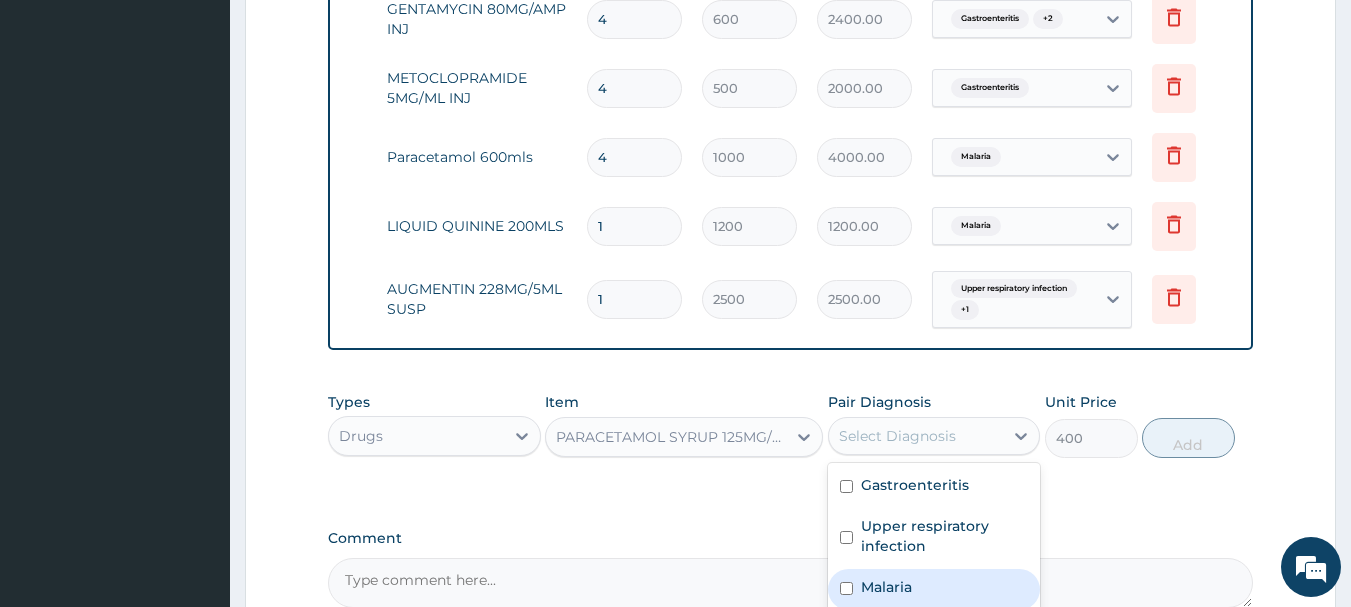 click on "Malaria" at bounding box center [886, 587] 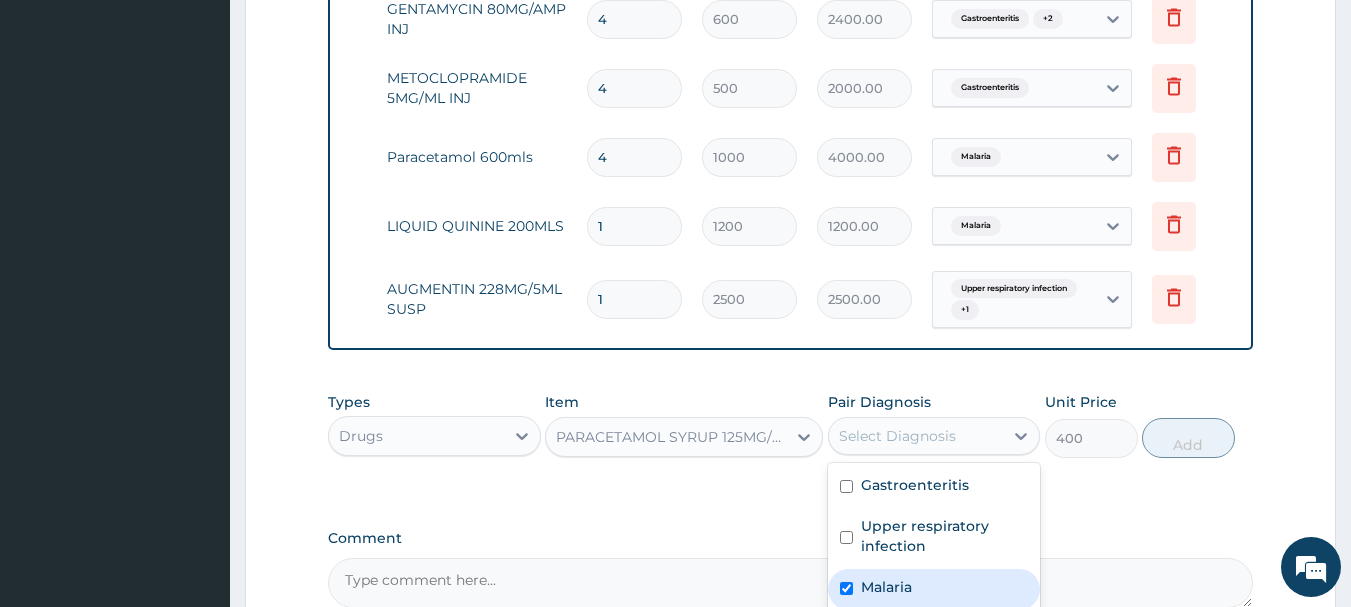 checkbox on "true" 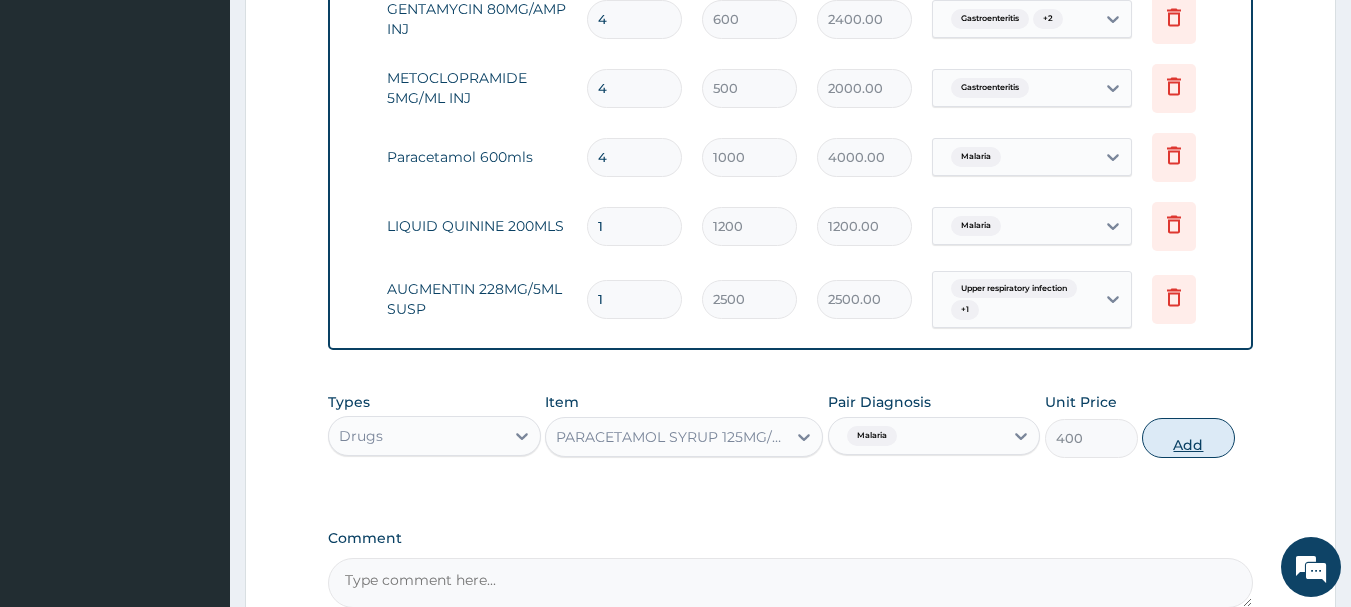 click on "Add" at bounding box center [1188, 438] 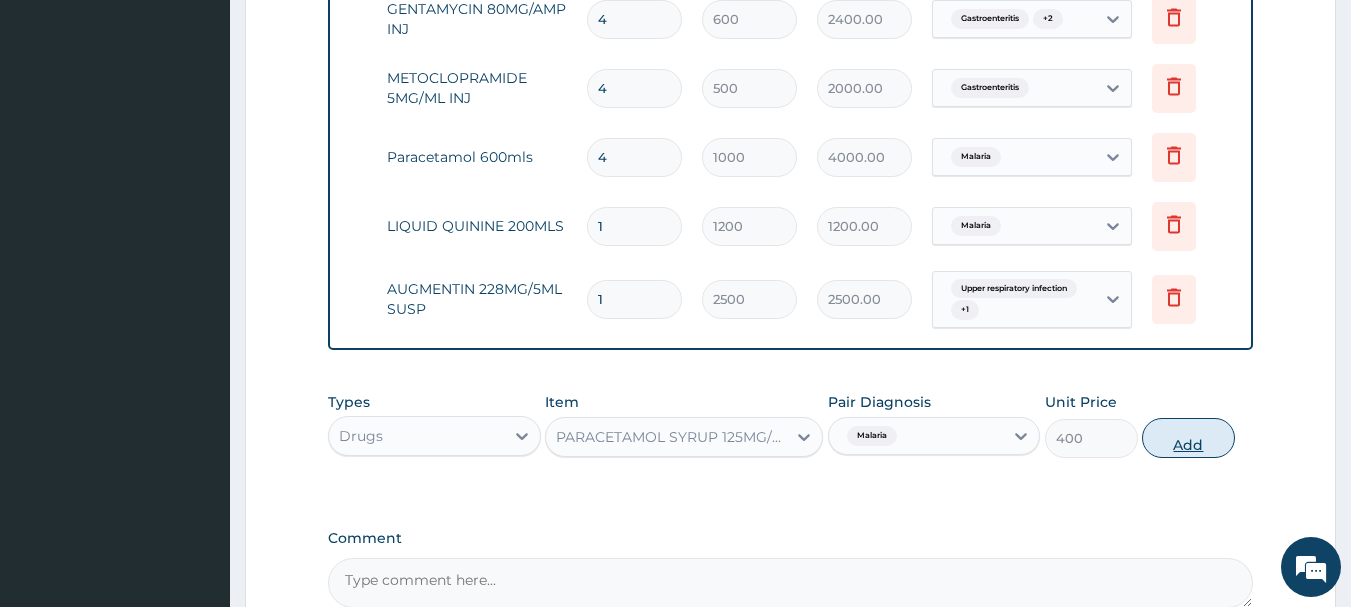type on "0" 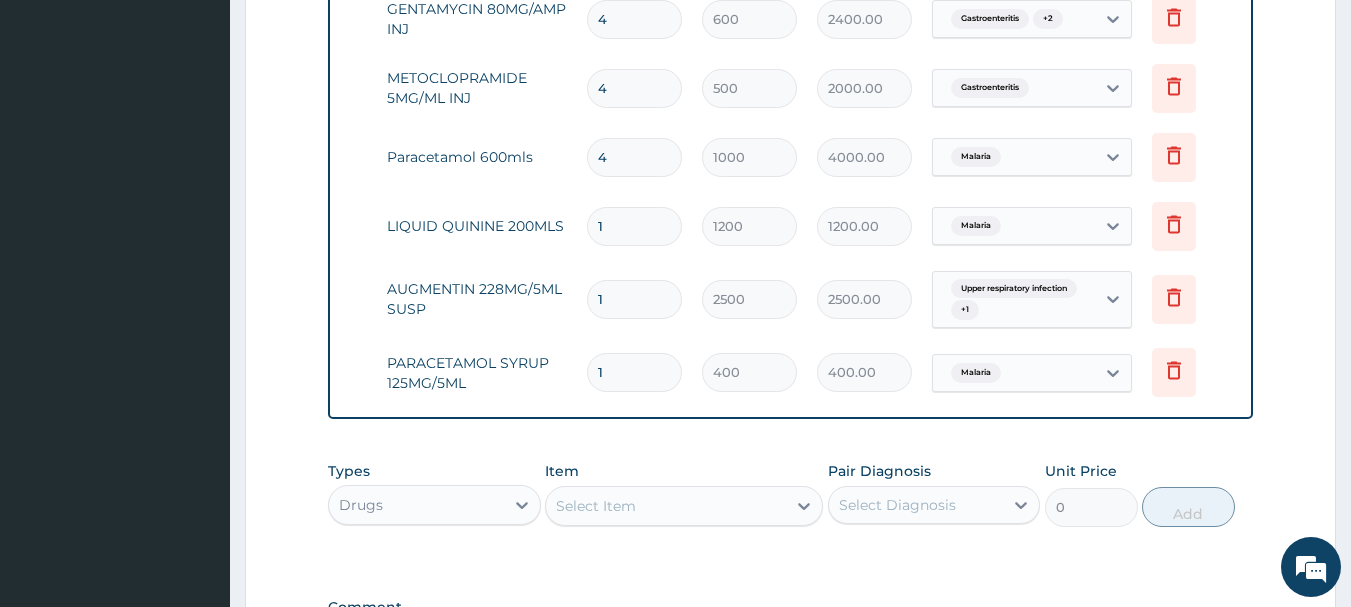 scroll, scrollTop: 1599, scrollLeft: 0, axis: vertical 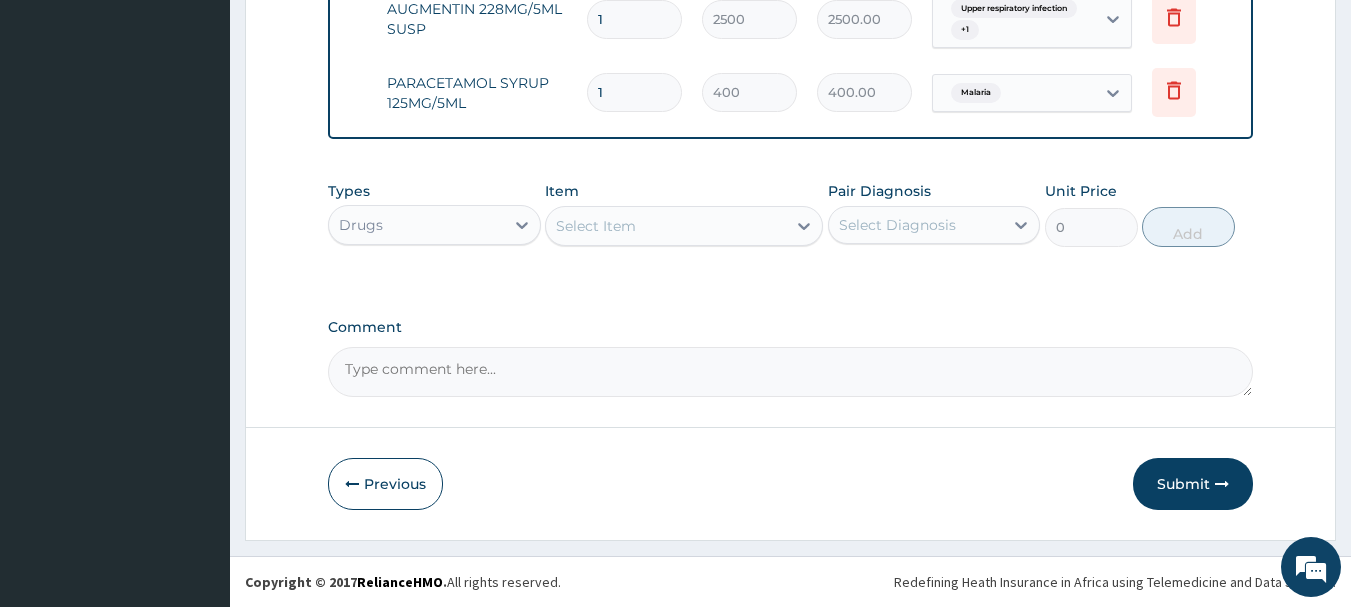 click on "Select Item" at bounding box center (684, 226) 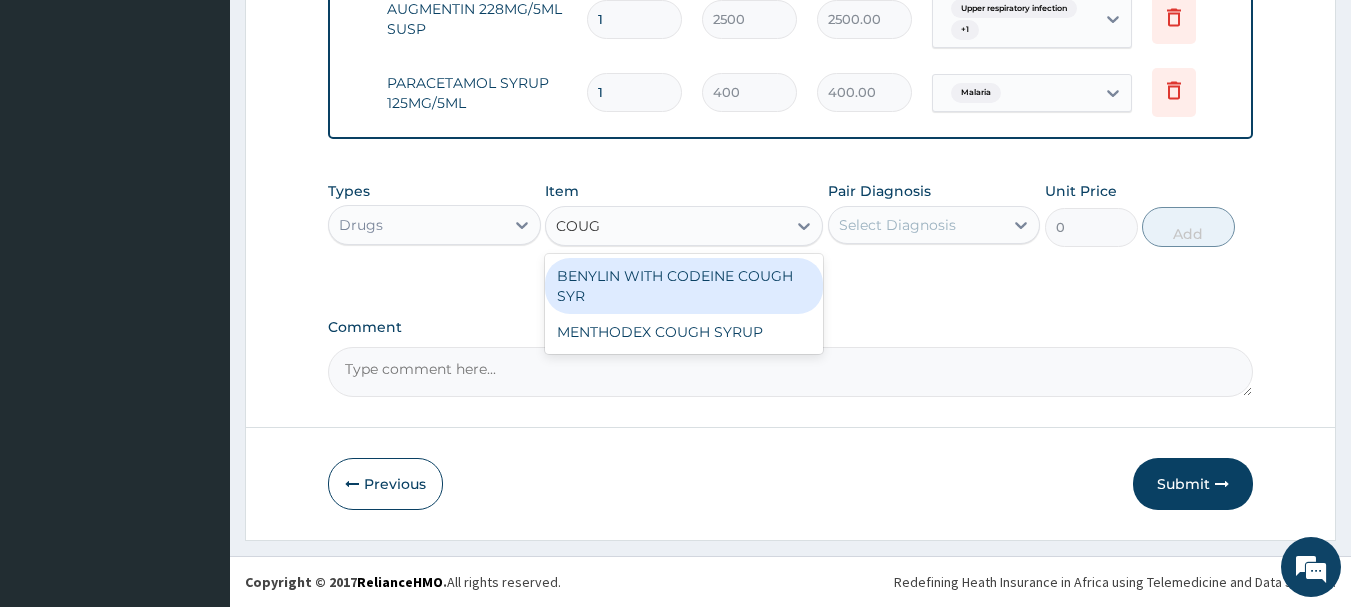 type on "COUGH" 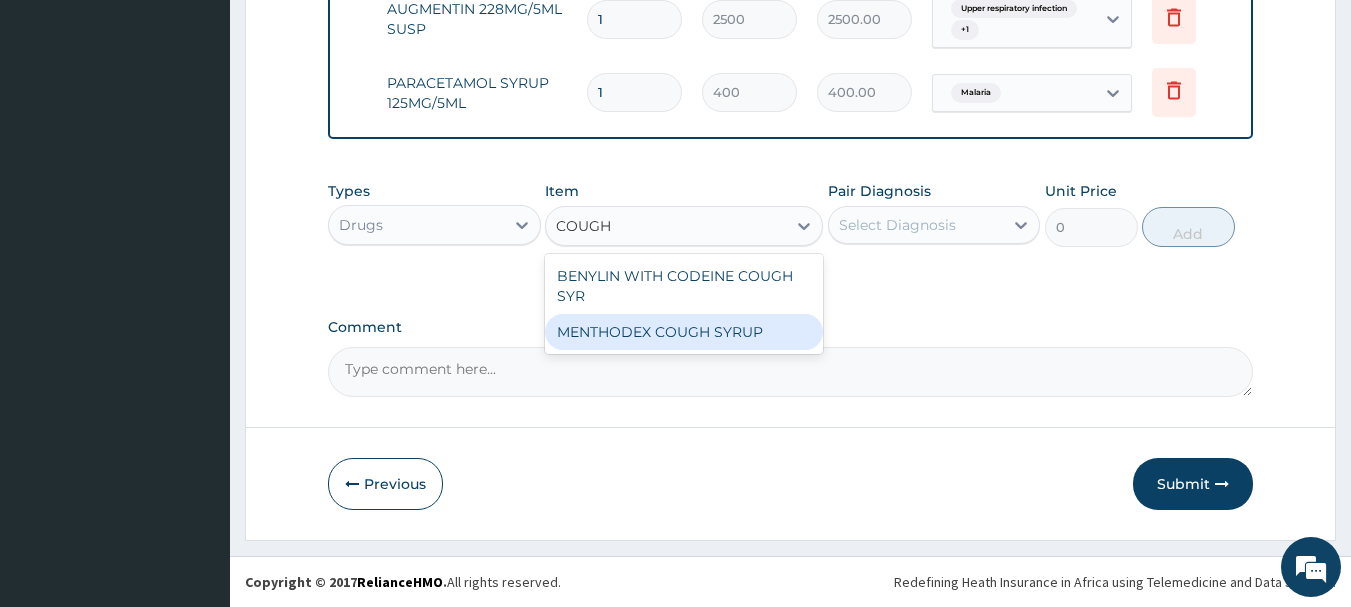 click on "MENTHODEX COUGH SYRUP" at bounding box center (684, 332) 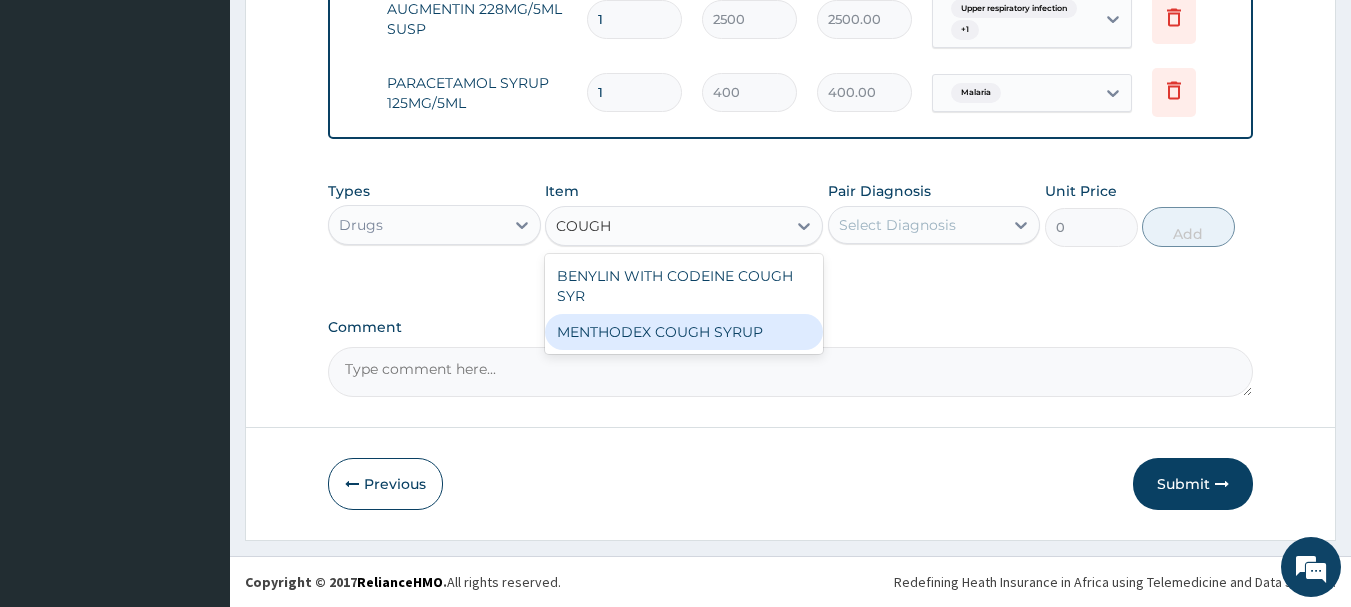 type 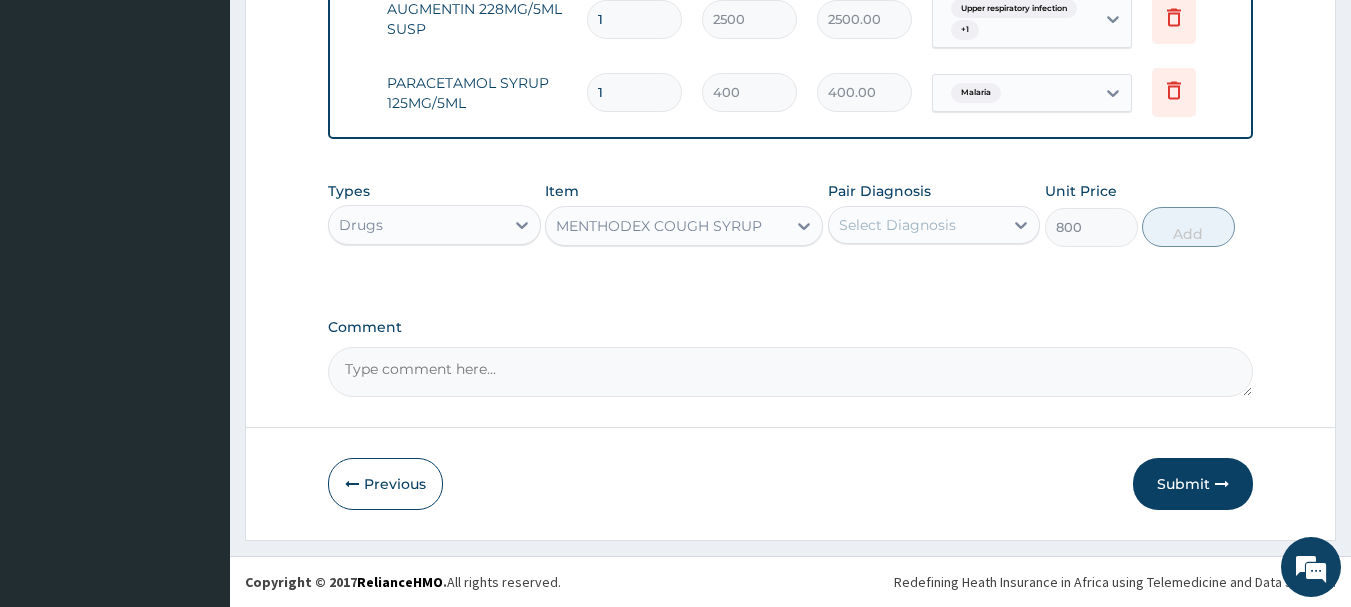 click on "Select Diagnosis" at bounding box center (916, 225) 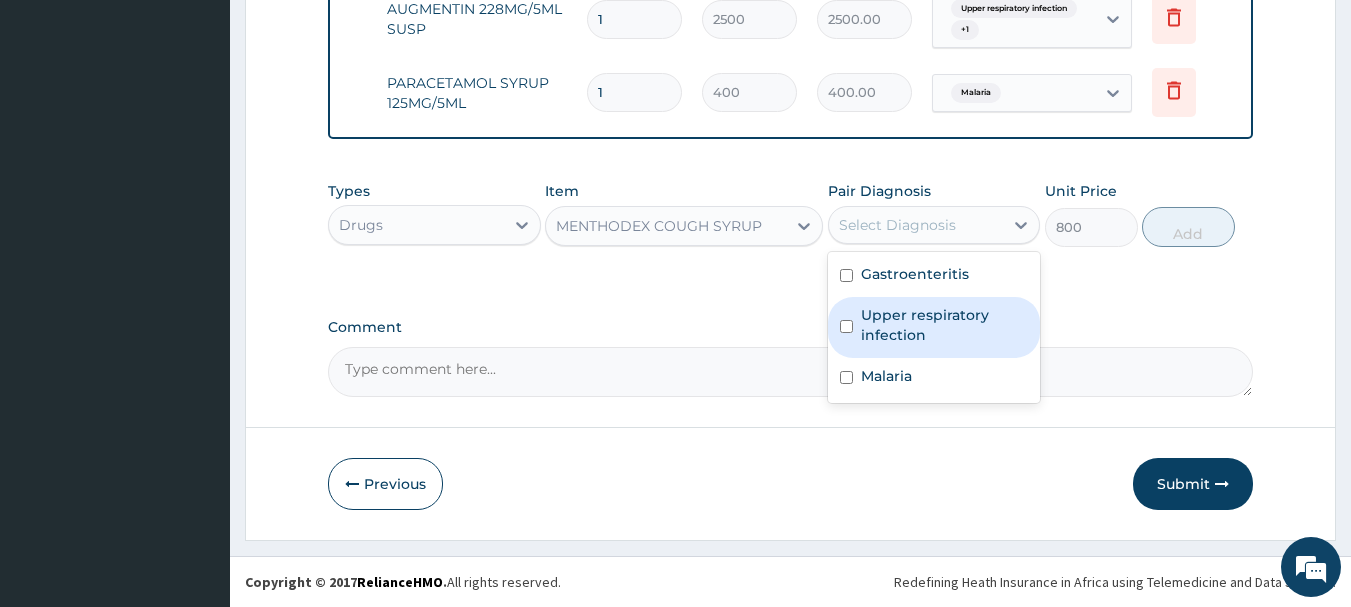 click on "Upper respiratory infection" at bounding box center [945, 325] 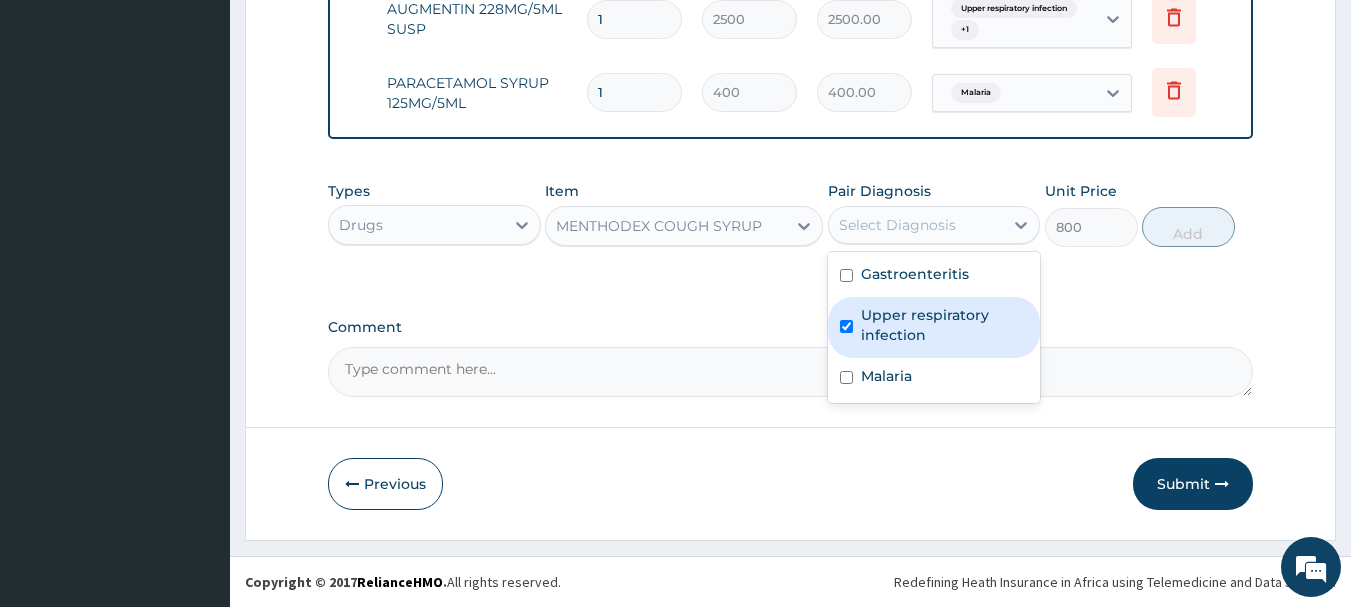 checkbox on "true" 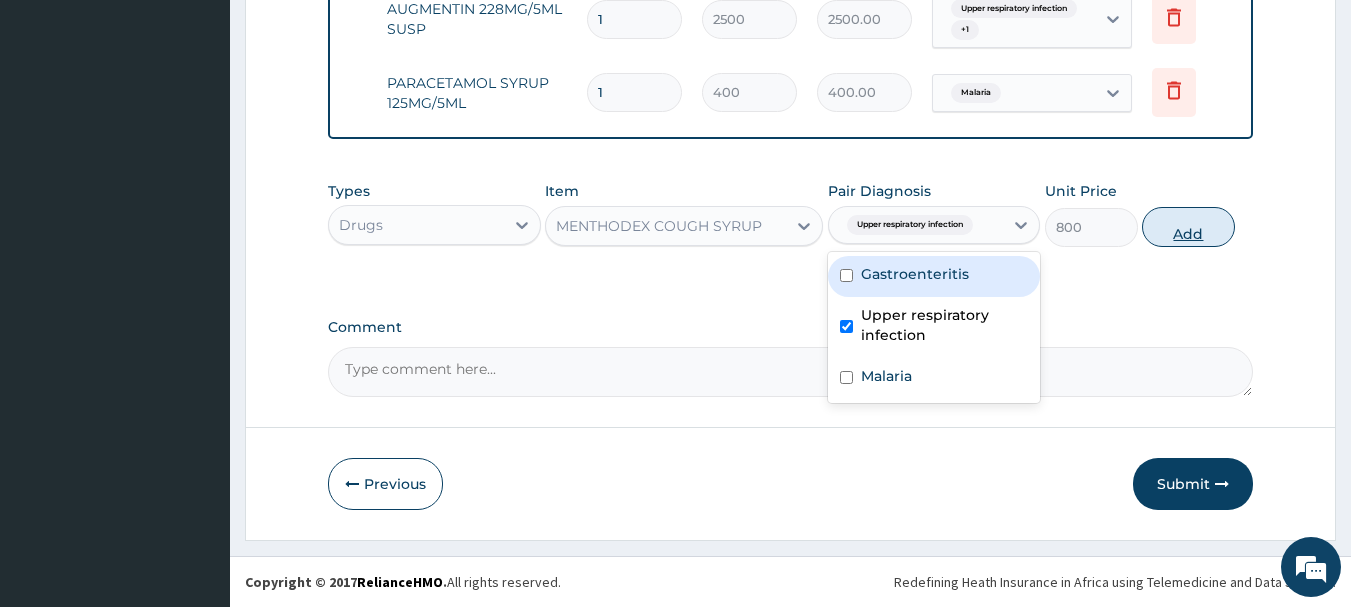 click on "Add" at bounding box center [1188, 227] 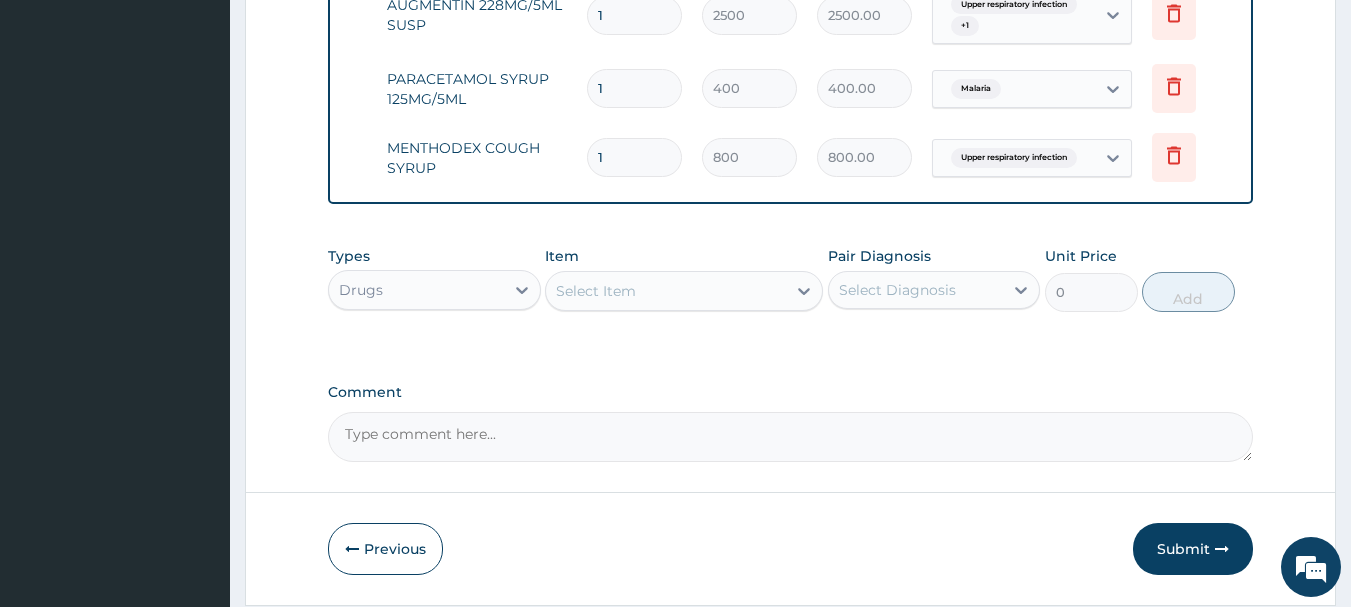 click on "Select Item" at bounding box center (596, 291) 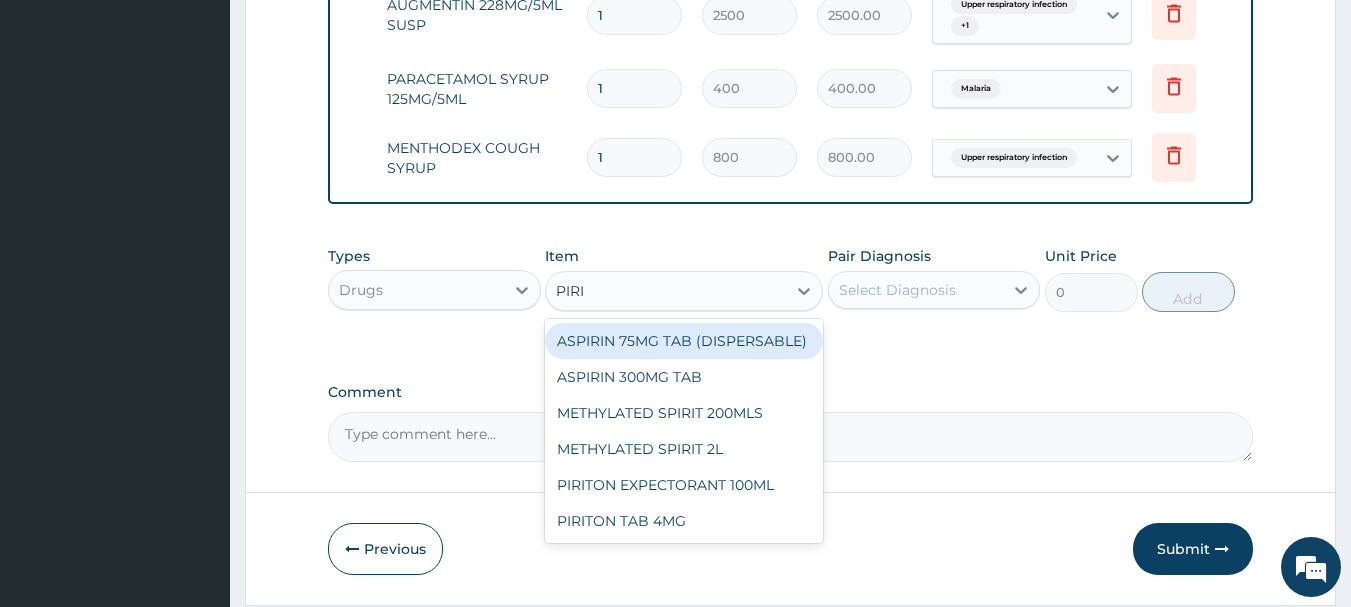 type on "PIRIT" 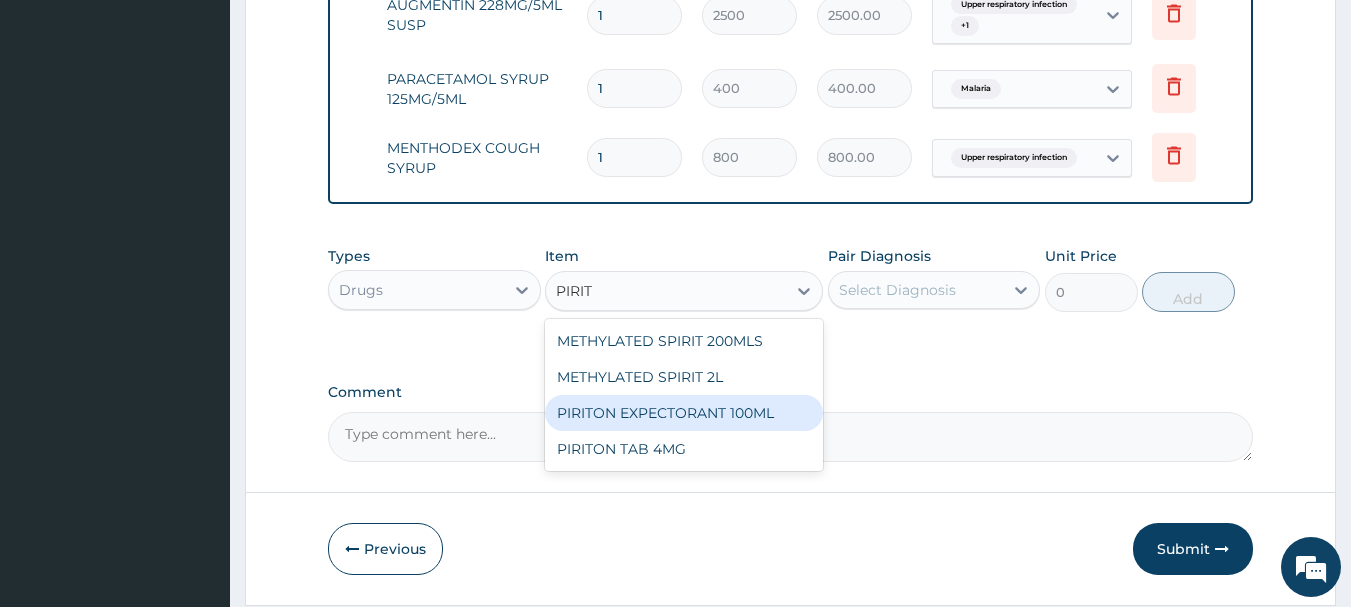 click on "PIRITON EXPECTORANT 100ML" at bounding box center (684, 413) 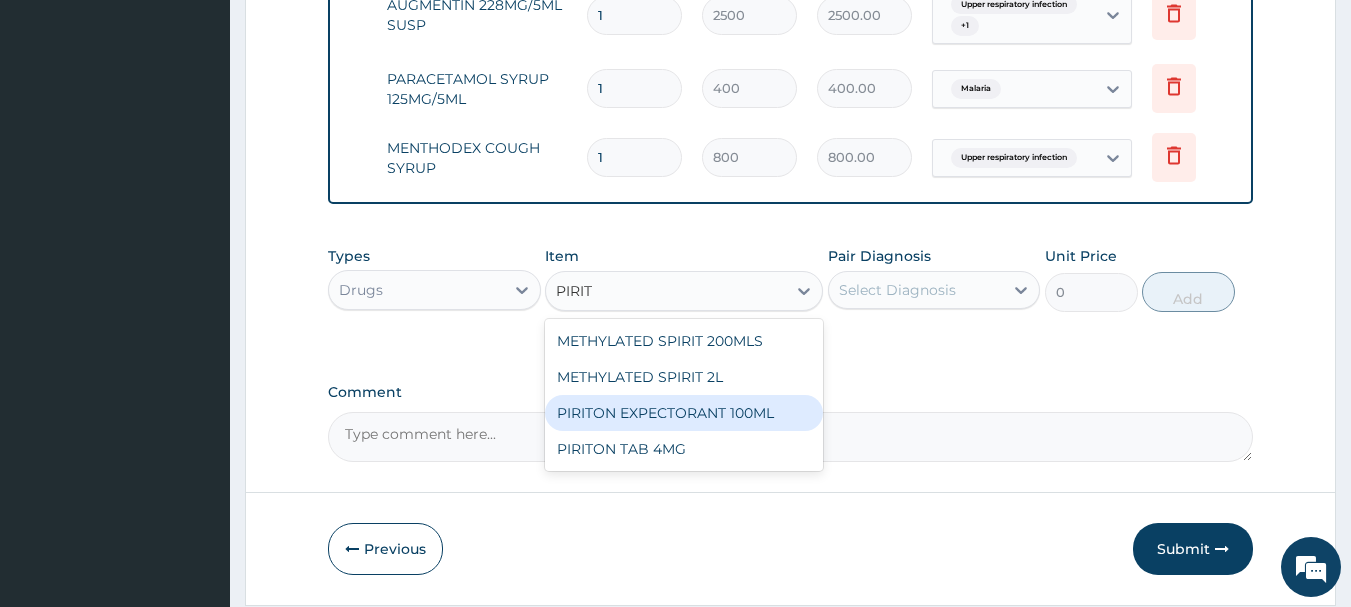 type 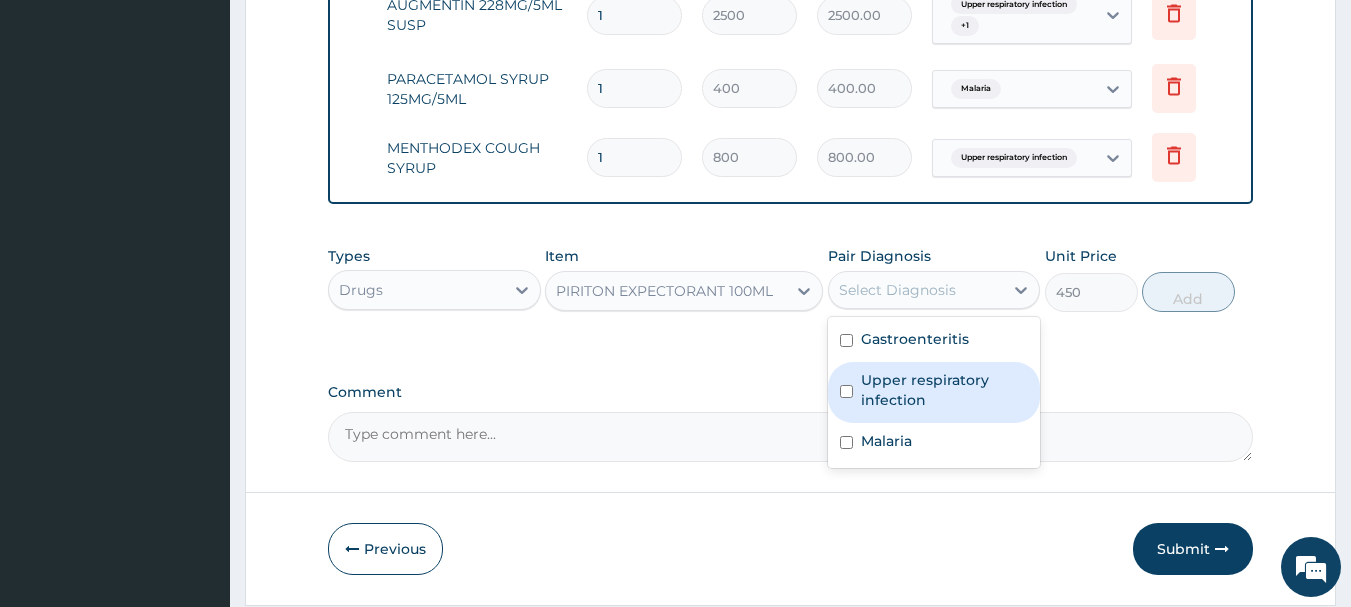 drag, startPoint x: 999, startPoint y: 287, endPoint x: 954, endPoint y: 377, distance: 100.62306 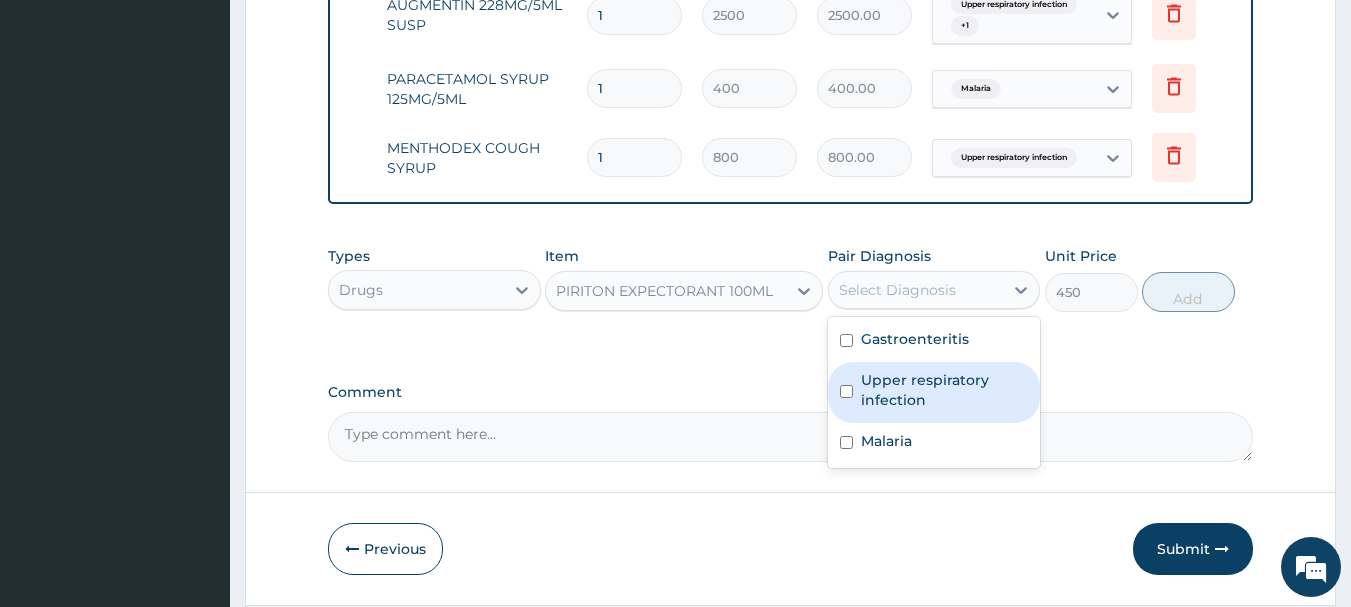 click on "Upper respiratory infection" at bounding box center [945, 390] 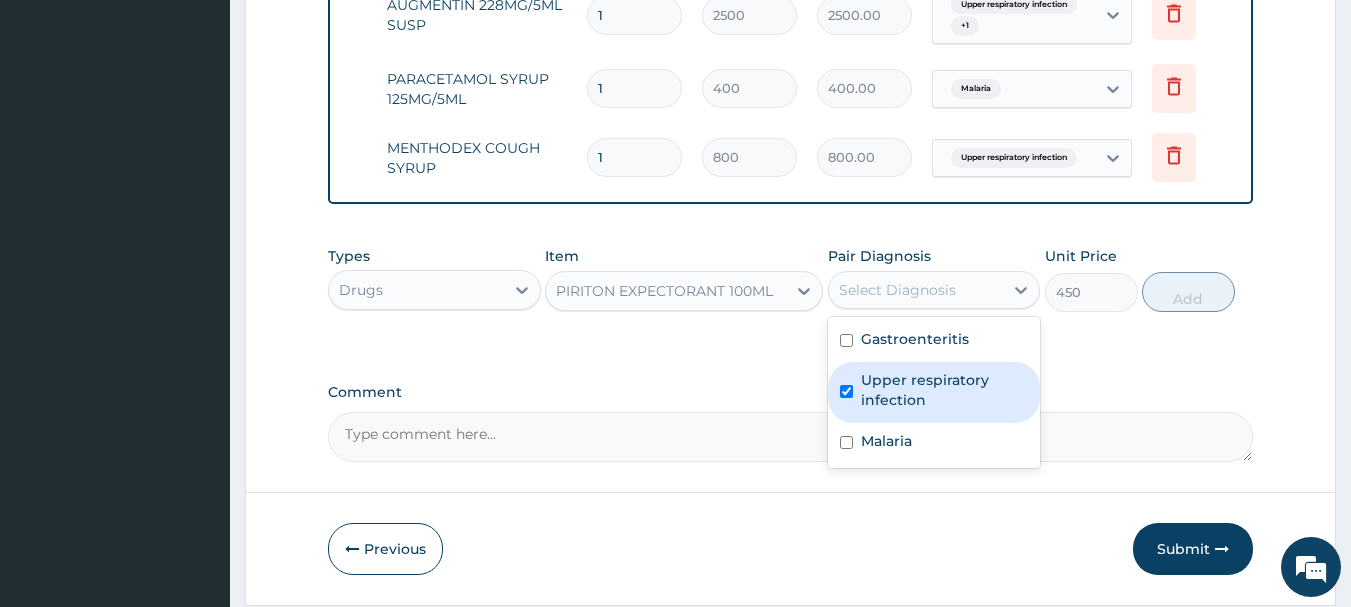 checkbox on "true" 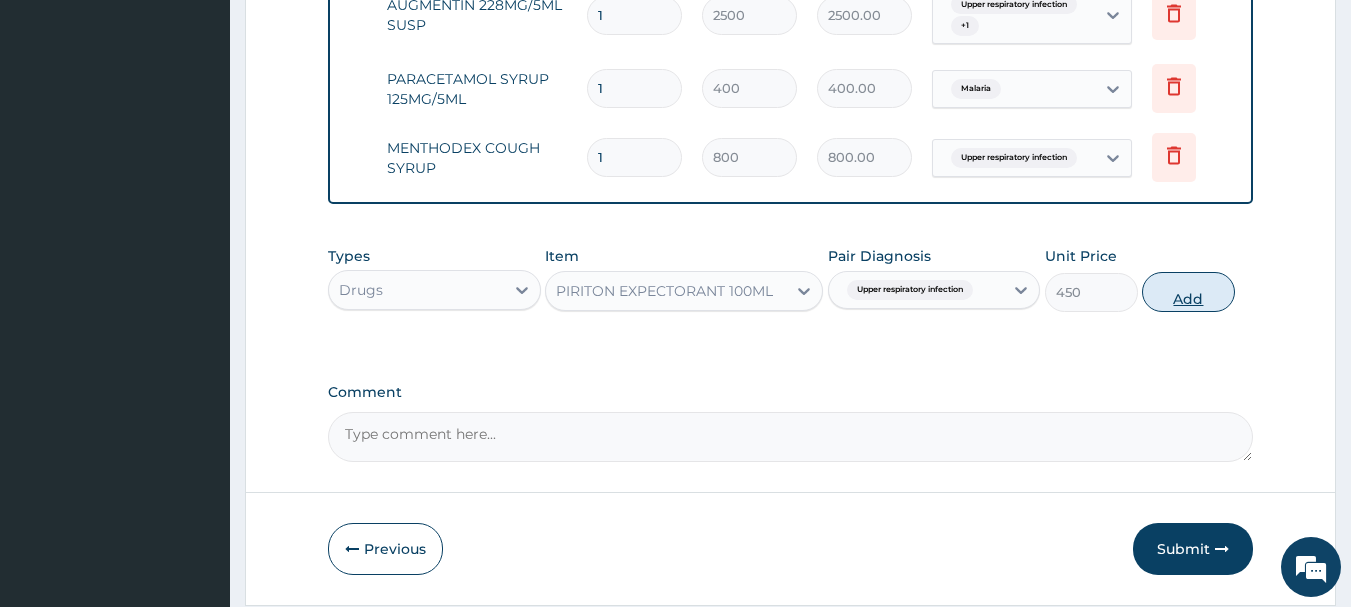 click on "Add" at bounding box center (1188, 292) 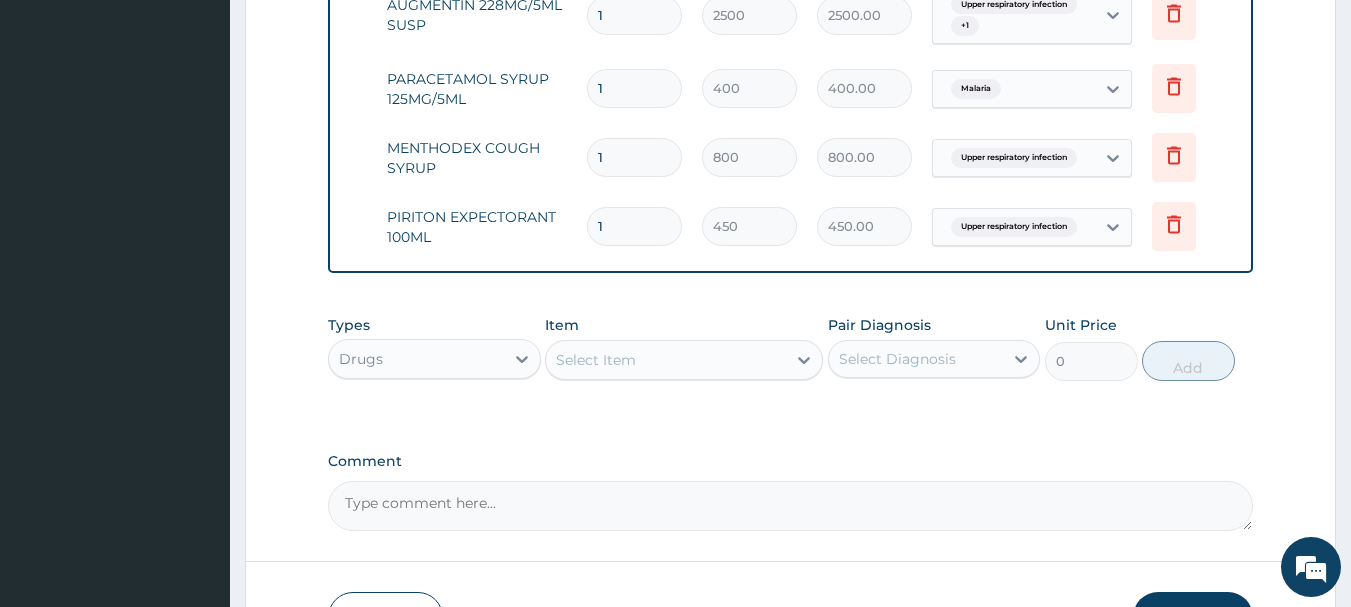 click on "Select Item" at bounding box center [666, 360] 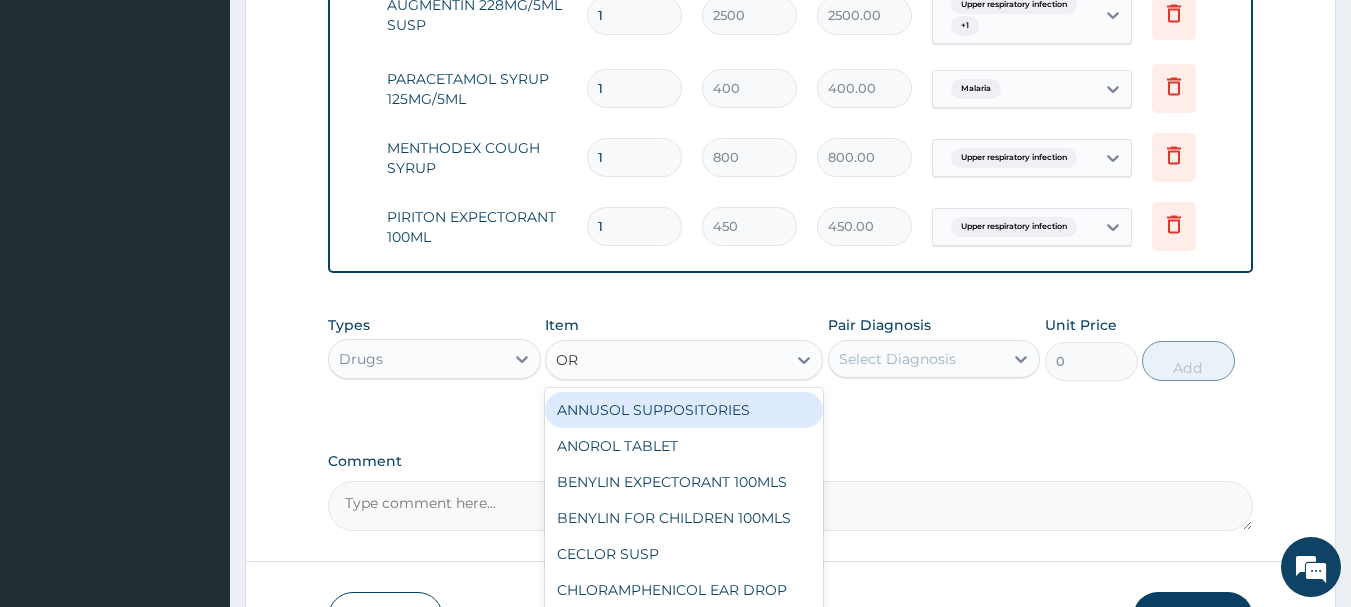 type on "ORS" 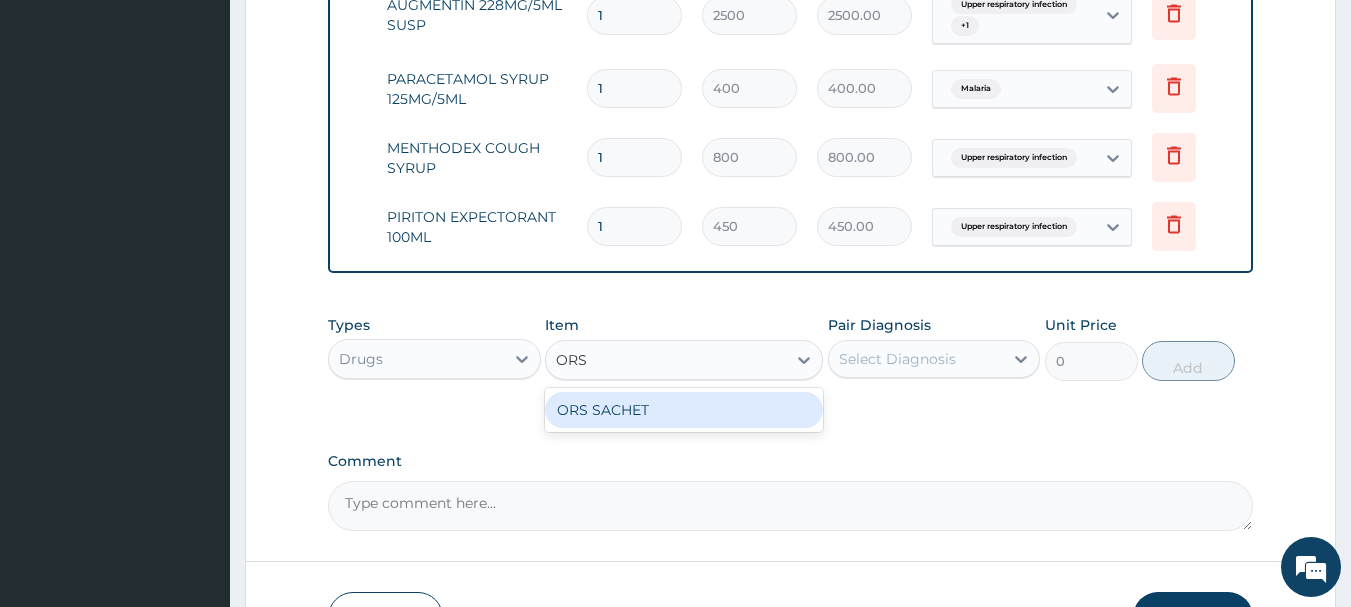 click on "ORS SACHET" at bounding box center [684, 410] 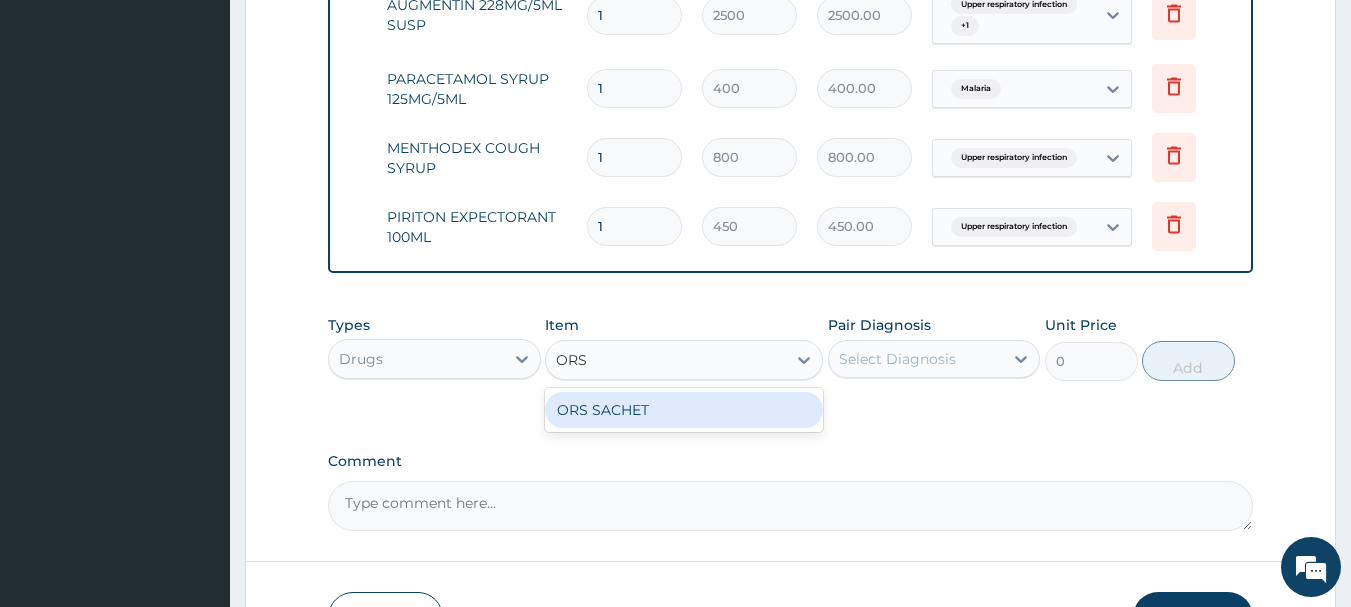 type 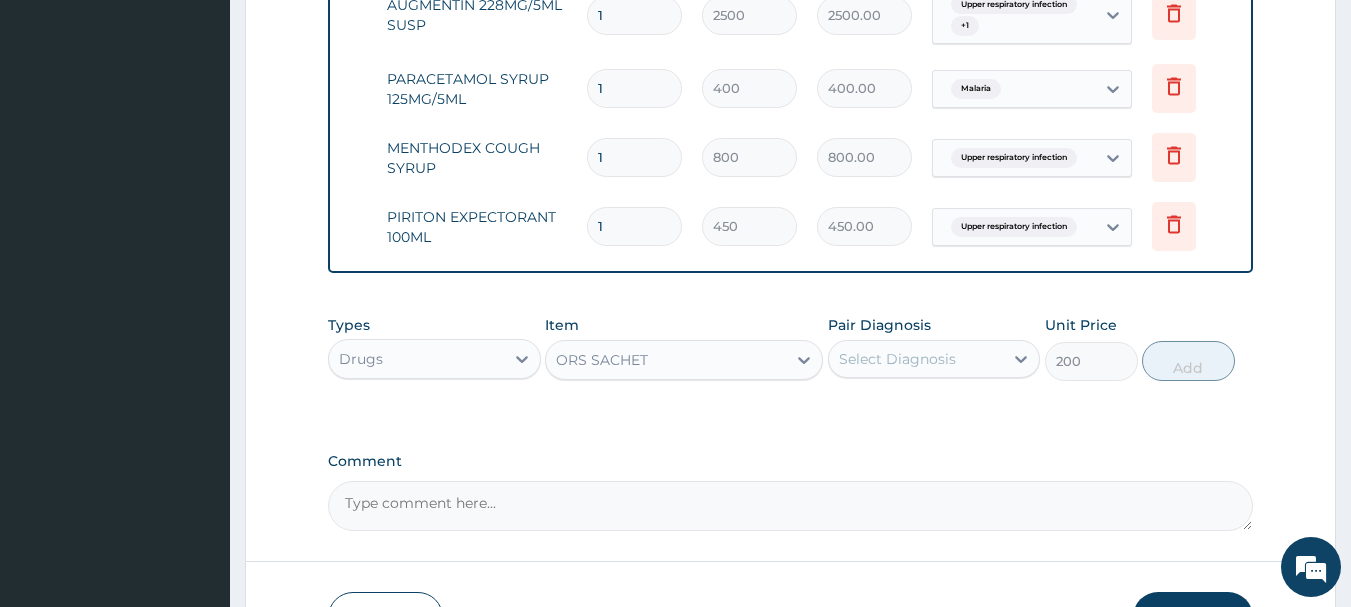 click on "Select Diagnosis" at bounding box center (916, 359) 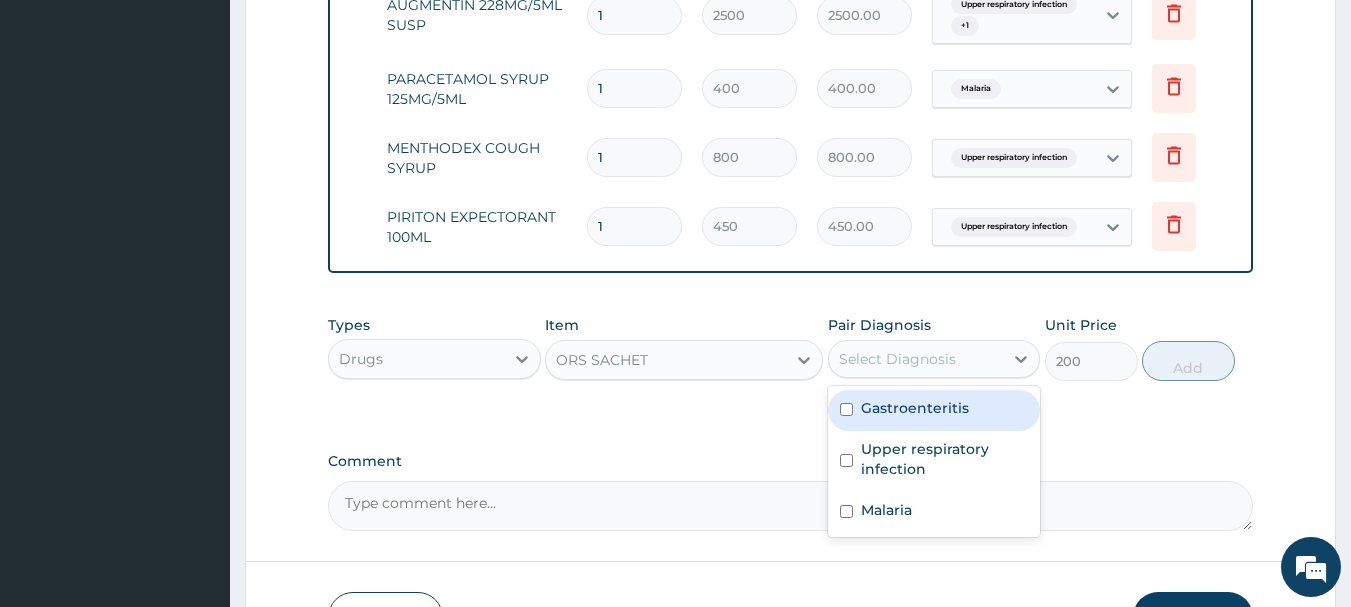 click on "Gastroenteritis" at bounding box center (915, 408) 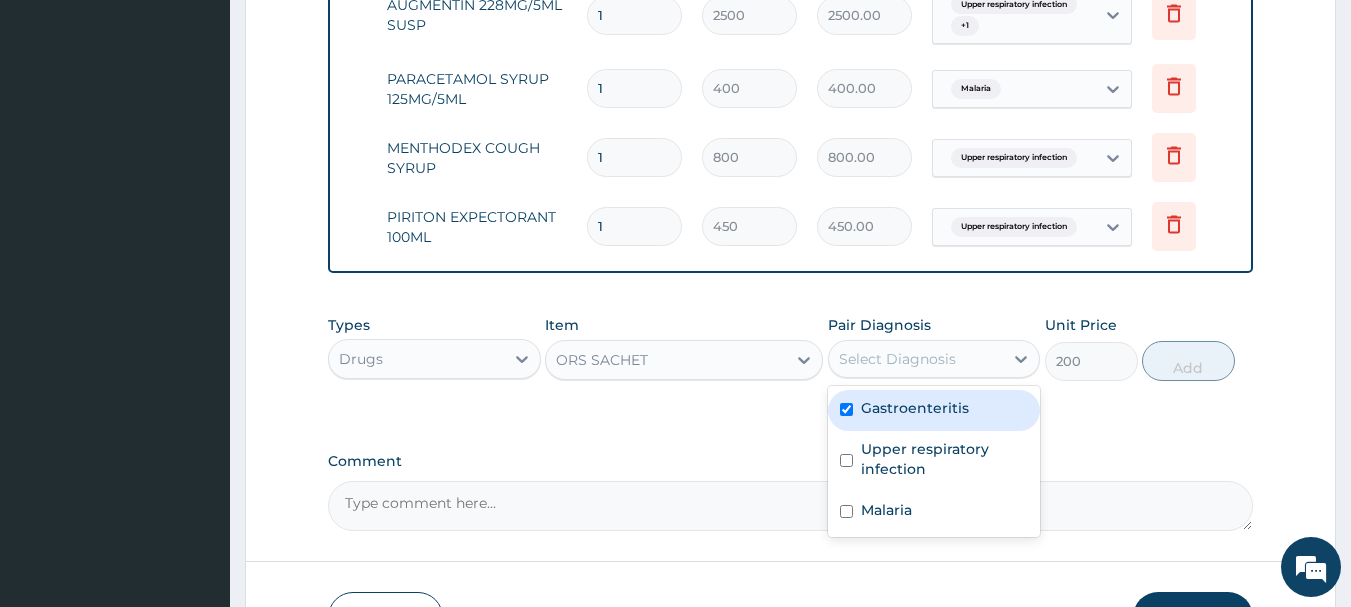 checkbox on "true" 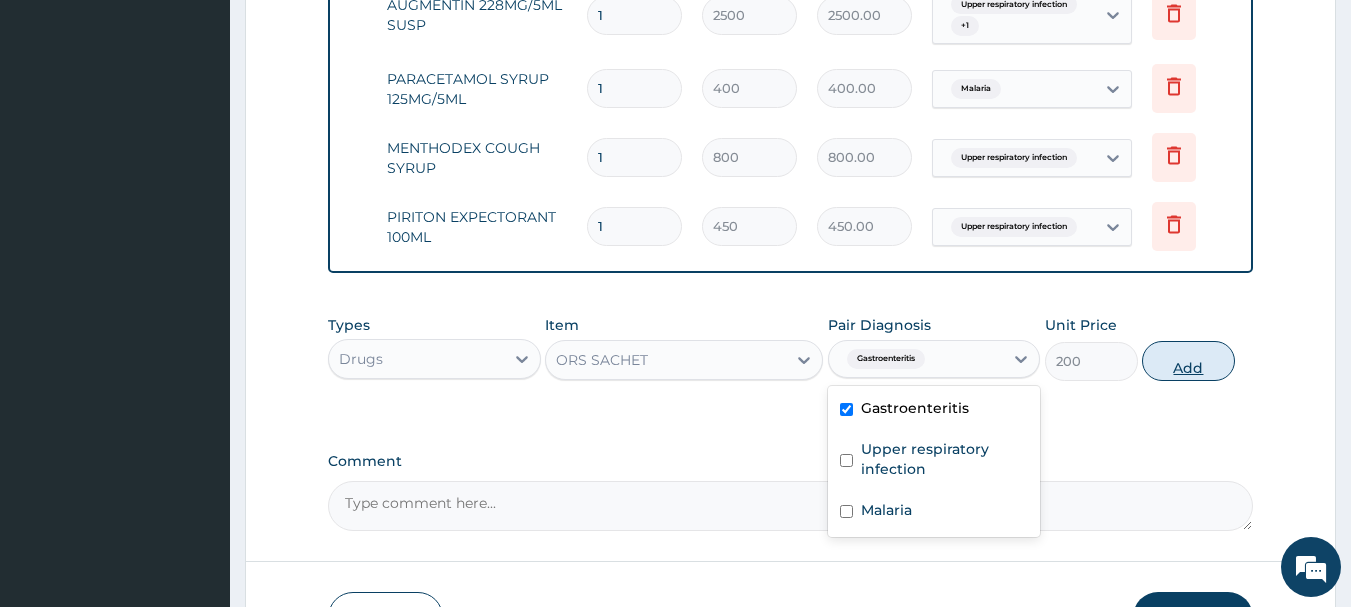 click on "Add" at bounding box center (1188, 361) 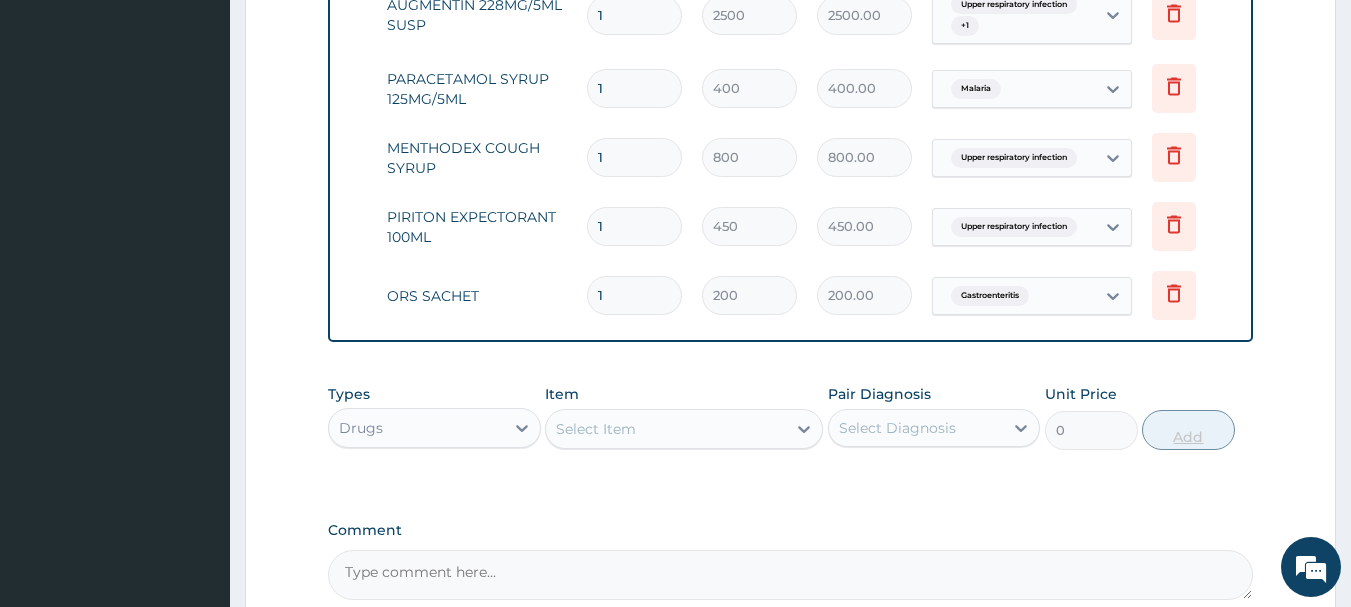 type 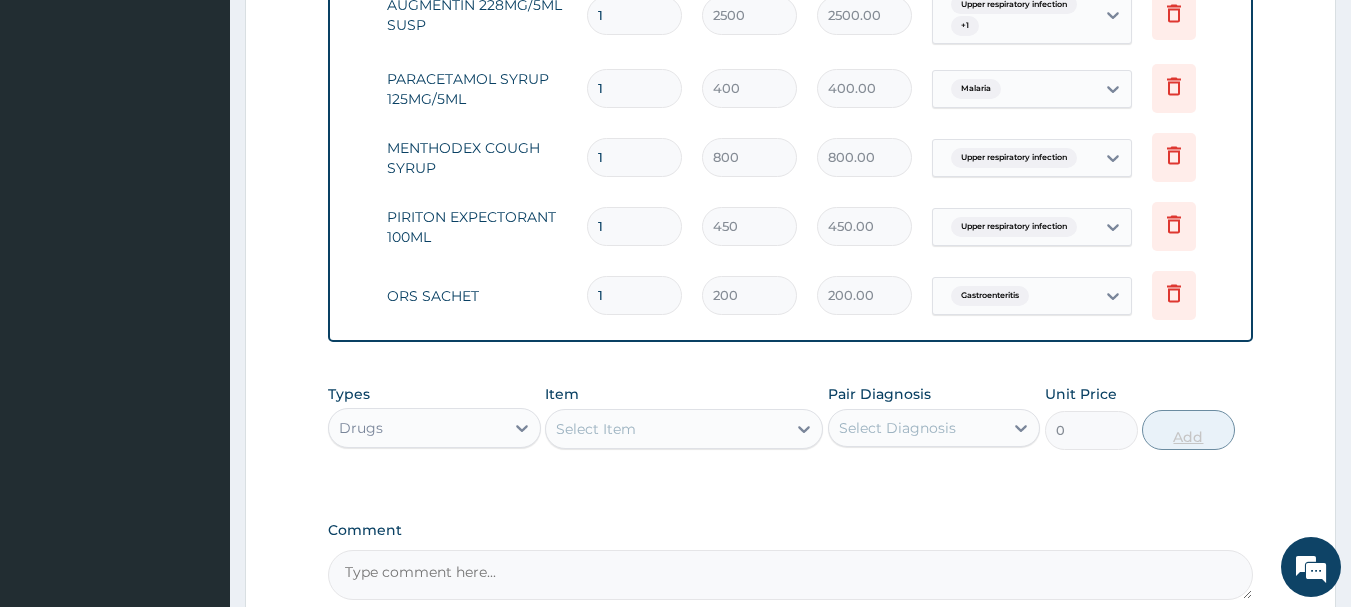 type on "0.00" 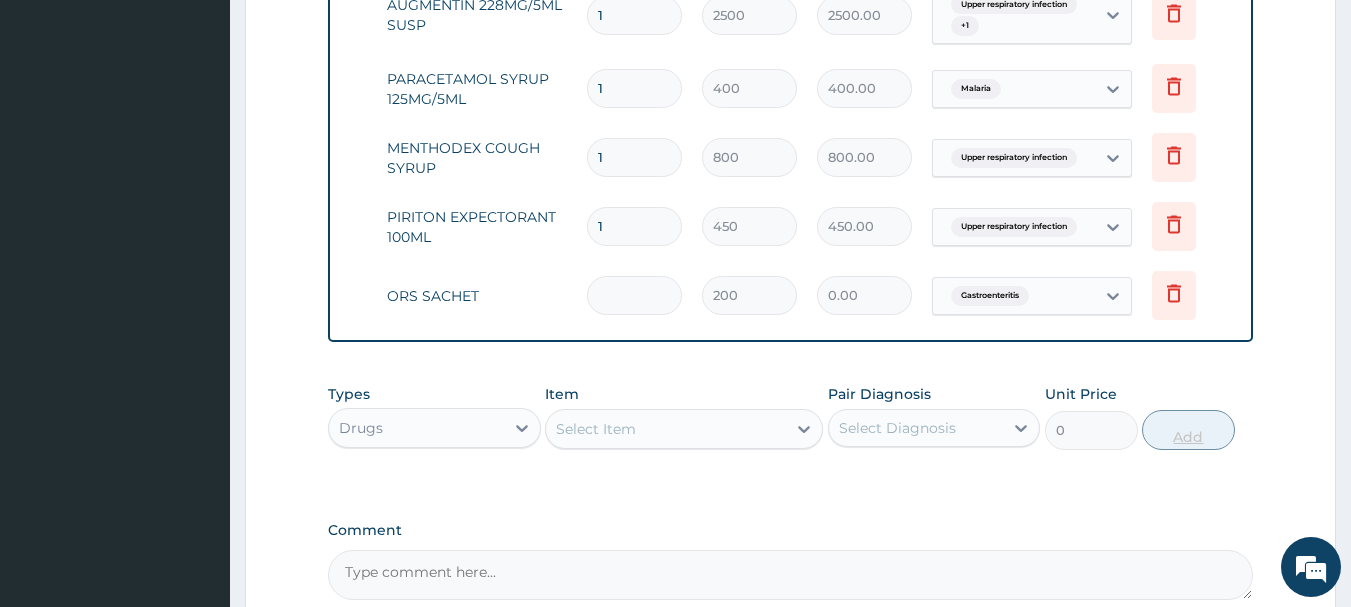 type on "4" 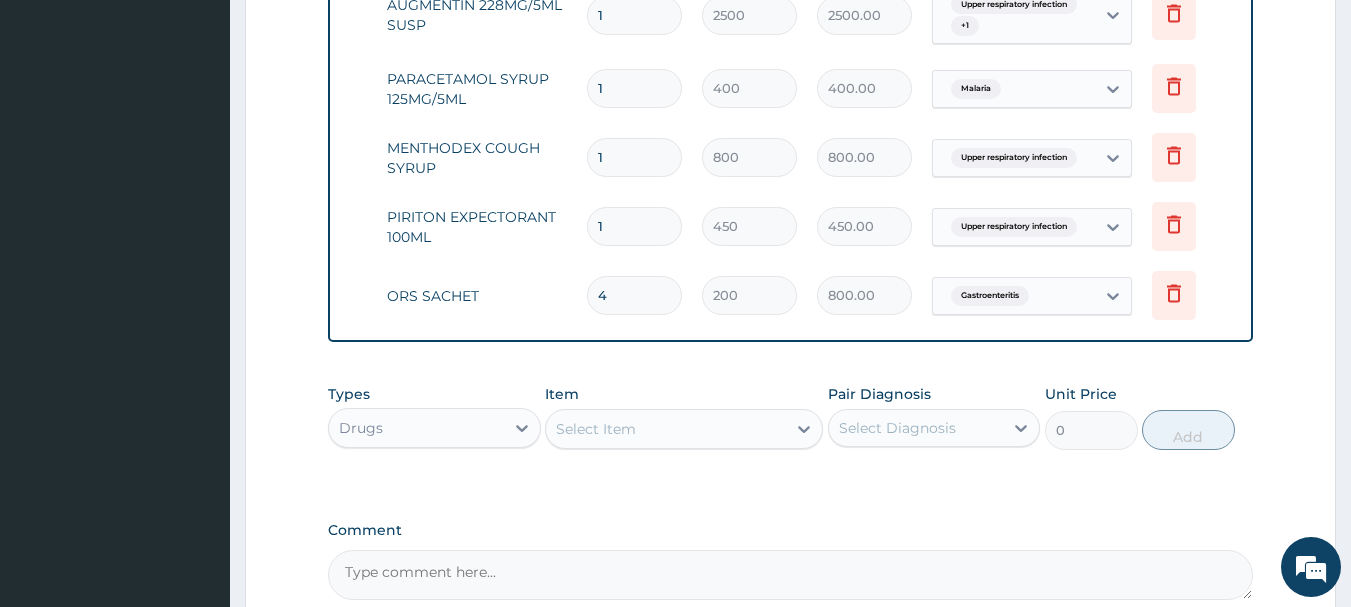 type on "4" 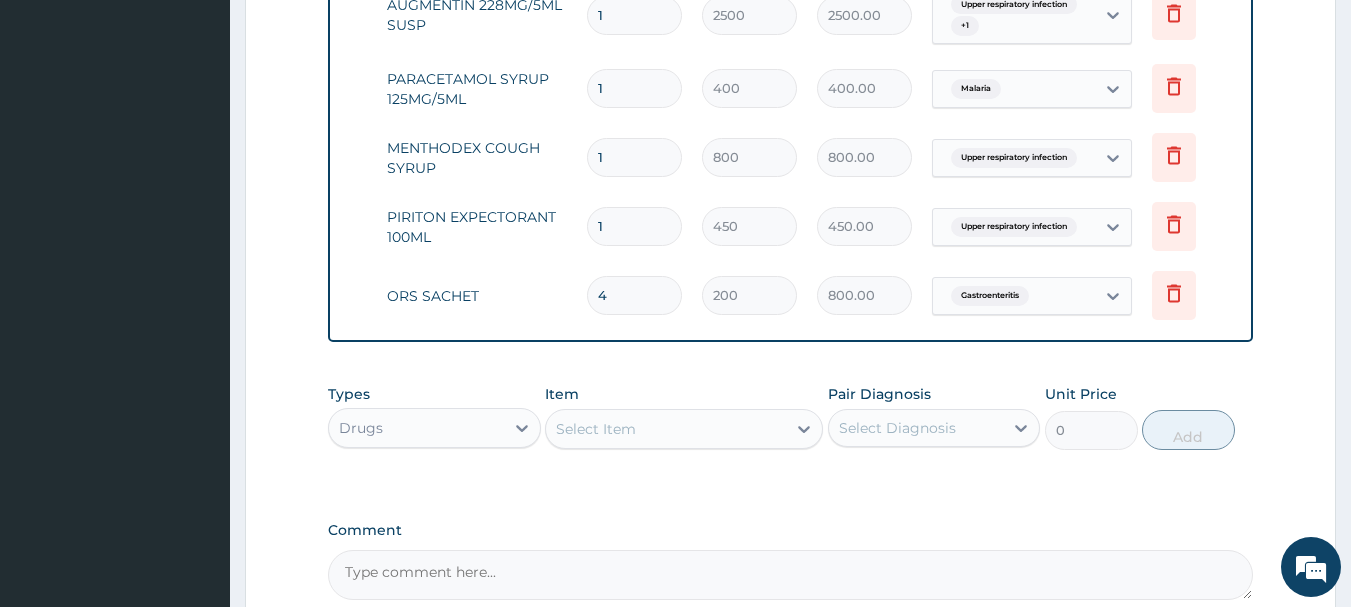 click on "Select Item" at bounding box center (666, 429) 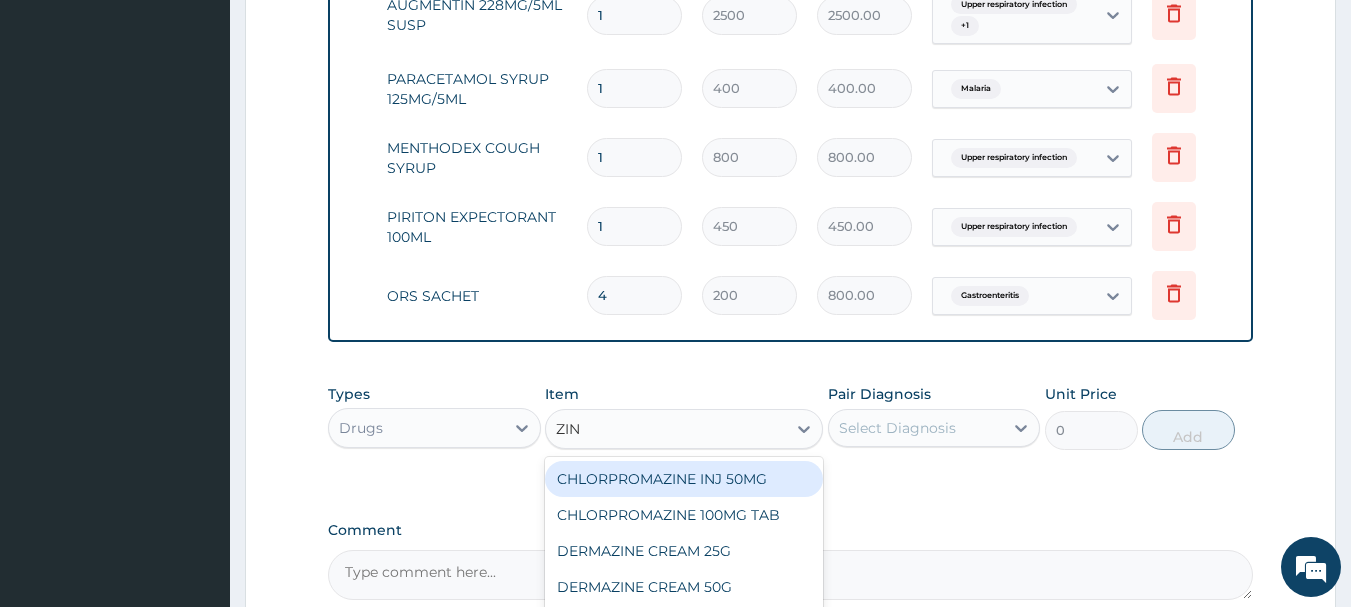type on "ZINC" 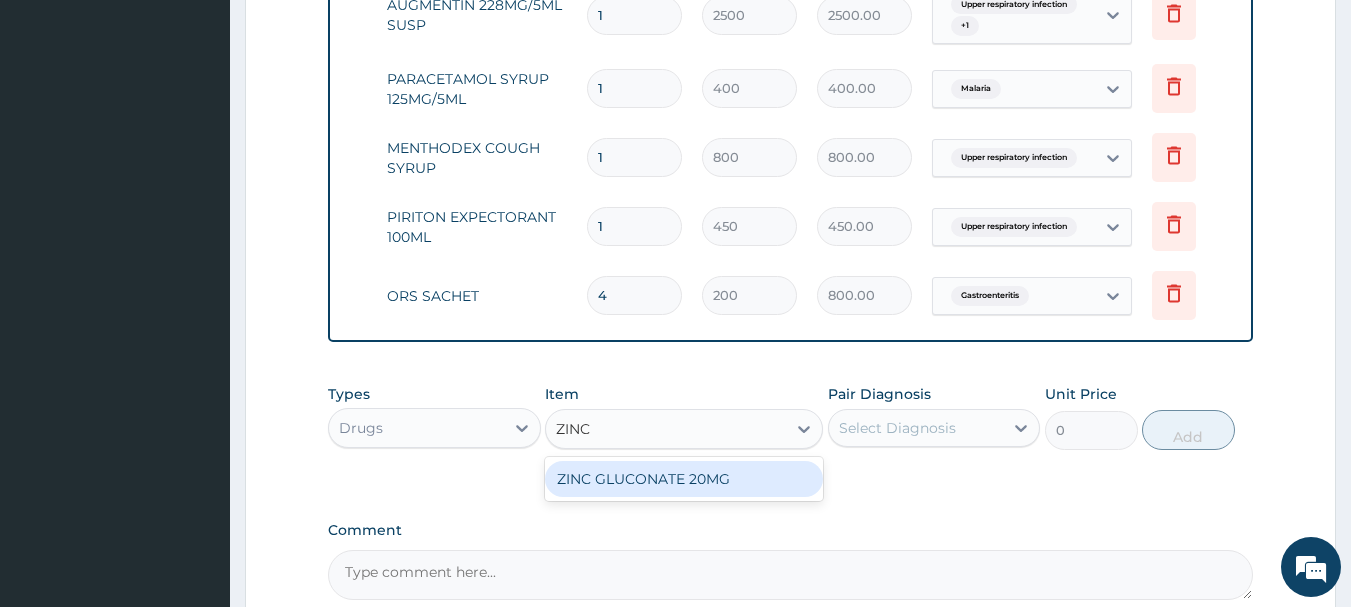 click on "ZINC GLUCONATE  20MG" at bounding box center [684, 479] 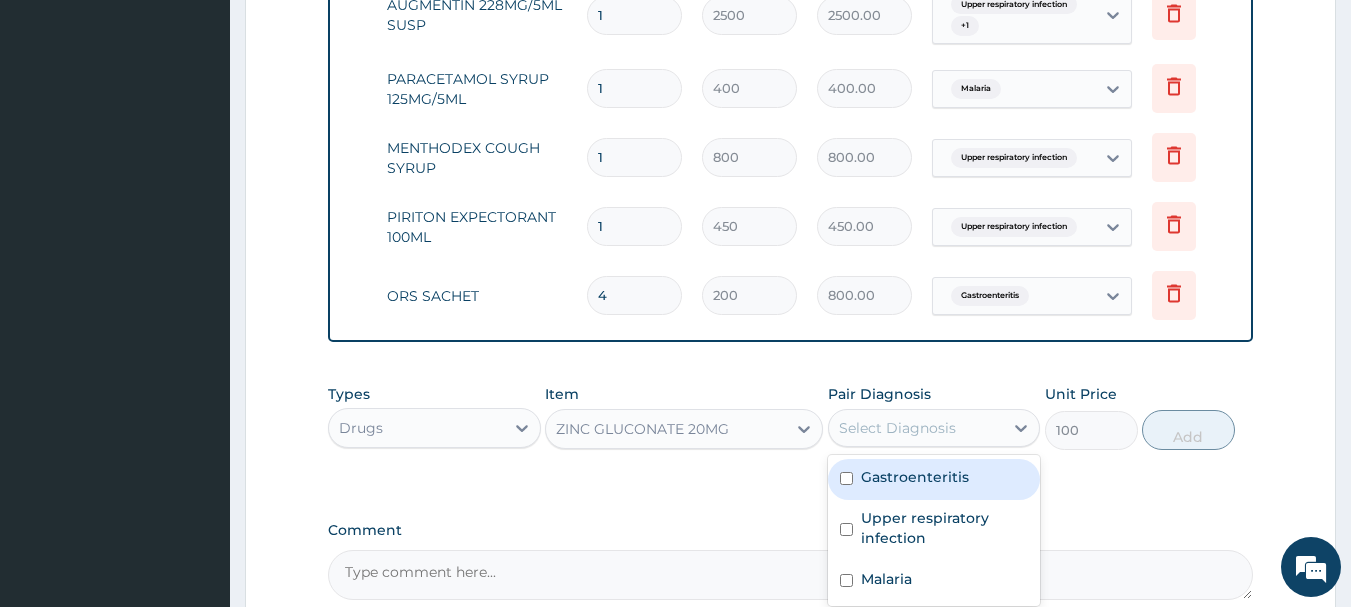 click on "Select Diagnosis" at bounding box center (934, 428) 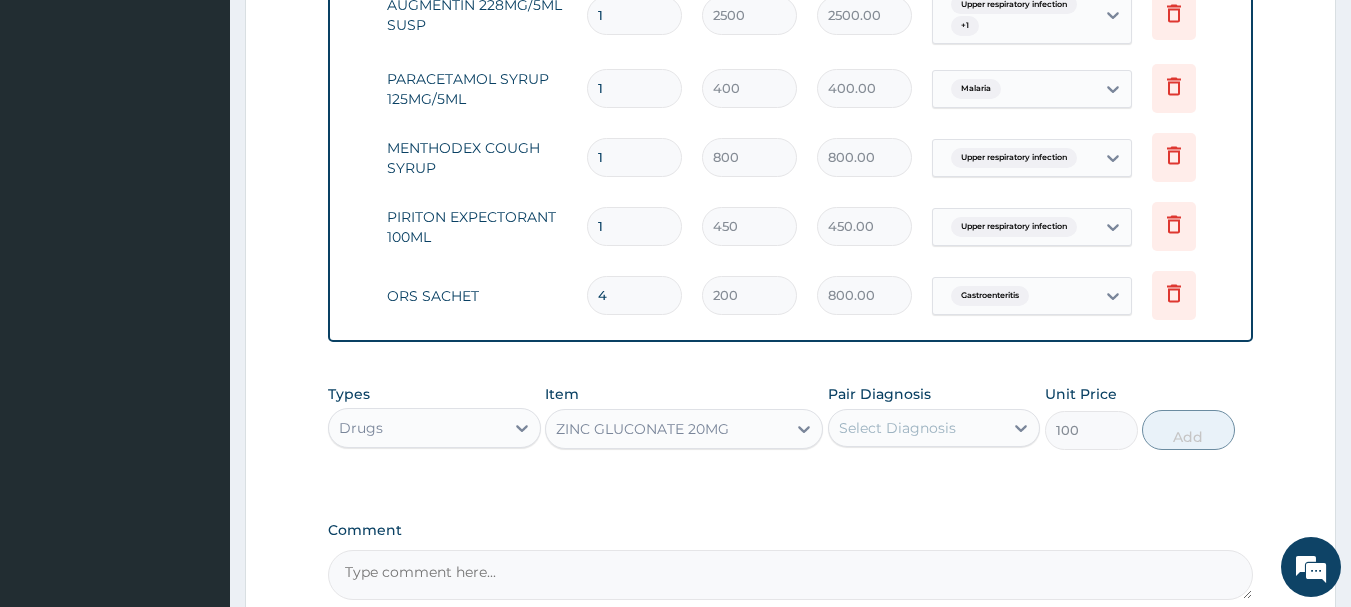 click on "Select Diagnosis" at bounding box center (897, 428) 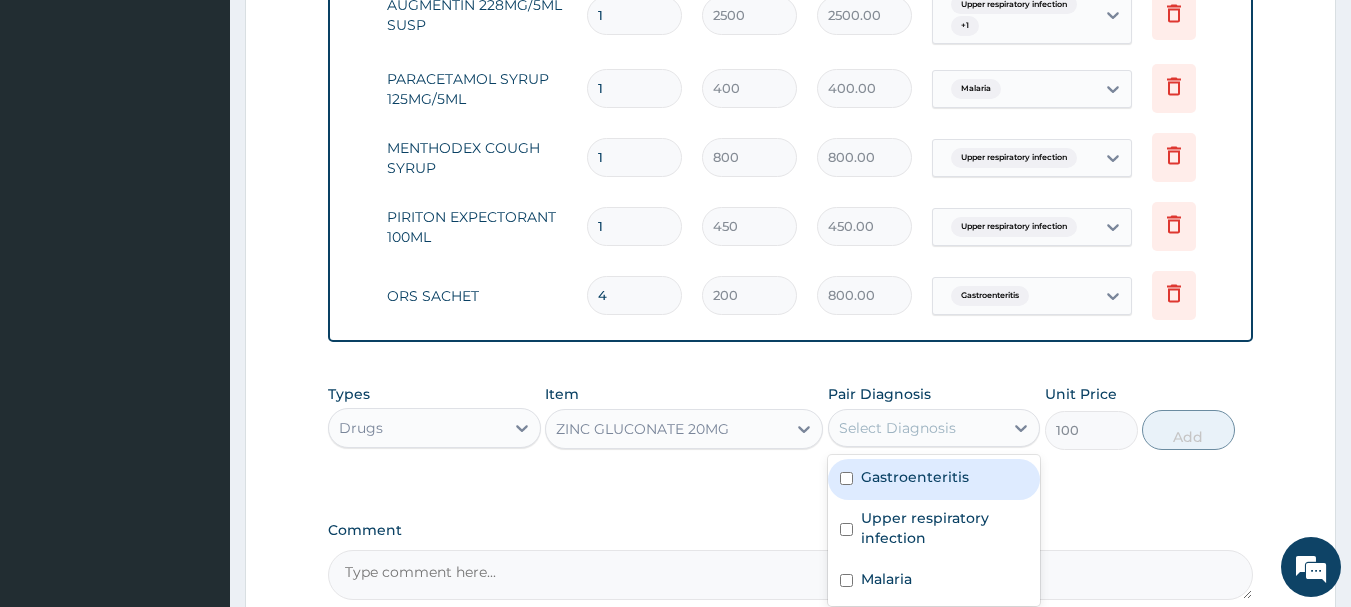 click on "Select Diagnosis" at bounding box center [897, 428] 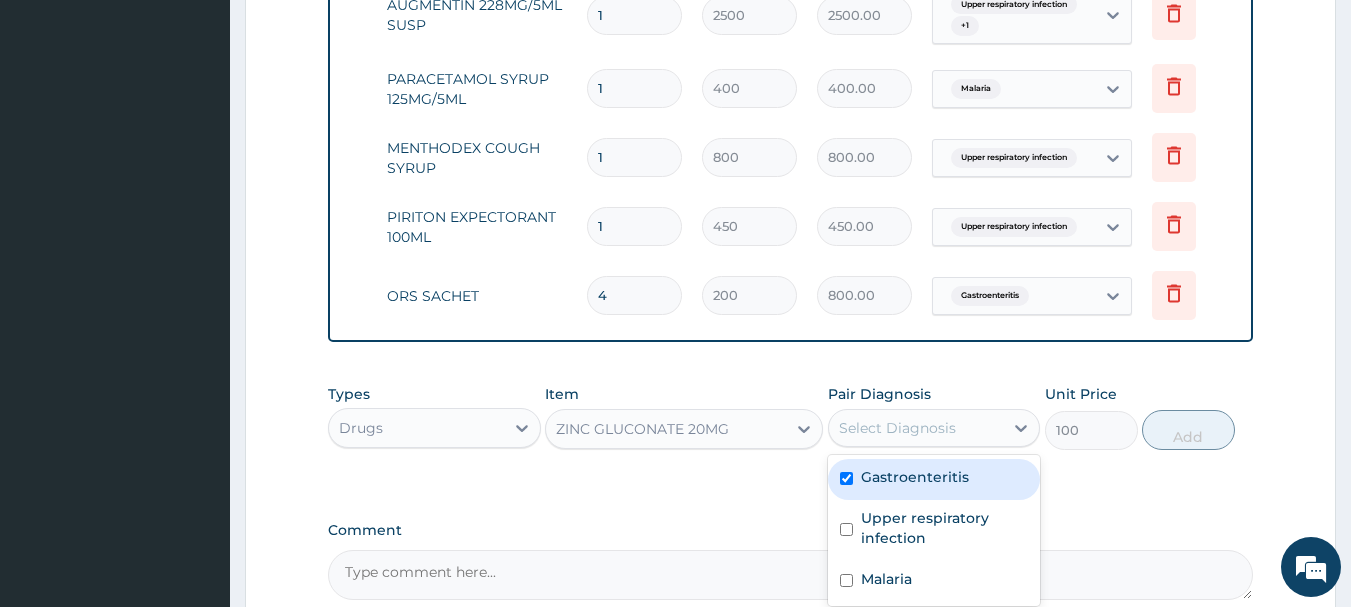 checkbox on "true" 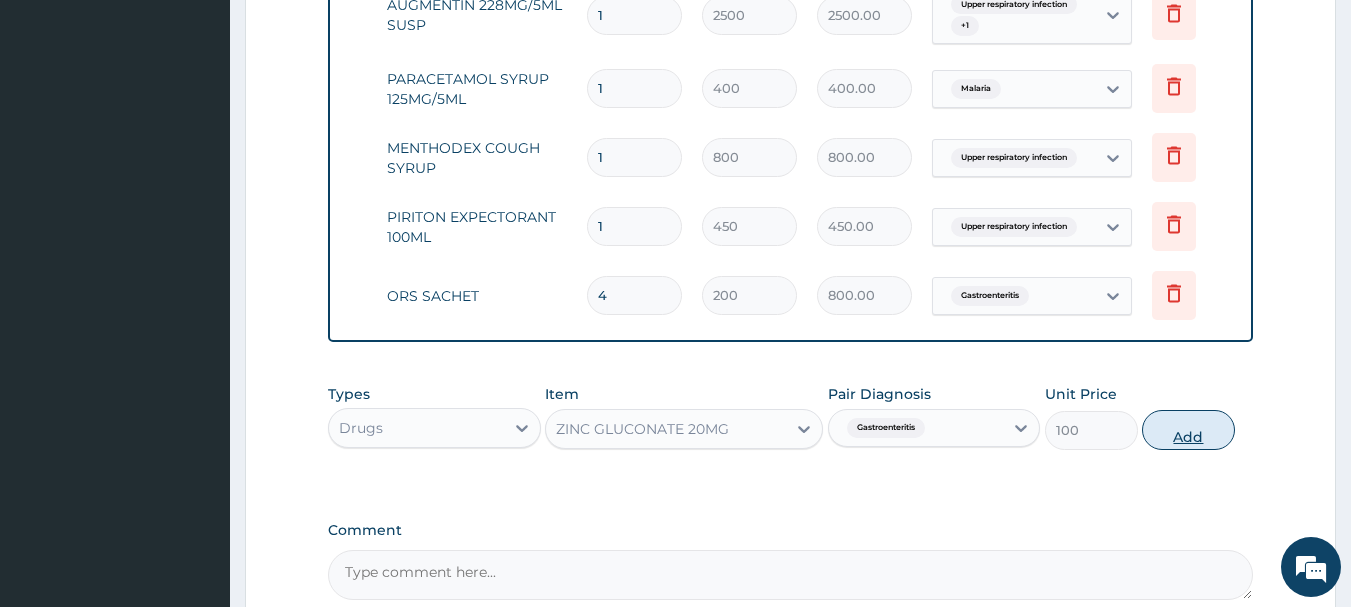 click on "Add" at bounding box center (1188, 430) 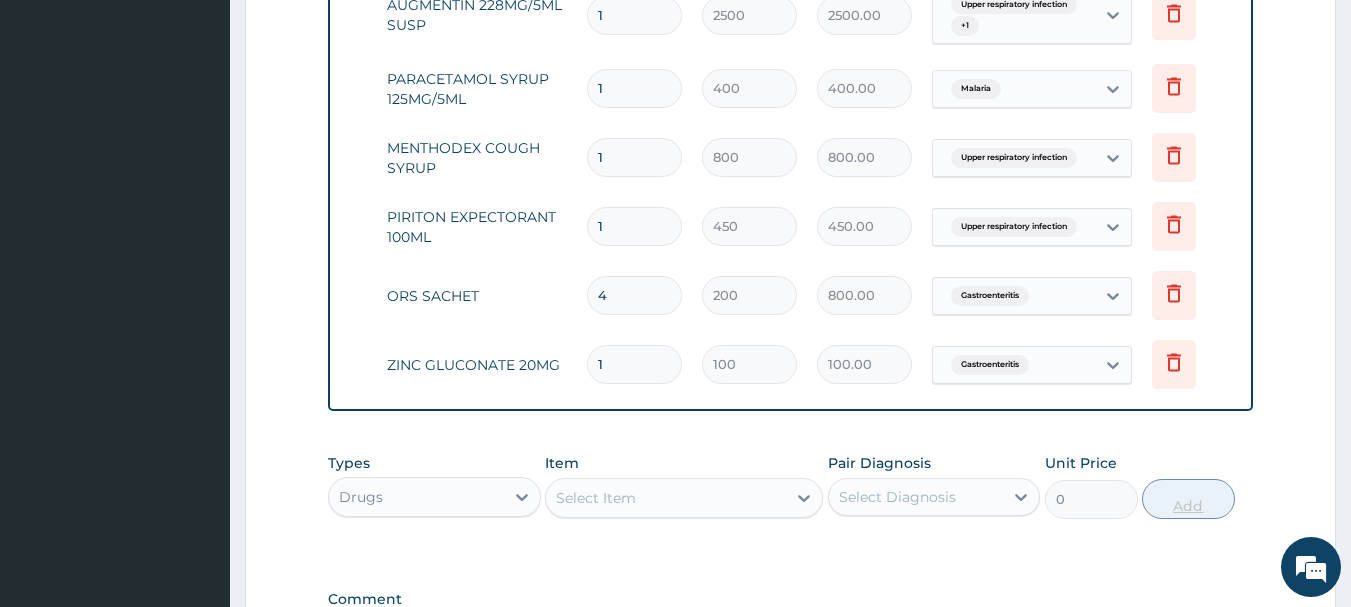 type on "10" 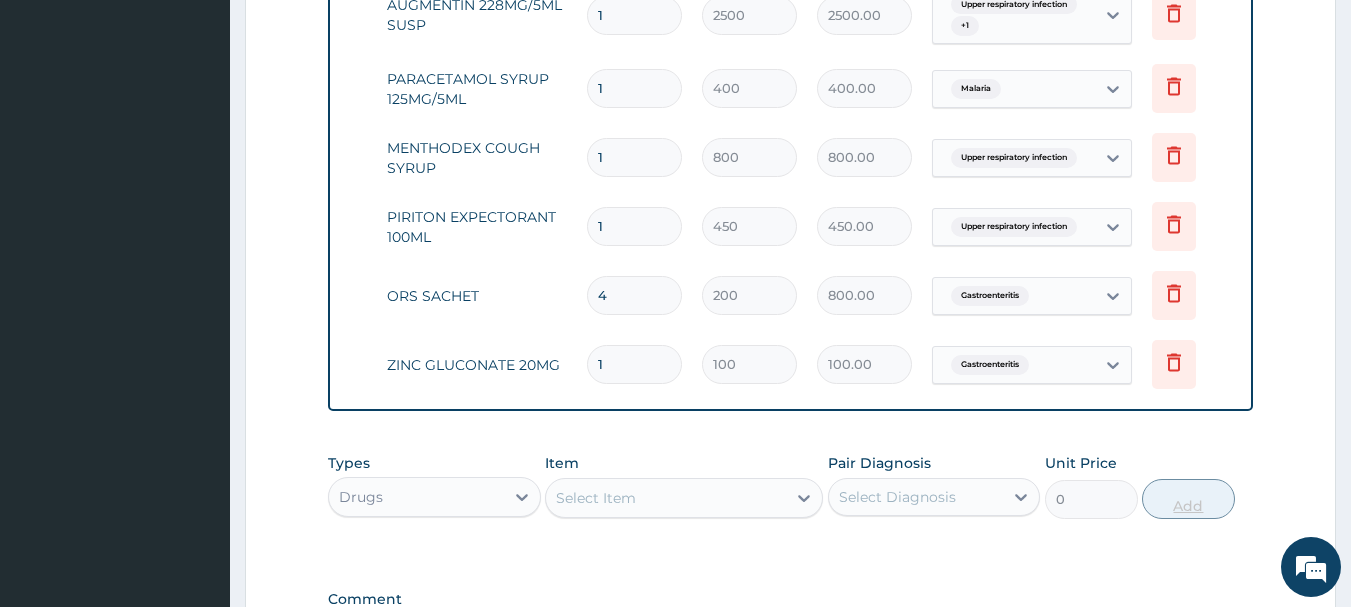 type on "1000.00" 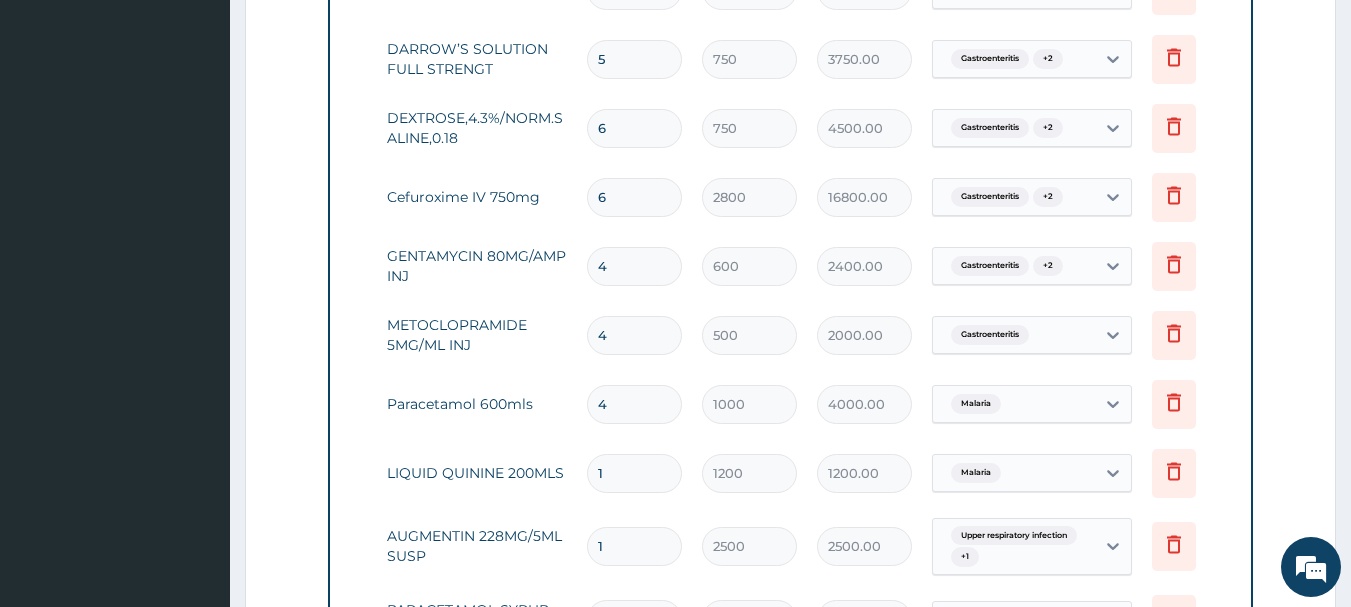 scroll, scrollTop: 1599, scrollLeft: 0, axis: vertical 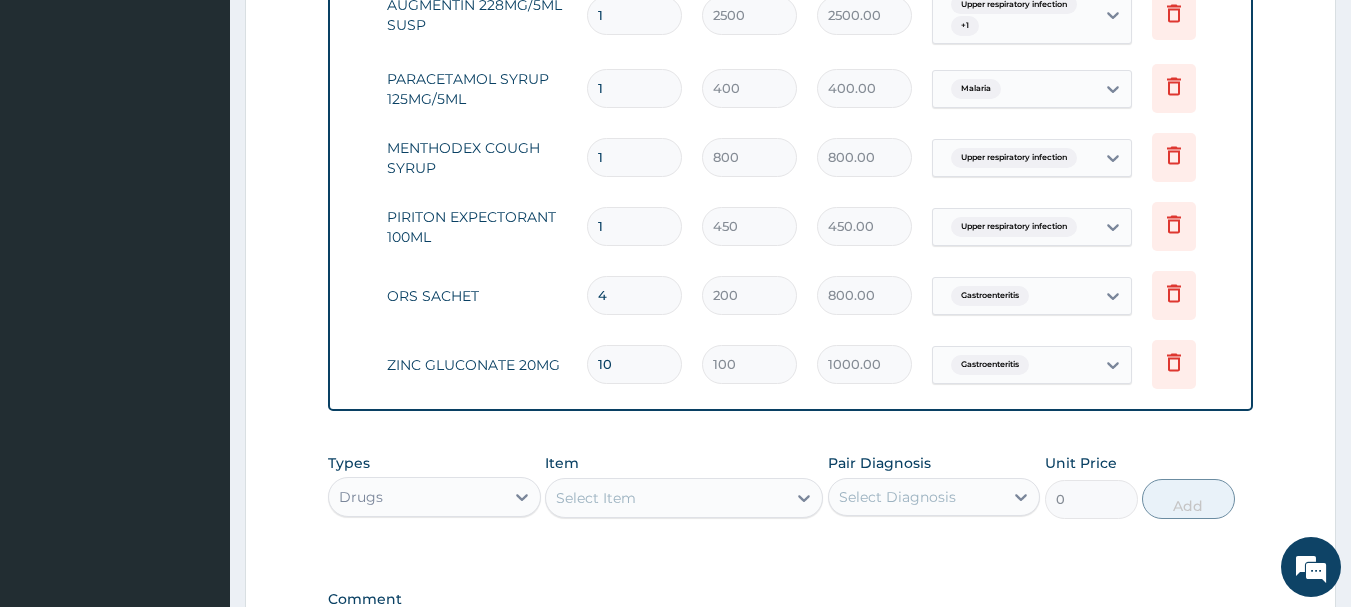 type on "10" 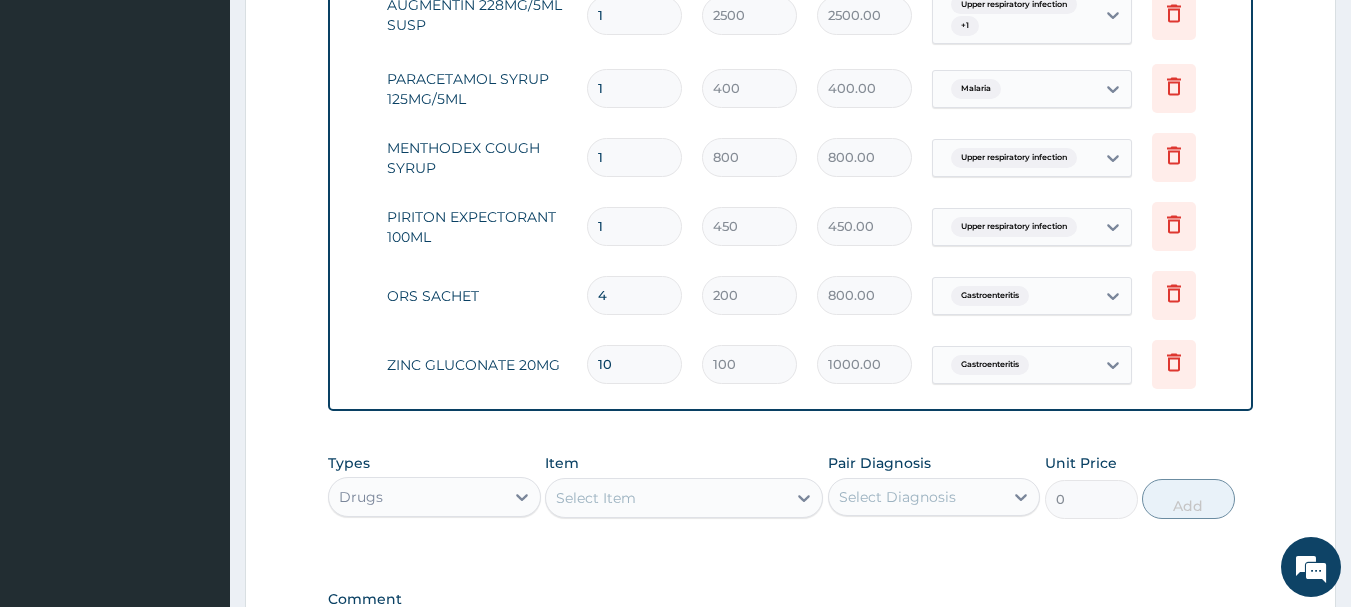 click on "Drugs" at bounding box center (416, 497) 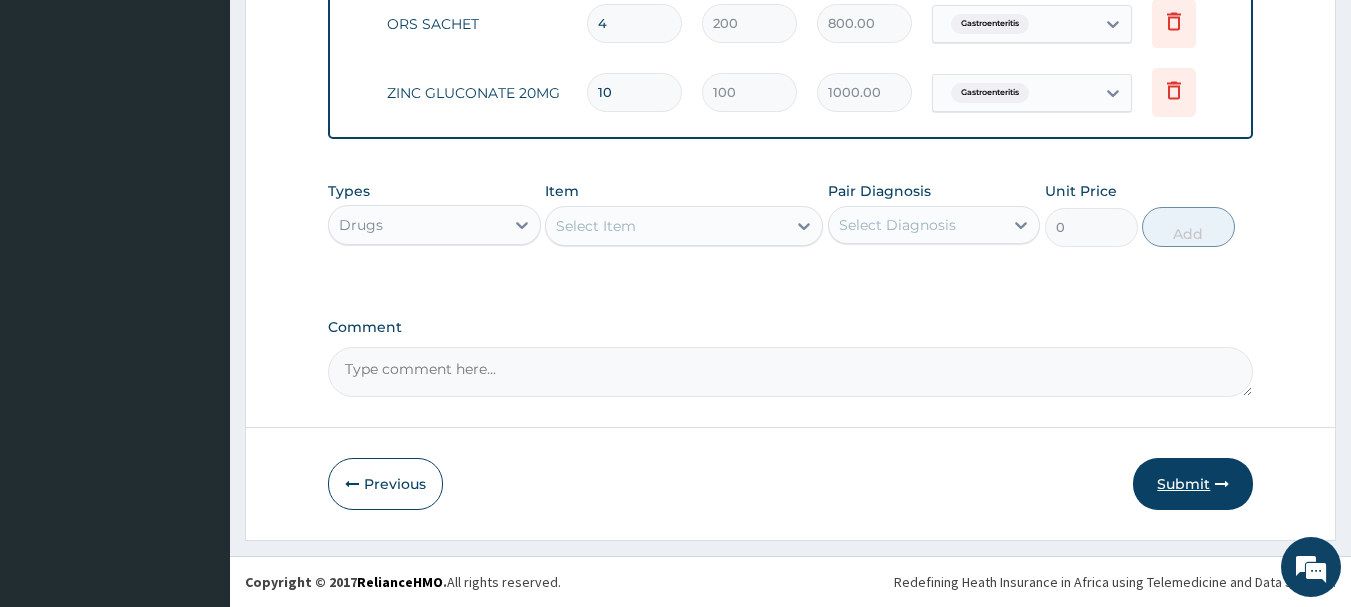 click on "Submit" at bounding box center (1193, 484) 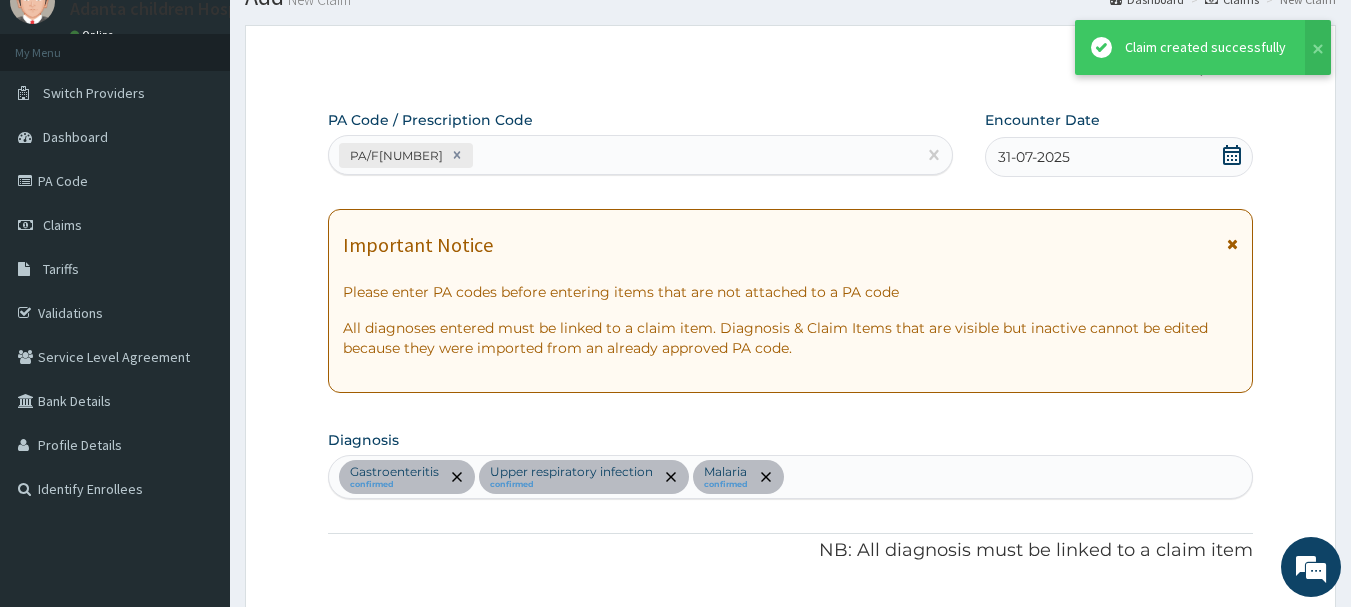 scroll, scrollTop: 1875, scrollLeft: 0, axis: vertical 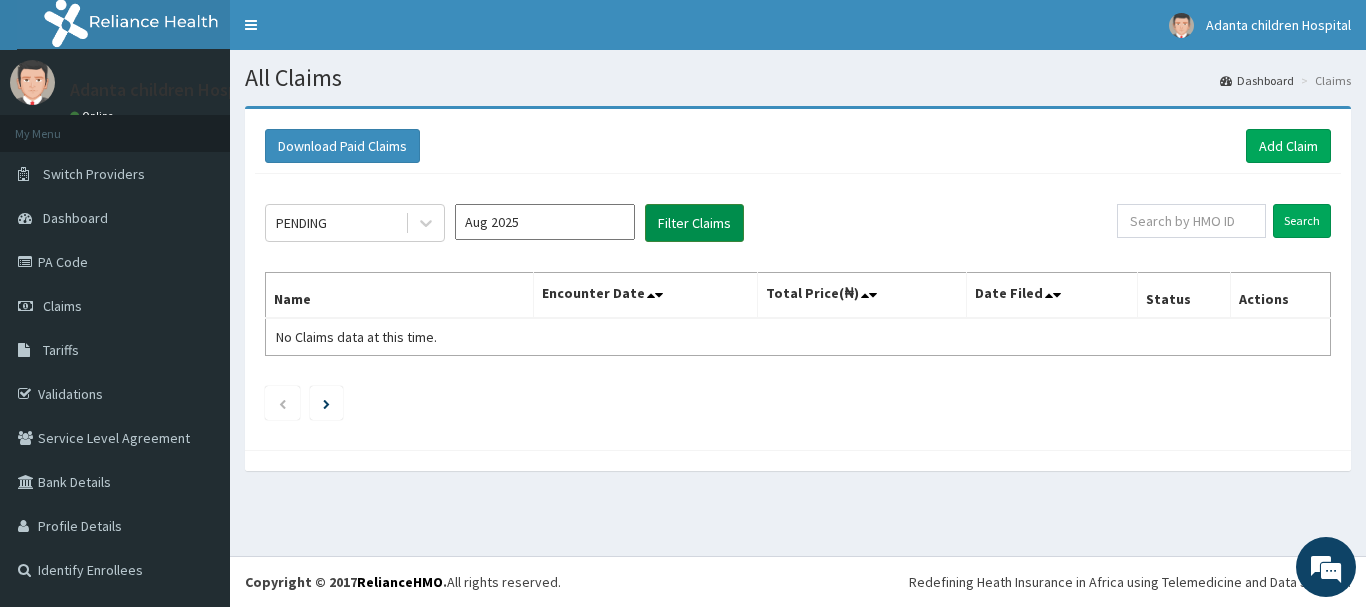 click on "Filter Claims" at bounding box center (694, 223) 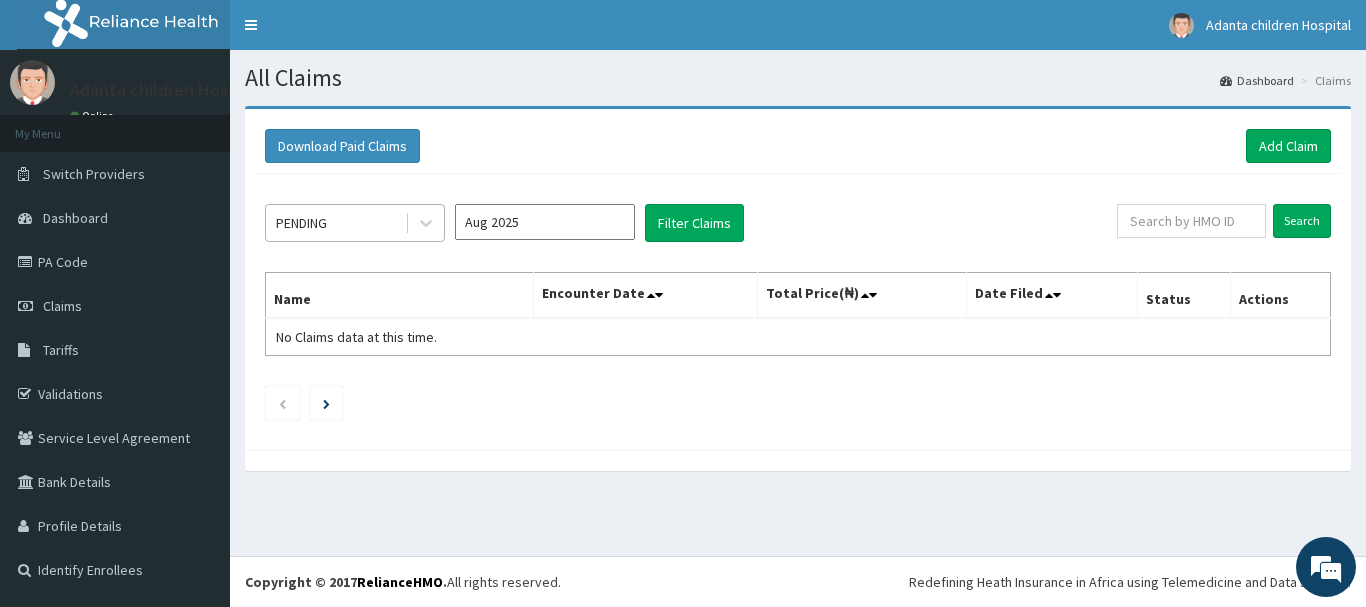 click on "PENDING" at bounding box center (335, 223) 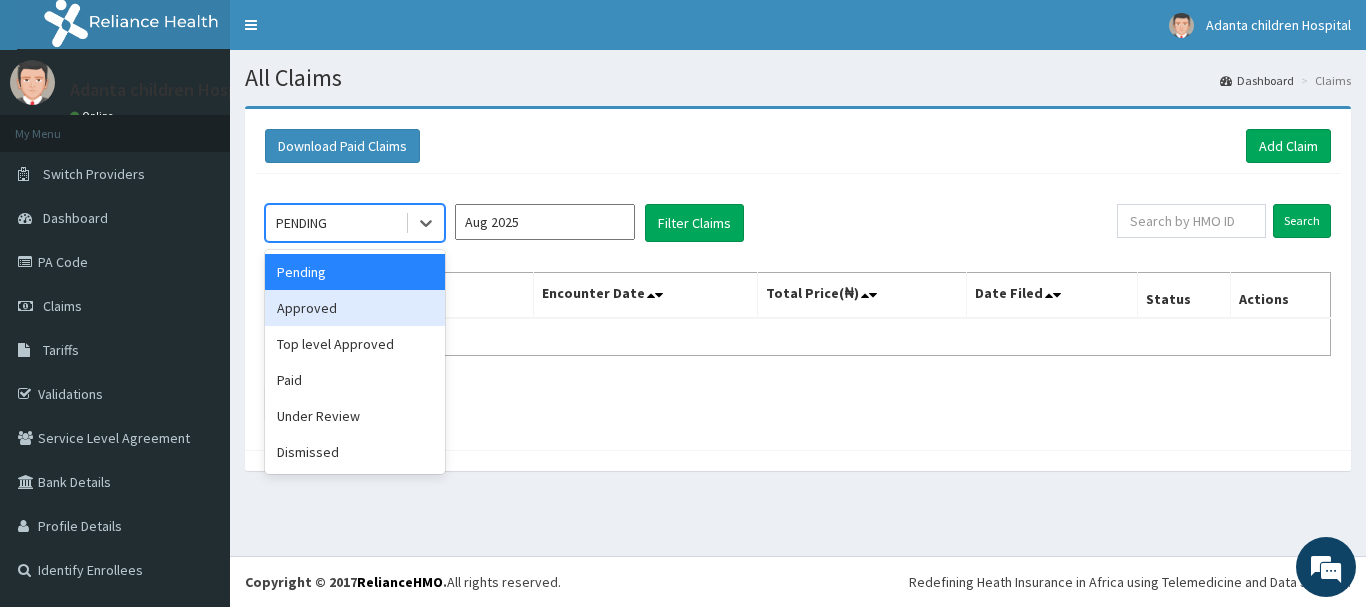 click on "Approved" at bounding box center (355, 308) 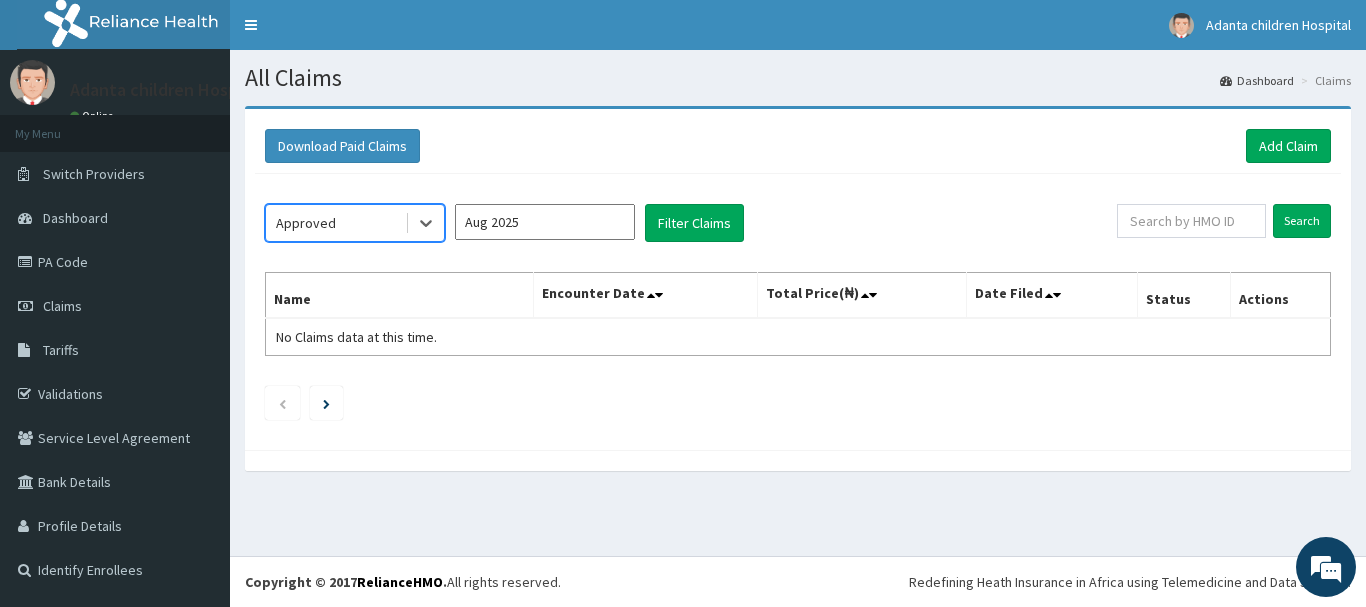 click on "option Approved, selected.   Select is focused ,type to refine list, press Down to open the menu,  Approved Aug 2025 Filter Claims Search Name Encounter Date Total Price(₦) Date Filed Status Actions No Claims data at this time." 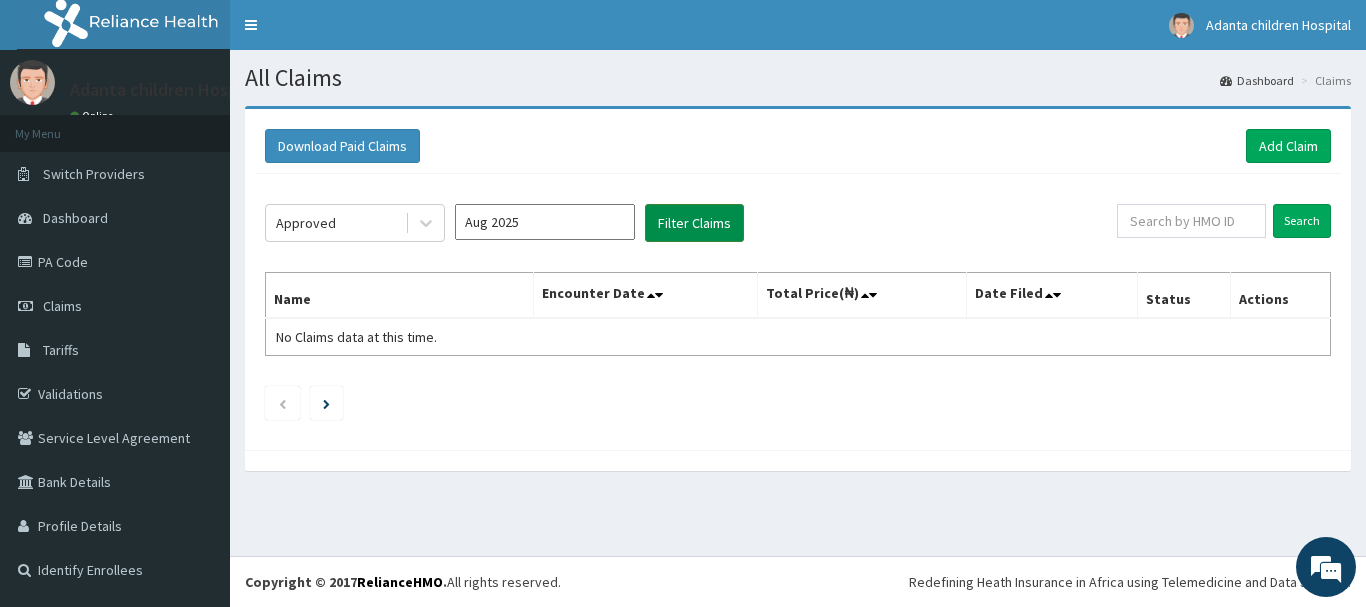 click on "Filter Claims" at bounding box center (694, 223) 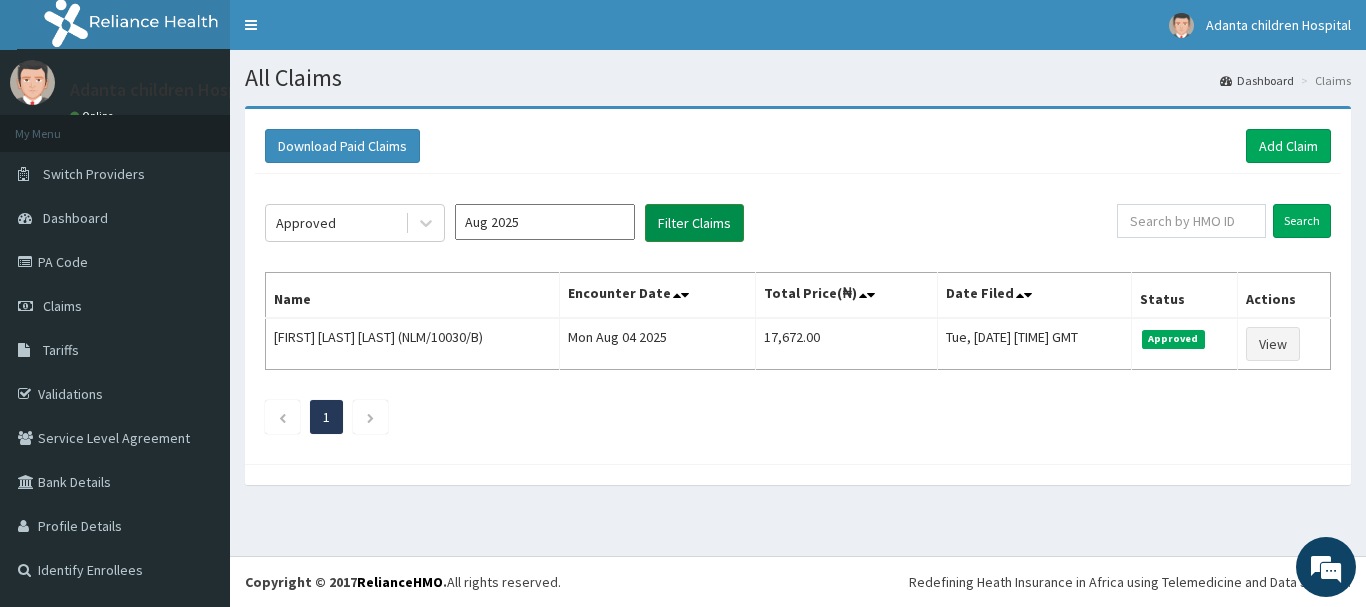 scroll, scrollTop: 0, scrollLeft: 0, axis: both 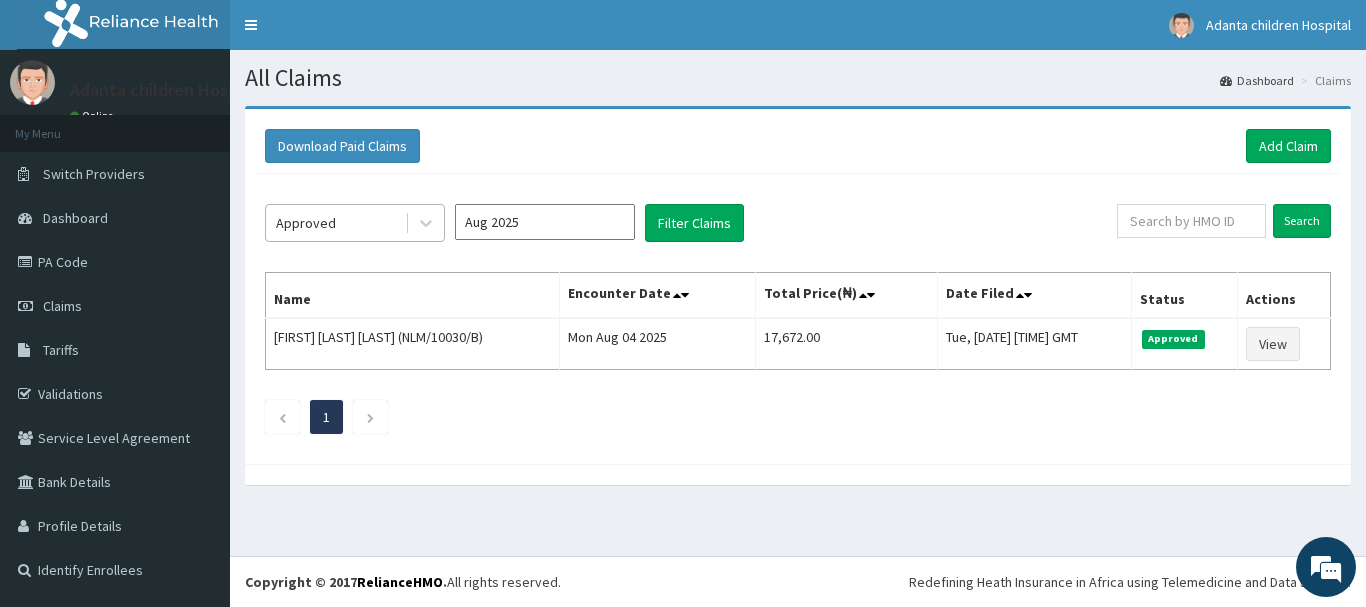 click on "Approved" at bounding box center [306, 223] 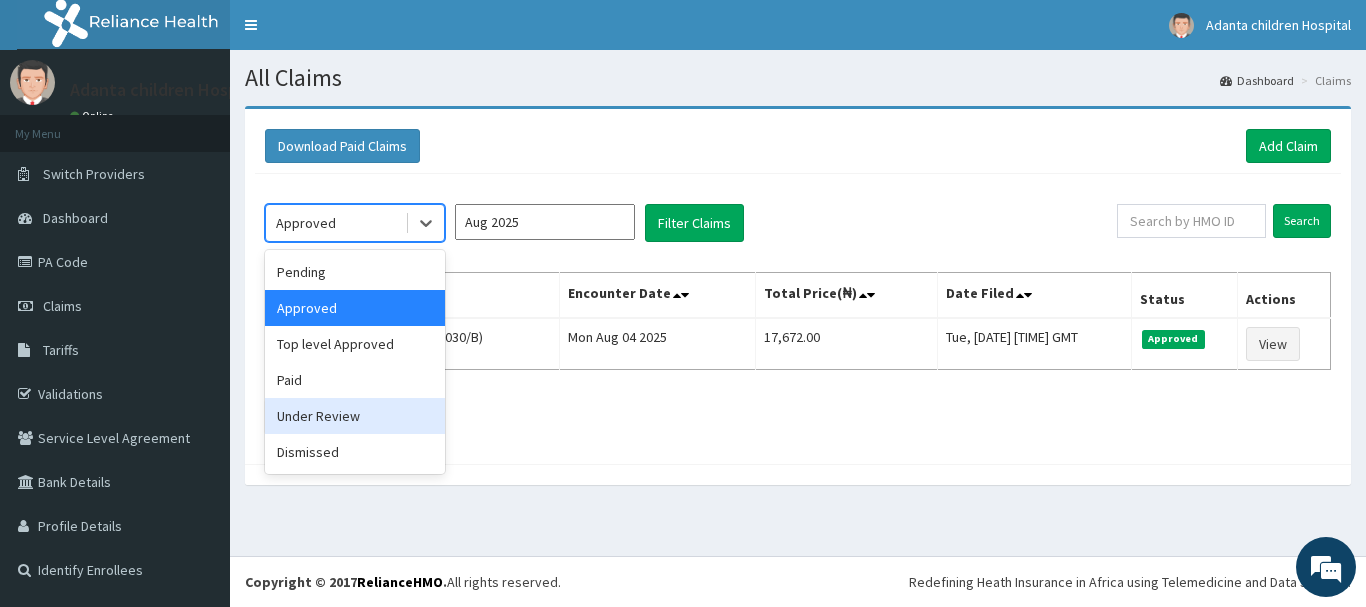 click on "Under Review" at bounding box center [355, 416] 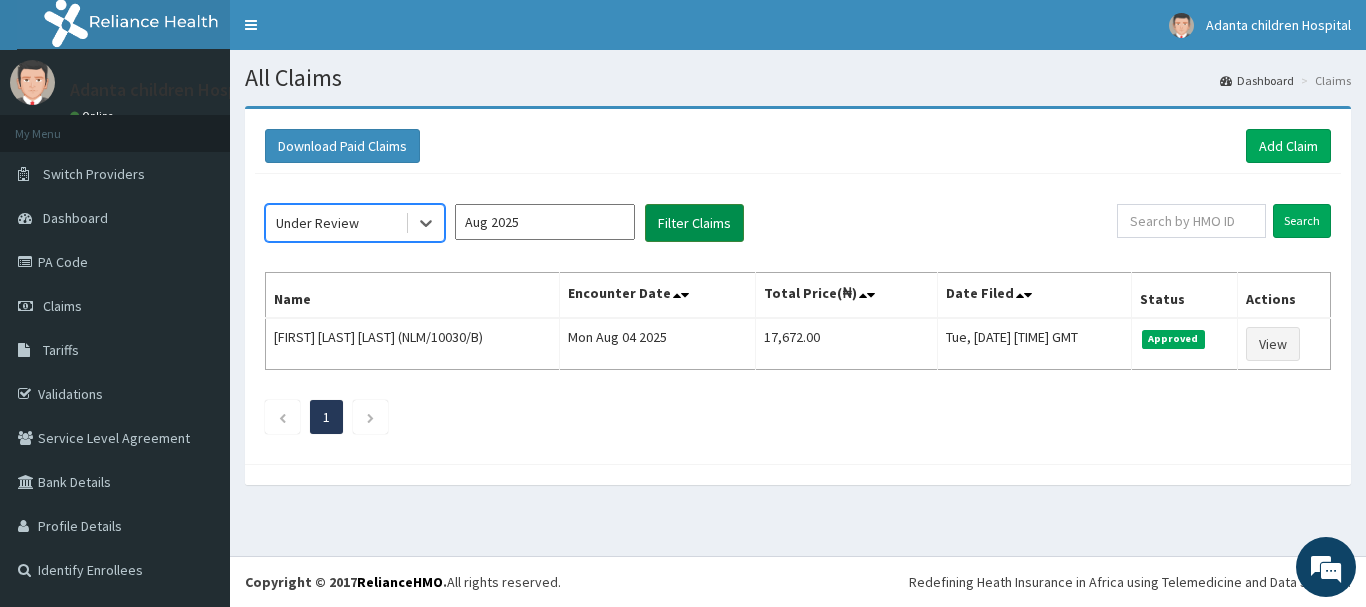 click on "Filter Claims" at bounding box center [694, 223] 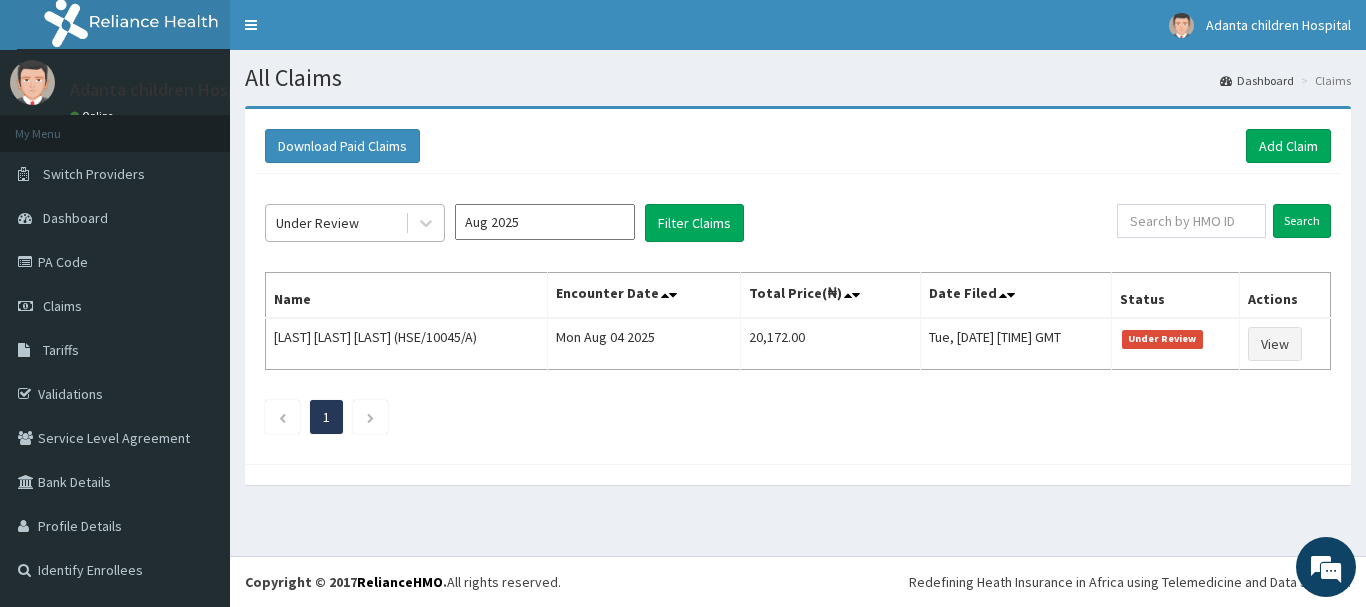 click on "Under Review" at bounding box center (335, 223) 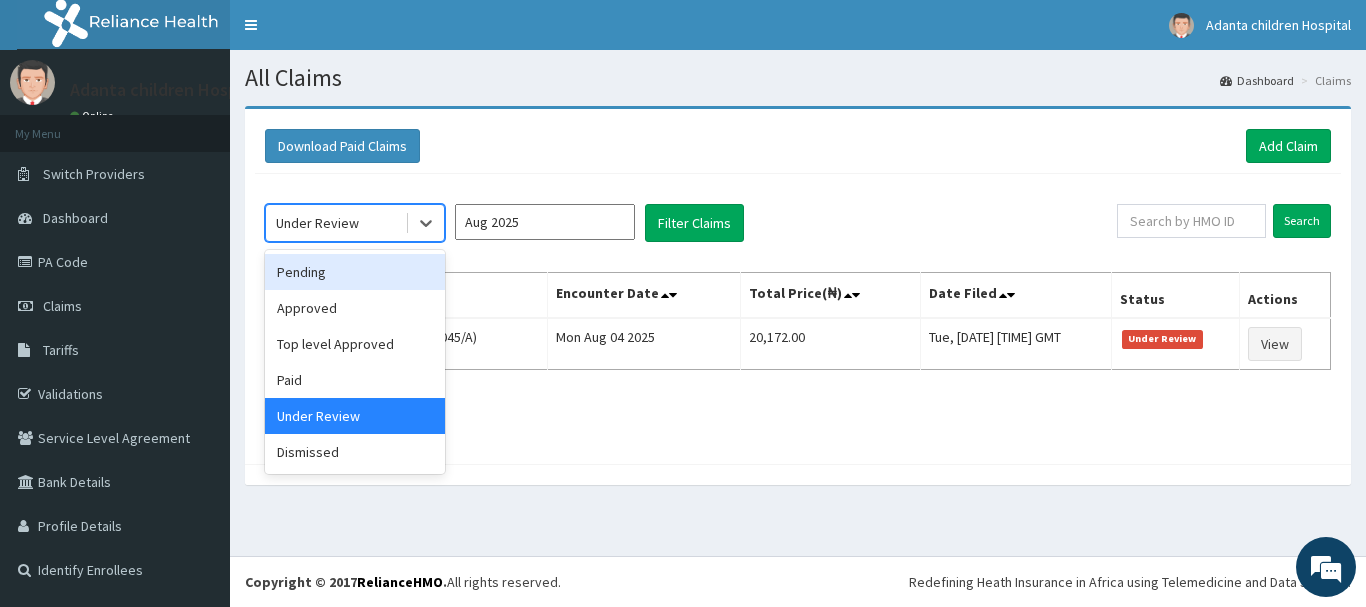 click on "Pending" at bounding box center (355, 272) 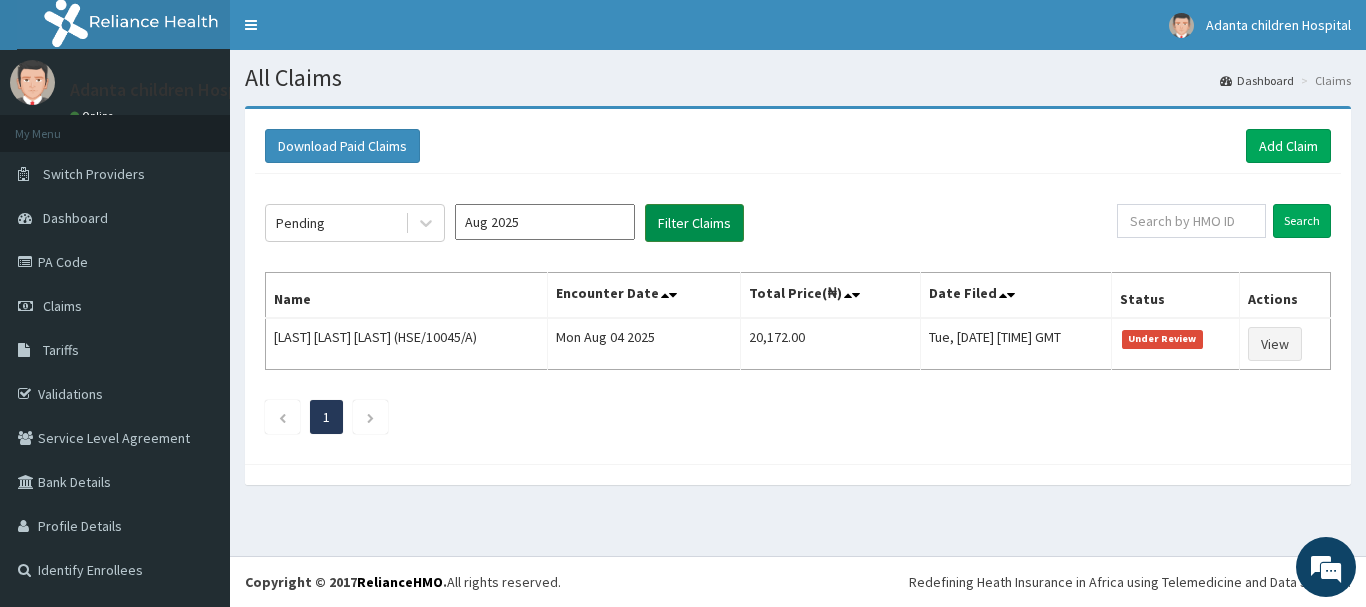 click on "Filter Claims" at bounding box center (694, 223) 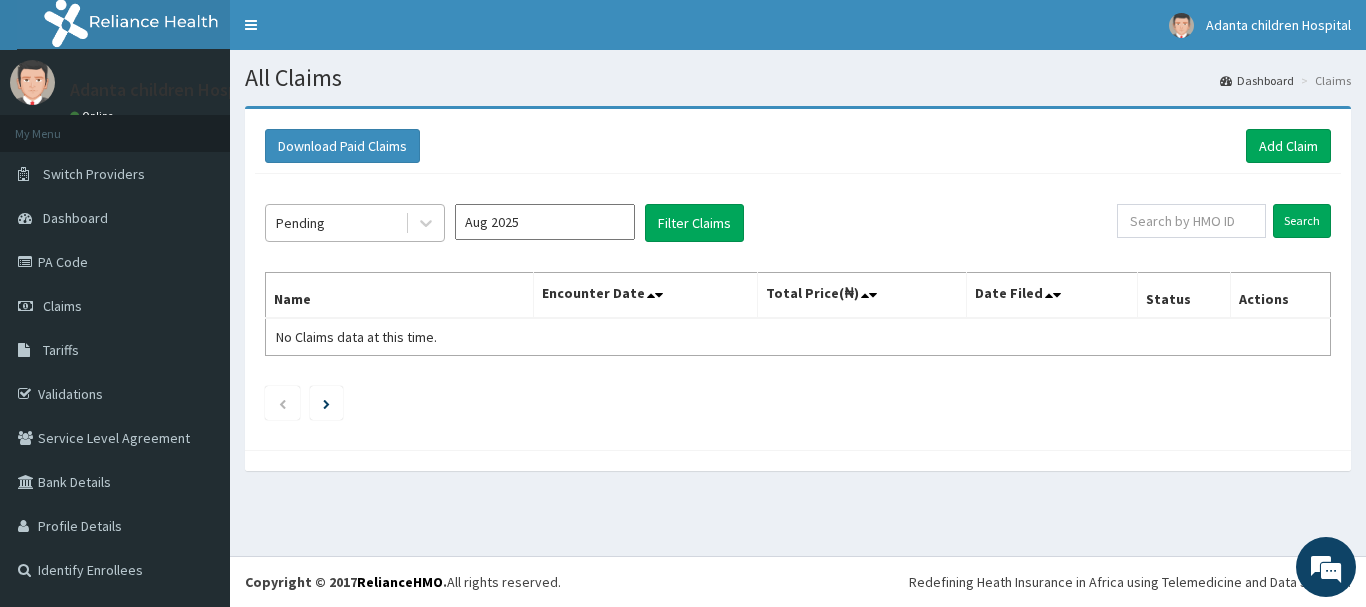 click on "Pending" at bounding box center (355, 223) 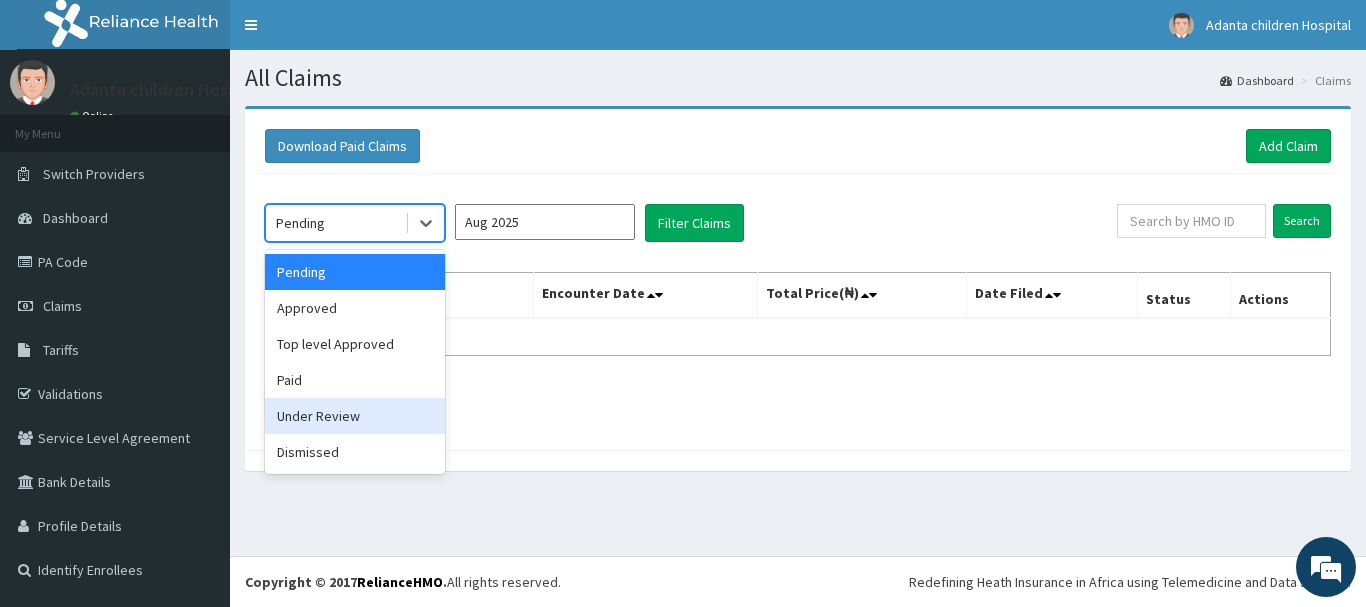 click on "Under Review" at bounding box center (355, 416) 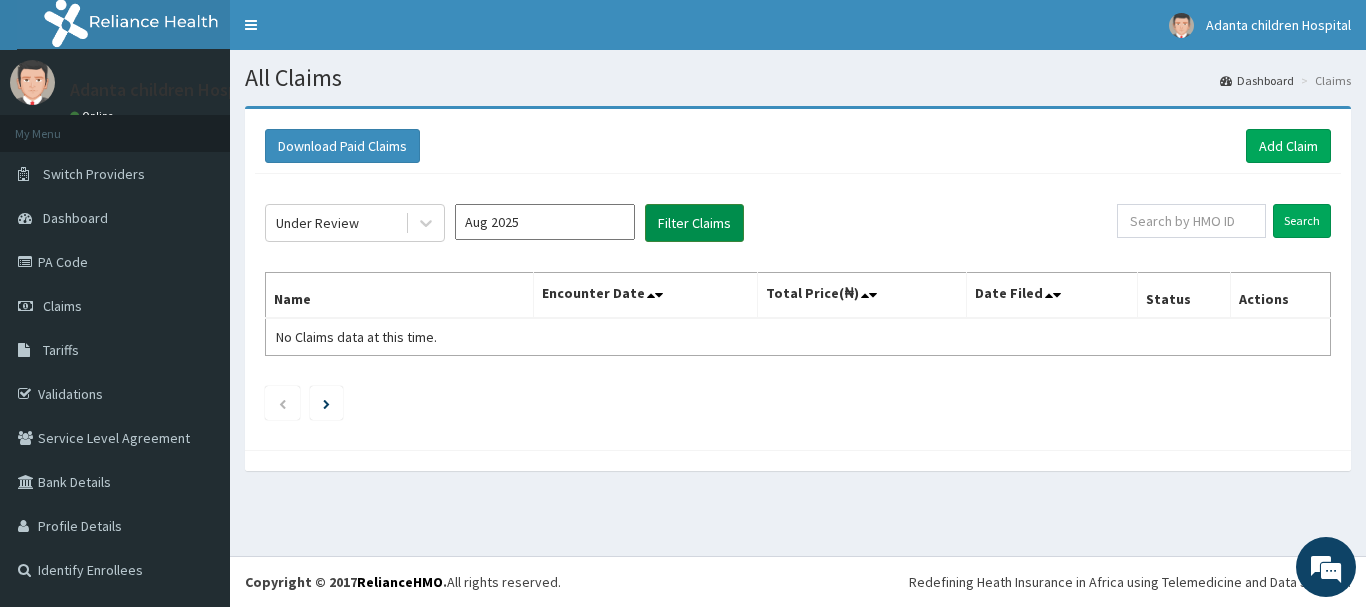 click on "Filter Claims" at bounding box center (694, 223) 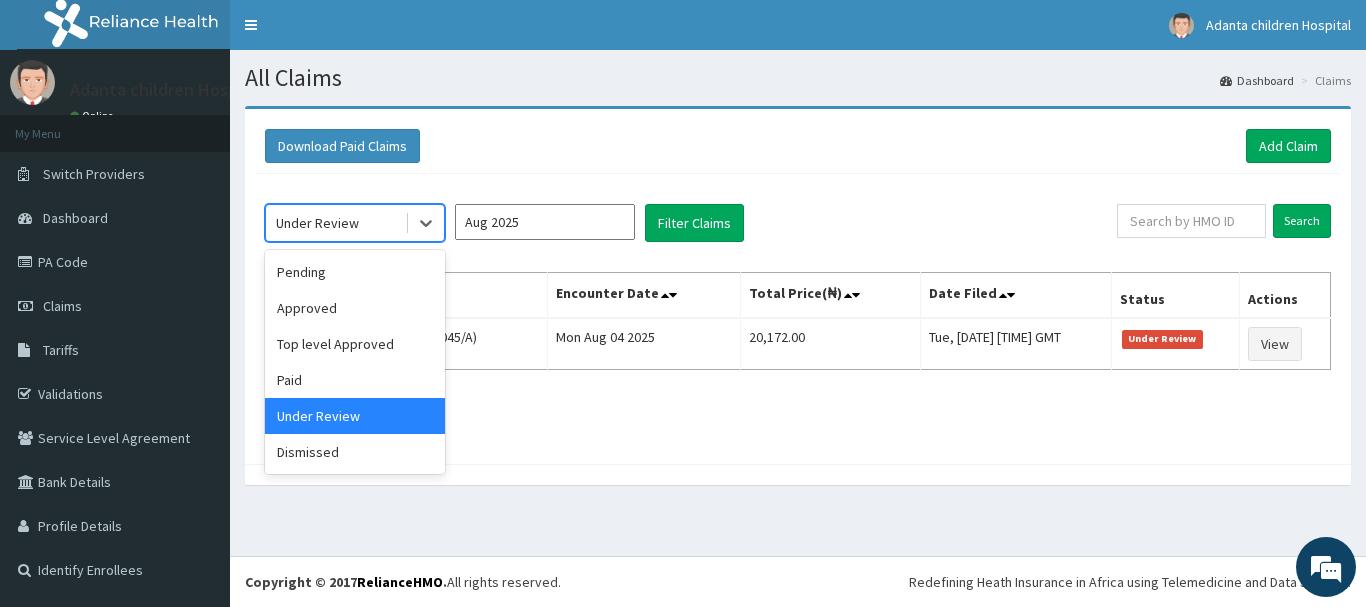 click on "Under Review" at bounding box center (335, 223) 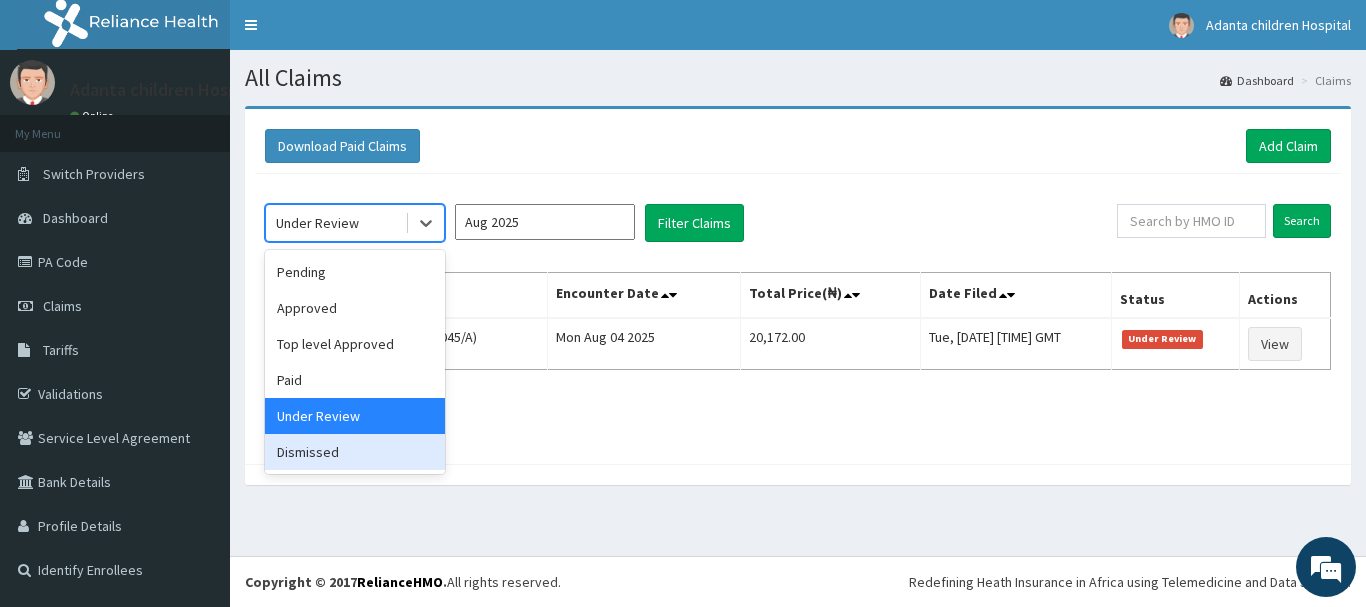 click on "Dismissed" at bounding box center (355, 452) 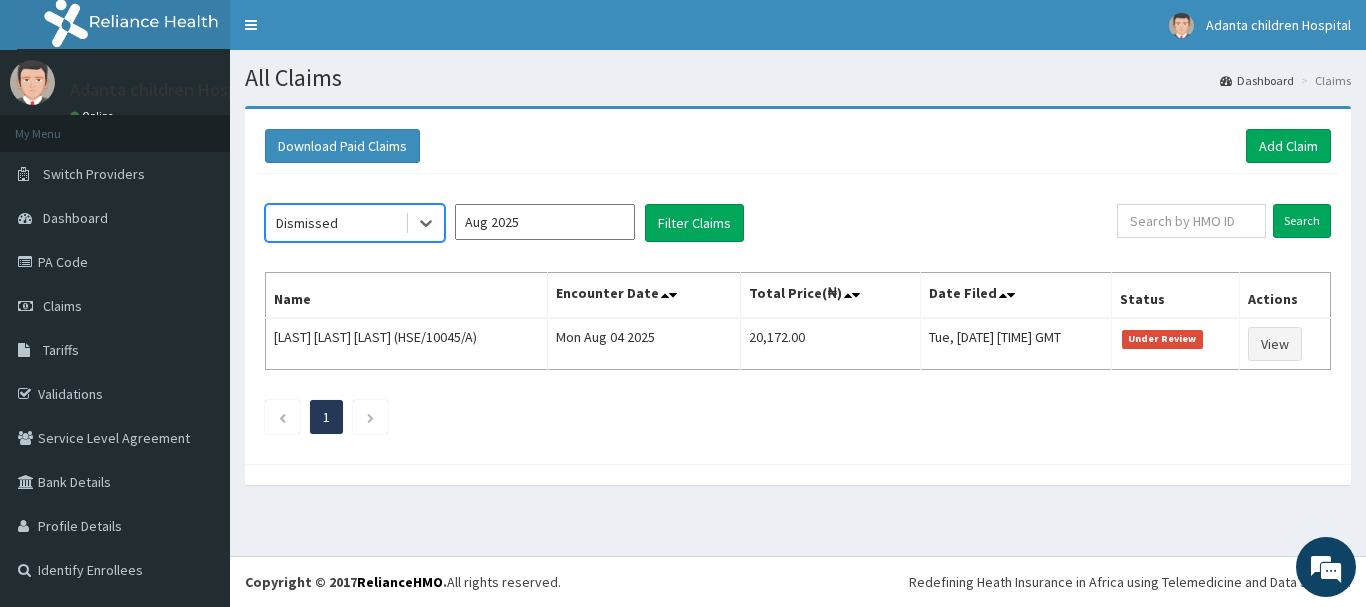 click on "option Dismissed, selected.   Select is focused ,type to refine list, press Down to open the menu,  Dismissed Aug 2025 Filter Claims Search Name Encounter Date Total Price(₦) Date Filed Status Actions UCHECHUKWU JOVITA EZINNE (HSE/10045/A) Mon Aug 04 2025 20,172.00 Tue, 05 Aug 2025 09:42:38 GMT Under Review View 1" 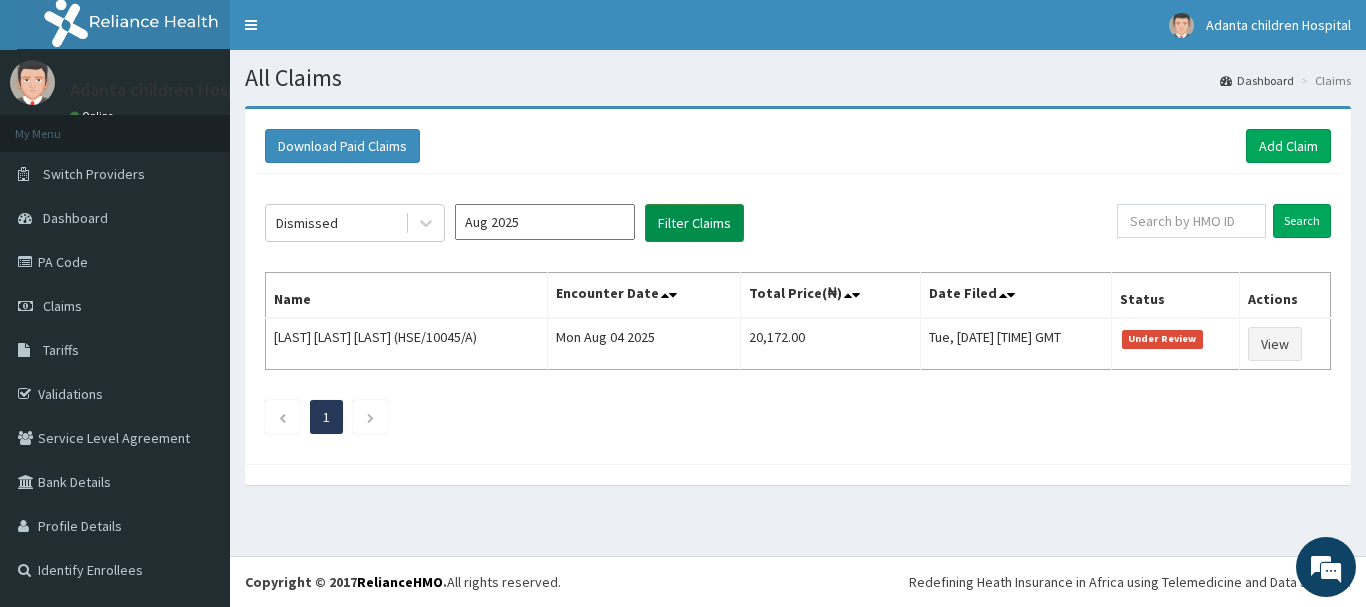 click on "Filter Claims" at bounding box center [694, 223] 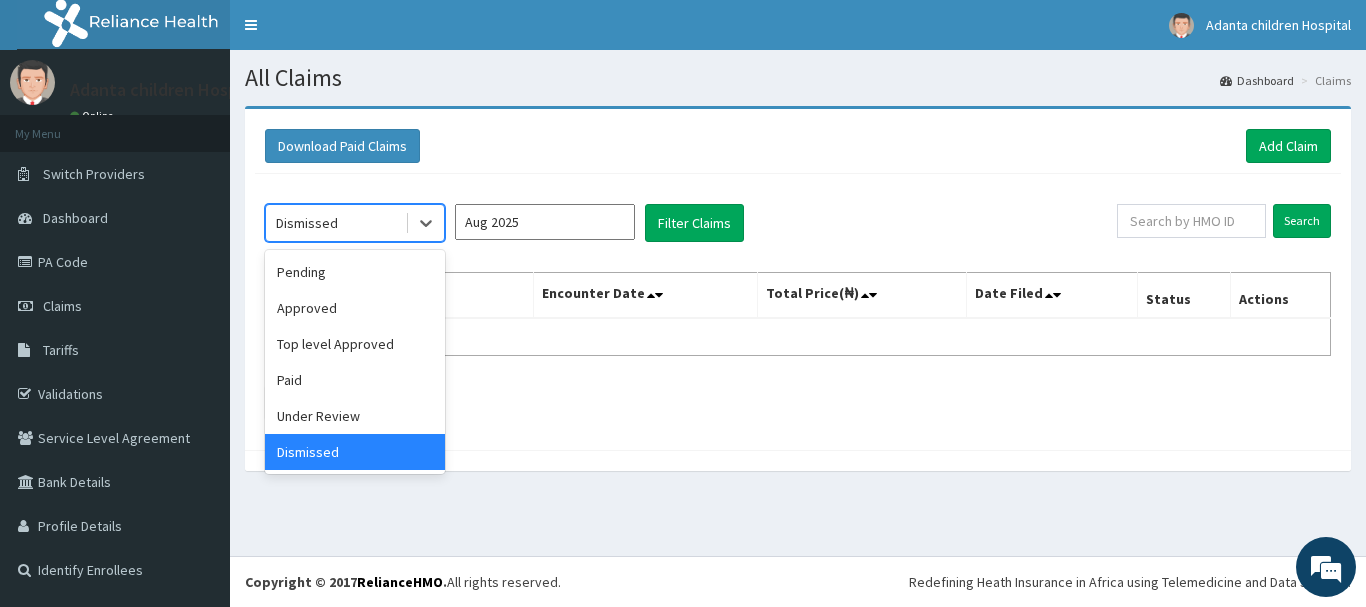 click on "Dismissed" at bounding box center [335, 223] 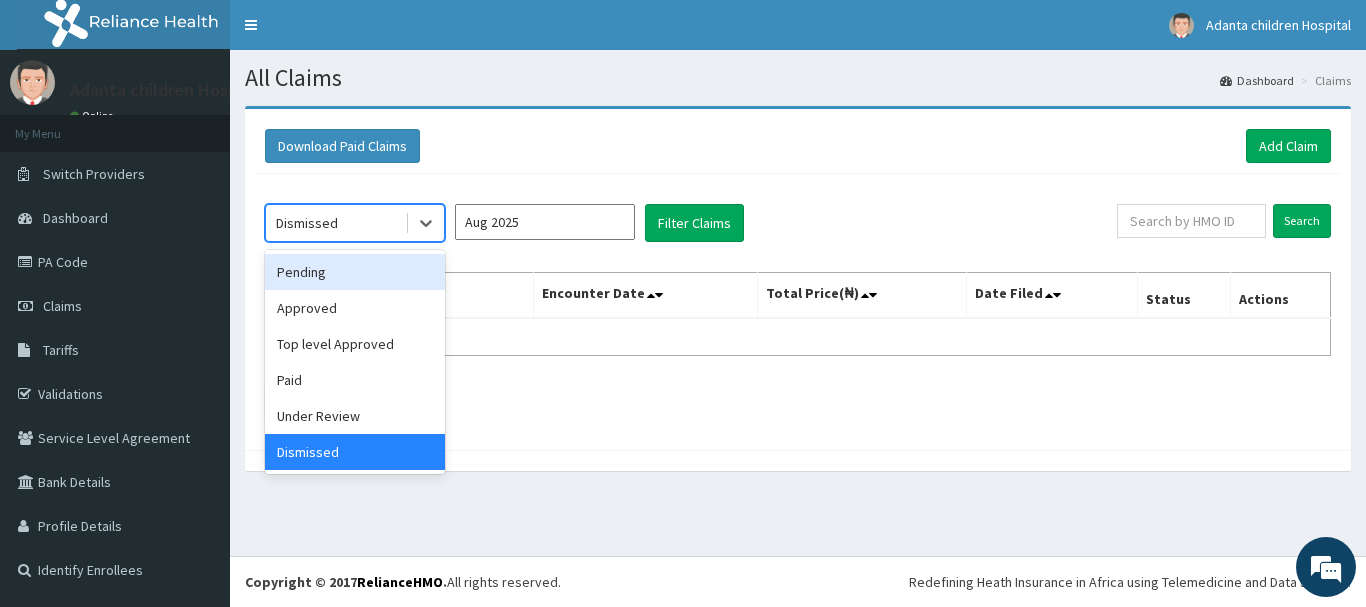 click on "Aug 2025" at bounding box center (545, 222) 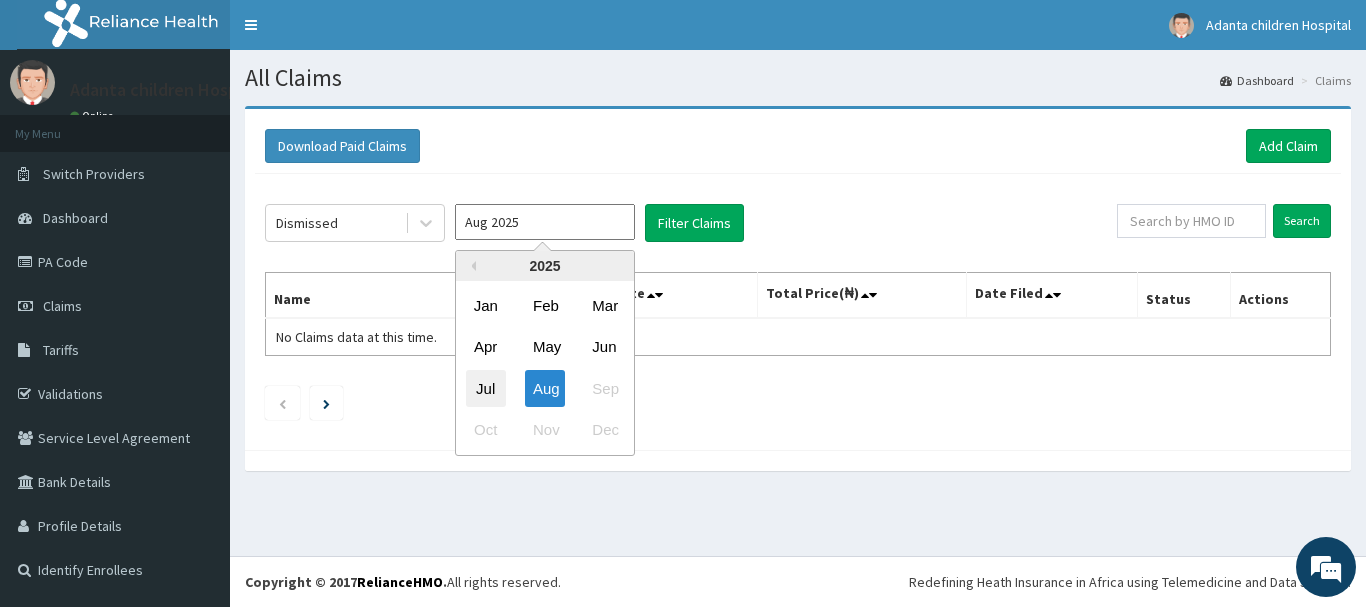 click on "Jul" at bounding box center [486, 388] 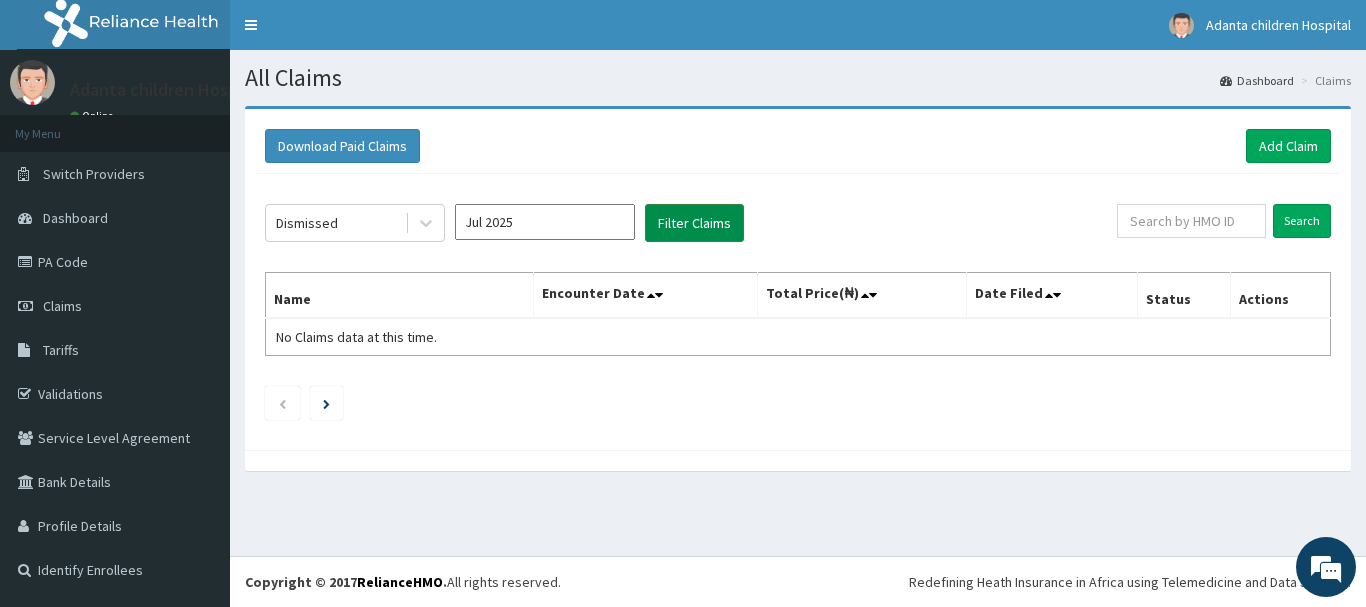 click on "Filter Claims" at bounding box center [694, 223] 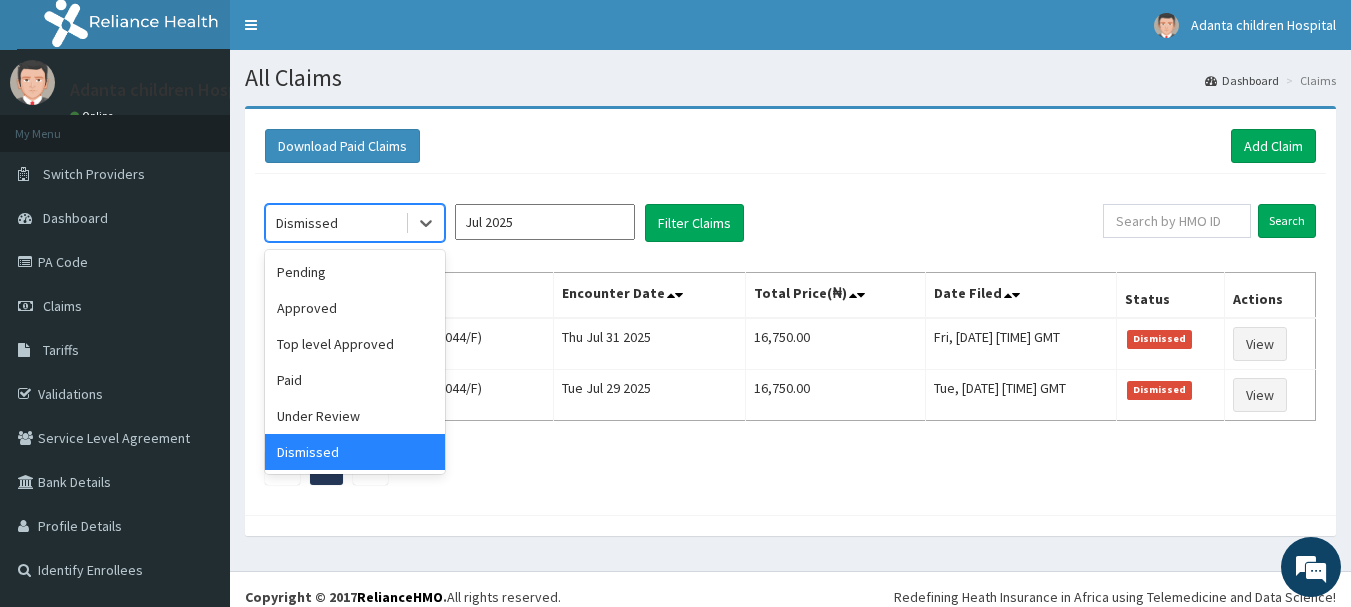 click on "Dismissed" at bounding box center (335, 223) 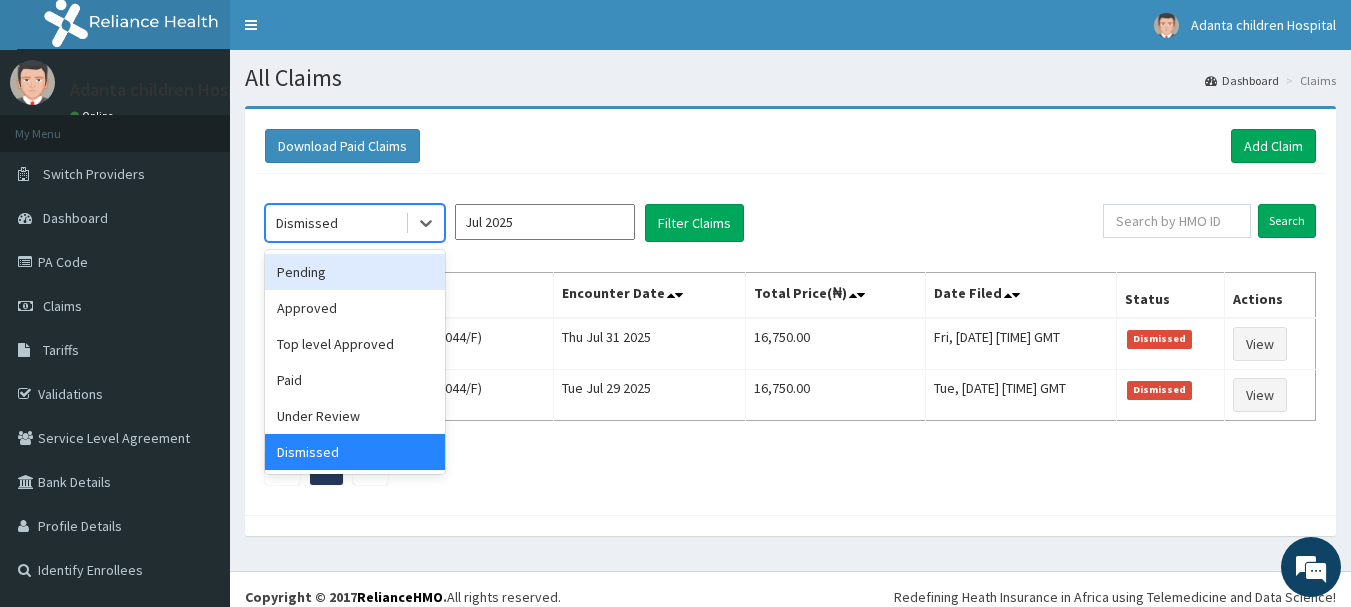 click on "Pending" at bounding box center [355, 272] 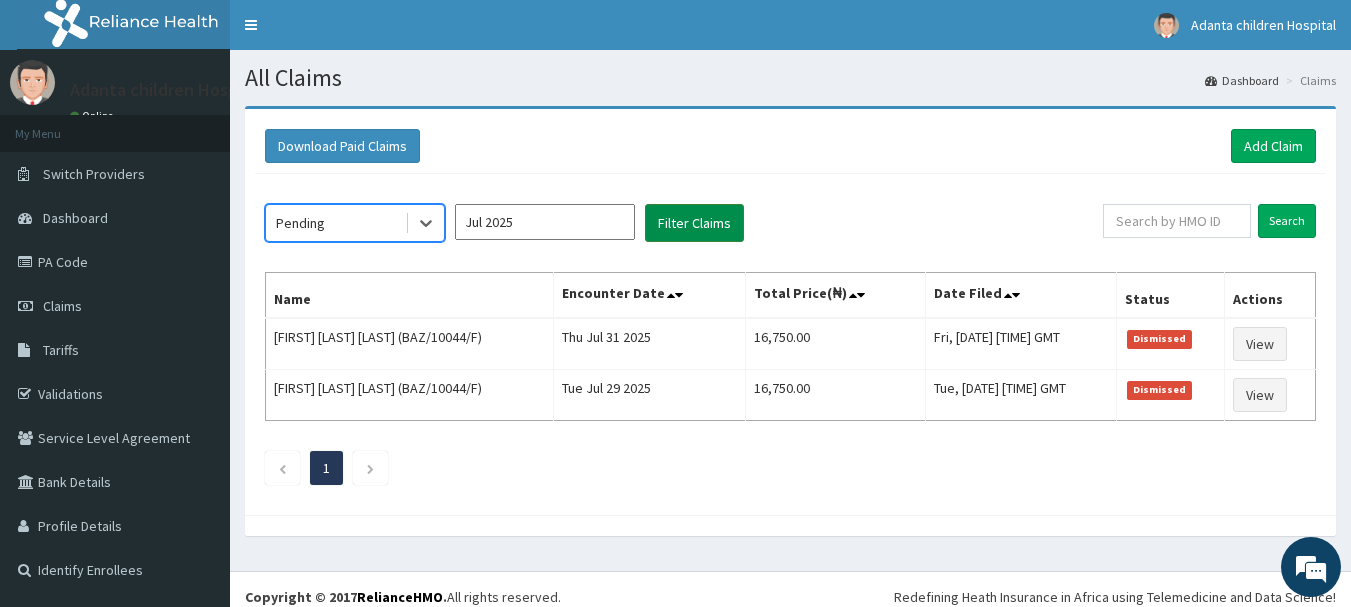 click on "Filter Claims" at bounding box center (694, 223) 